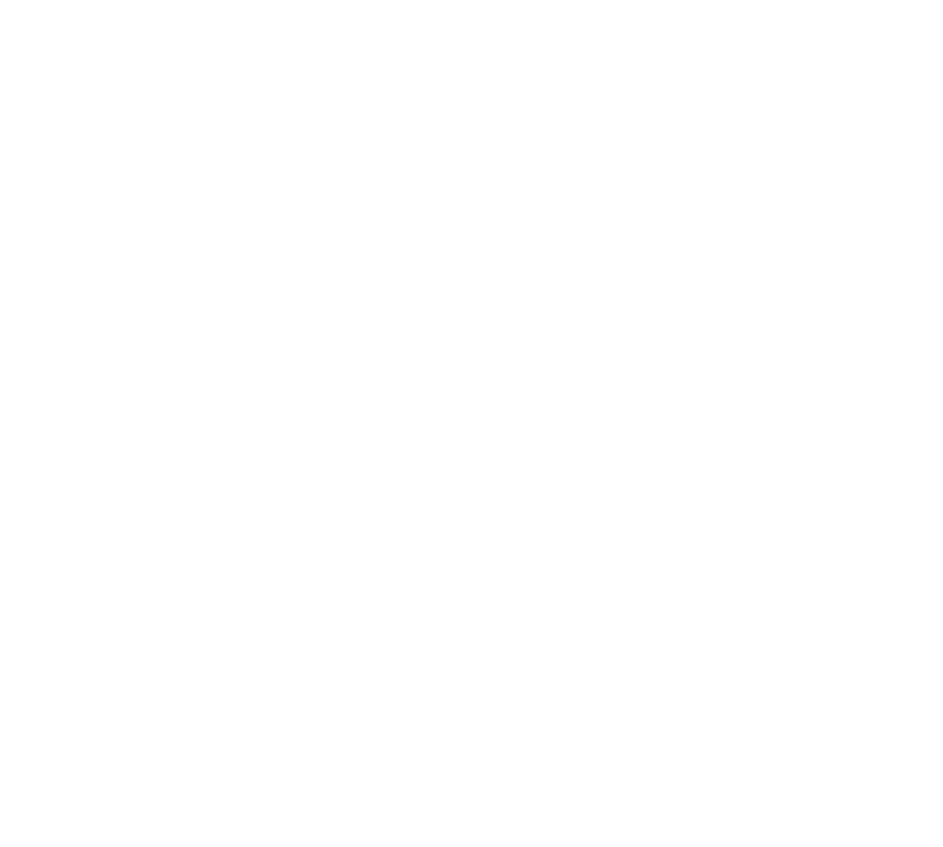 scroll, scrollTop: 0, scrollLeft: 0, axis: both 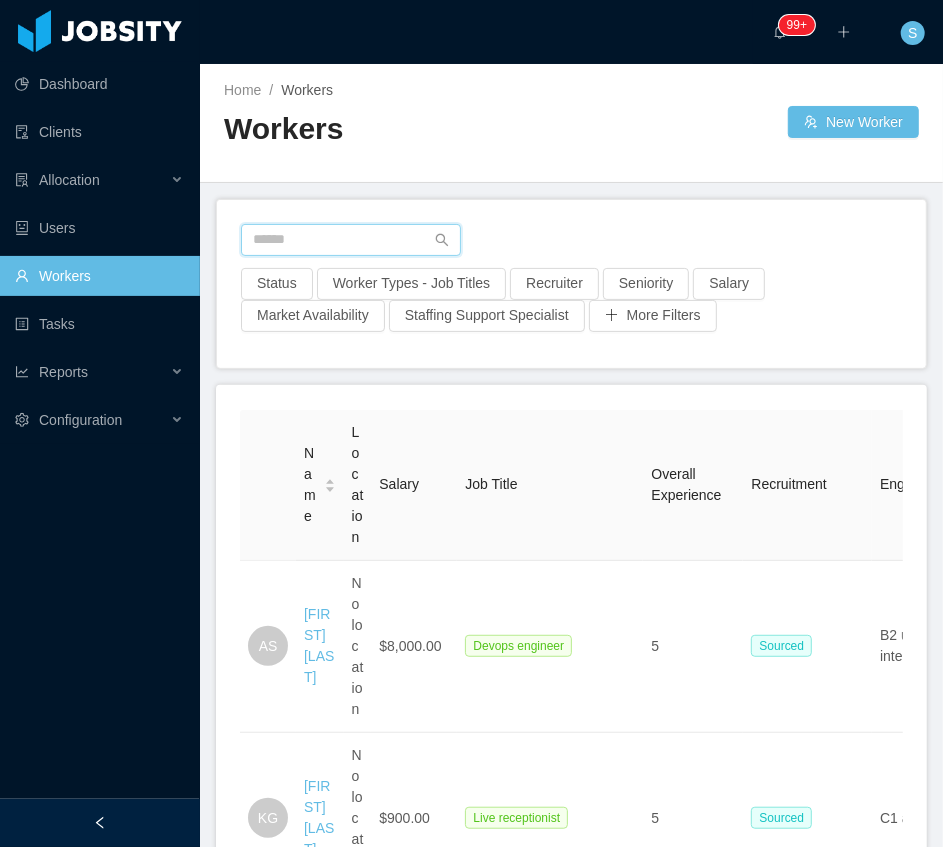 click at bounding box center [351, 240] 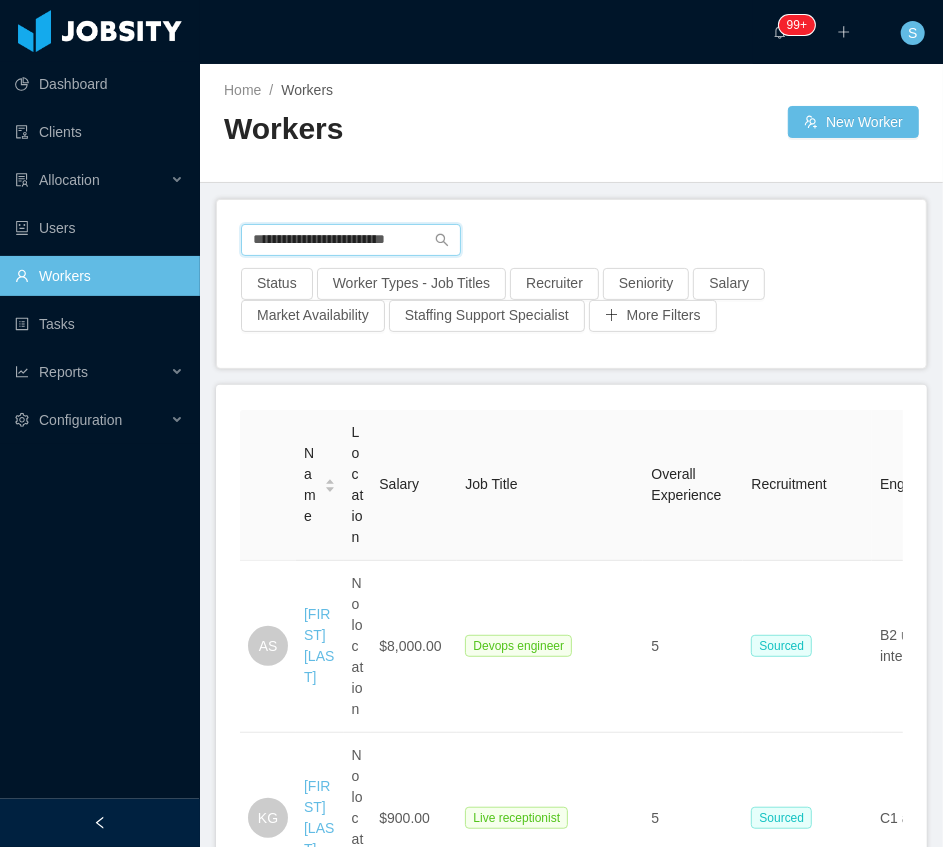 scroll, scrollTop: 0, scrollLeft: 8, axis: horizontal 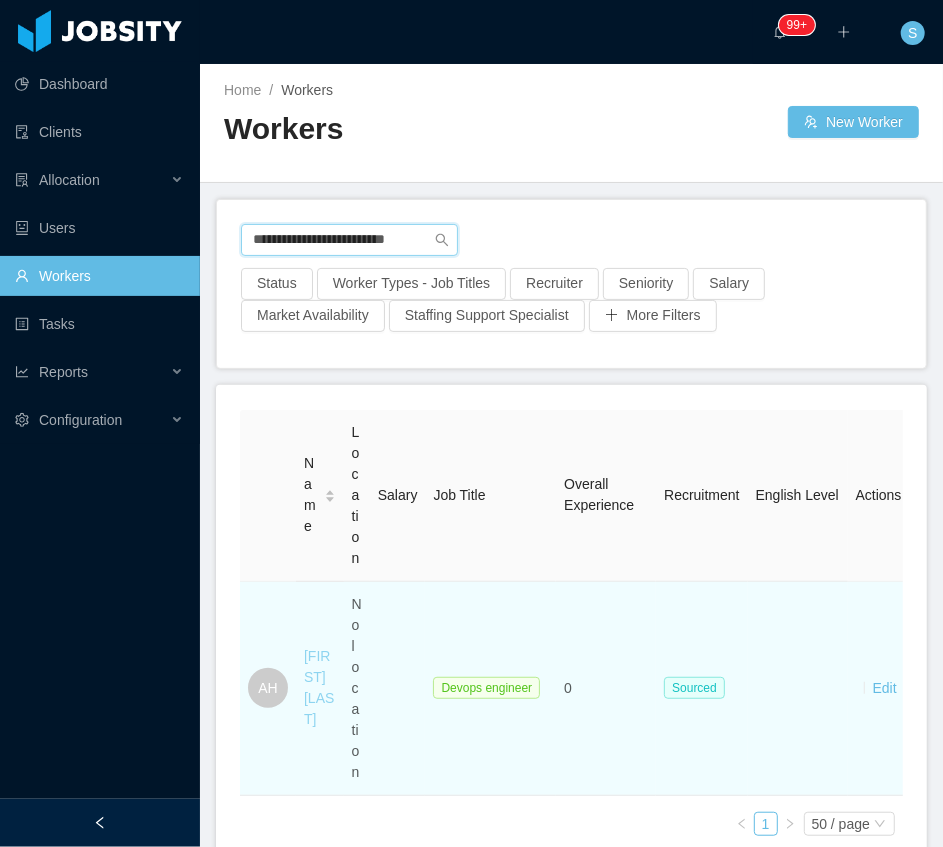 type on "**********" 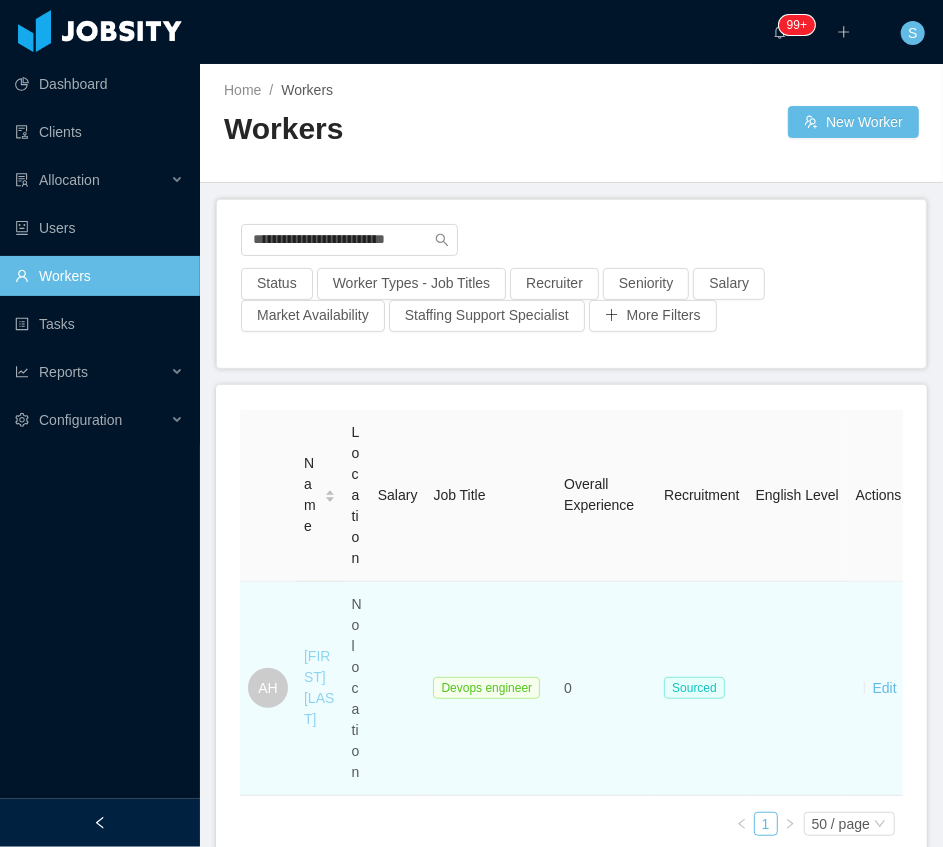 scroll, scrollTop: 0, scrollLeft: 0, axis: both 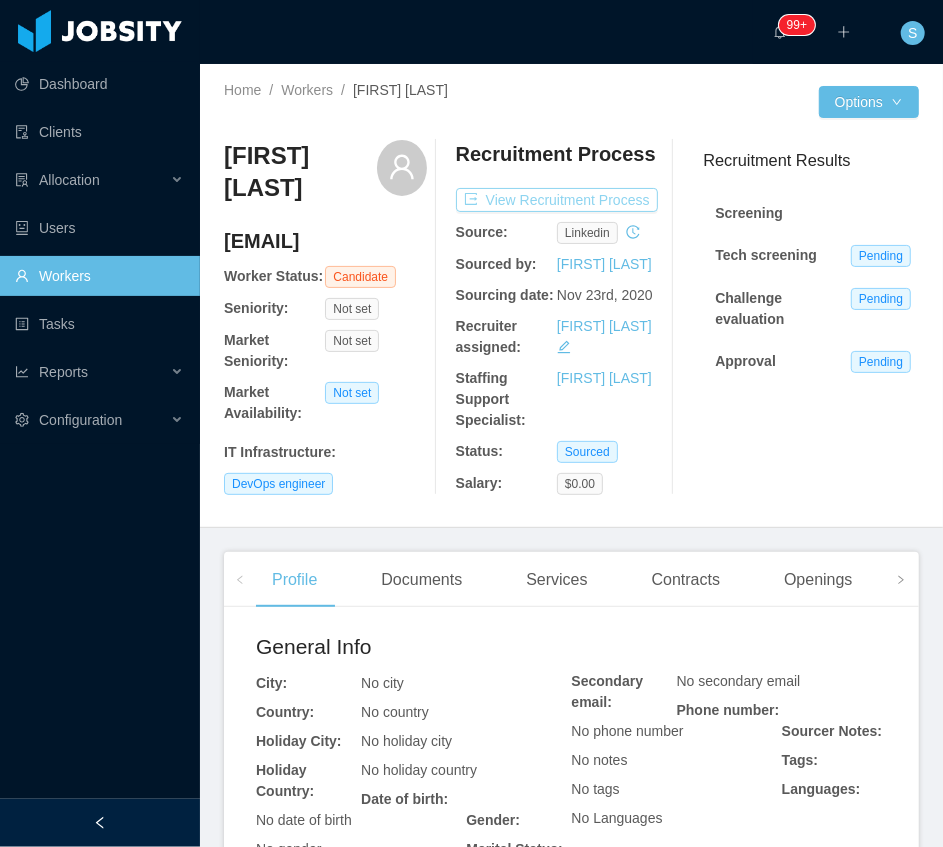 click on "View Recruitment Process" at bounding box center [557, 200] 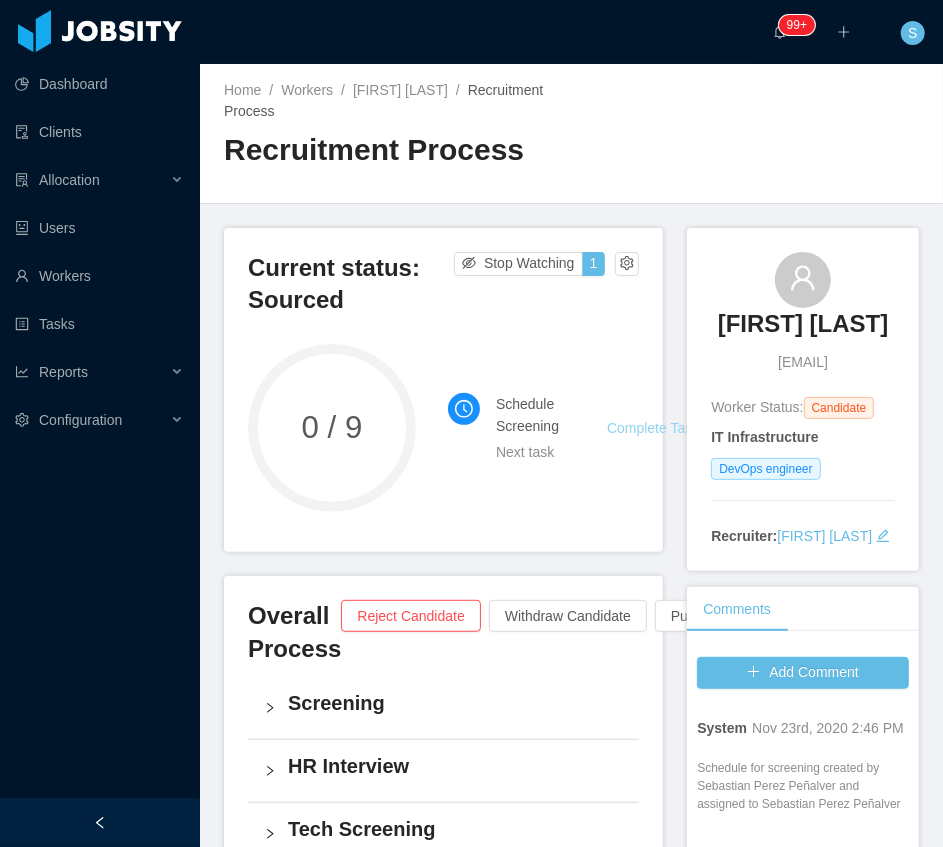 click on "Complete Task" at bounding box center (653, 428) 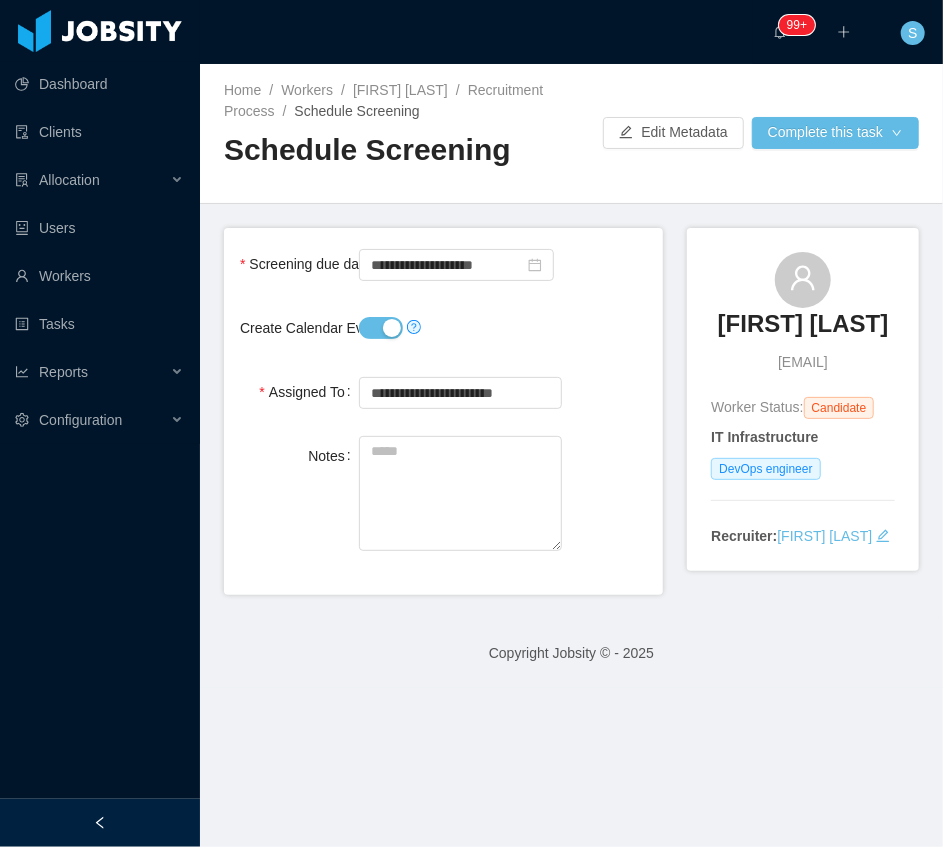 click on "Create Calendar Event?" at bounding box center (381, 328) 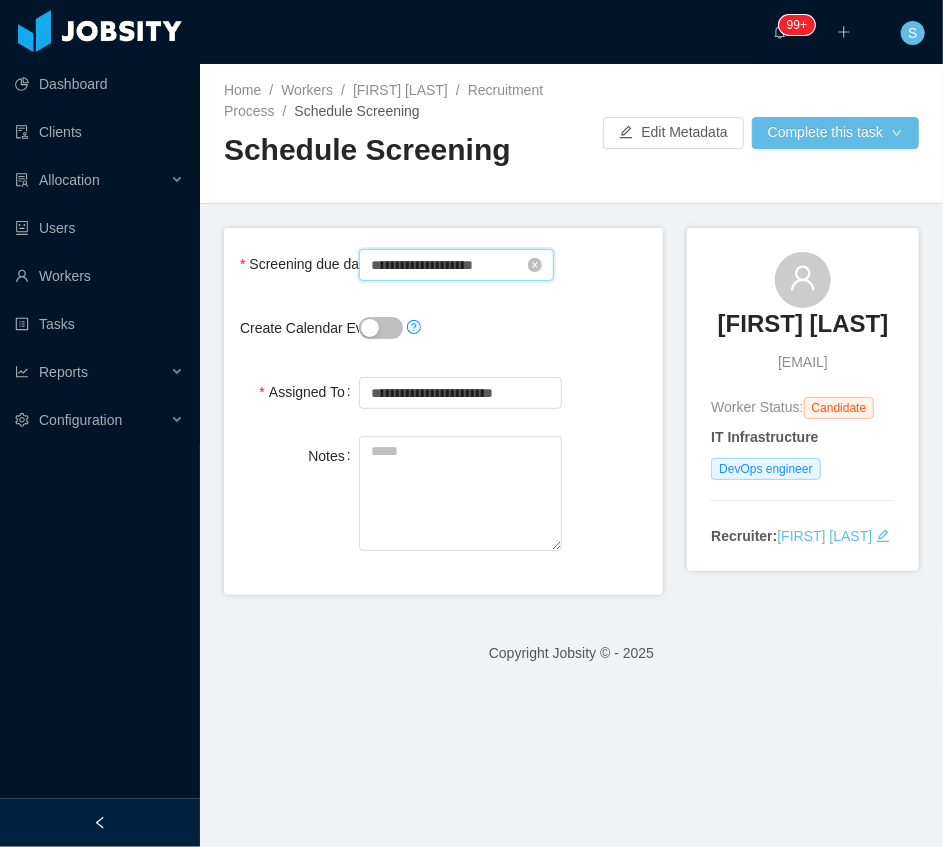 click on "**********" at bounding box center (456, 265) 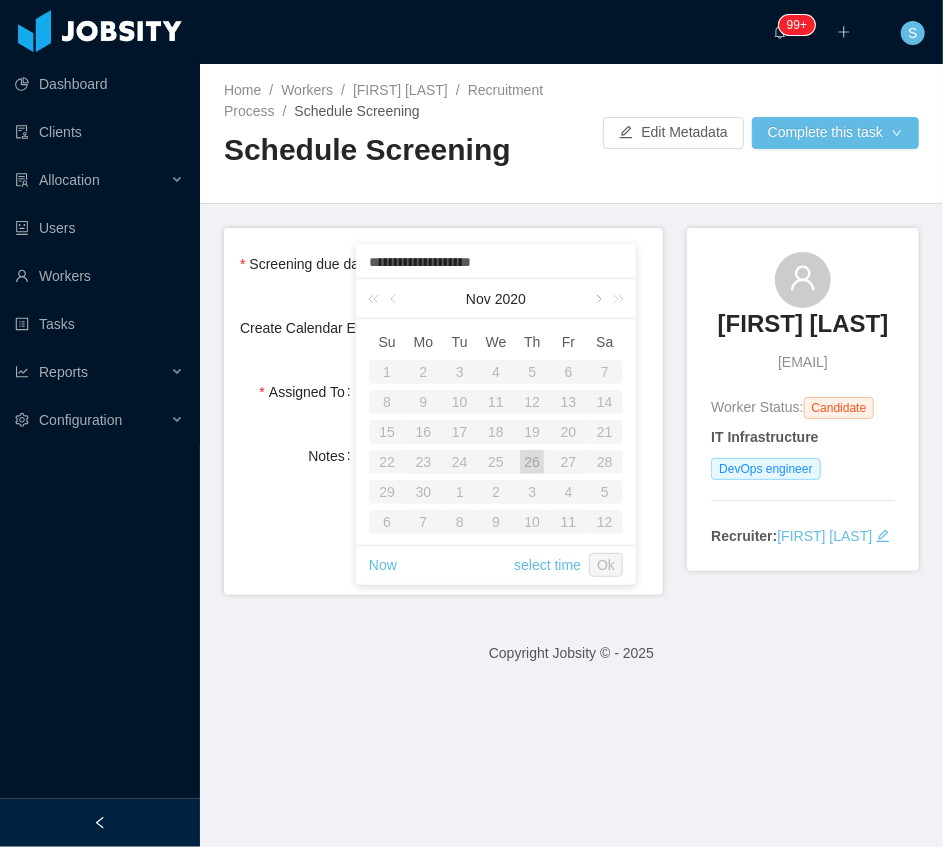 click at bounding box center (597, 299) 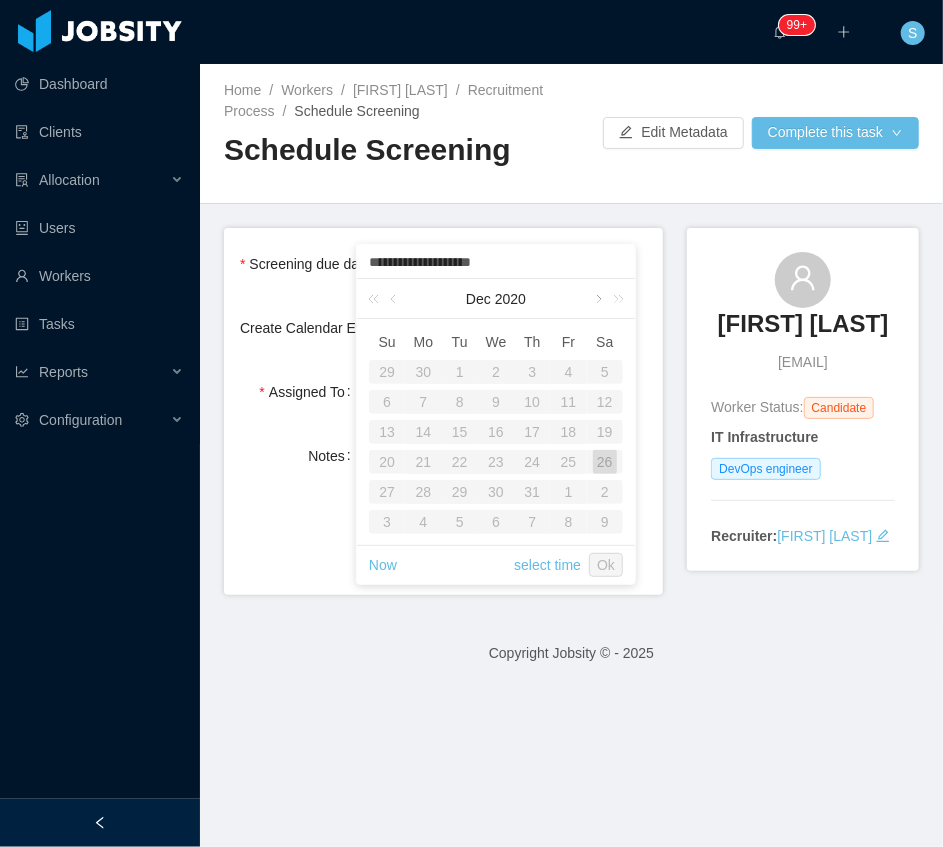 click at bounding box center [597, 299] 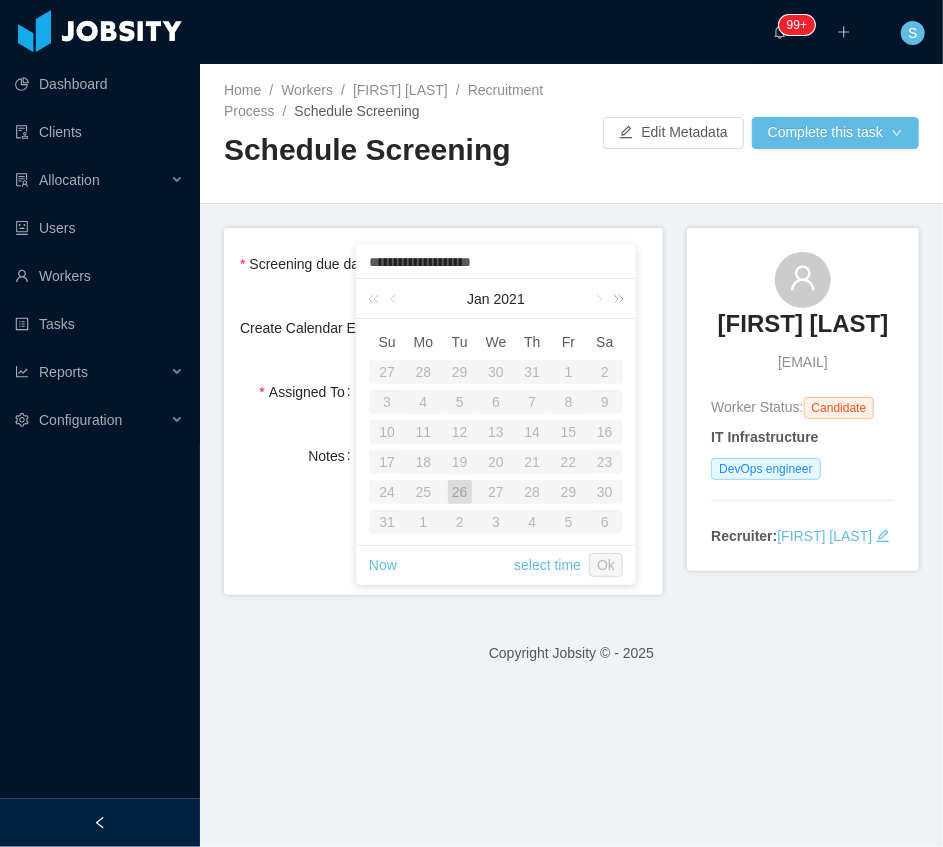 click at bounding box center [615, 299] 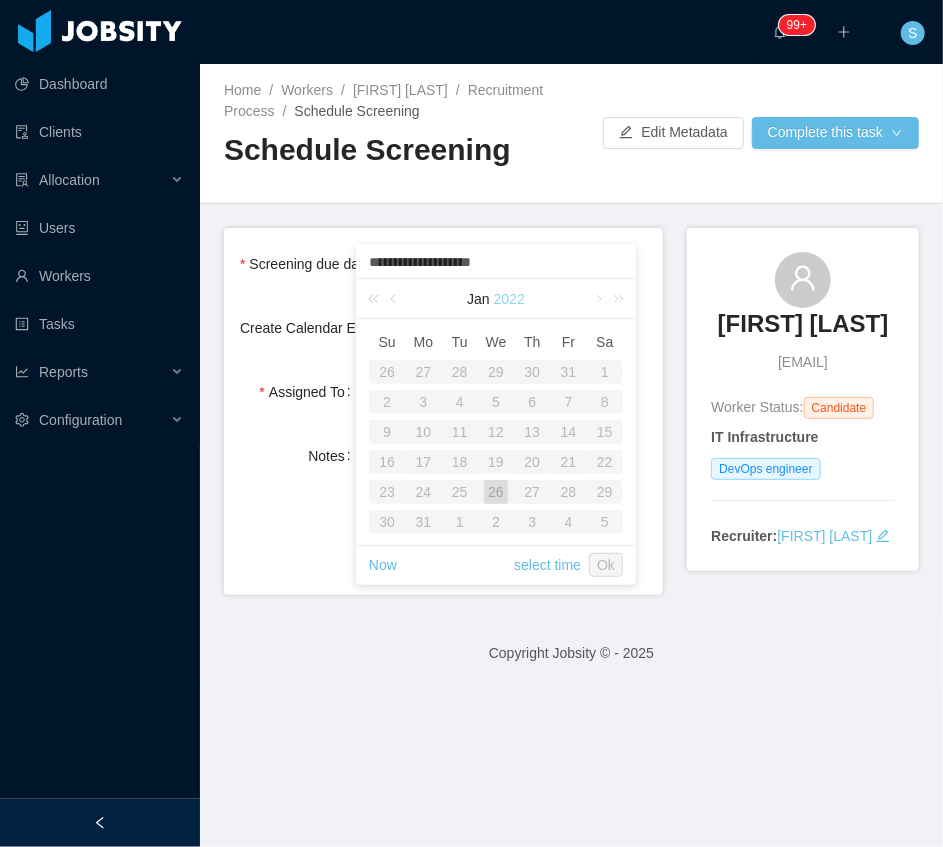 click on "2022" at bounding box center (509, 299) 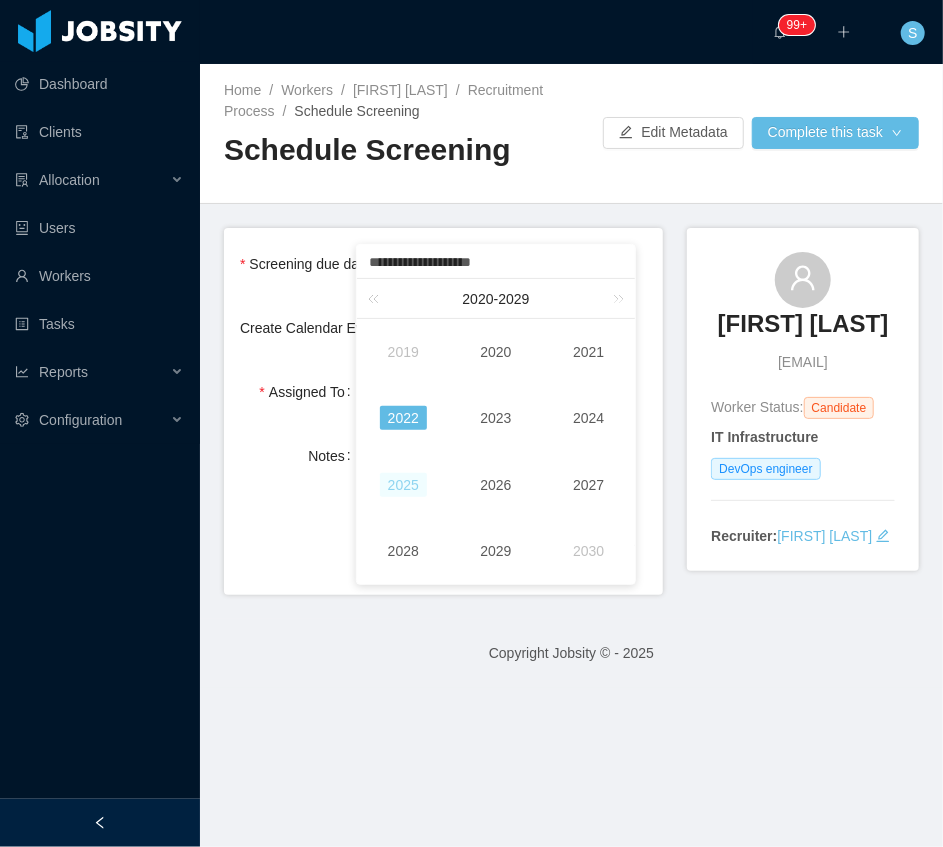 click on "2025" at bounding box center (403, 485) 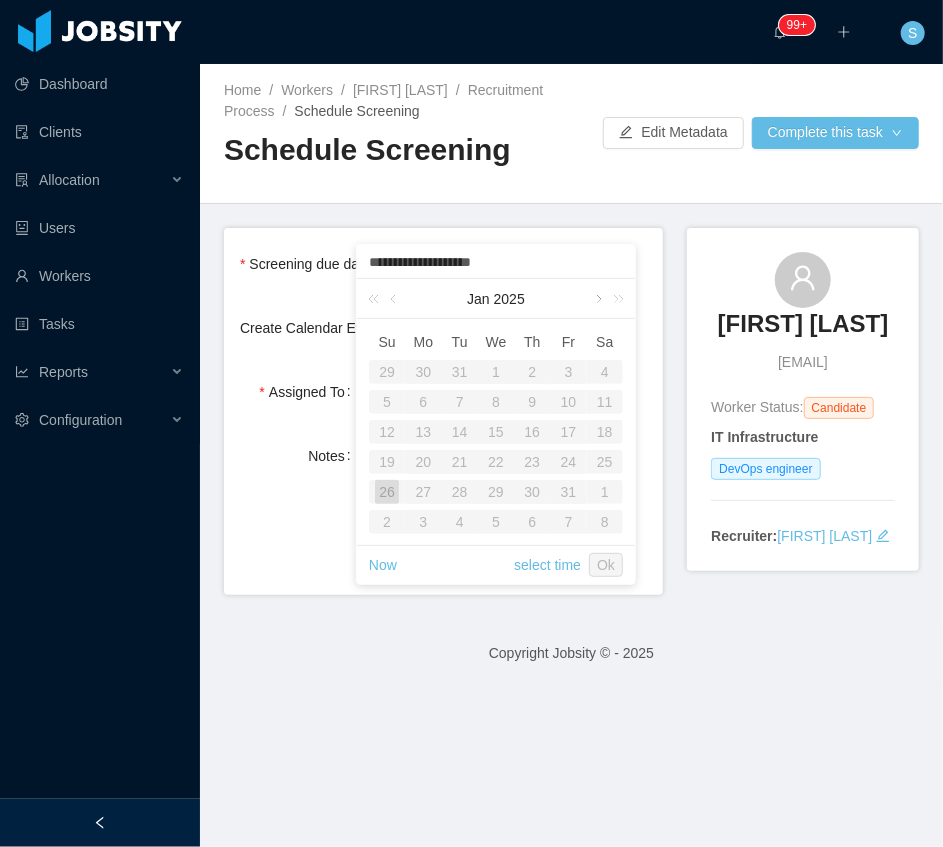 click at bounding box center [597, 299] 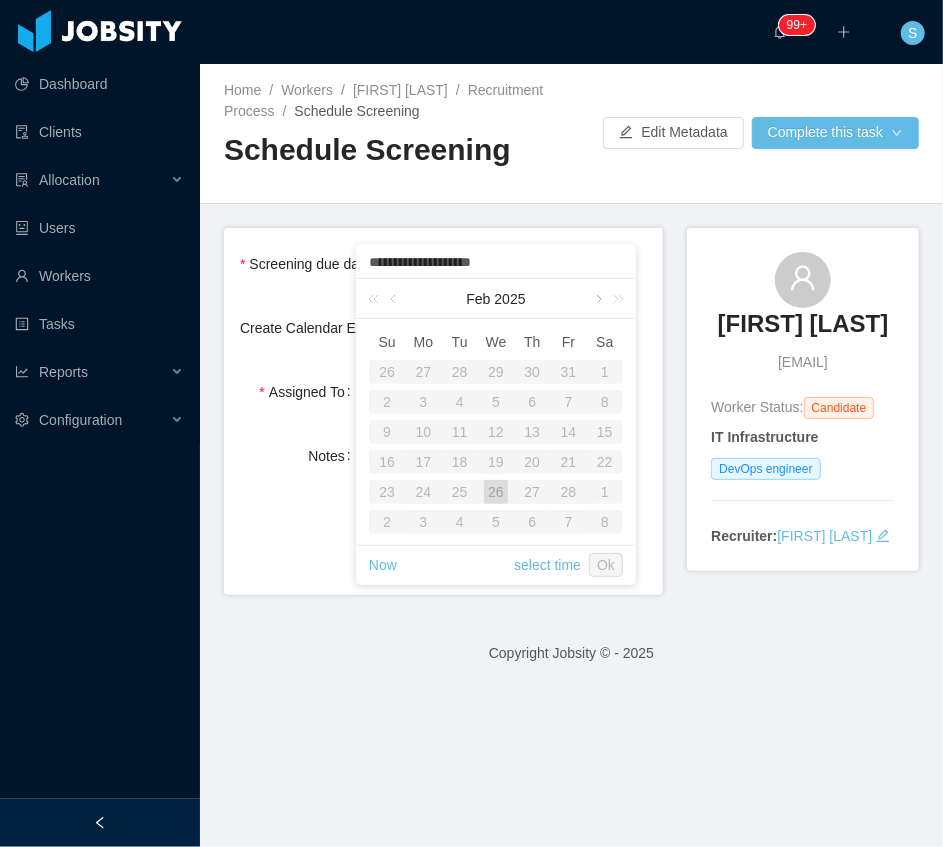 click at bounding box center (597, 299) 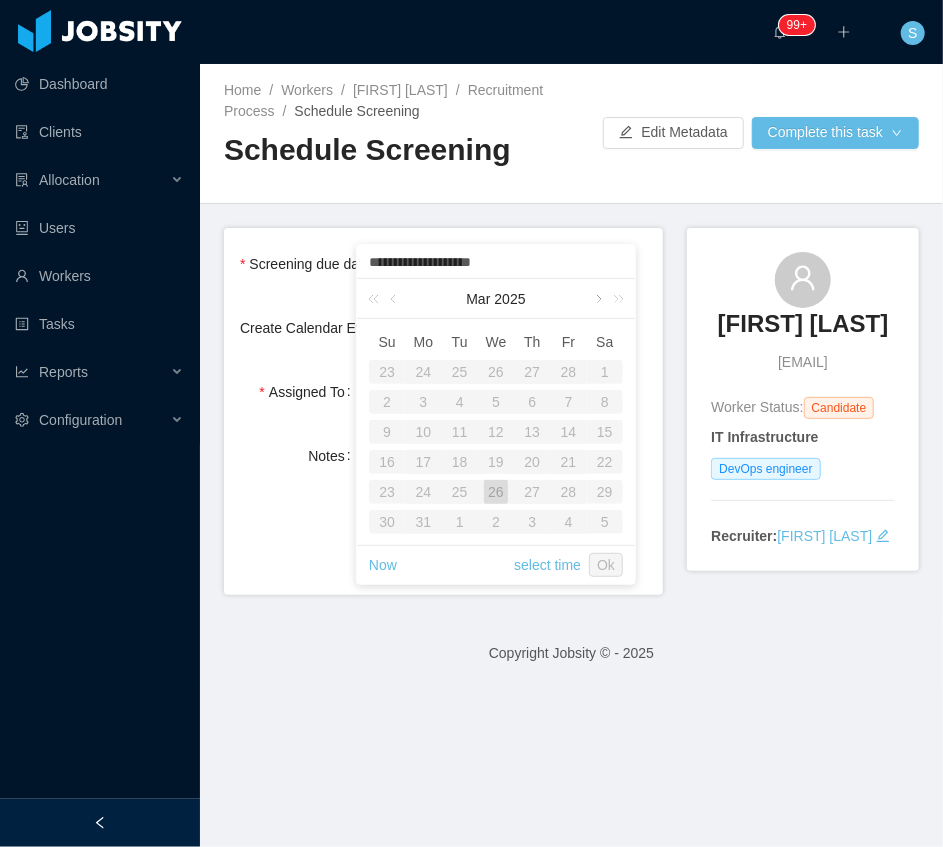 click at bounding box center (597, 299) 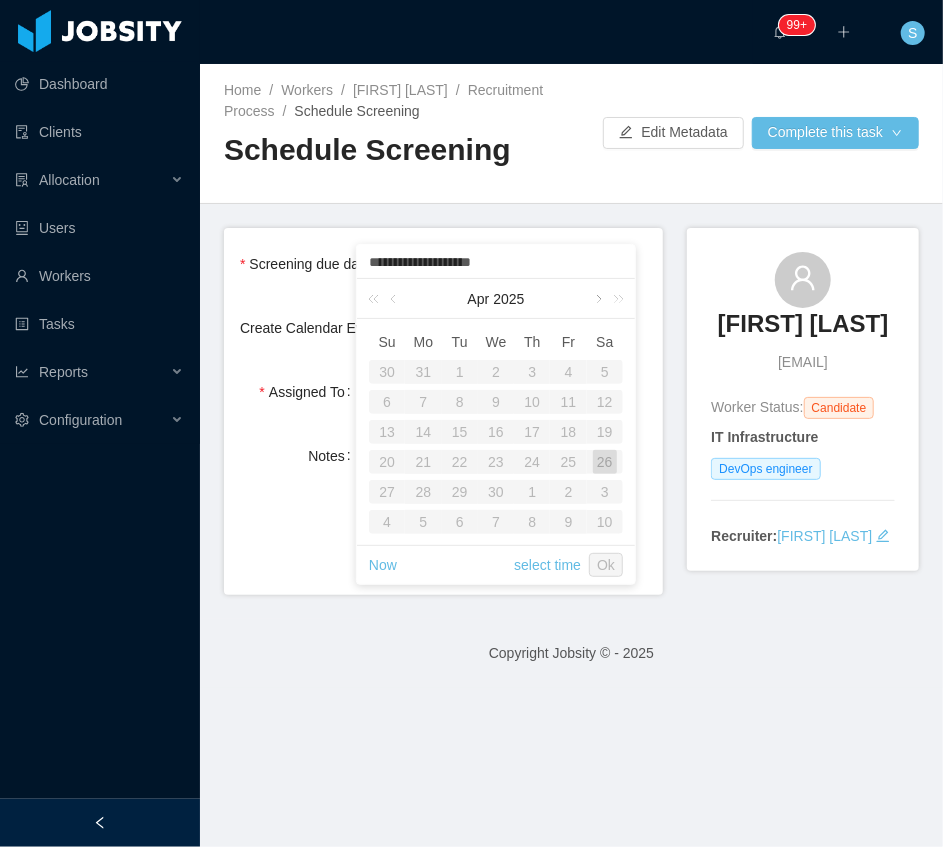 click at bounding box center (597, 299) 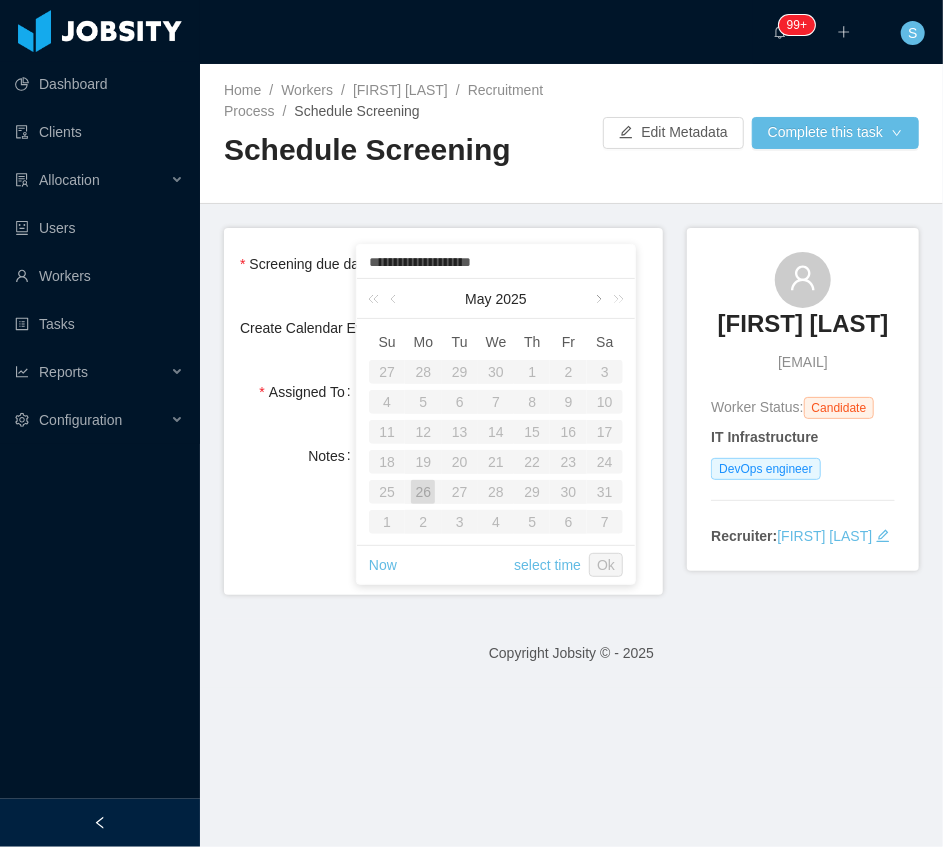click at bounding box center (597, 299) 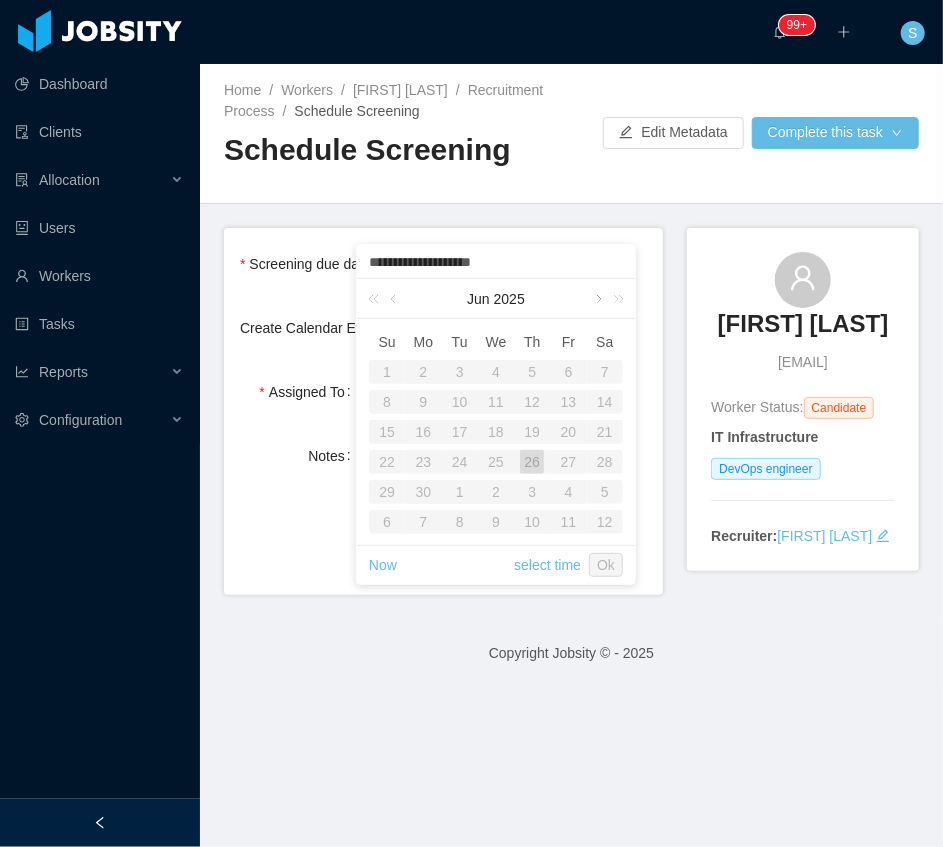 click at bounding box center (597, 299) 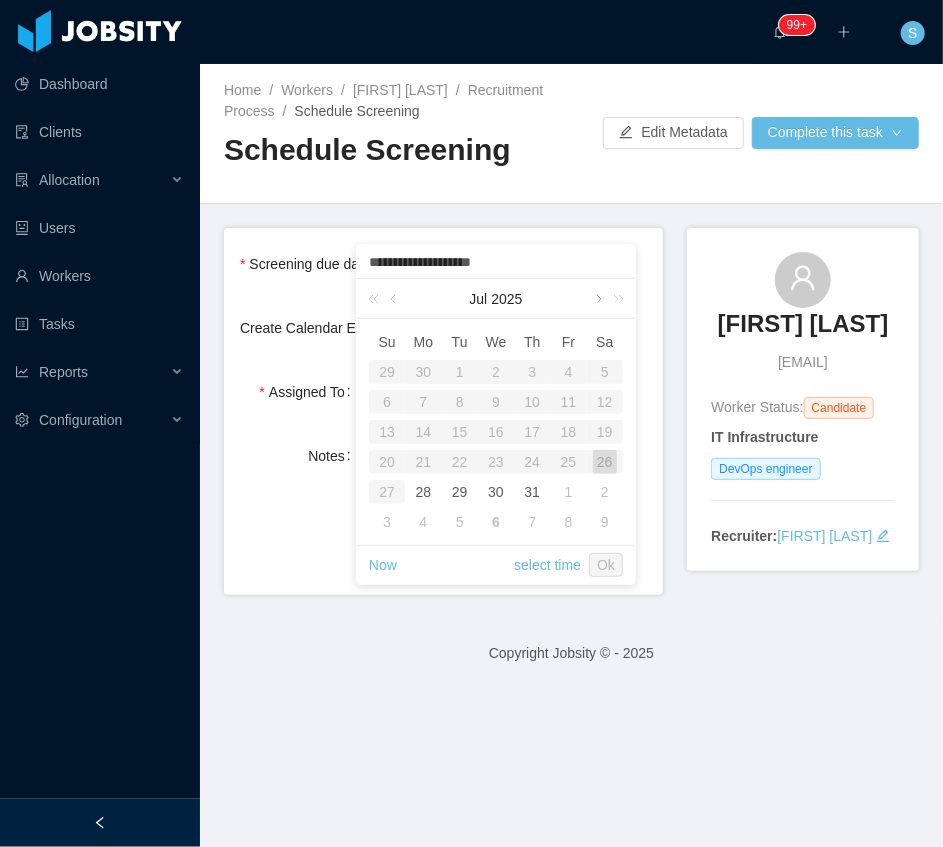 click at bounding box center (597, 299) 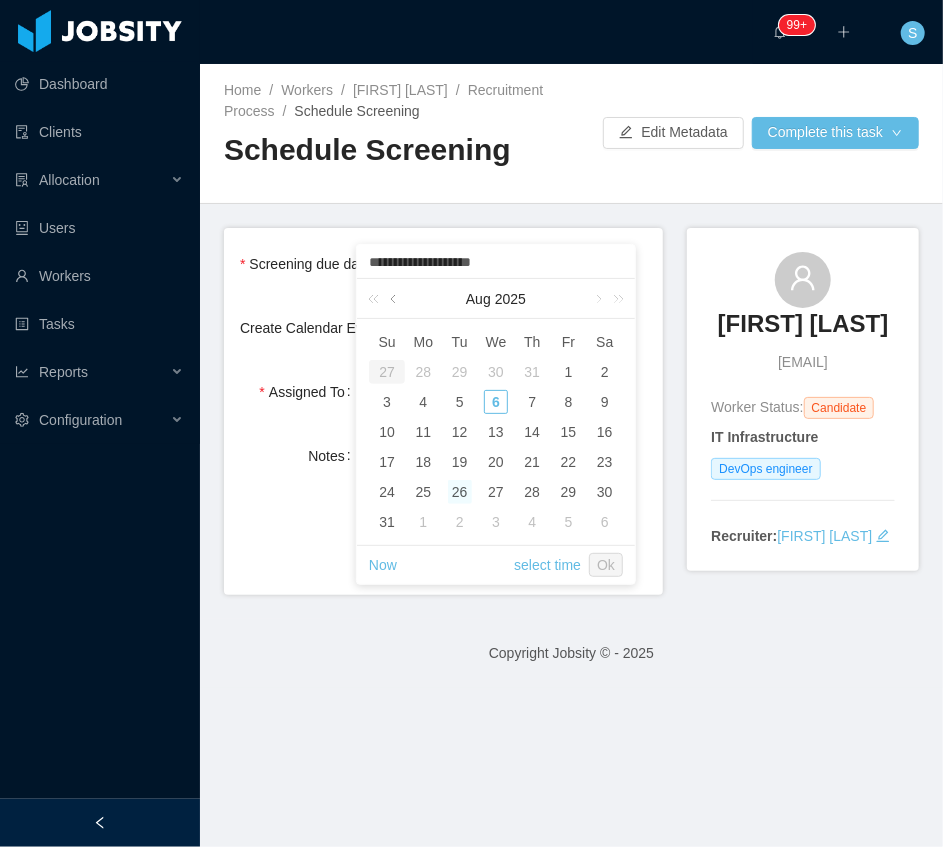 click at bounding box center [395, 299] 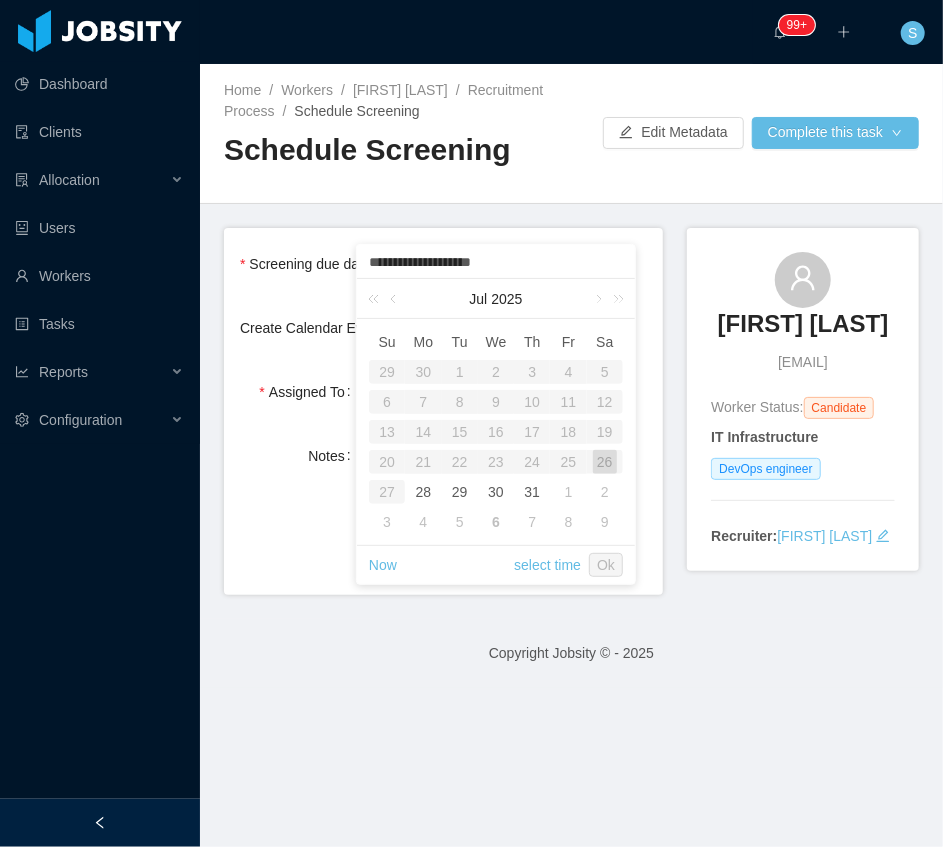 click on "6" at bounding box center (496, 522) 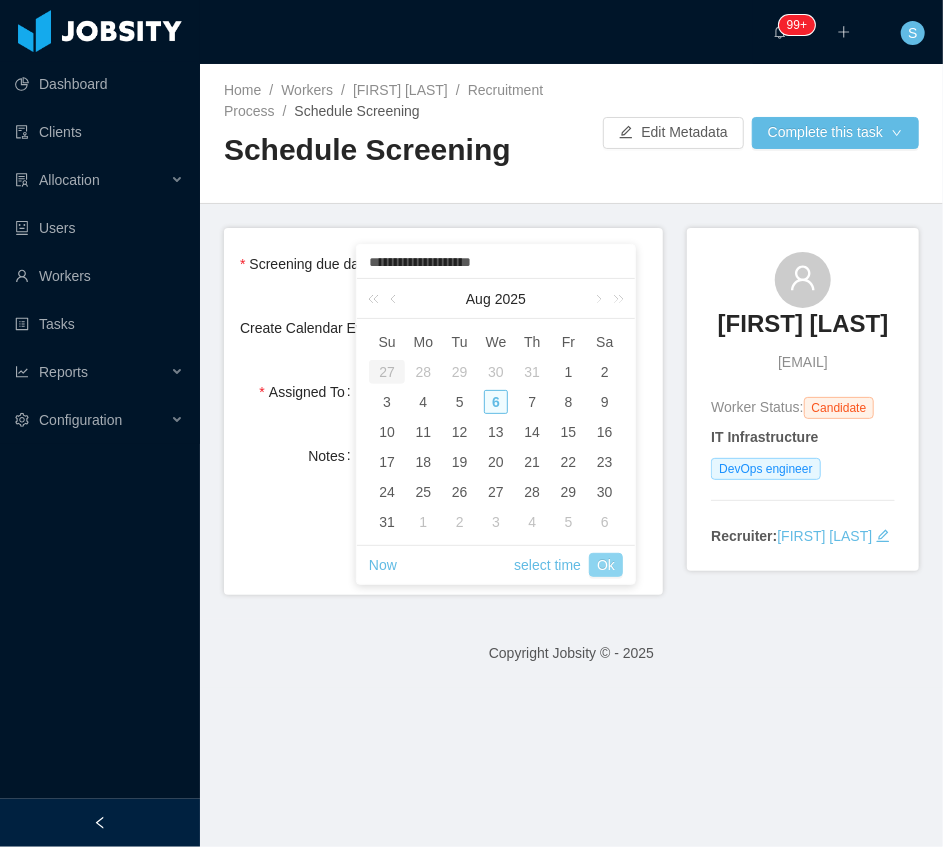 click on "Ok" at bounding box center [606, 565] 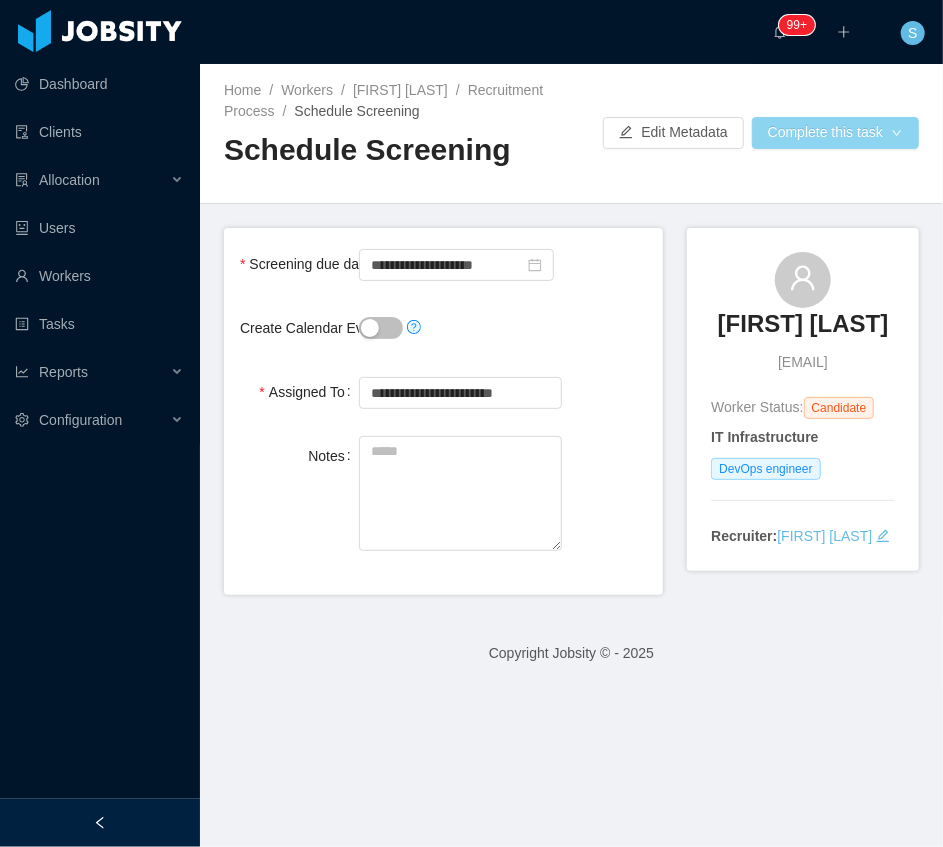 click on "Complete this task" at bounding box center [835, 133] 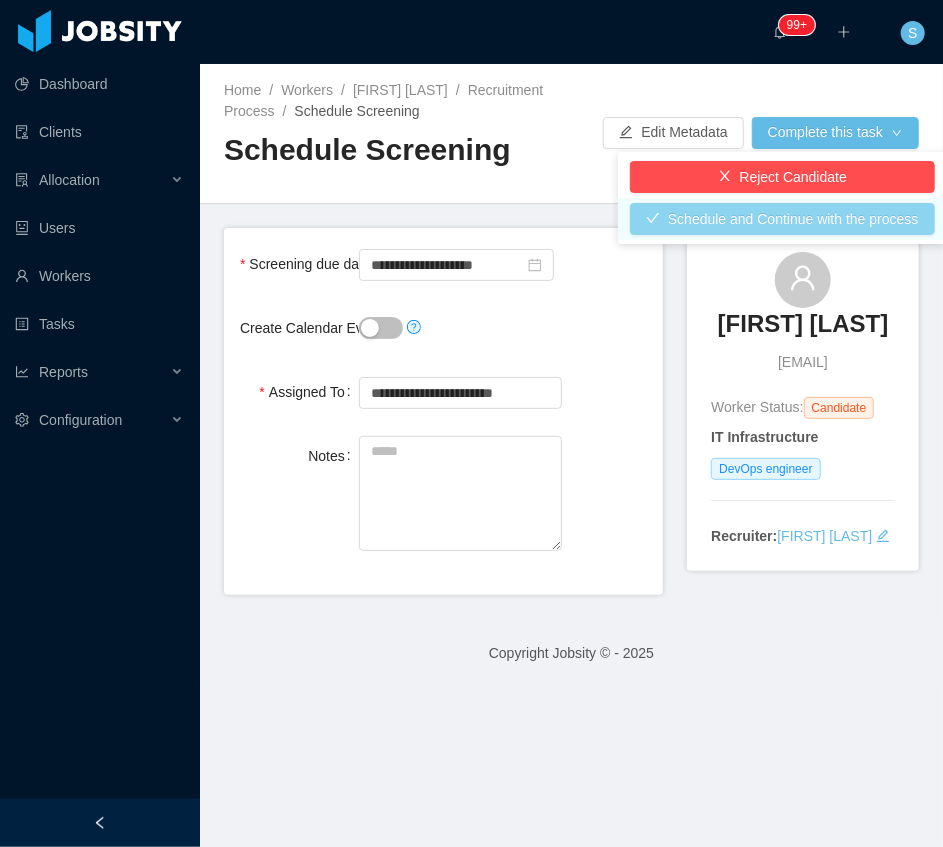 click on "Schedule and Continue with the process" at bounding box center (782, 219) 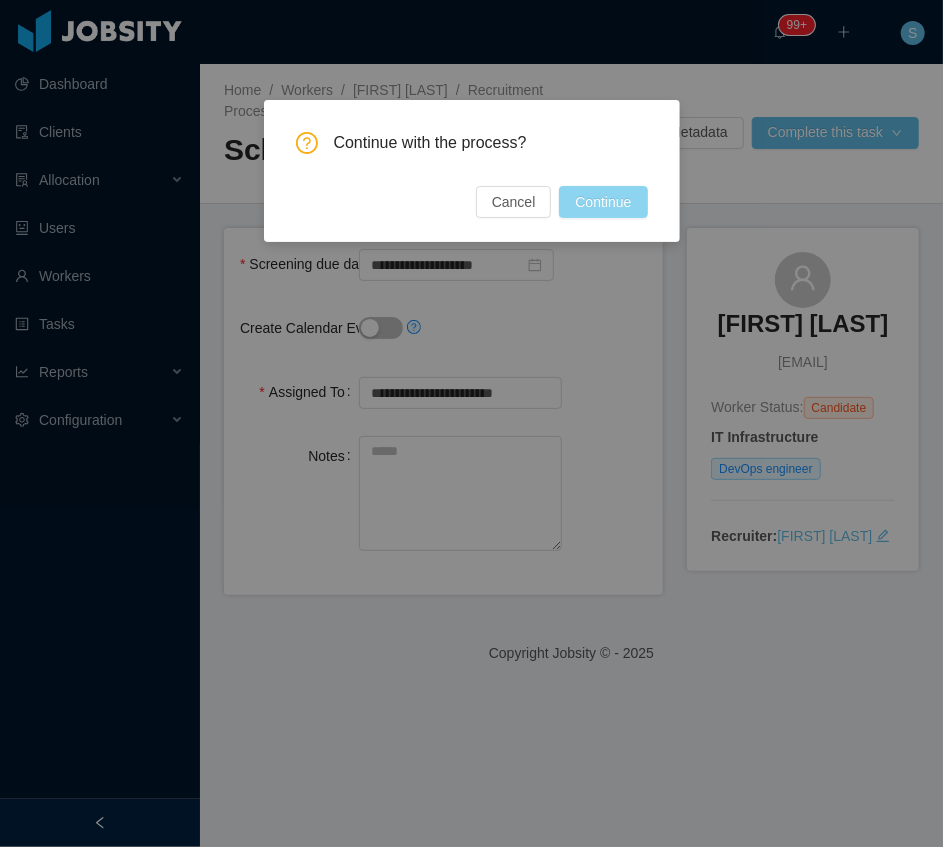 click on "Continue" at bounding box center [603, 202] 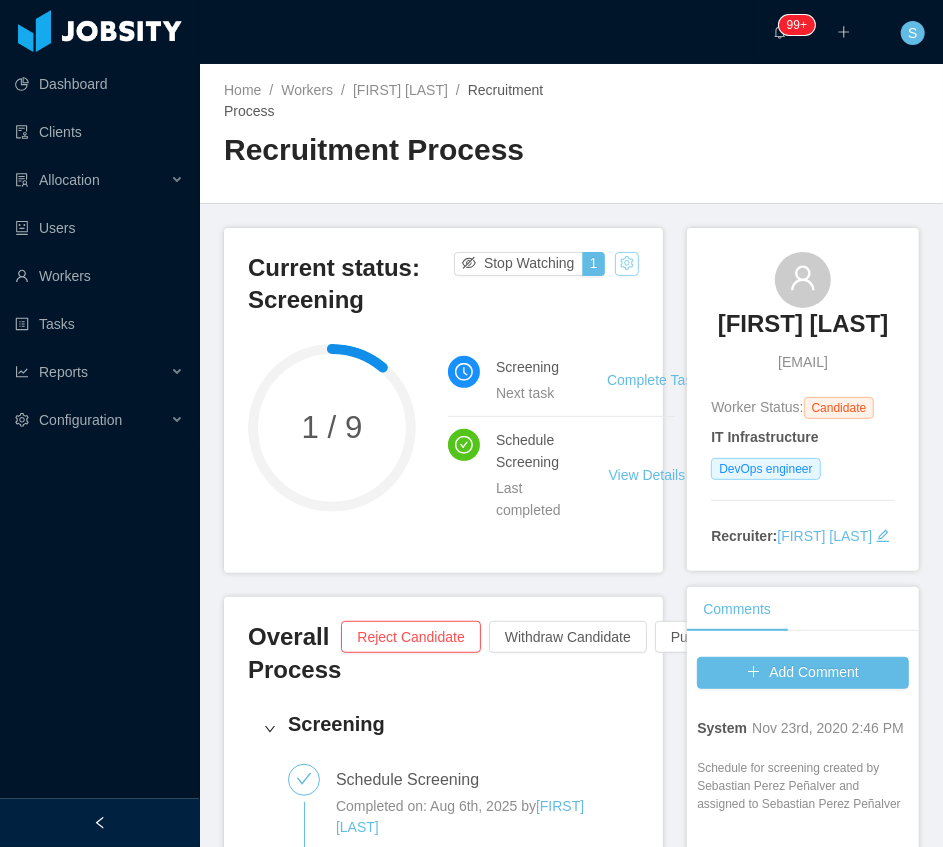 click at bounding box center (627, 264) 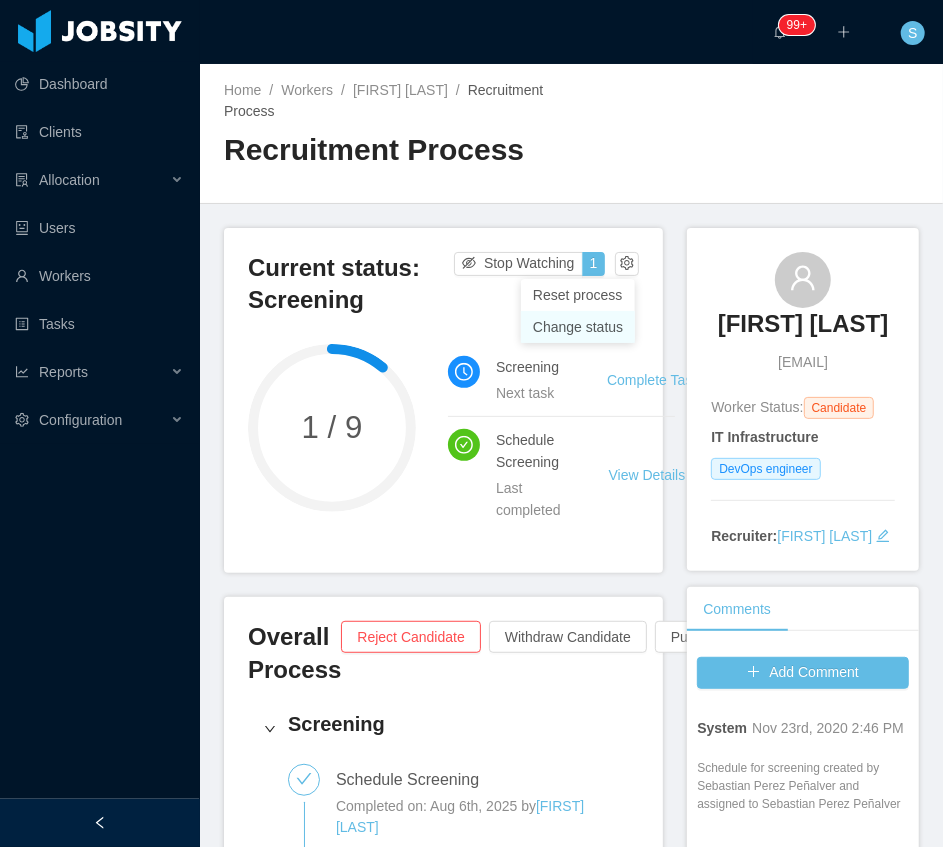 click on "Change status" at bounding box center [578, 327] 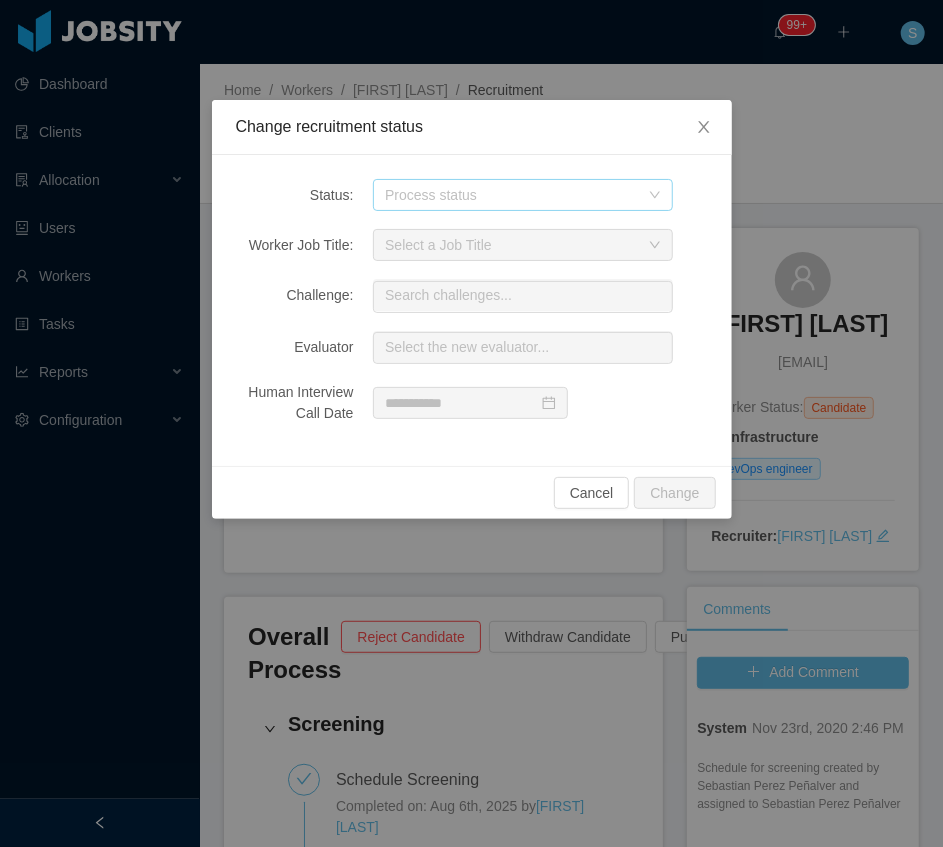 click on "Process status" at bounding box center [512, 195] 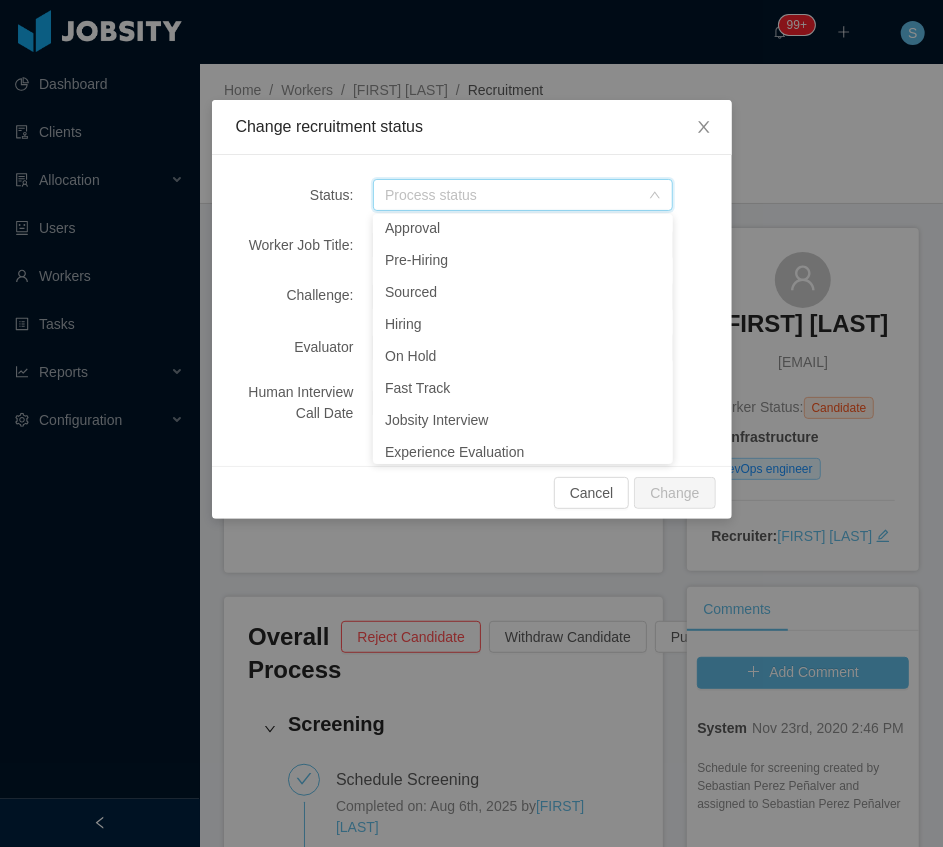 scroll, scrollTop: 238, scrollLeft: 0, axis: vertical 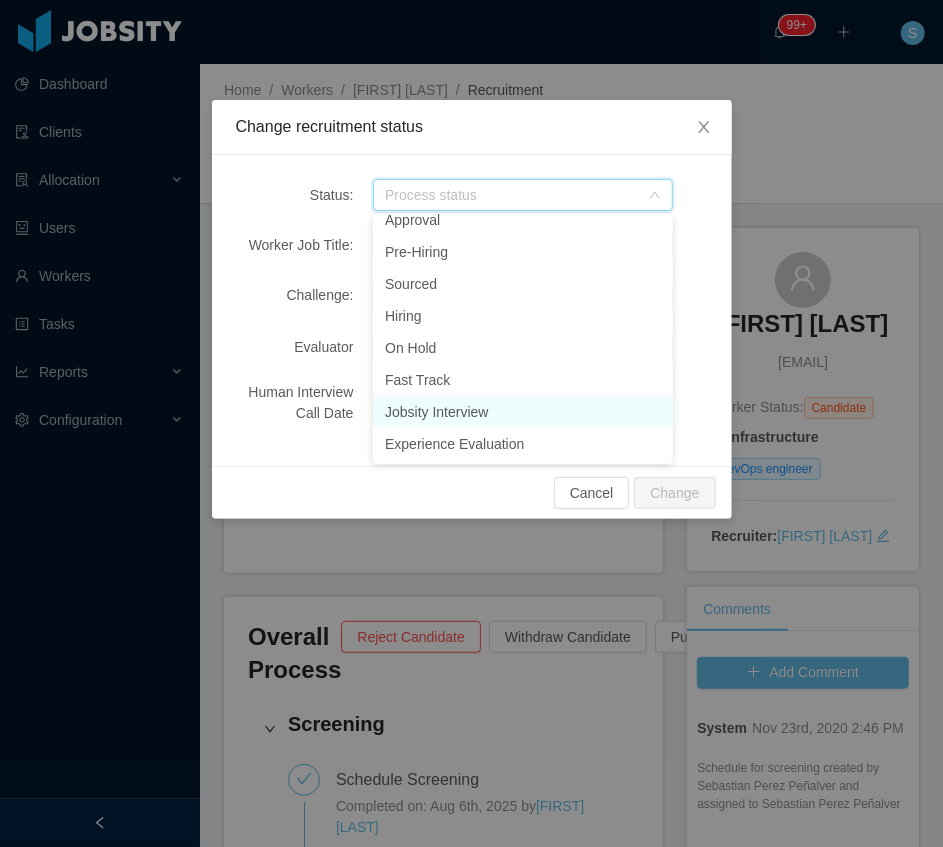 click on "Jobsity Interview" at bounding box center (523, 412) 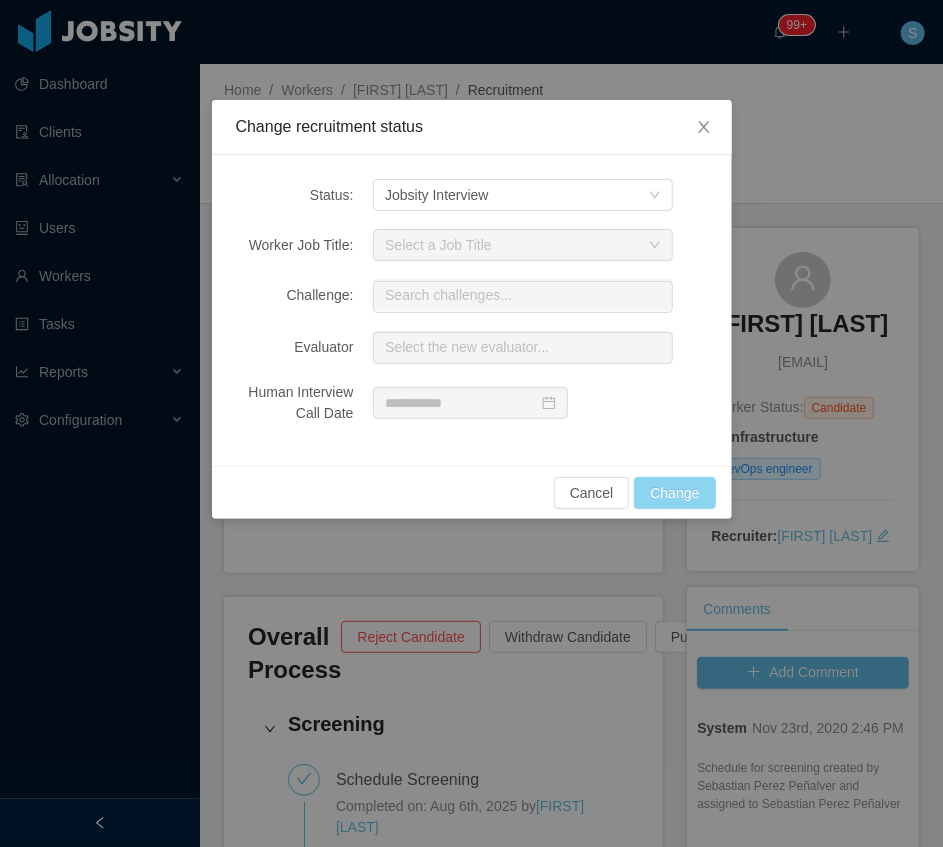 click on "Change" at bounding box center [674, 493] 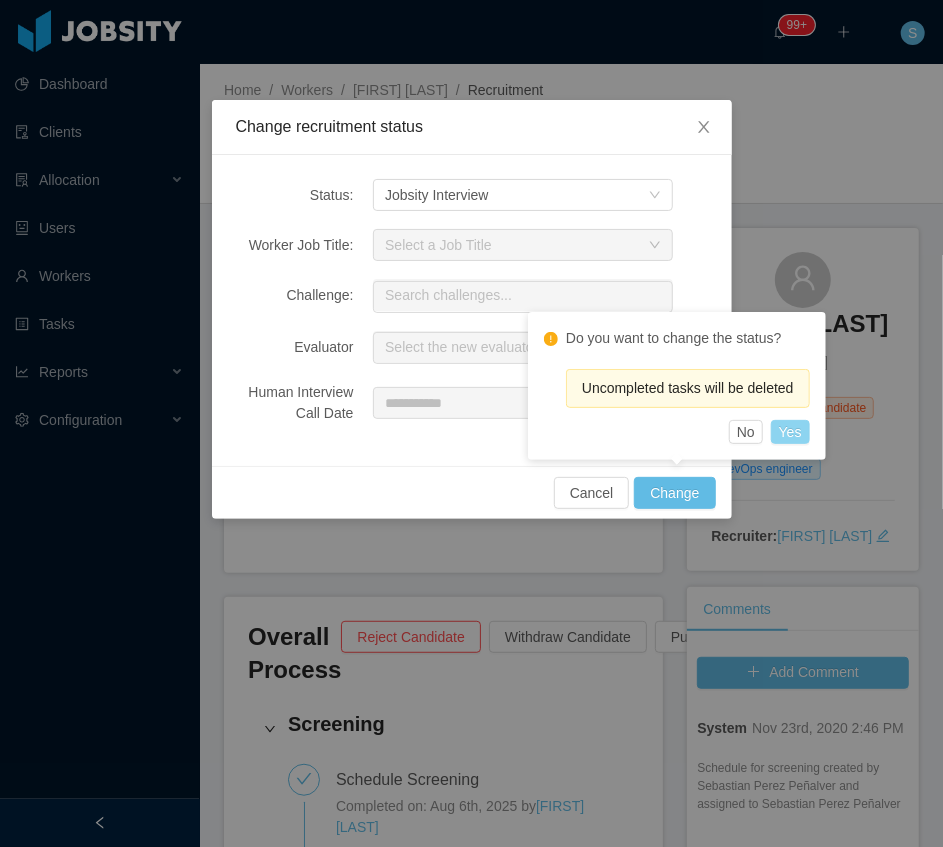 click on "Yes" at bounding box center [790, 432] 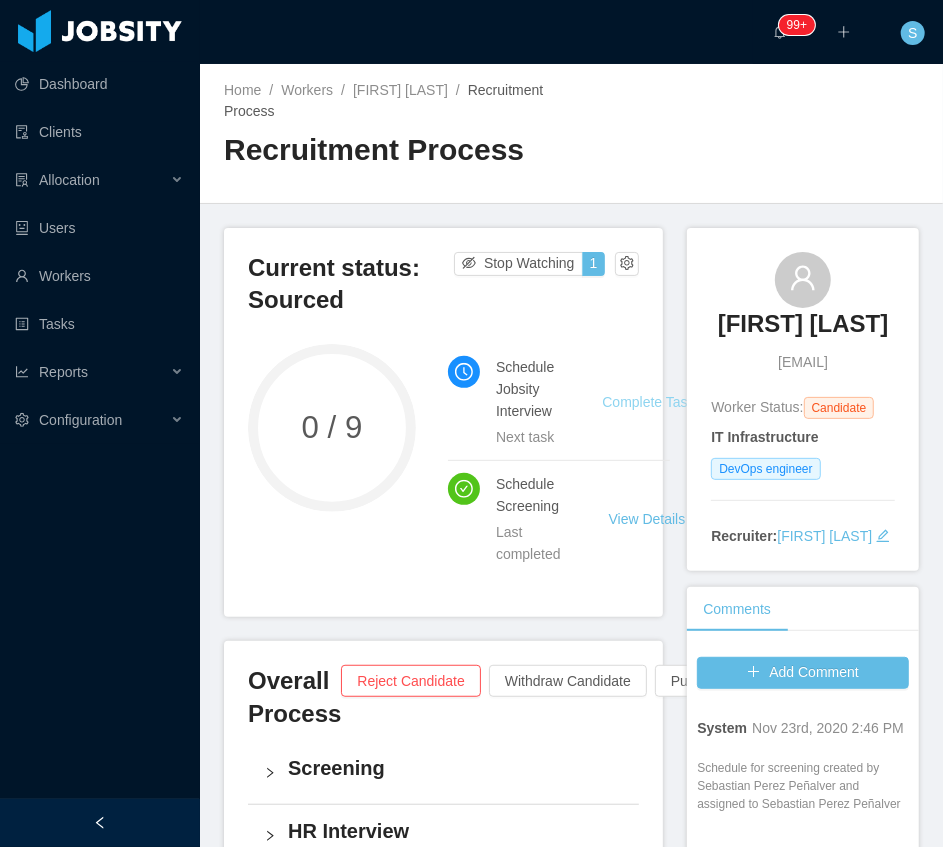 click on "Complete Task" at bounding box center (648, 402) 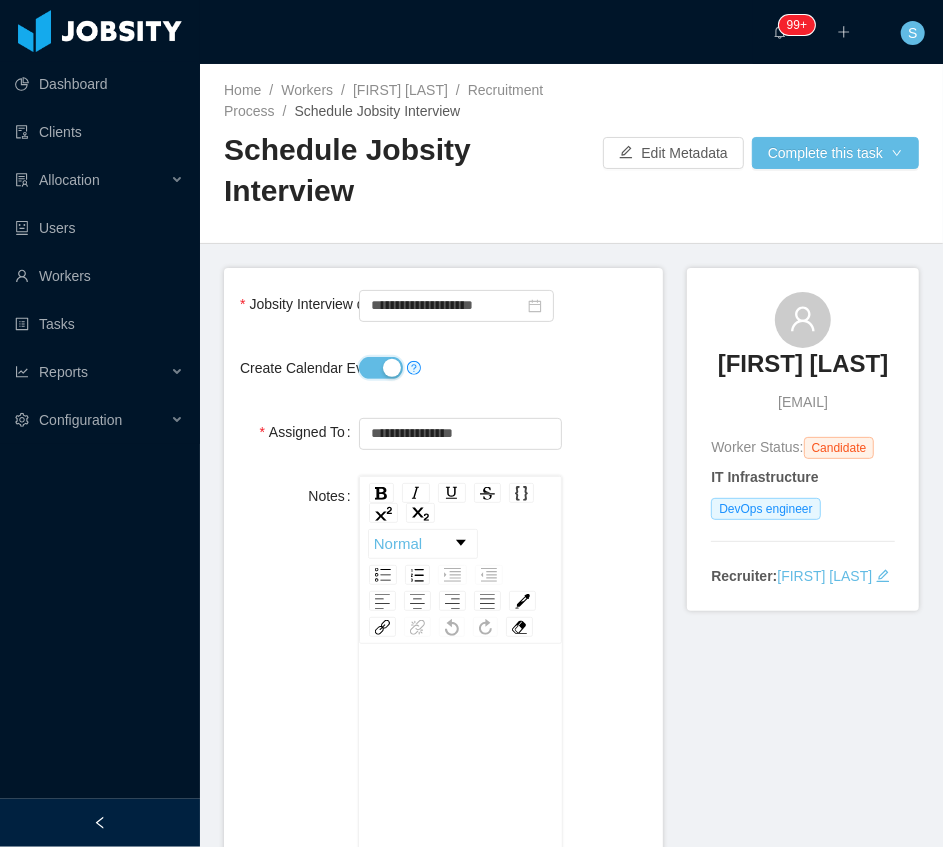 drag, startPoint x: 384, startPoint y: 370, endPoint x: 426, endPoint y: 335, distance: 54.67175 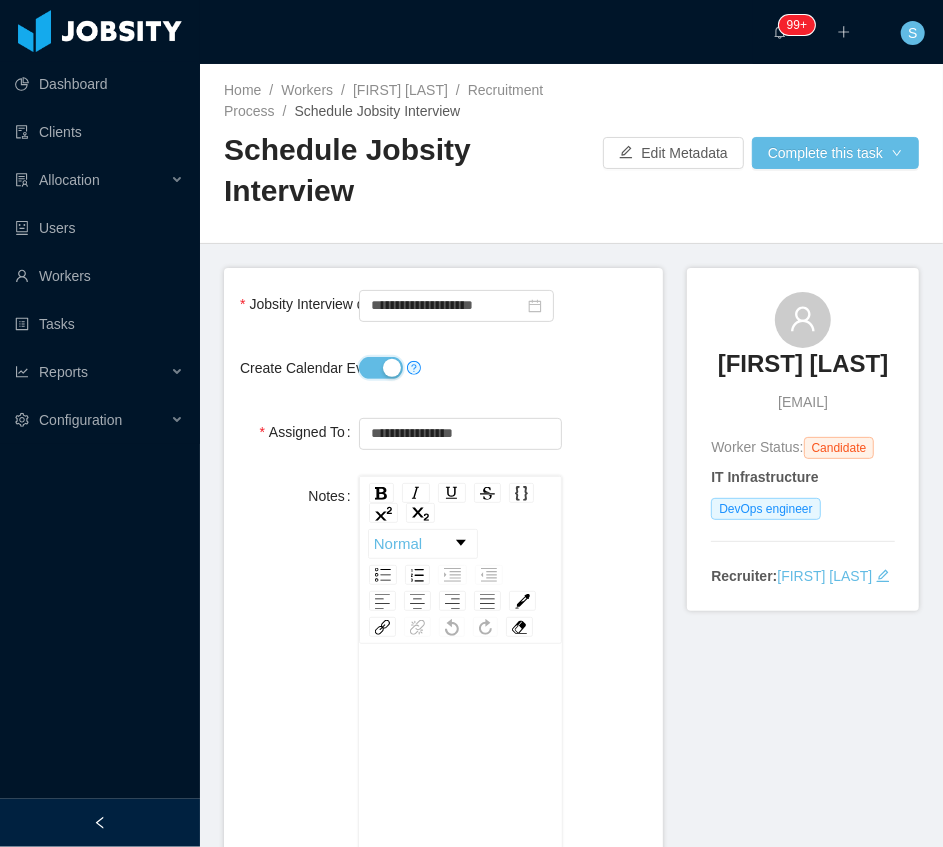 click on "Create Calendar Event?" at bounding box center [381, 368] 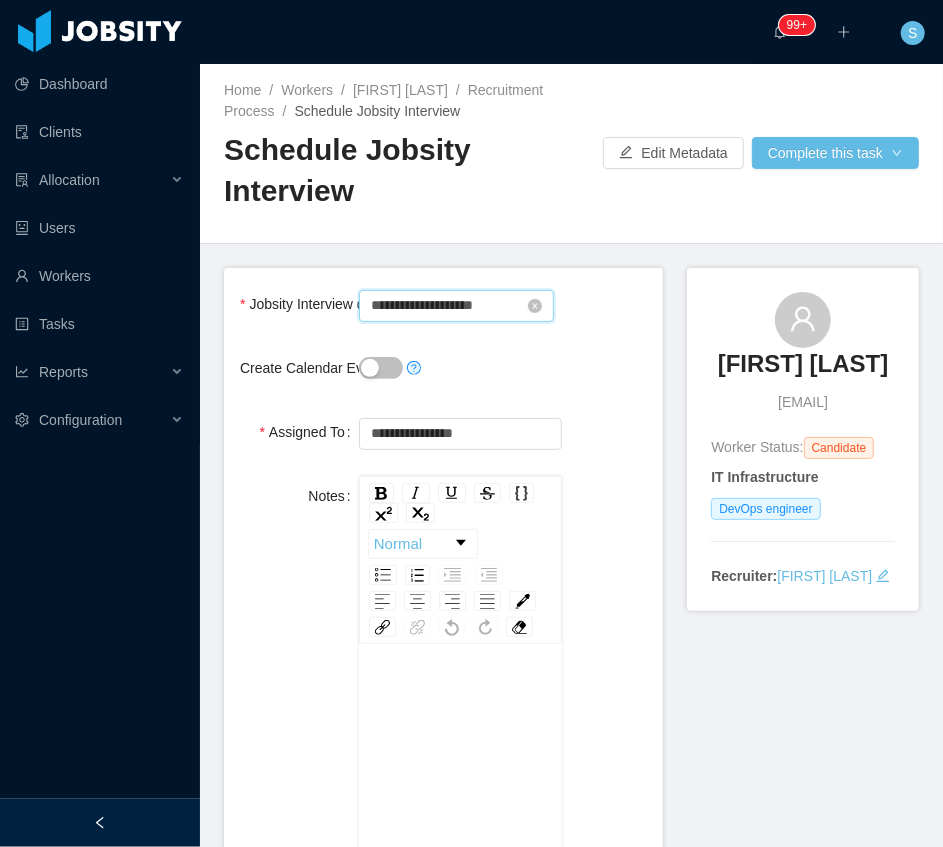 click on "**********" at bounding box center (456, 306) 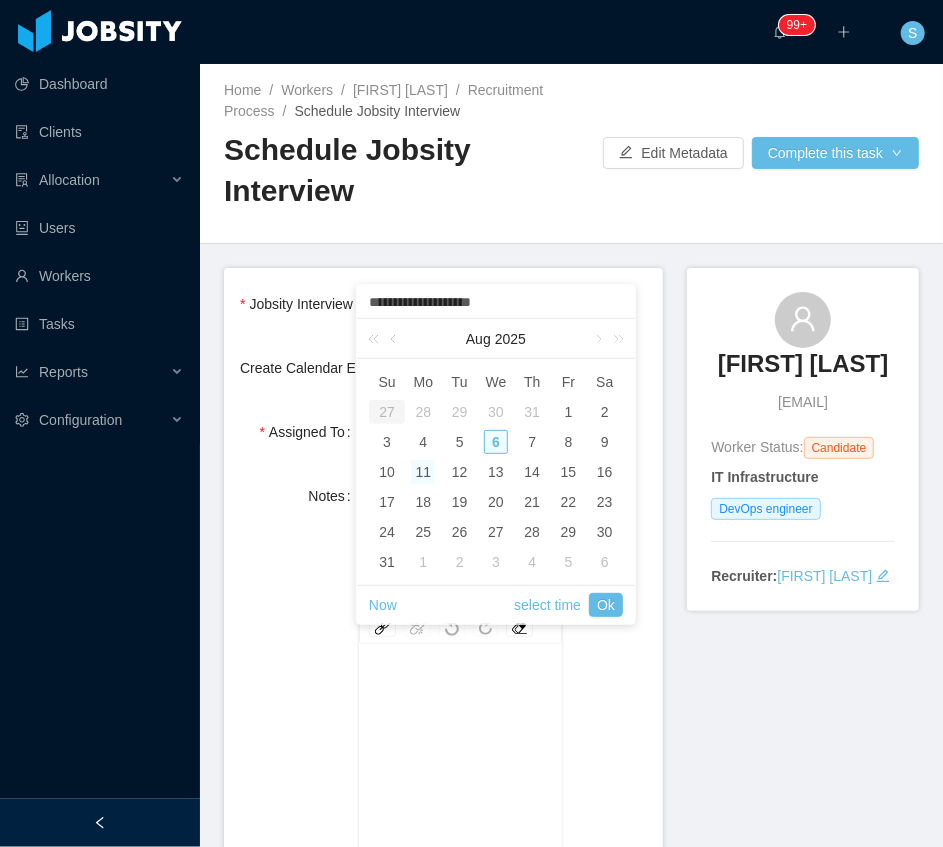 click on "6" at bounding box center [496, 442] 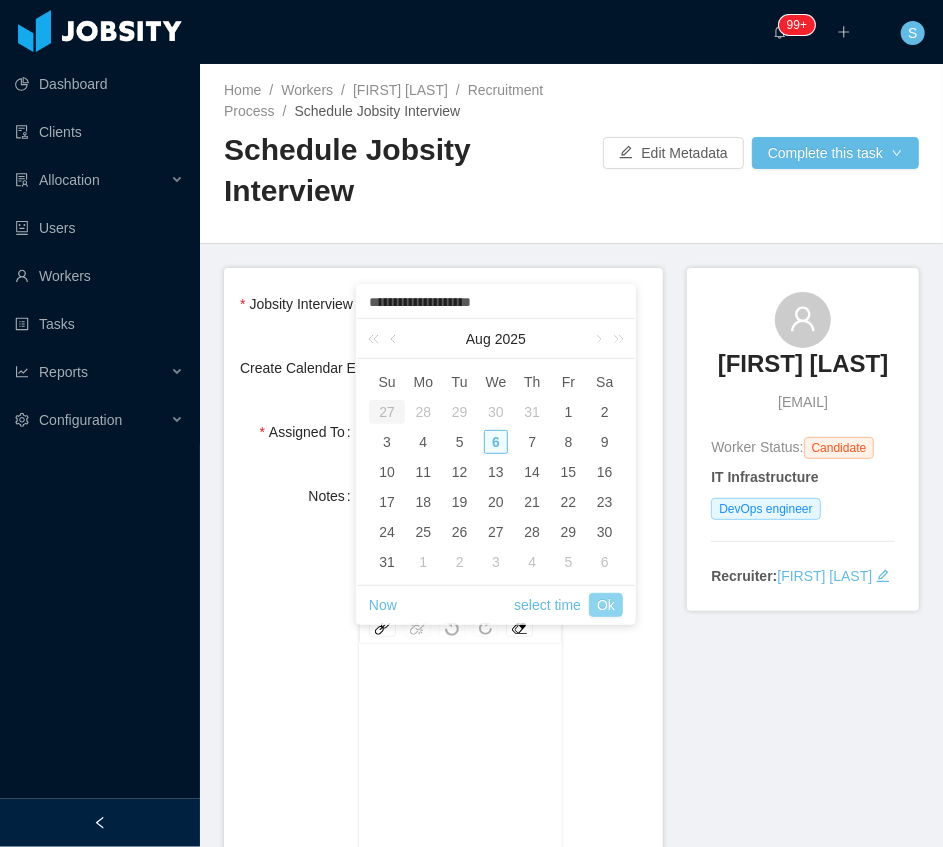 click on "Ok" at bounding box center [606, 605] 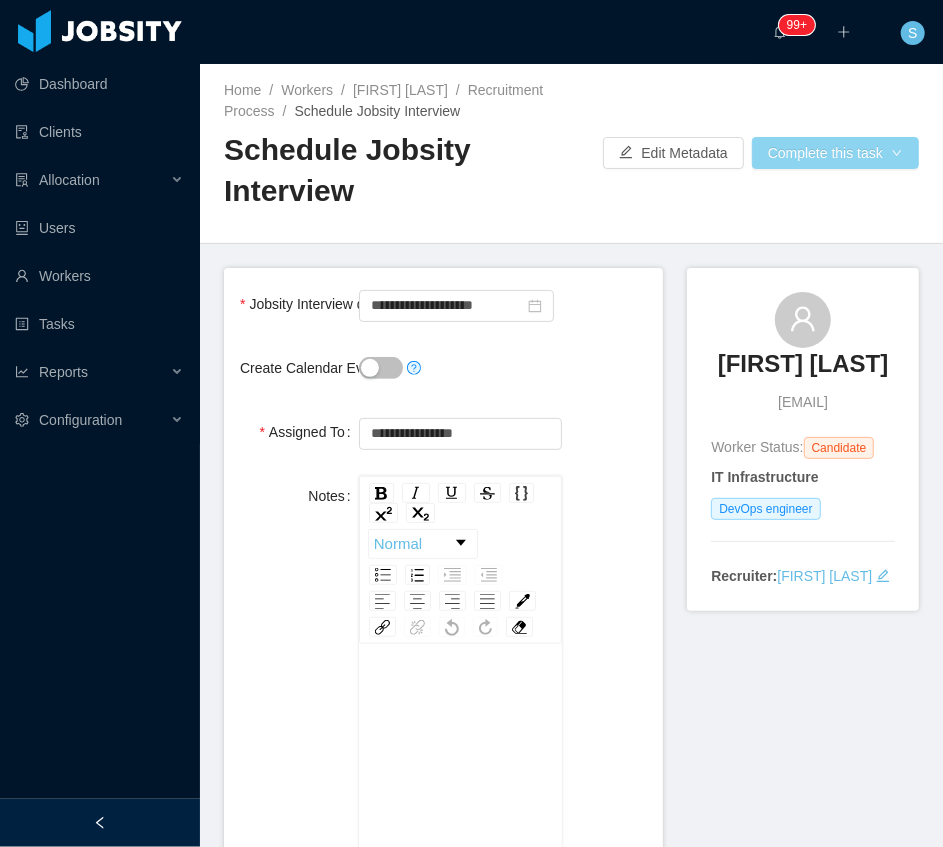 click on "Complete this task" at bounding box center (835, 153) 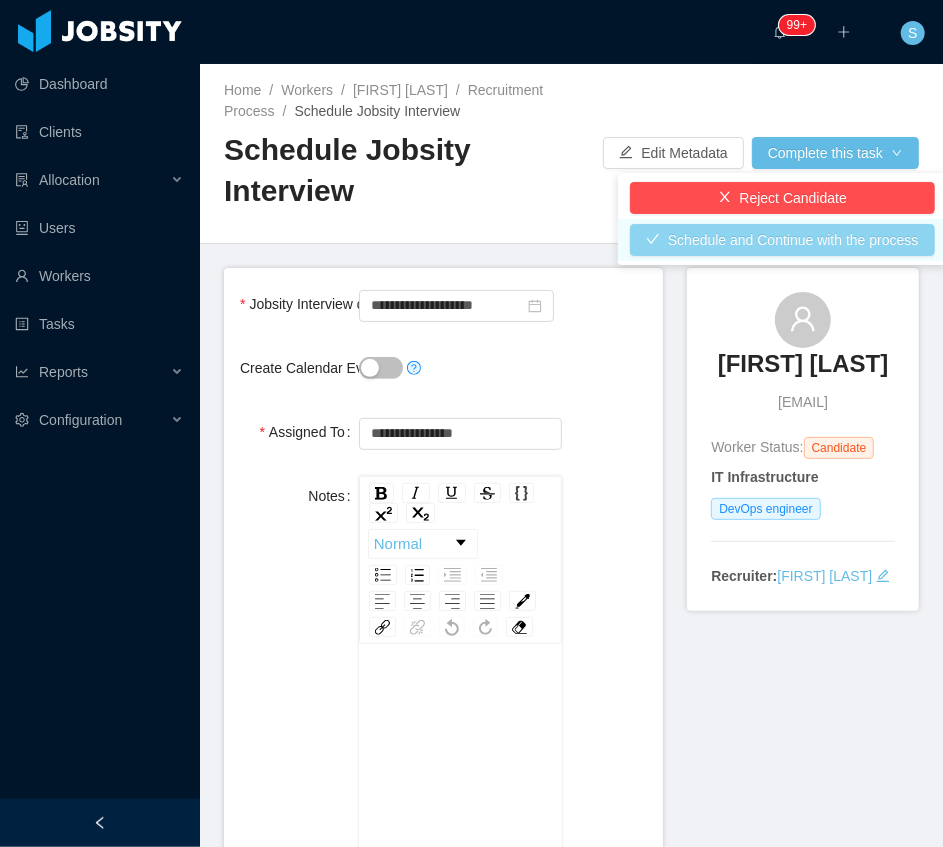 click on "Schedule and Continue with the process" at bounding box center [782, 240] 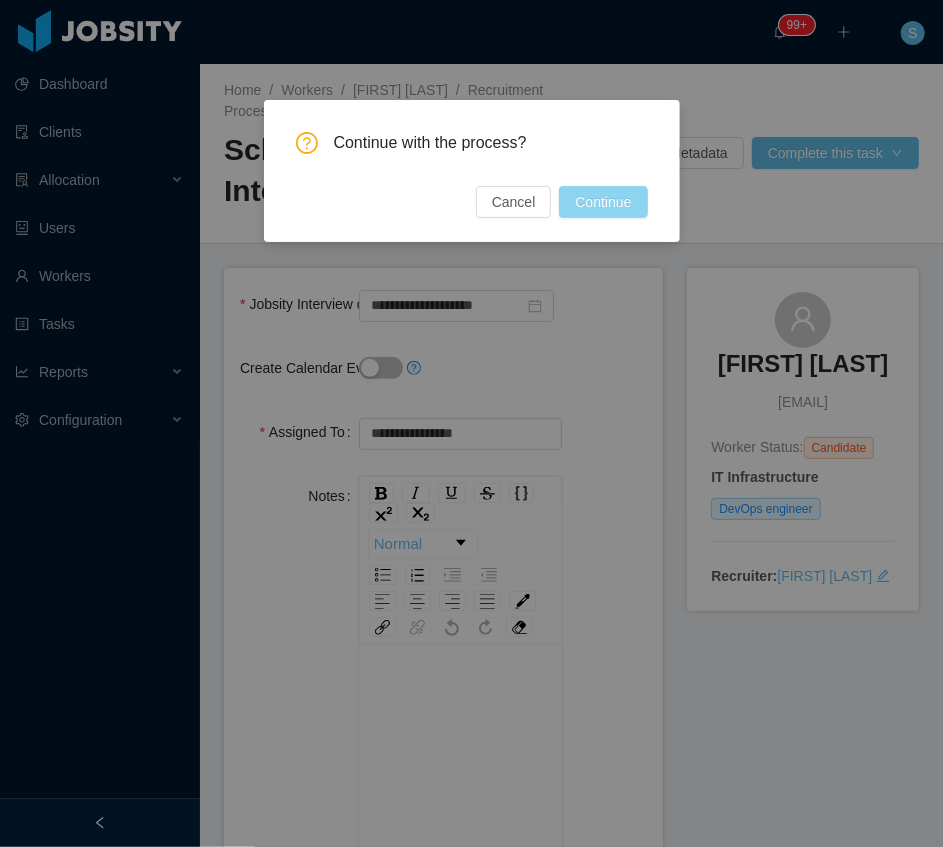 click on "Continue" at bounding box center (603, 202) 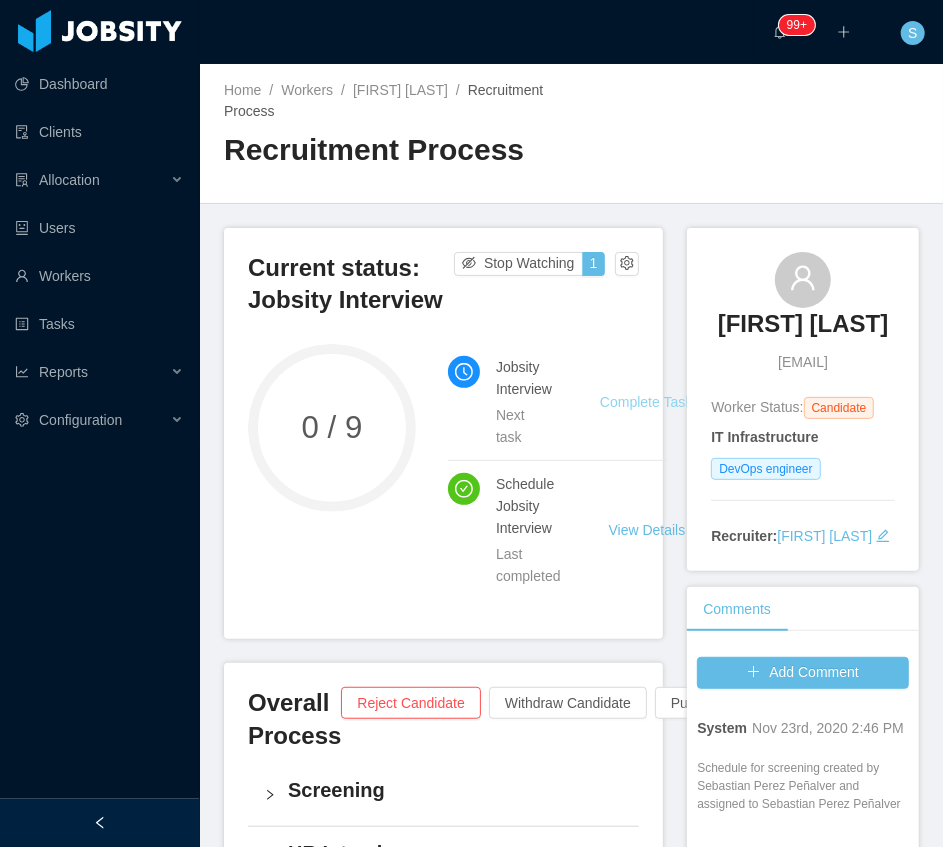 click on "Complete Task" at bounding box center (646, 402) 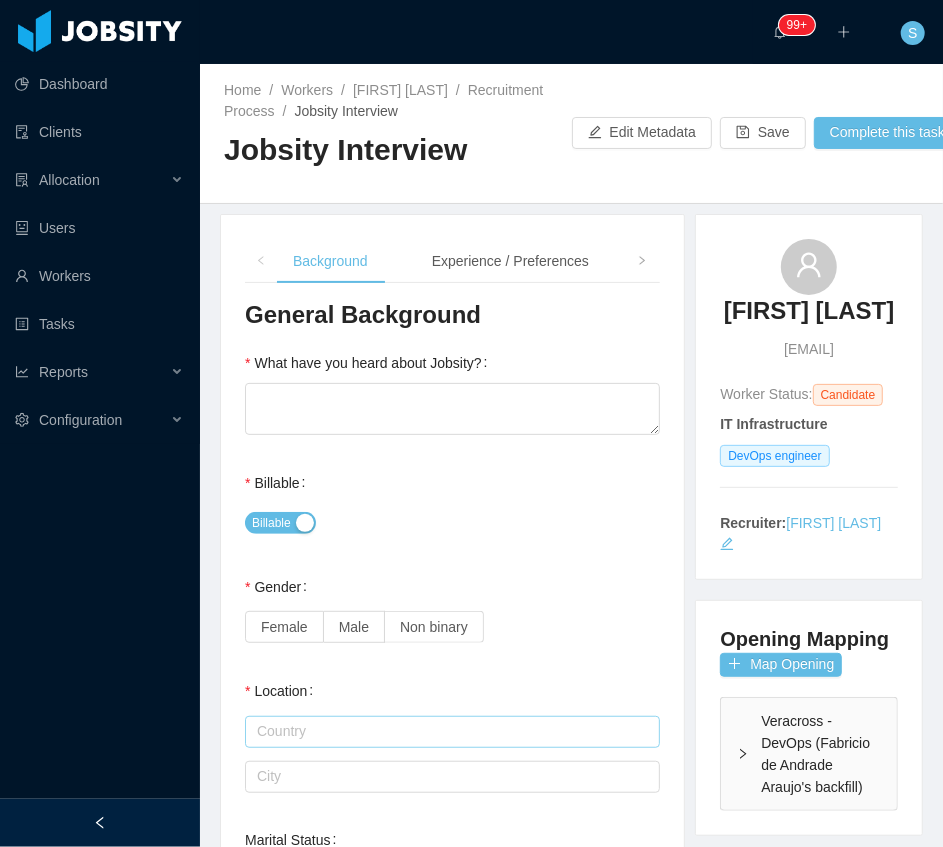 click at bounding box center (452, 732) 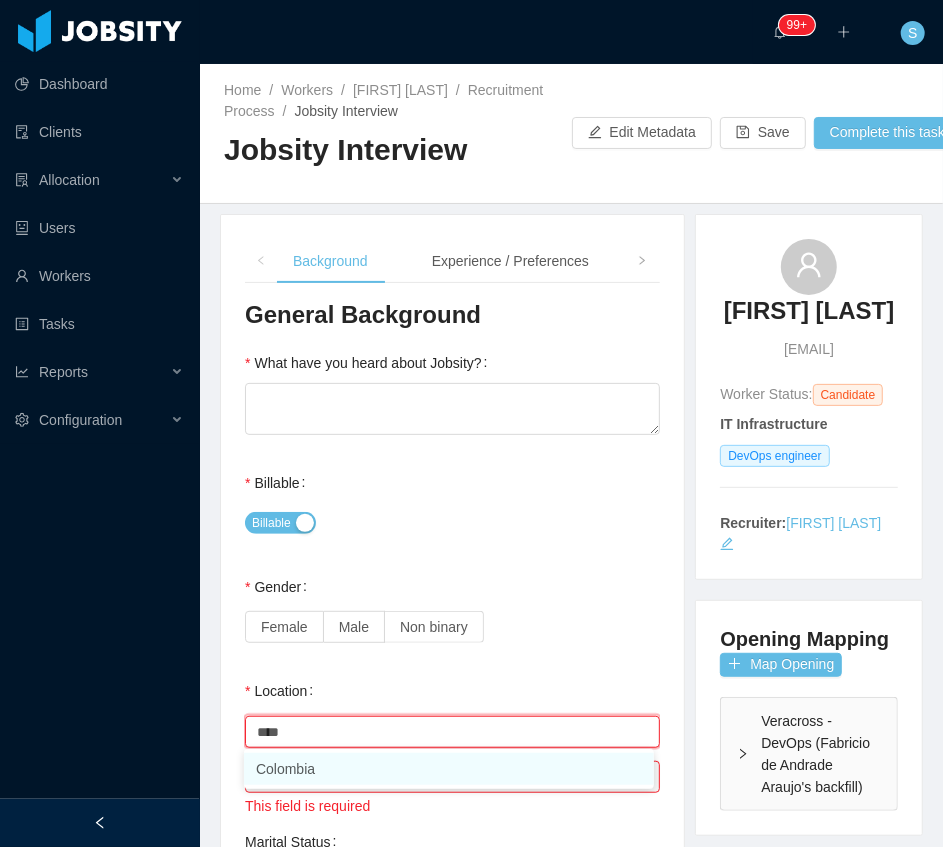 click on "Colombia" at bounding box center [449, 769] 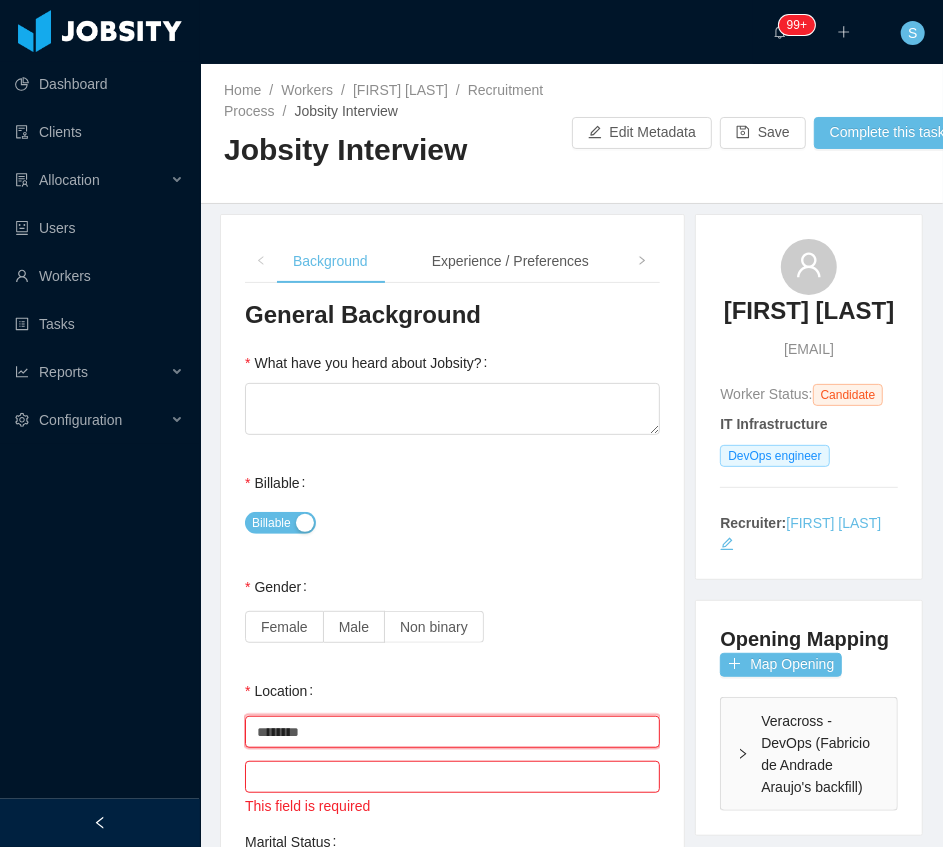type on "********" 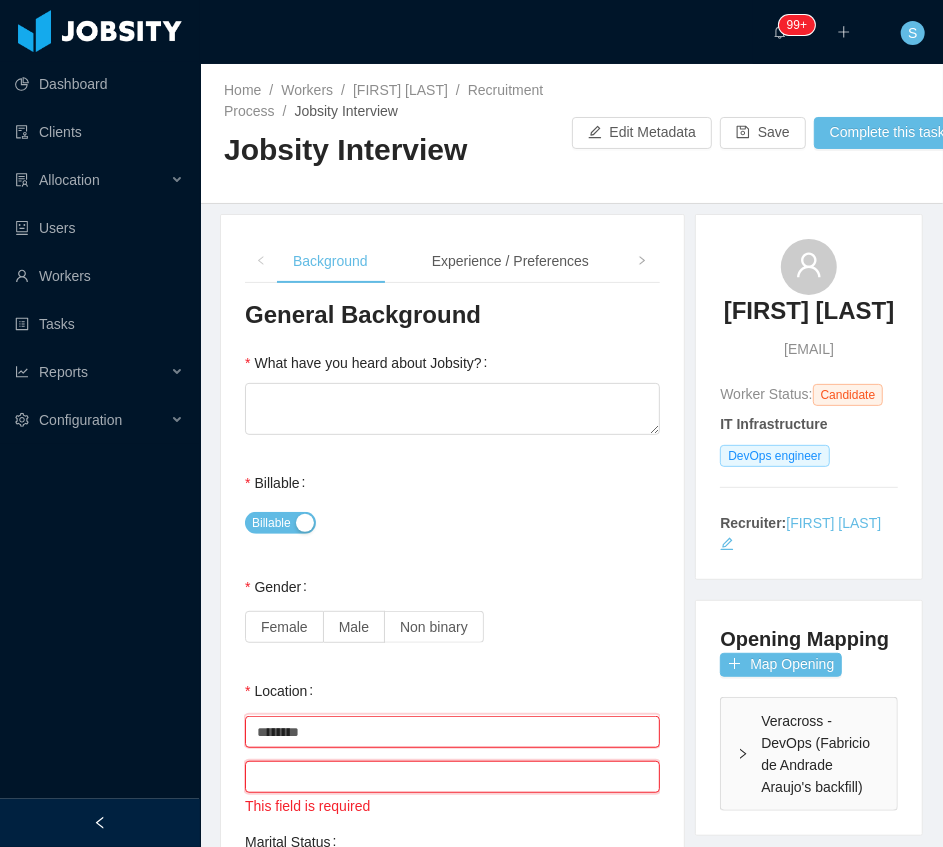 click at bounding box center (452, 777) 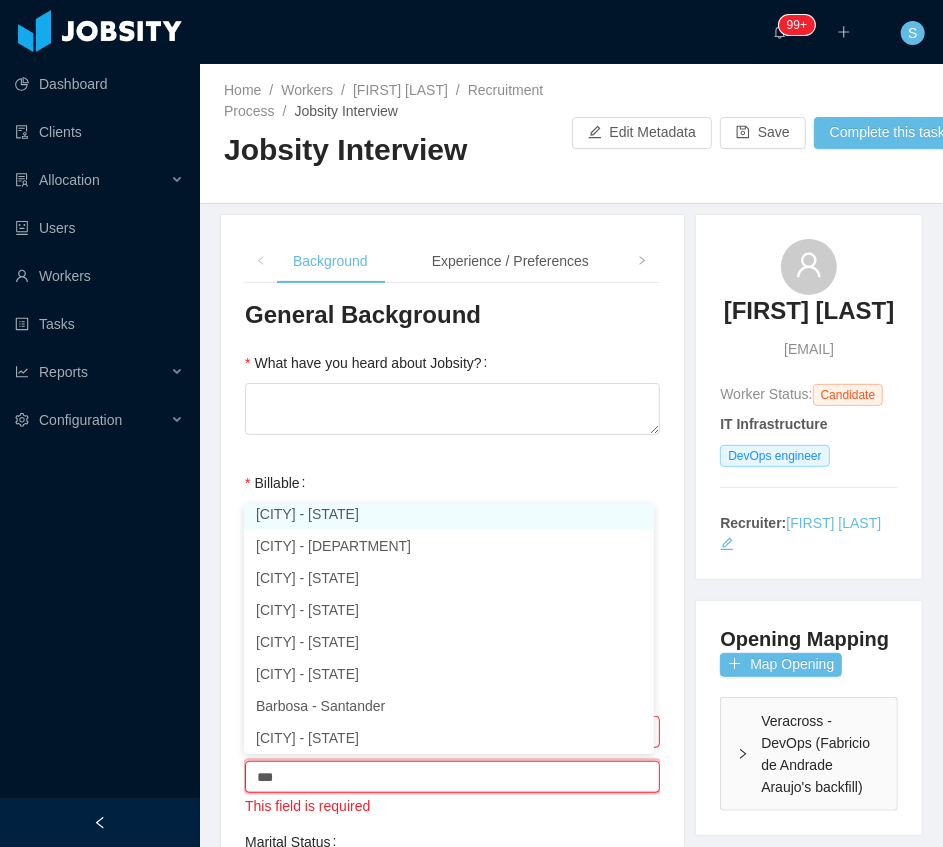 scroll, scrollTop: 4, scrollLeft: 0, axis: vertical 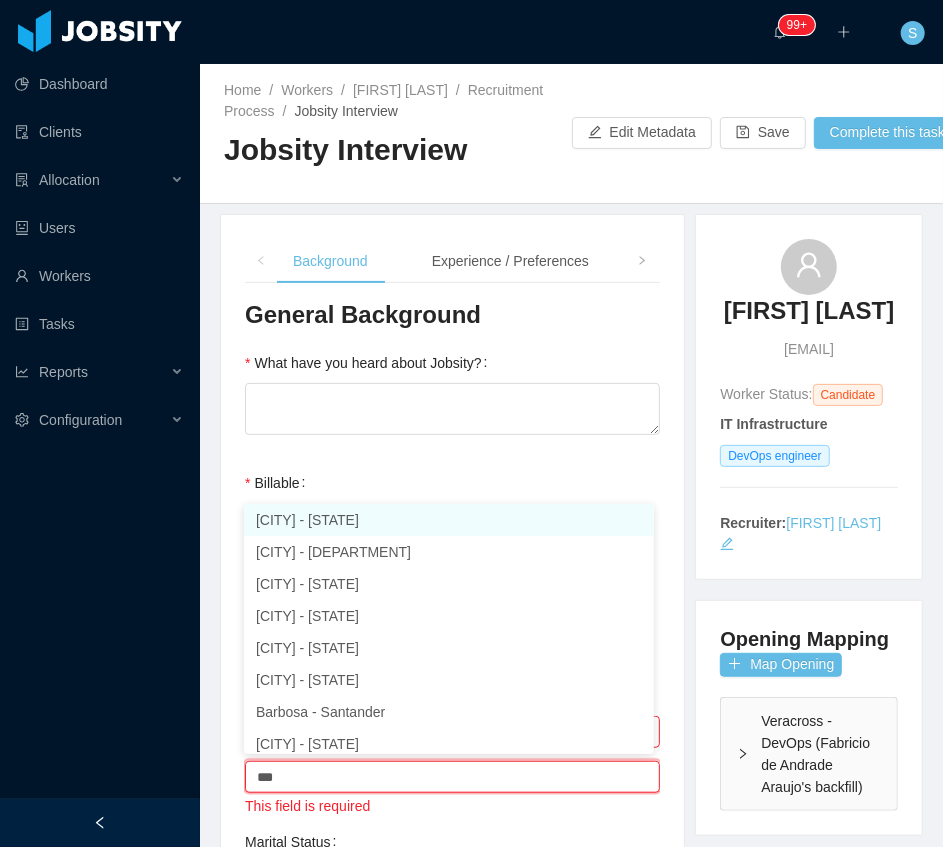 click on "[CITY] - [STATE]" at bounding box center (449, 520) 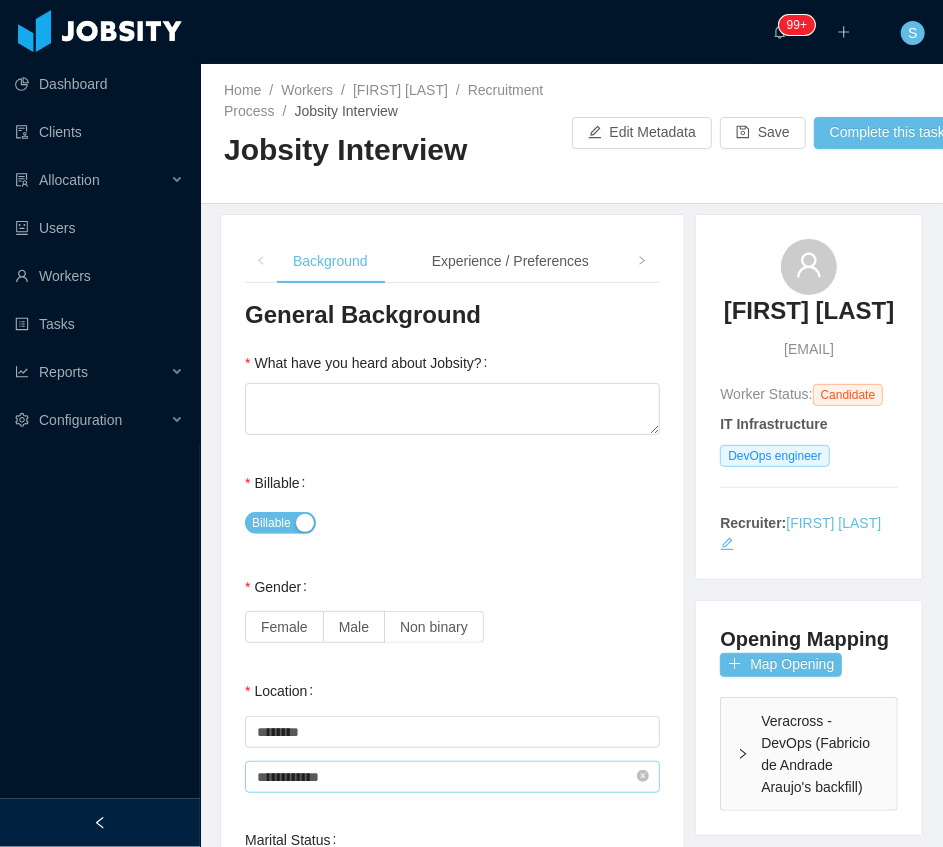 click on "**********" at bounding box center (452, 777) 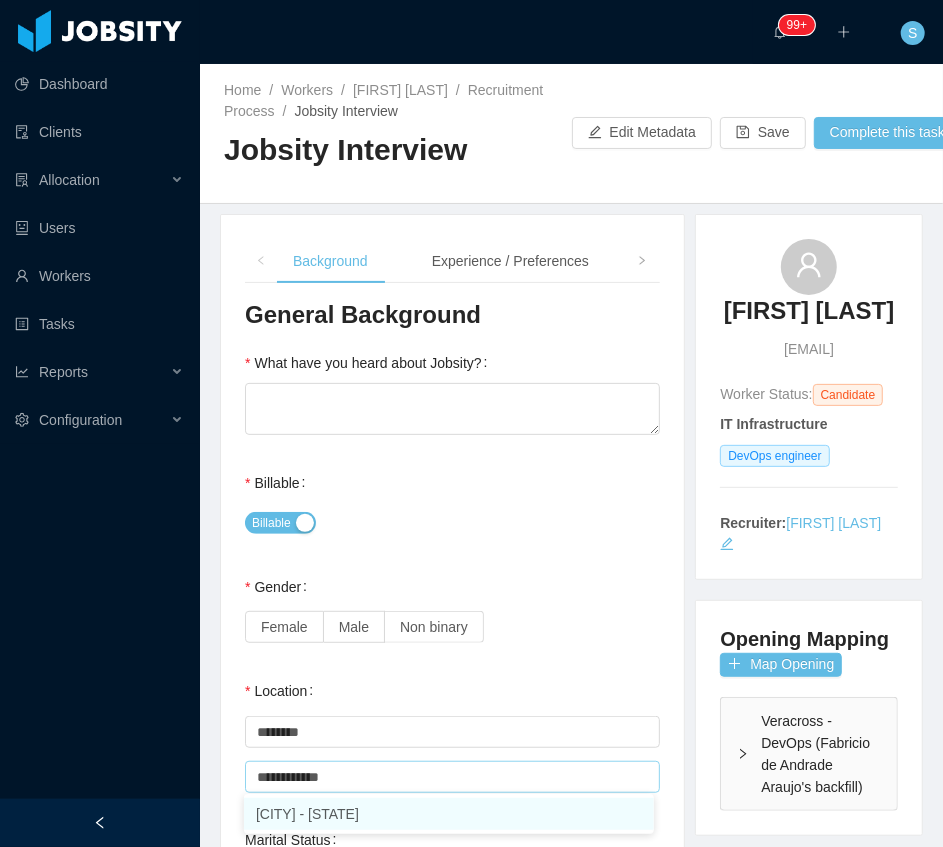 click on "[CITY] - [STATE]" at bounding box center (449, 814) 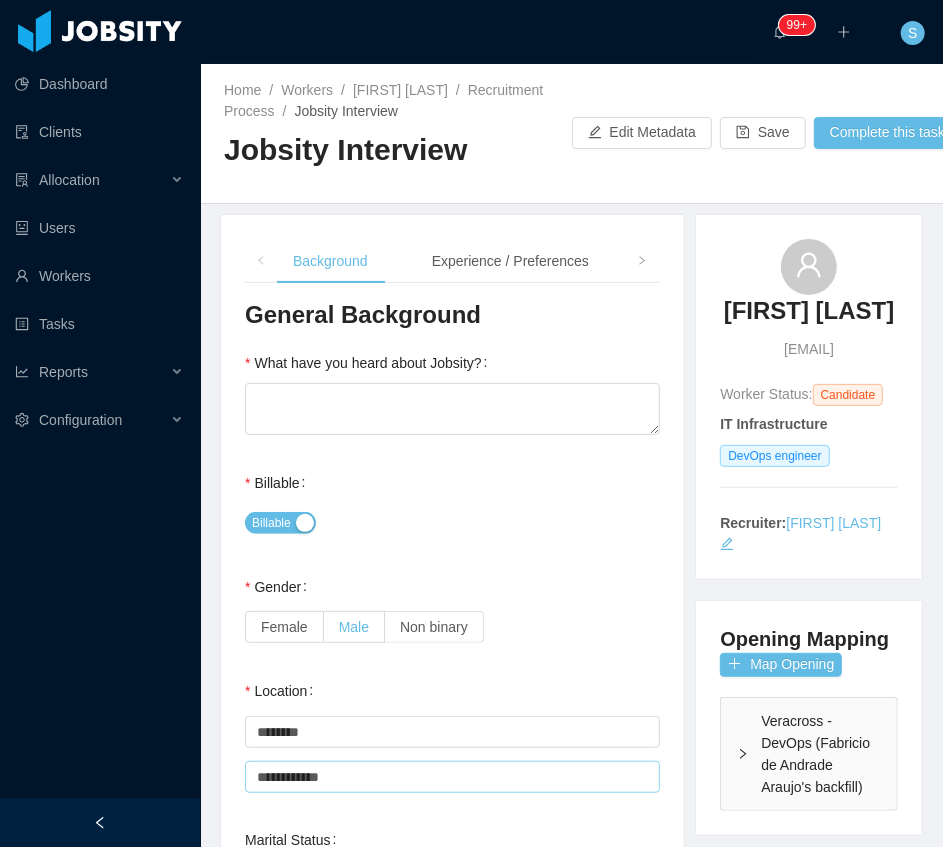 type on "**********" 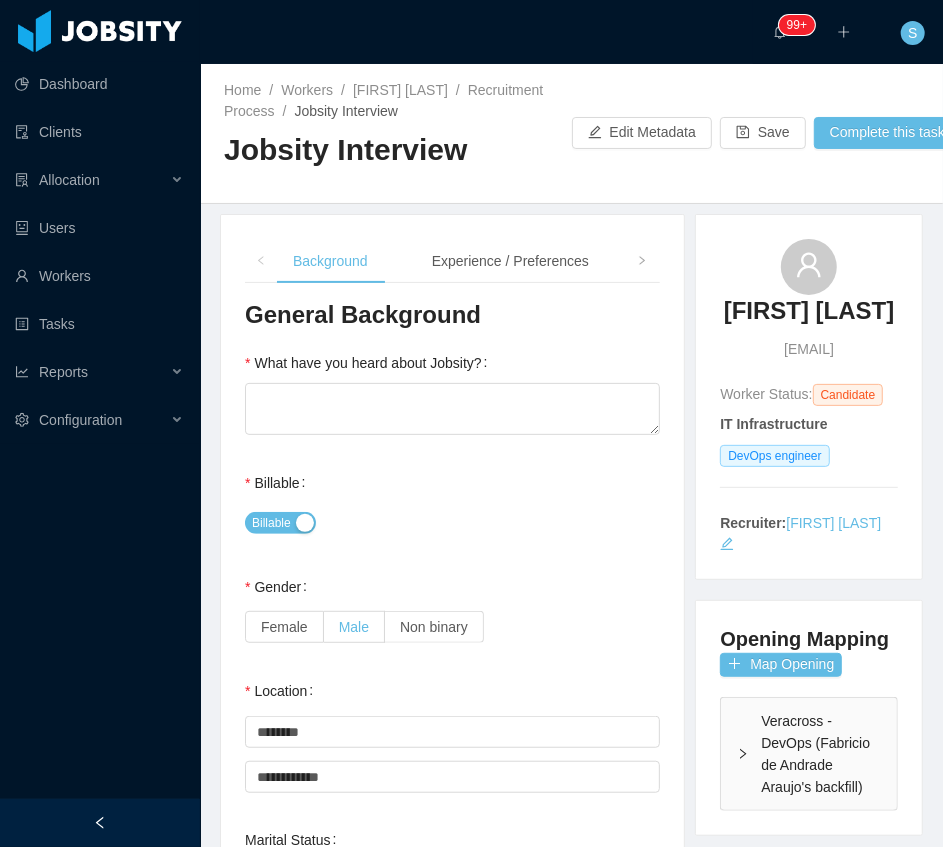click on "Male" at bounding box center [354, 627] 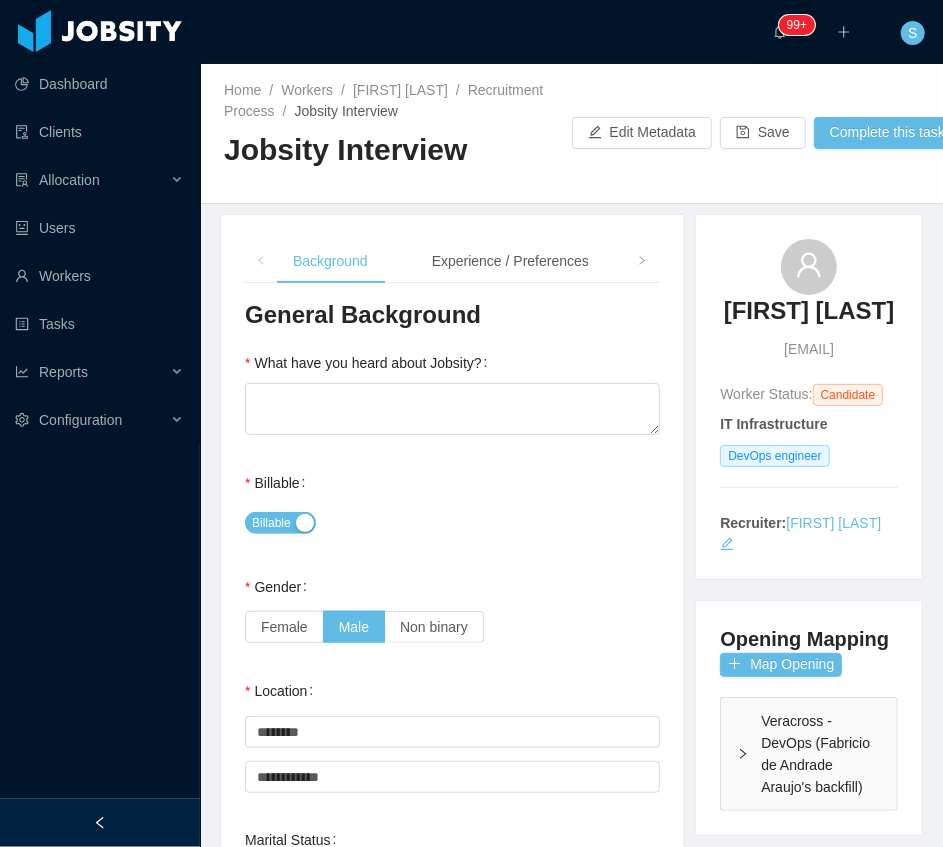 click at bounding box center (100, 823) 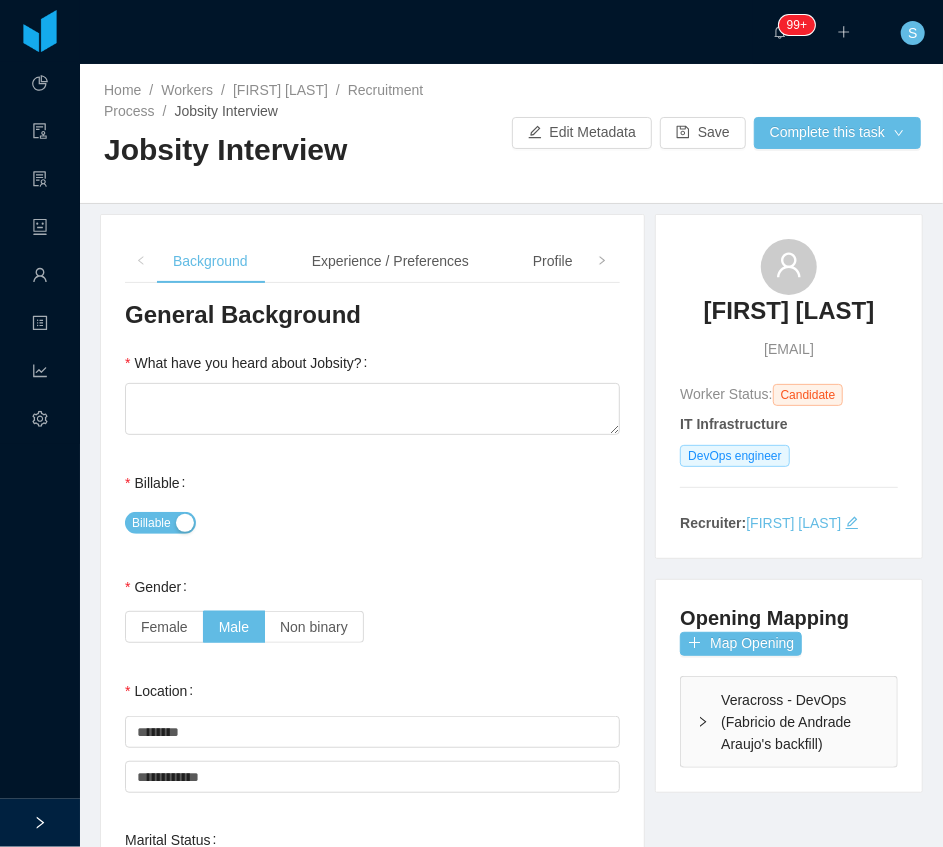 type 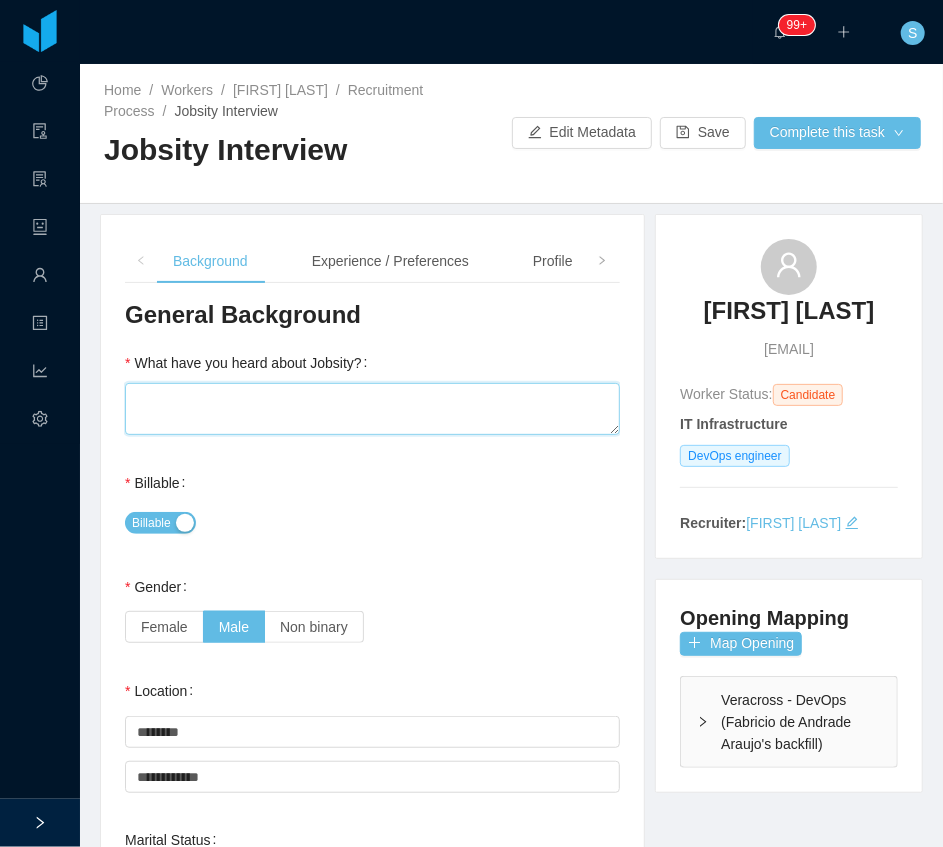 click on "What have you heard about Jobsity?" at bounding box center (372, 409) 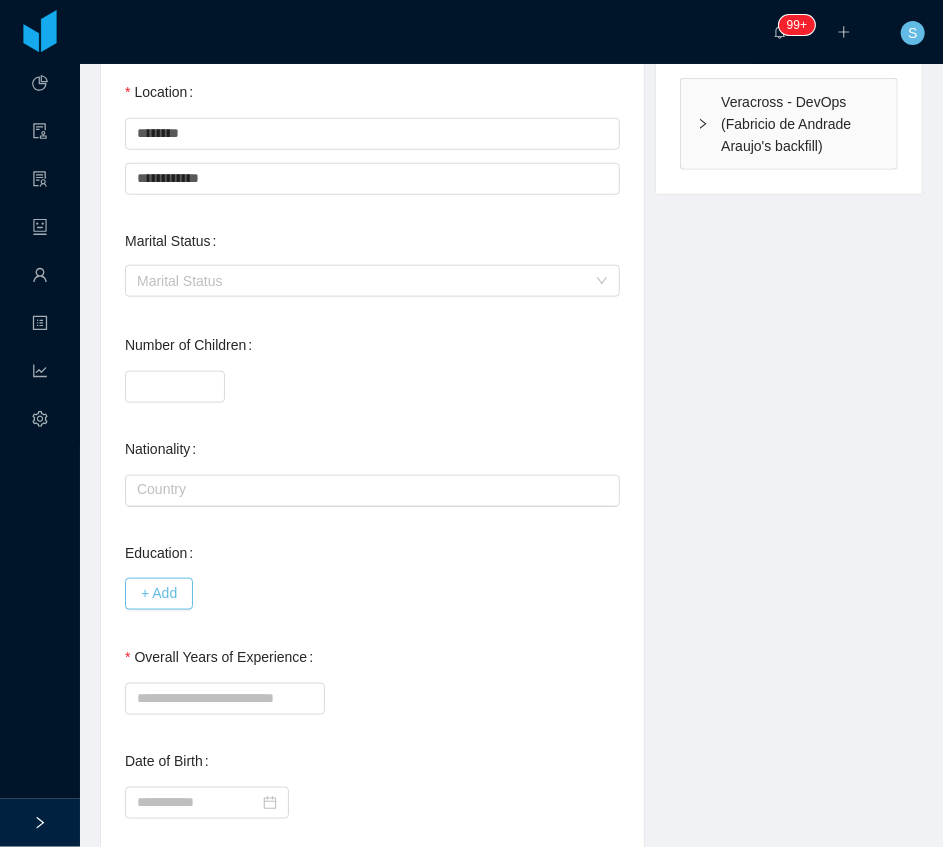 scroll, scrollTop: 600, scrollLeft: 0, axis: vertical 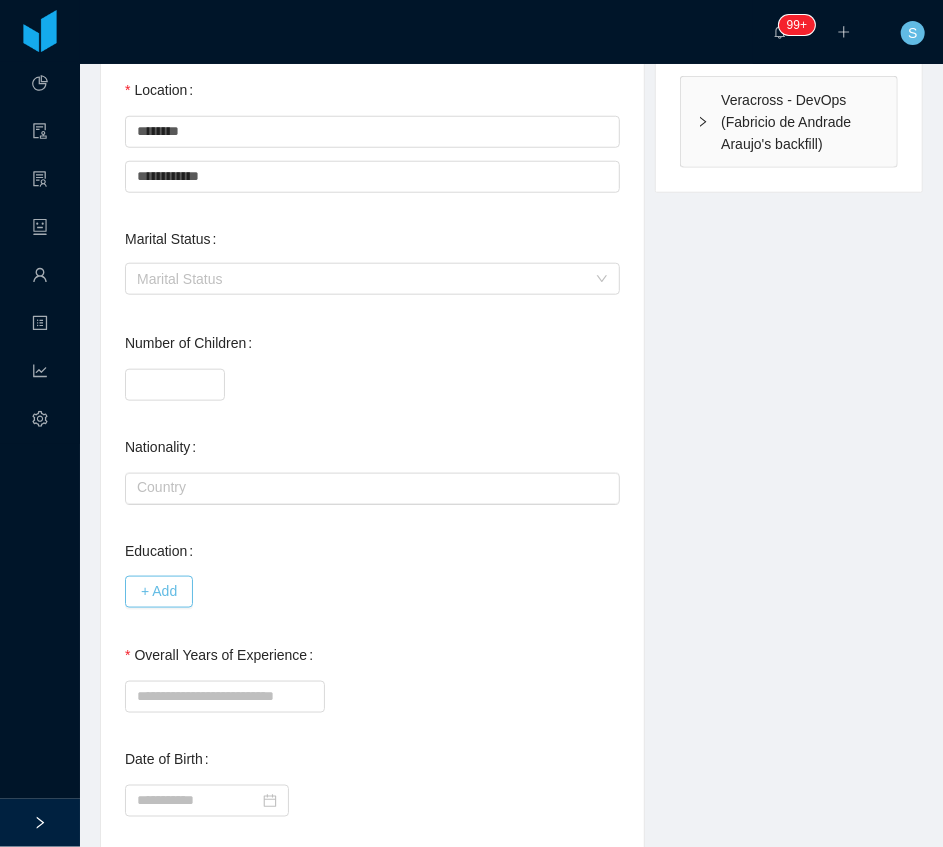 type on "*" 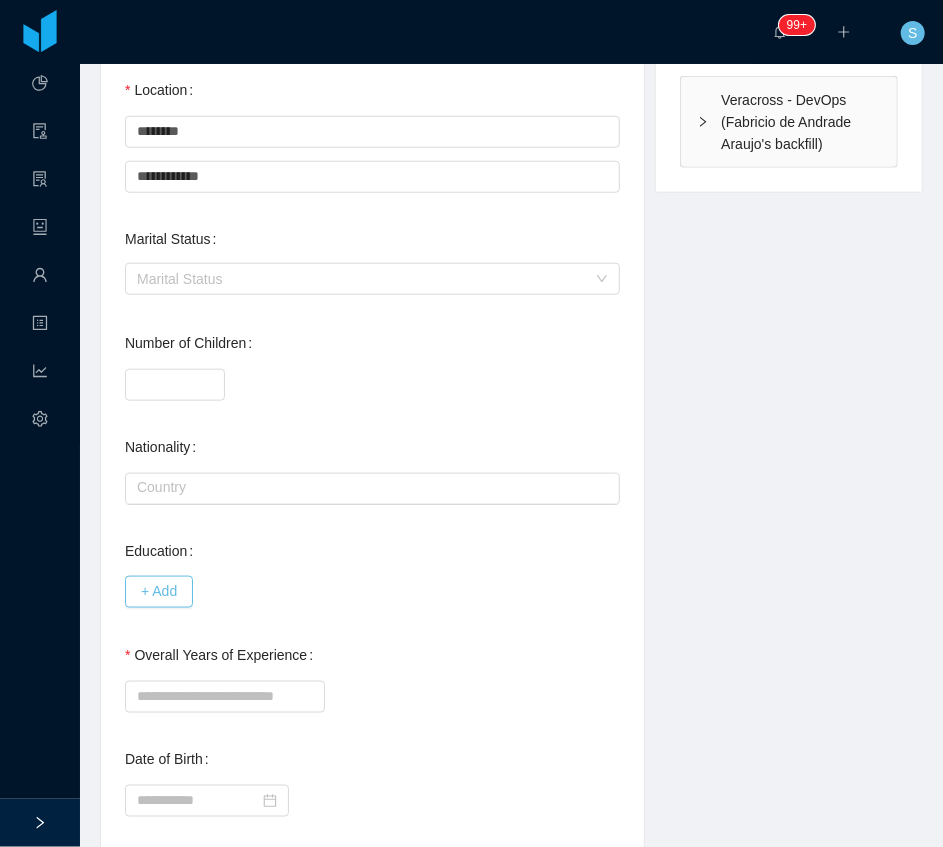 click on "**********" at bounding box center (372, 271) 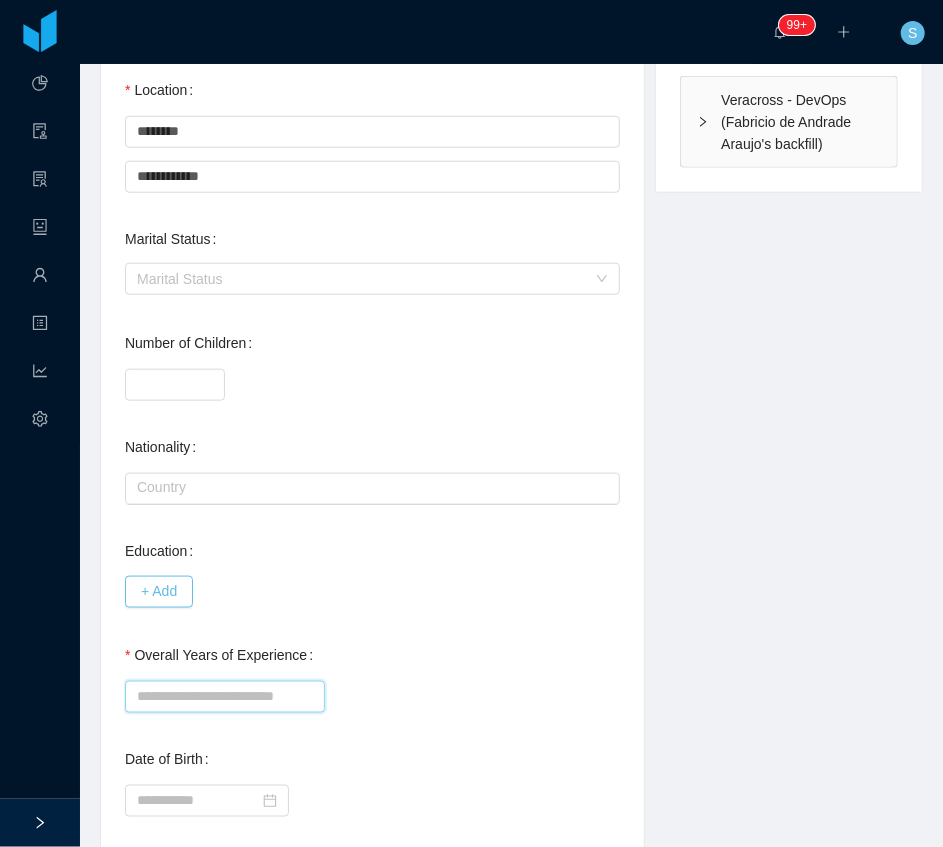 click on "Overall Years of Experience" at bounding box center (225, 697) 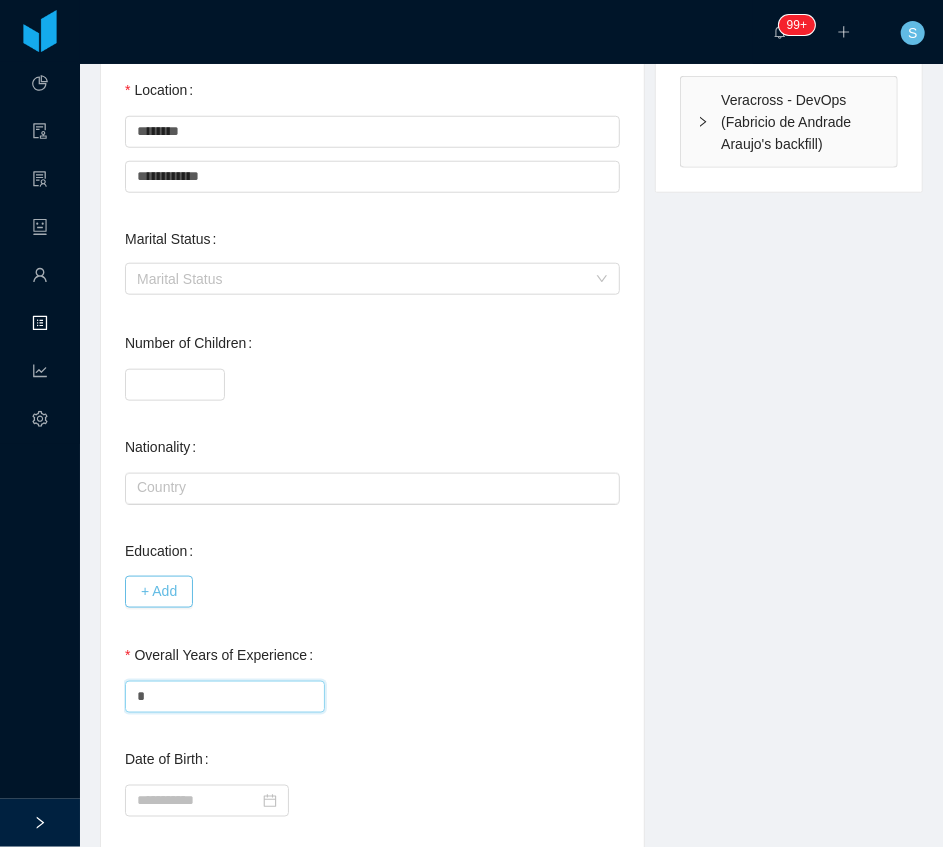 type on "*" 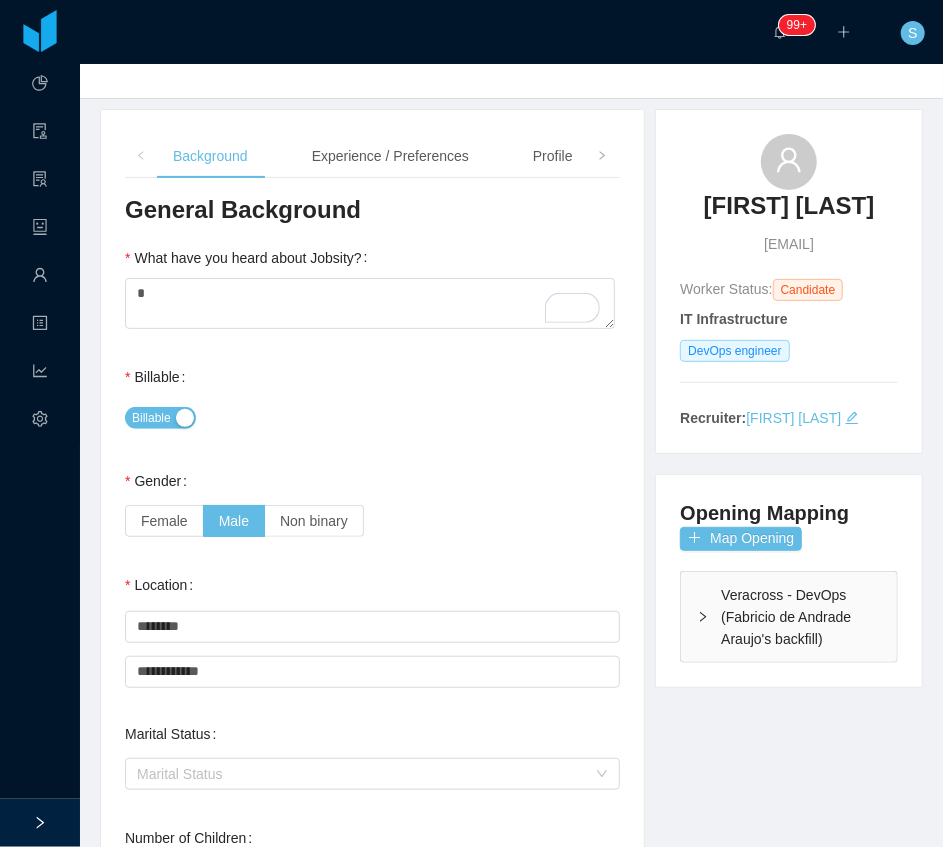 scroll, scrollTop: 0, scrollLeft: 0, axis: both 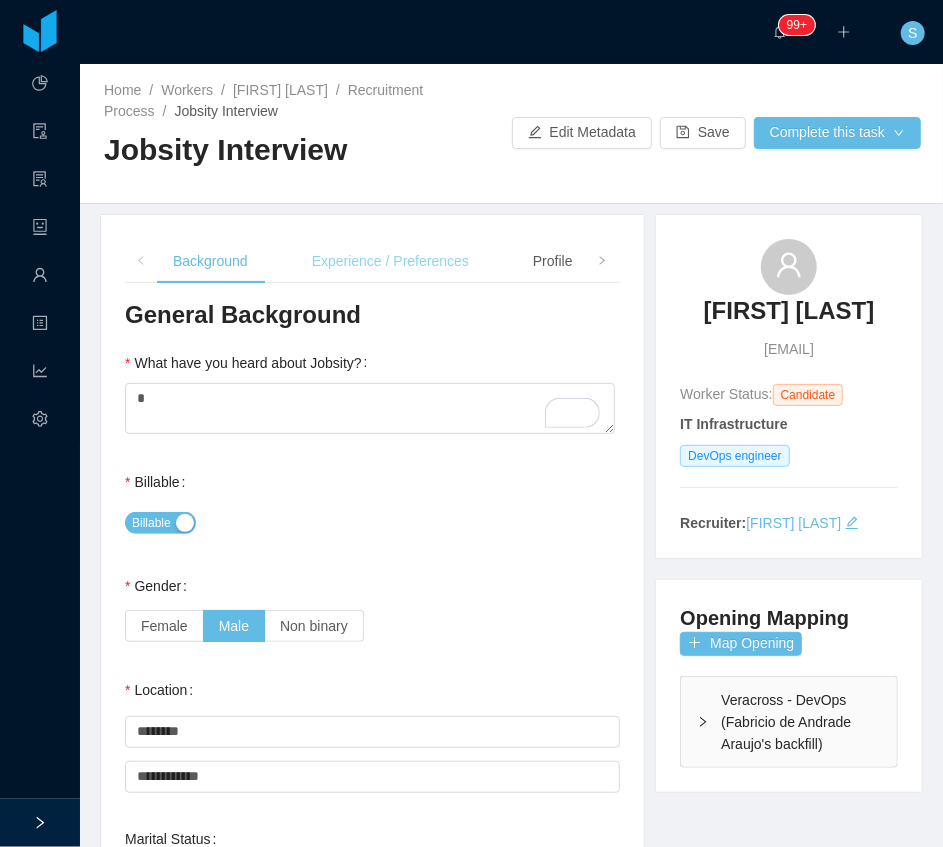 click on "Experience / Preferences" at bounding box center (390, 261) 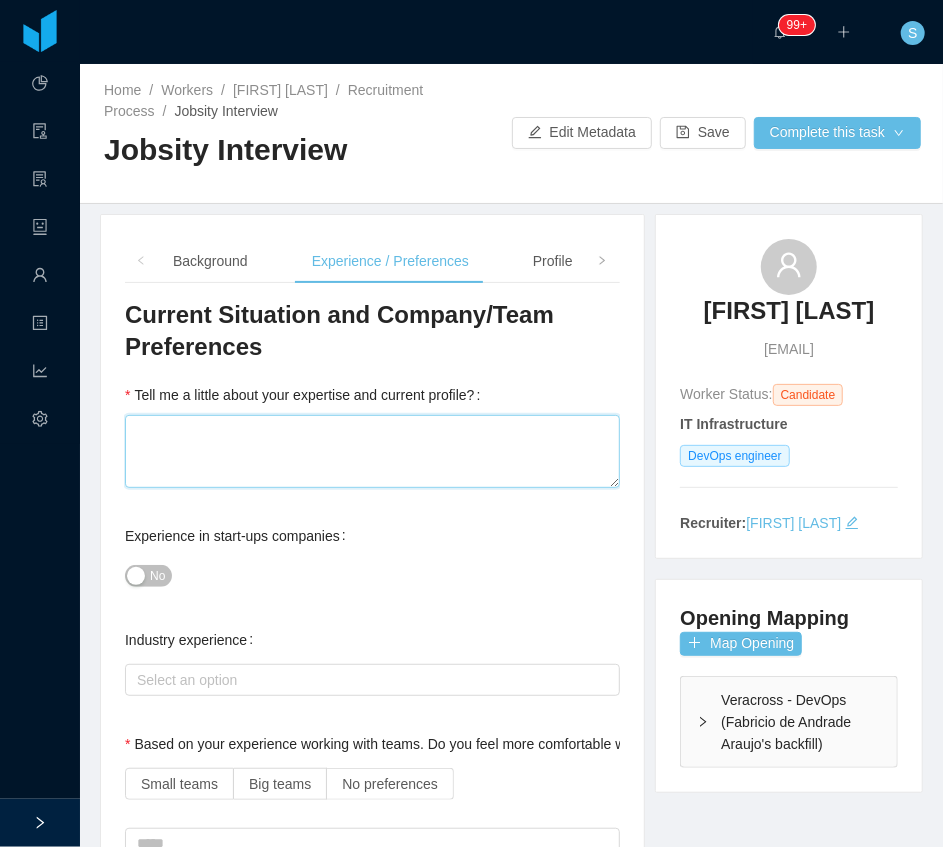 click on "Tell me a little about your expertise and current profile?" at bounding box center [372, 451] 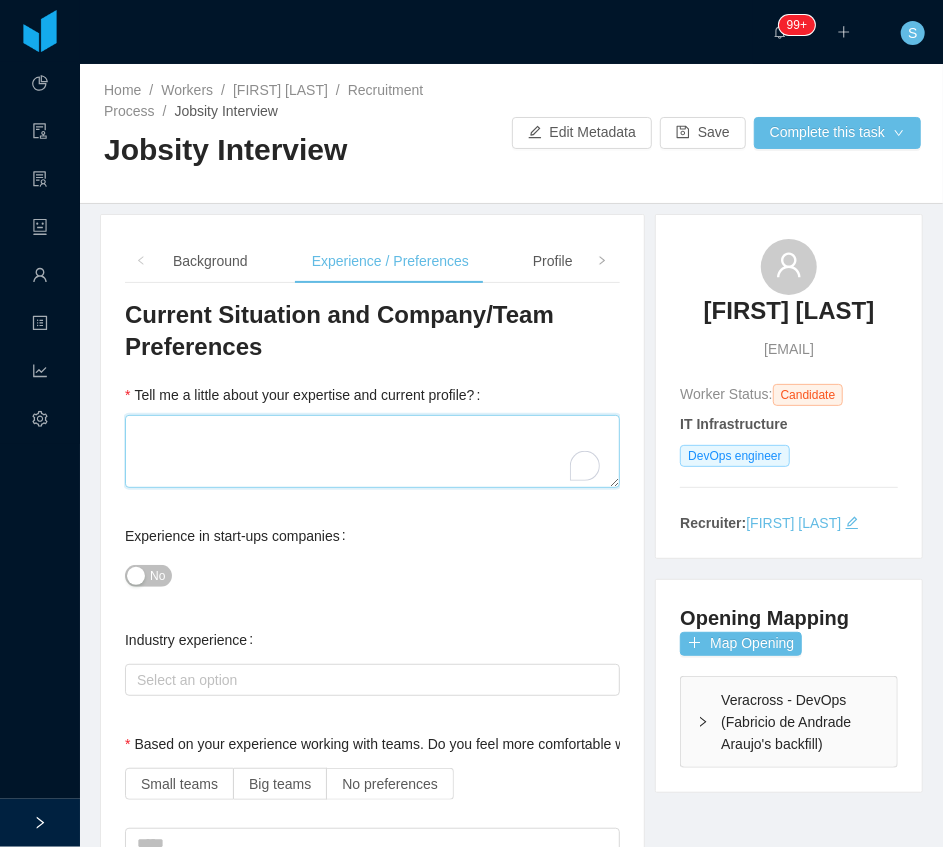 paste on "**********" 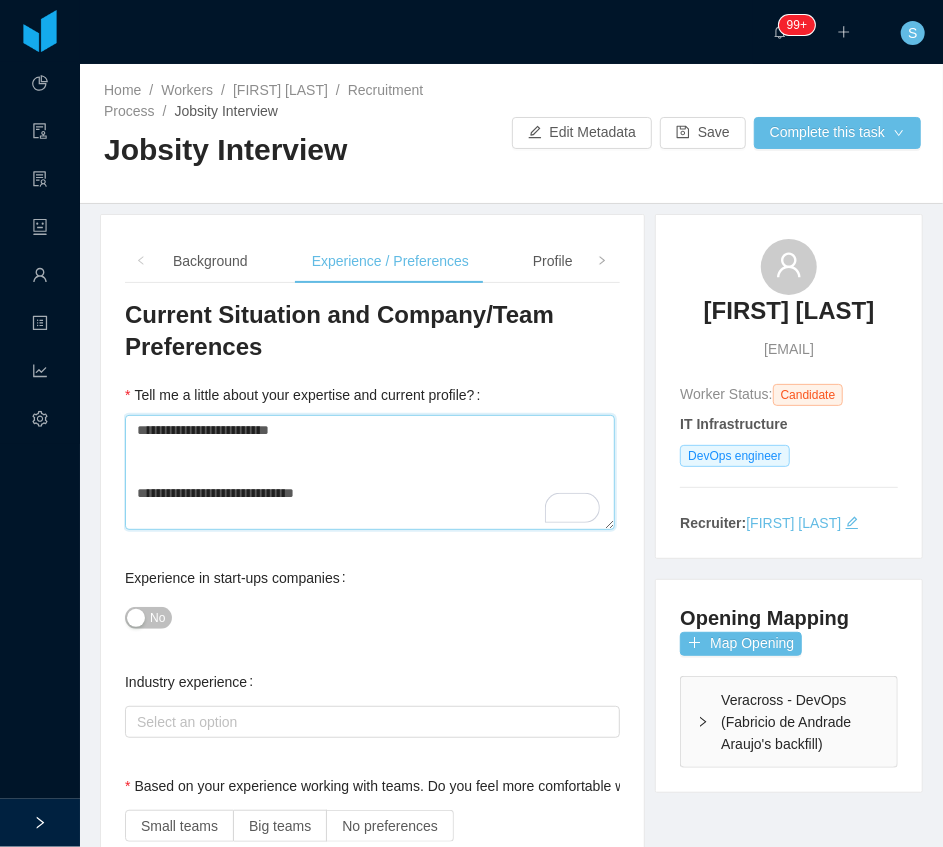 click on "**********" at bounding box center [370, 472] 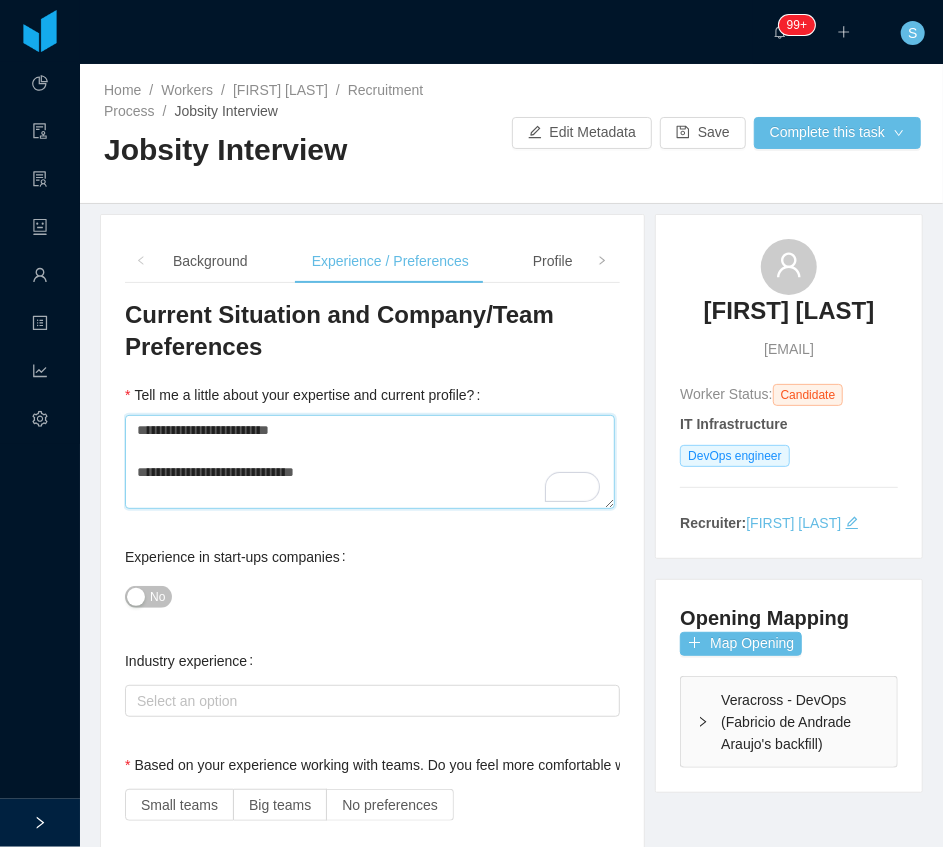 type 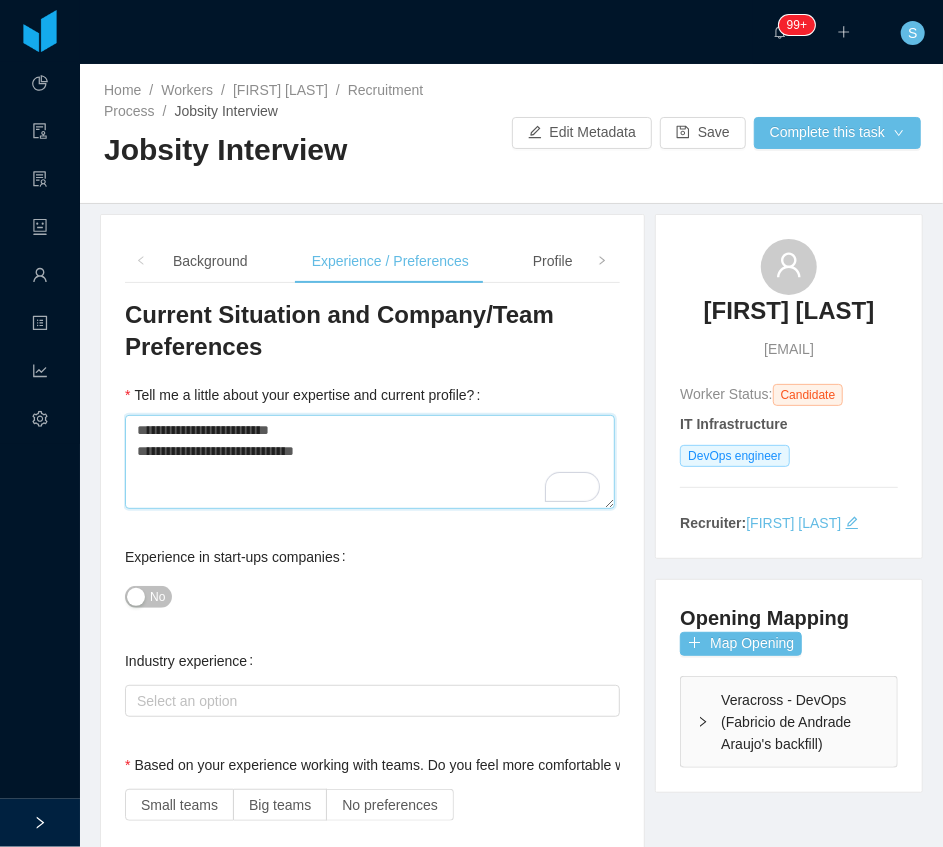 type 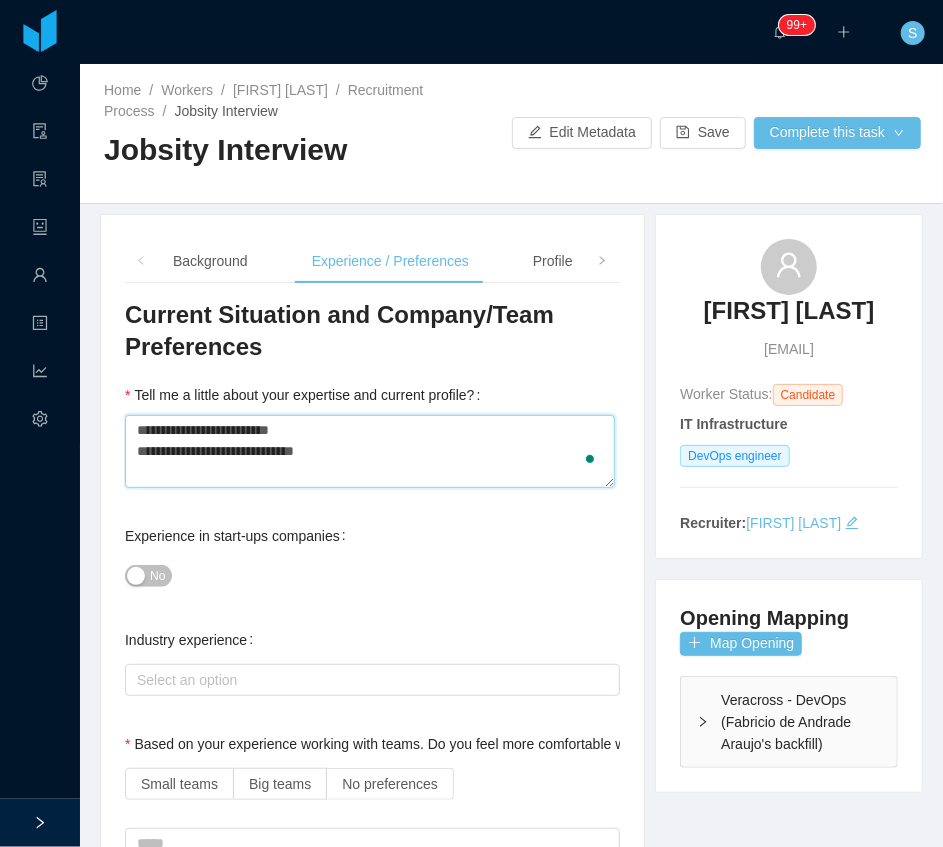 type on "**********" 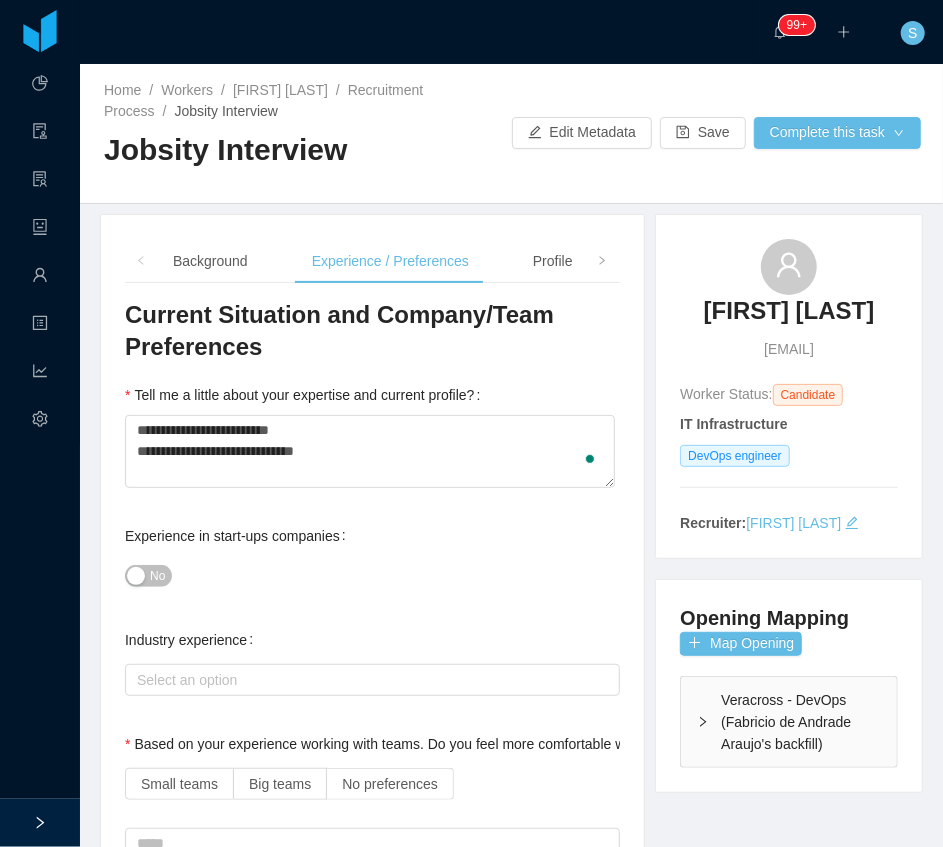 click on "No" at bounding box center [148, 576] 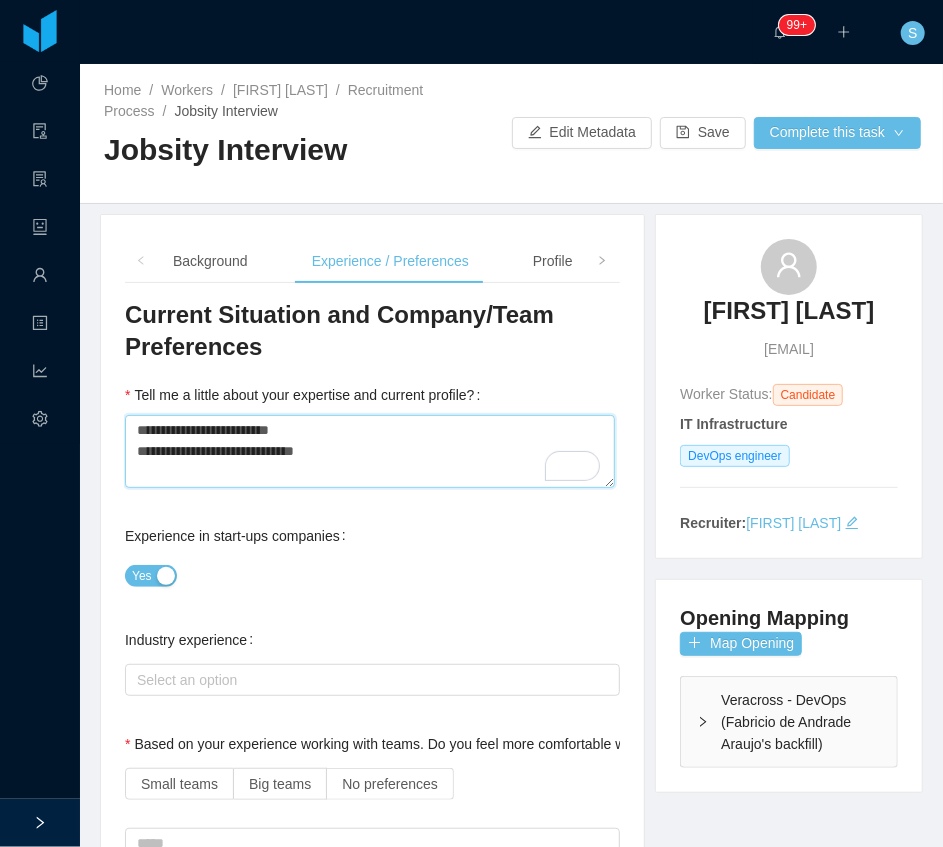 click on "**********" at bounding box center (370, 451) 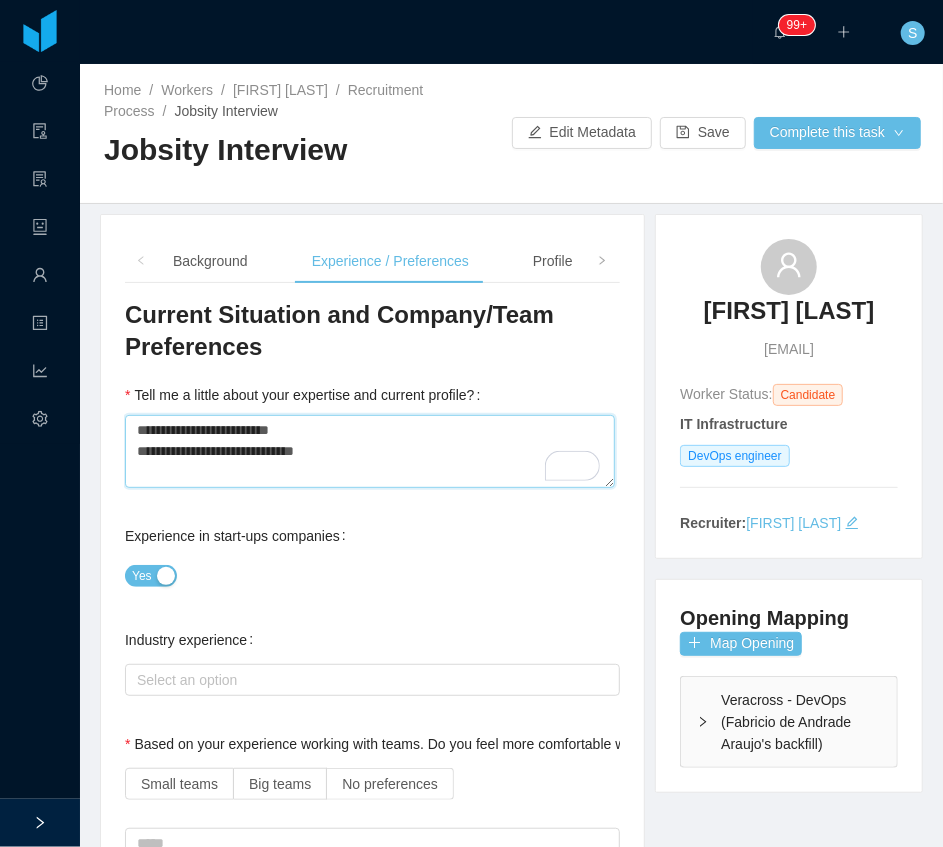 type 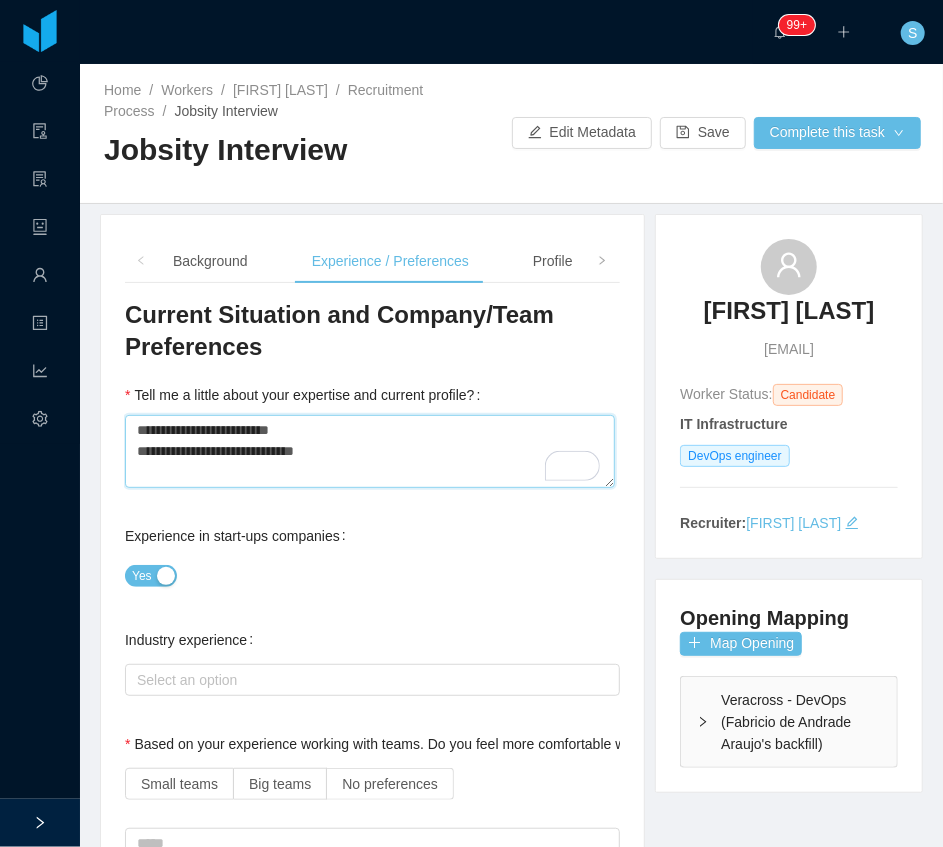 type on "**********" 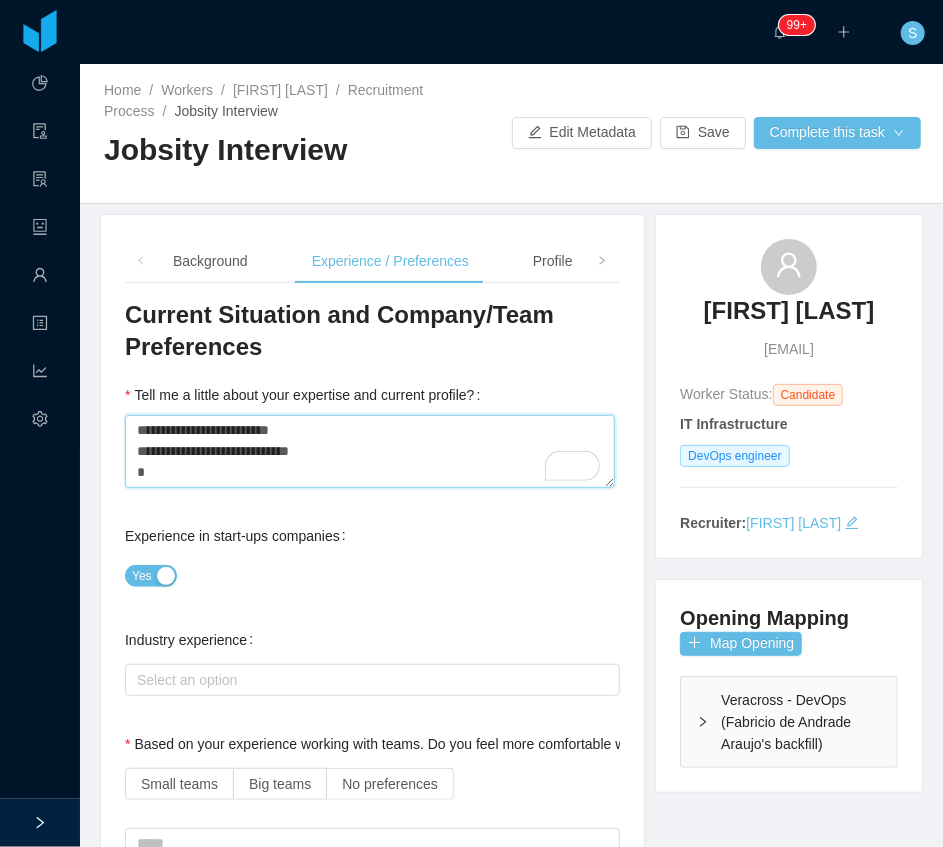 type 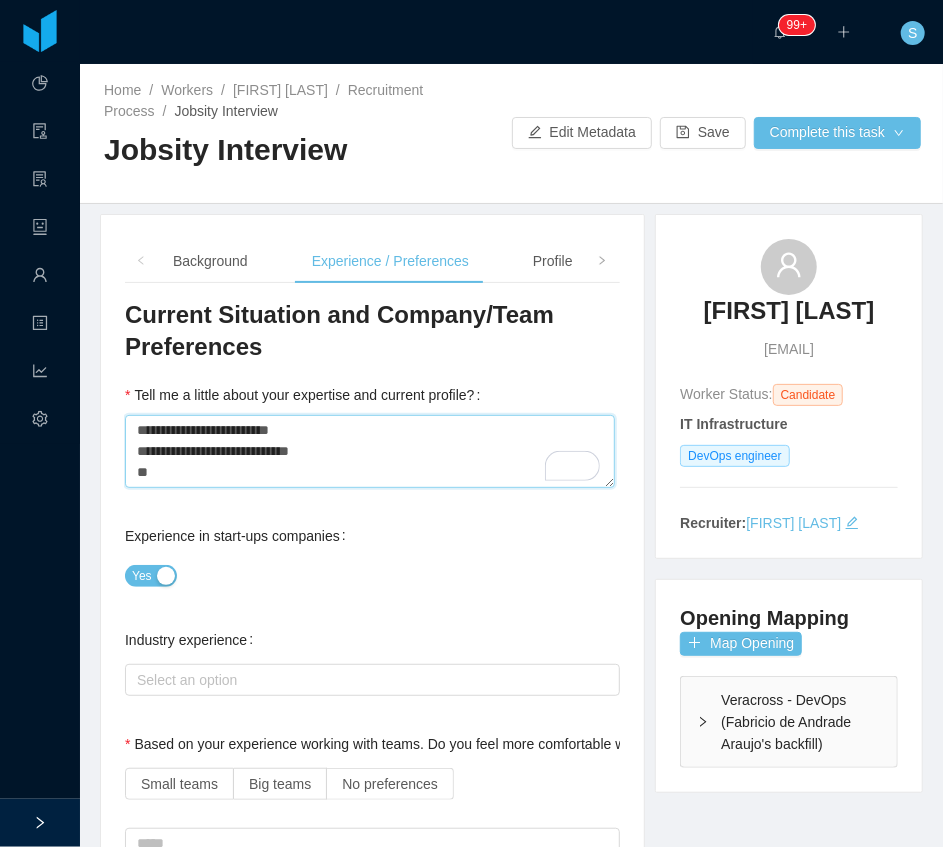 type on "**********" 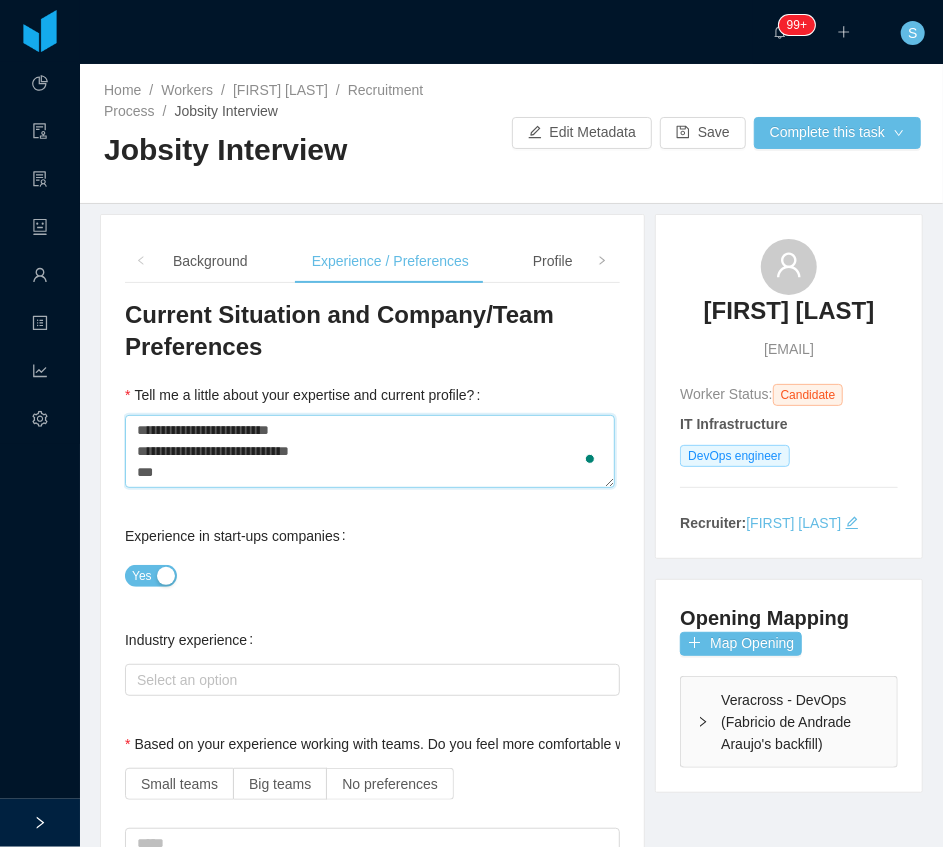 type 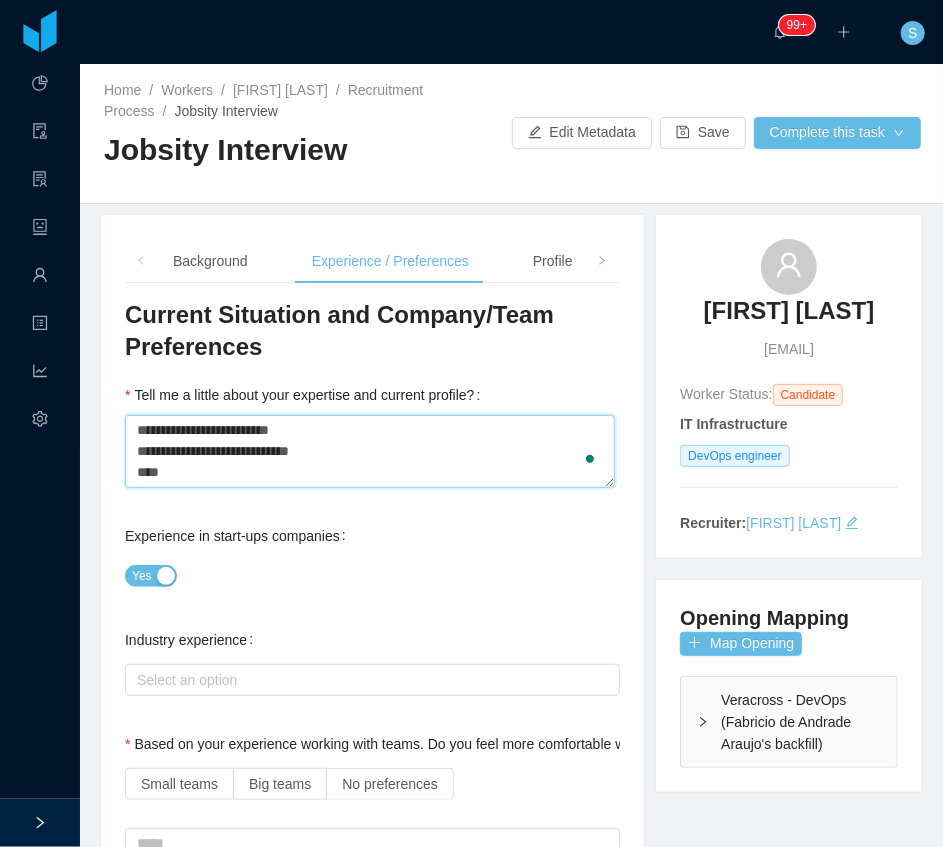 type 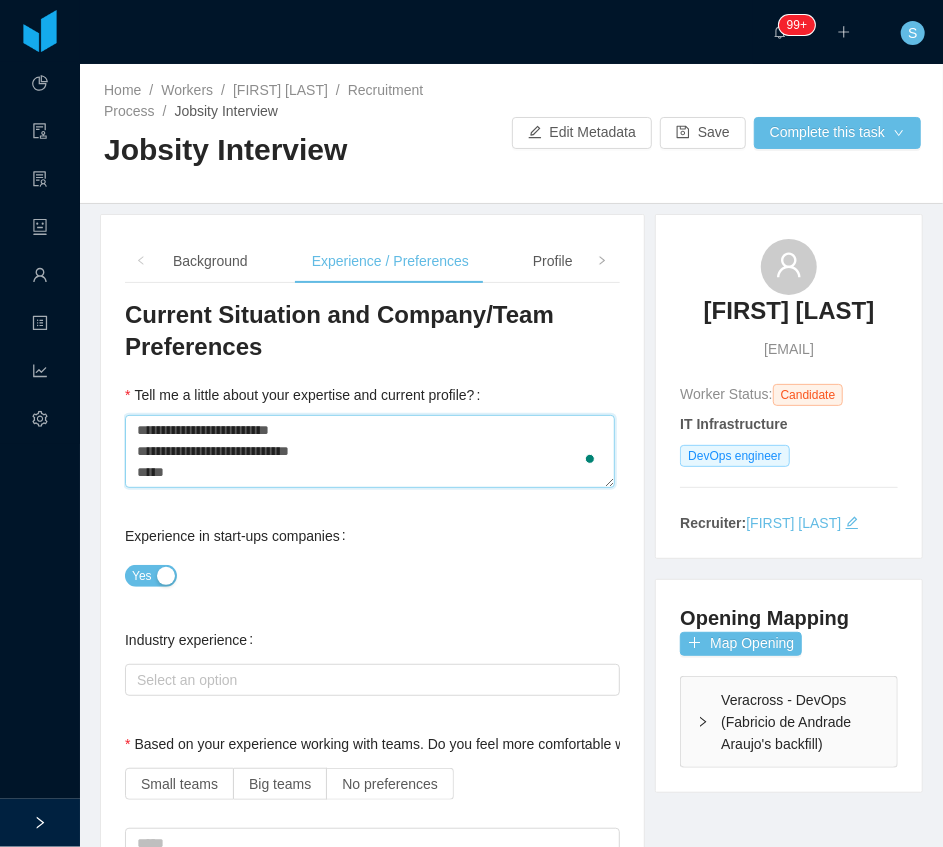 type 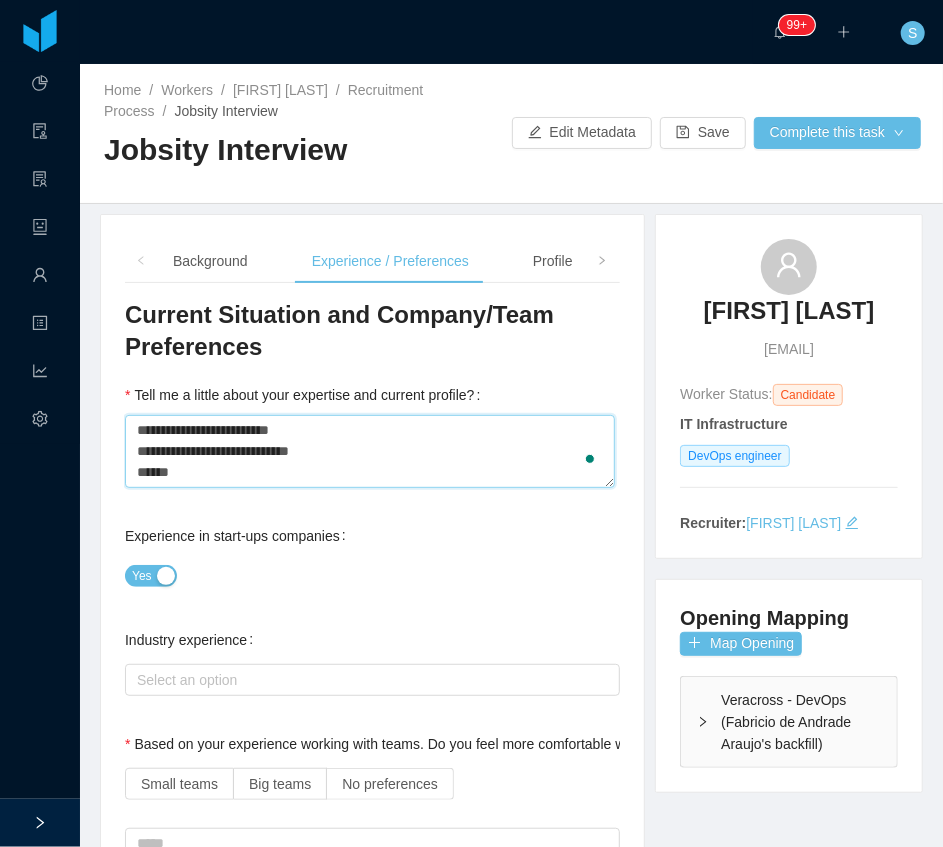 type 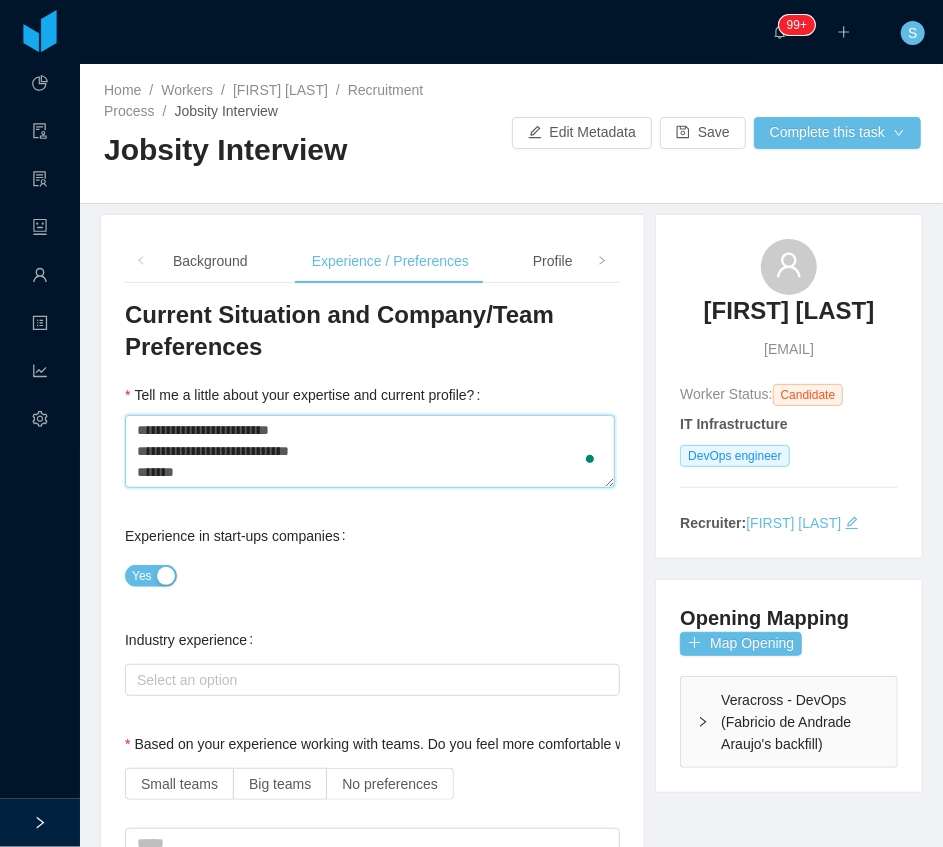 type 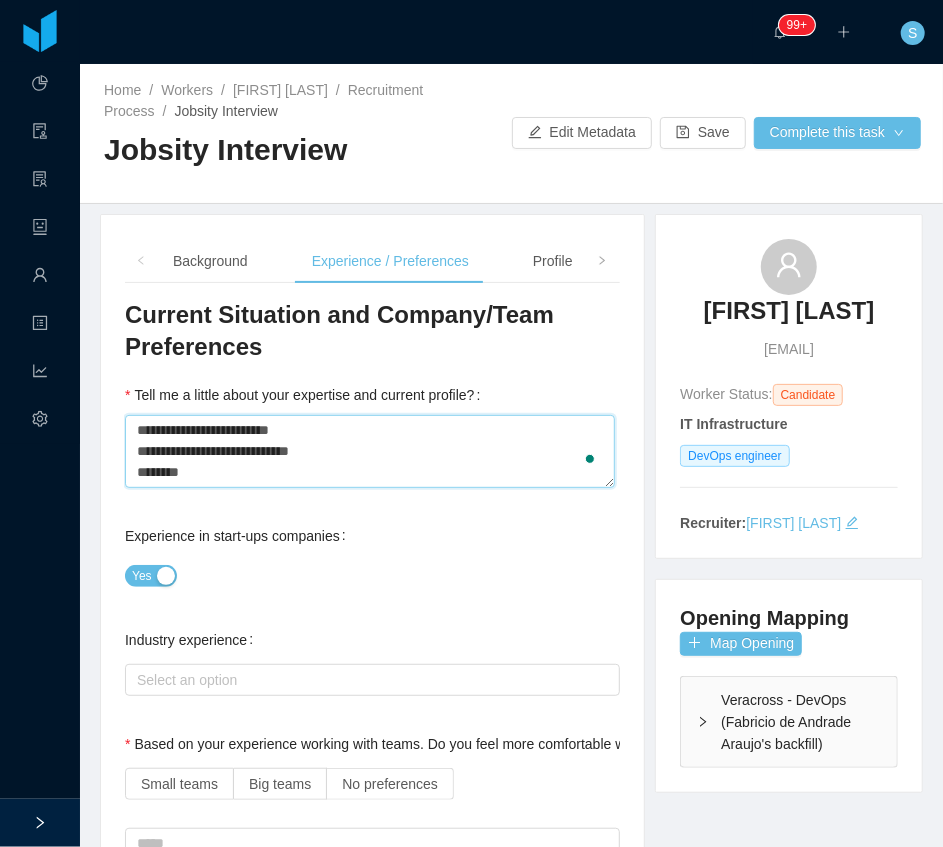 type 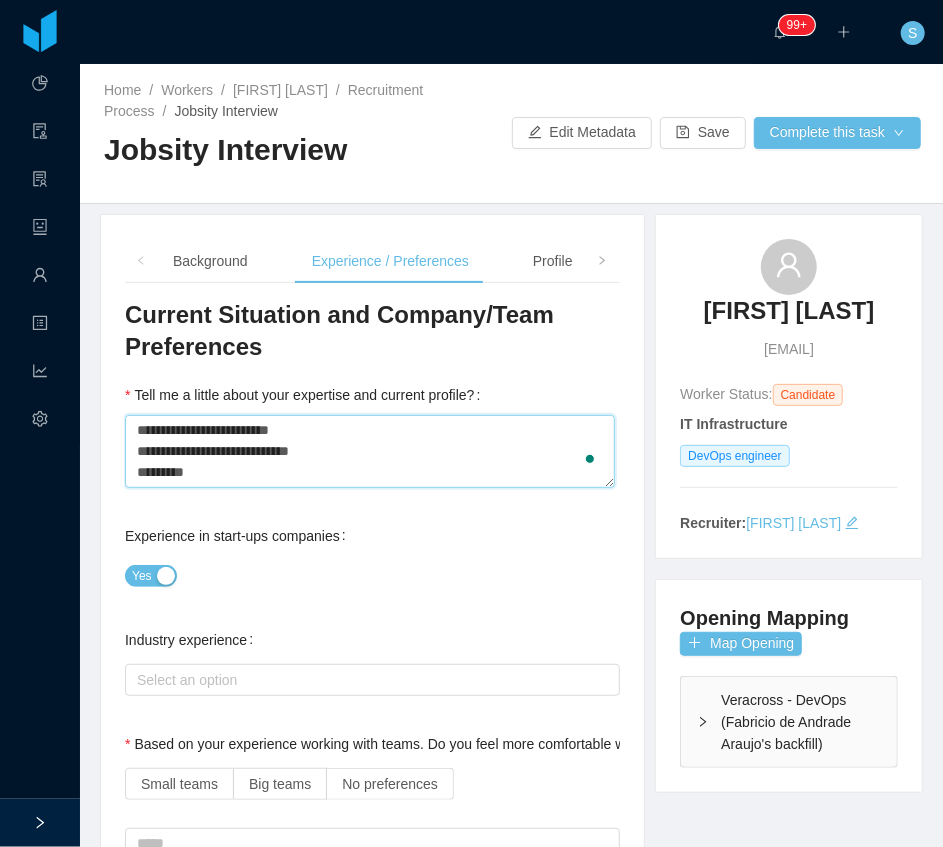 type 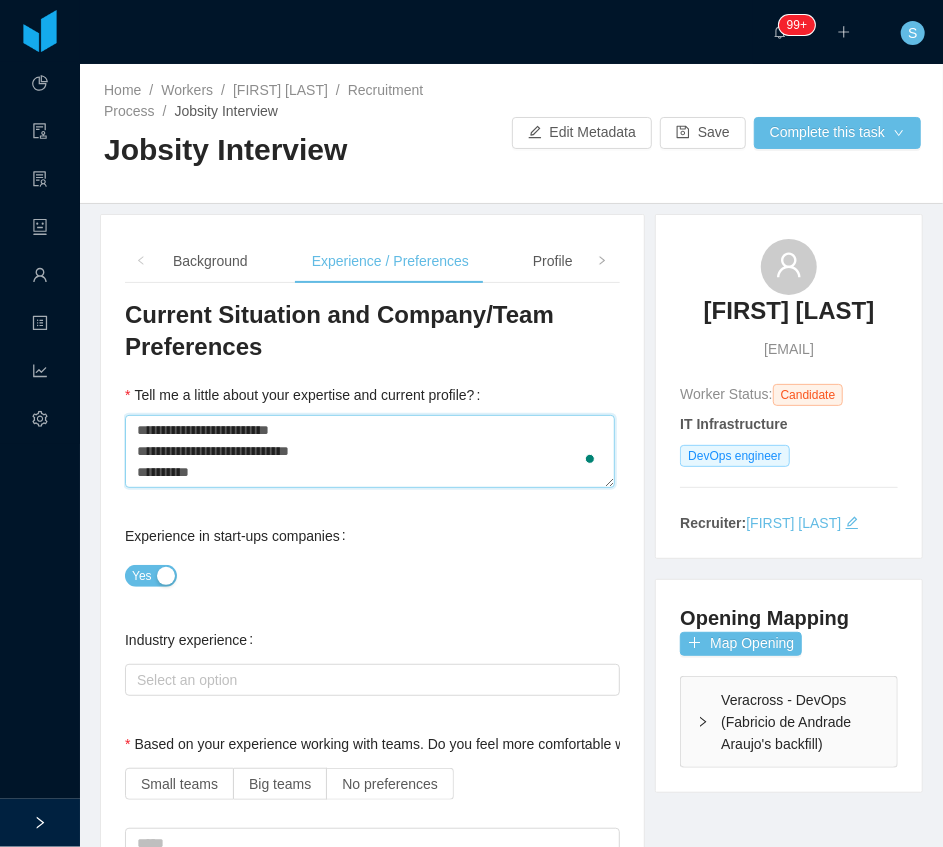 type 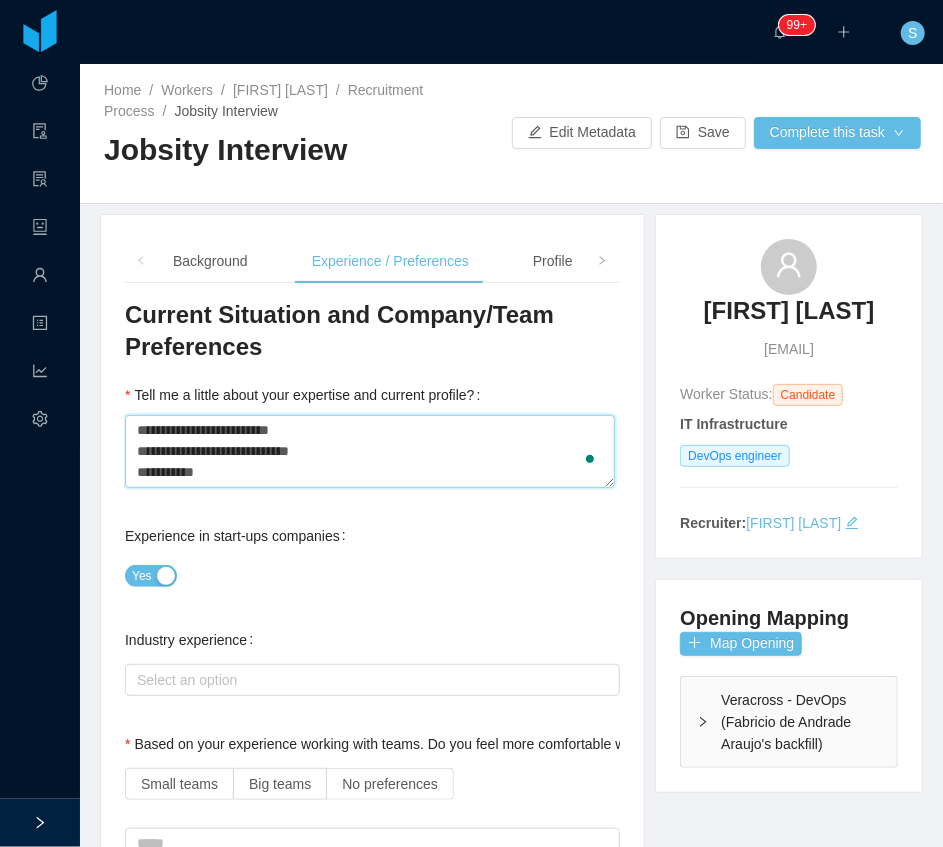 type 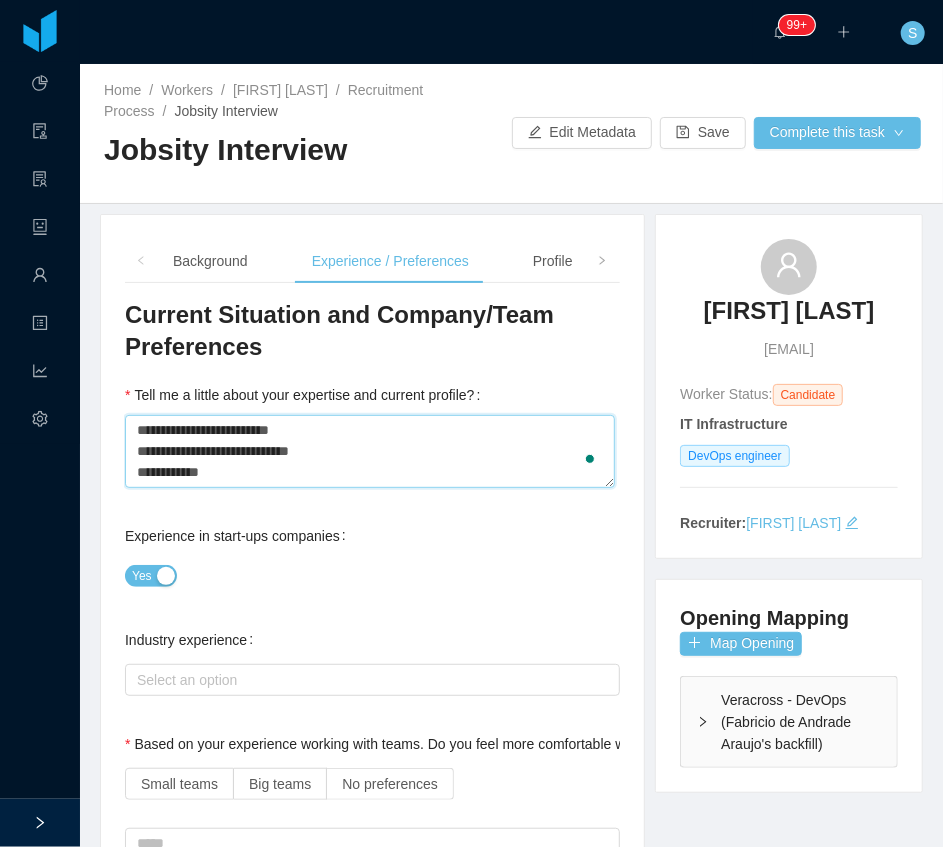 type 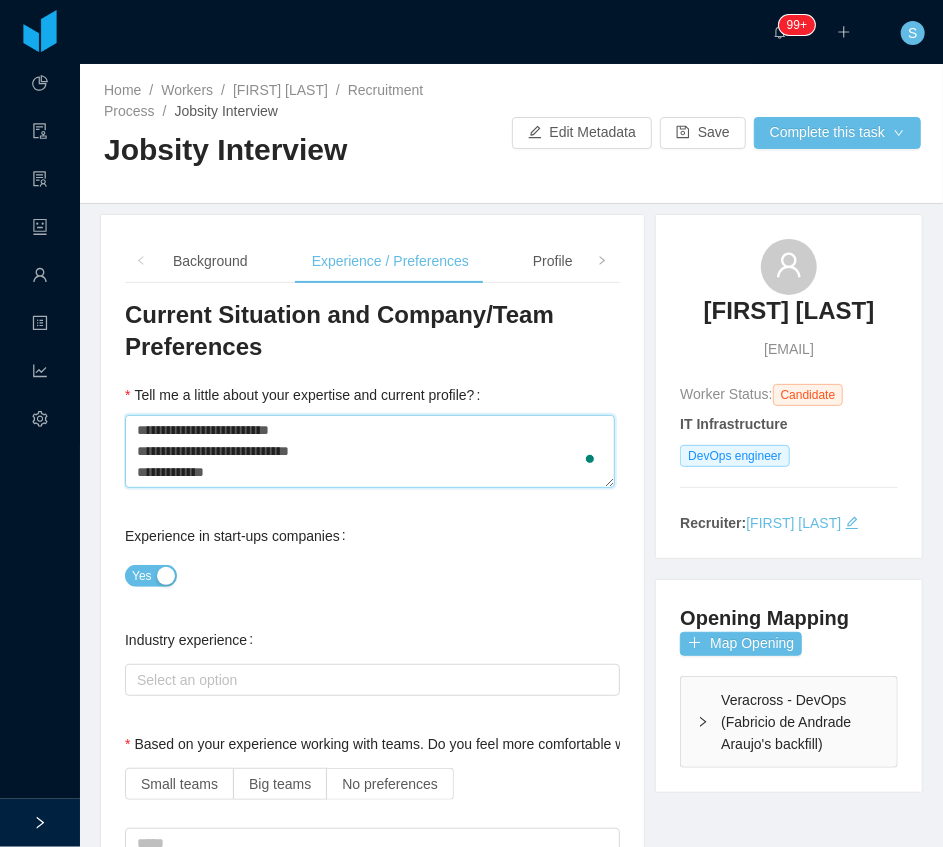 type 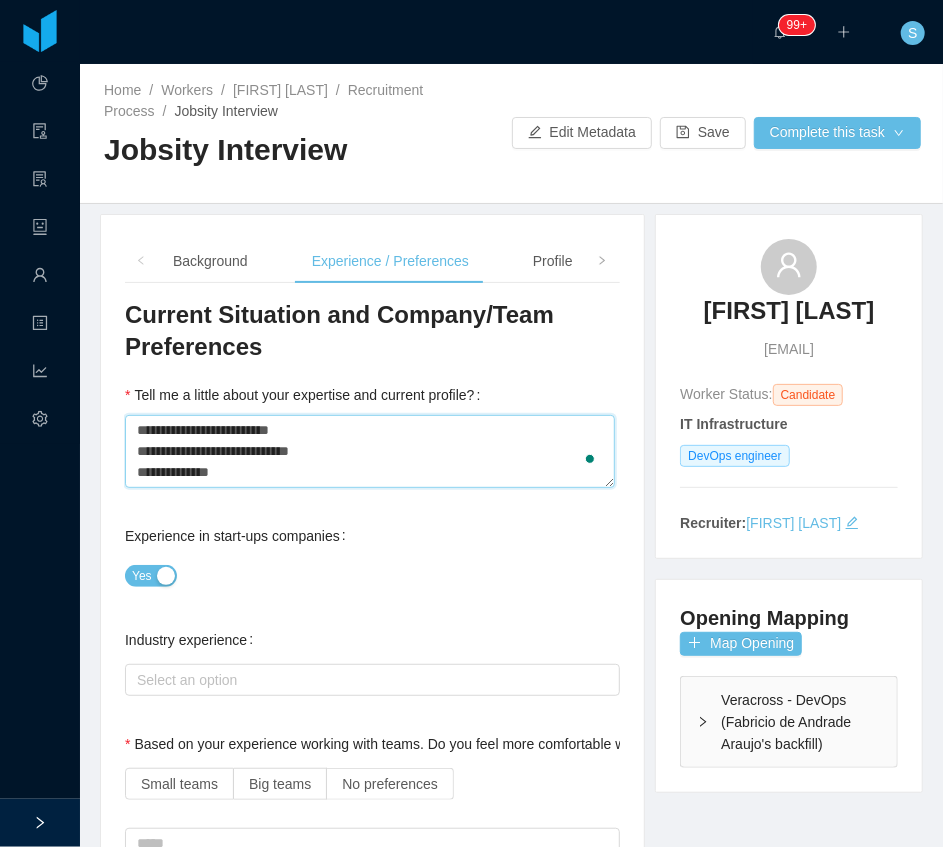 type 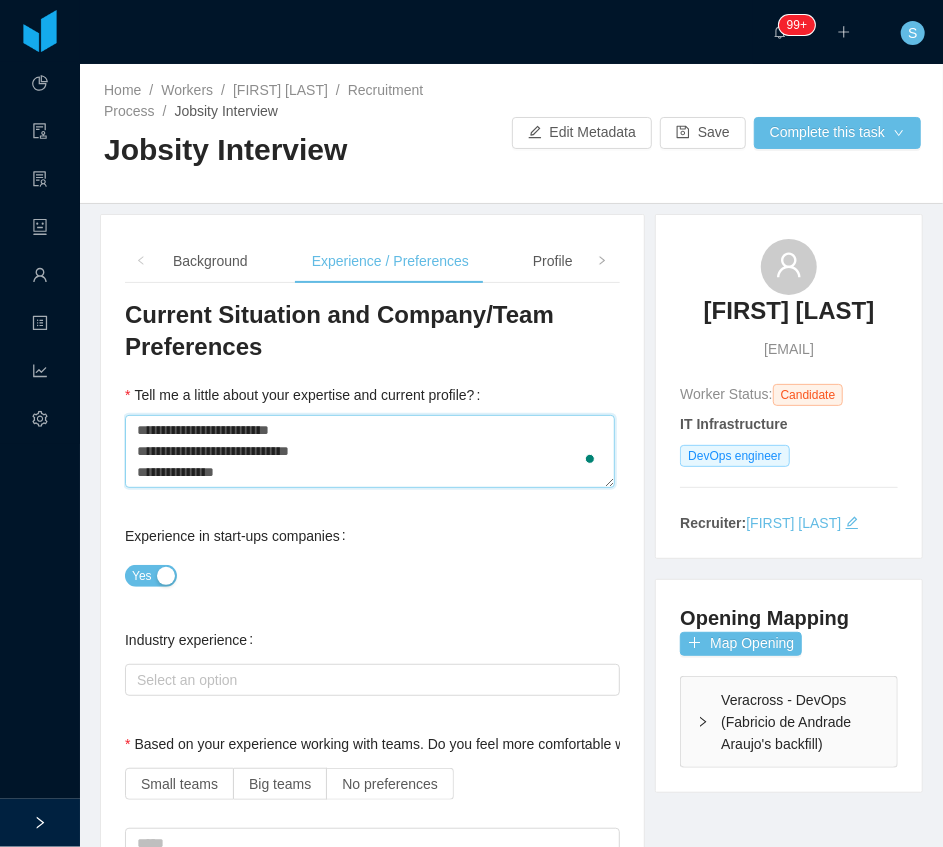 type 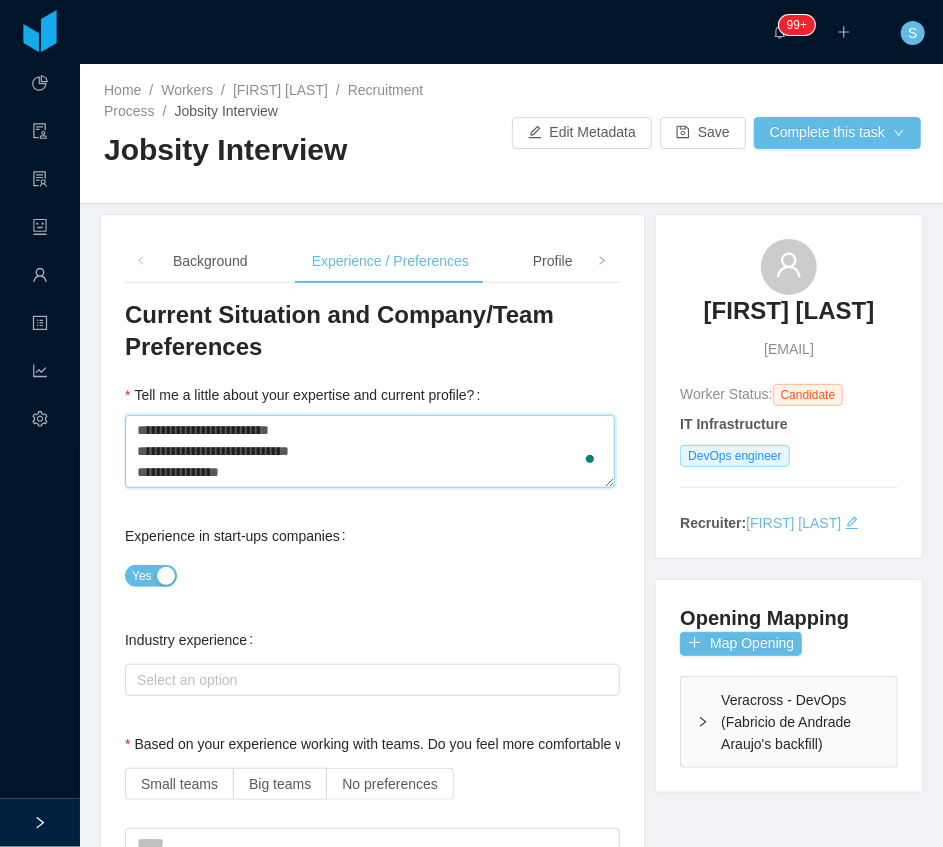 type 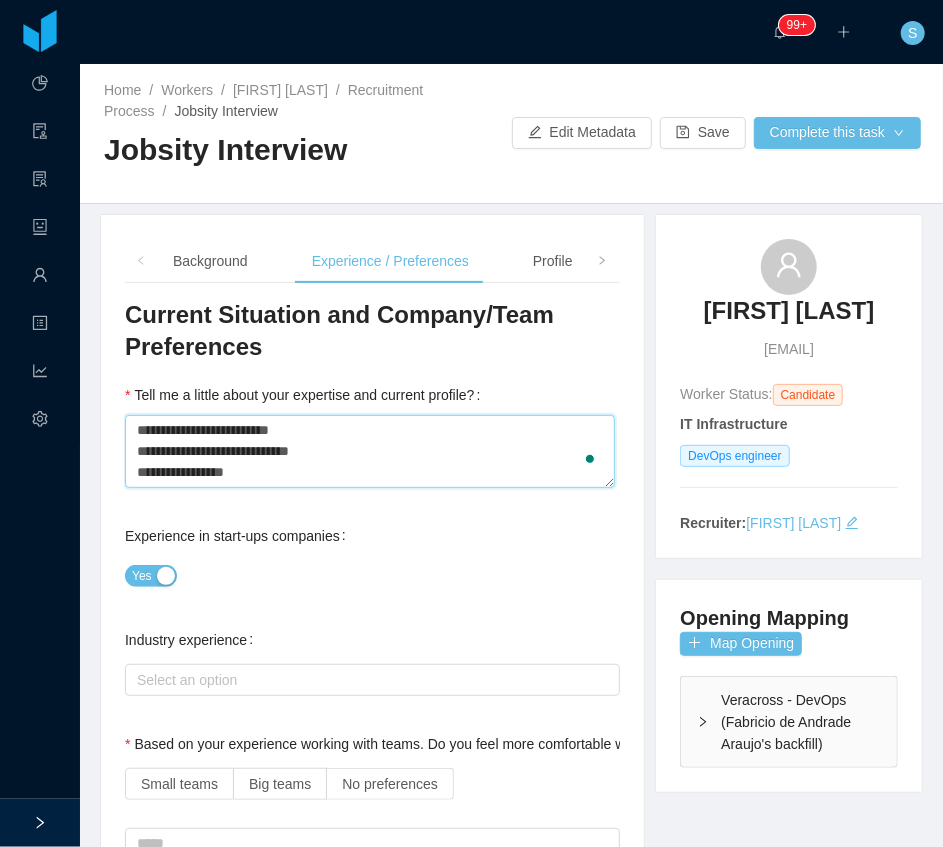 type 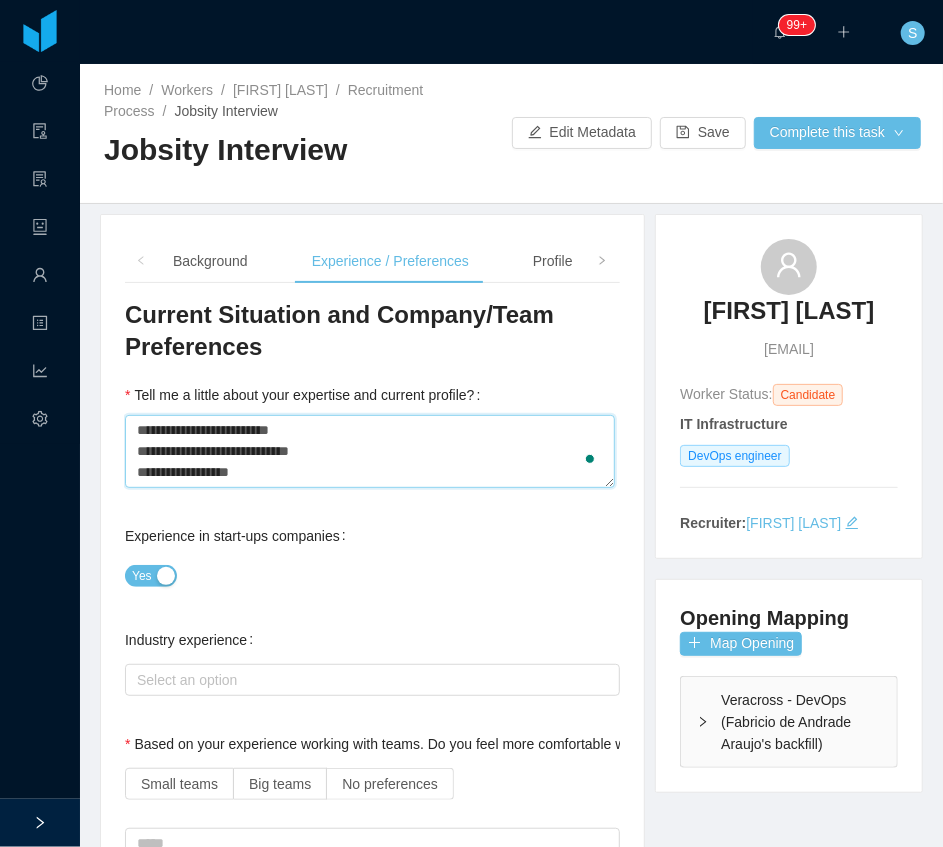 type 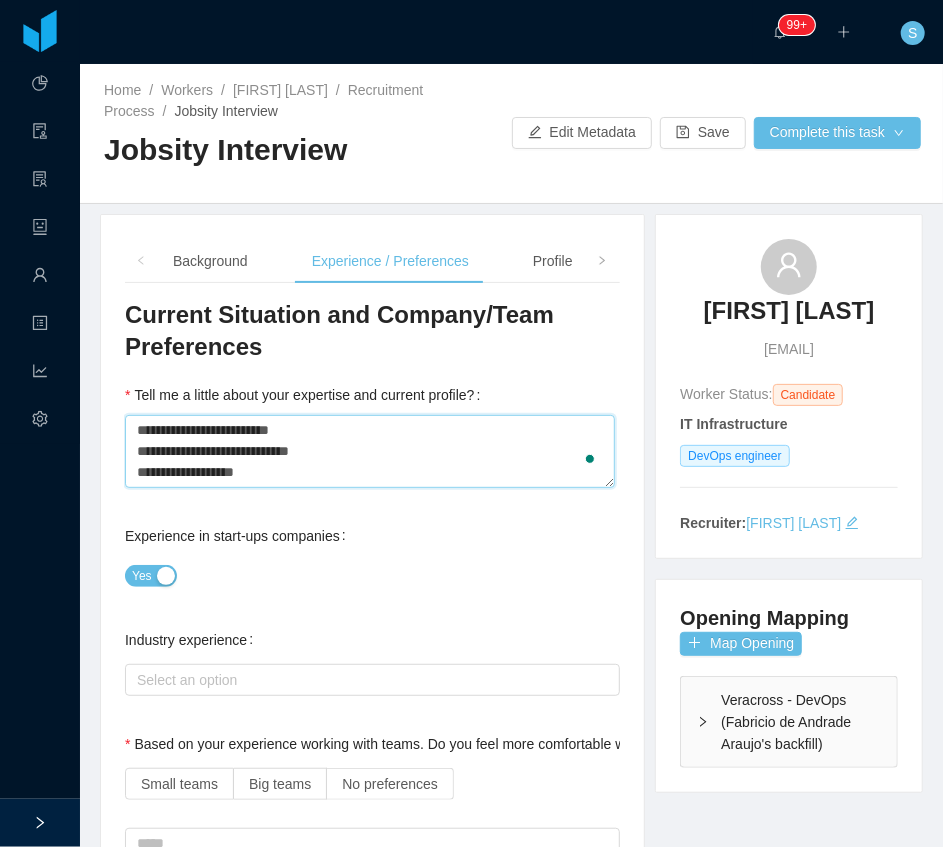 type 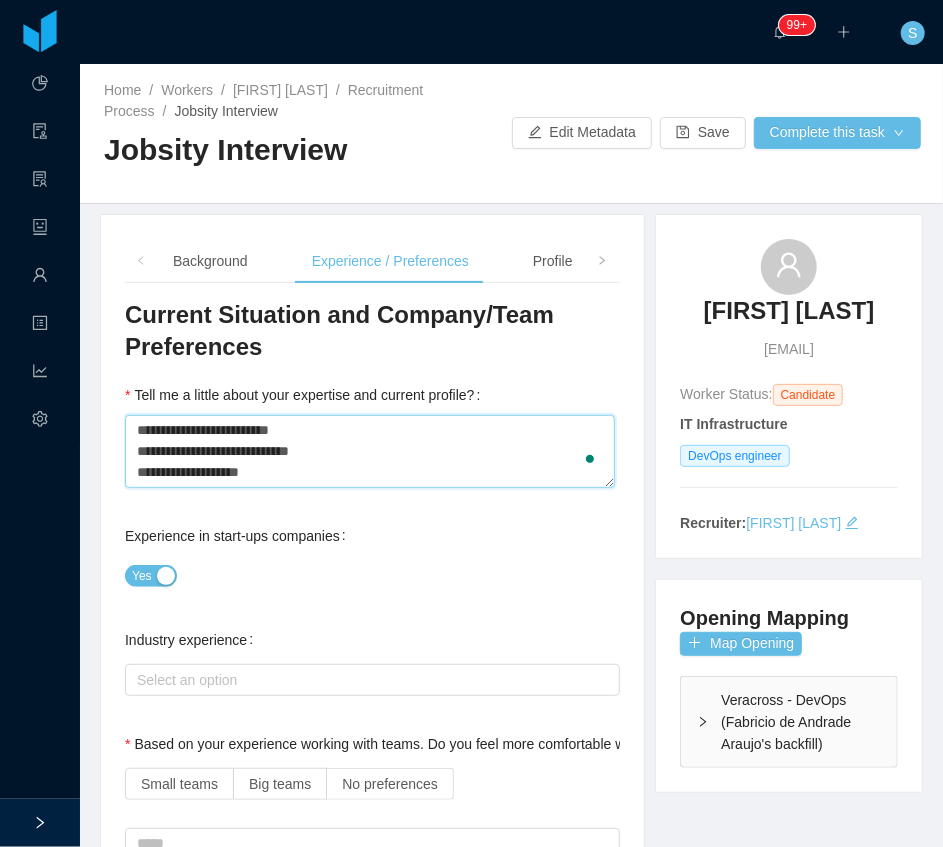 type 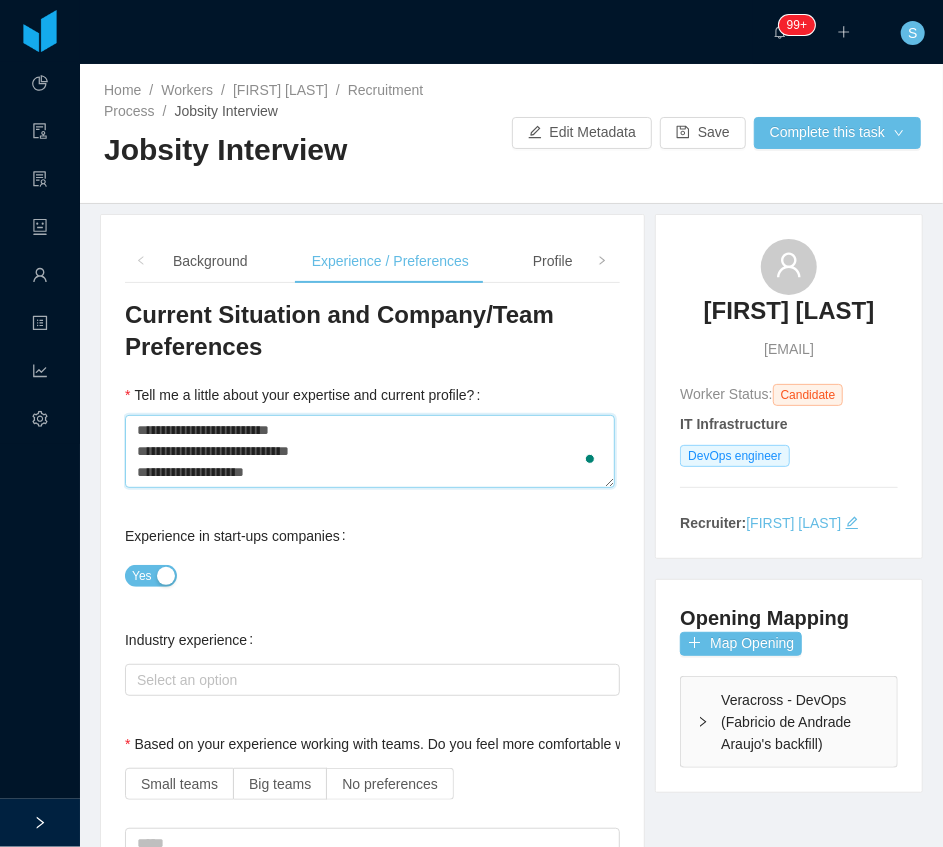 type 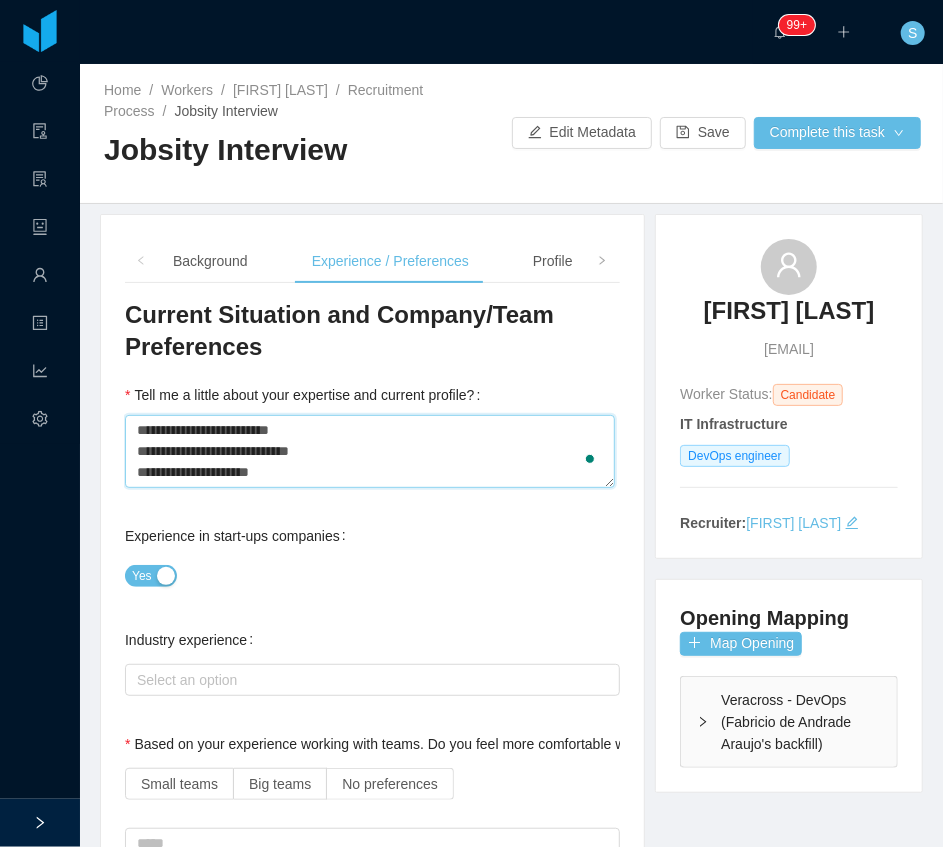 type 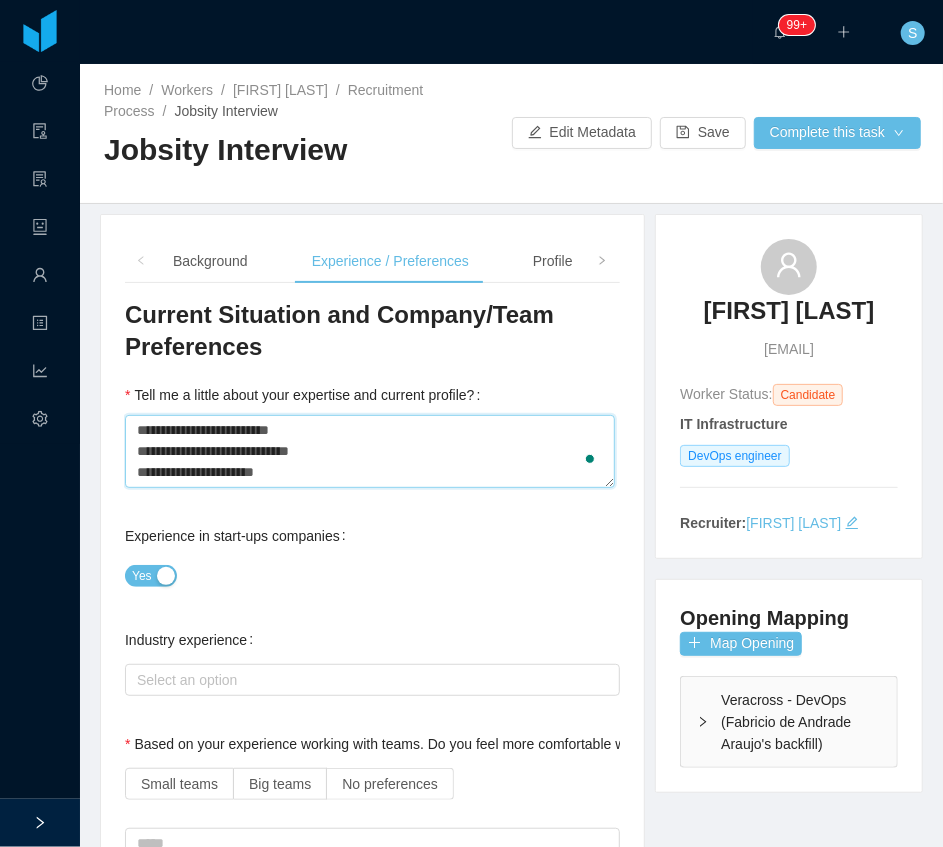 type 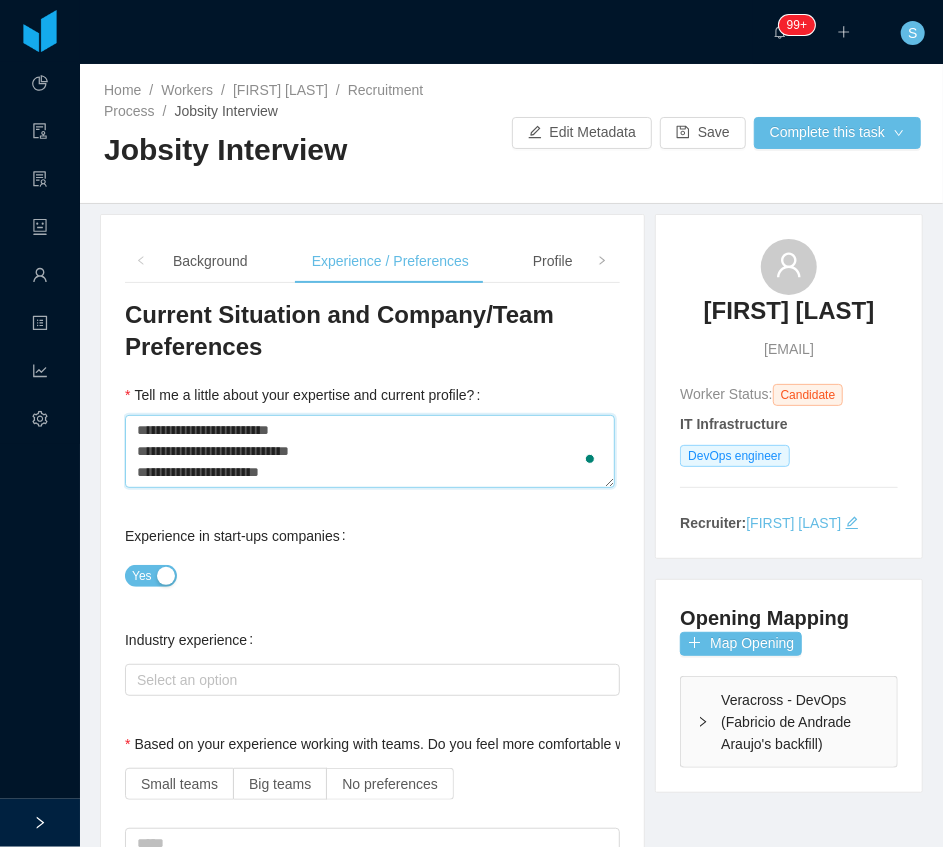 type 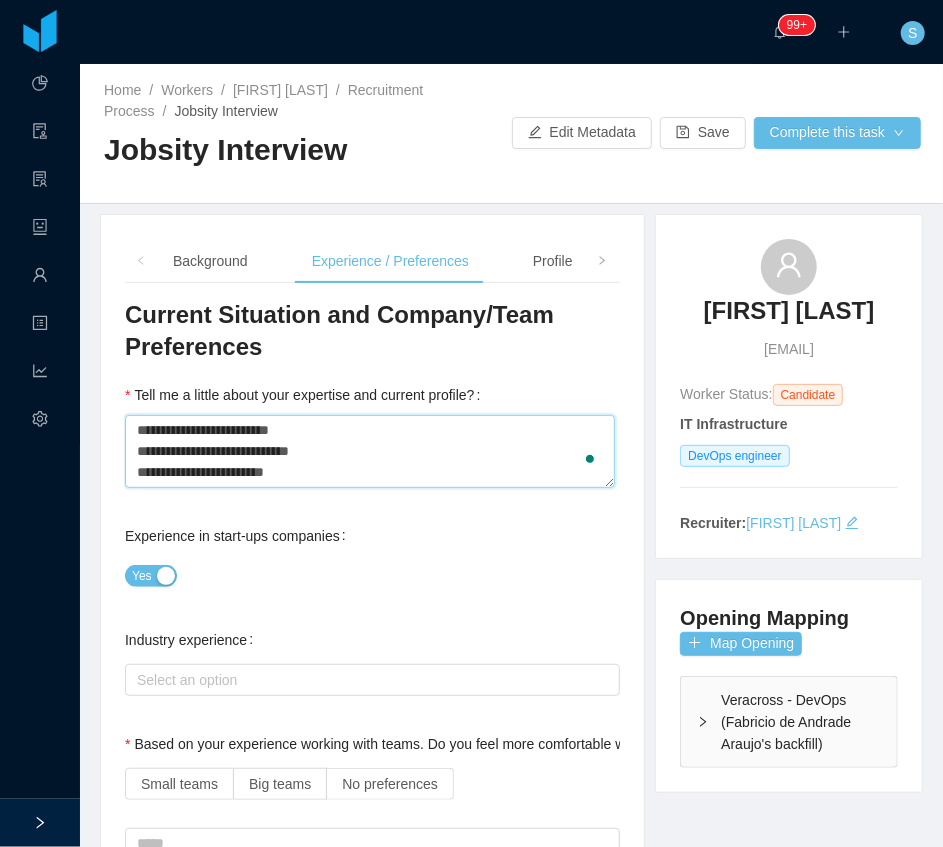 type 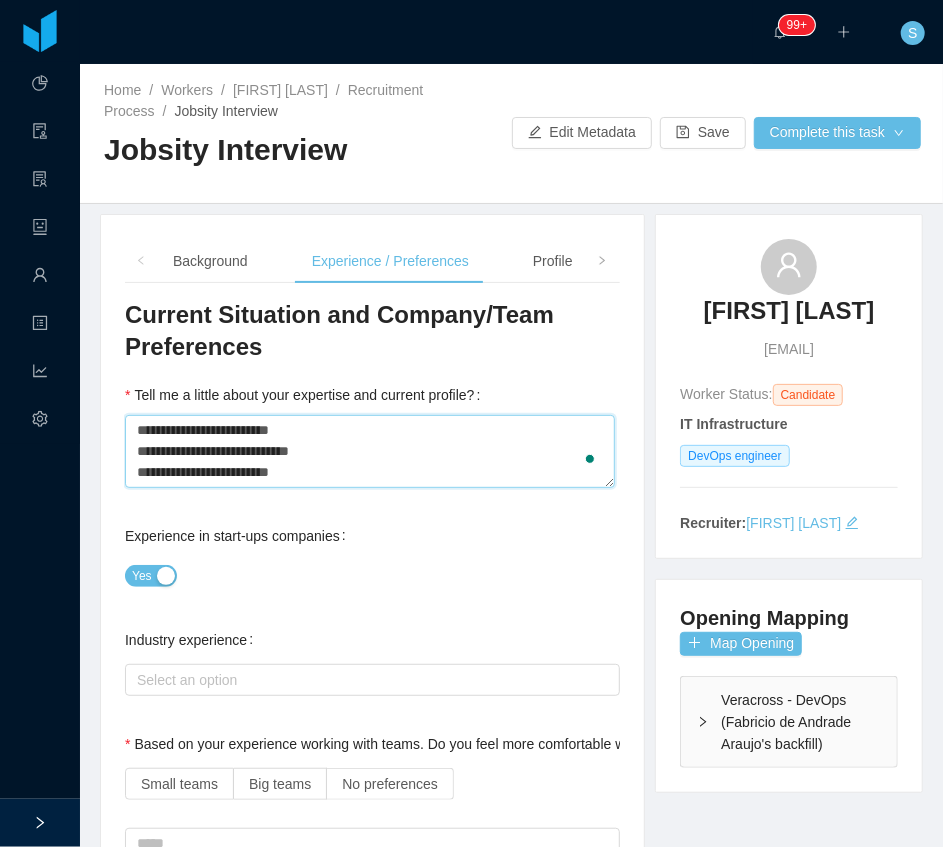 type 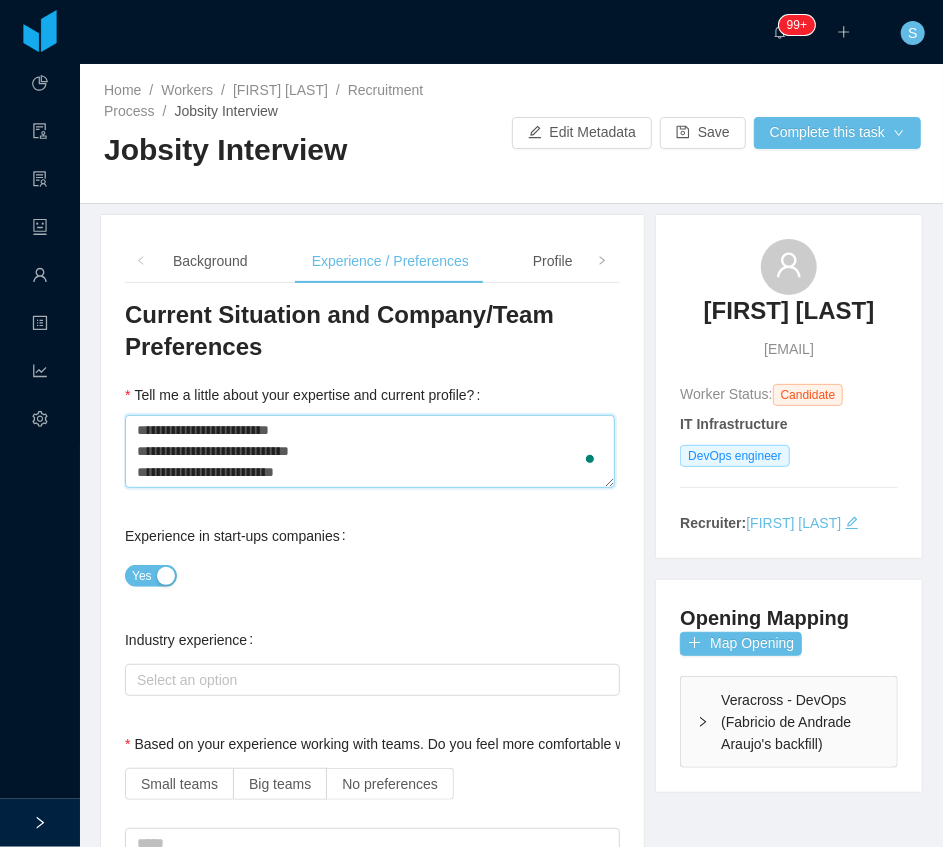 type 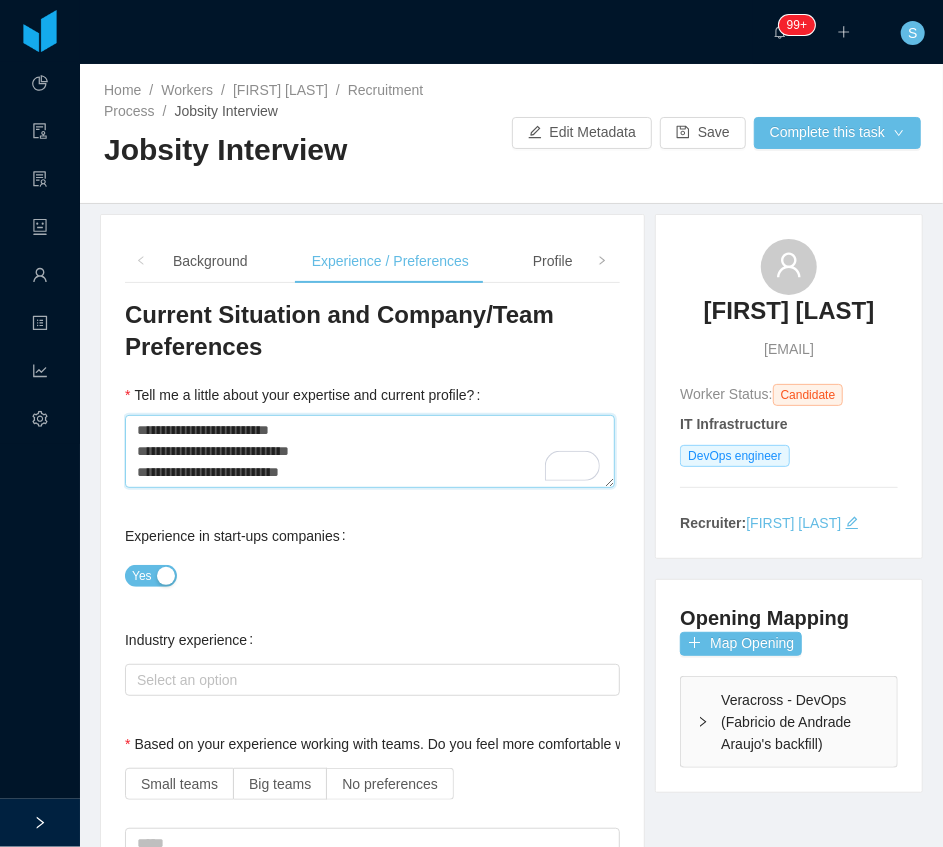 type on "**********" 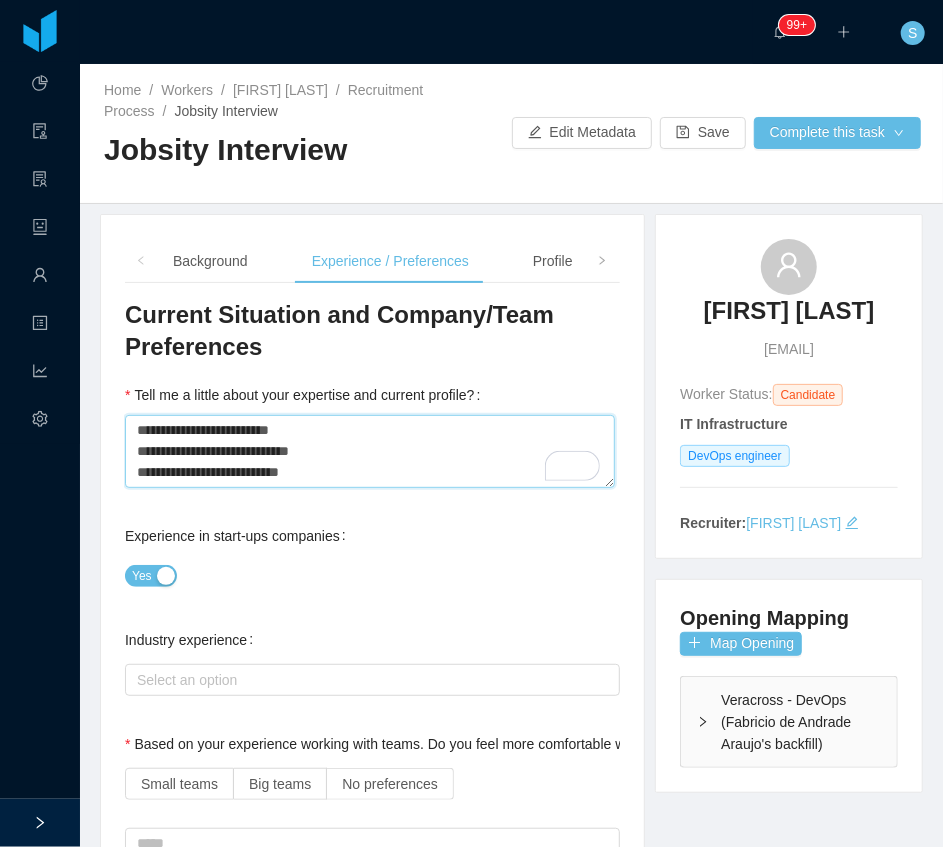 click on "**********" at bounding box center (370, 451) 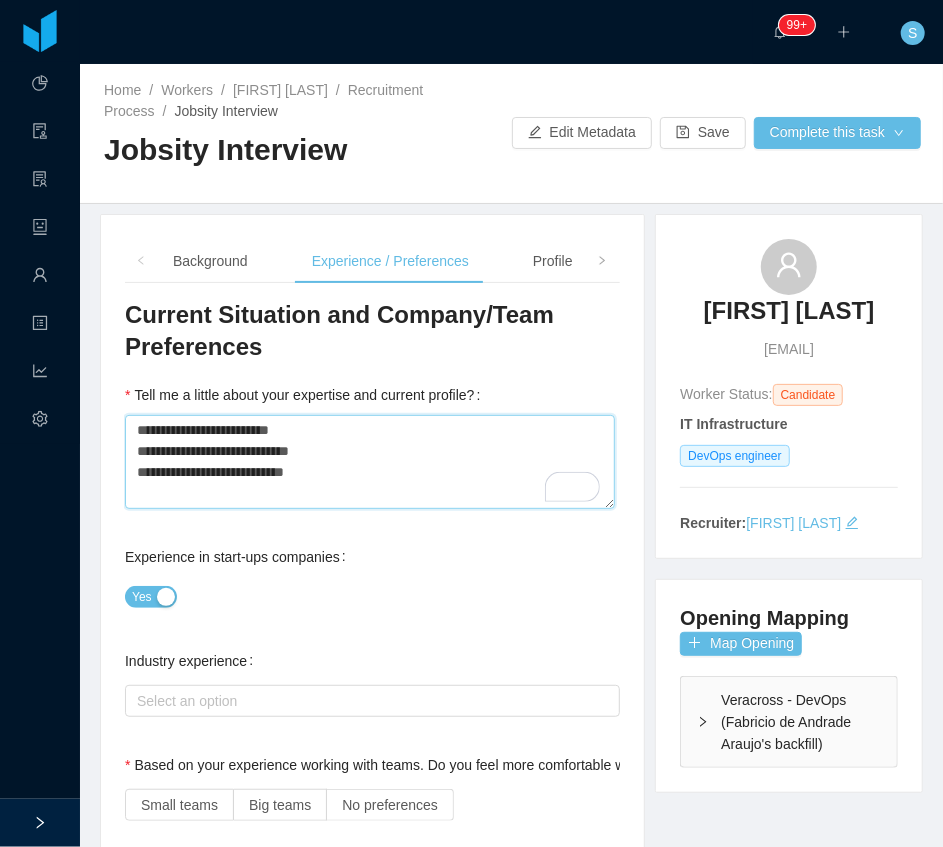 type 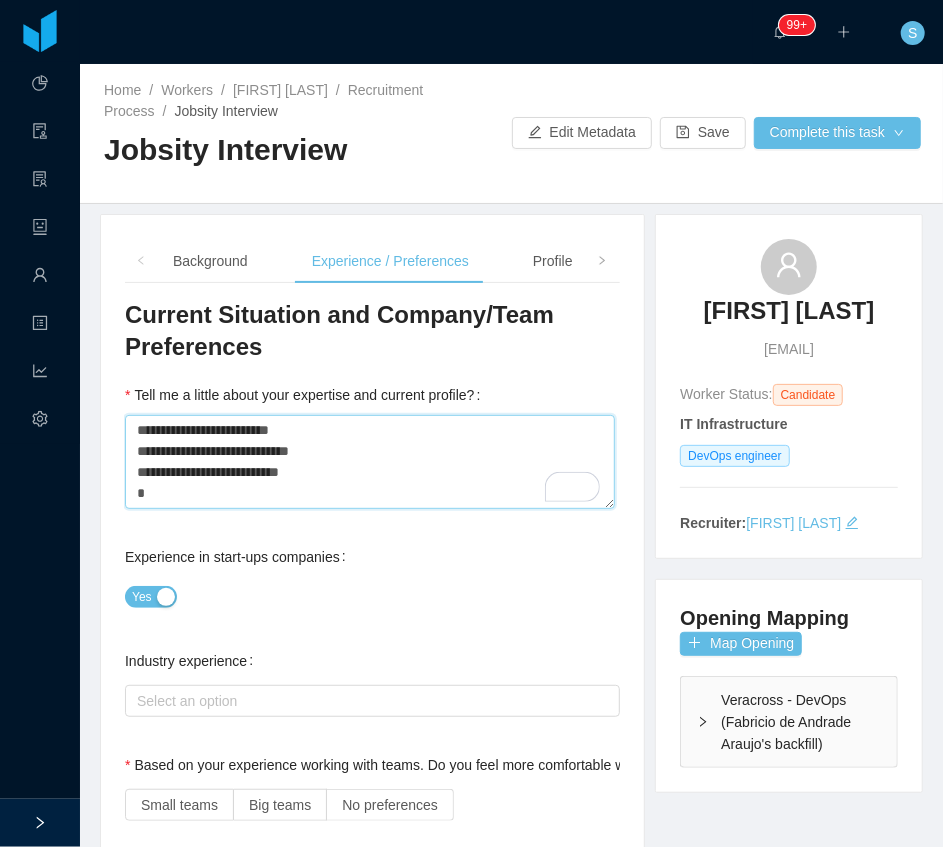 type 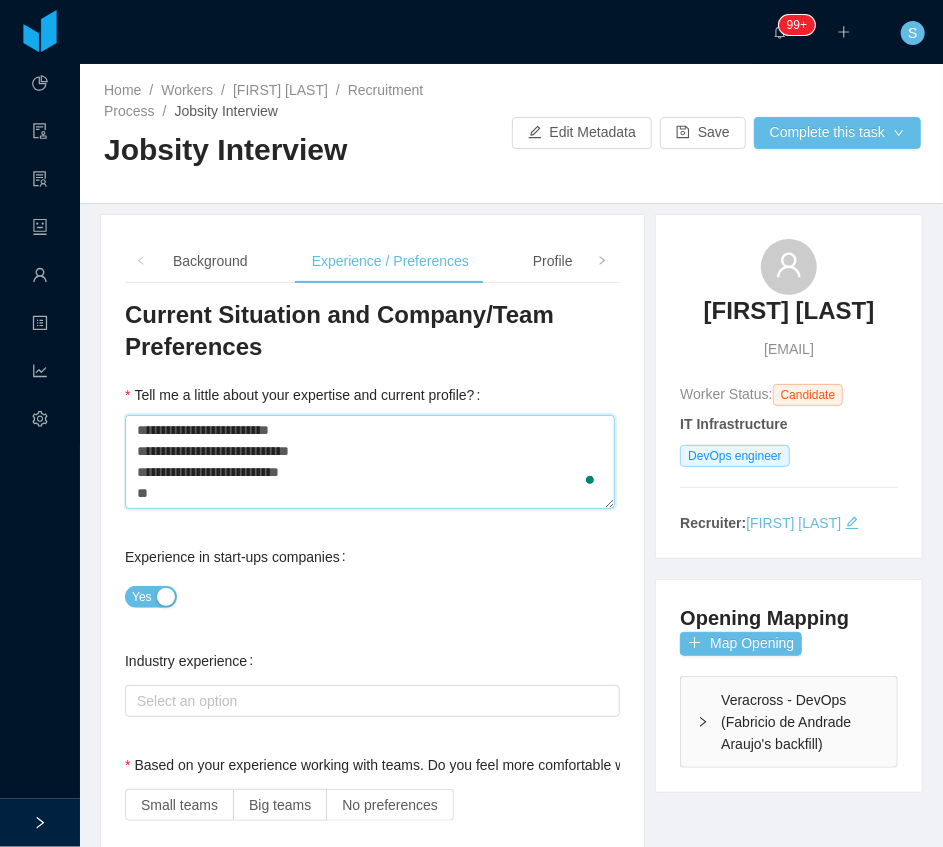type 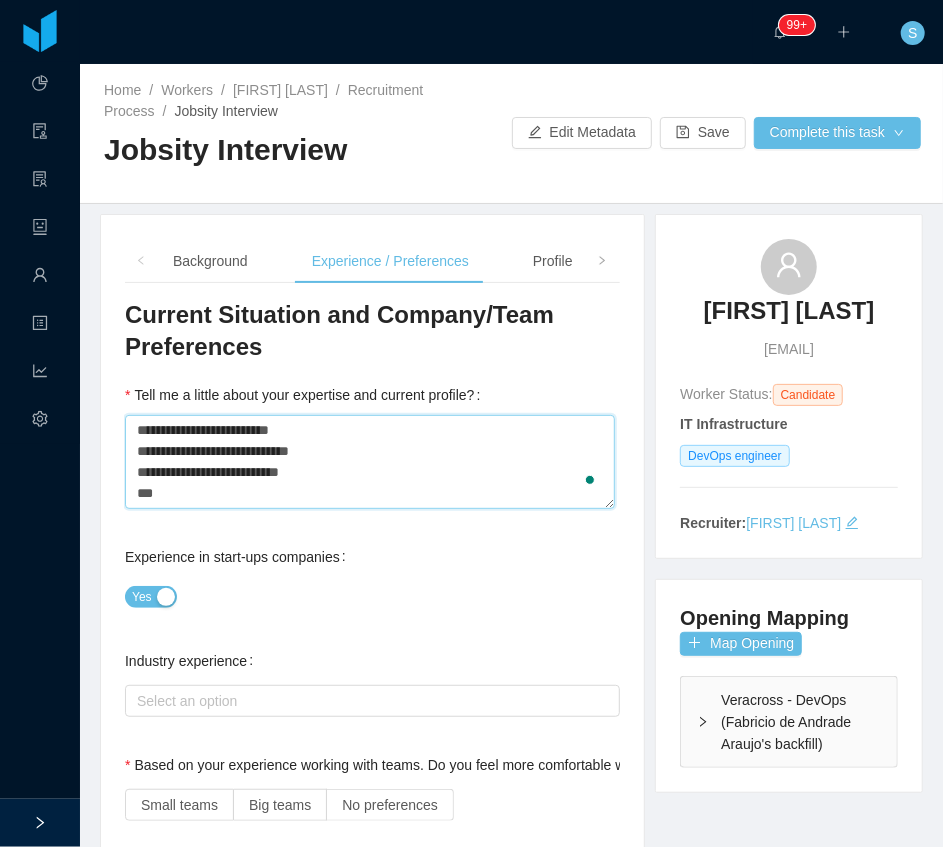 type 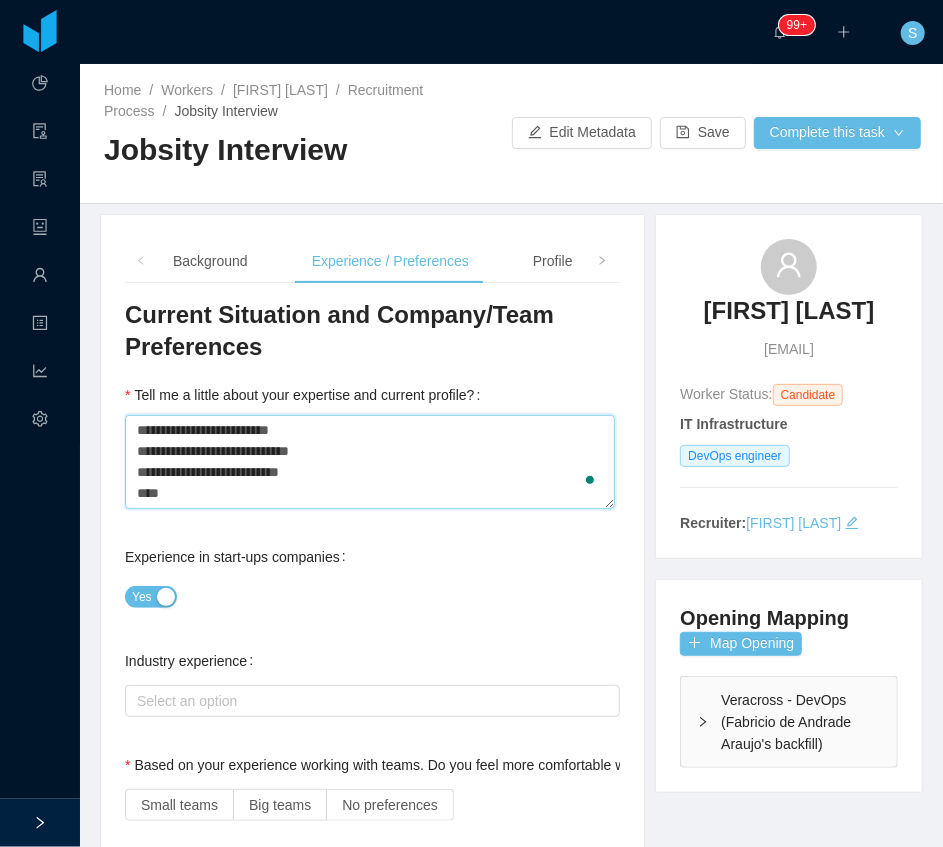 type 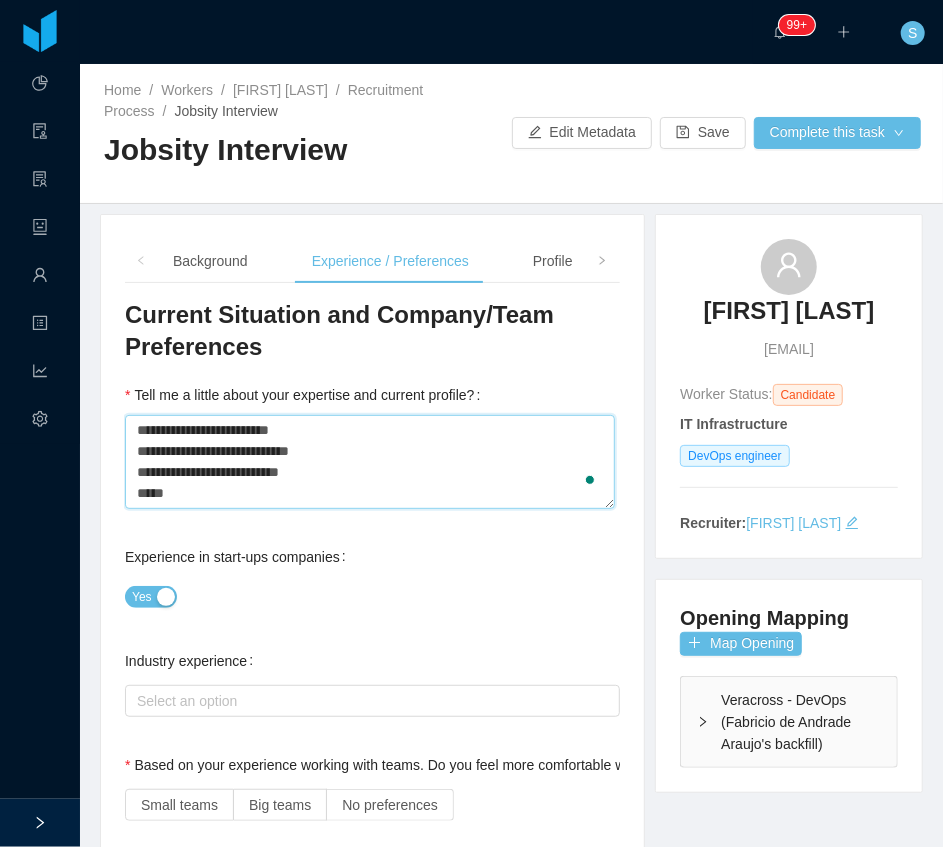 type 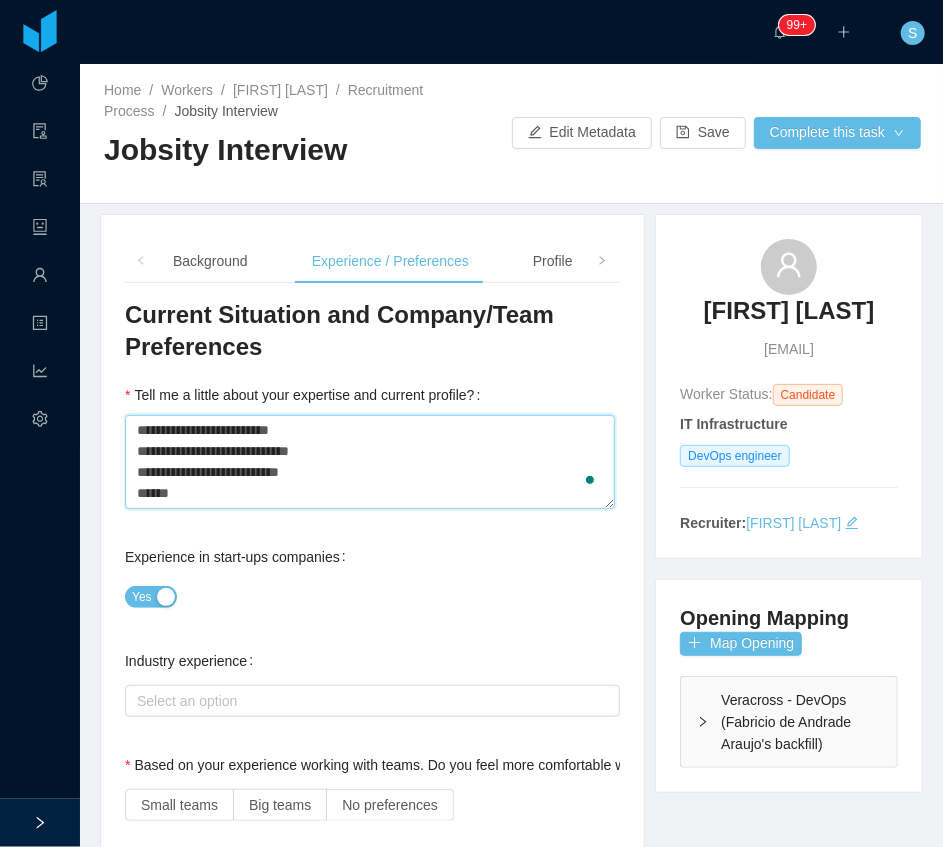 type 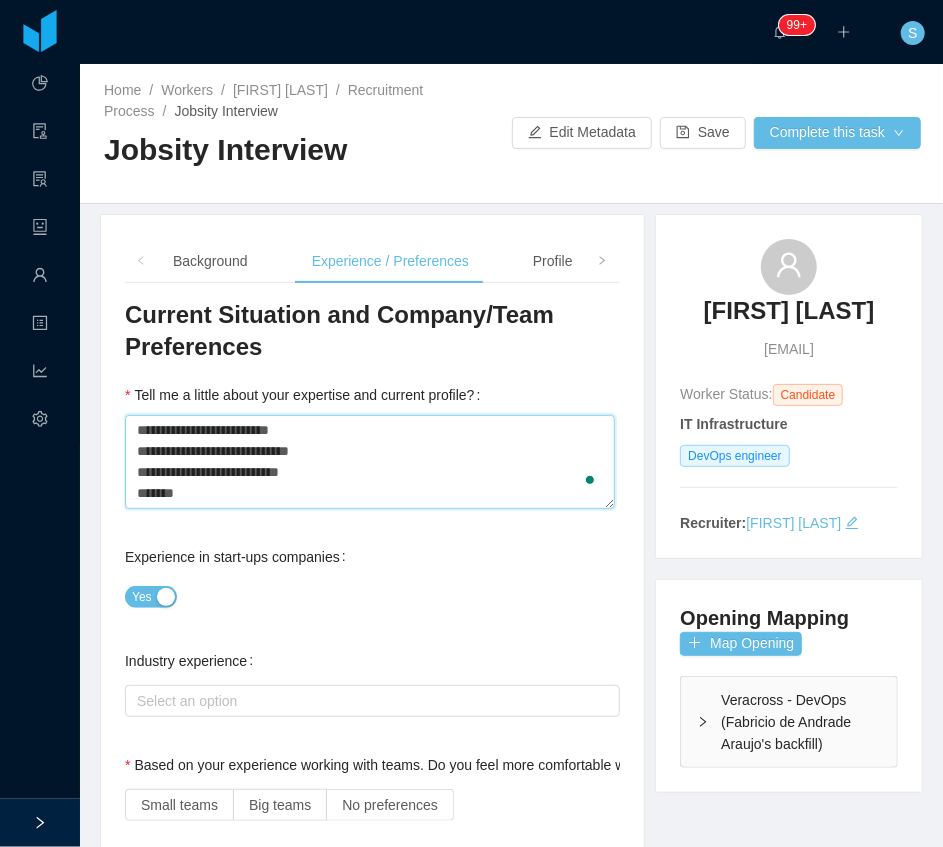 type 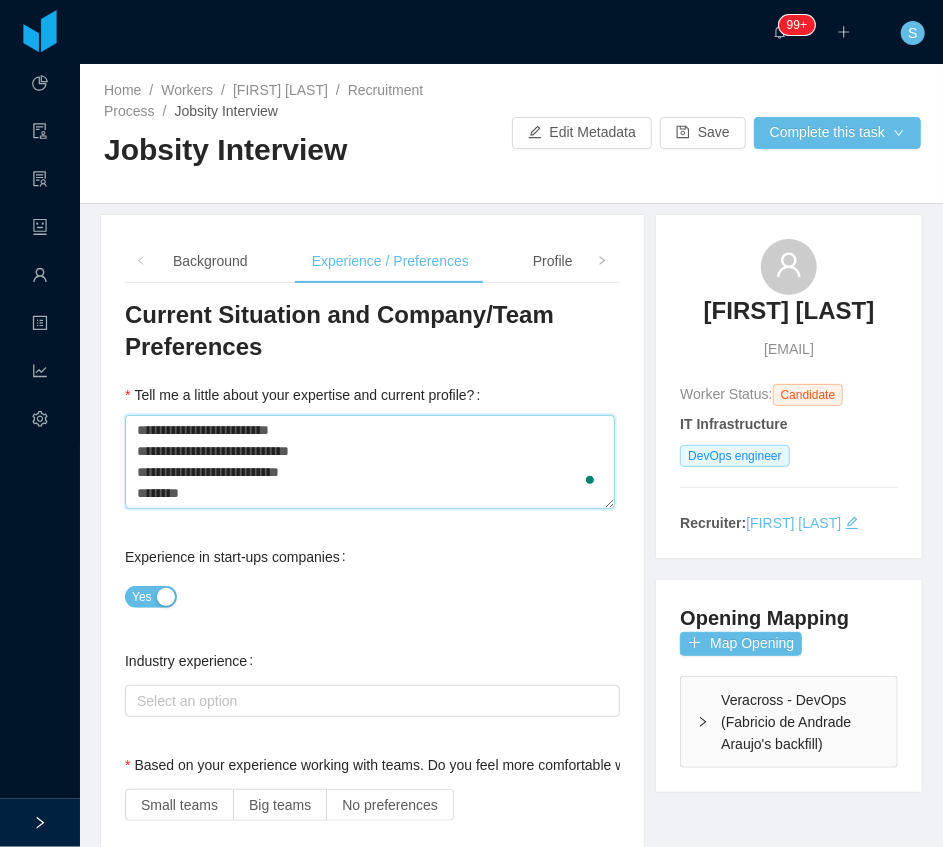 type 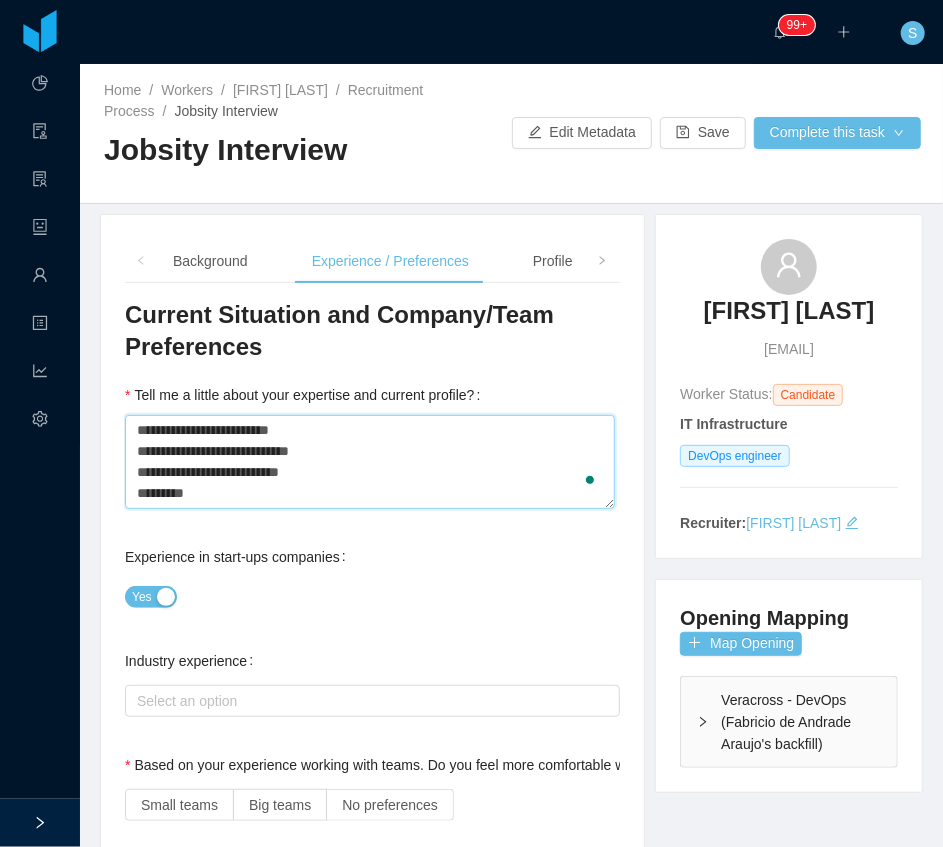 type 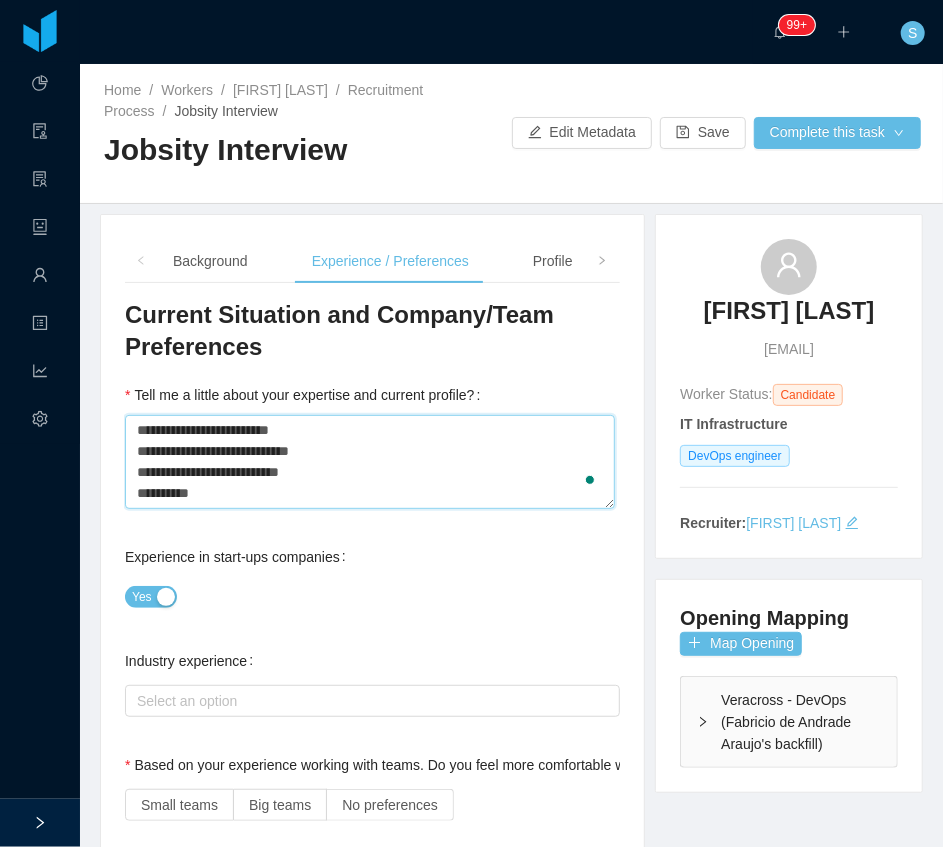 type 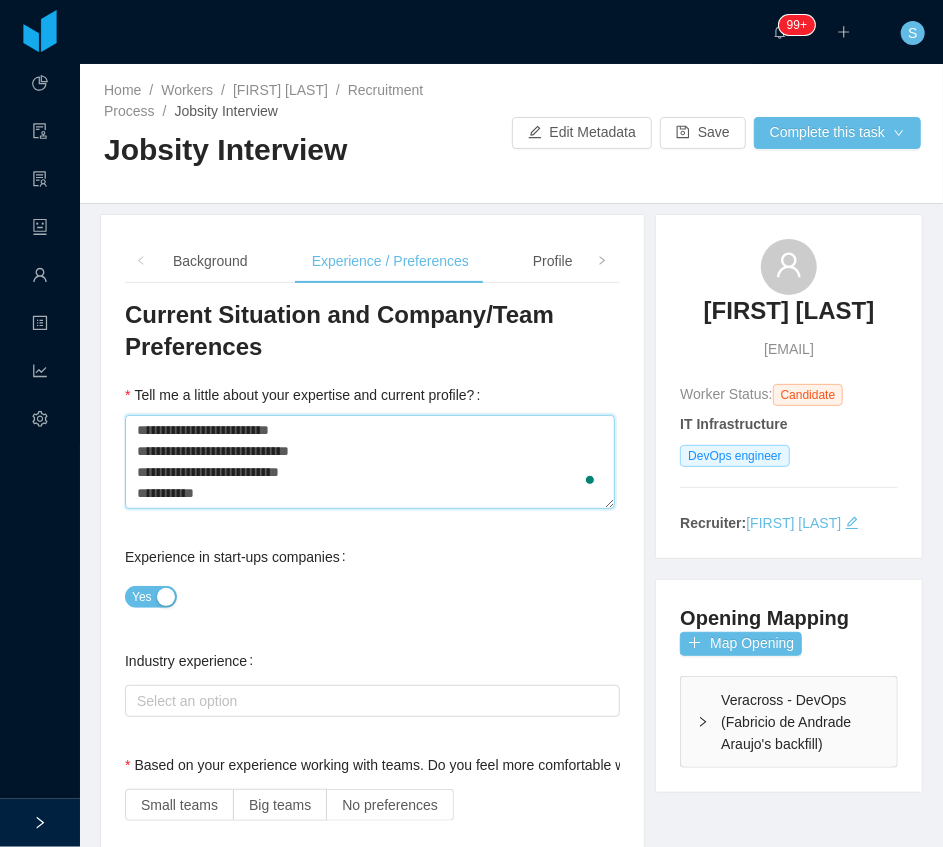 type 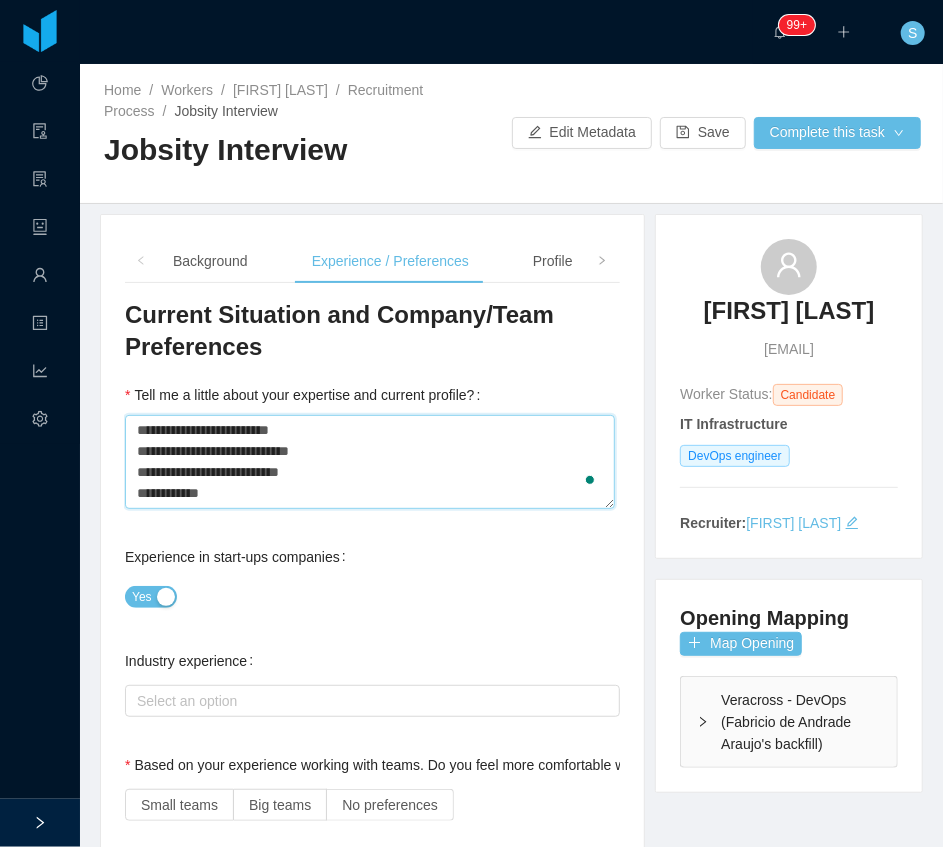 type on "**********" 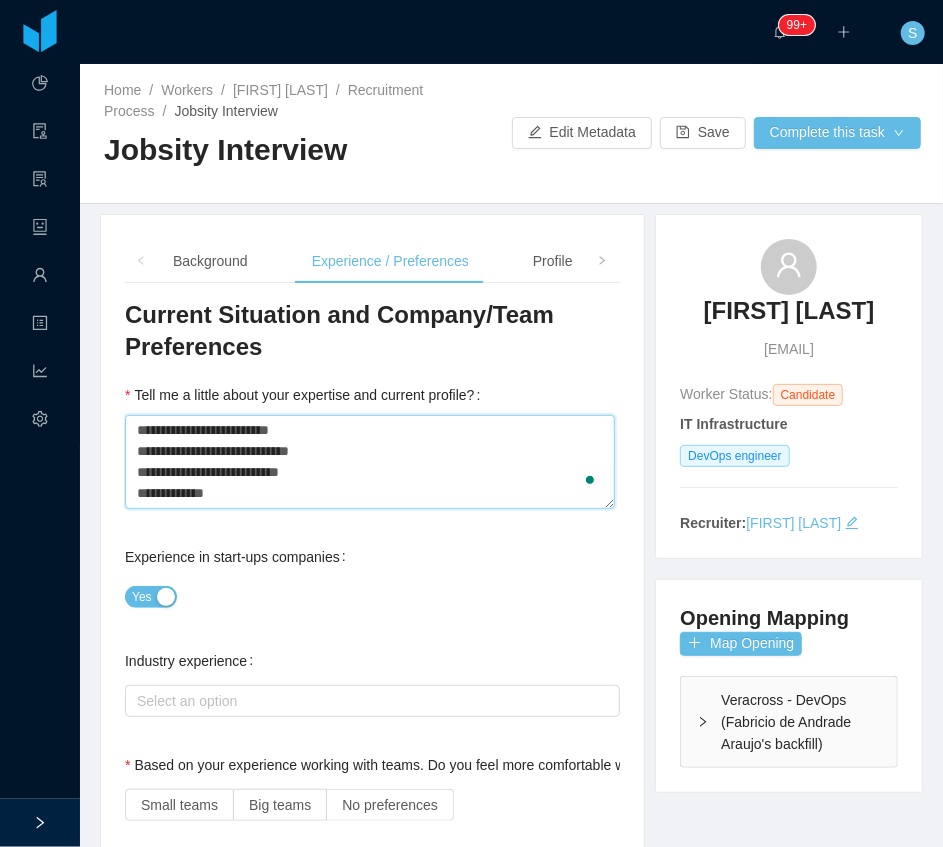 type 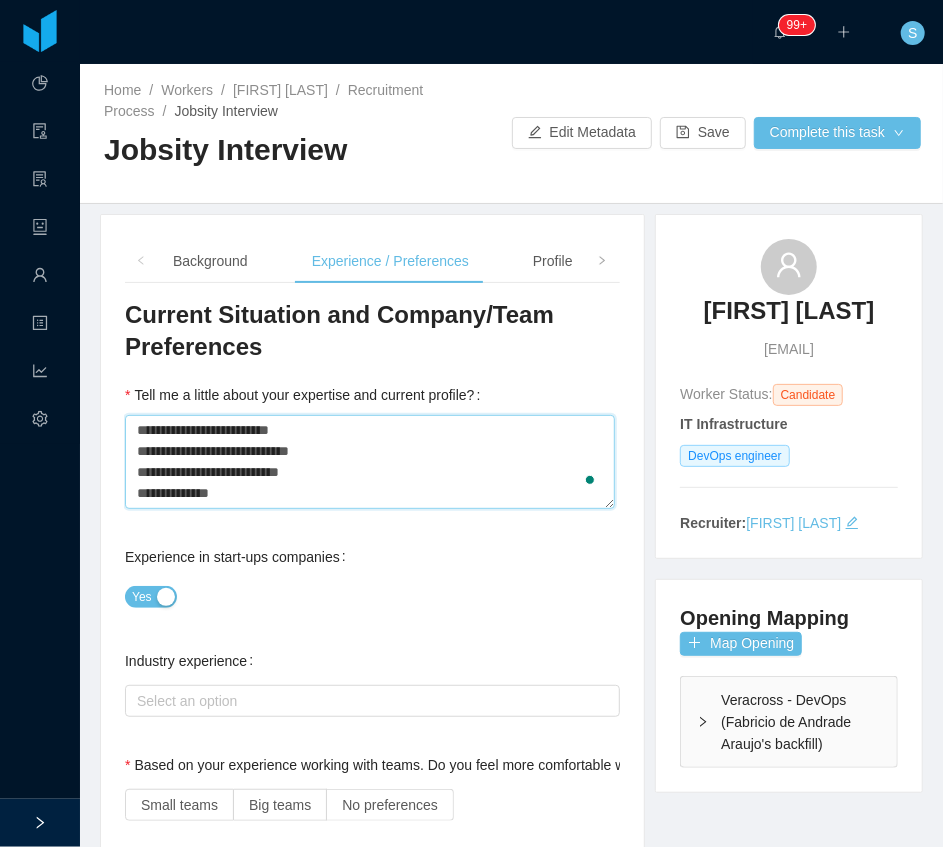 type 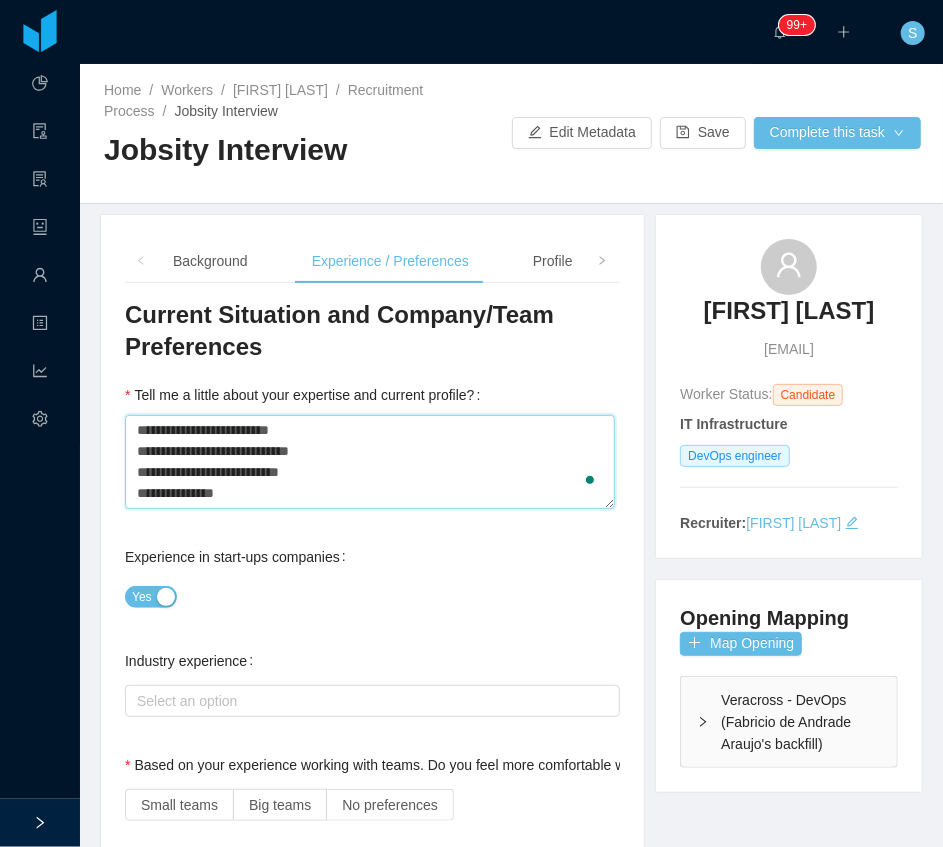 type 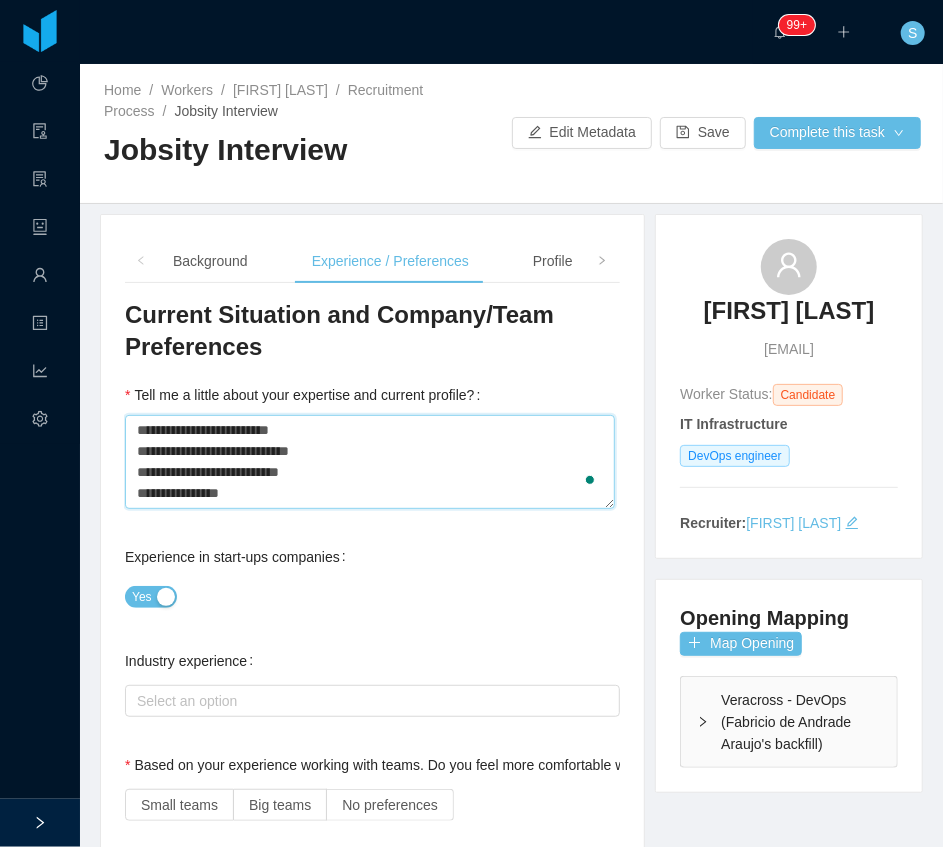 type 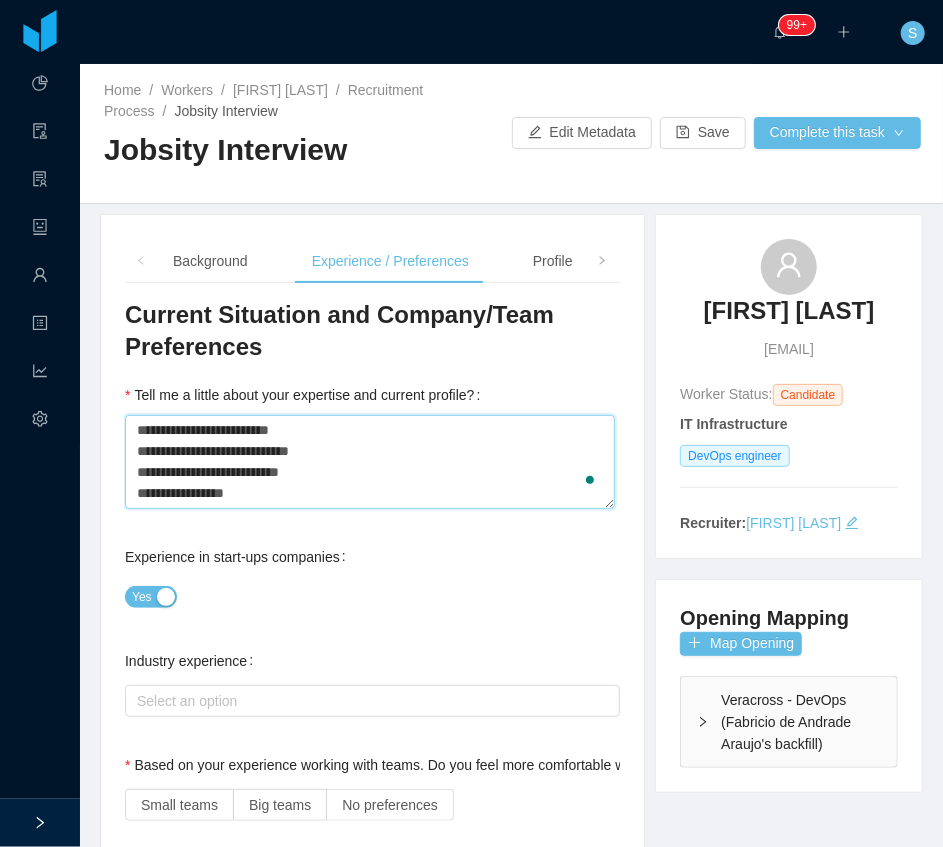 type 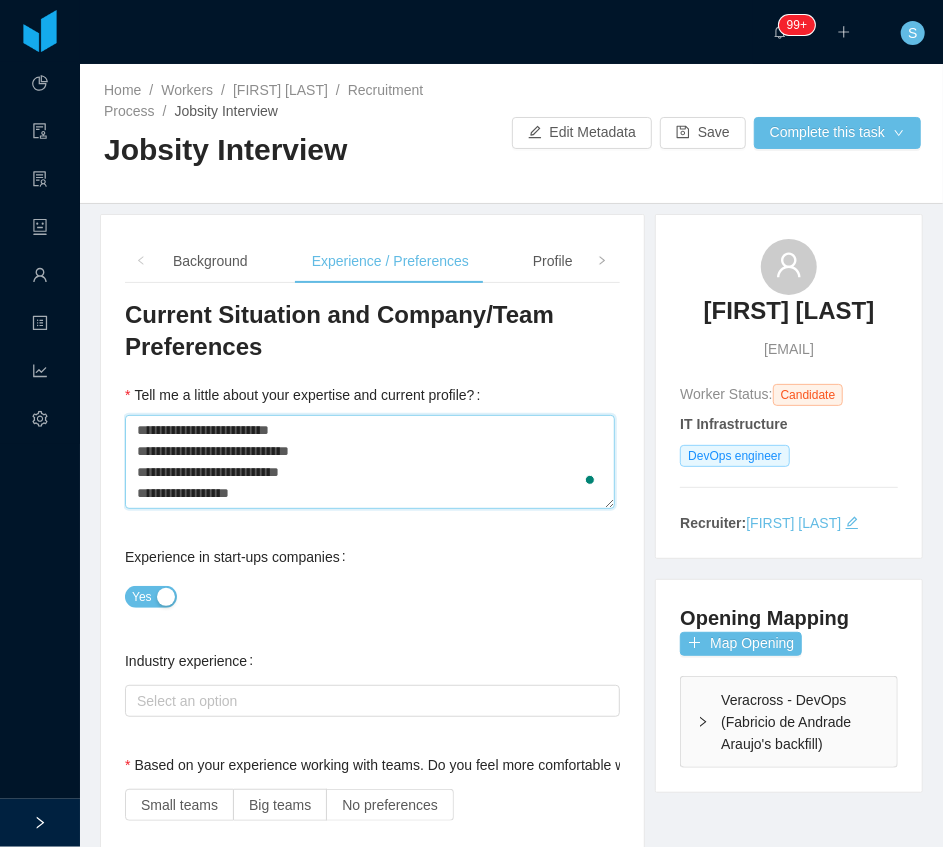 type 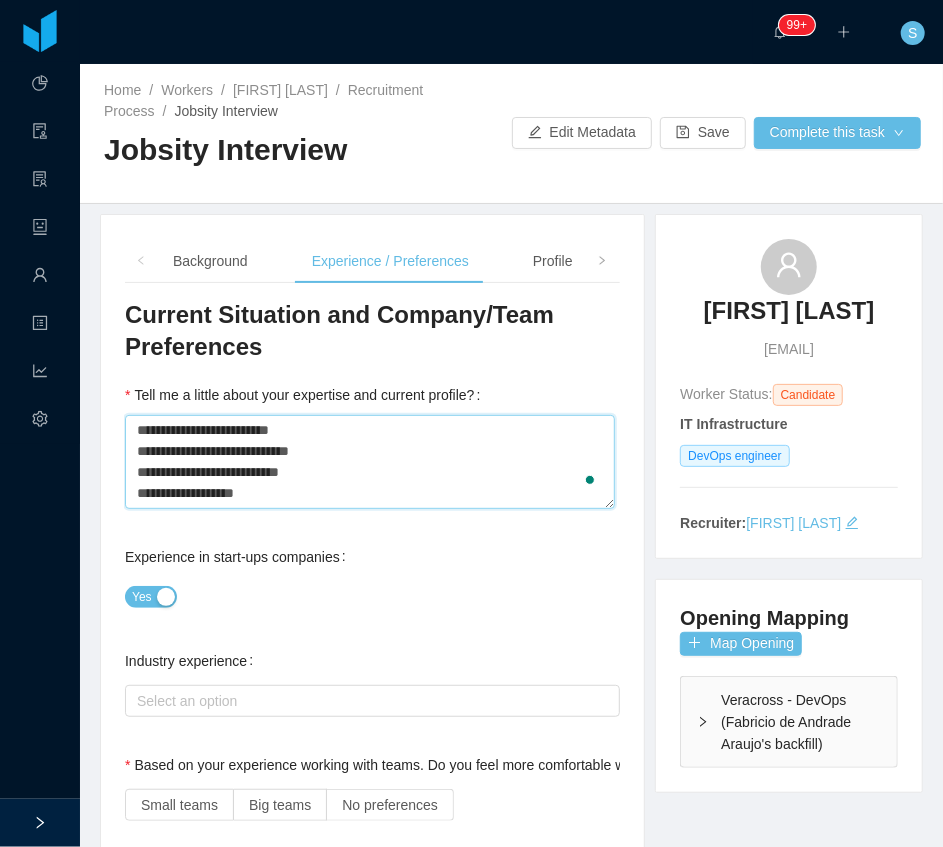 type 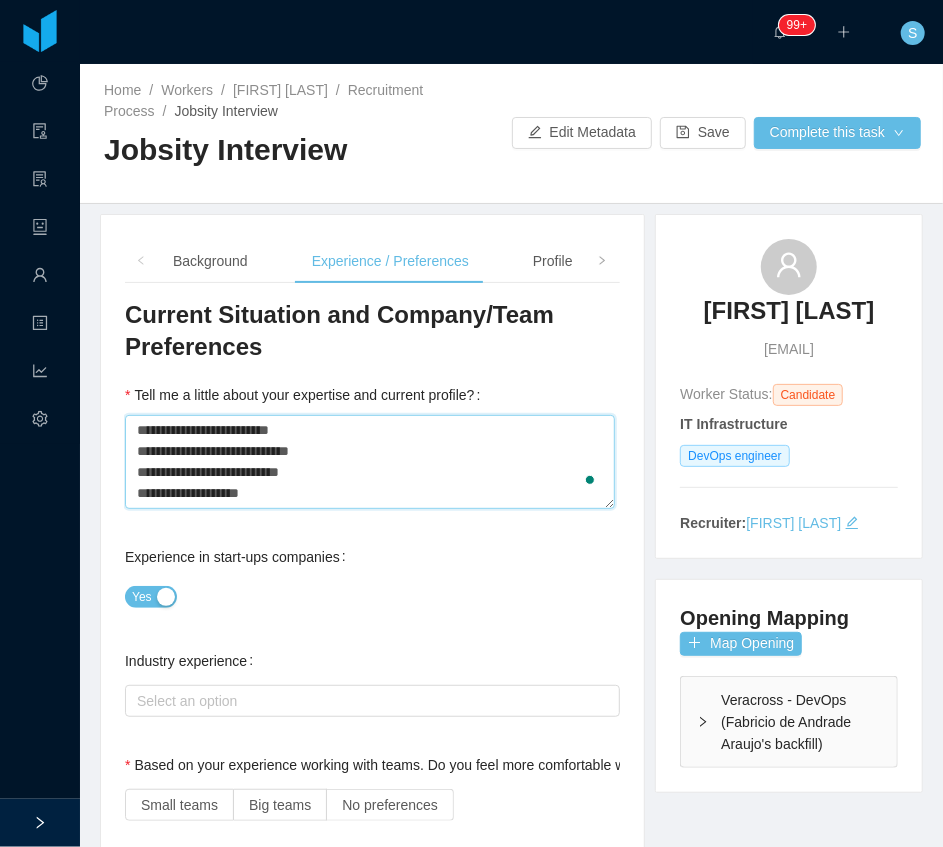 type 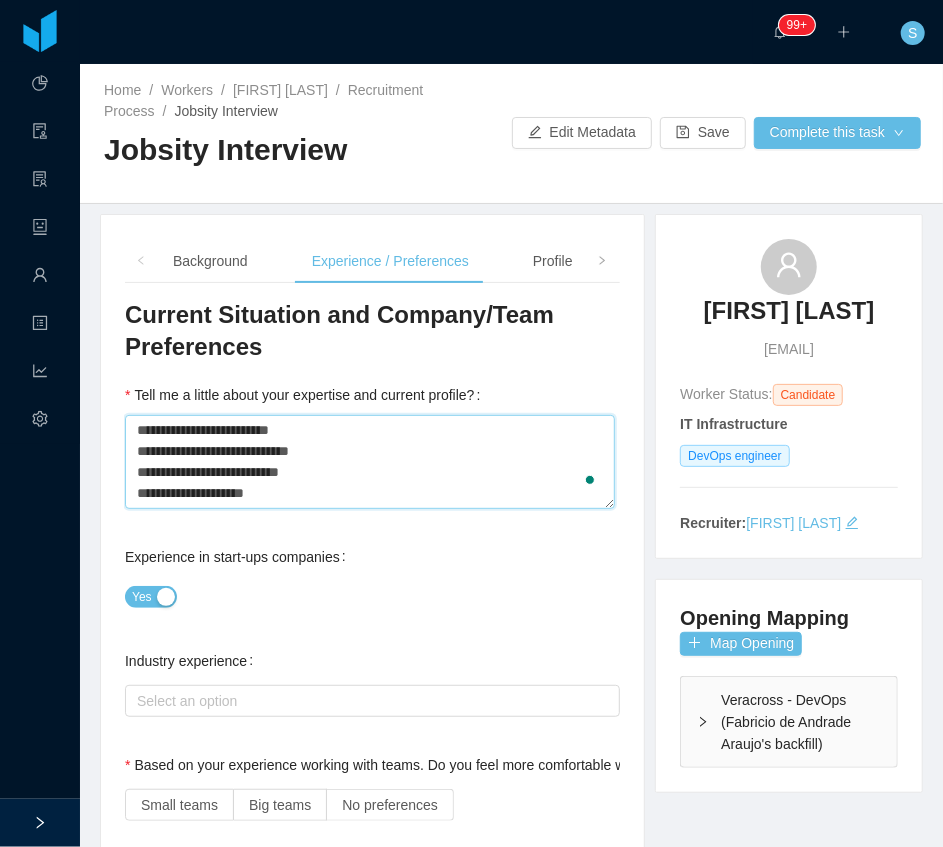type 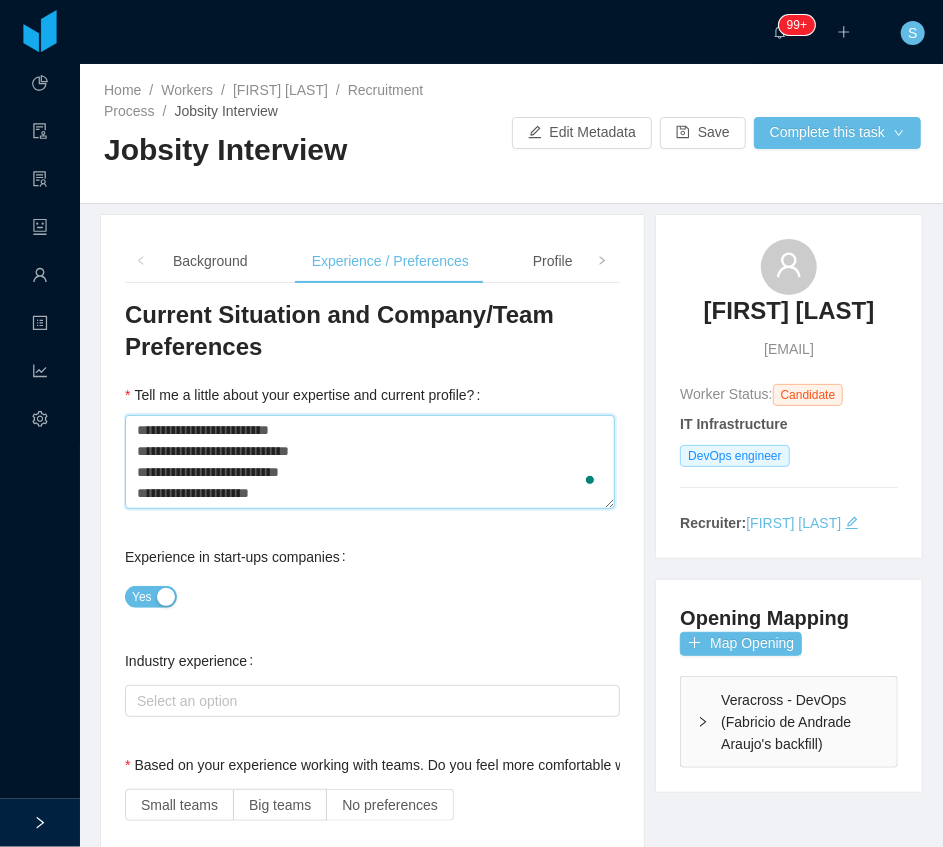 type 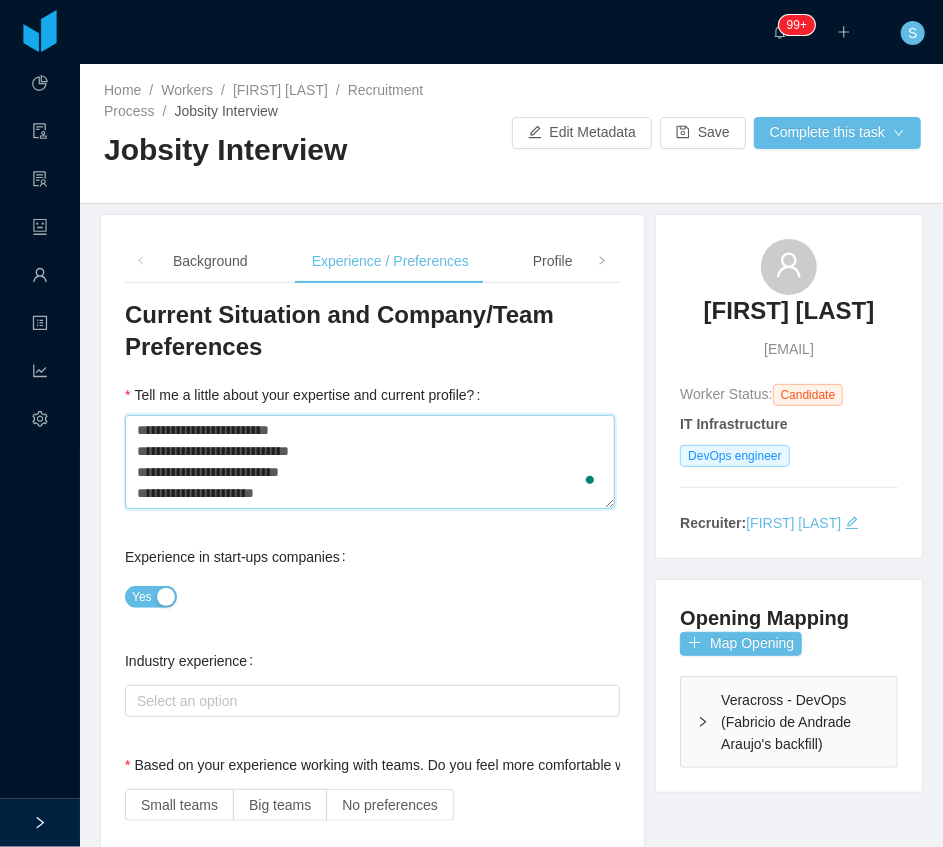 type 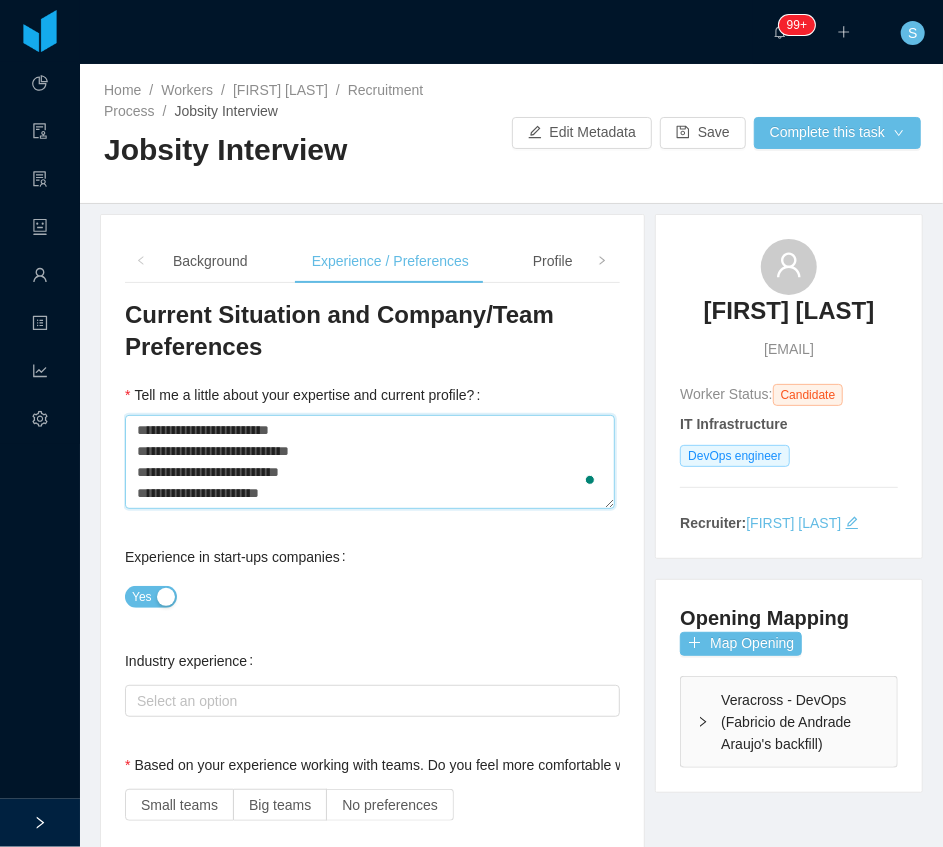 type 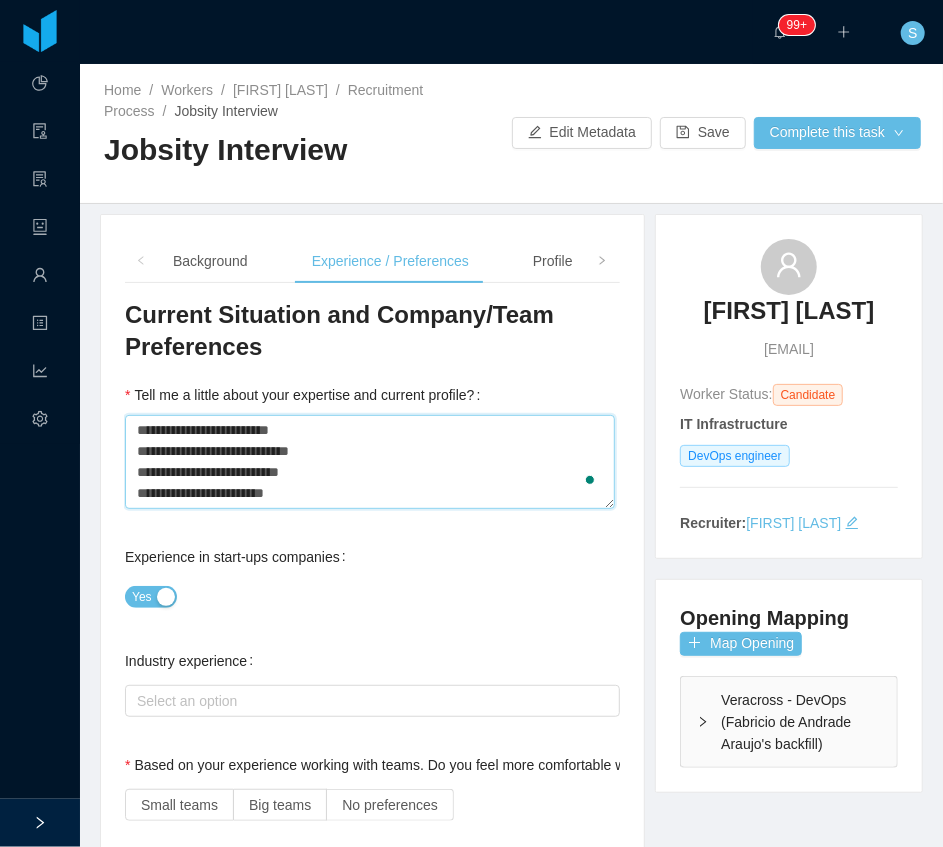 type 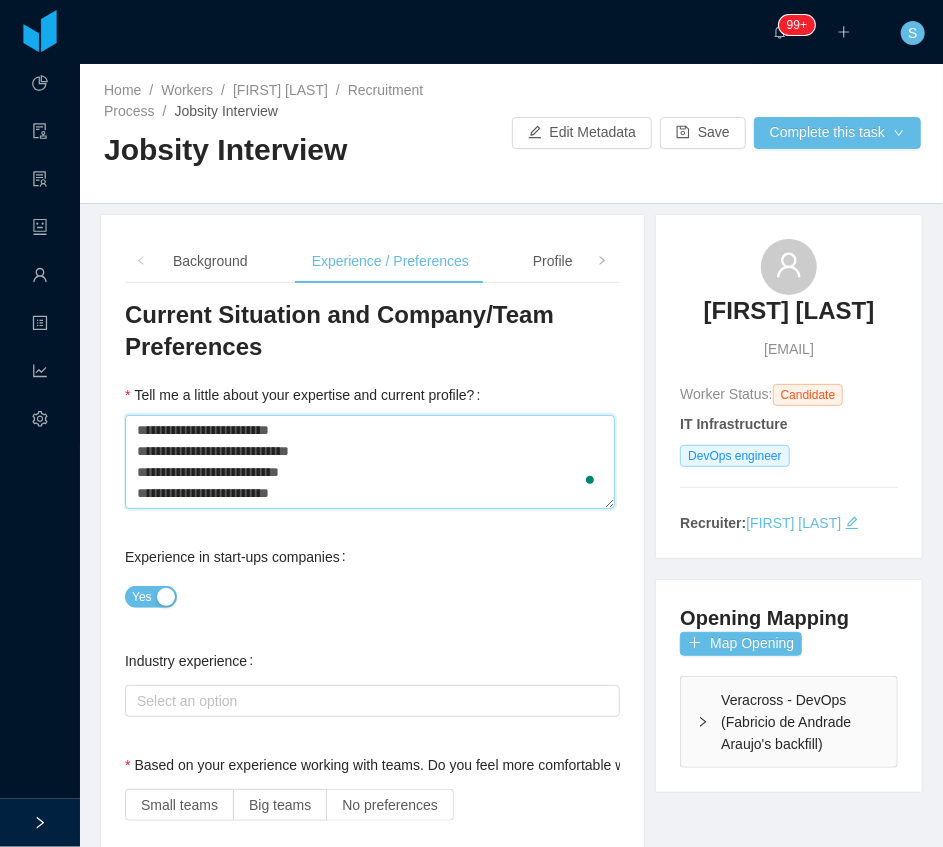 type 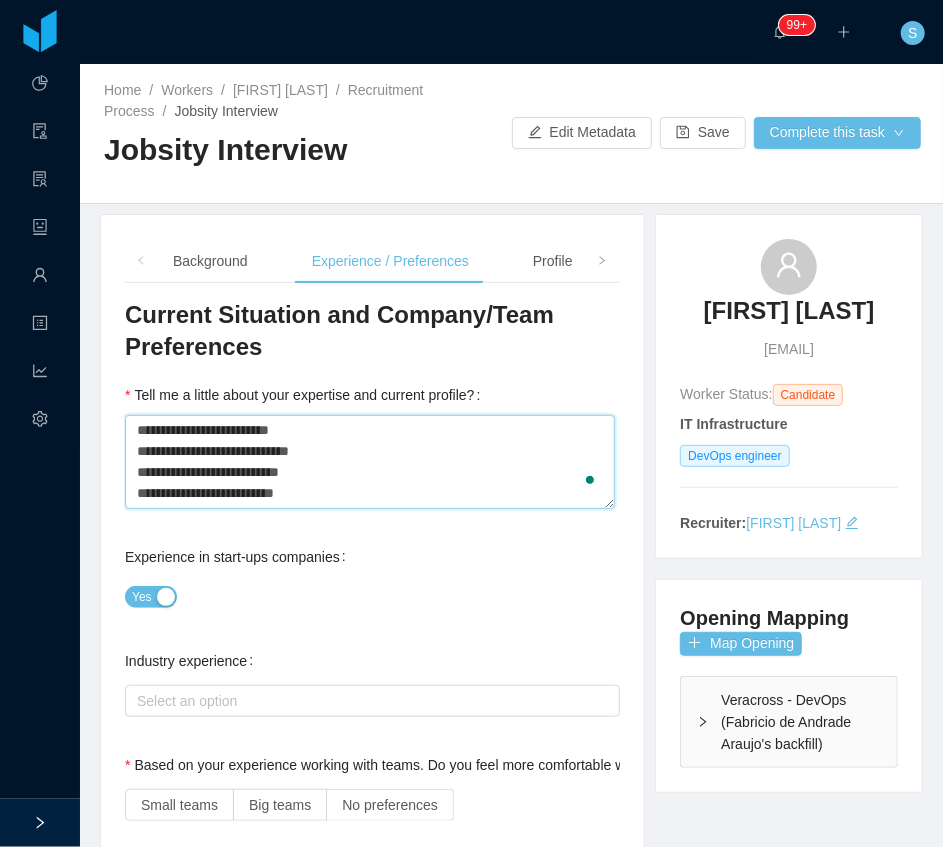 type 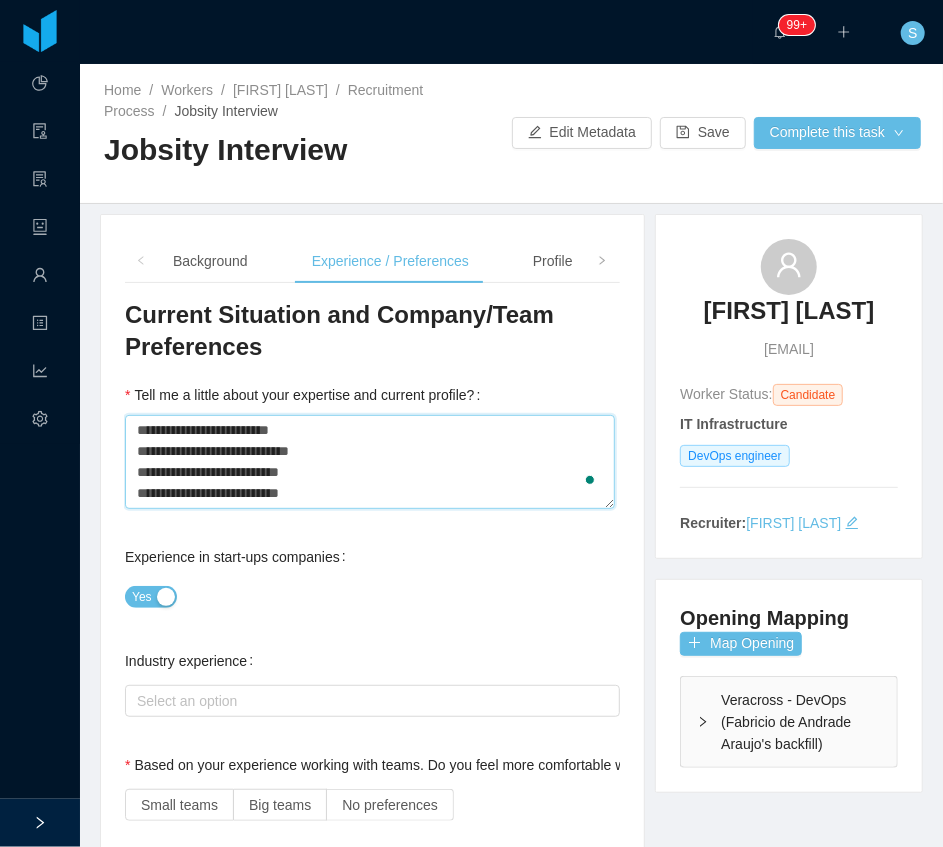type 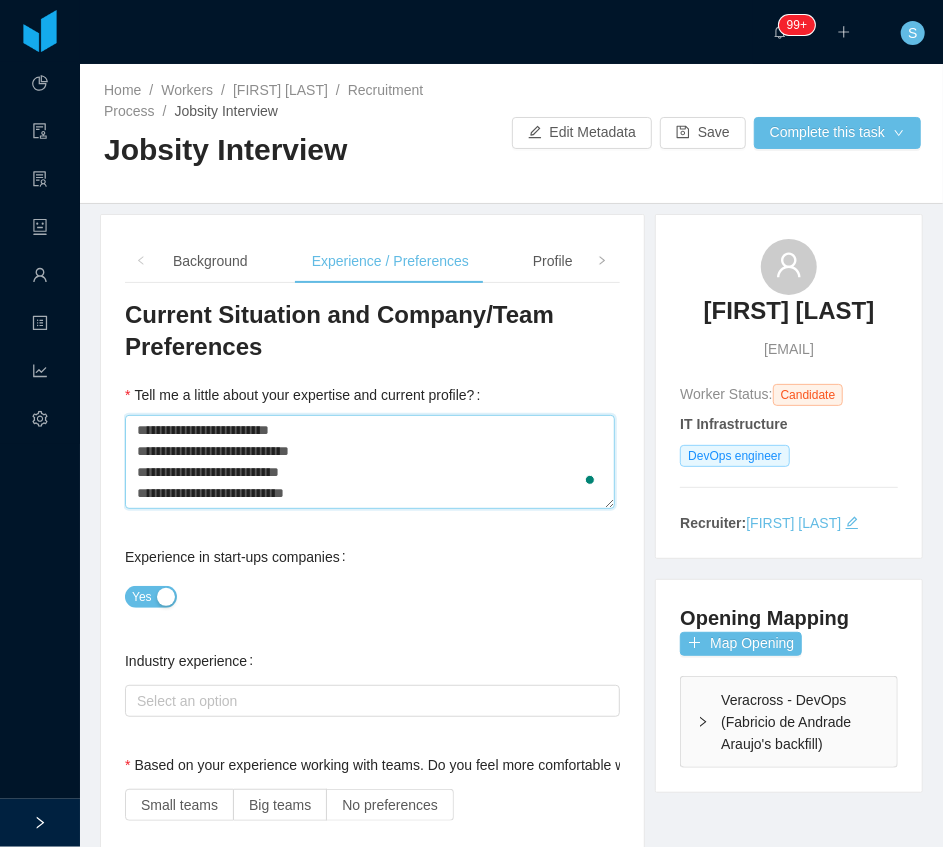 type 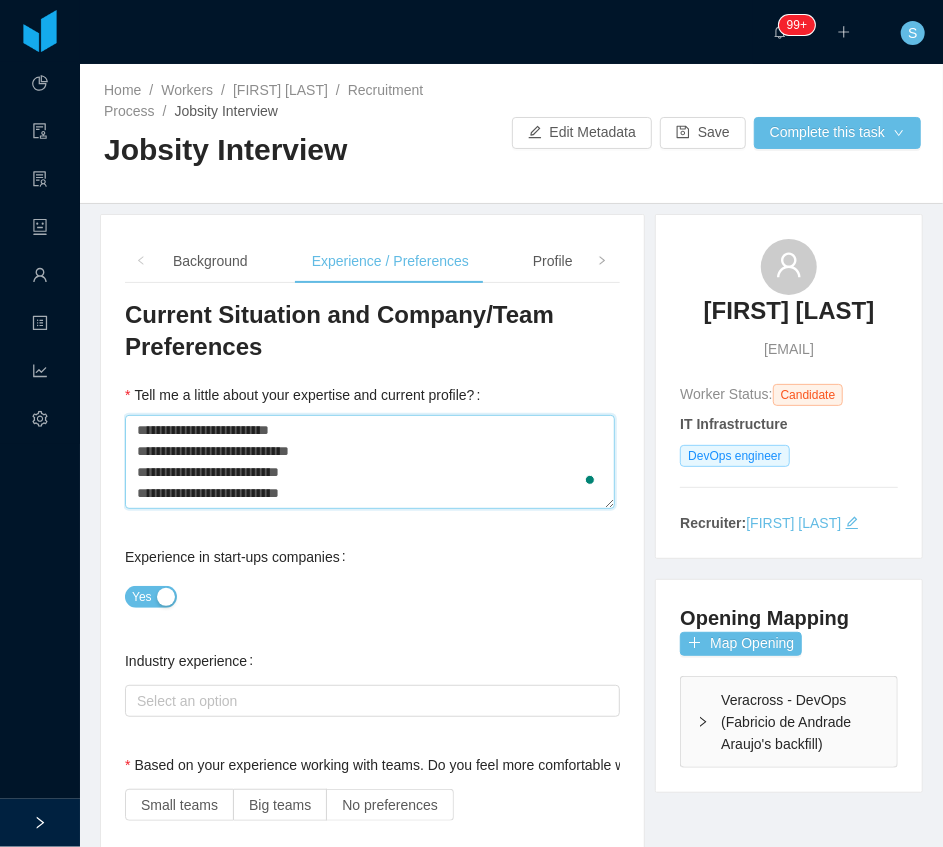 type 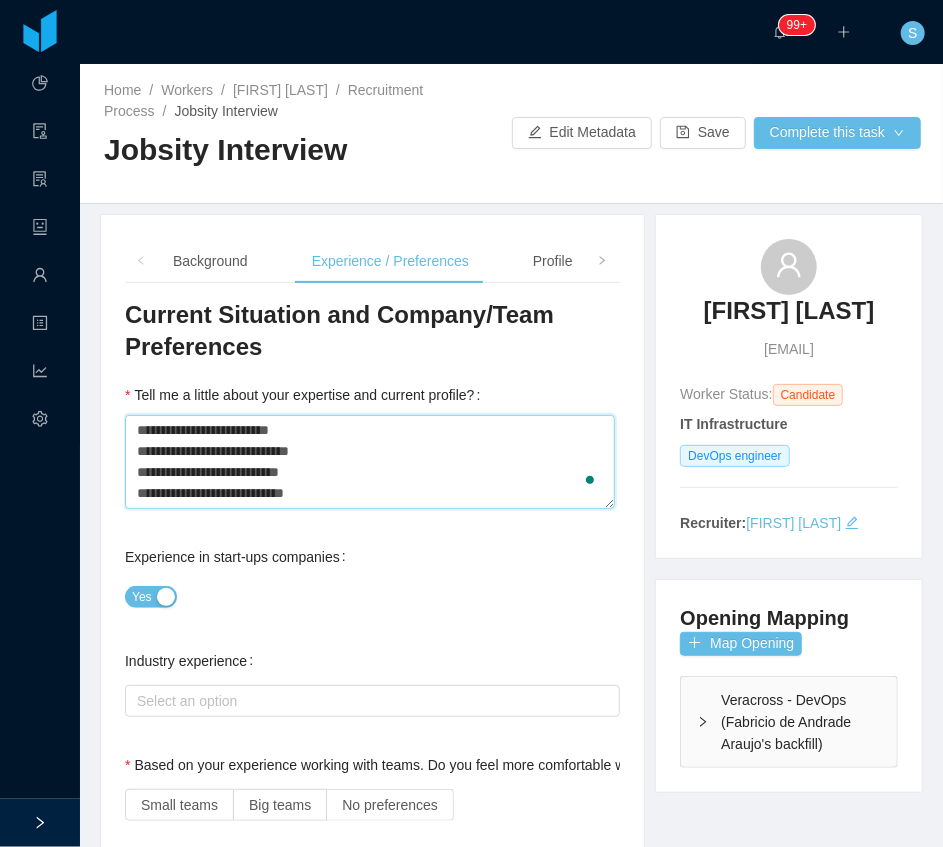 type 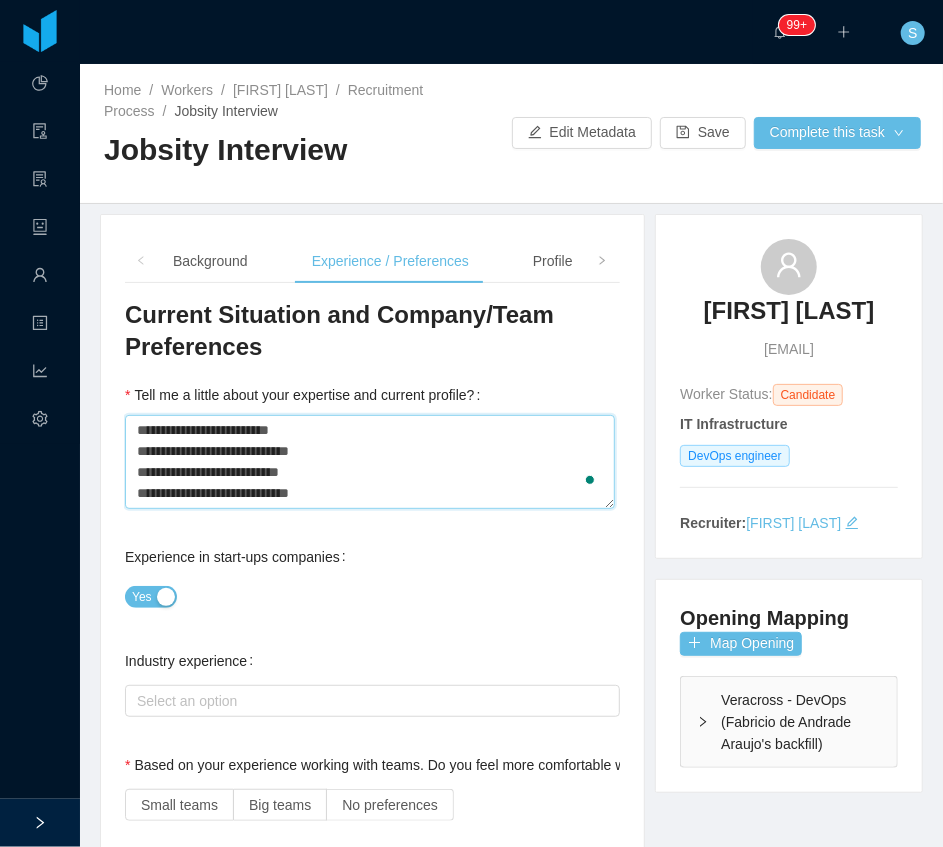 type 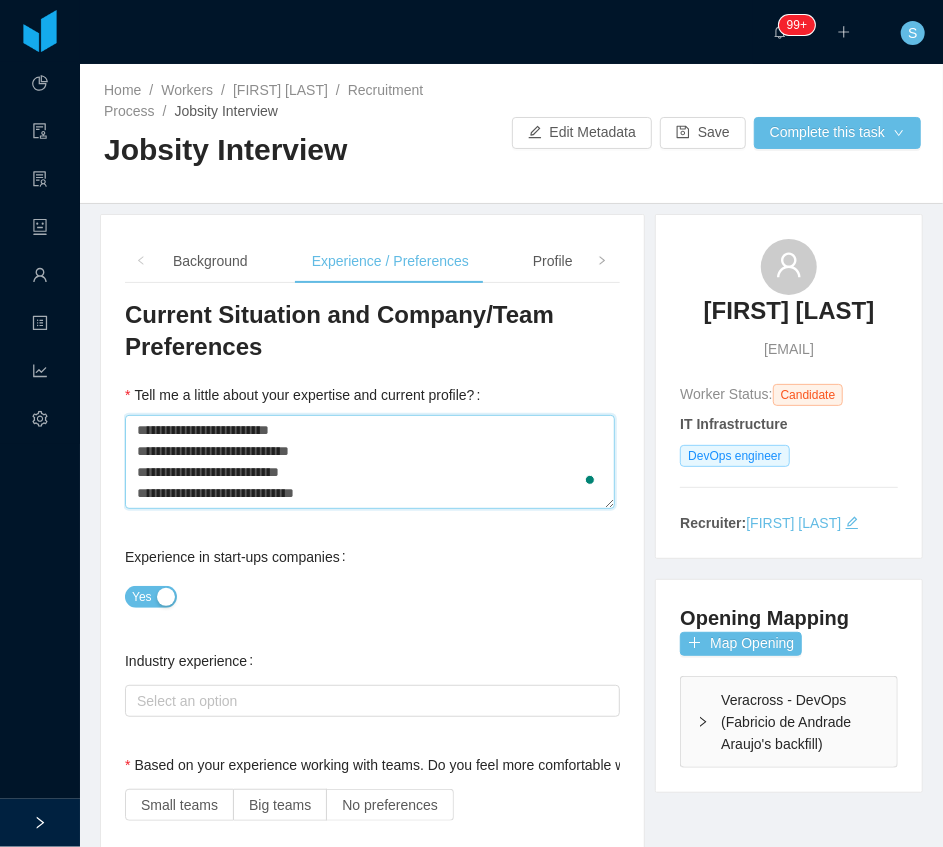 type 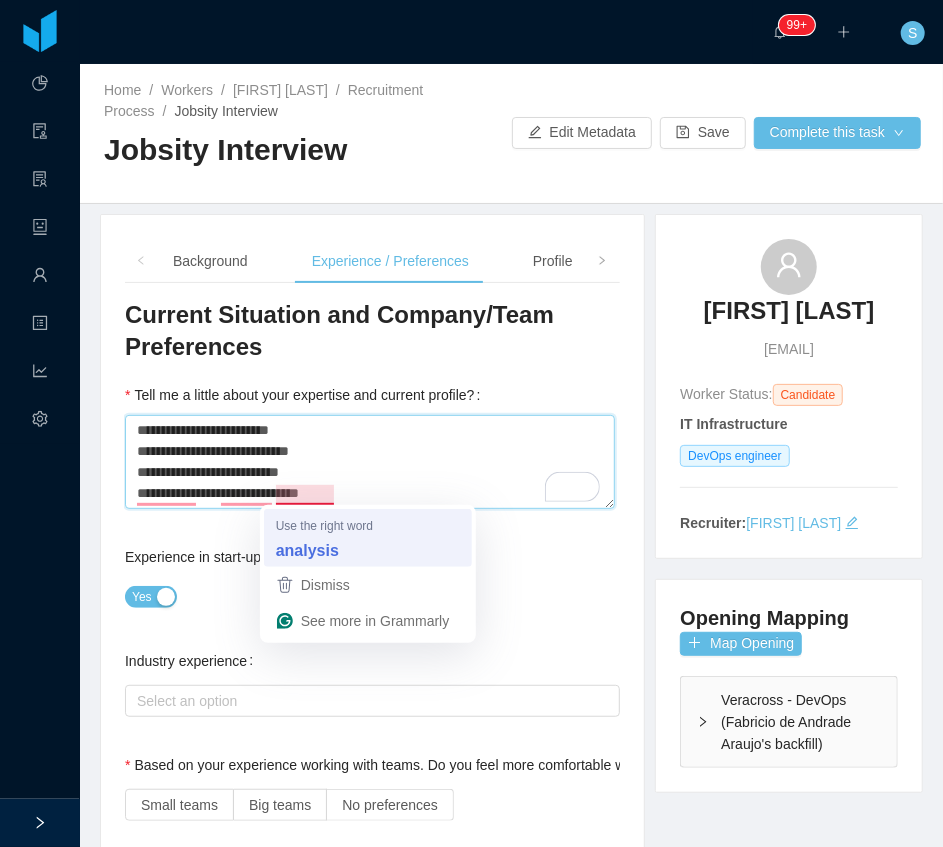type on "**********" 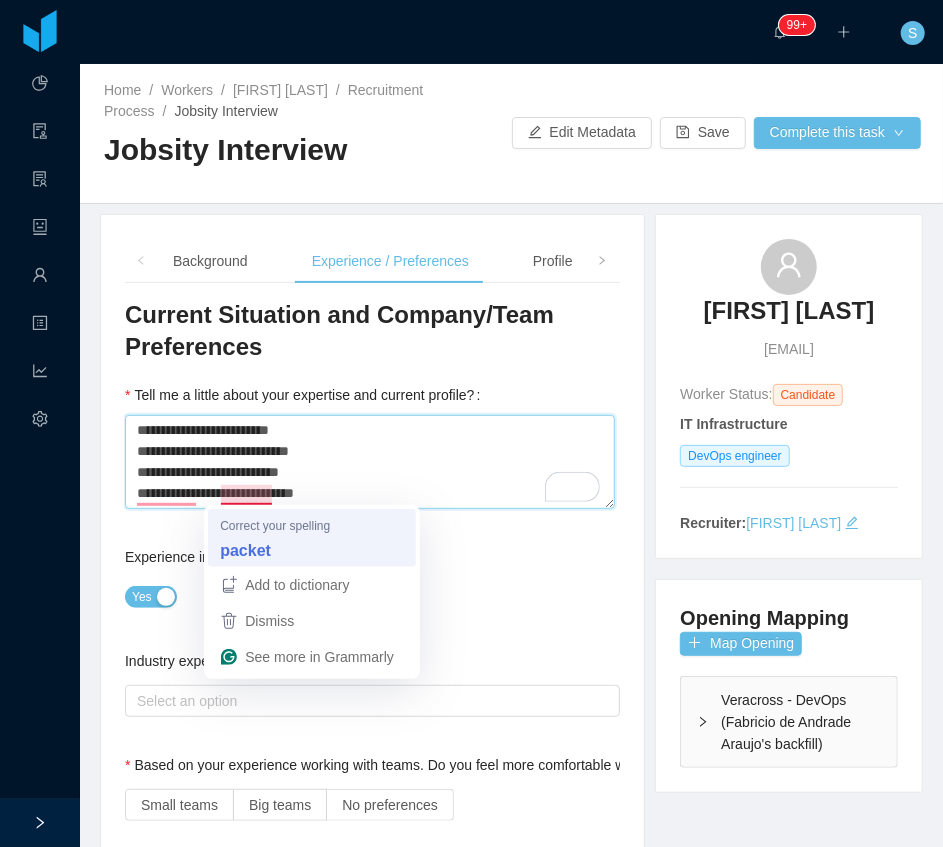 type on "**********" 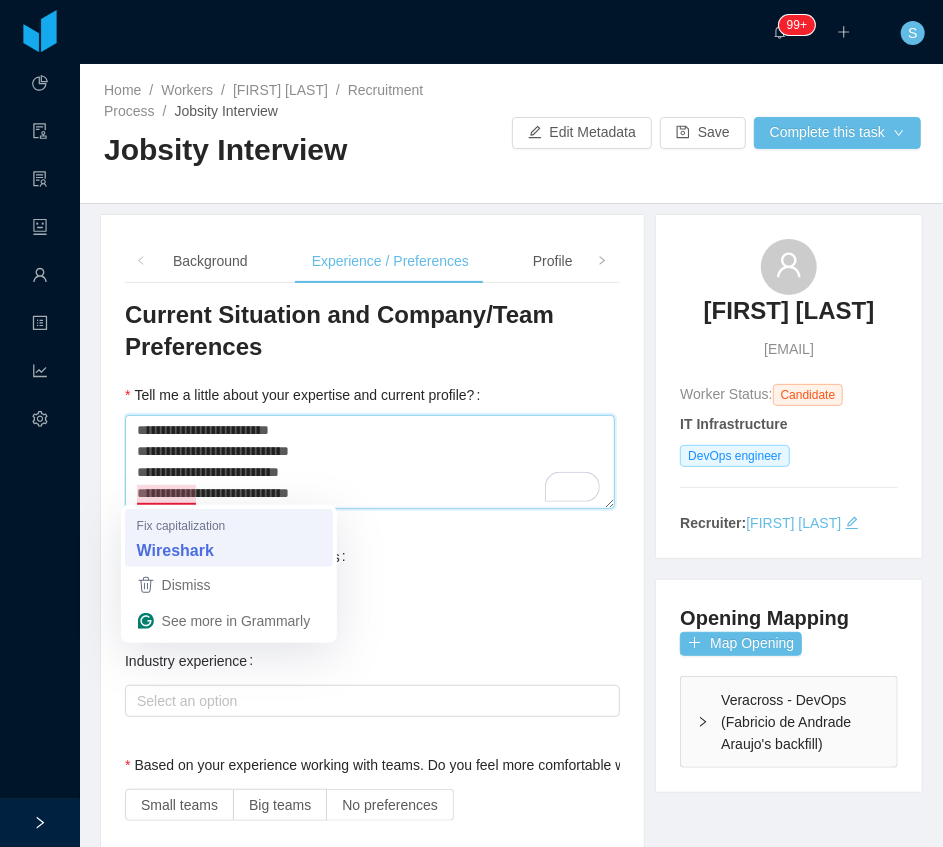 type on "**********" 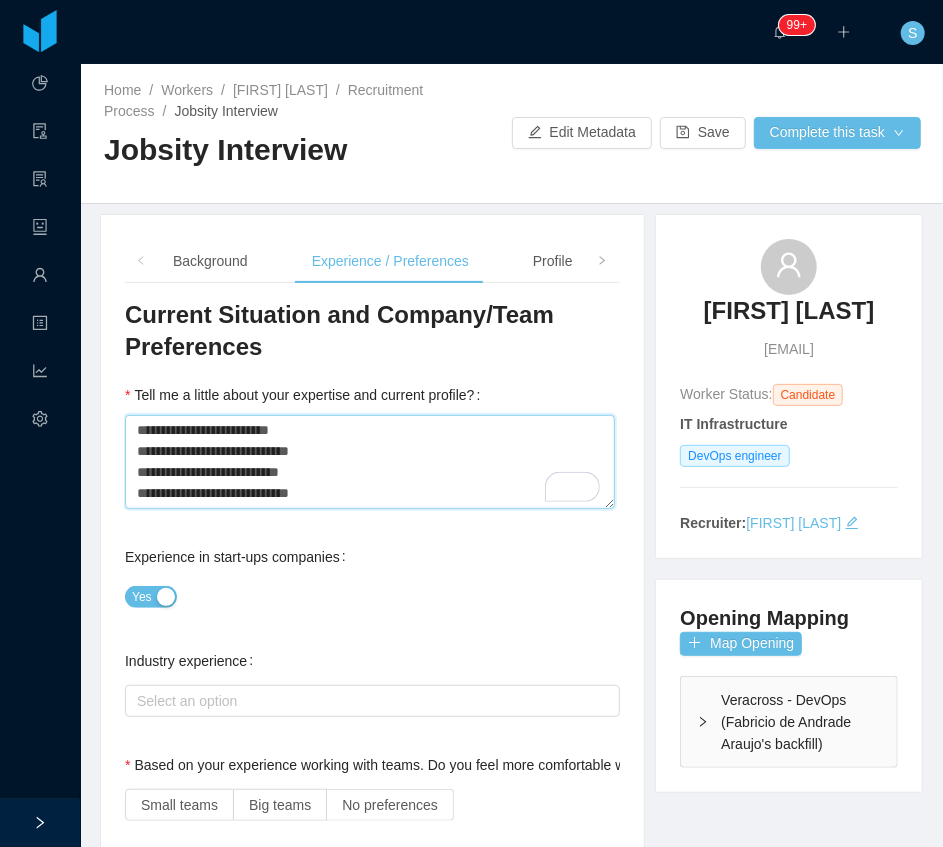 click on "**********" at bounding box center (370, 461) 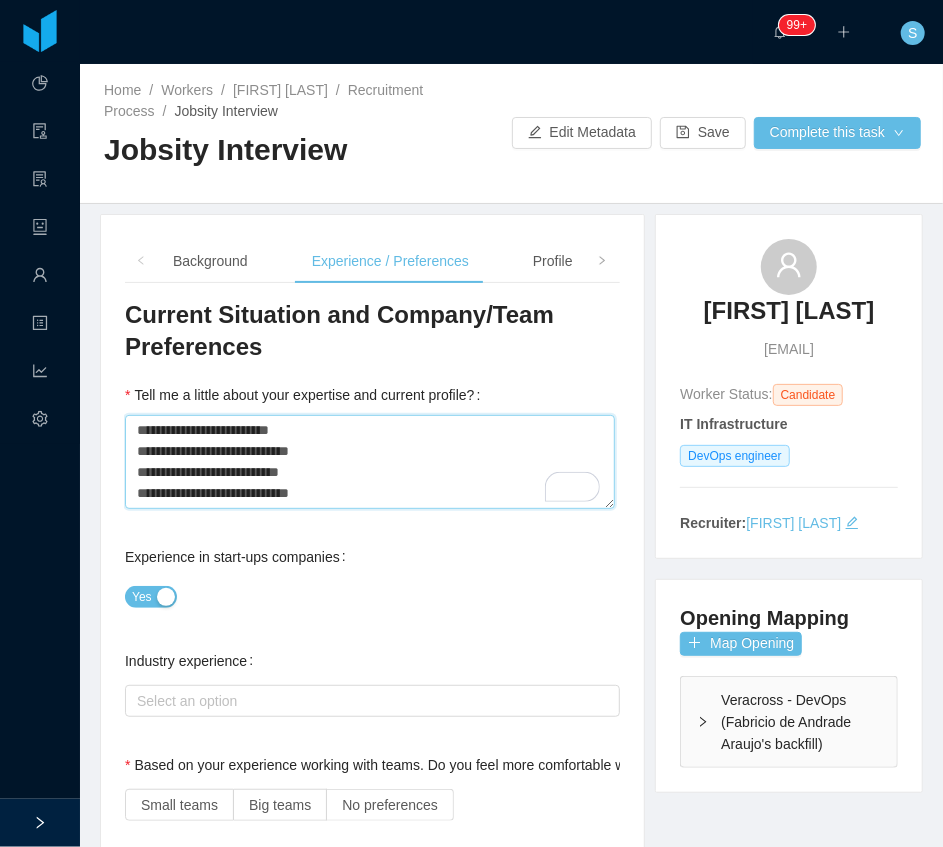 click on "**********" at bounding box center (370, 461) 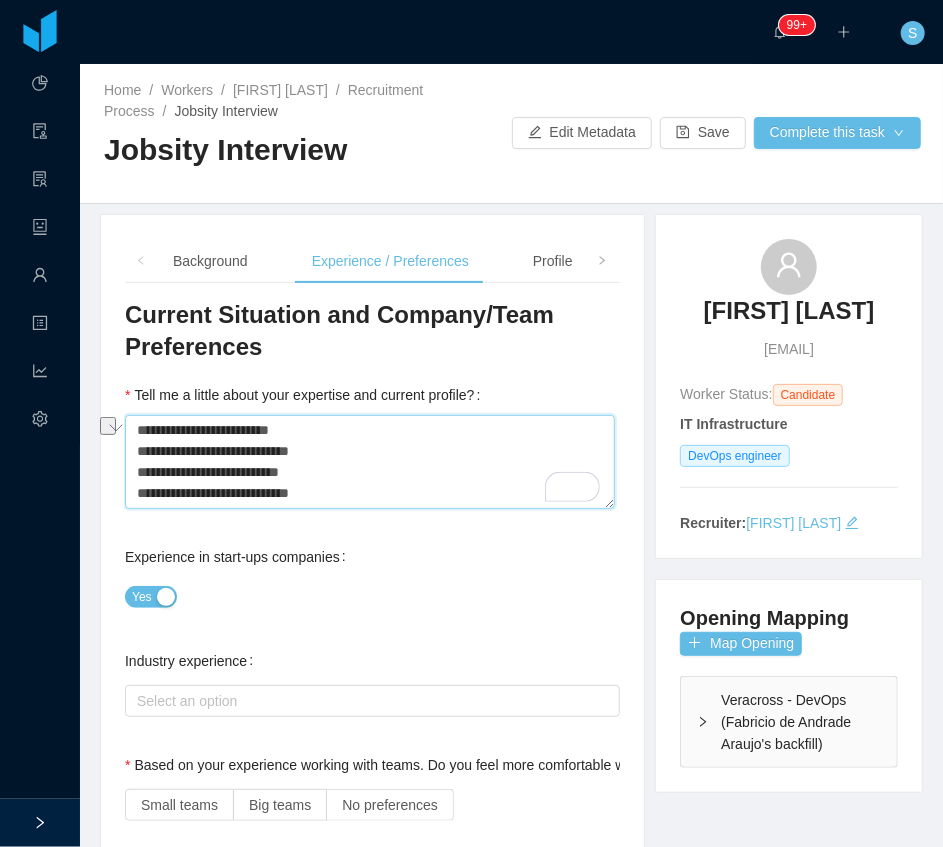 drag, startPoint x: 314, startPoint y: 469, endPoint x: 231, endPoint y: 472, distance: 83.0542 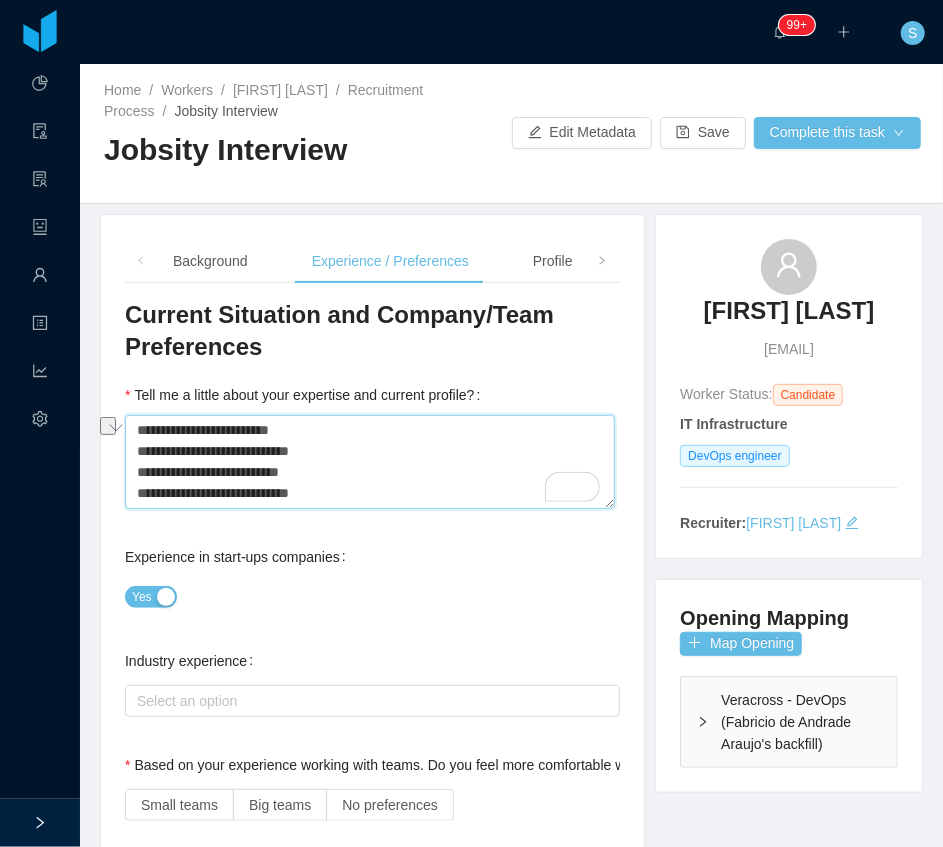 click on "**********" at bounding box center [370, 461] 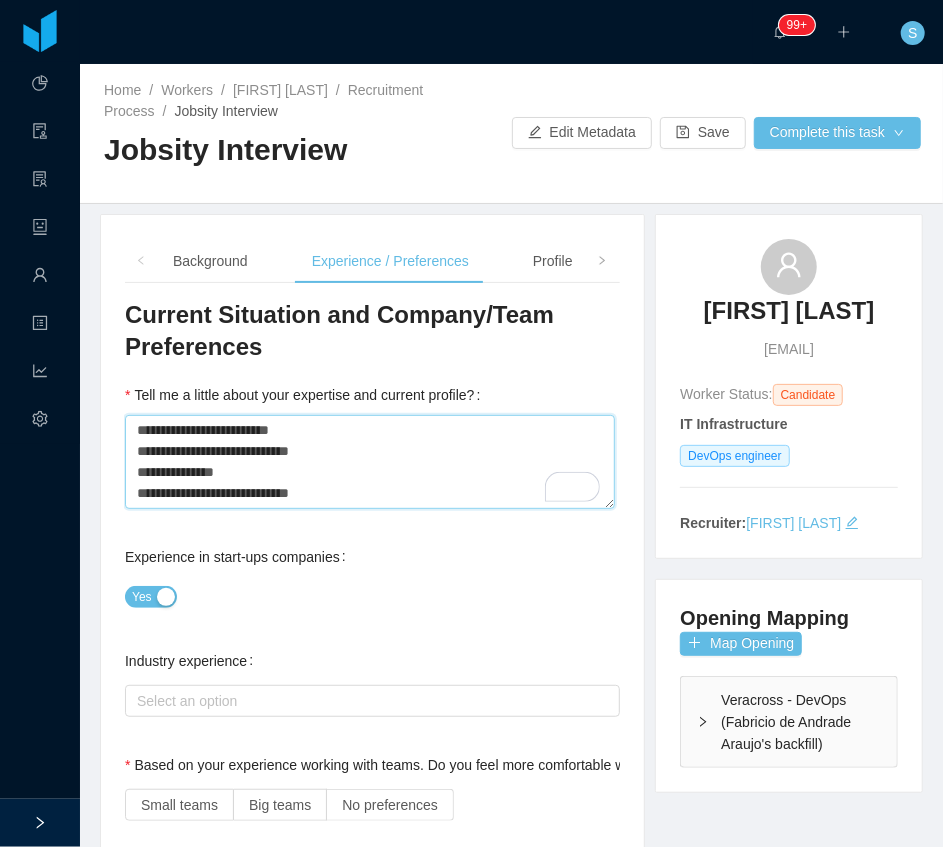 click on "**********" at bounding box center (370, 461) 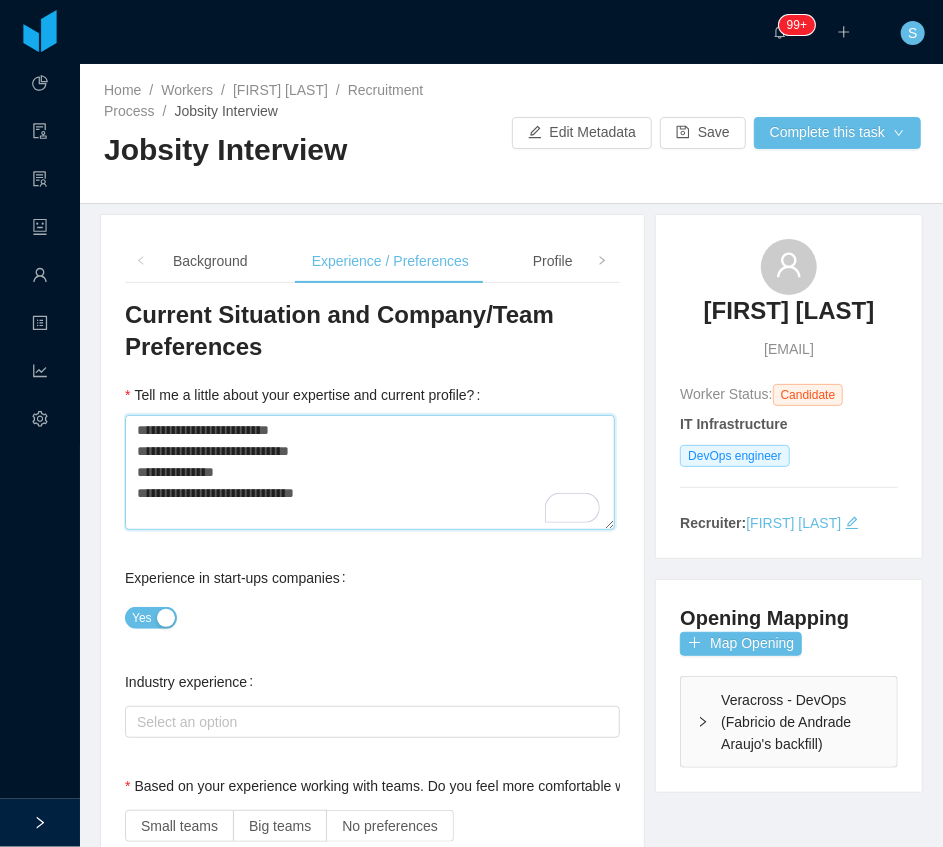 type 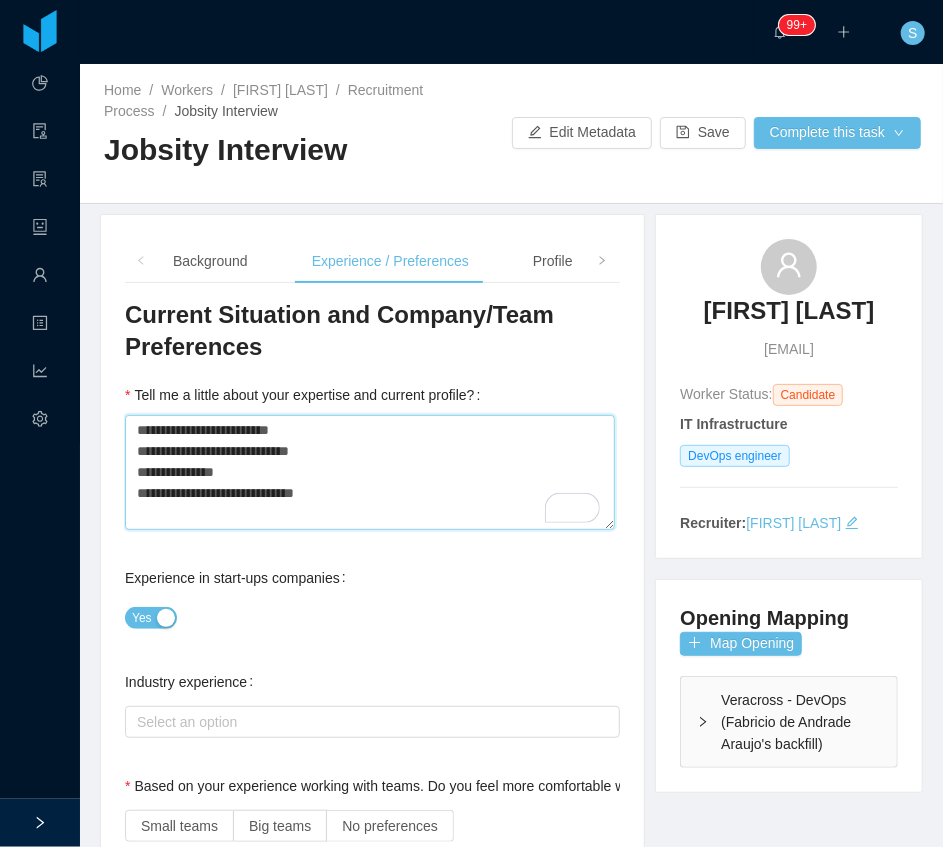 type on "**********" 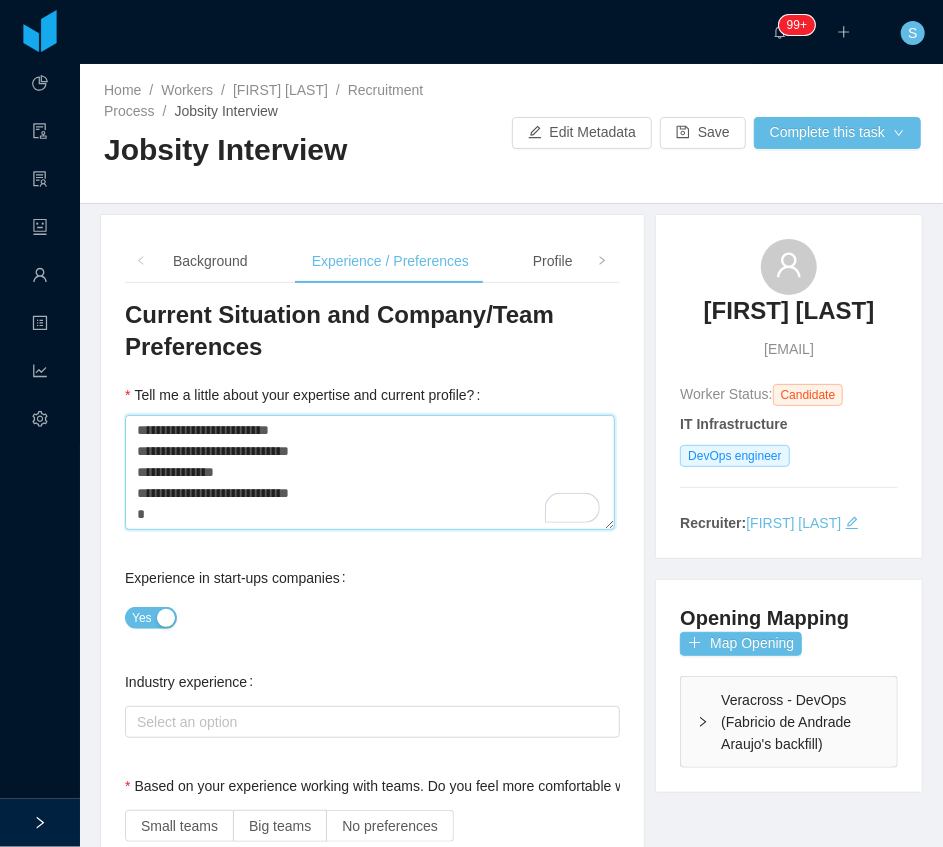 type 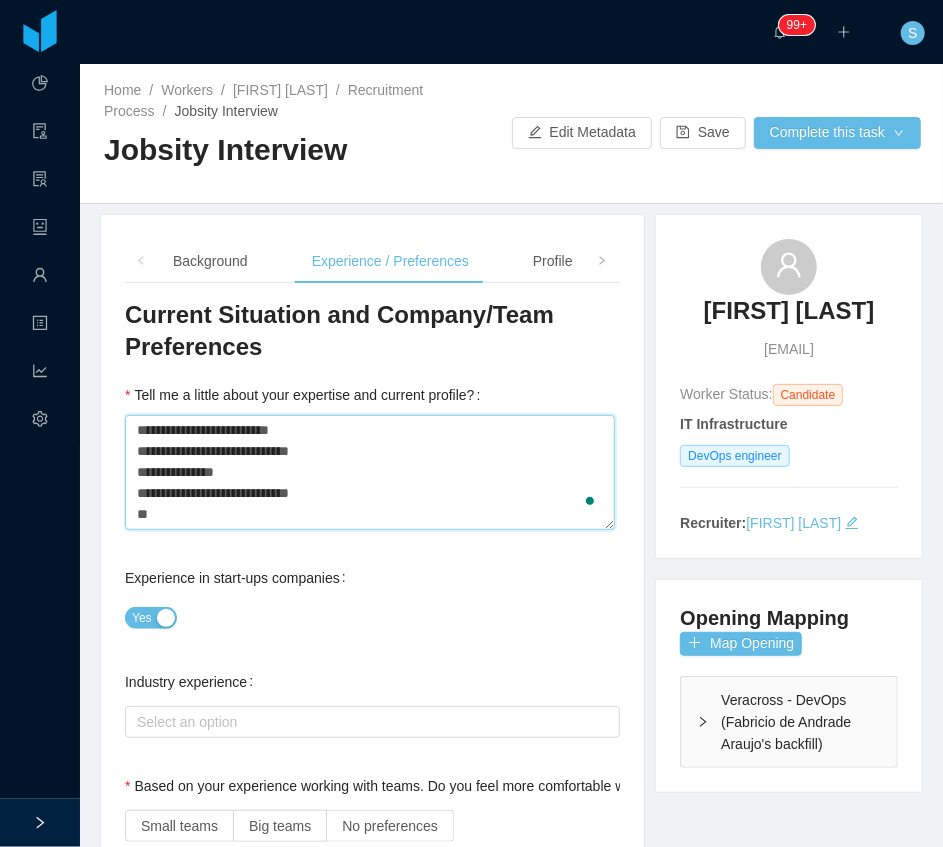 type 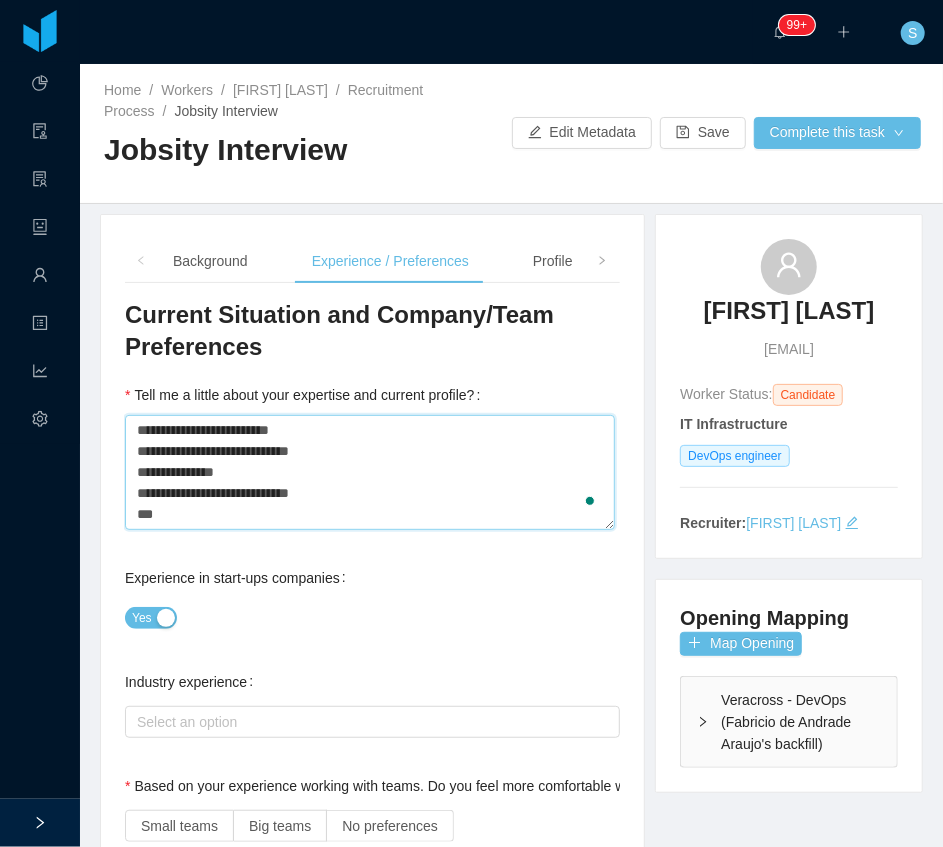 type 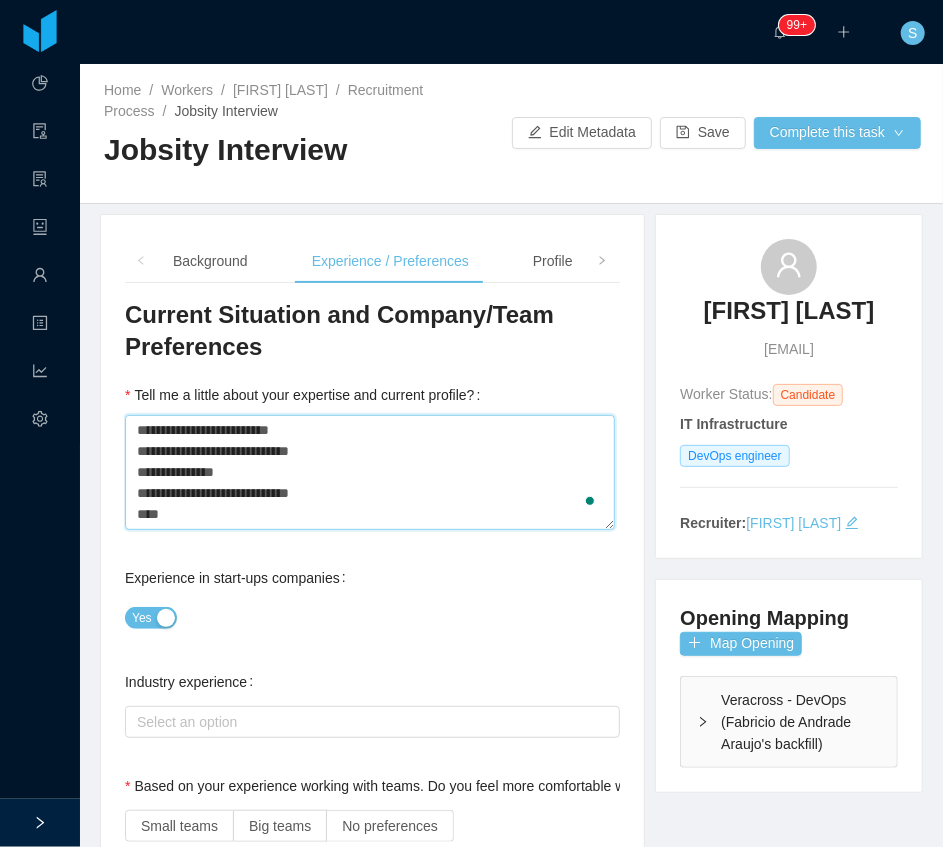 type 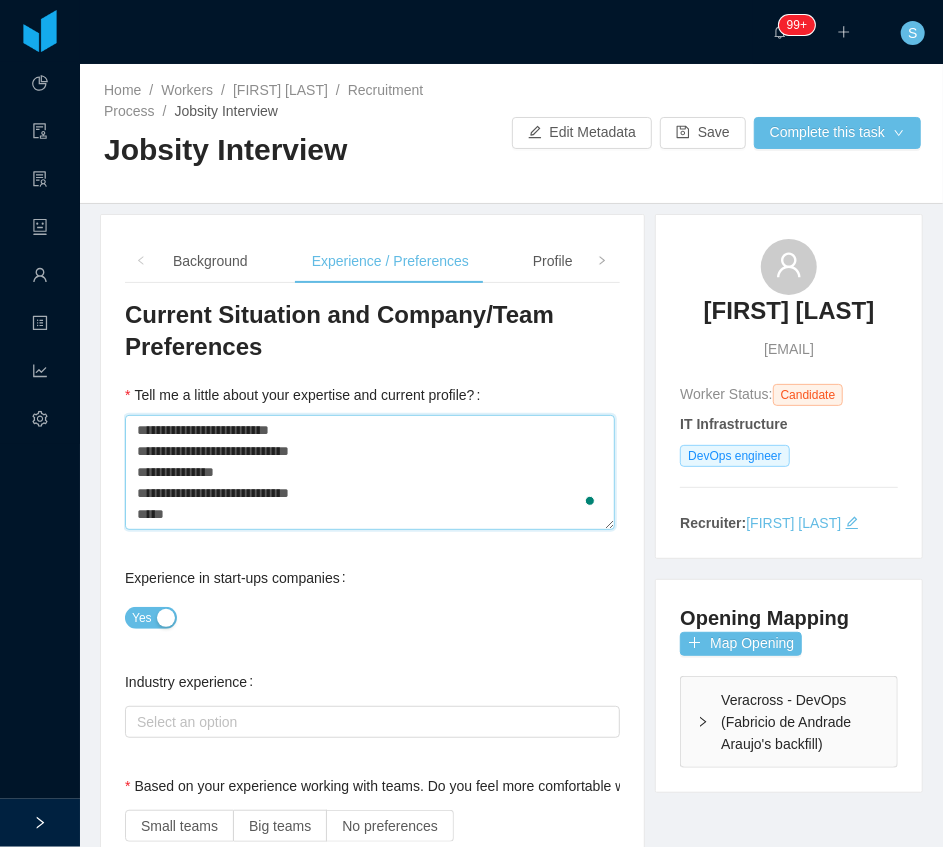type 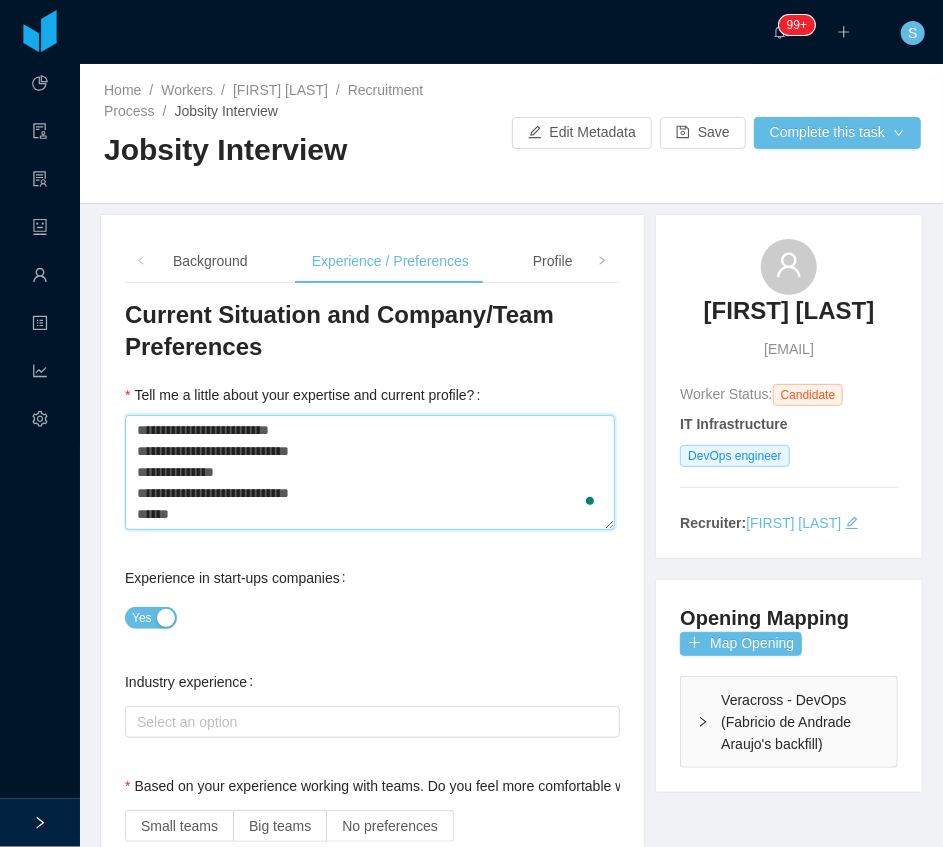 type 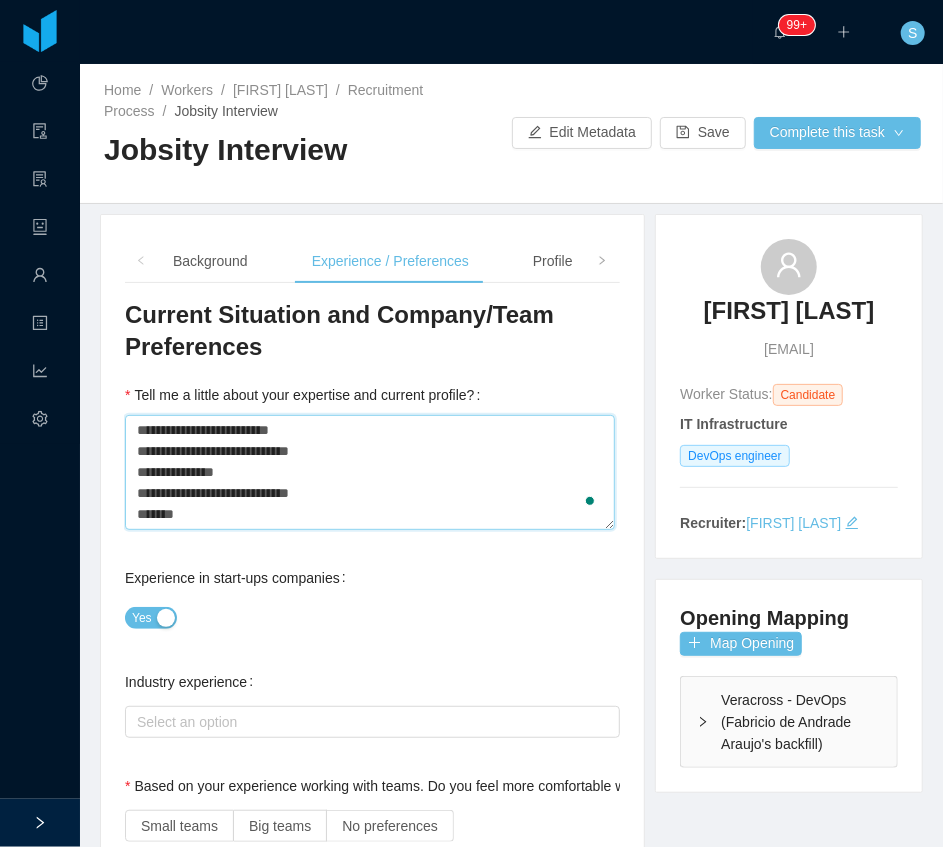 type 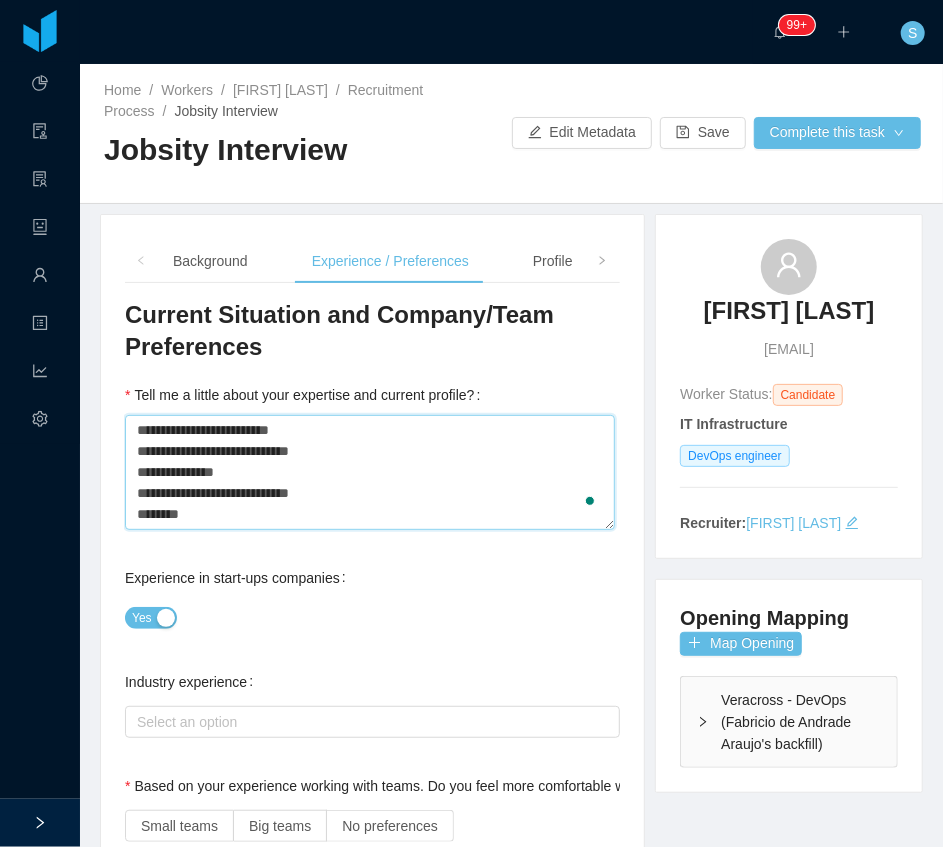 type 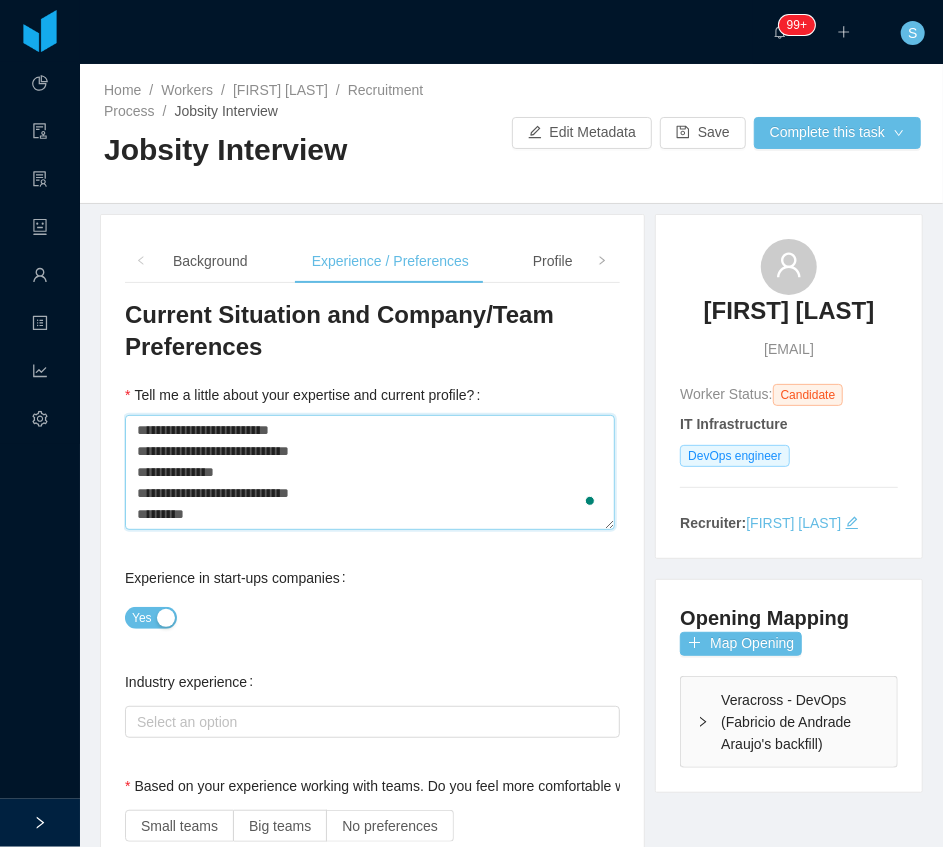 type 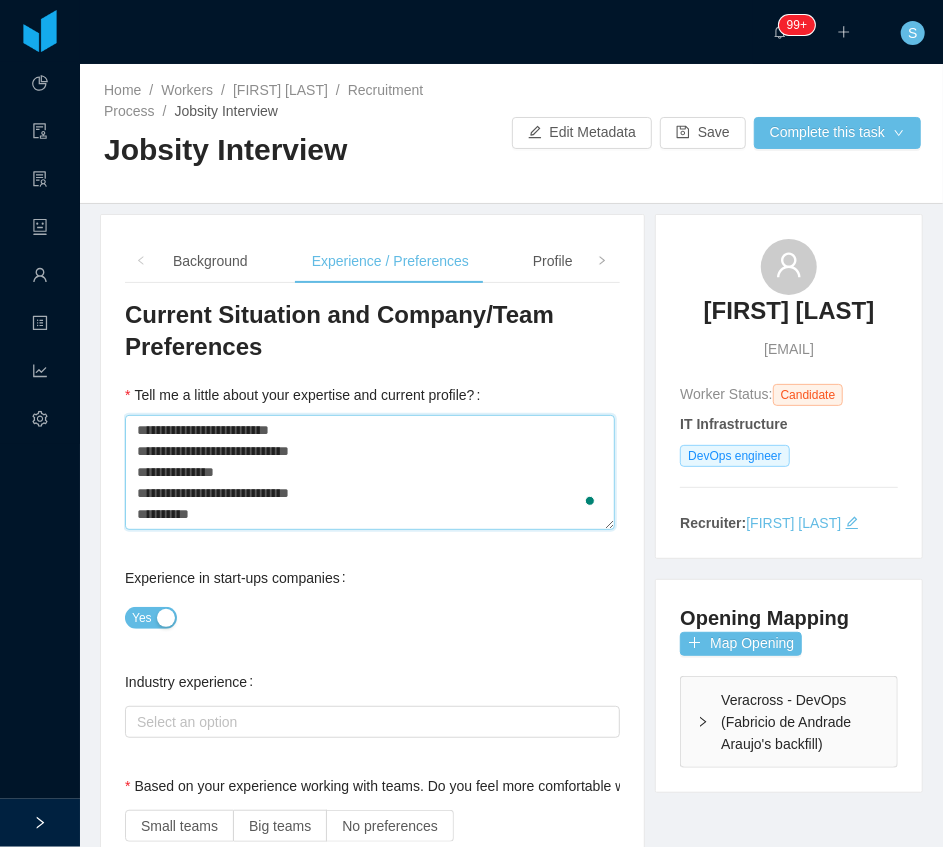 type 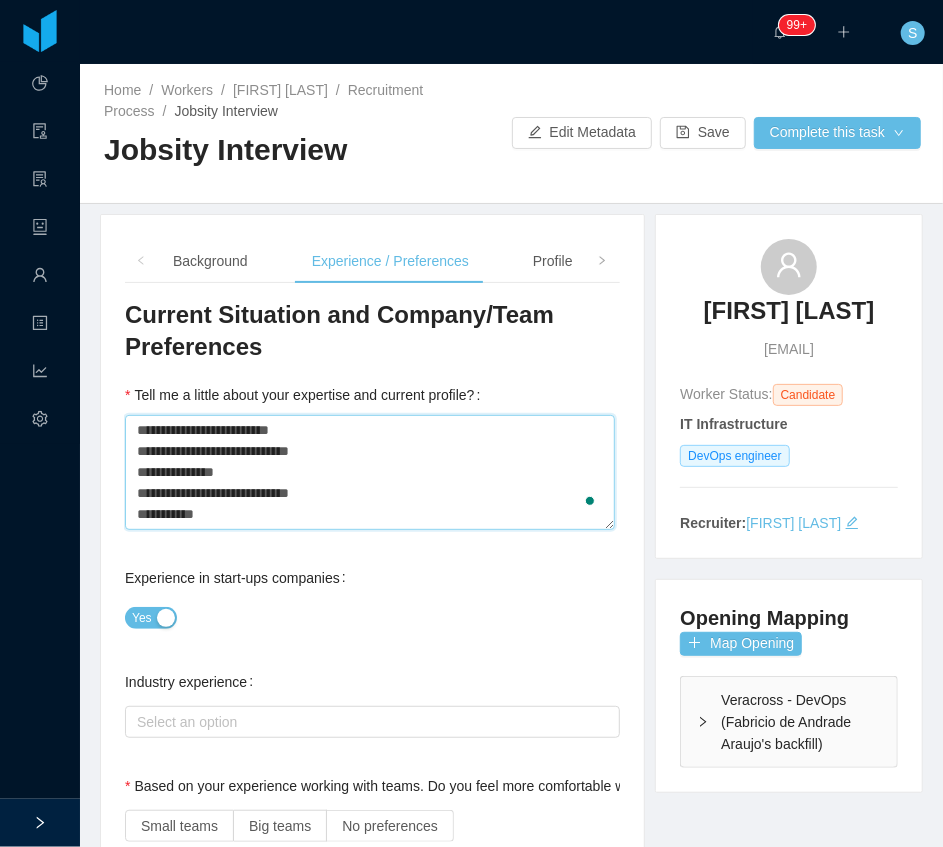 type 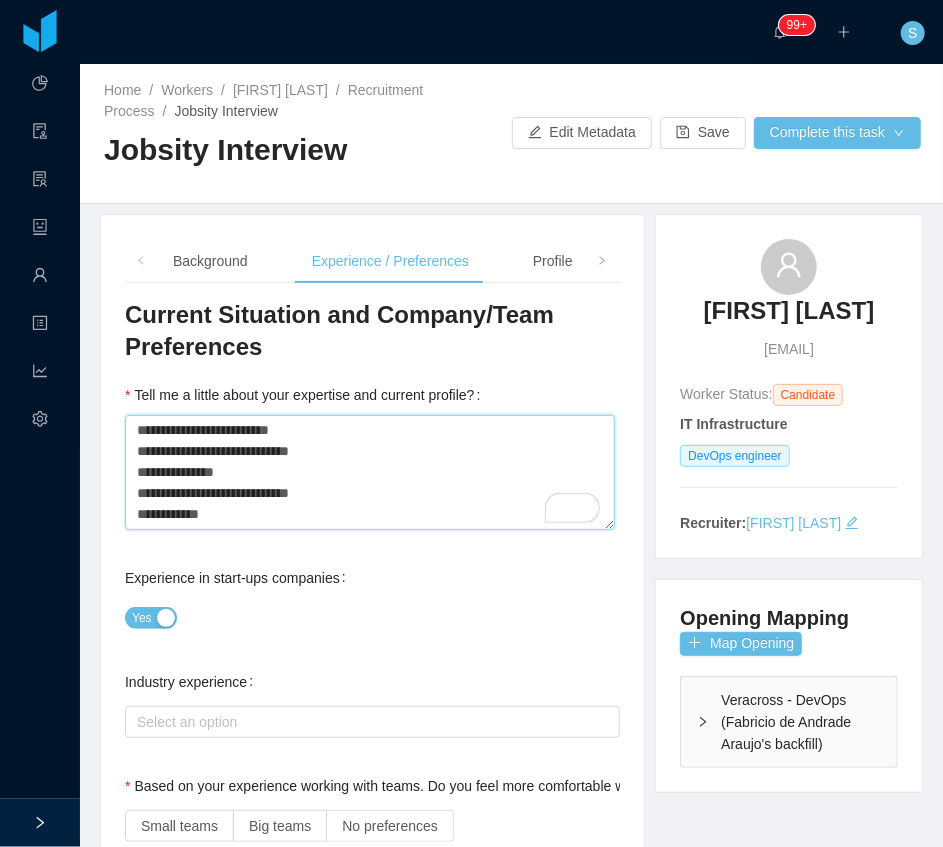 type 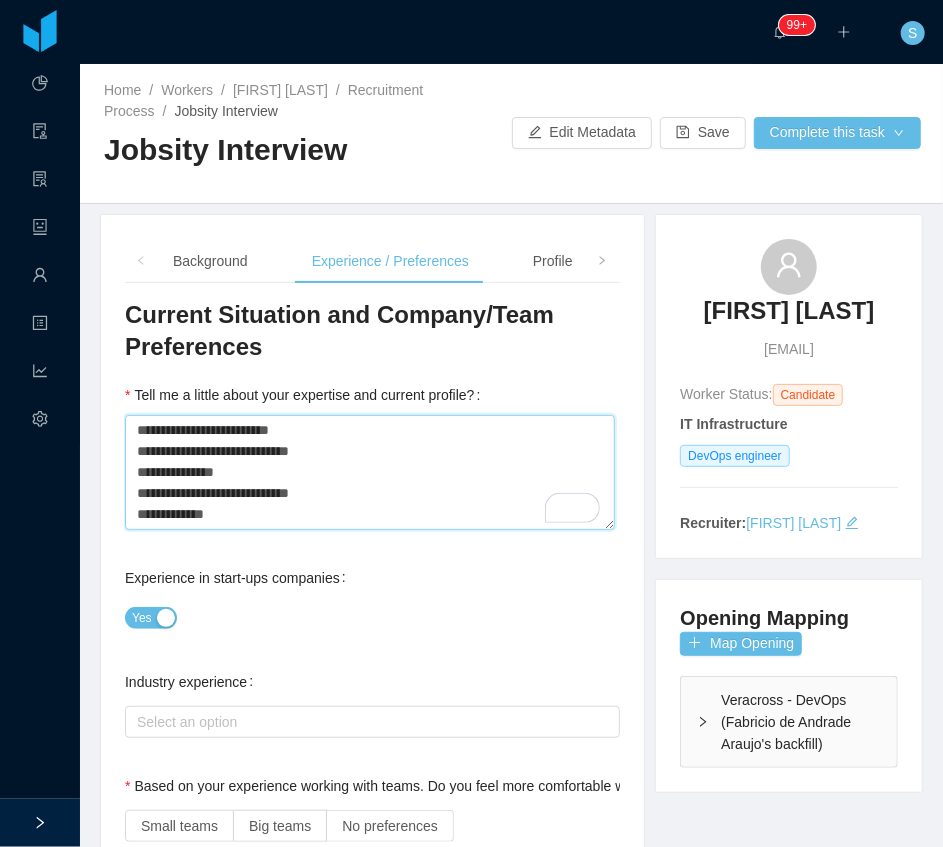 type 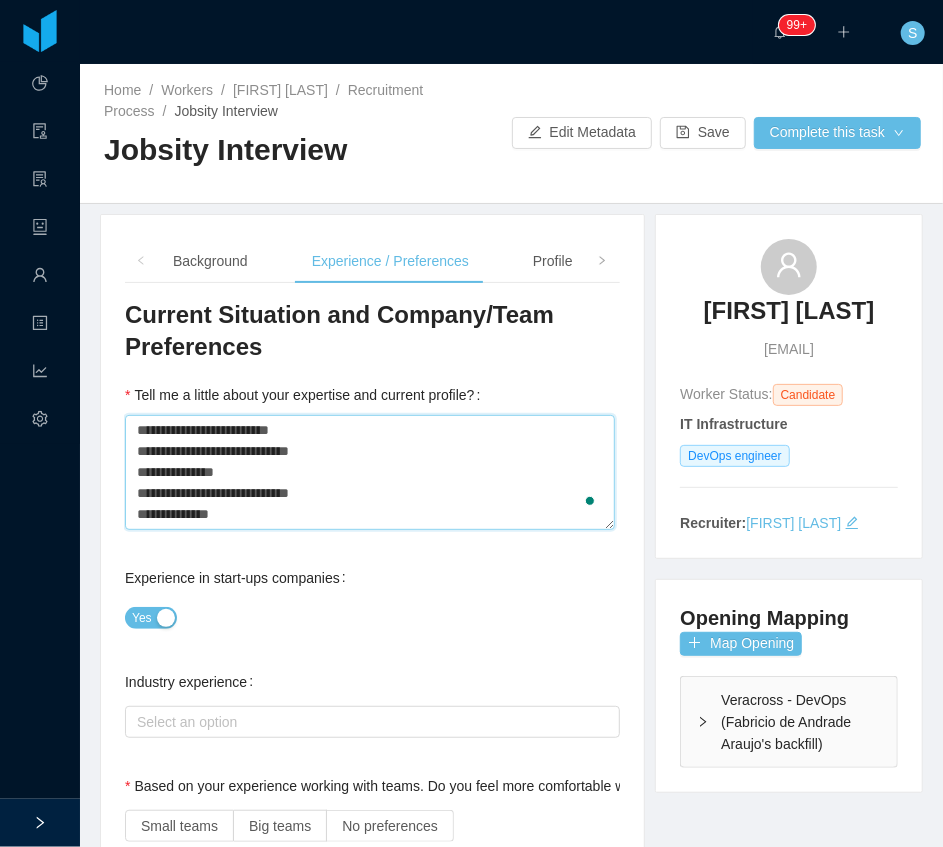 type 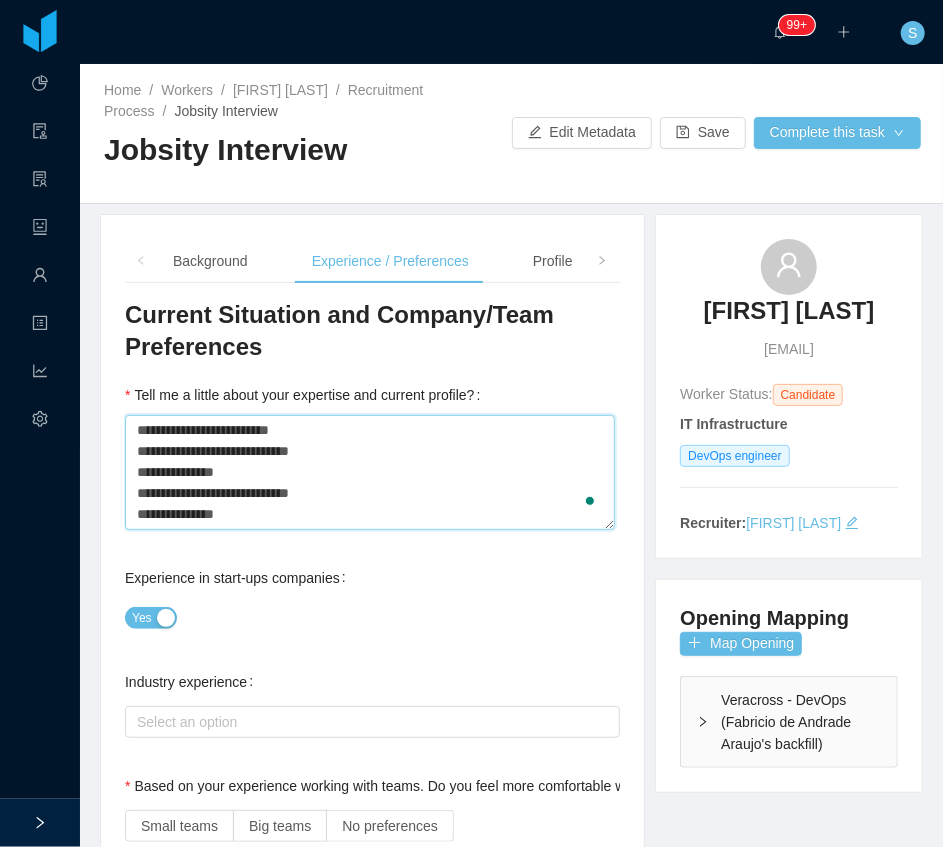 type 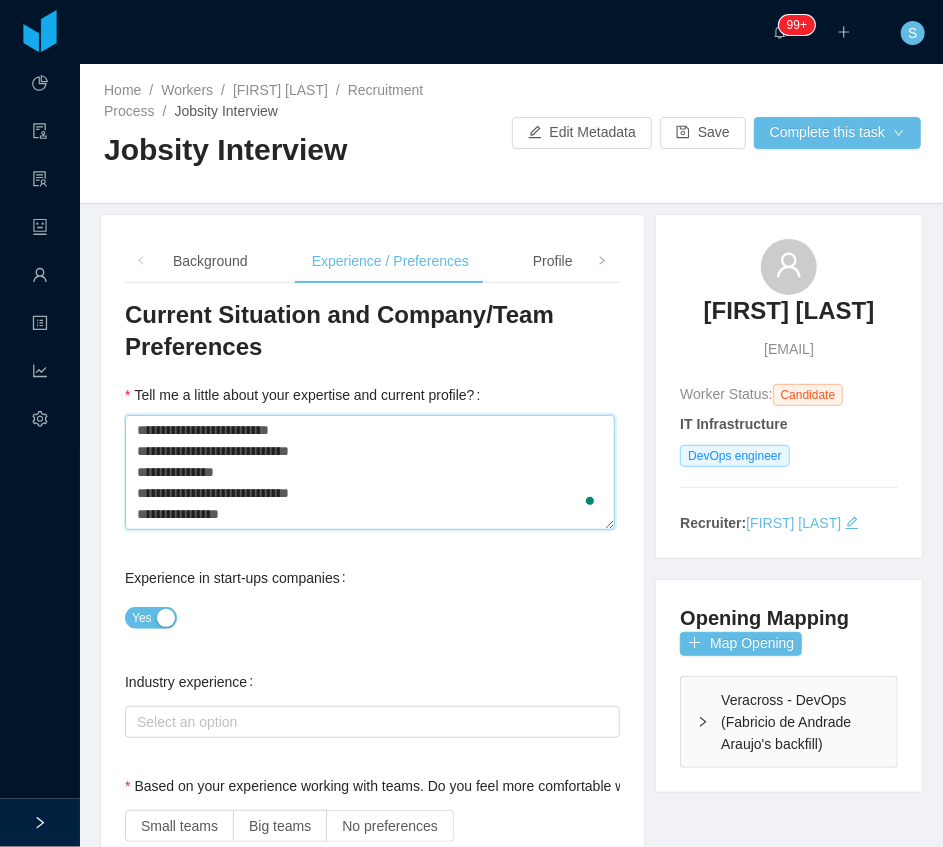 type 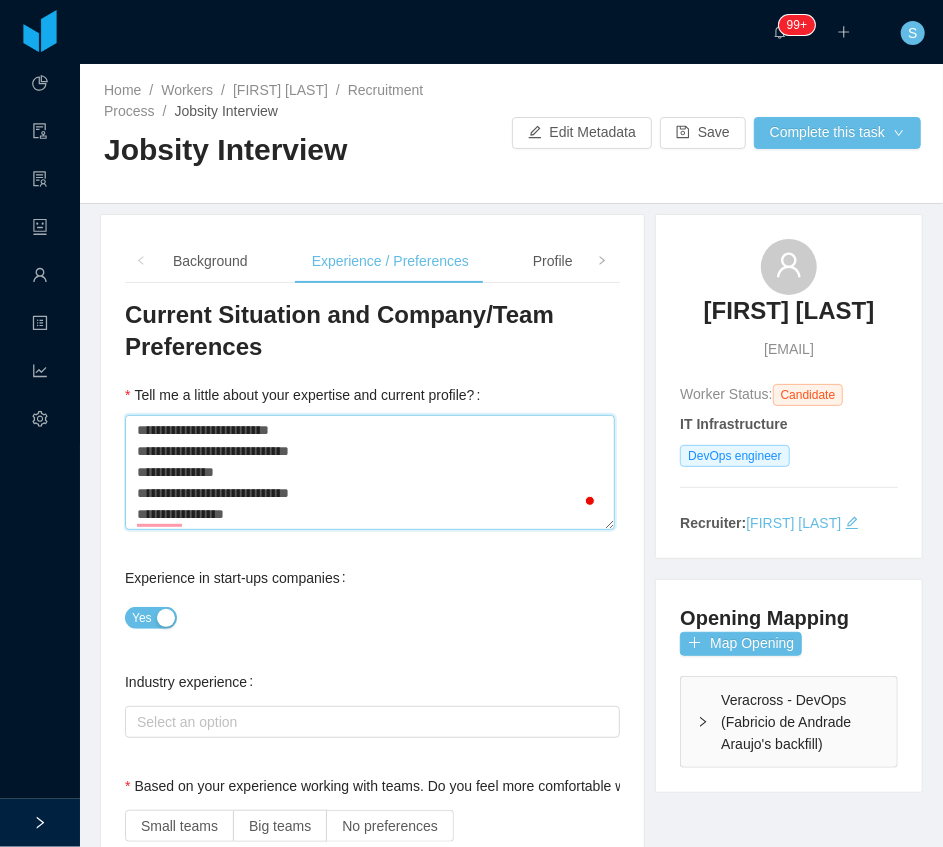 type 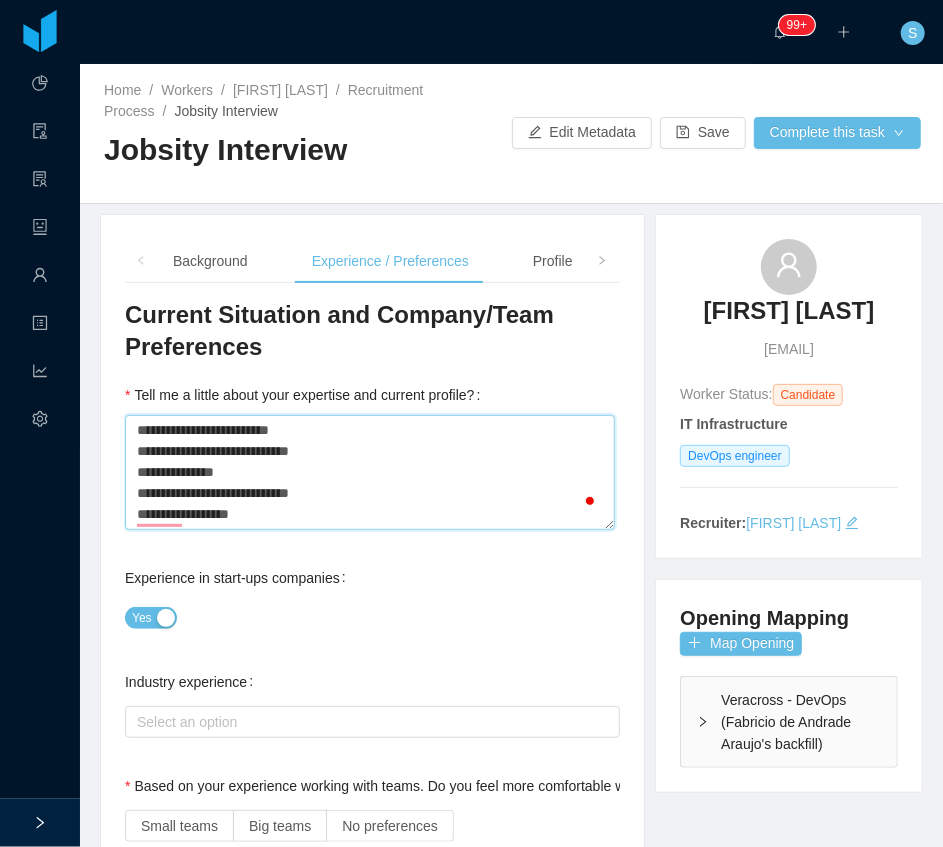 type 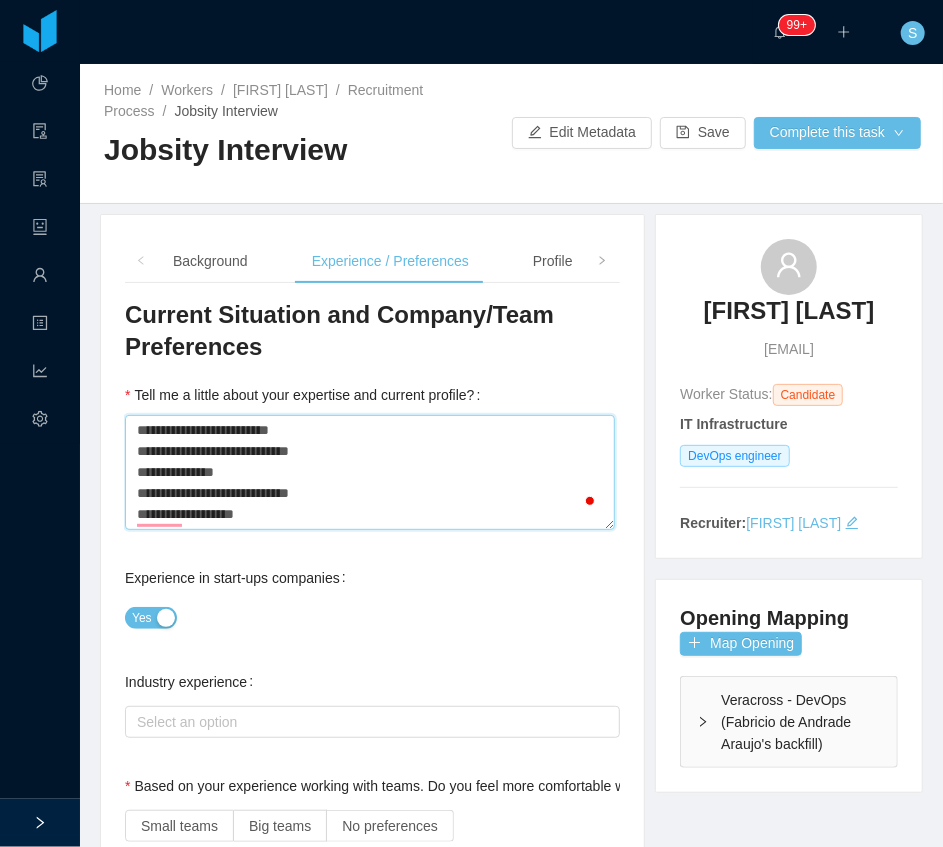 type 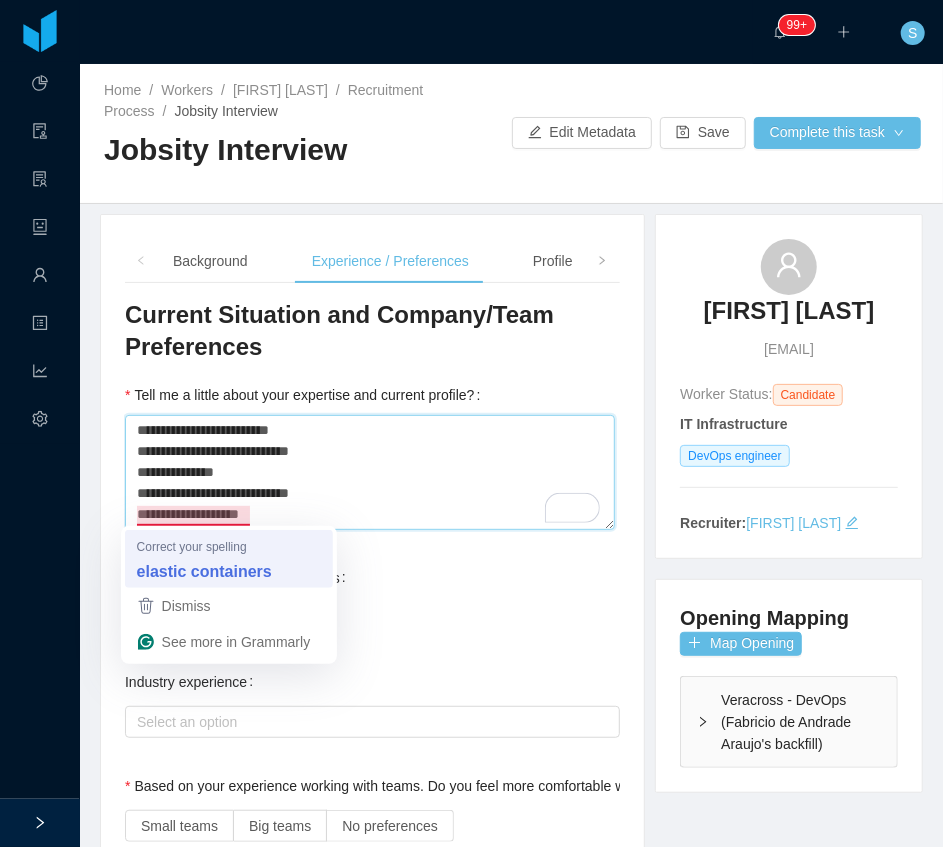 type on "**********" 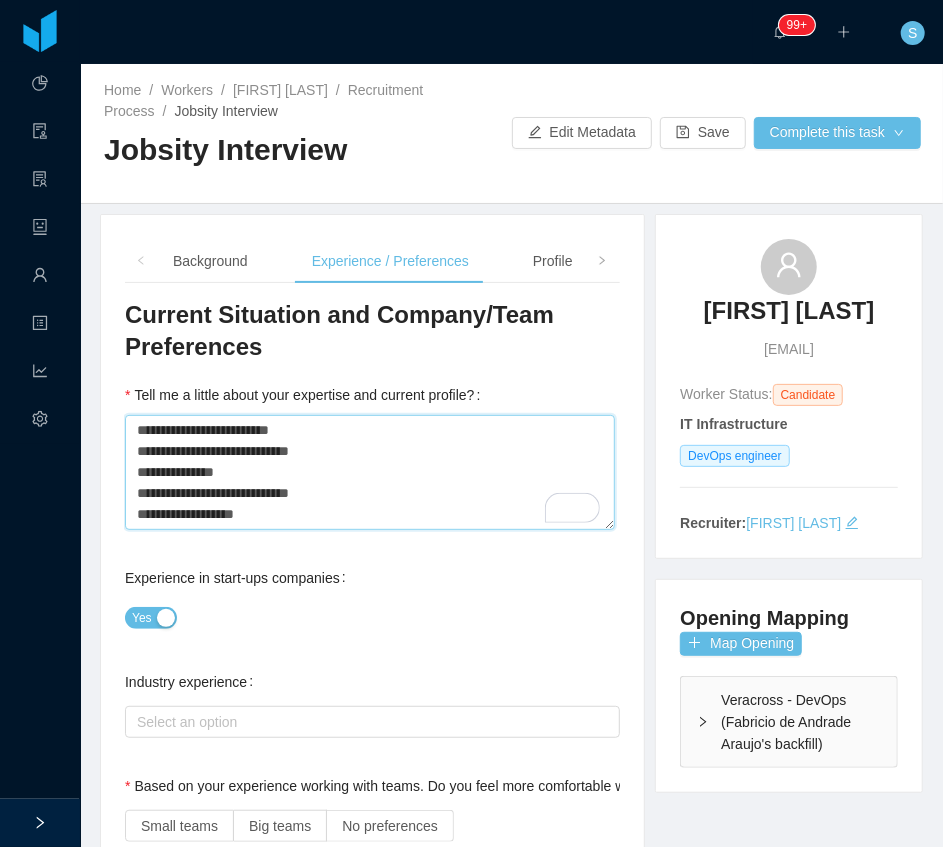 click on "**********" at bounding box center [370, 472] 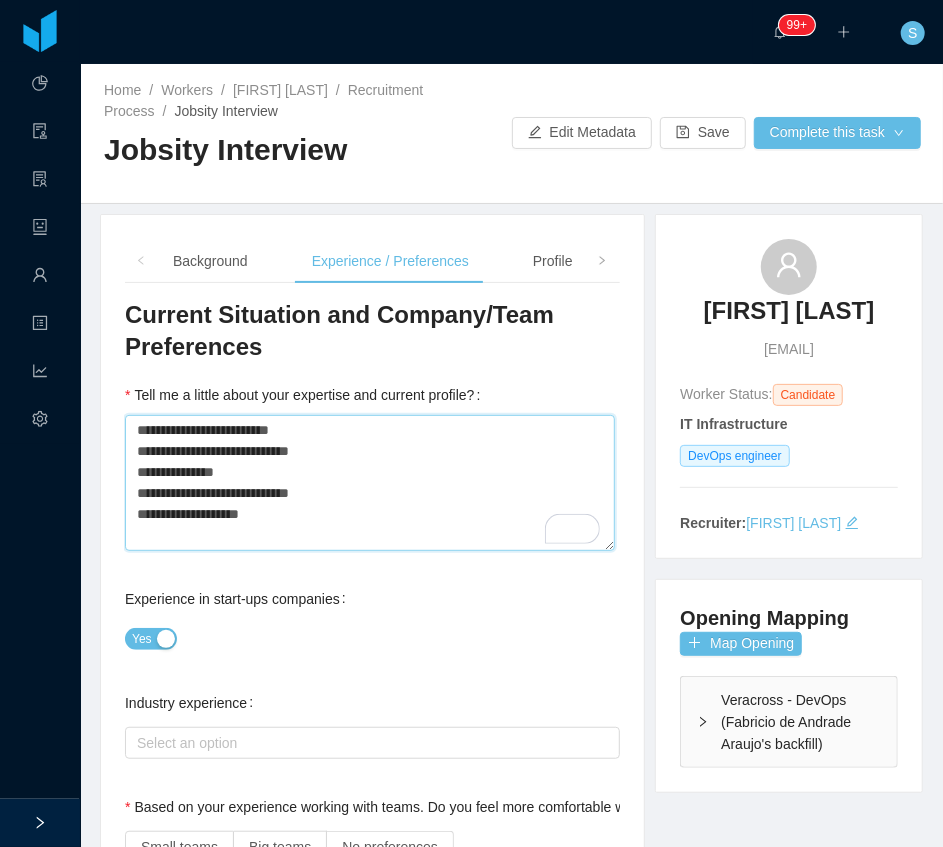 type 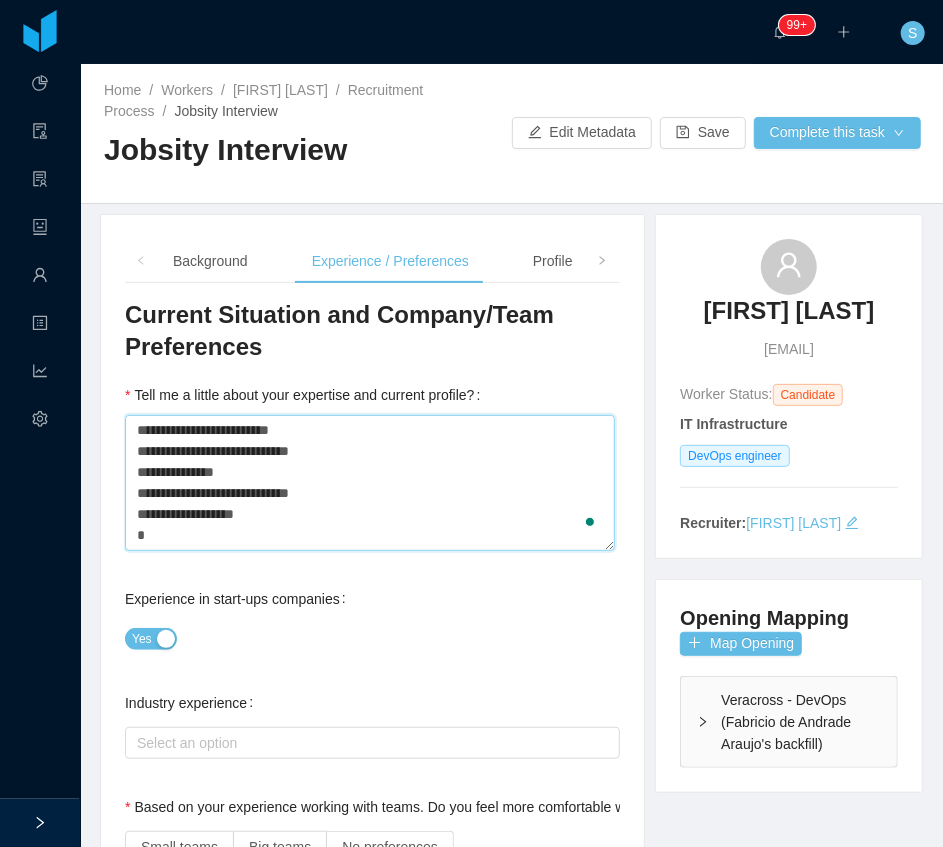type 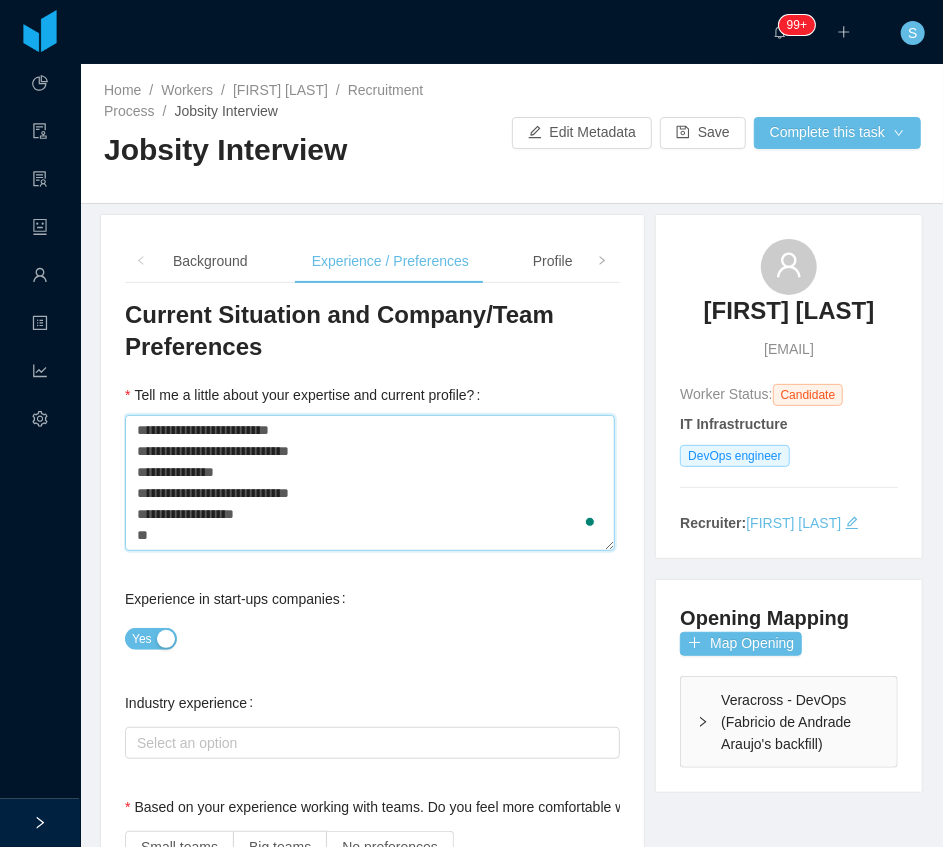 type 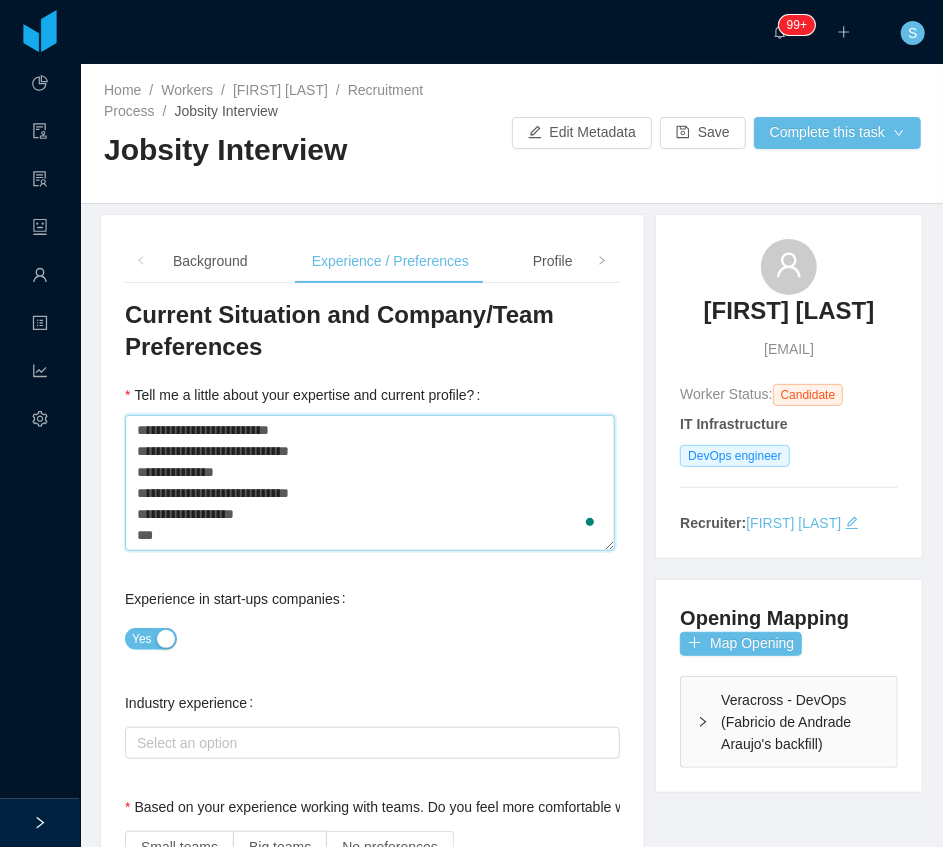 type 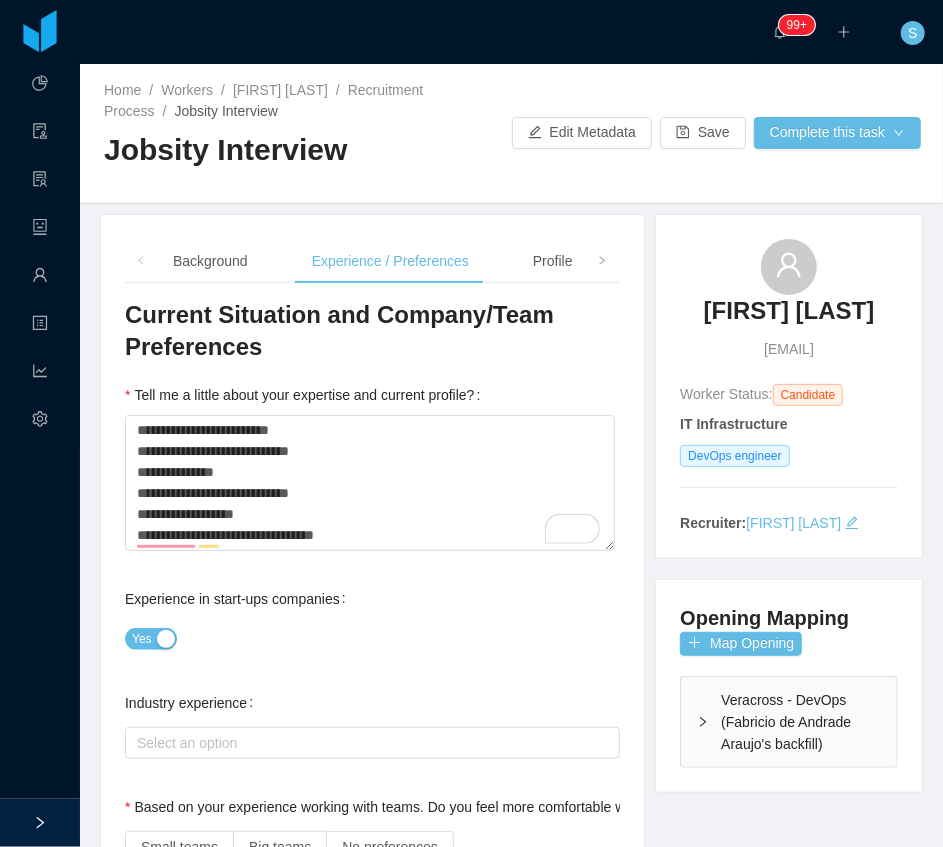 click on "Industry experience Select an option" at bounding box center (372, 723) 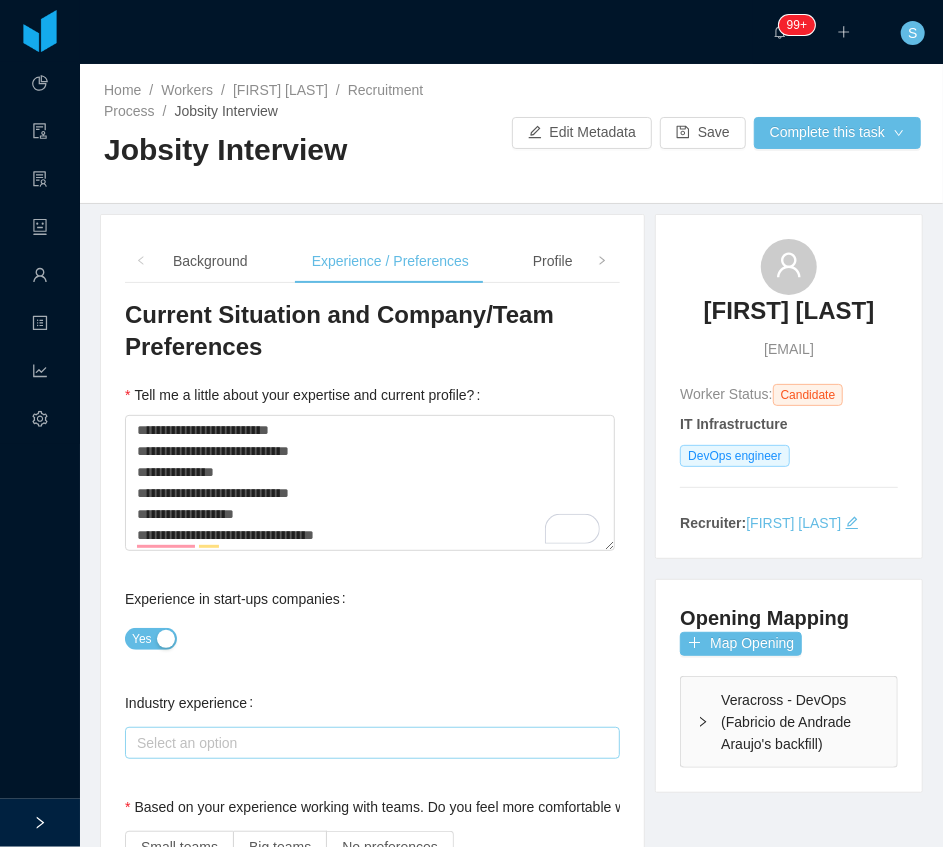 click on "Select an option" at bounding box center (372, 743) 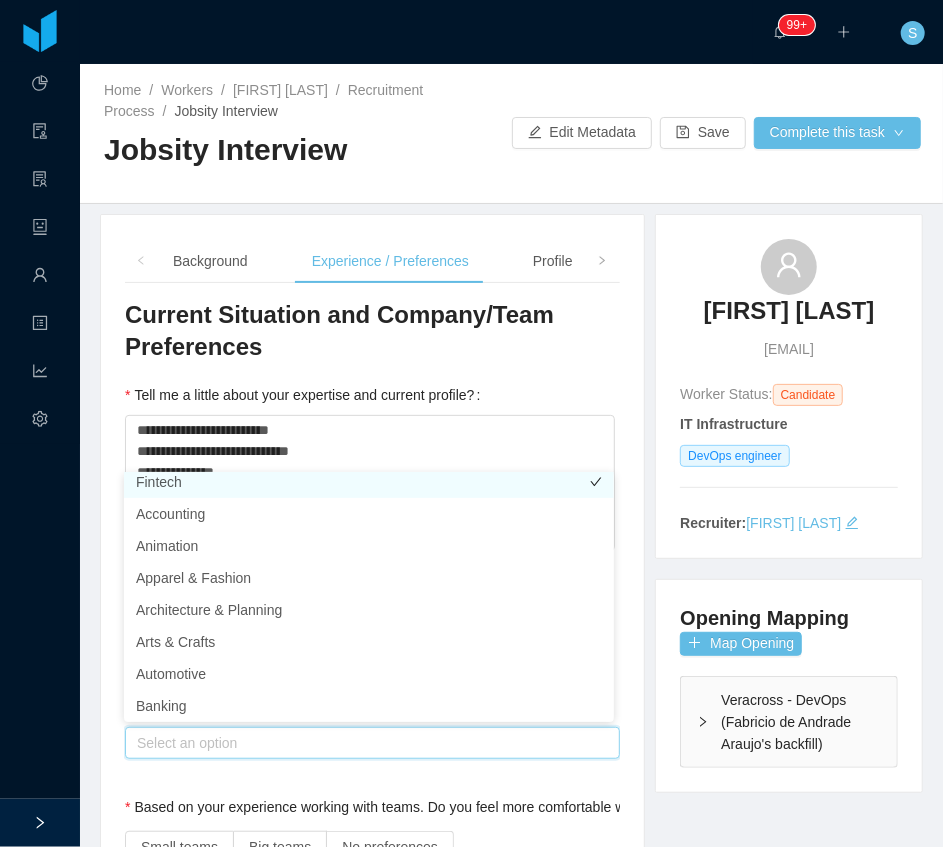 scroll, scrollTop: 4, scrollLeft: 0, axis: vertical 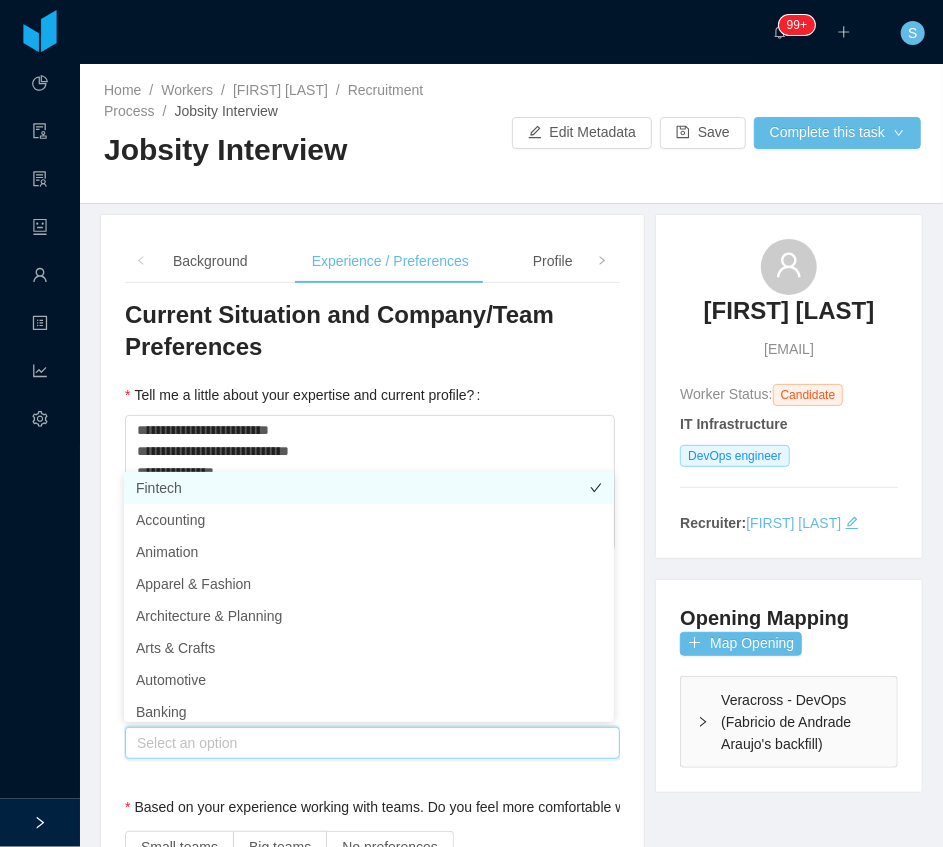 click on "Fintech" at bounding box center [369, 488] 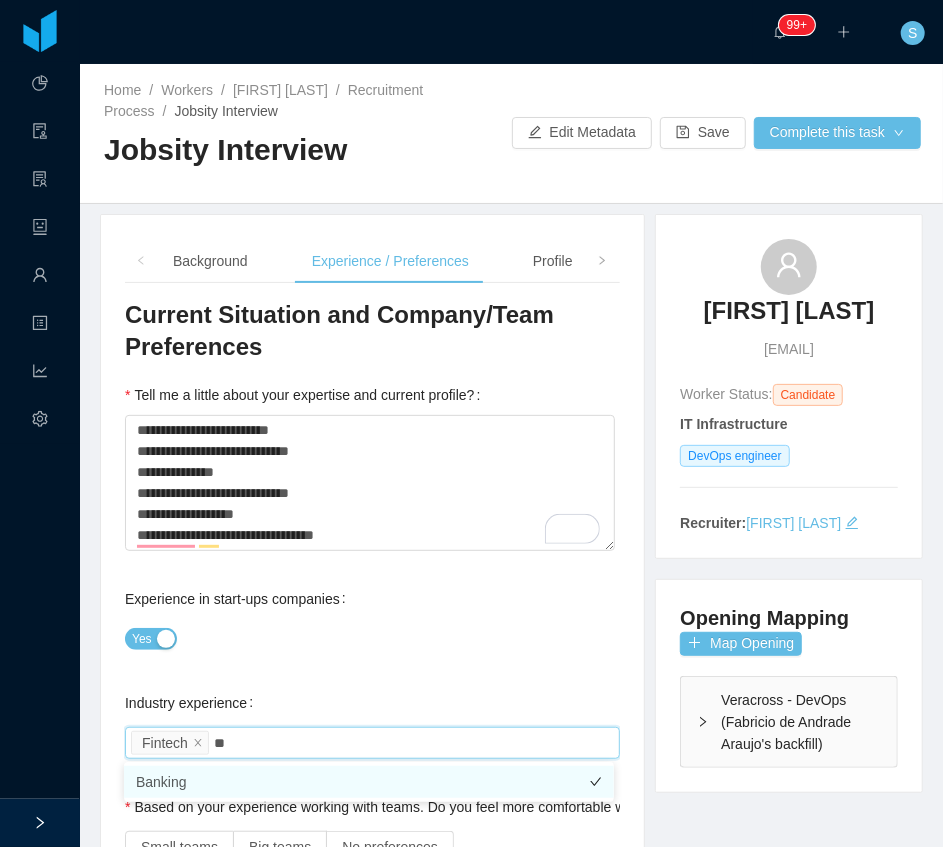 click on "Banking" at bounding box center [369, 782] 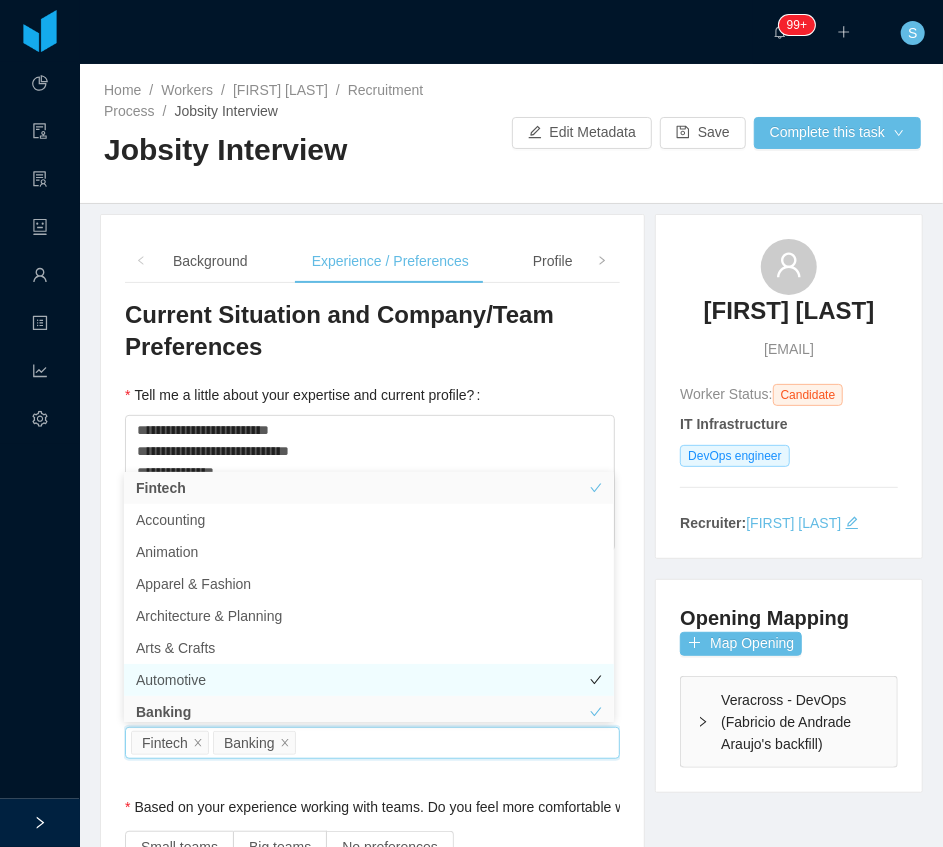 scroll, scrollTop: 10, scrollLeft: 0, axis: vertical 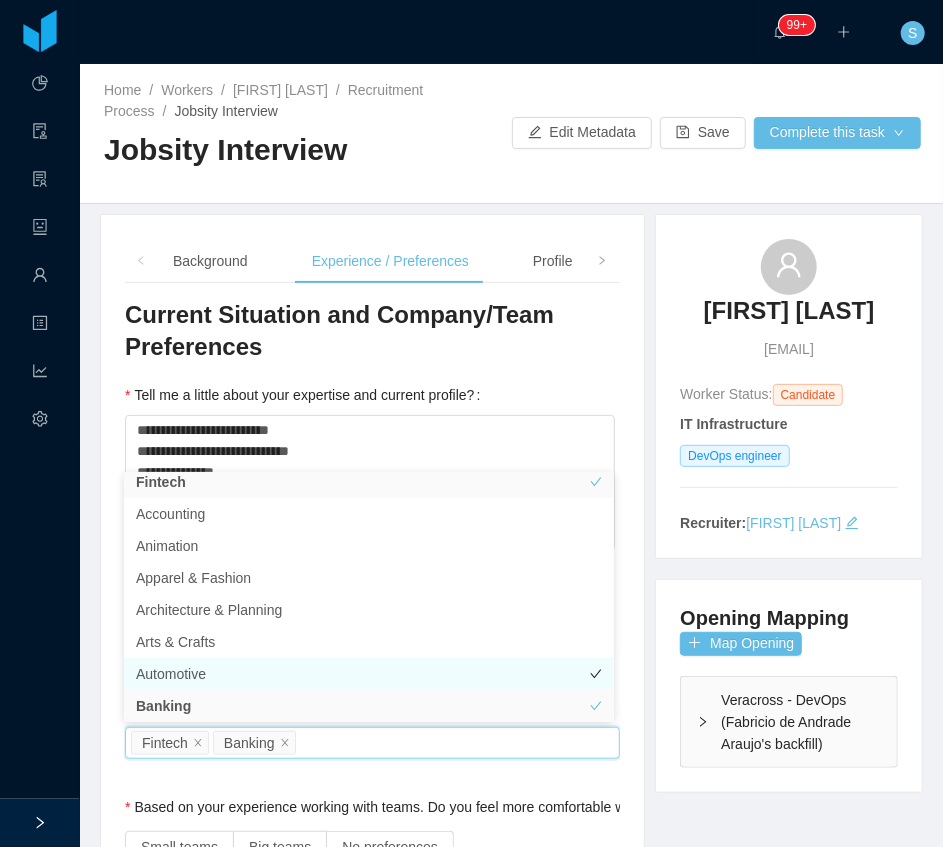click on "Automotive" at bounding box center [369, 674] 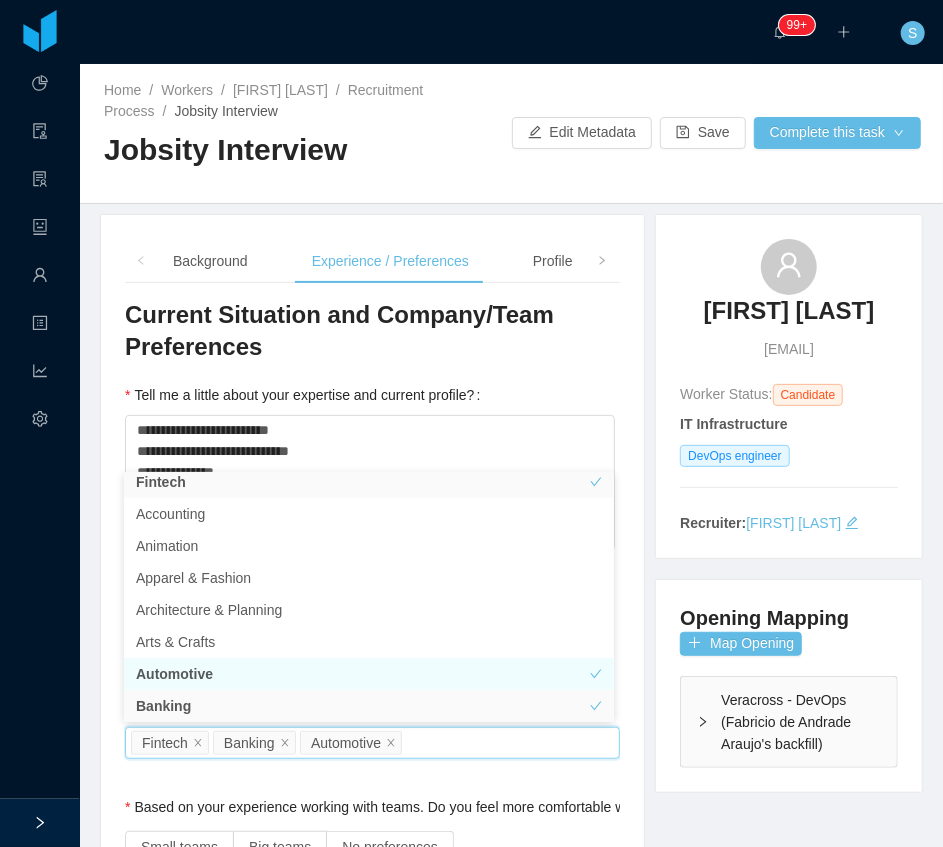 click on "Automotive" at bounding box center [369, 674] 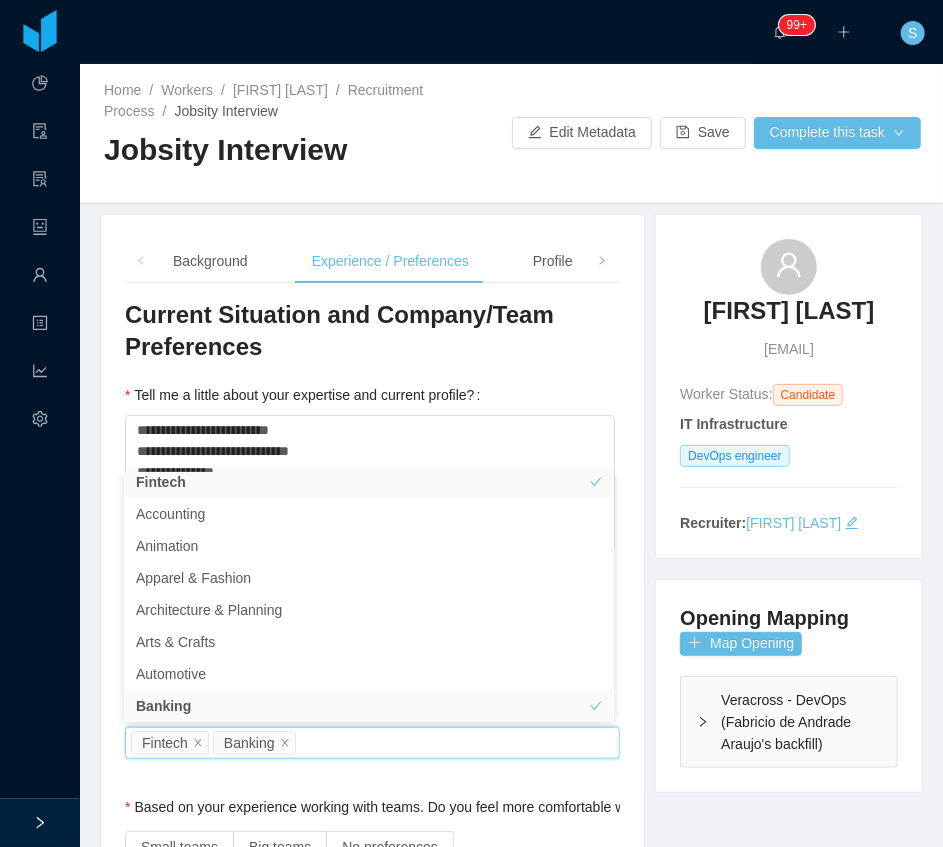click on "**********" at bounding box center (372, 1608) 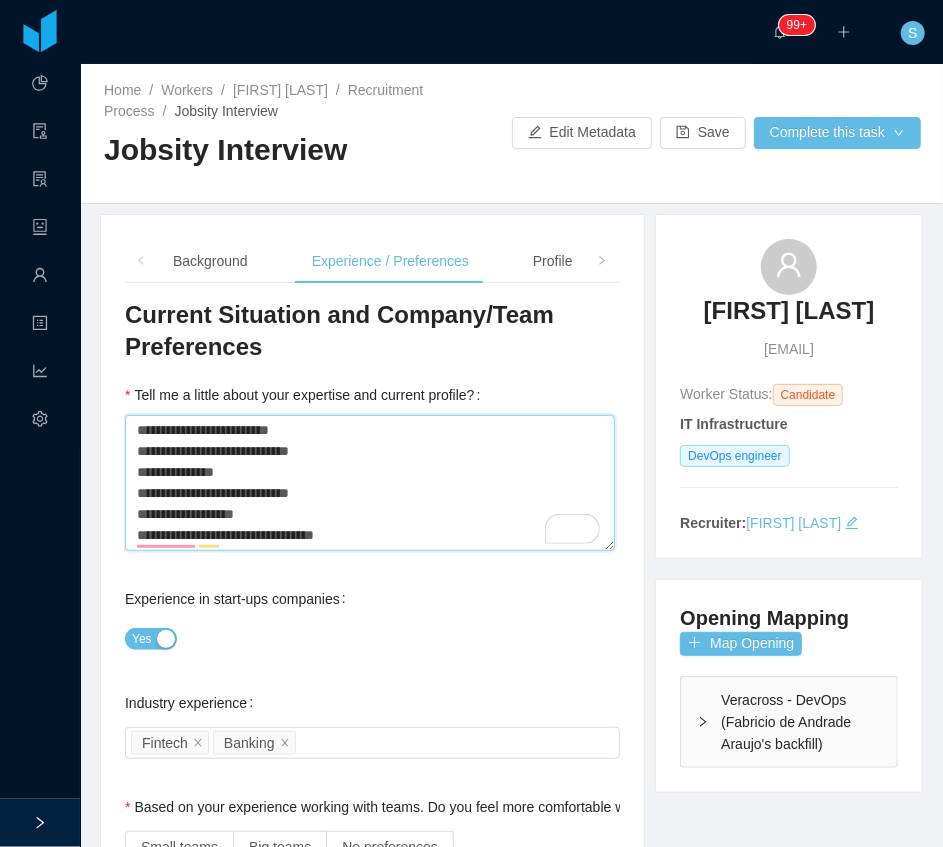 click on "**********" at bounding box center (370, 482) 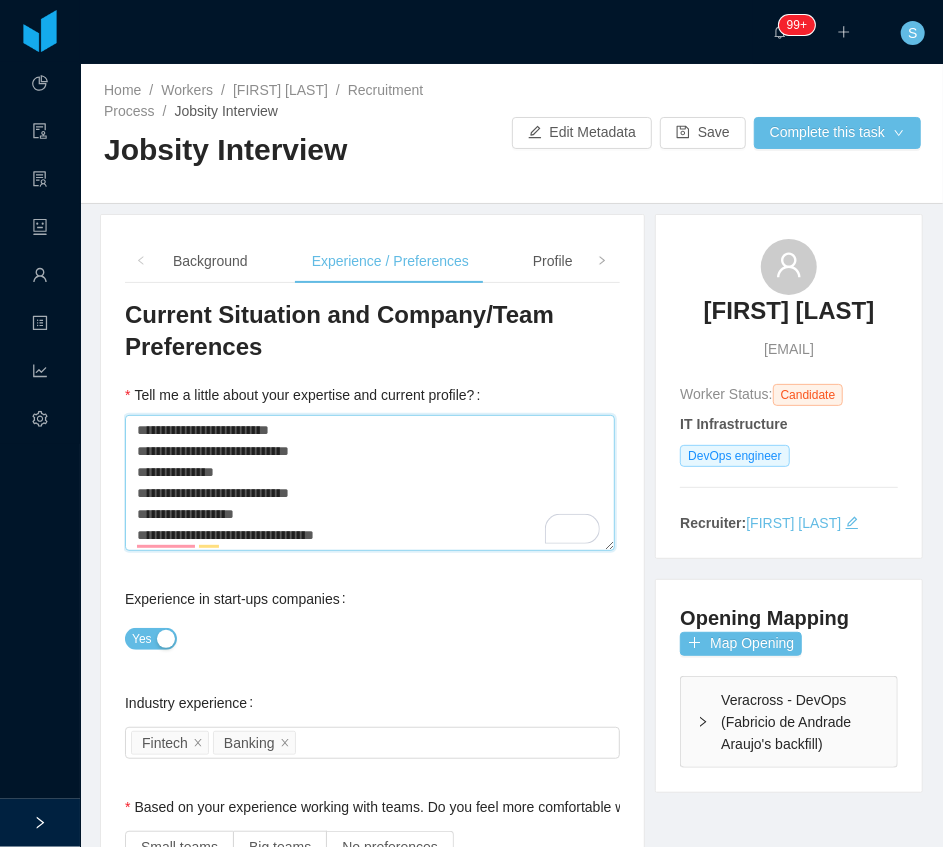 click on "**********" at bounding box center [370, 482] 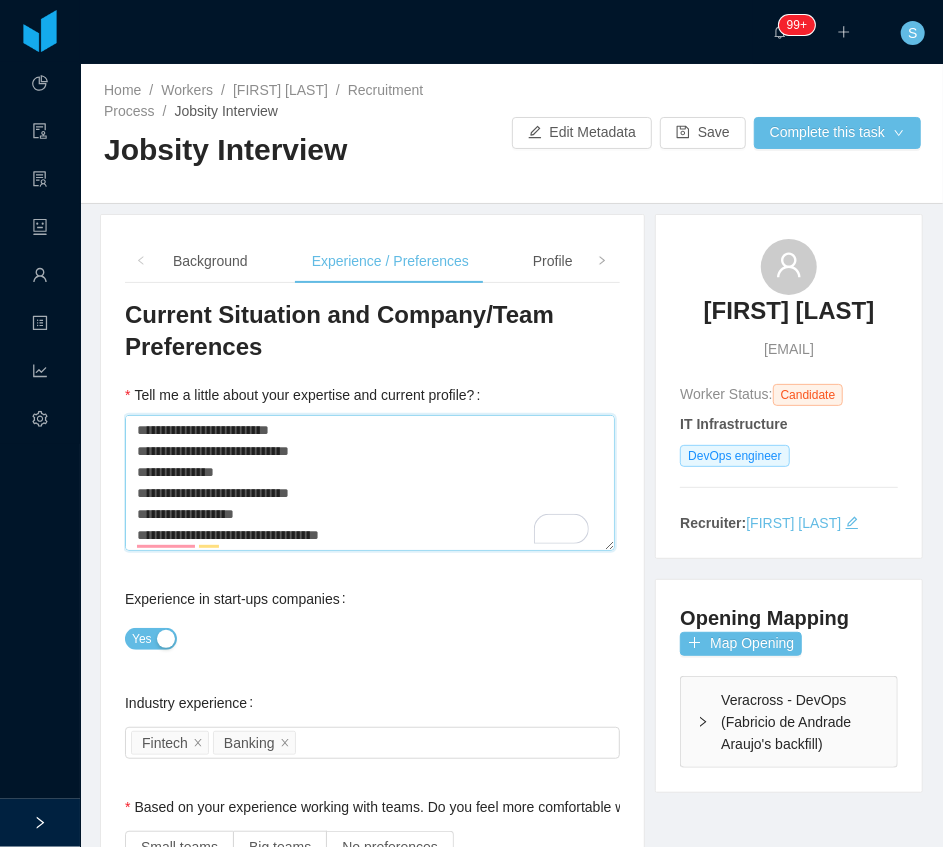 scroll, scrollTop: 16, scrollLeft: 0, axis: vertical 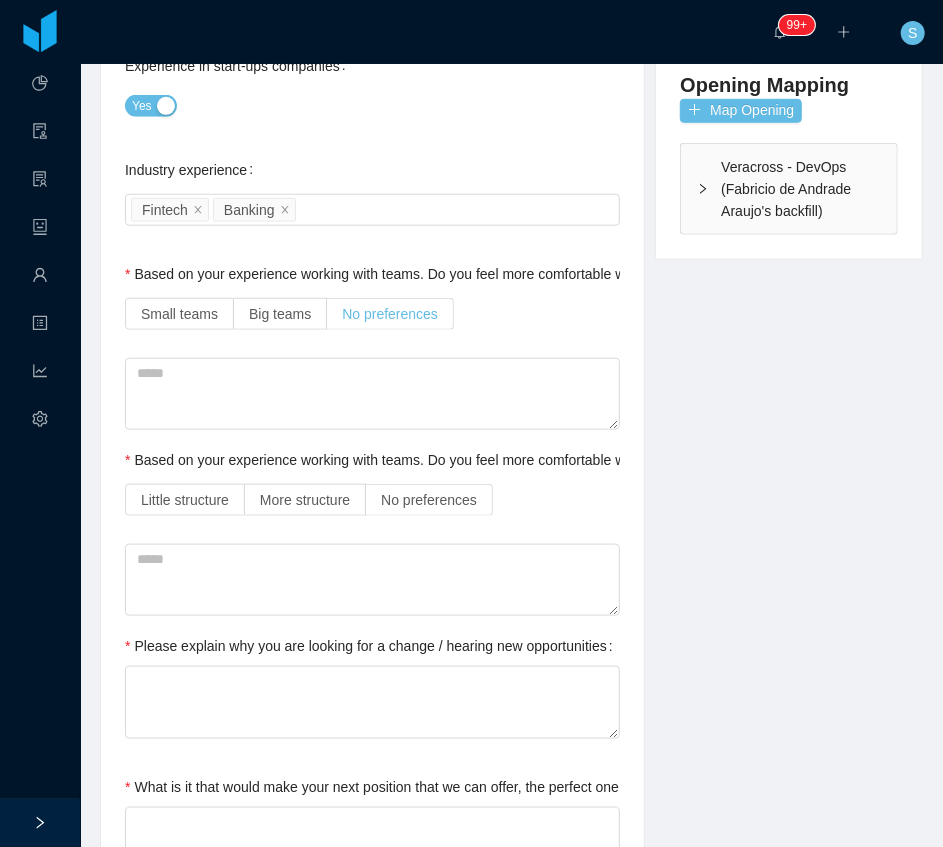 click on "No preferences" at bounding box center (390, 314) 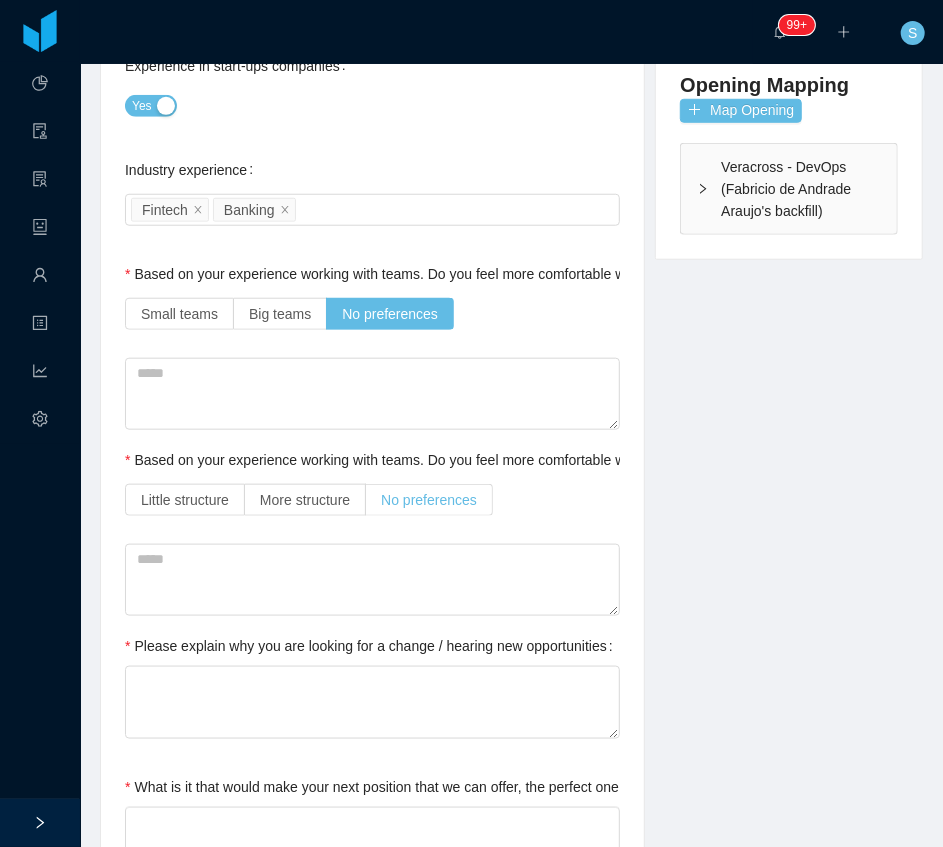 click on "No preferences" at bounding box center (429, 500) 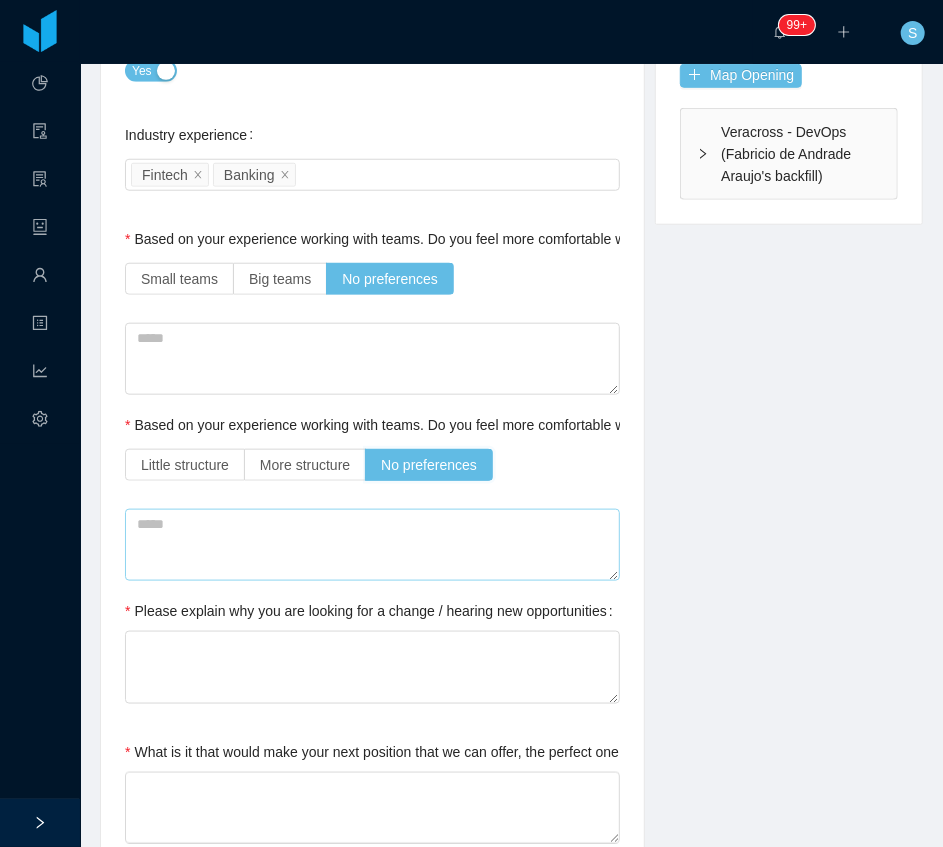 scroll, scrollTop: 800, scrollLeft: 0, axis: vertical 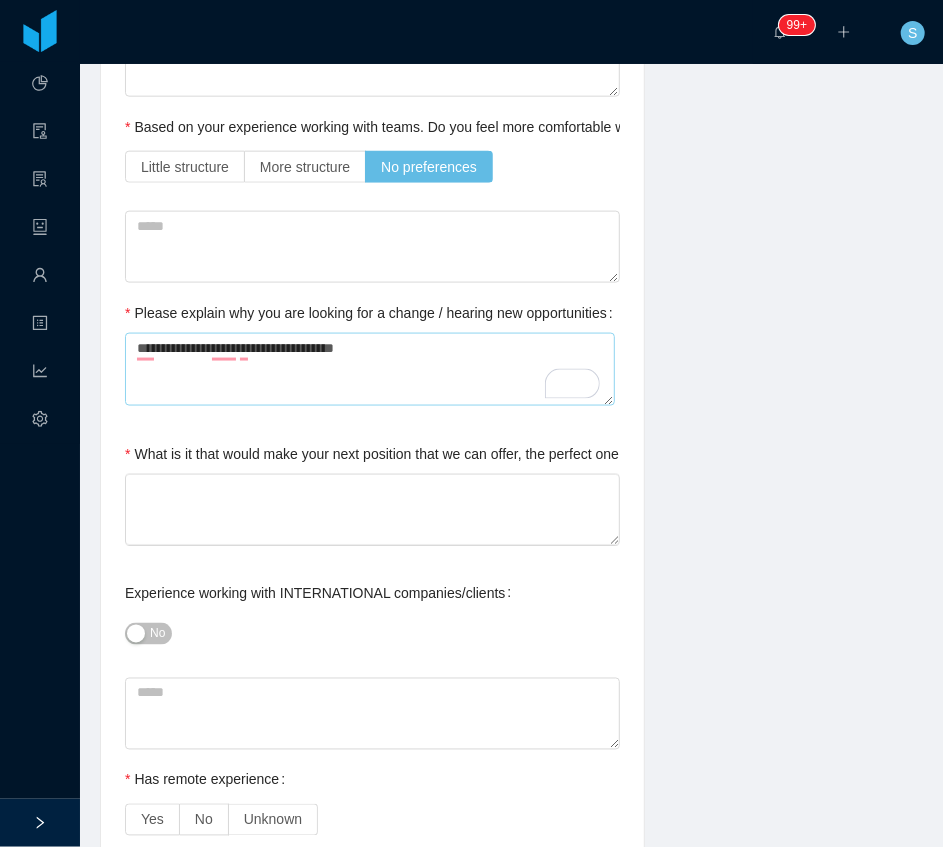 click on "**********" at bounding box center [370, 369] 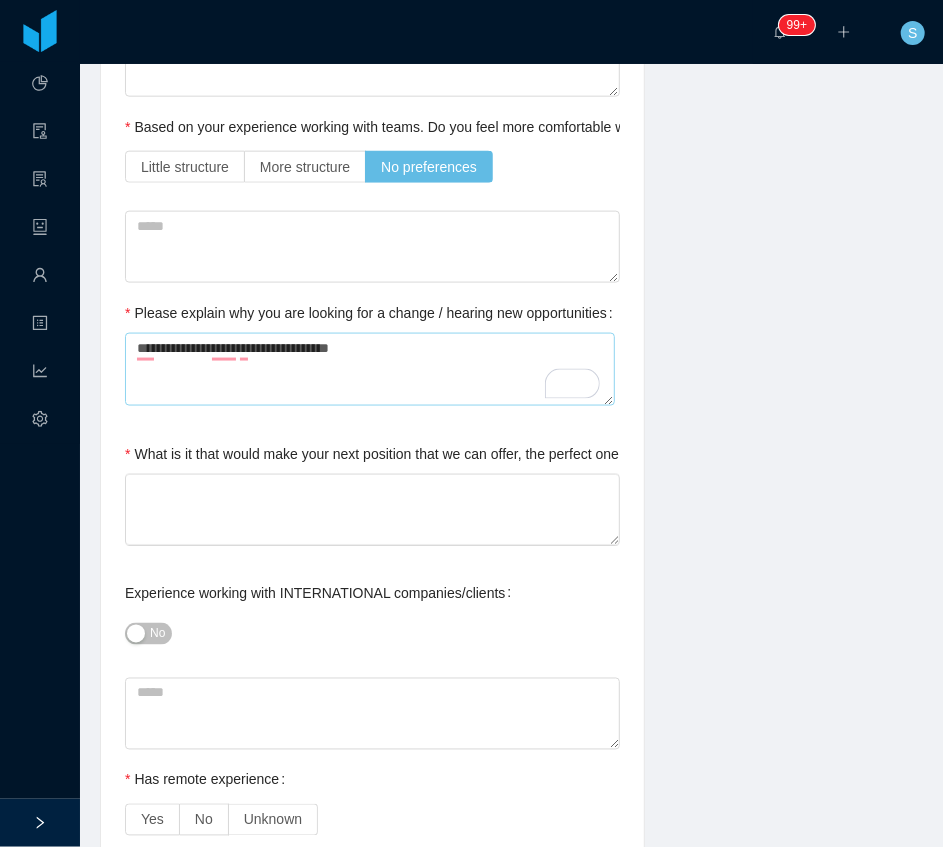 type on "**********" 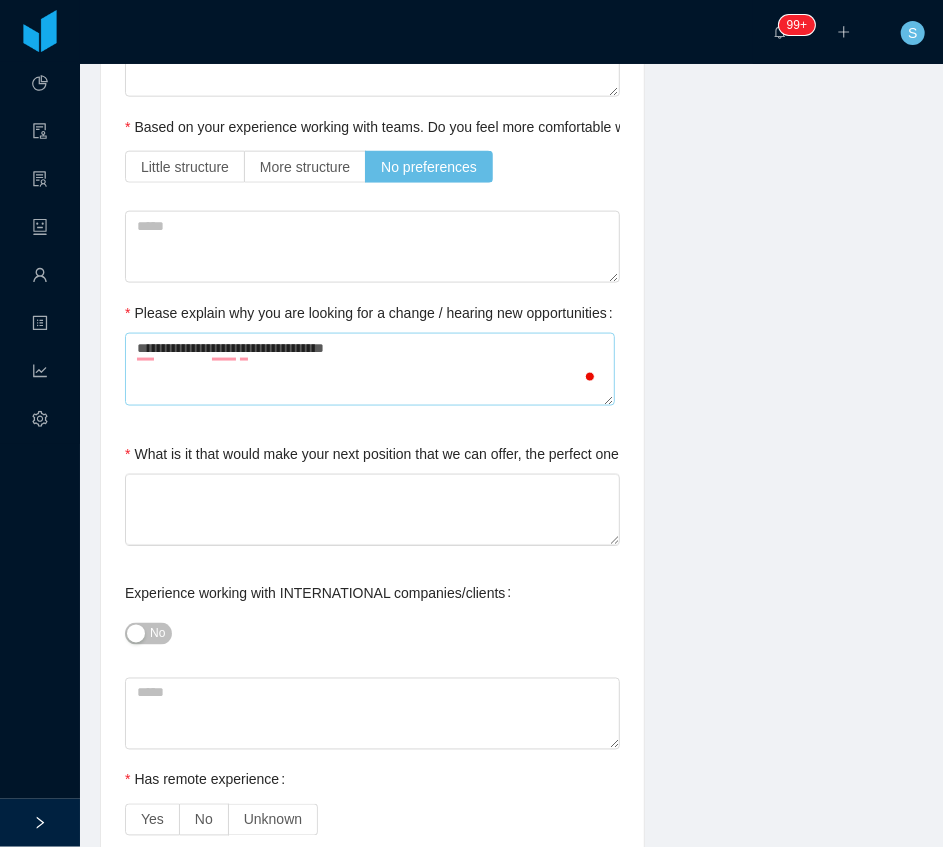type on "**********" 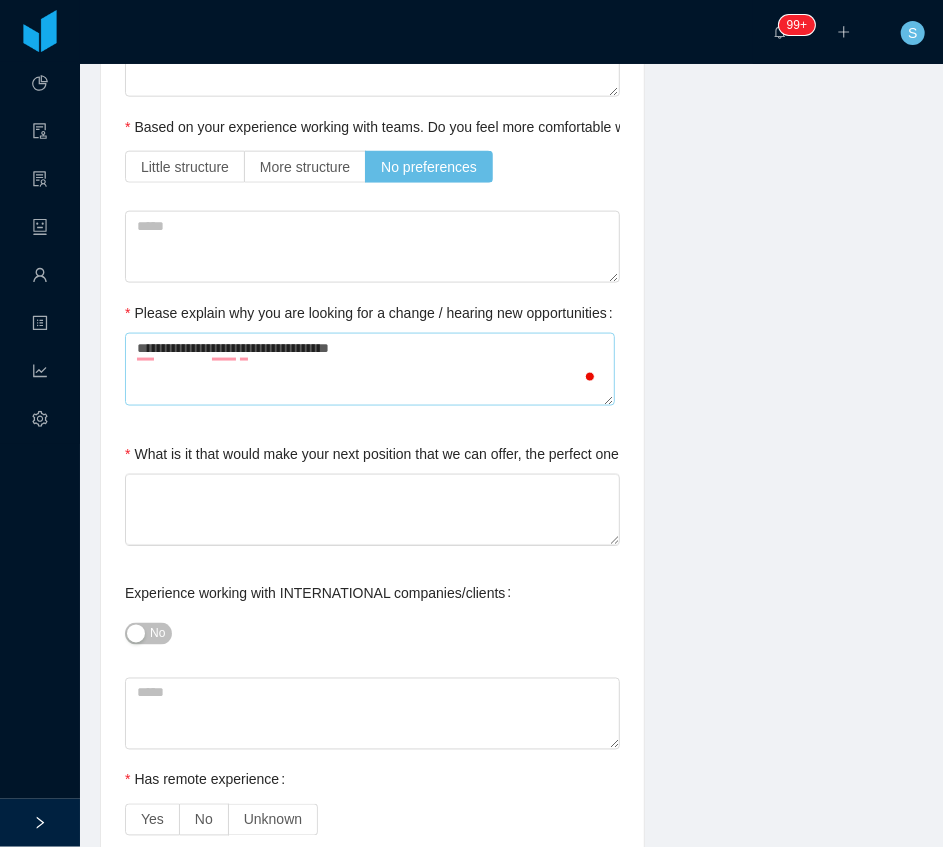 type on "**********" 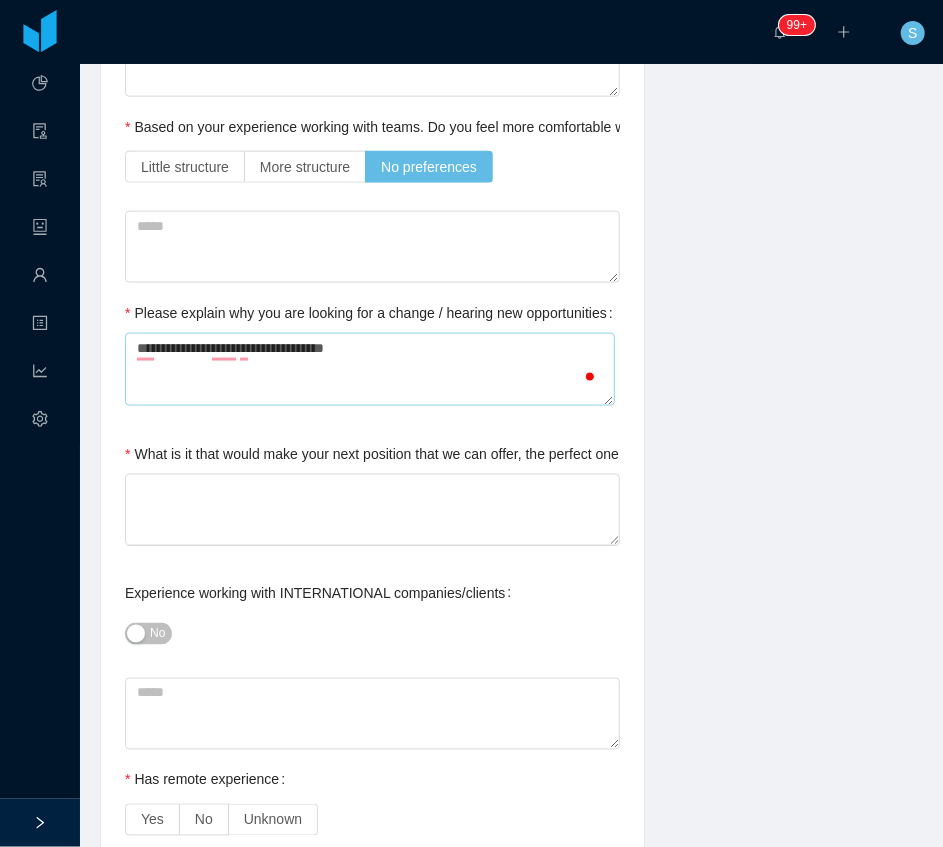 type on "**********" 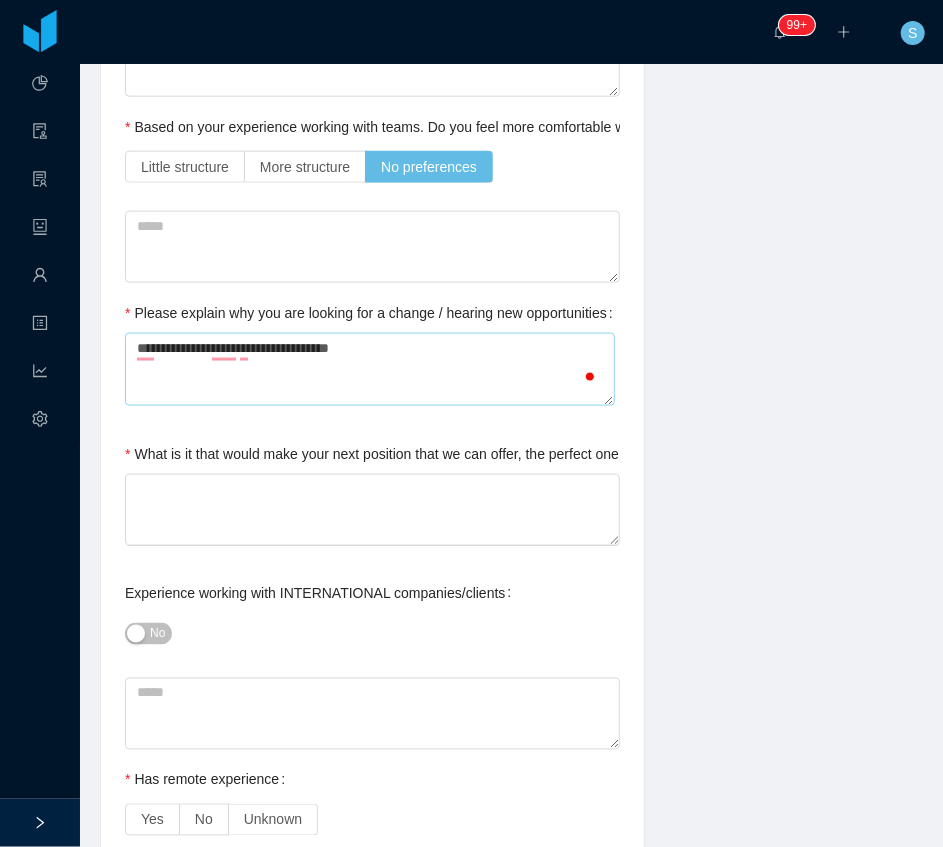 type on "**********" 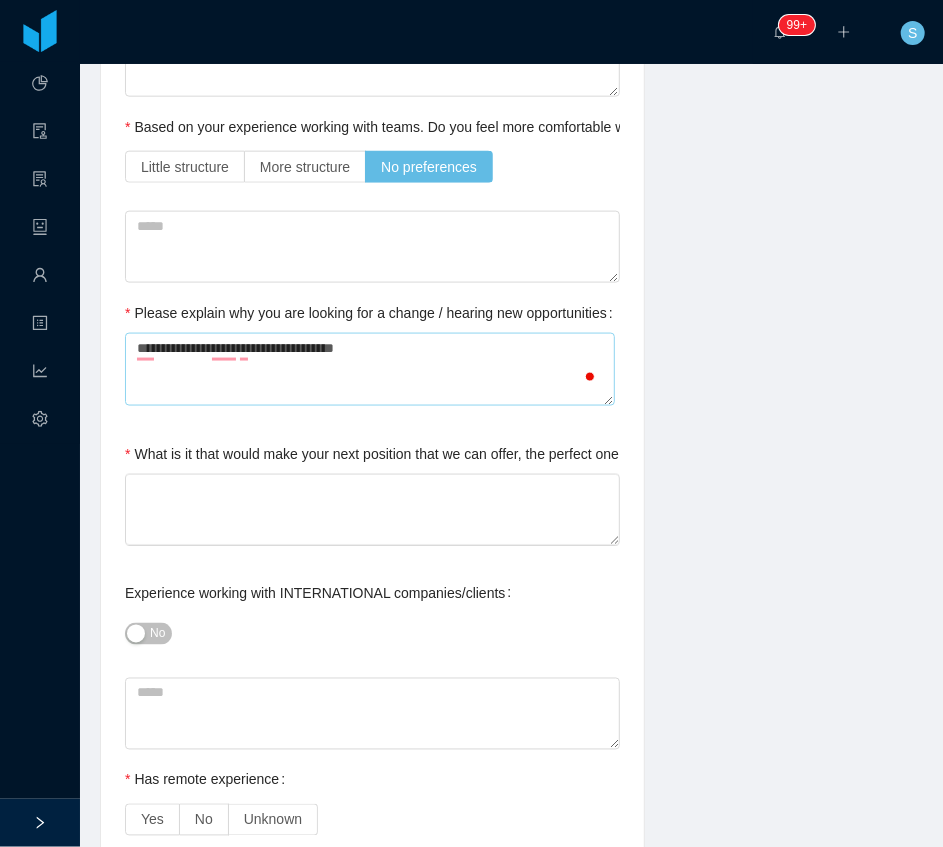 type on "**********" 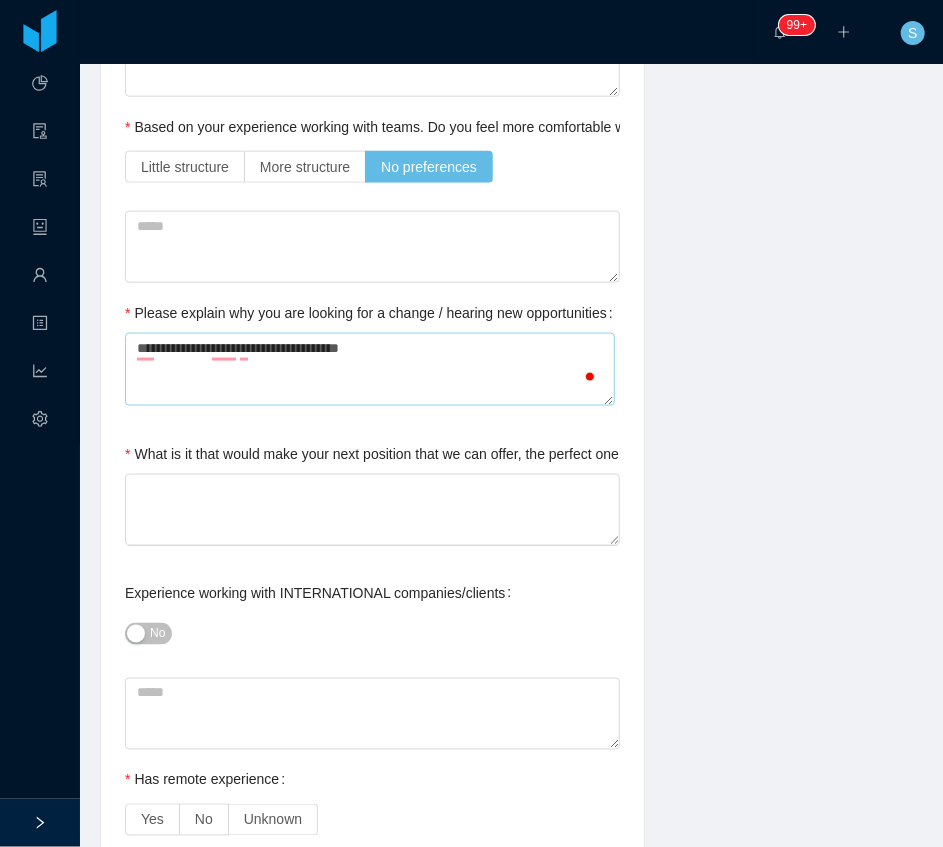 type on "**********" 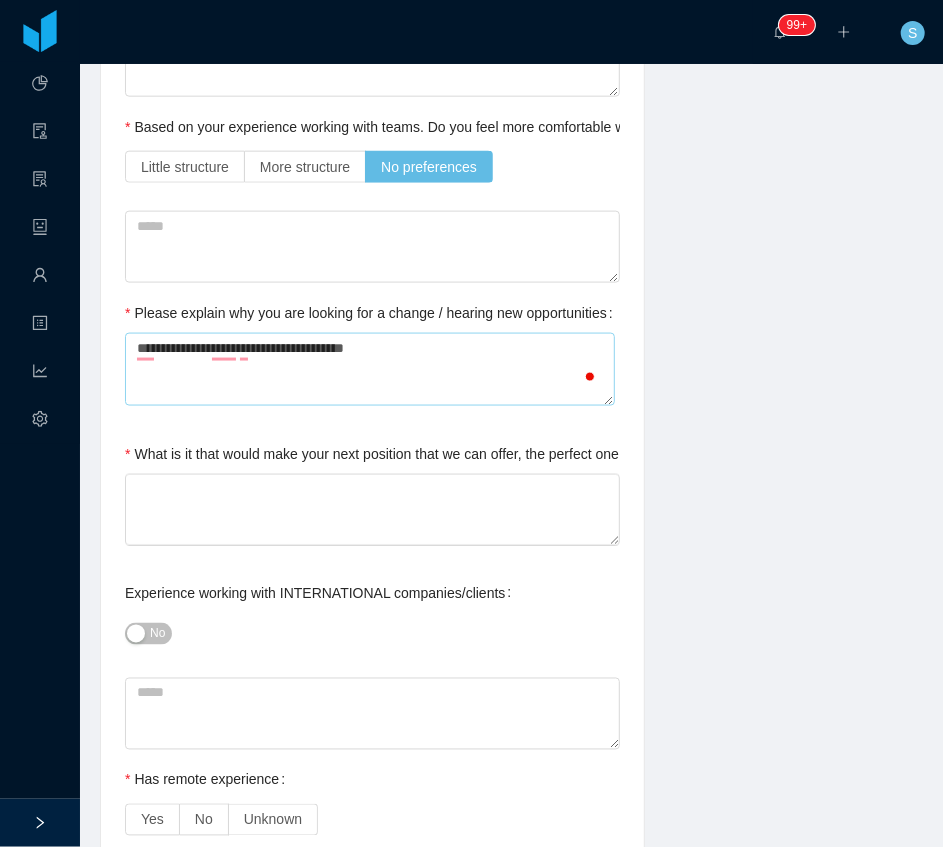 type on "**********" 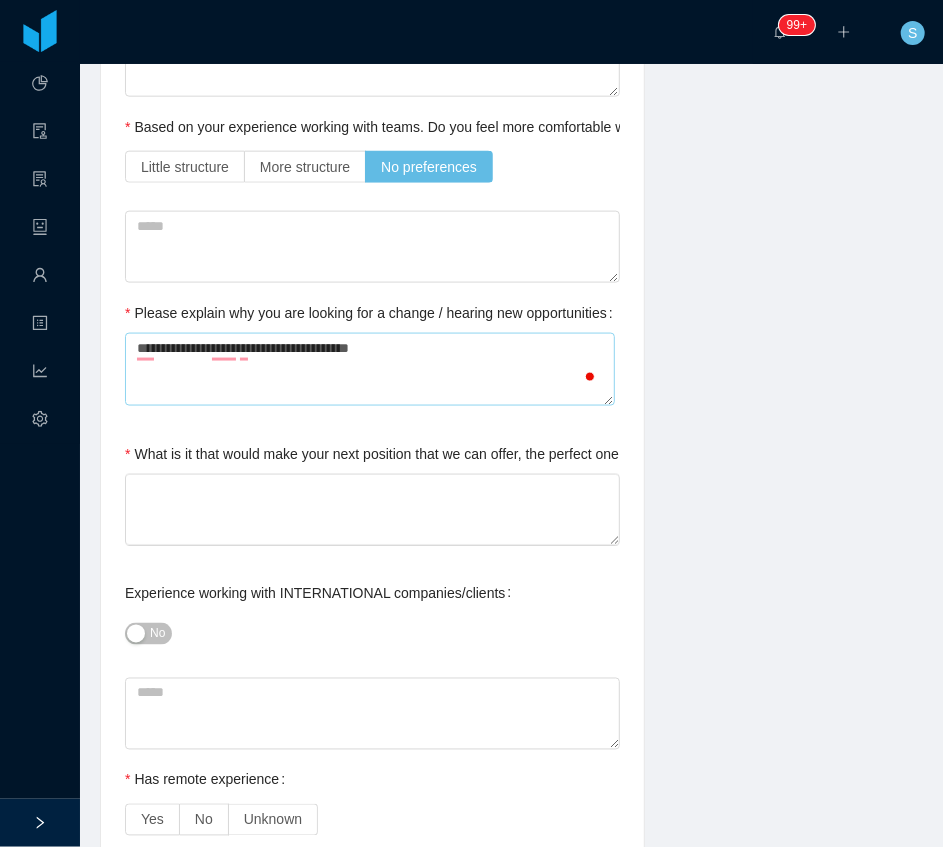 type 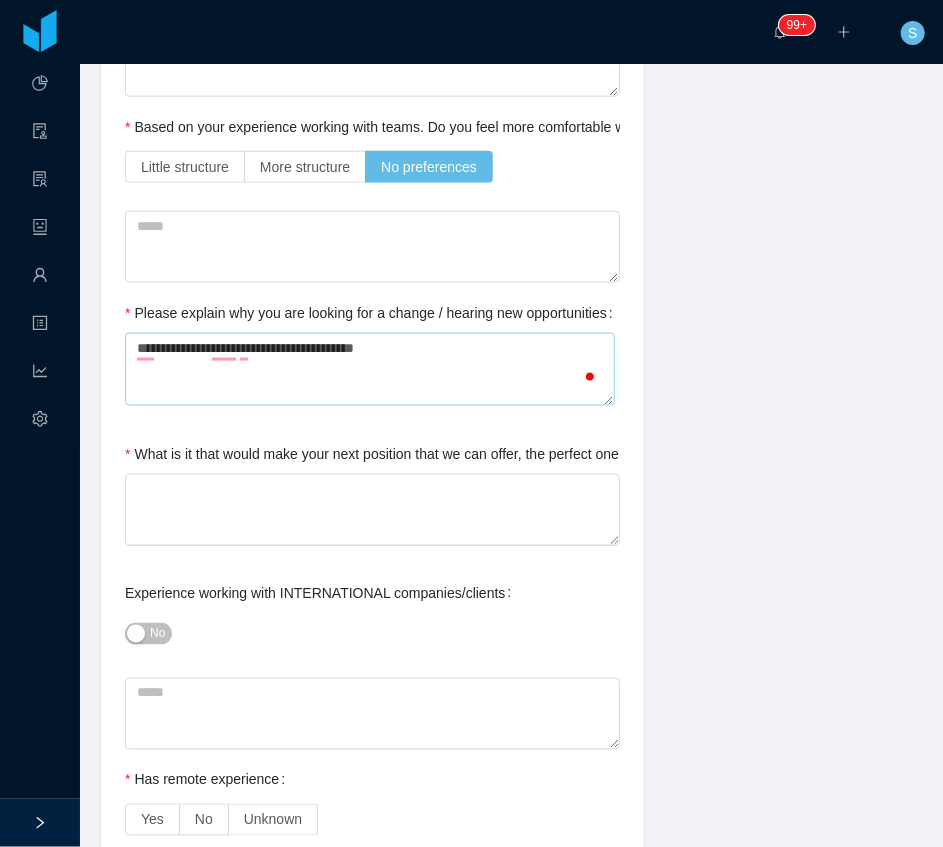 type on "**********" 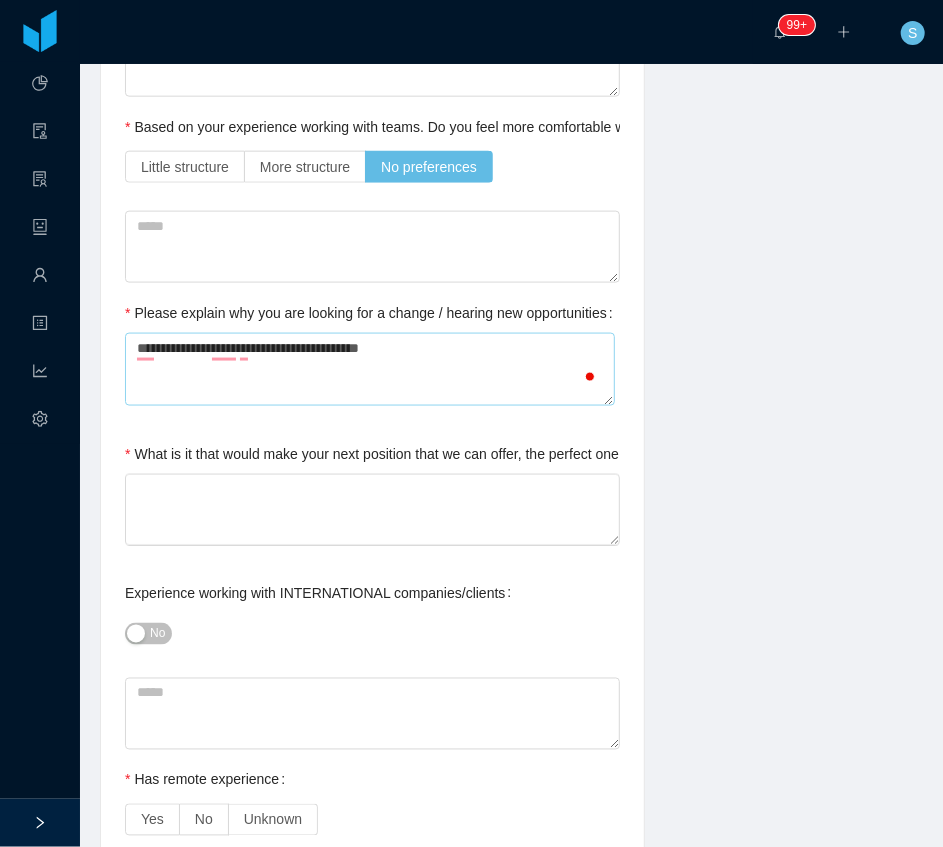 type on "**********" 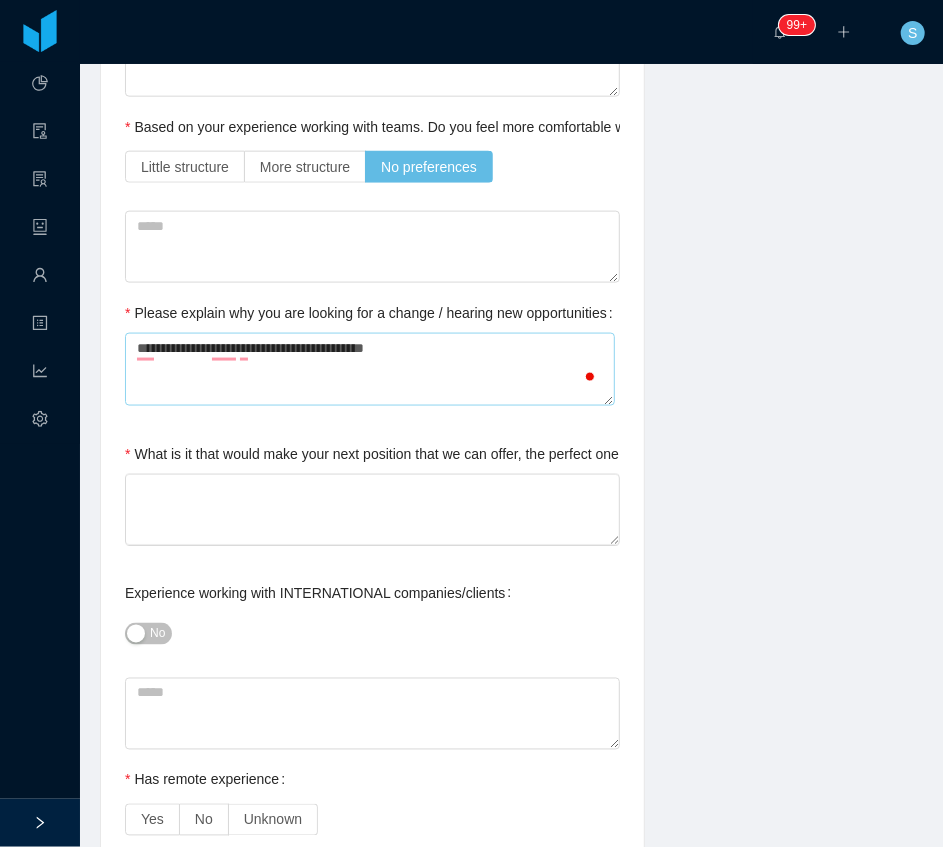 type on "**********" 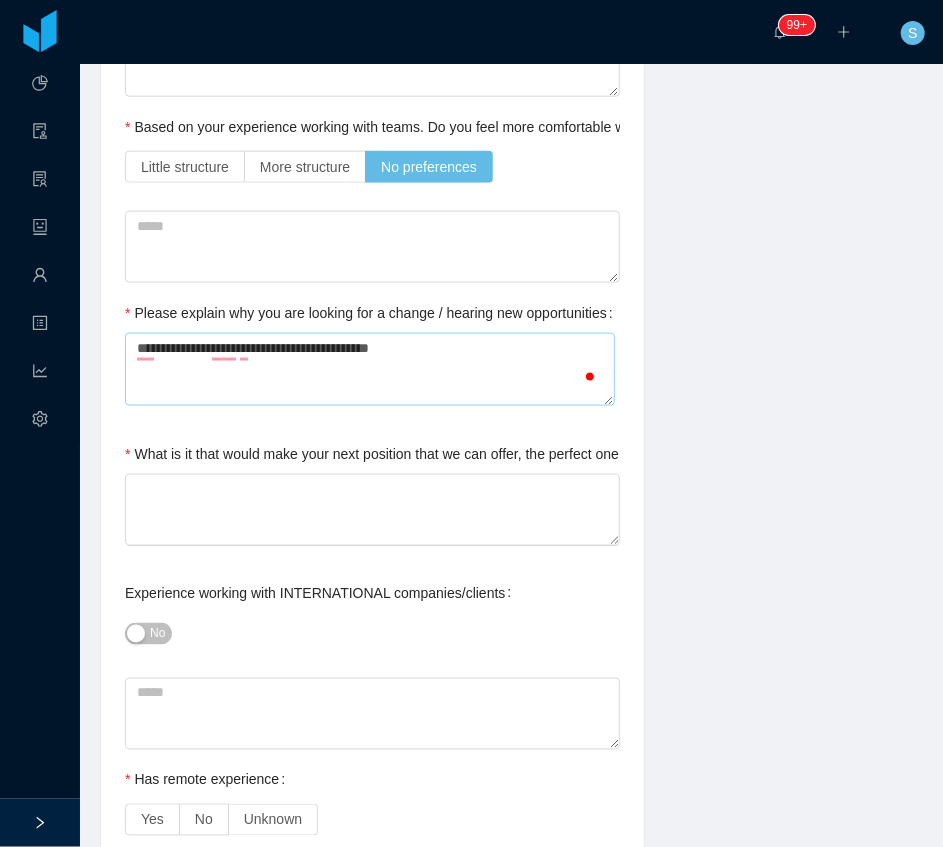 type on "**********" 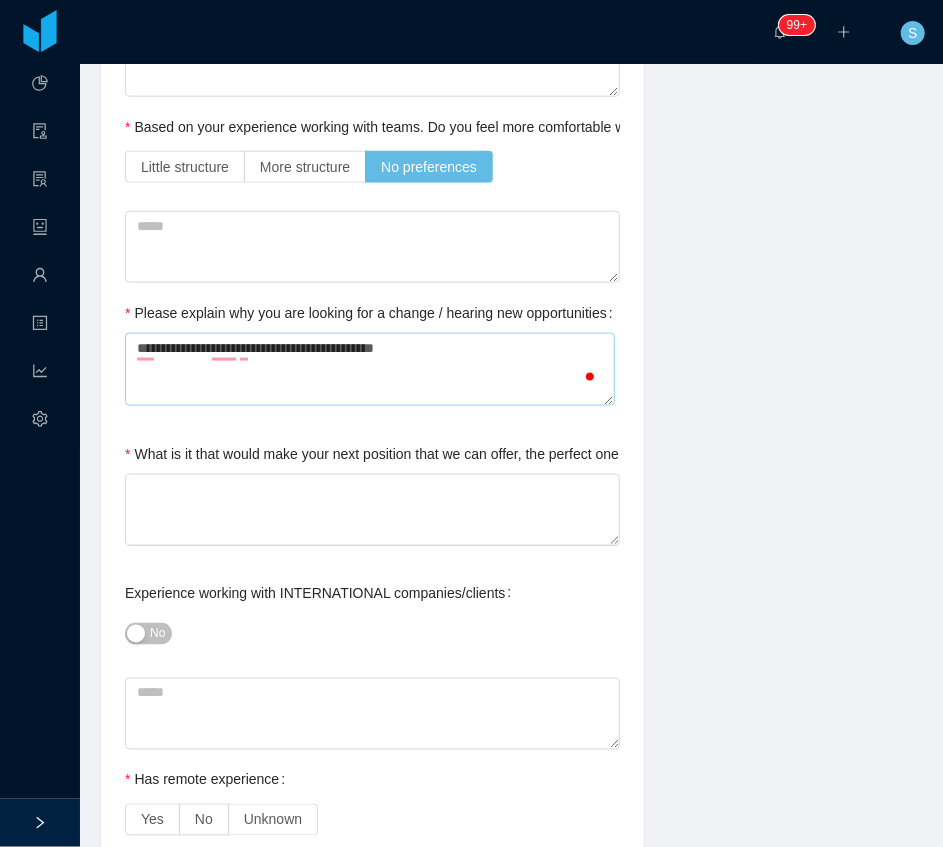 type on "**********" 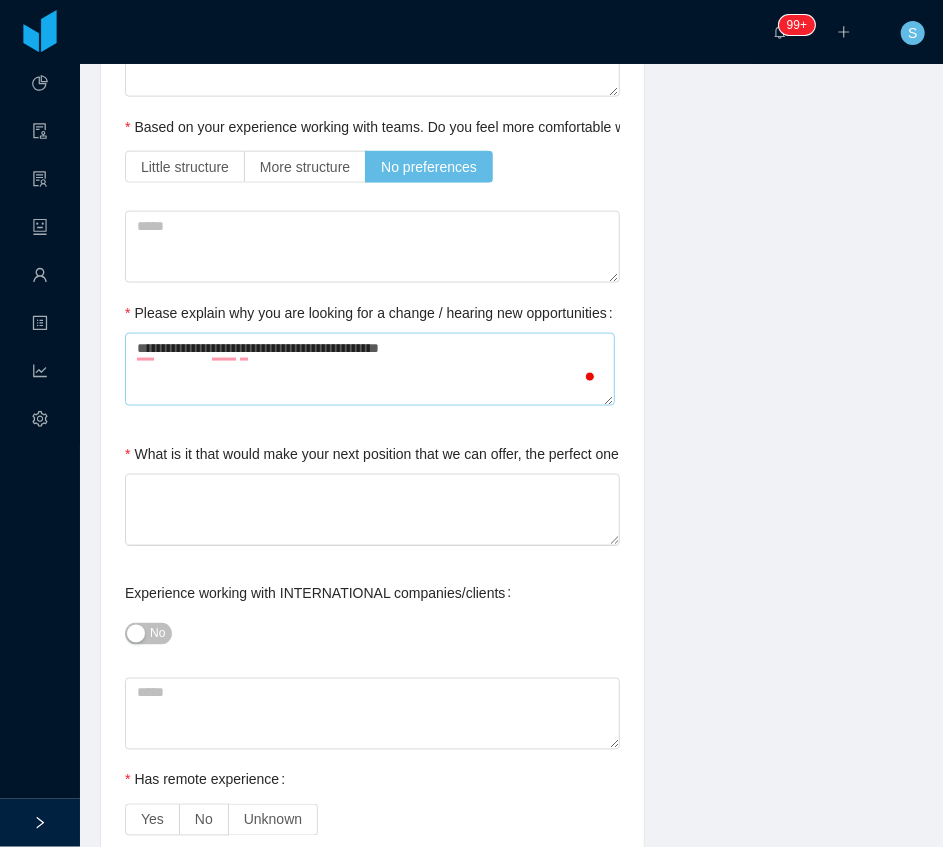 type on "**********" 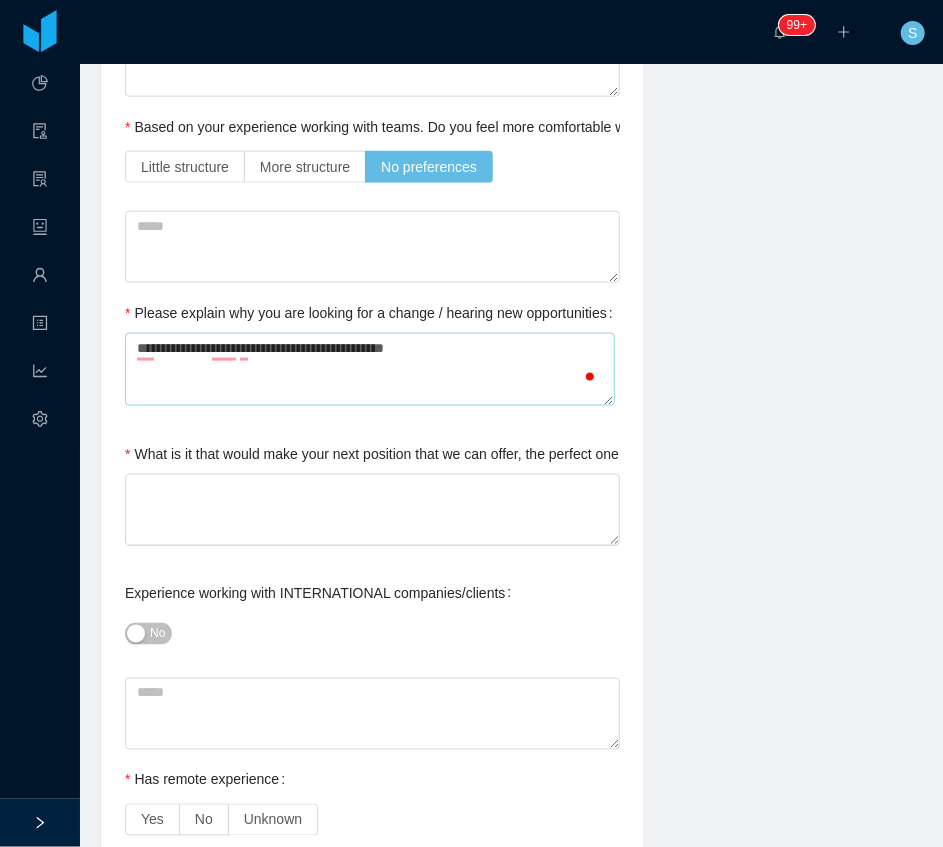 type on "**********" 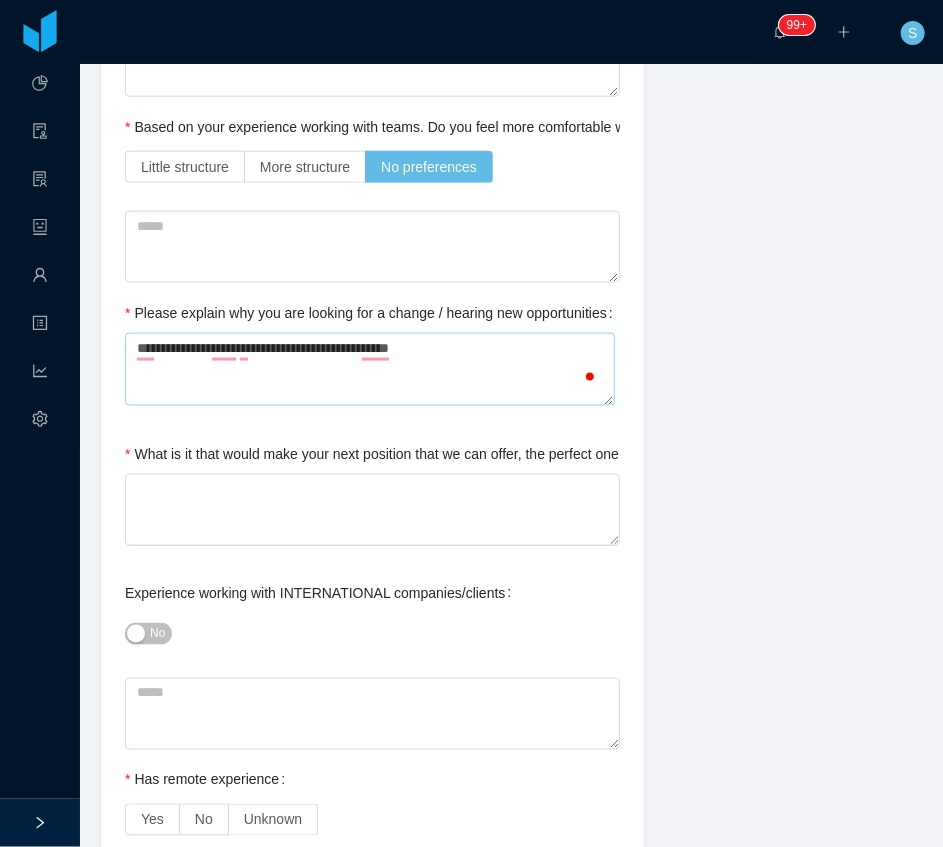 type on "**********" 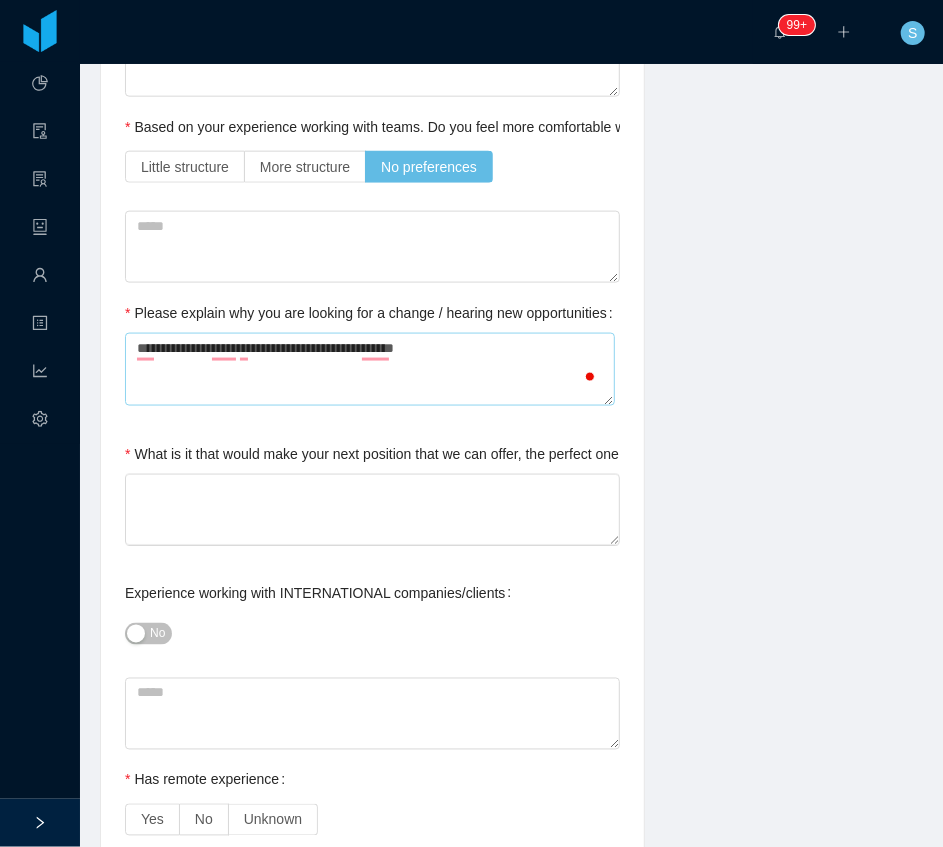 type on "**********" 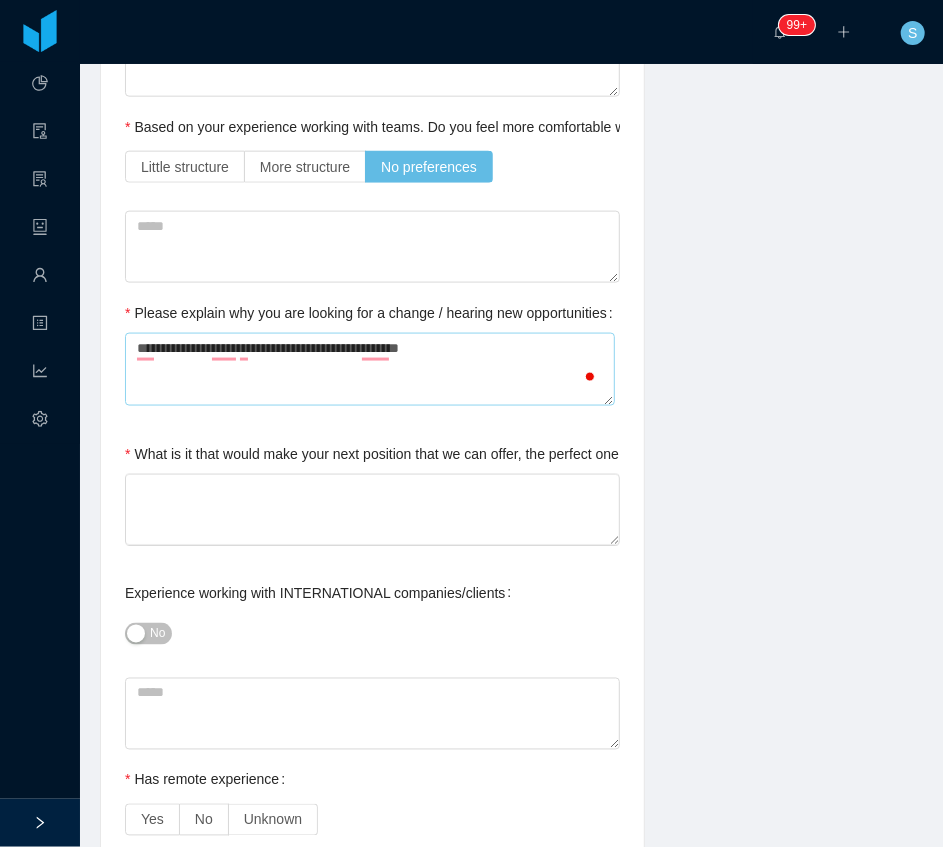 type on "**********" 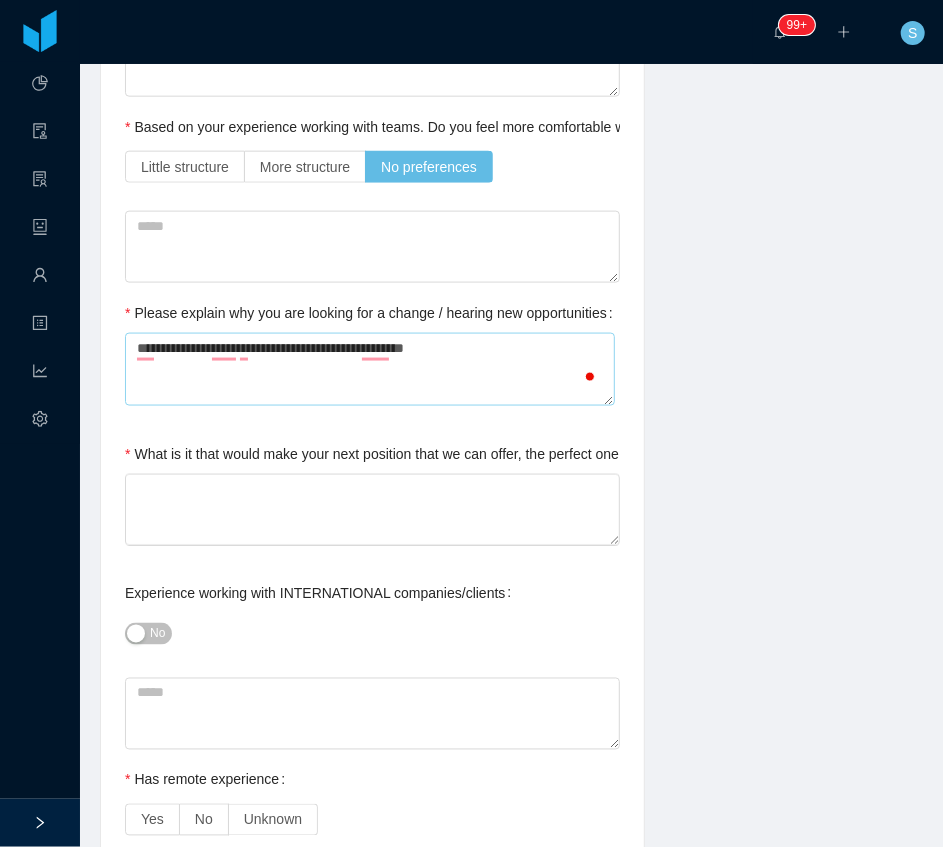 type on "**********" 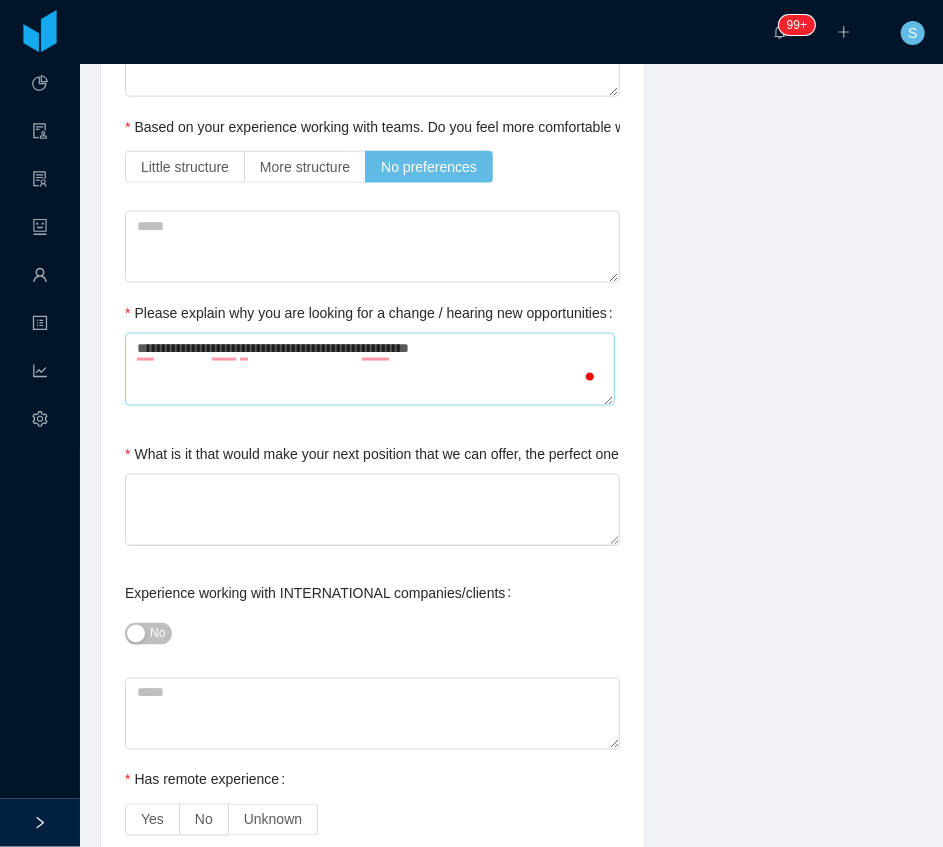 type on "**********" 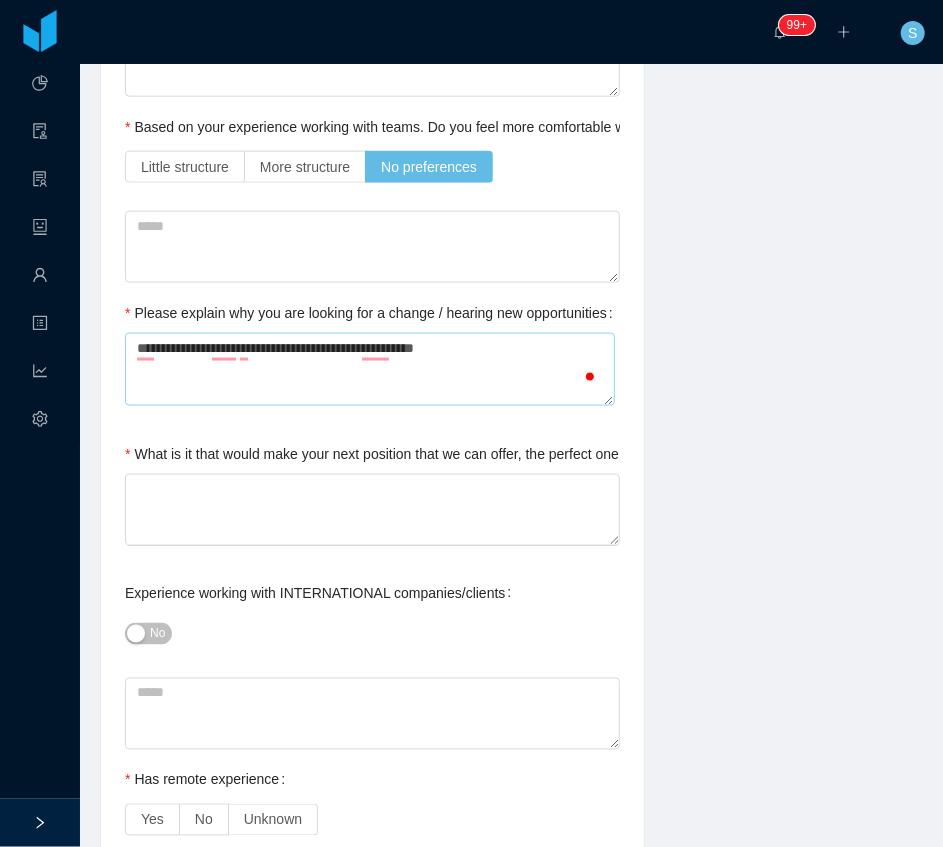 type on "**********" 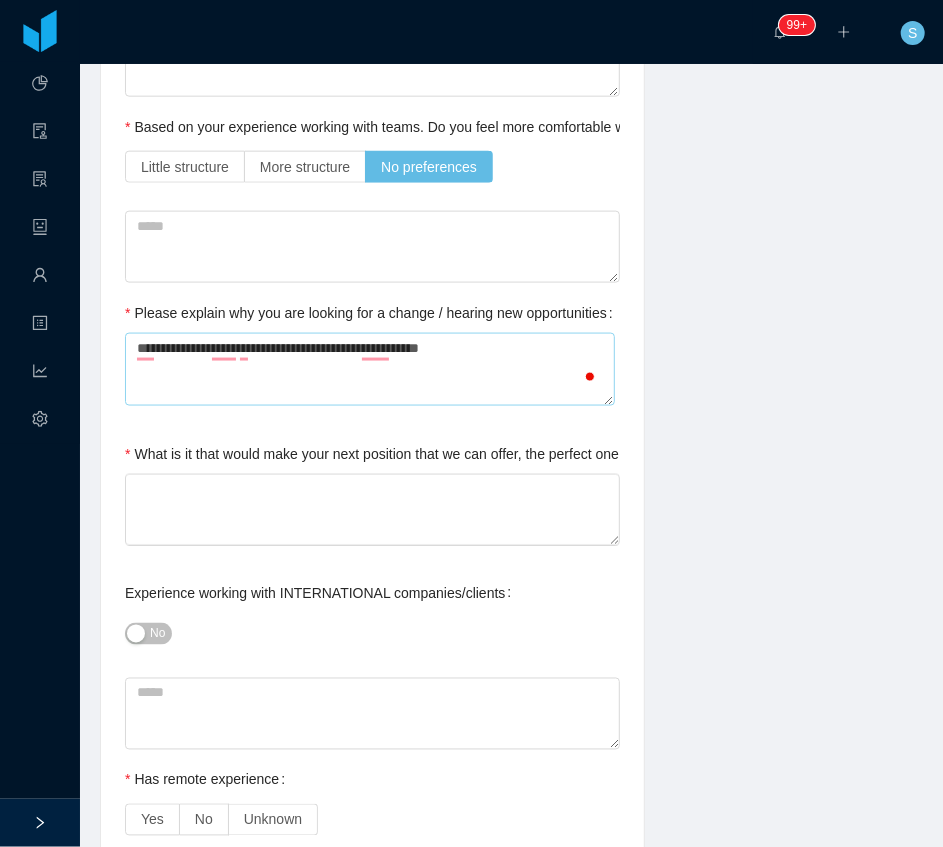 type on "**********" 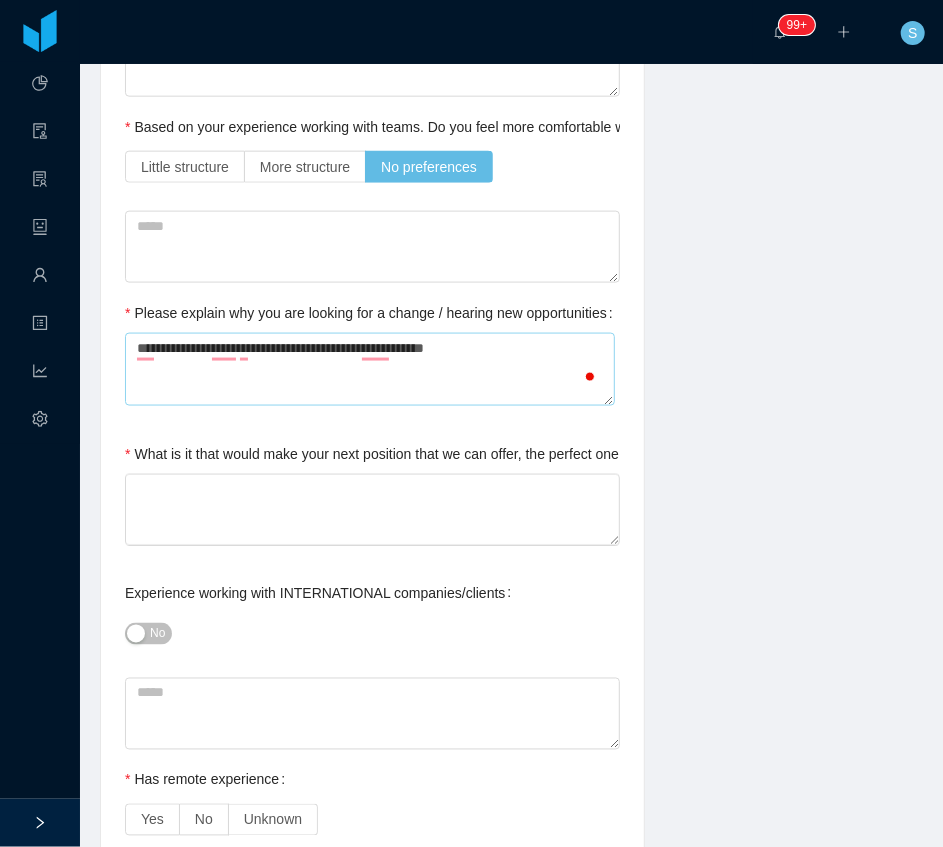 type 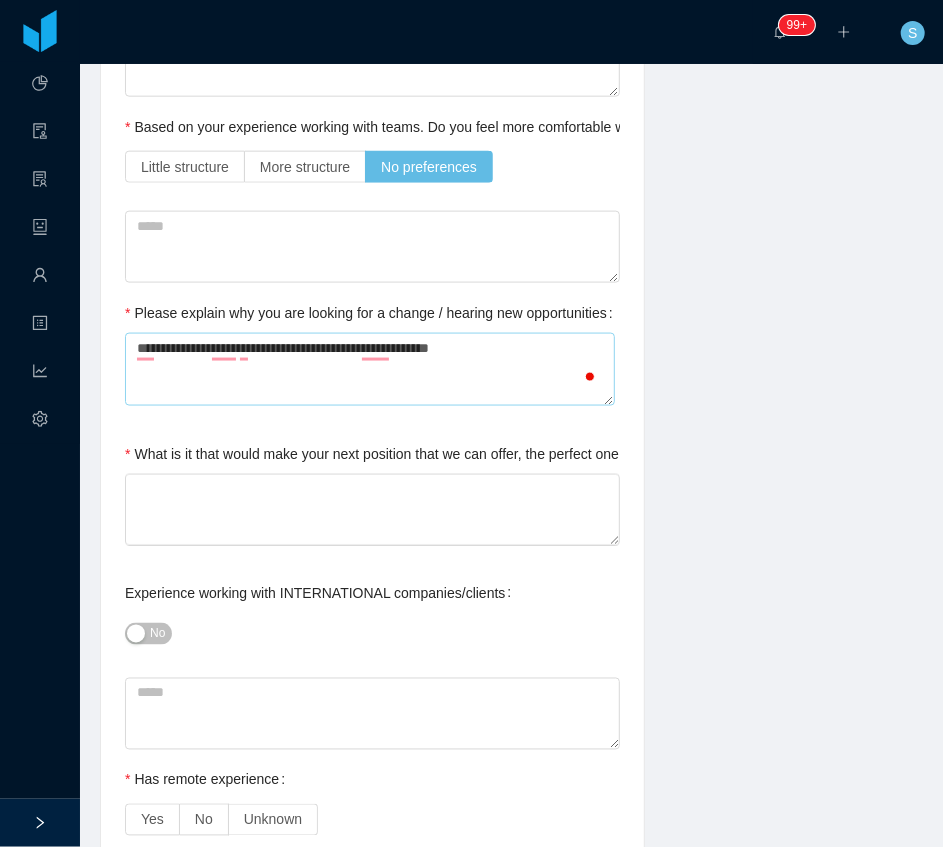 type on "**********" 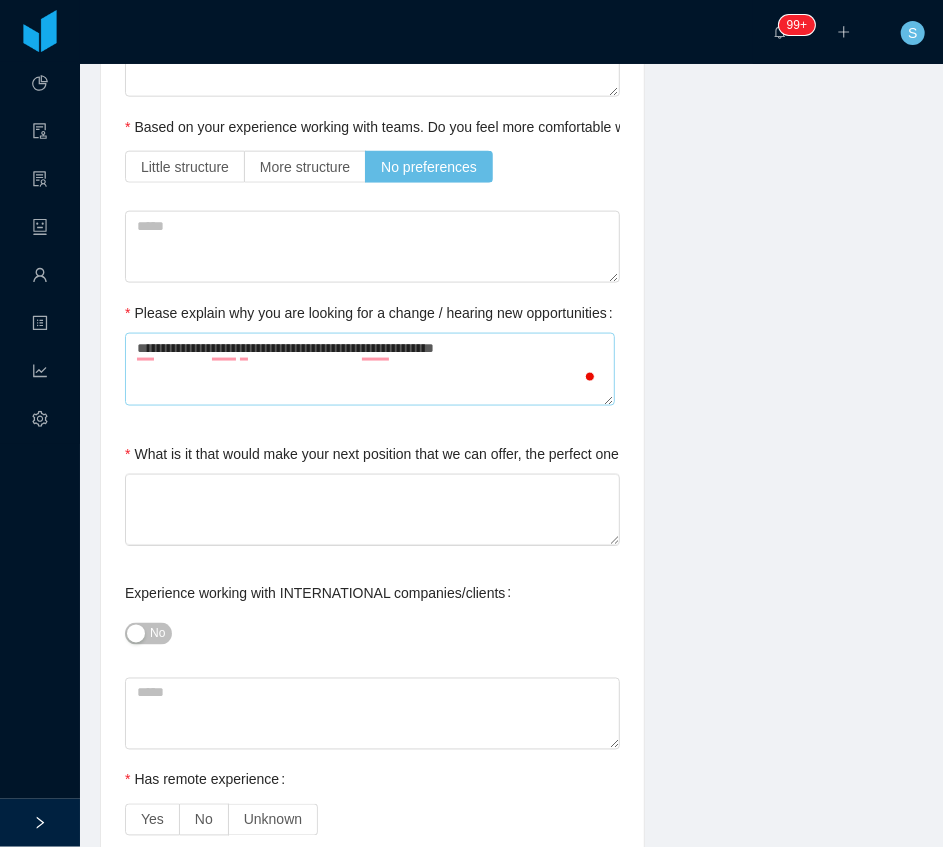 type on "**********" 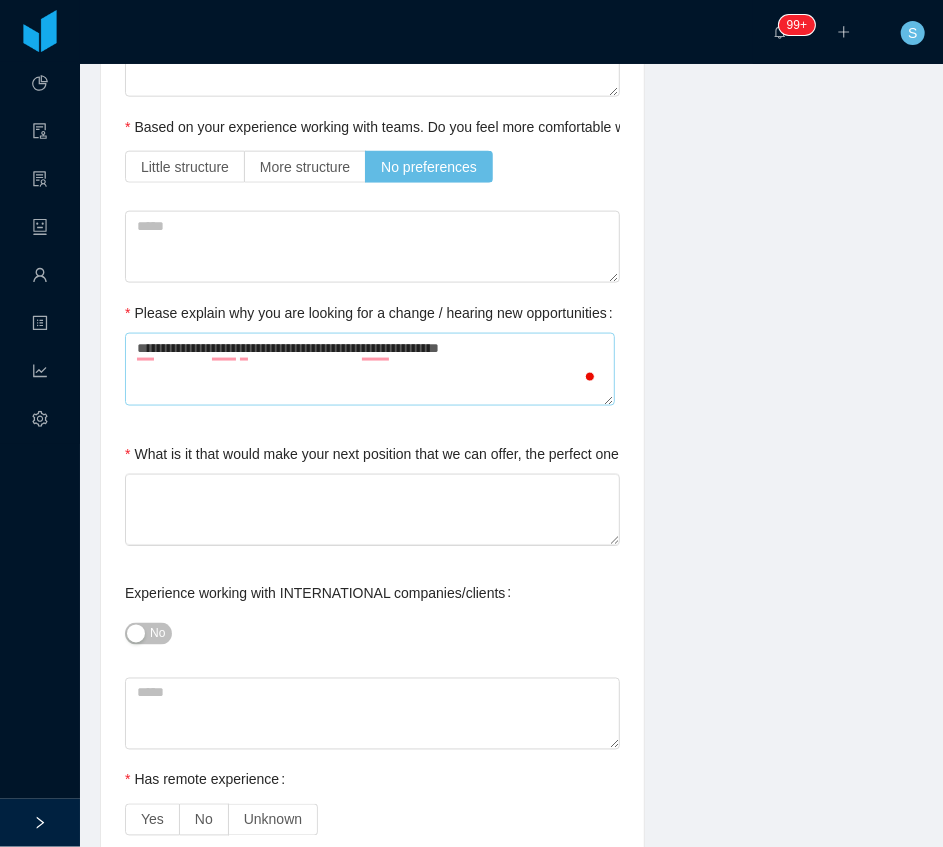 type on "**********" 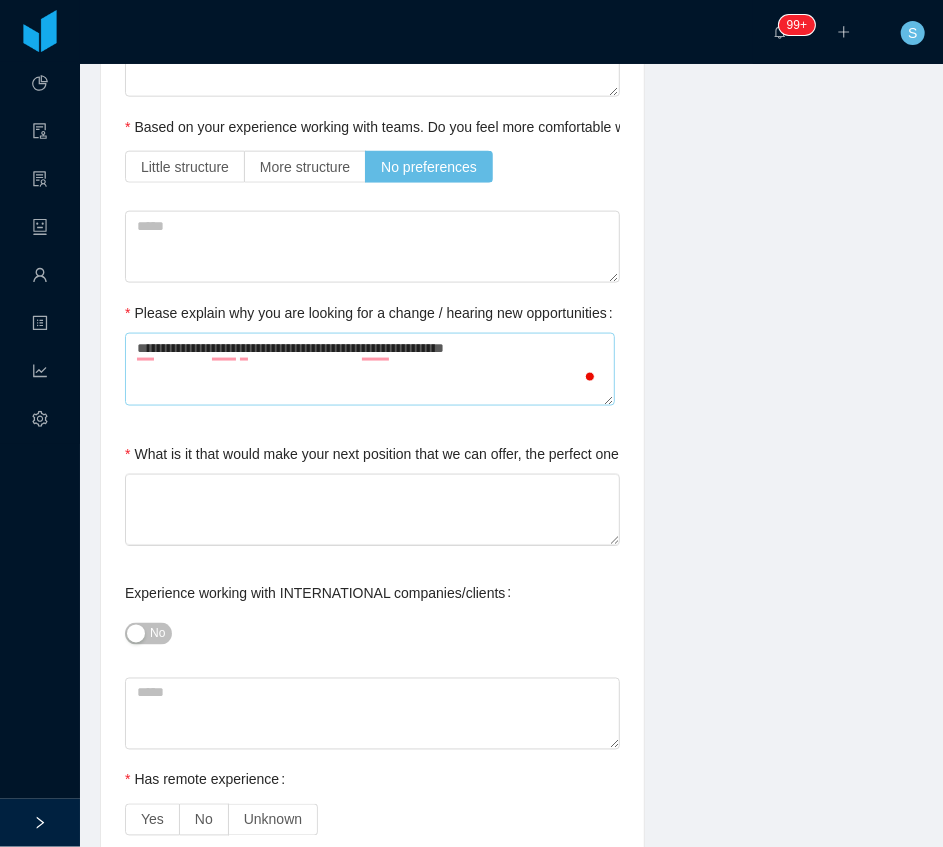 type on "**********" 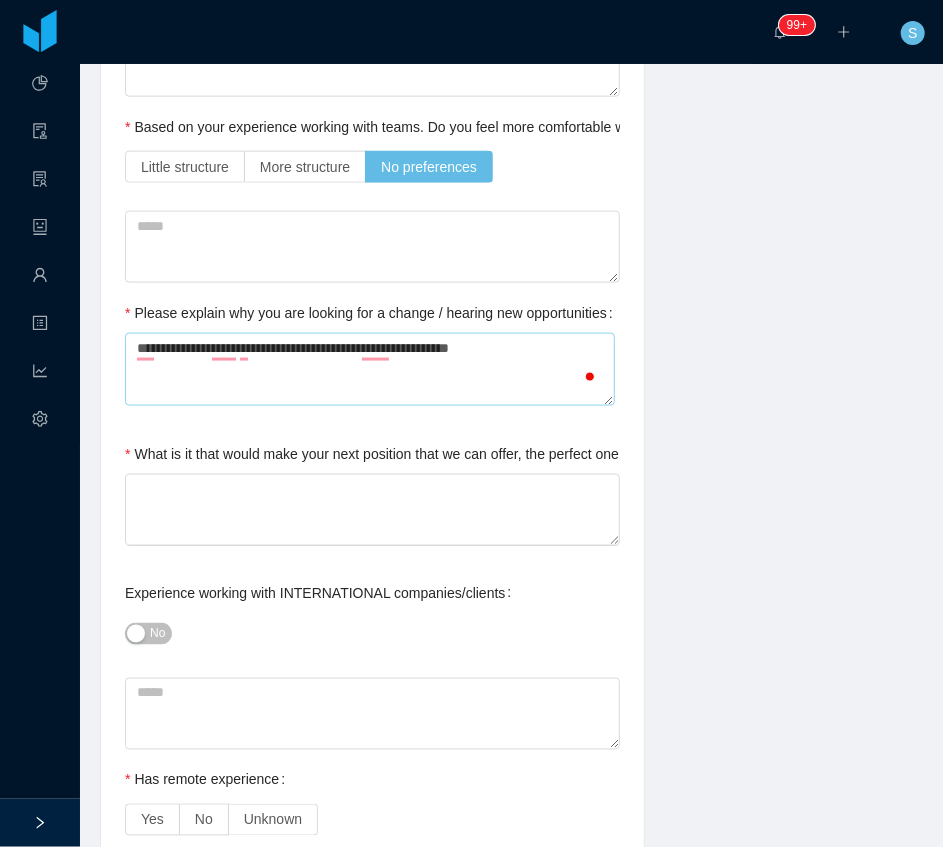 type on "**********" 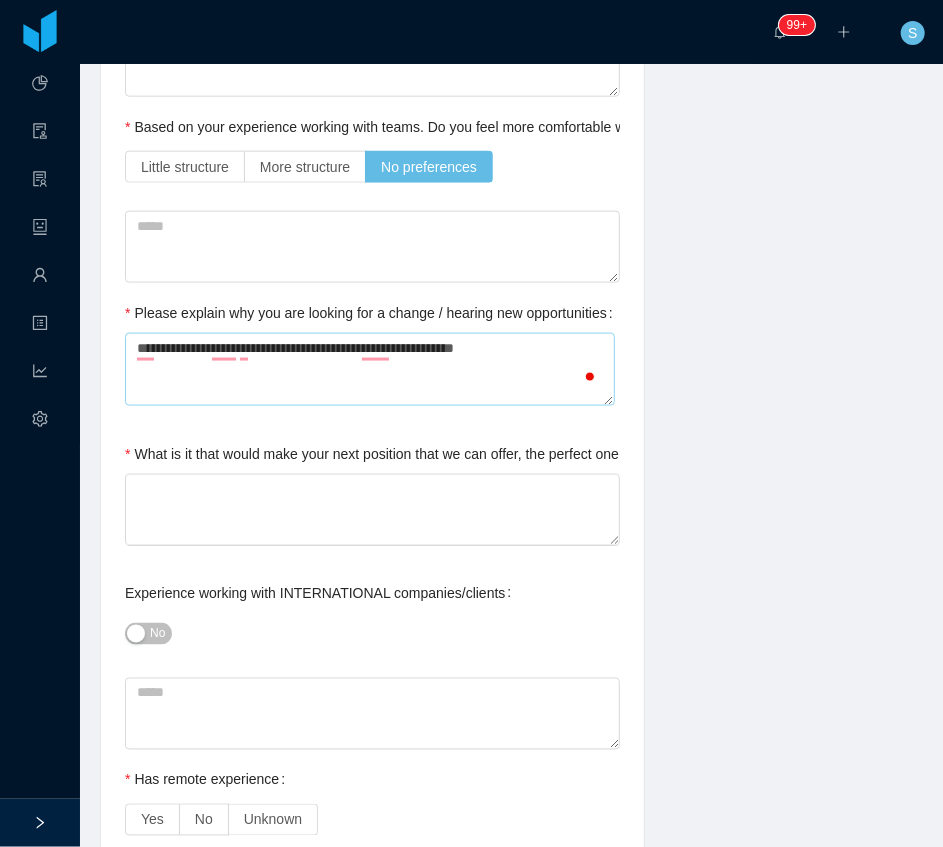 type 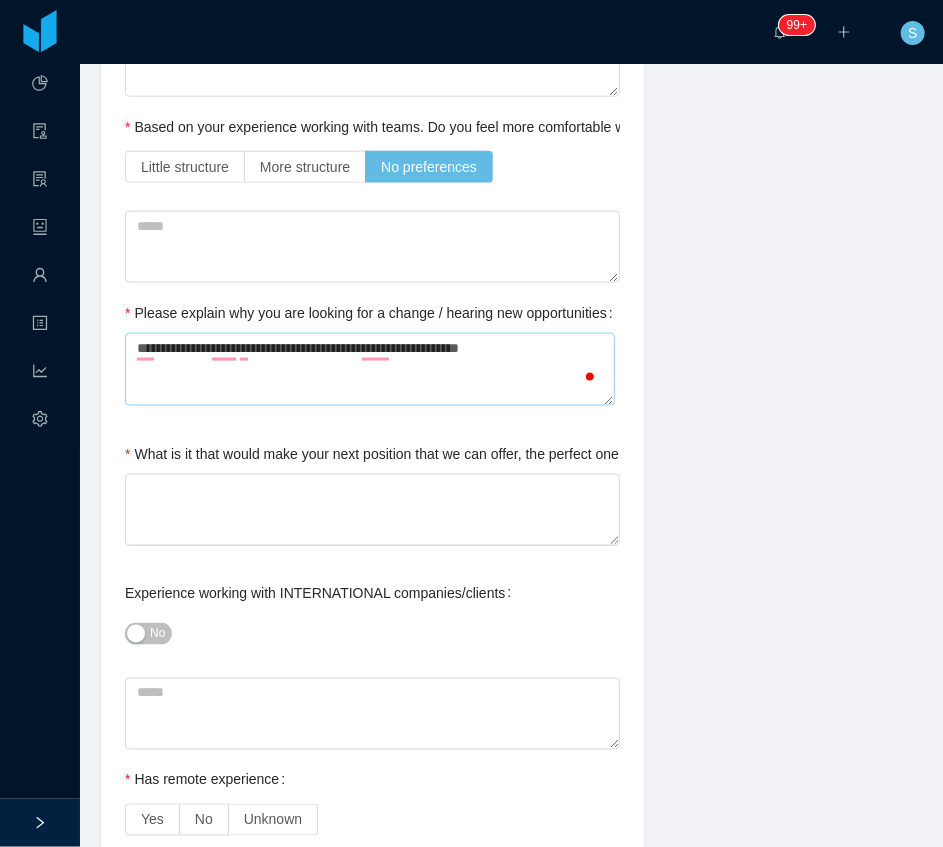type 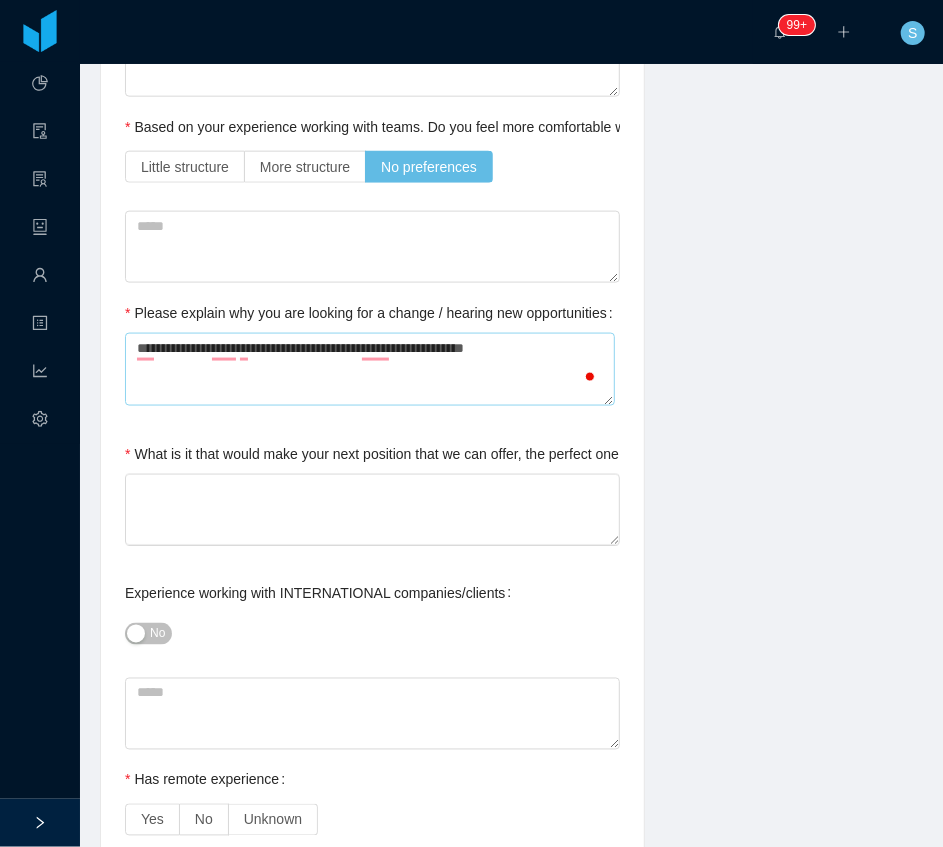 type on "**********" 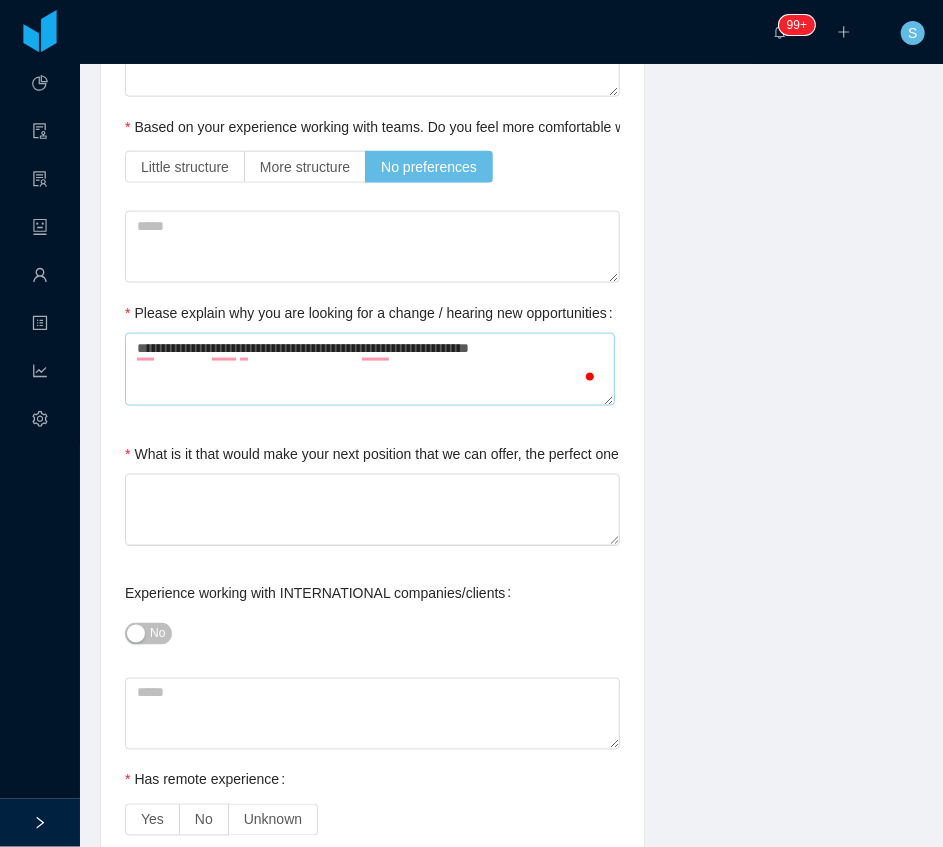 type 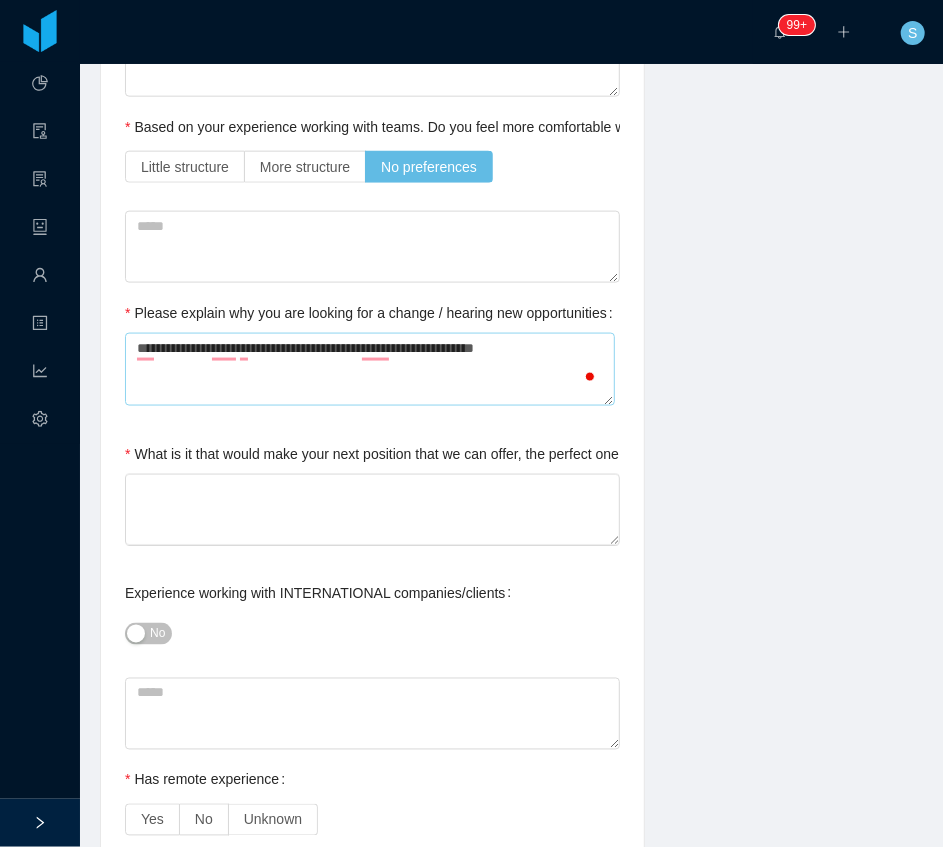 type on "**********" 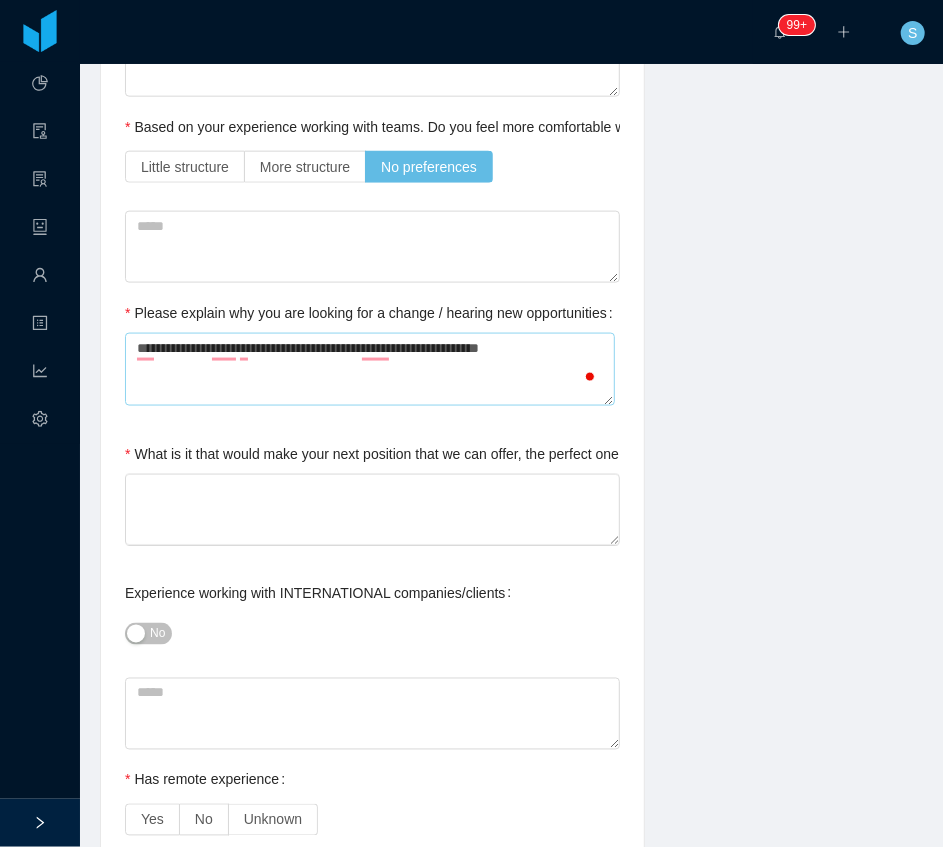 type on "**********" 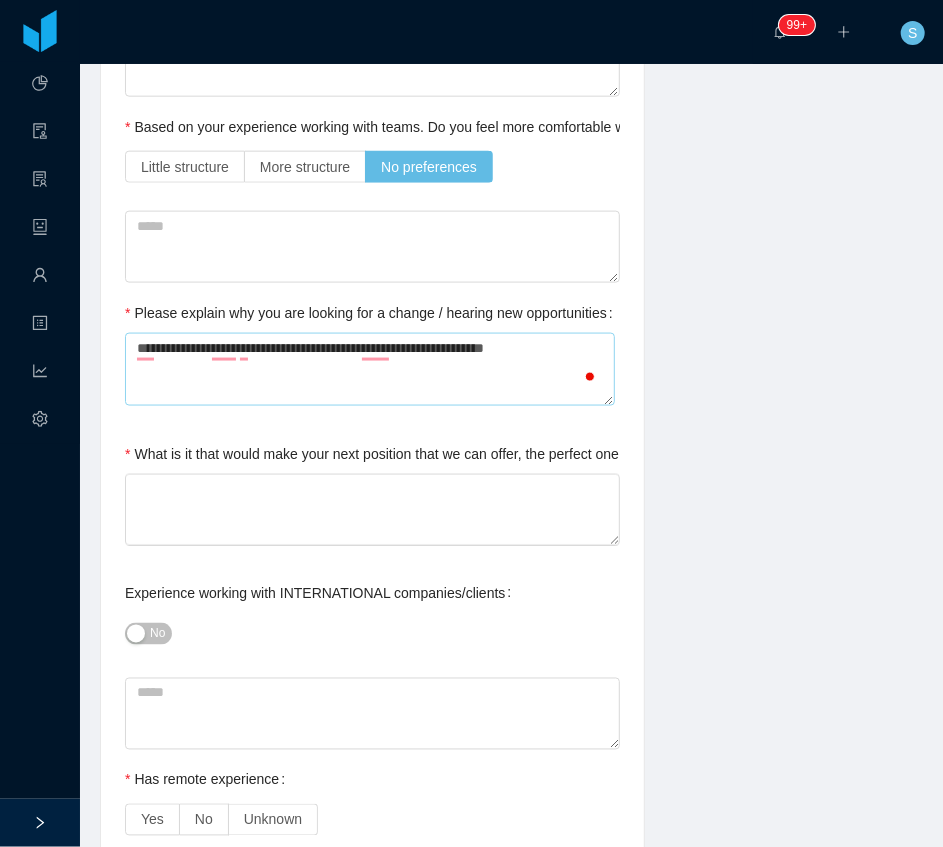 type on "**********" 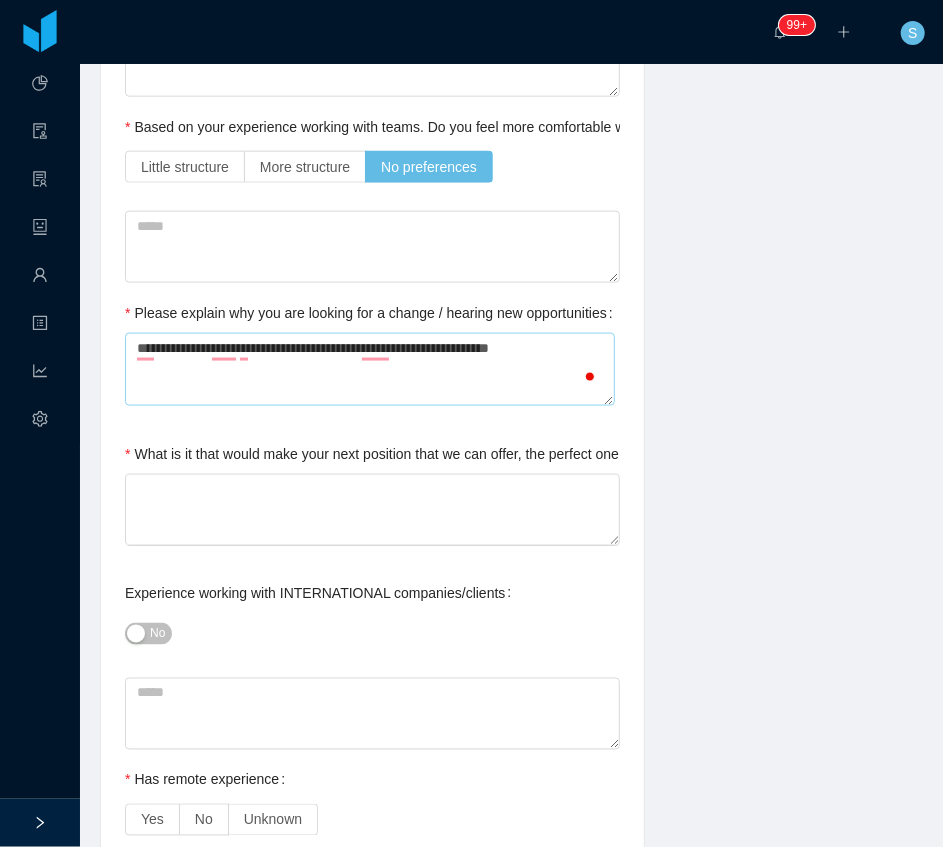 type on "**********" 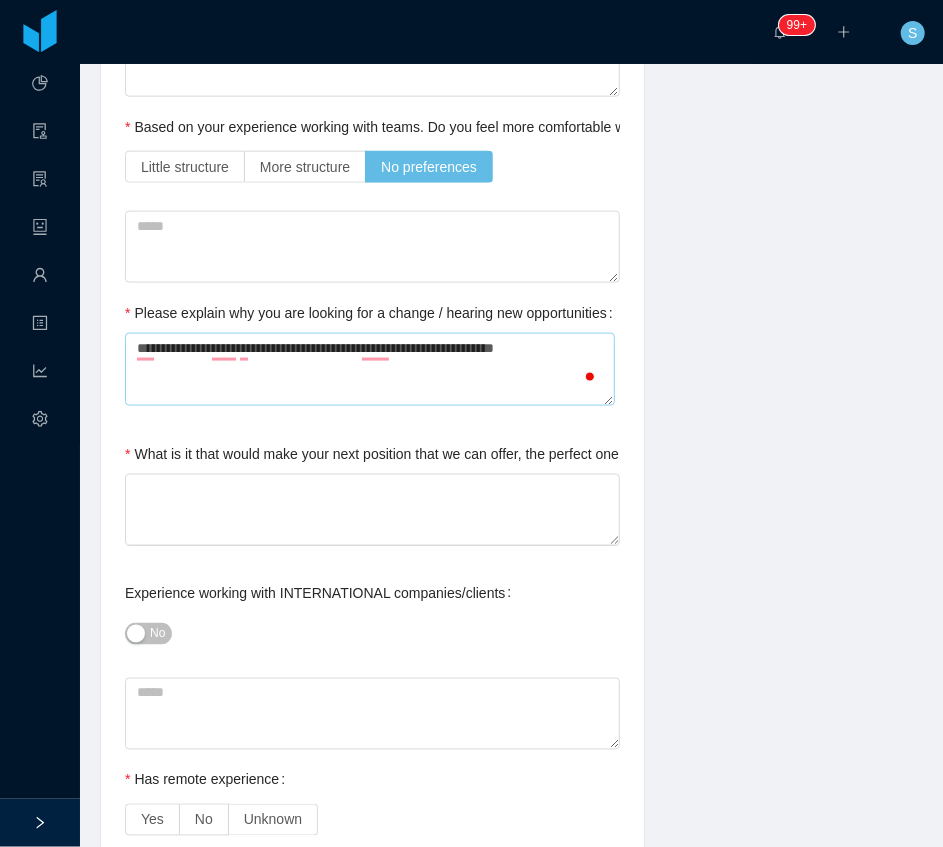 type on "**********" 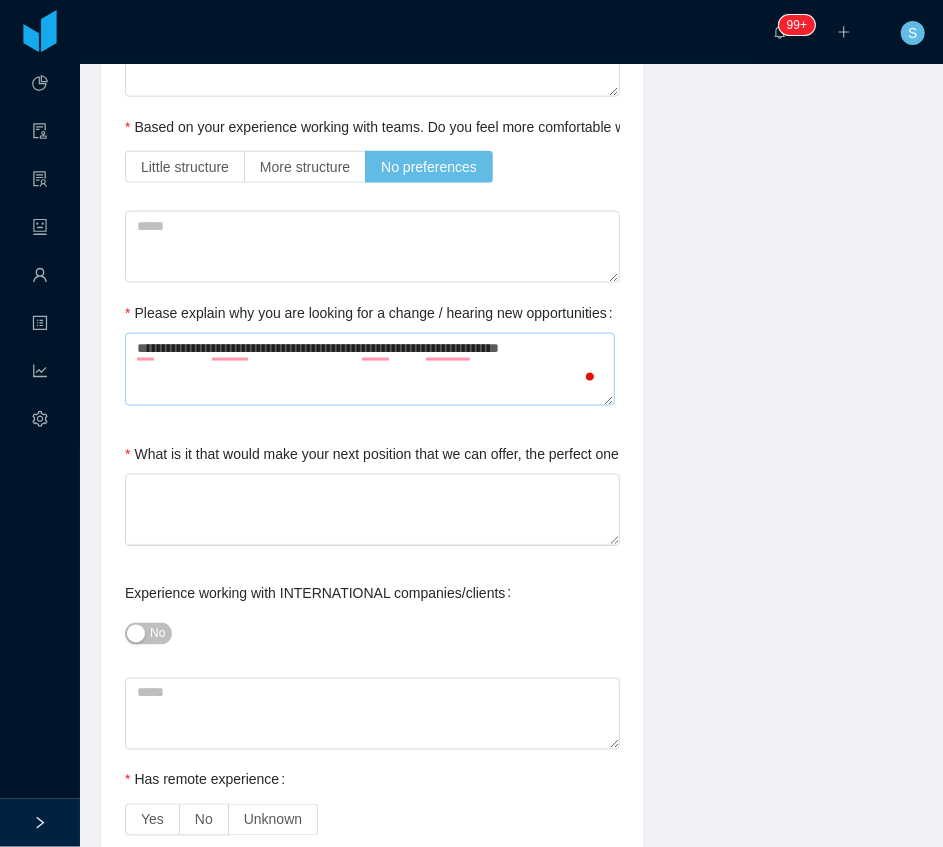 type on "**********" 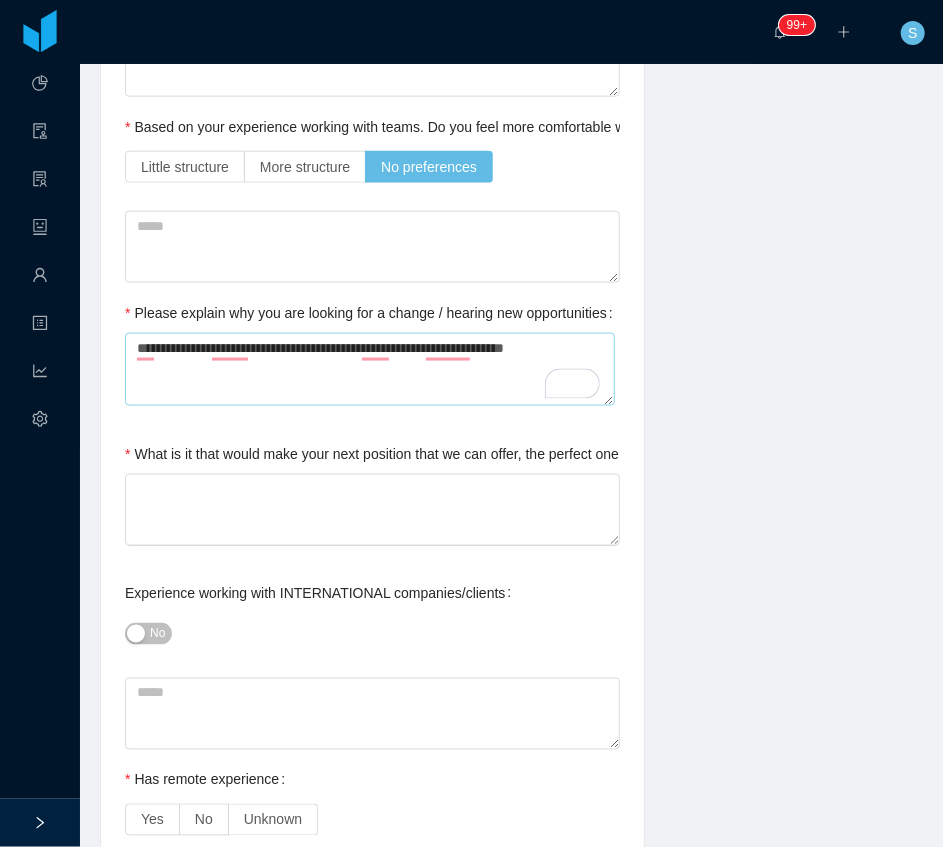 type on "**********" 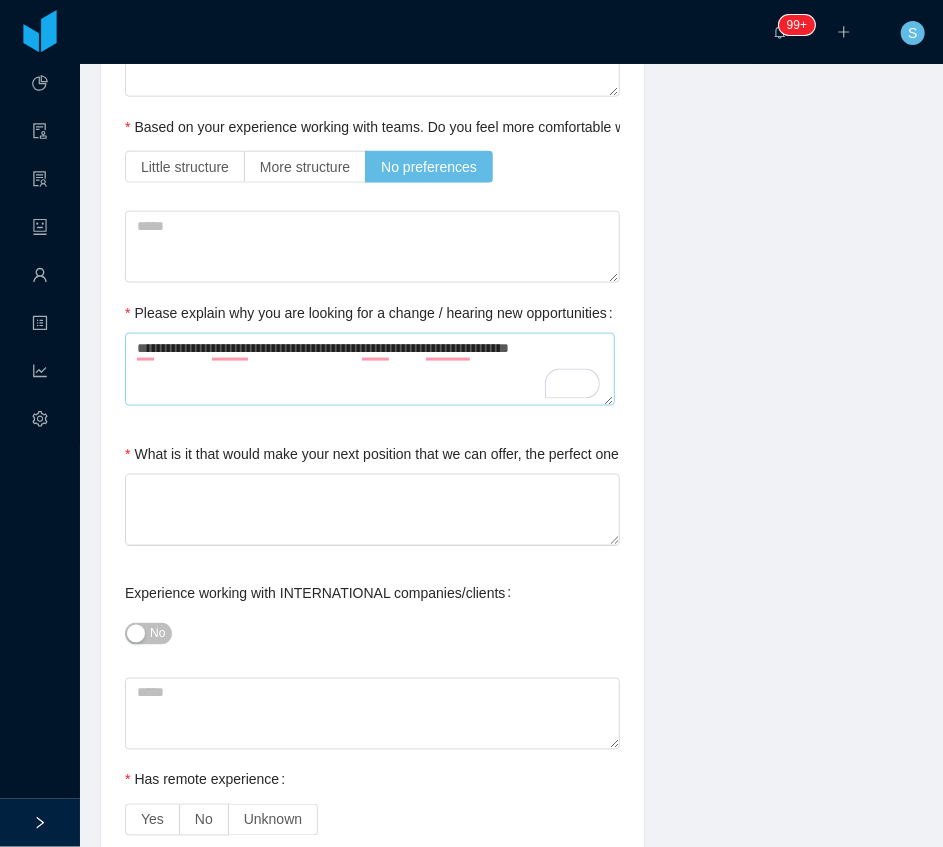 type on "**********" 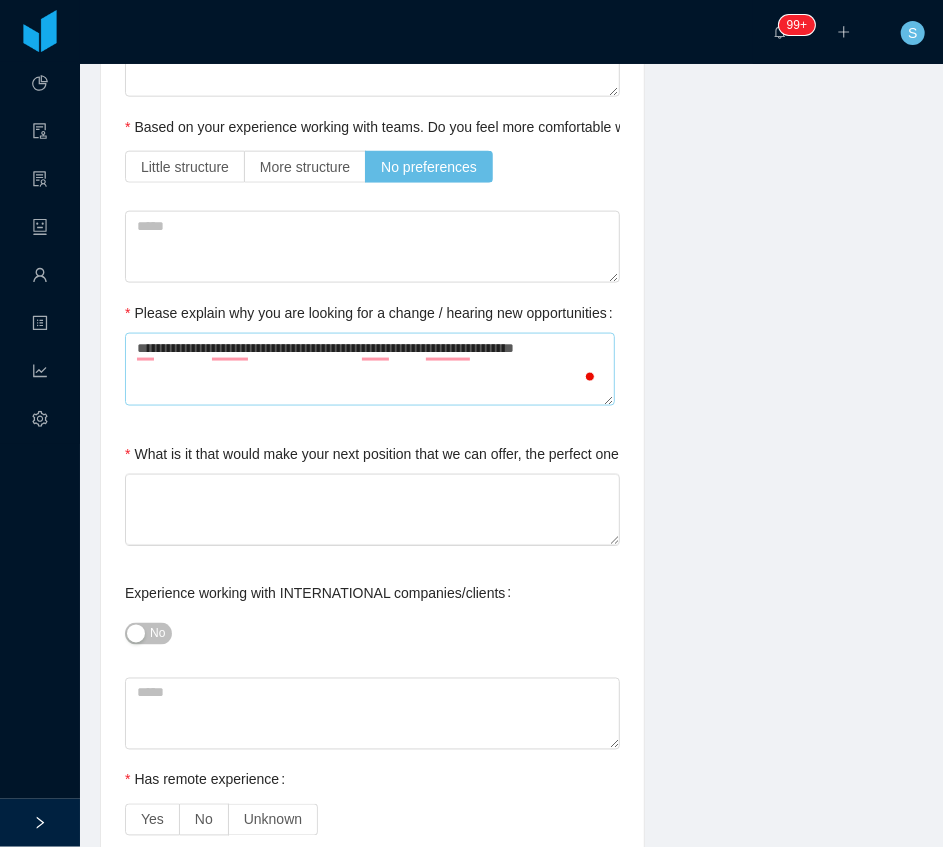 type on "**********" 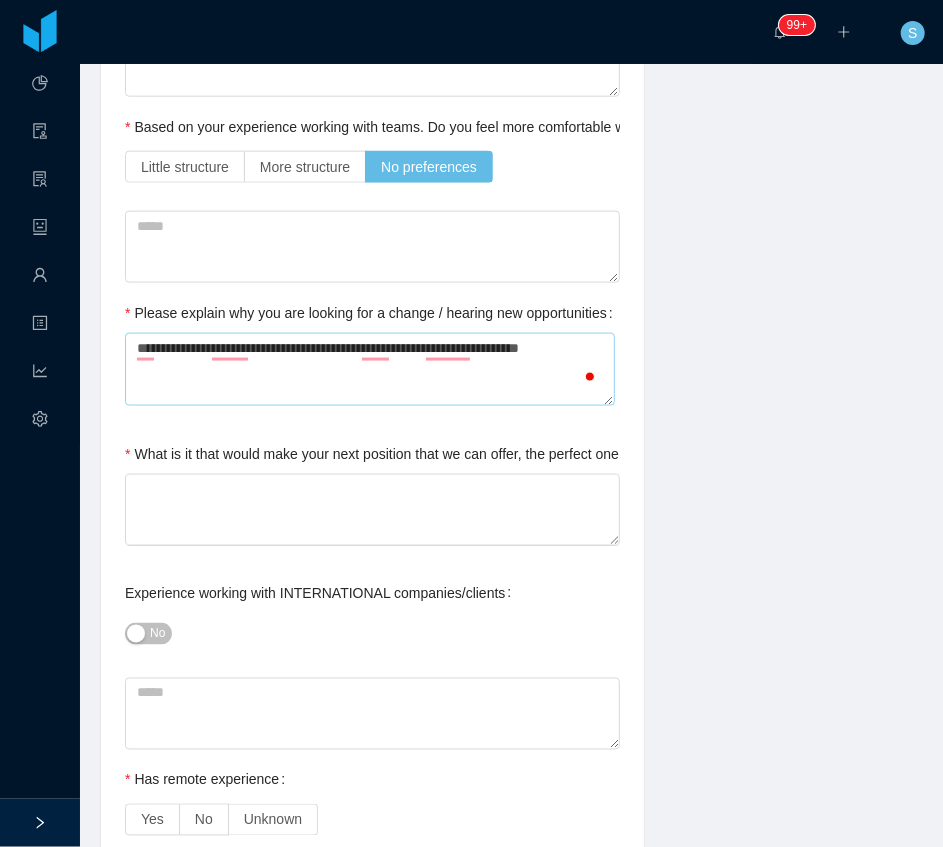 type on "**********" 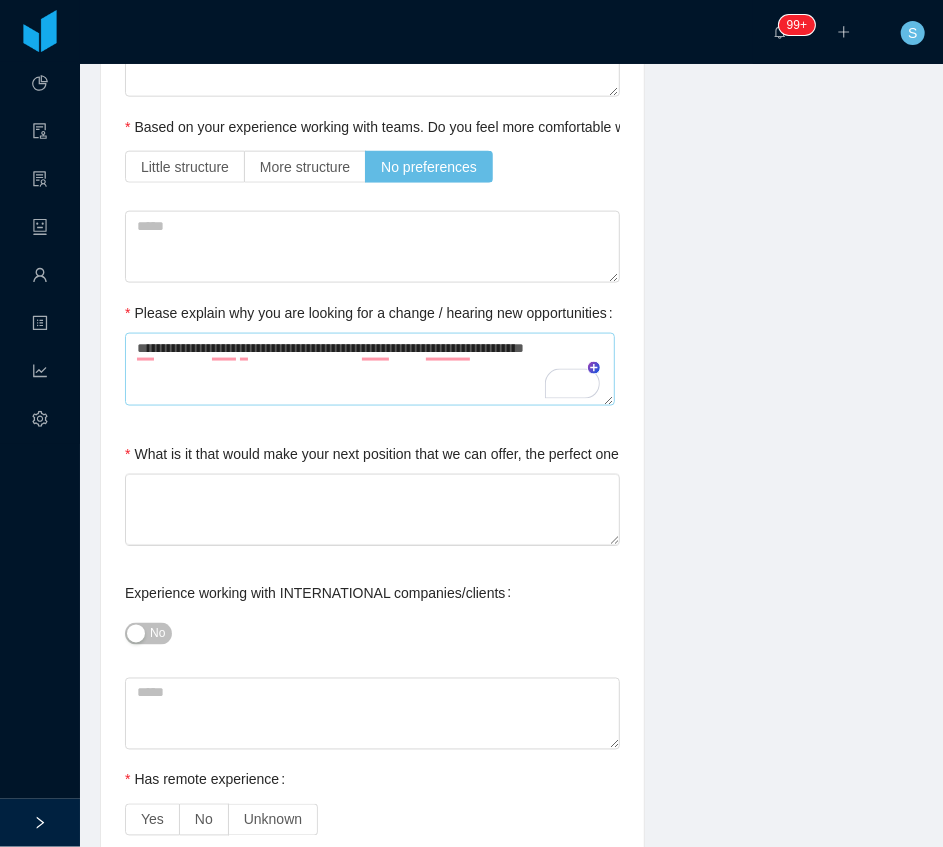 type on "**********" 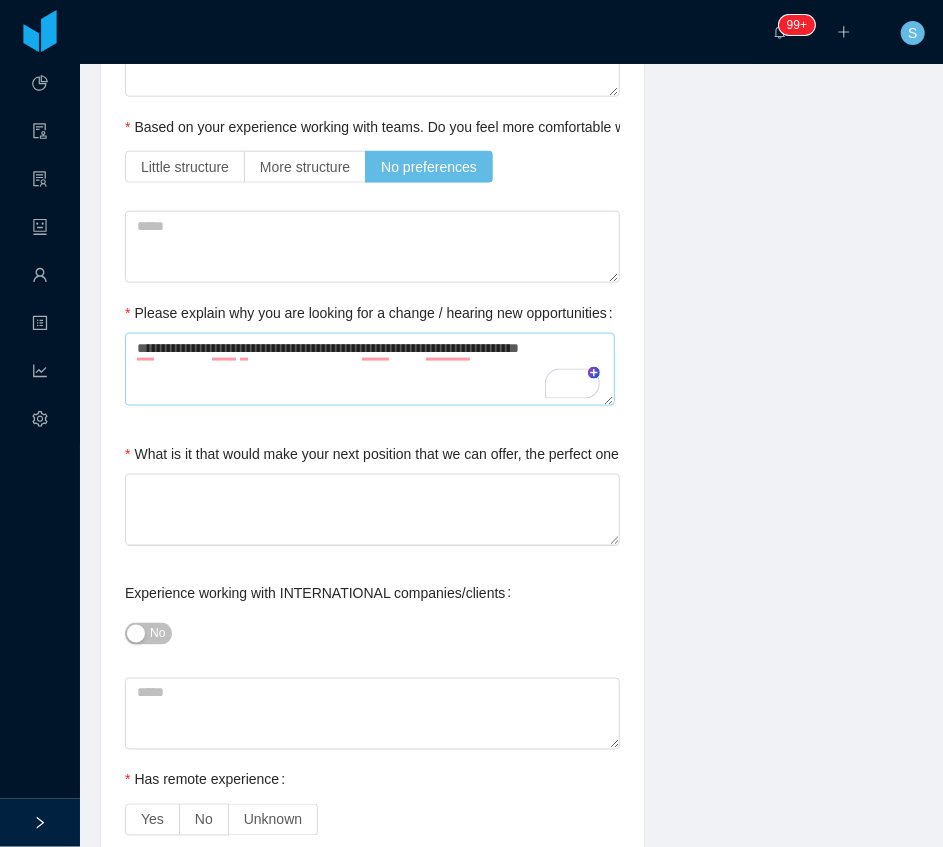 type on "**********" 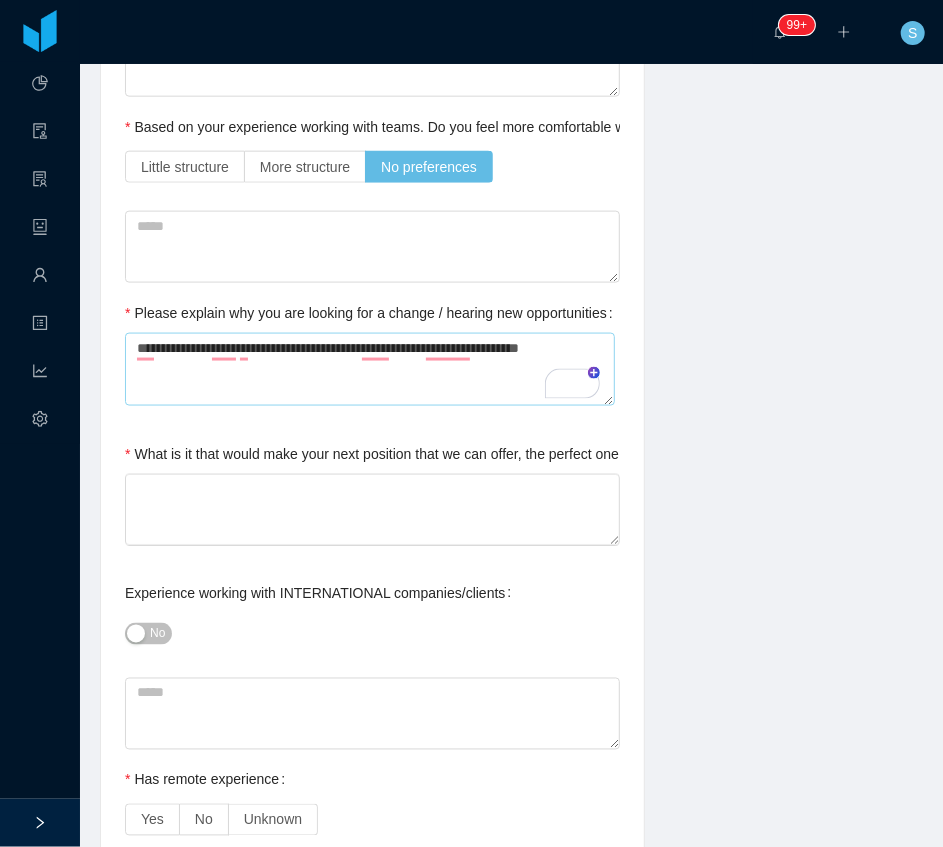 type 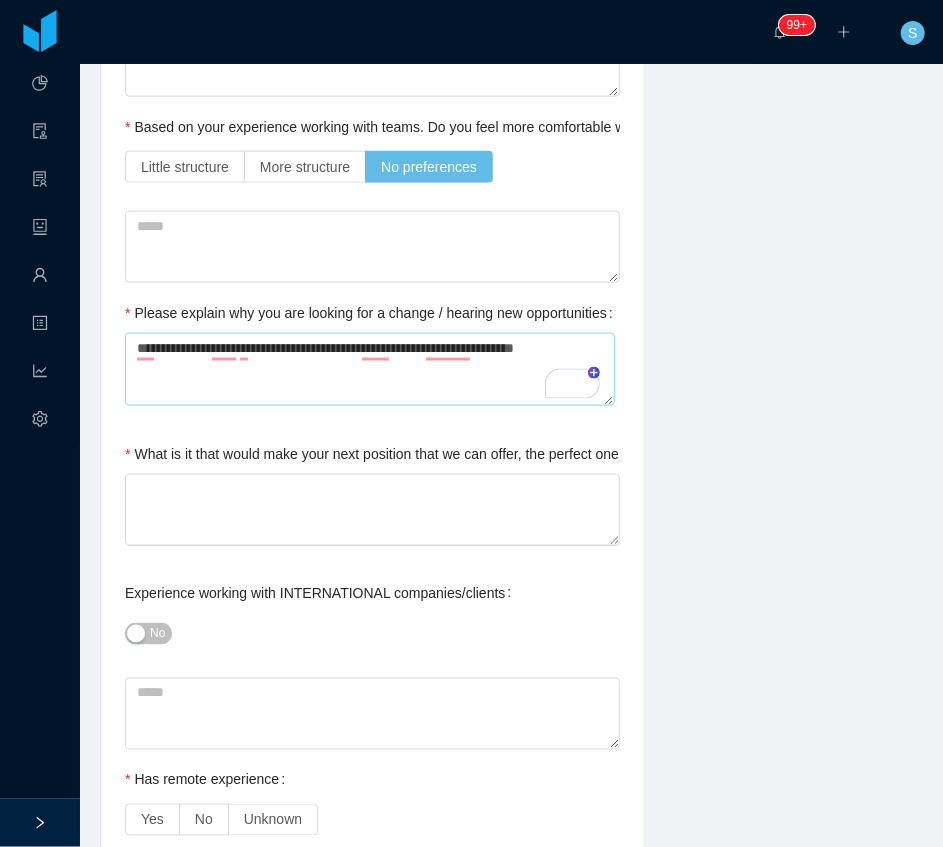 type on "**********" 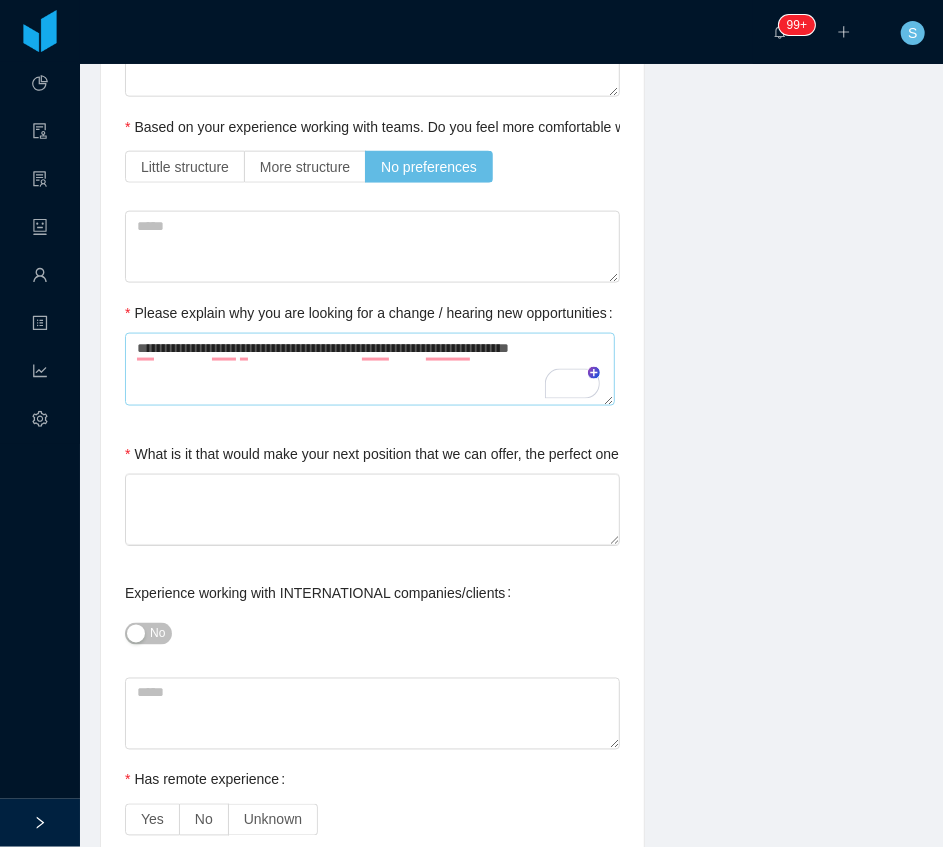 type on "**********" 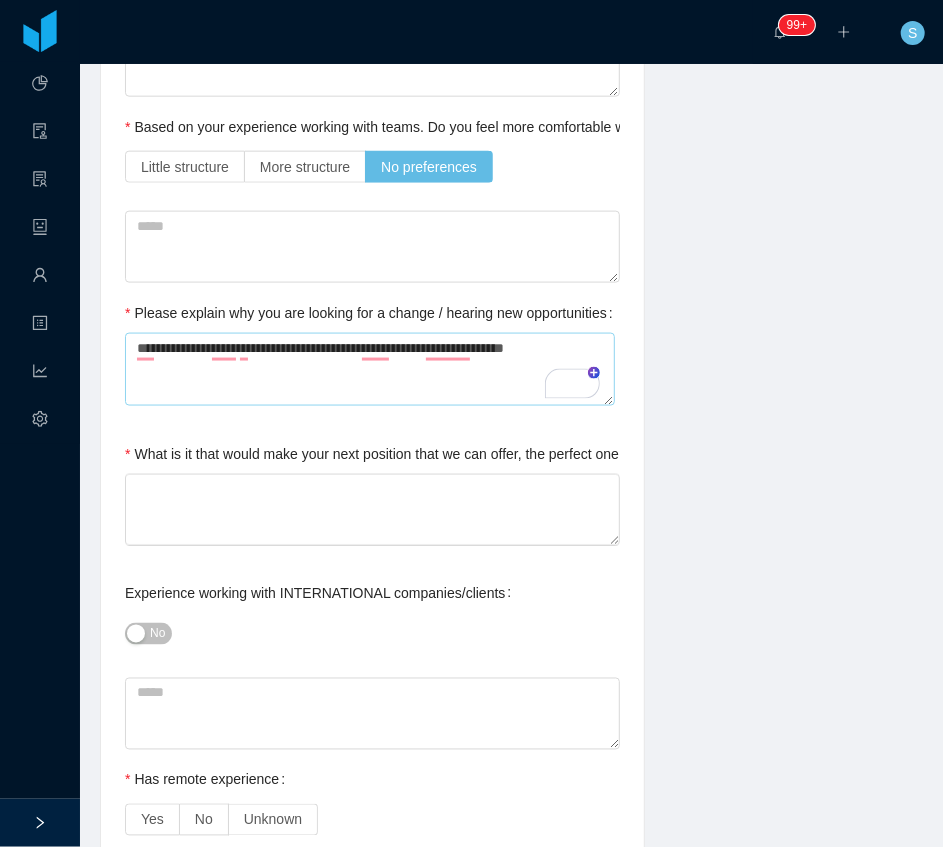 type on "**********" 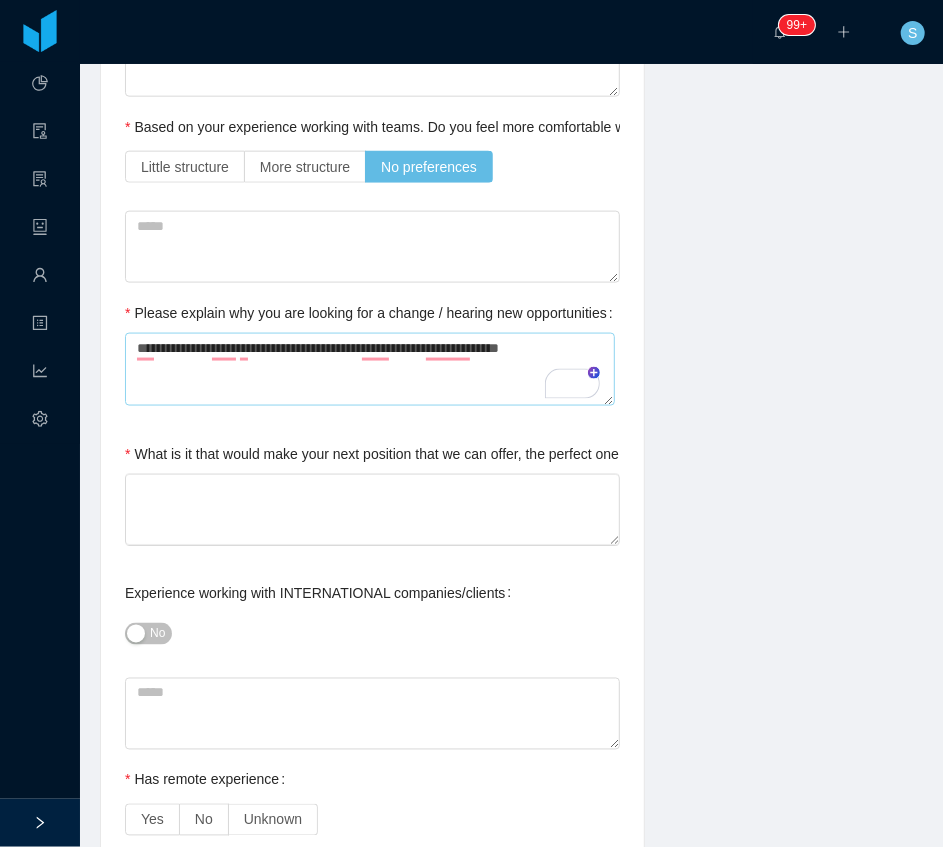 type on "**********" 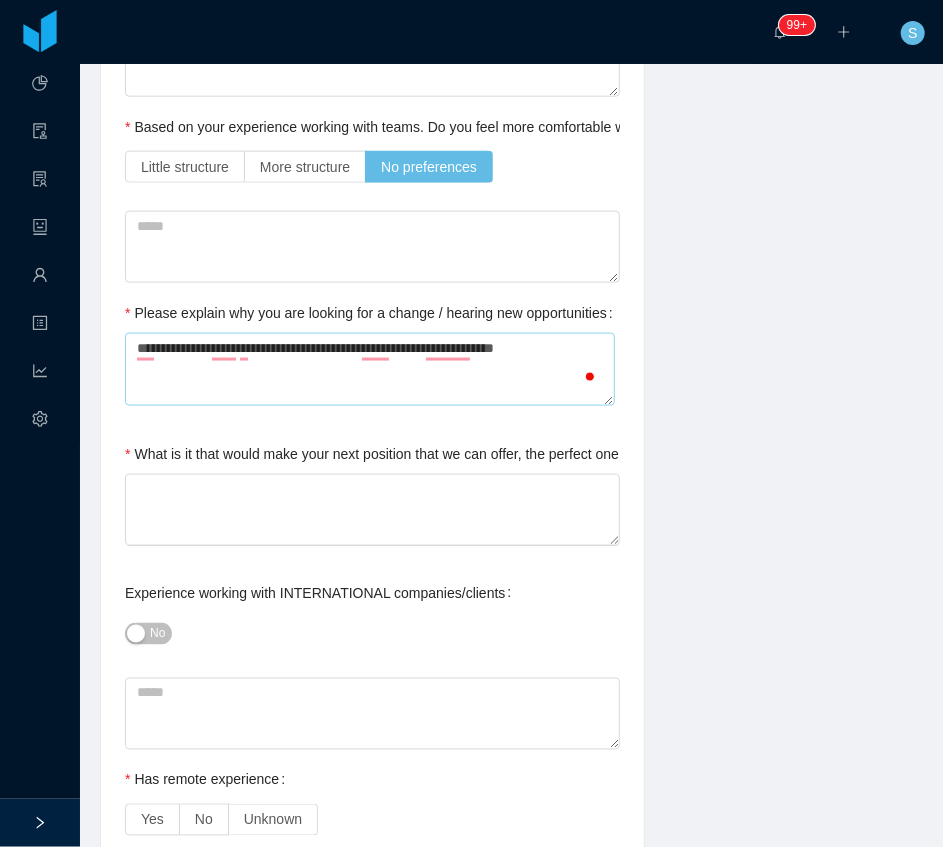 type on "**********" 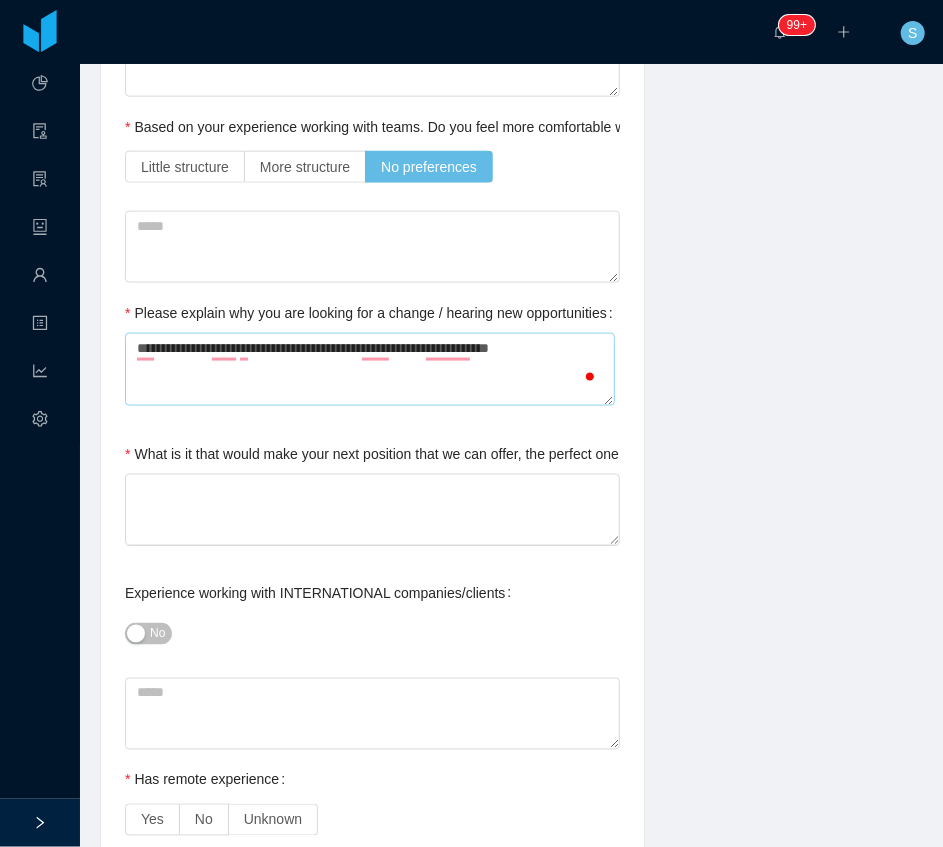 type on "**********" 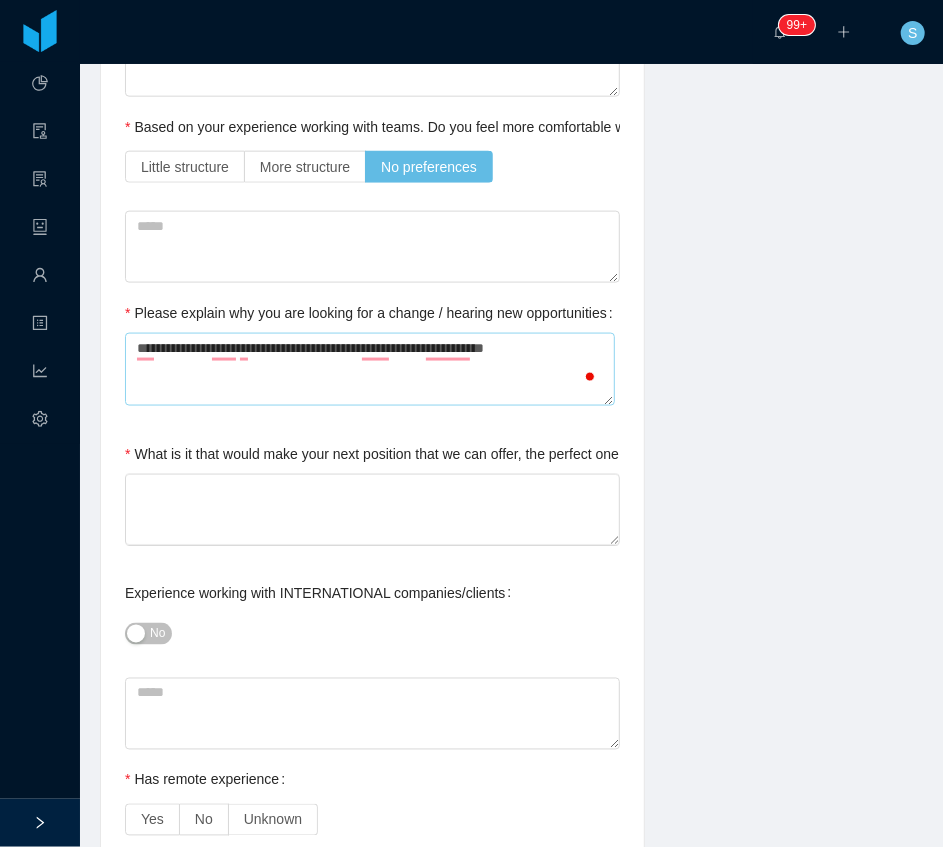 type on "**********" 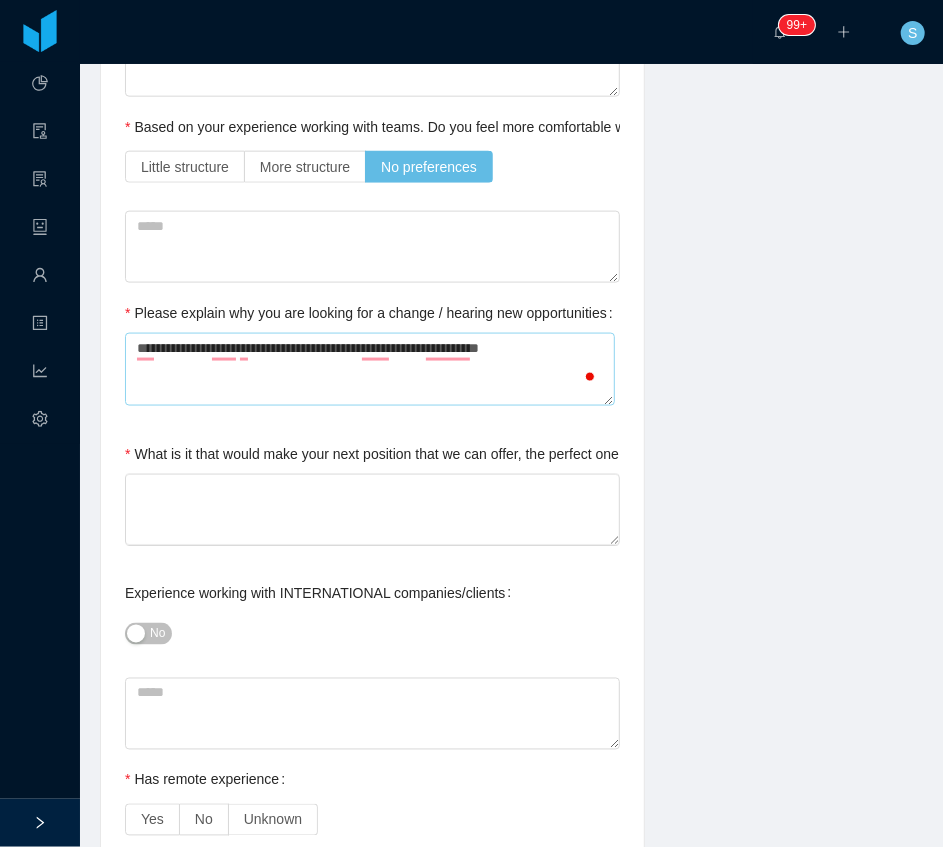type on "**********" 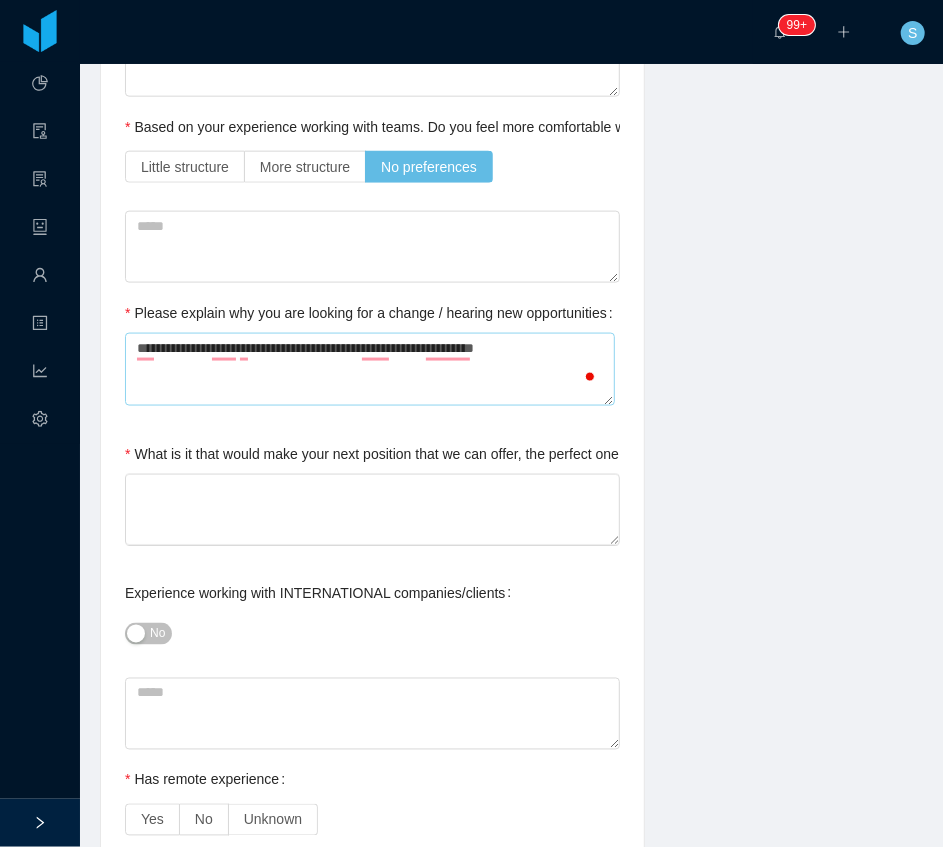 type on "**********" 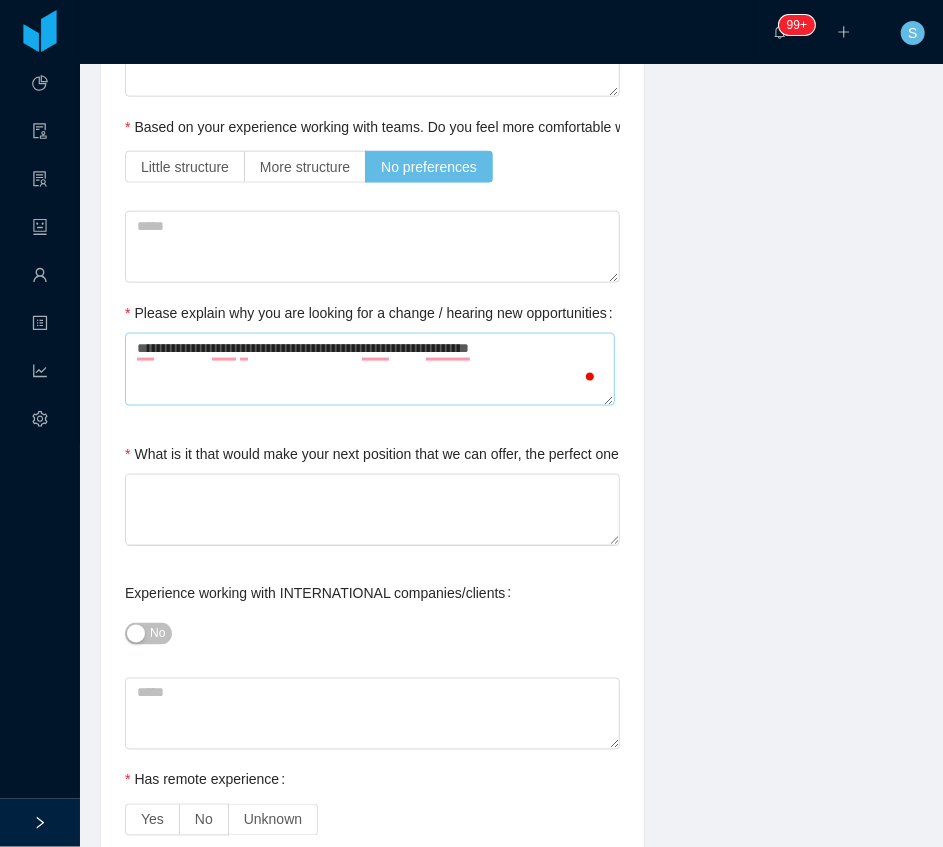 type on "**********" 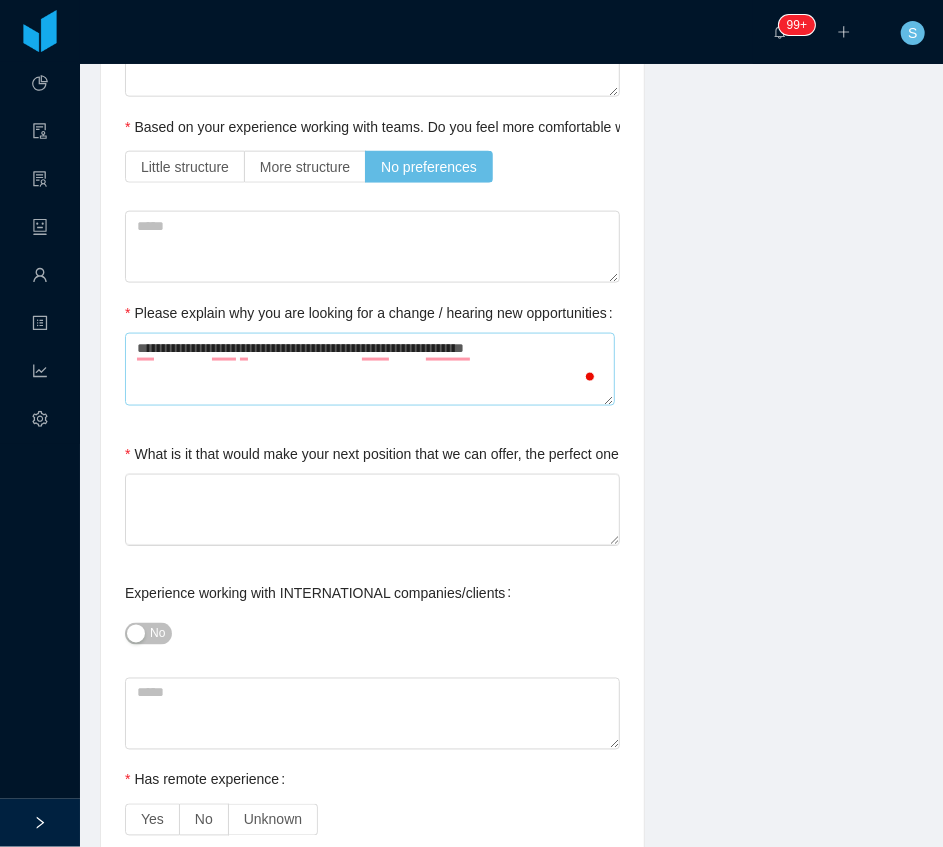 type on "**********" 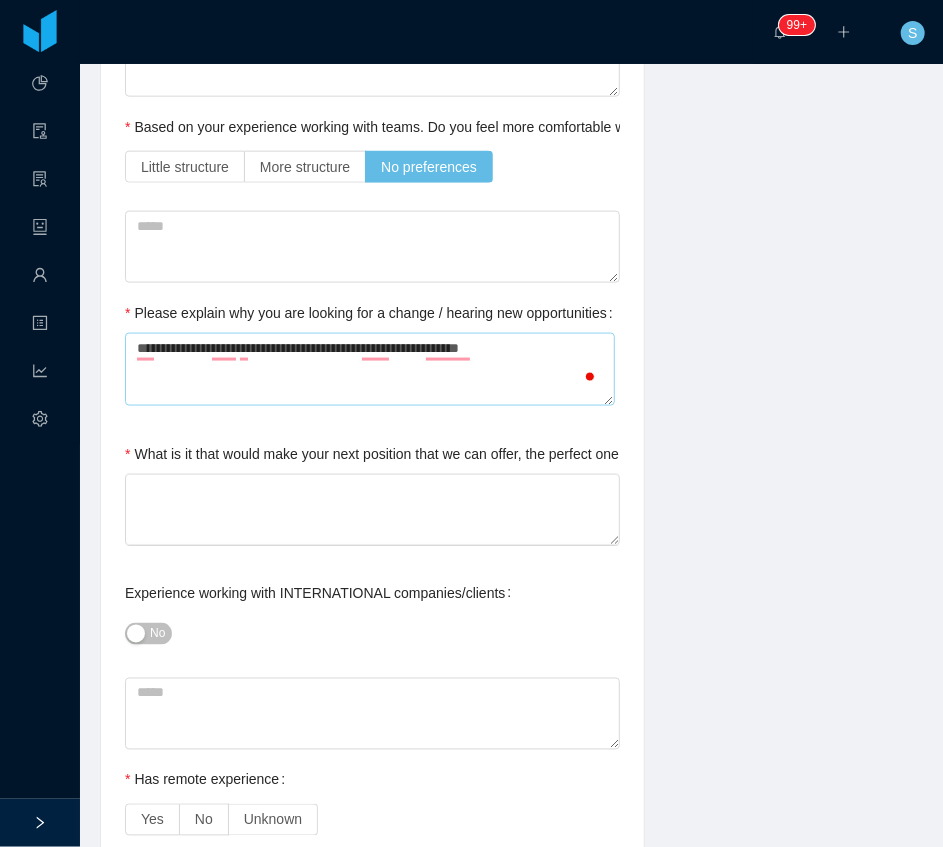 type on "**********" 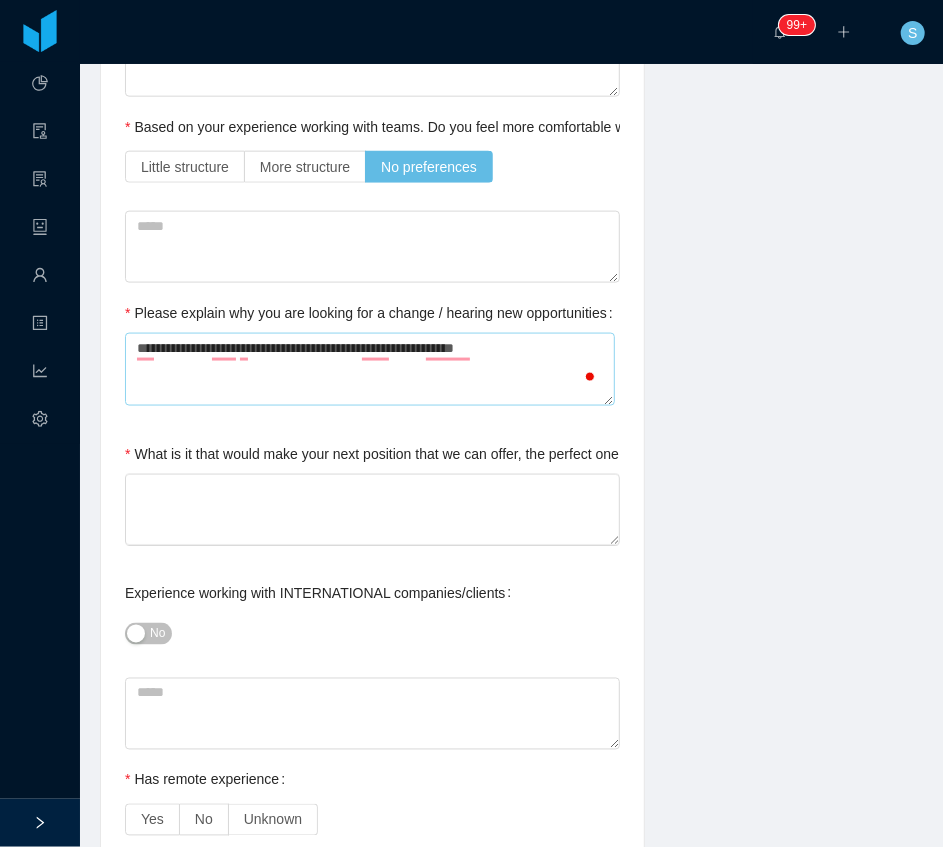 type on "**********" 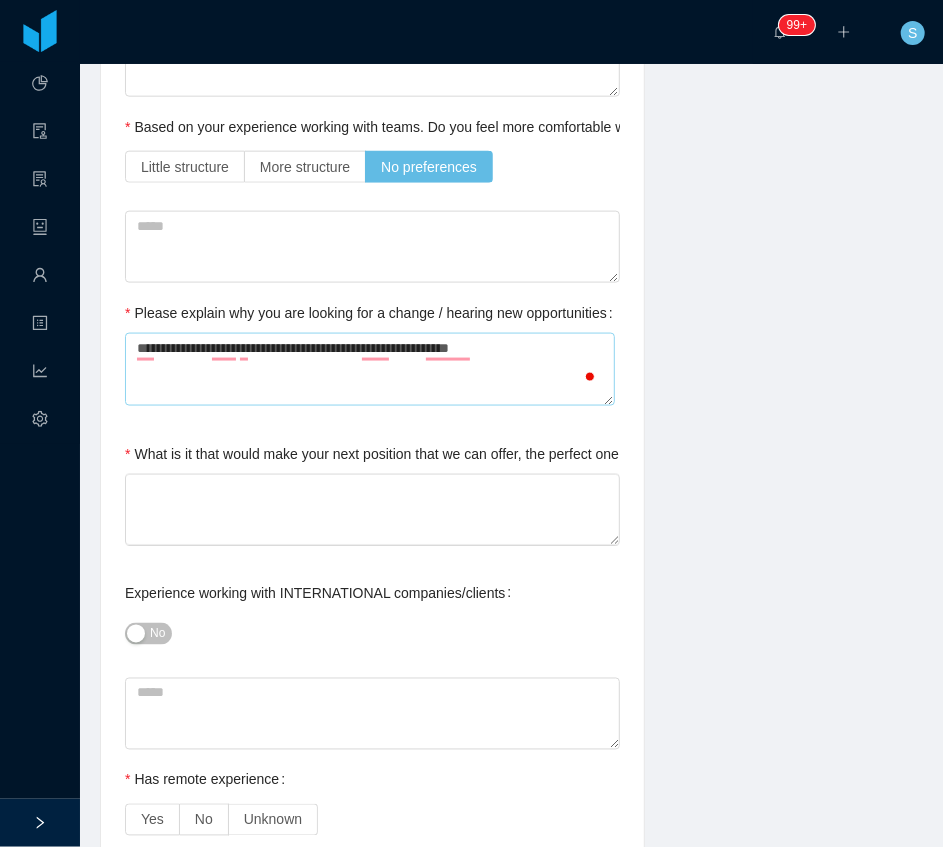 type on "**********" 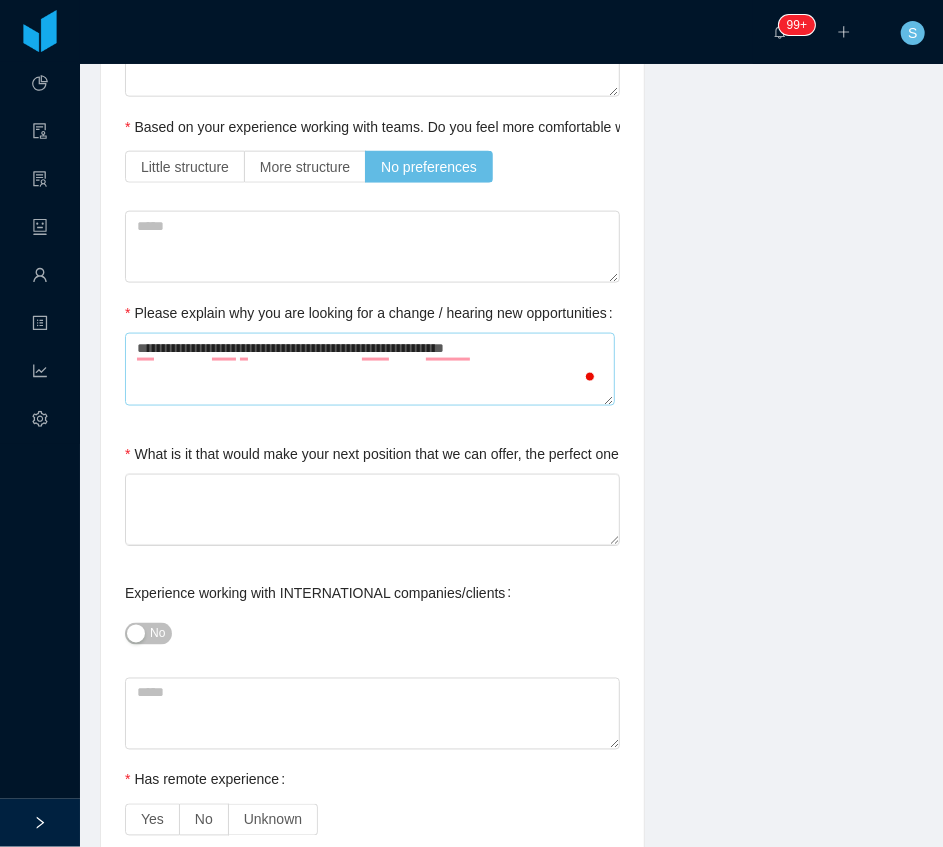 type on "**********" 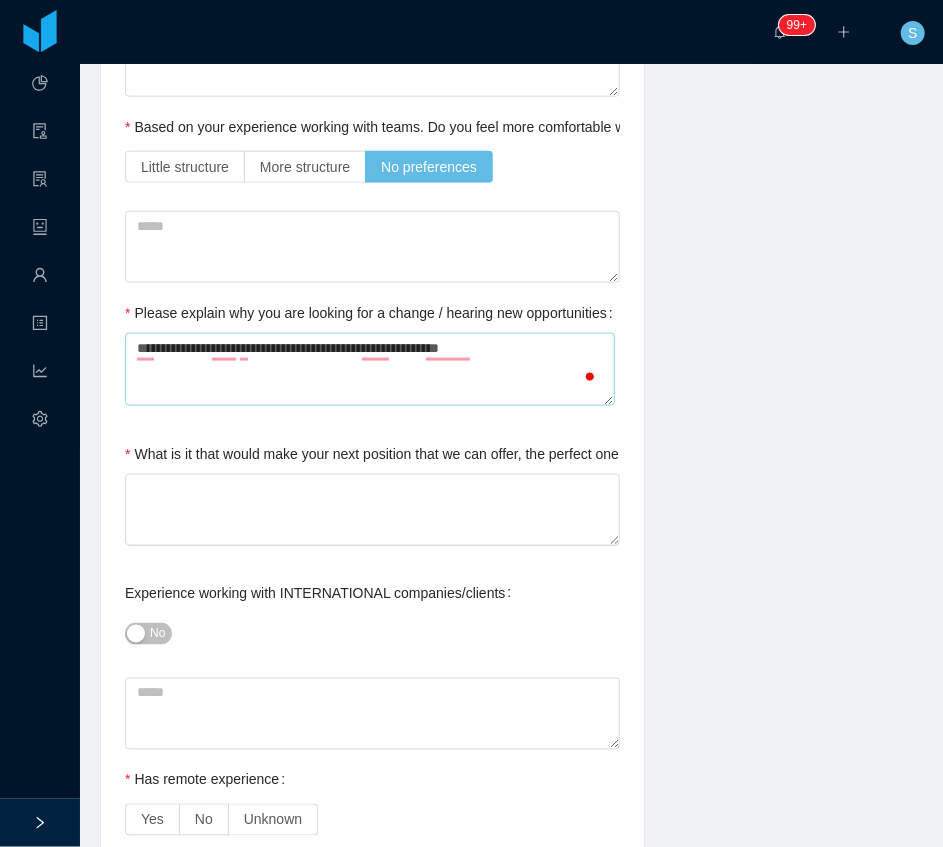 type on "**********" 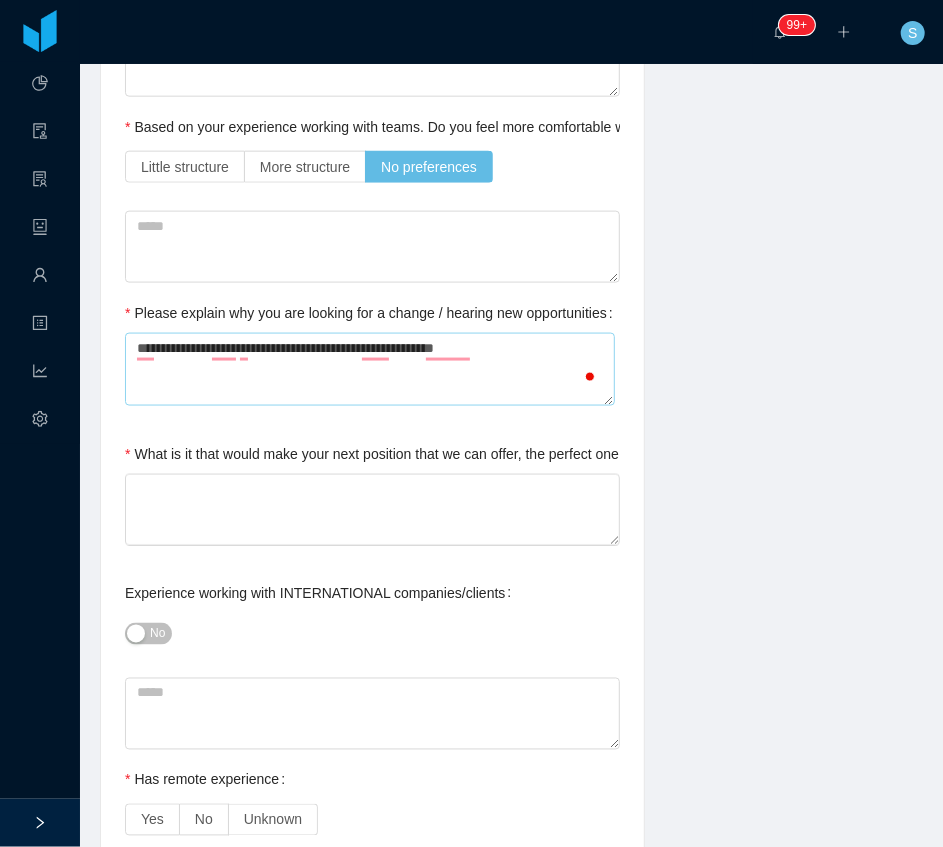 type on "**********" 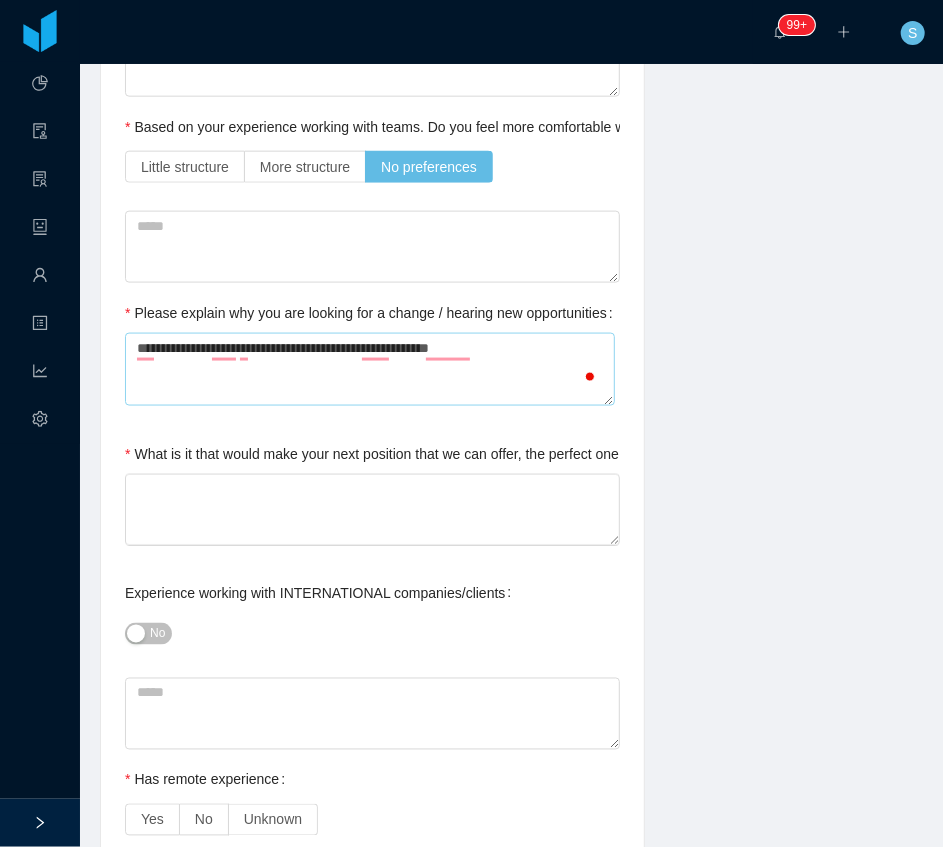 type on "**********" 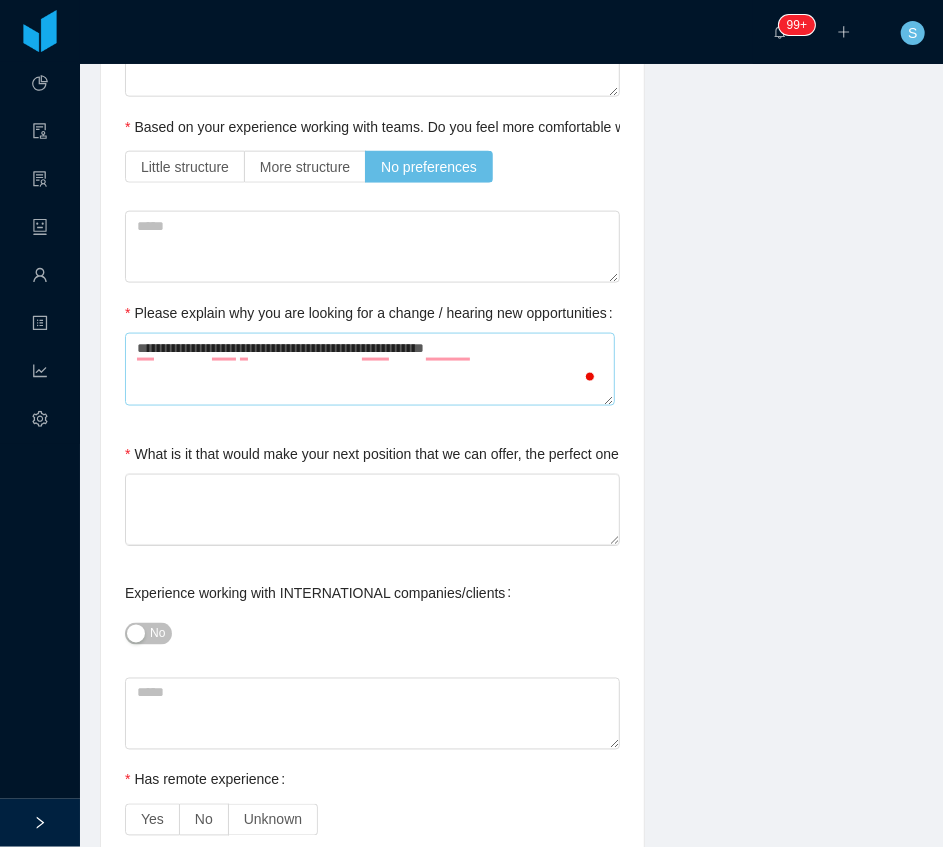 type on "**********" 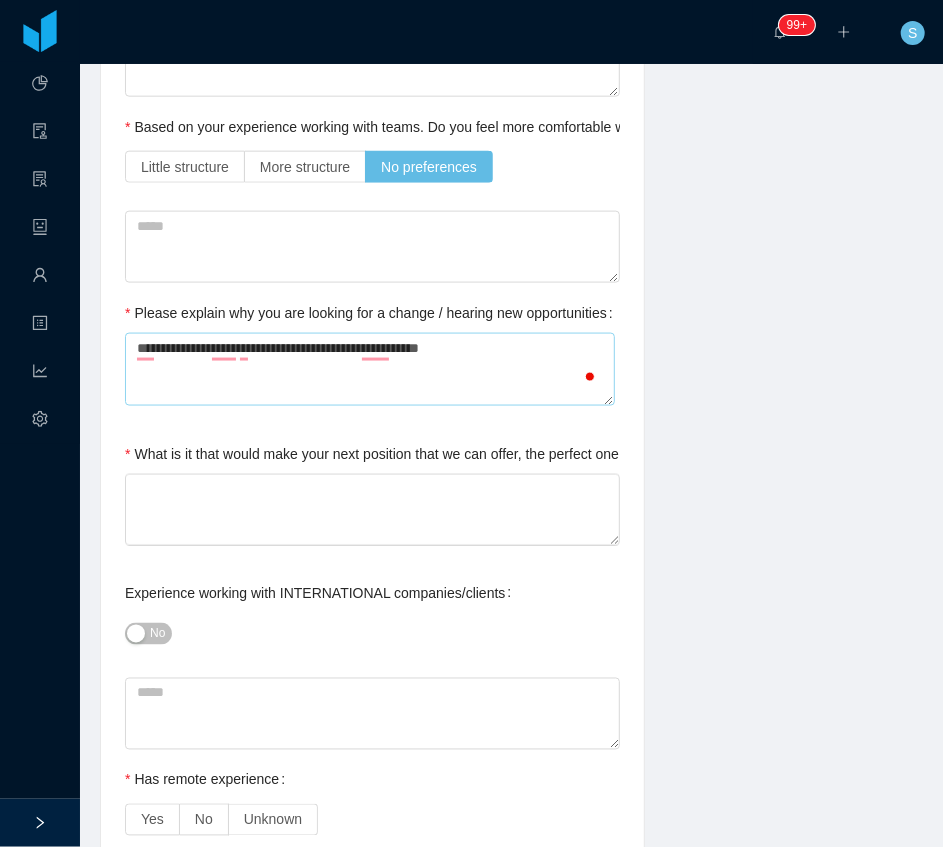 type on "**********" 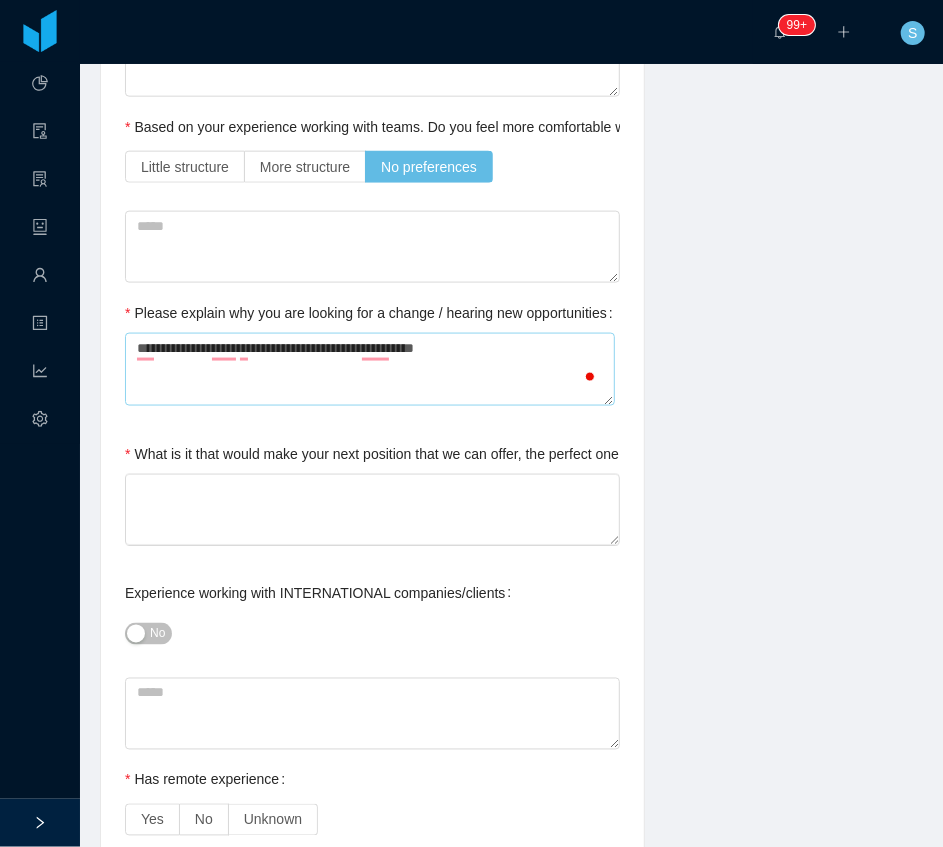 type on "**********" 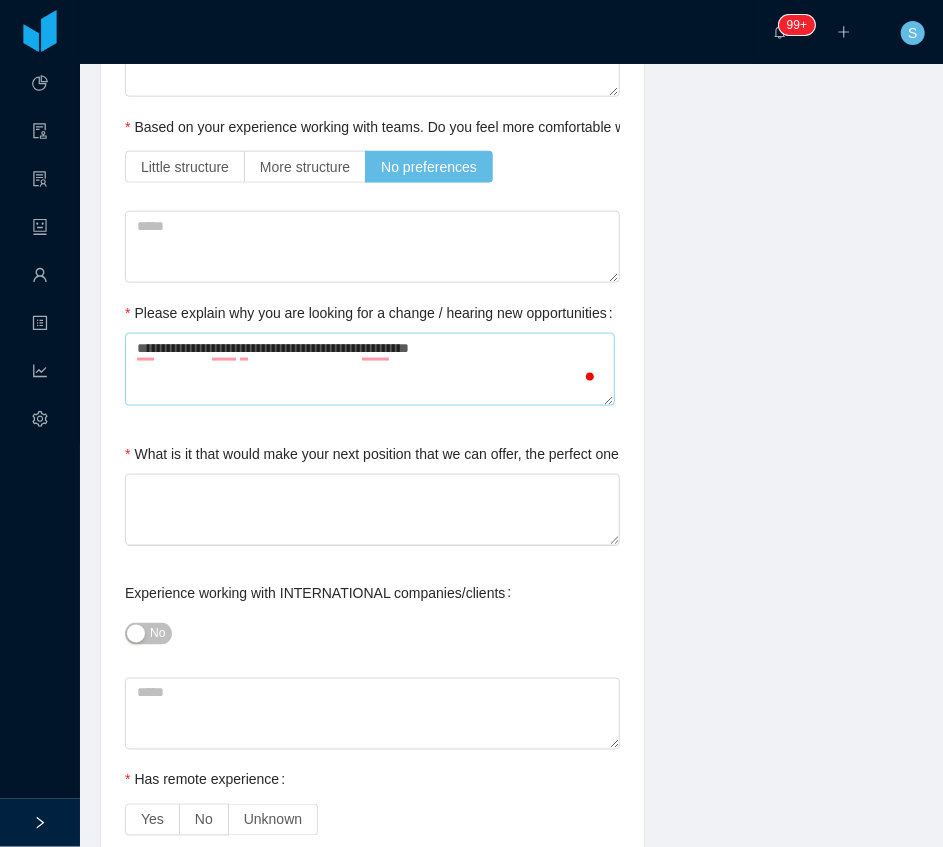 type on "**********" 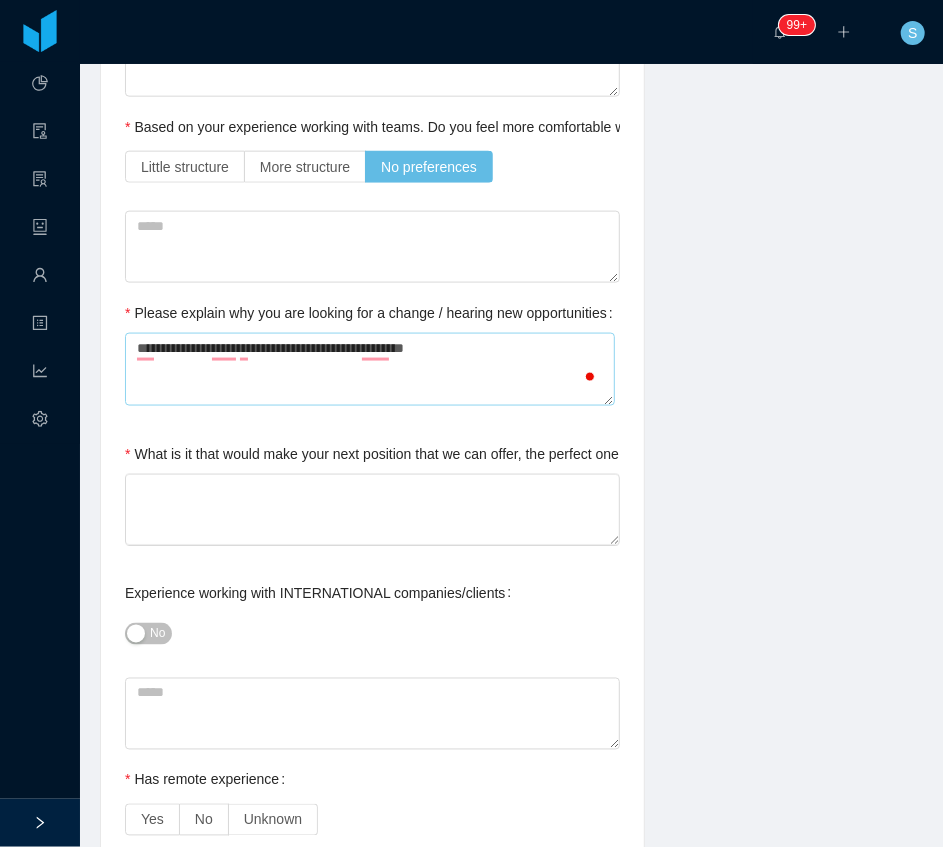 type on "**********" 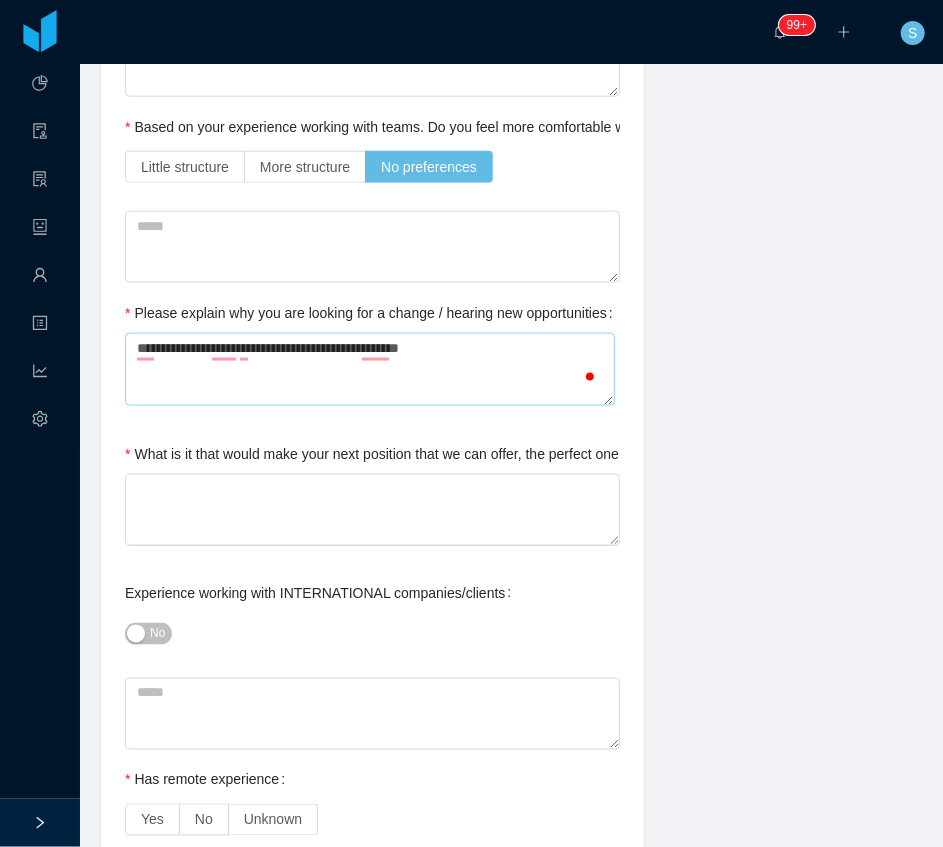 type on "**********" 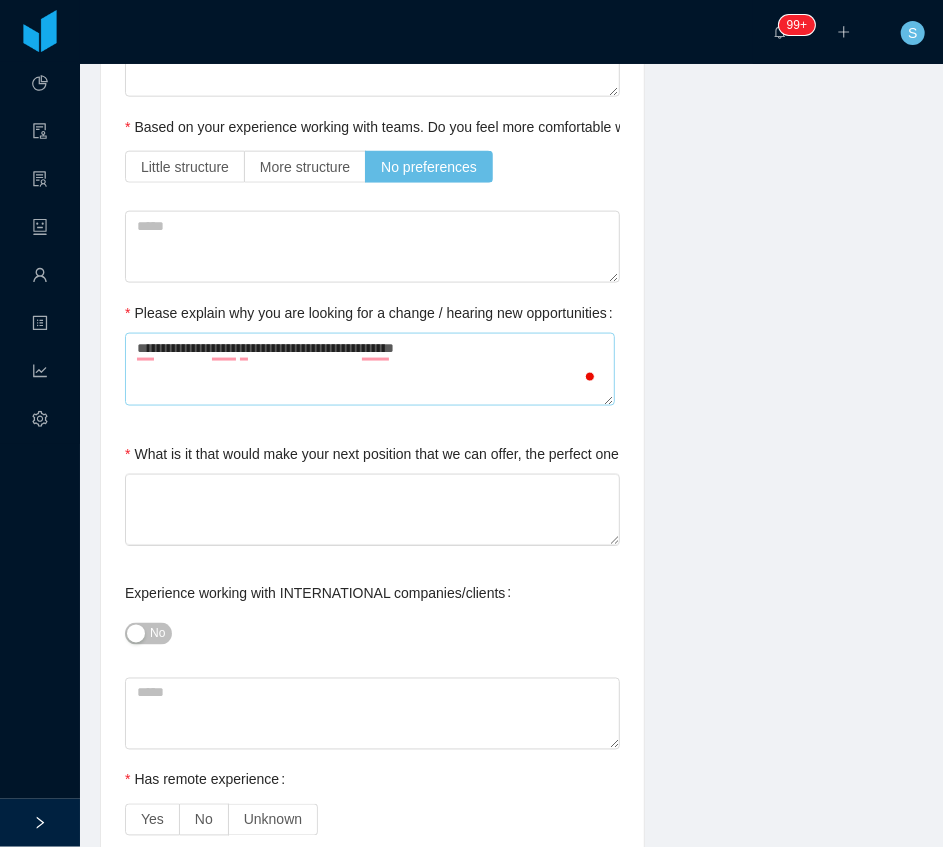 type on "**********" 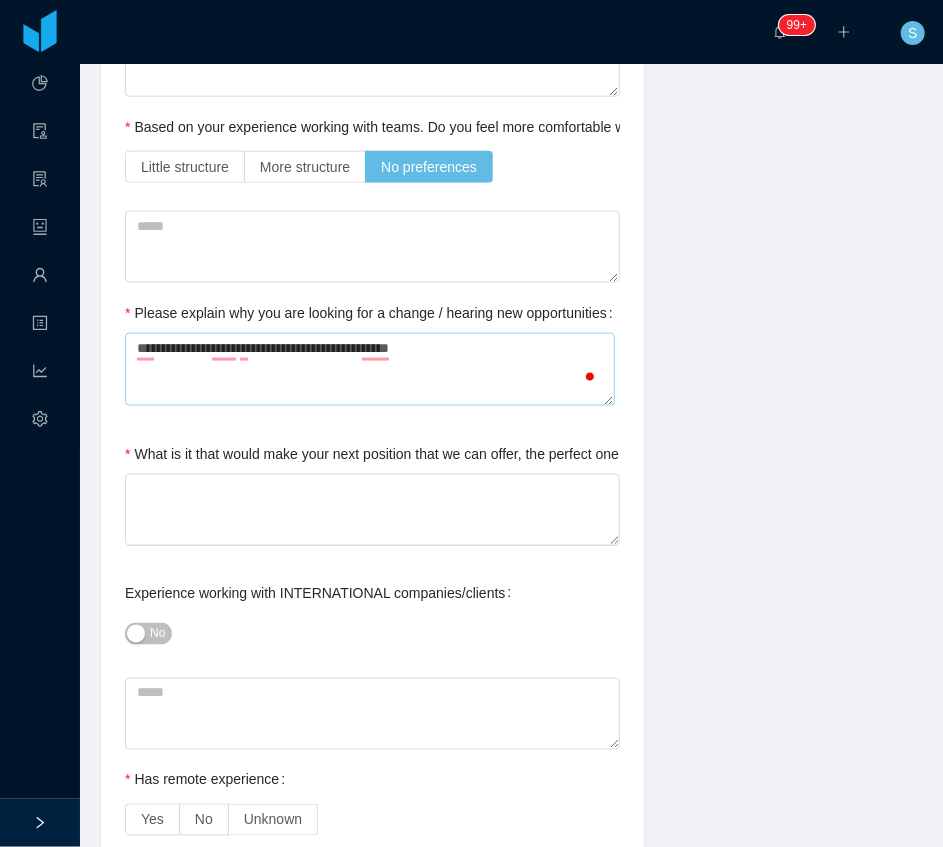 type on "**********" 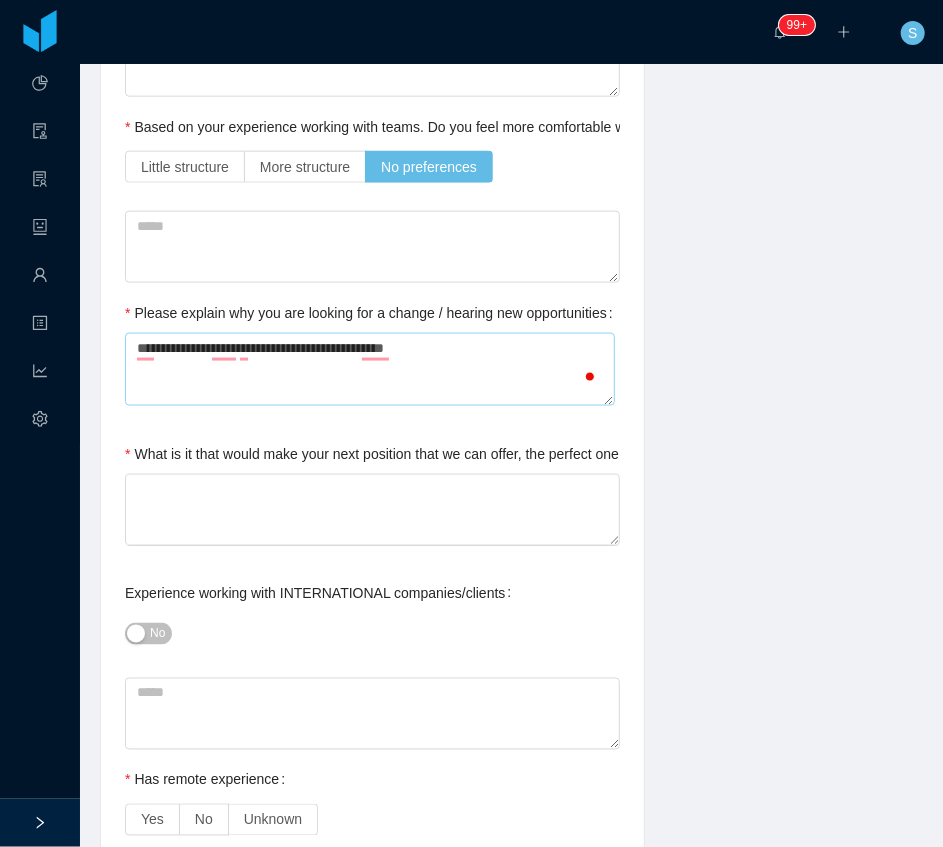 type on "**********" 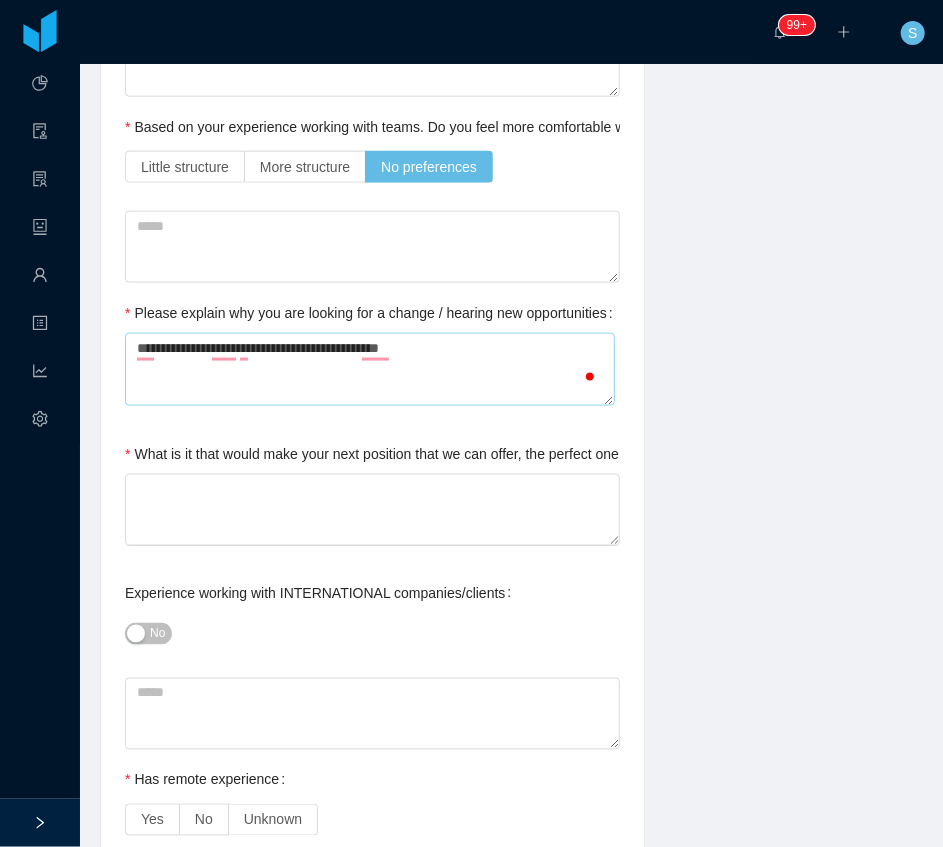 type on "**********" 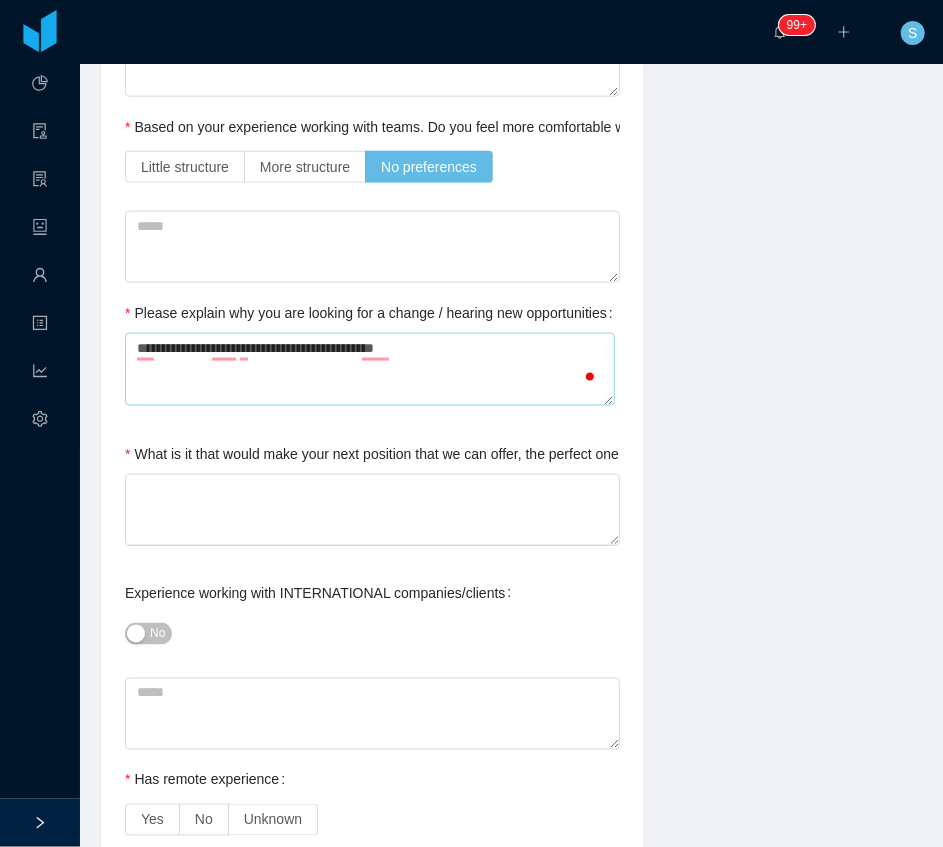 type on "**********" 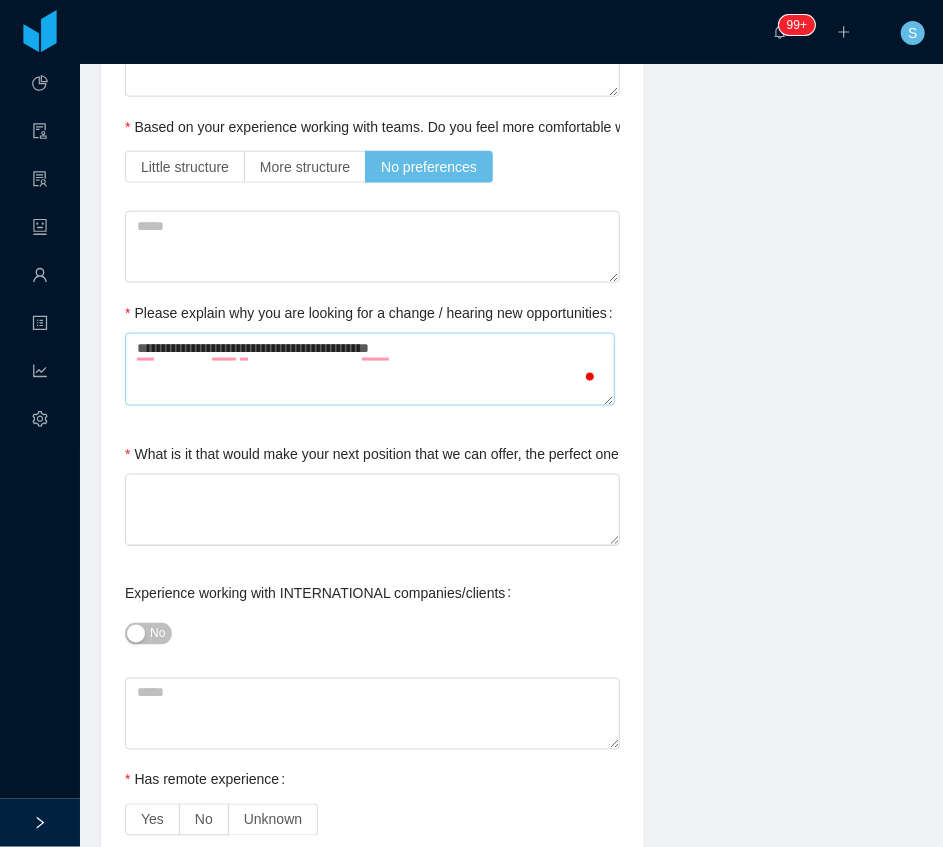 type on "**********" 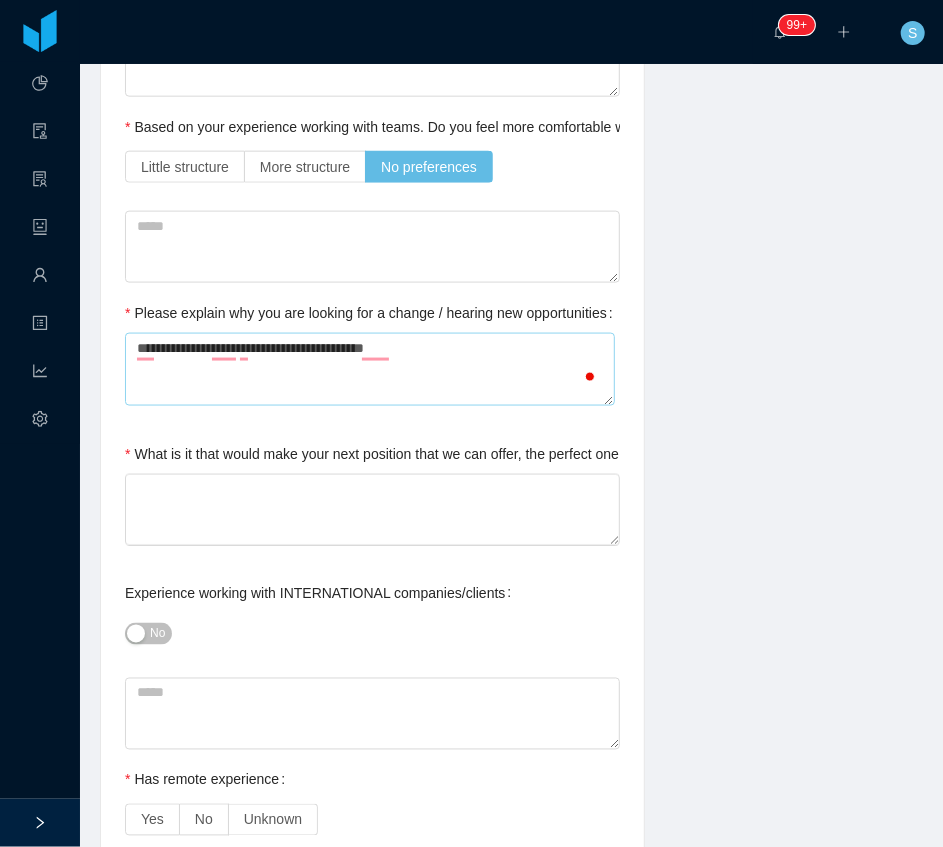 type on "**********" 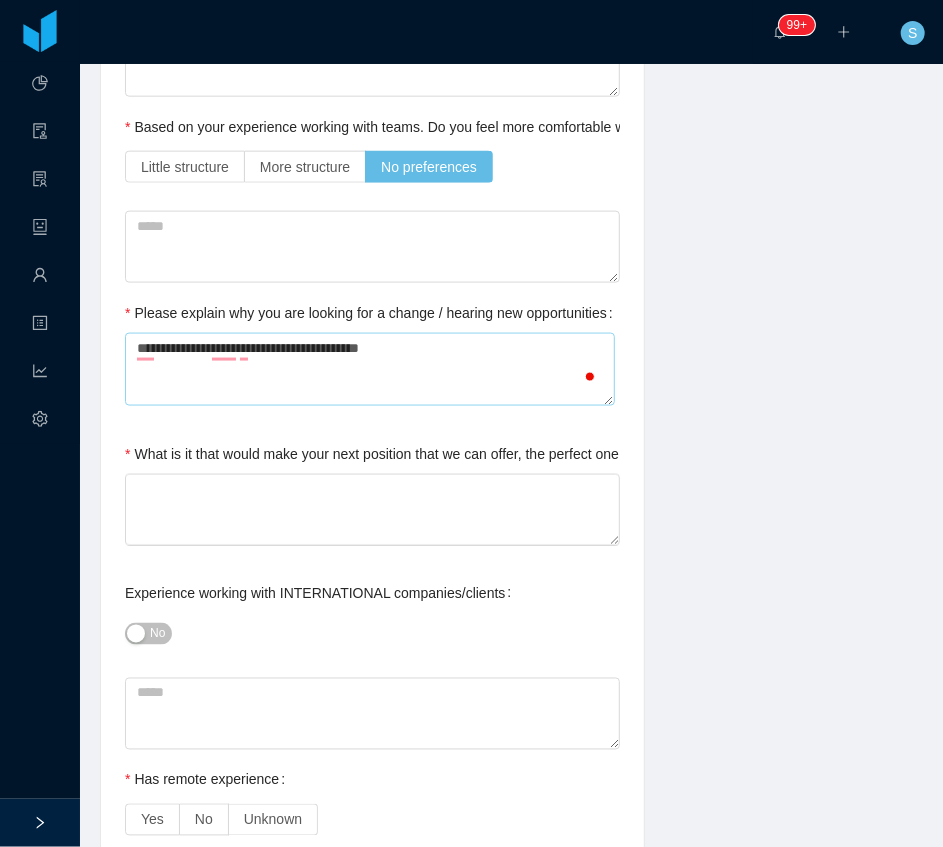 type on "**********" 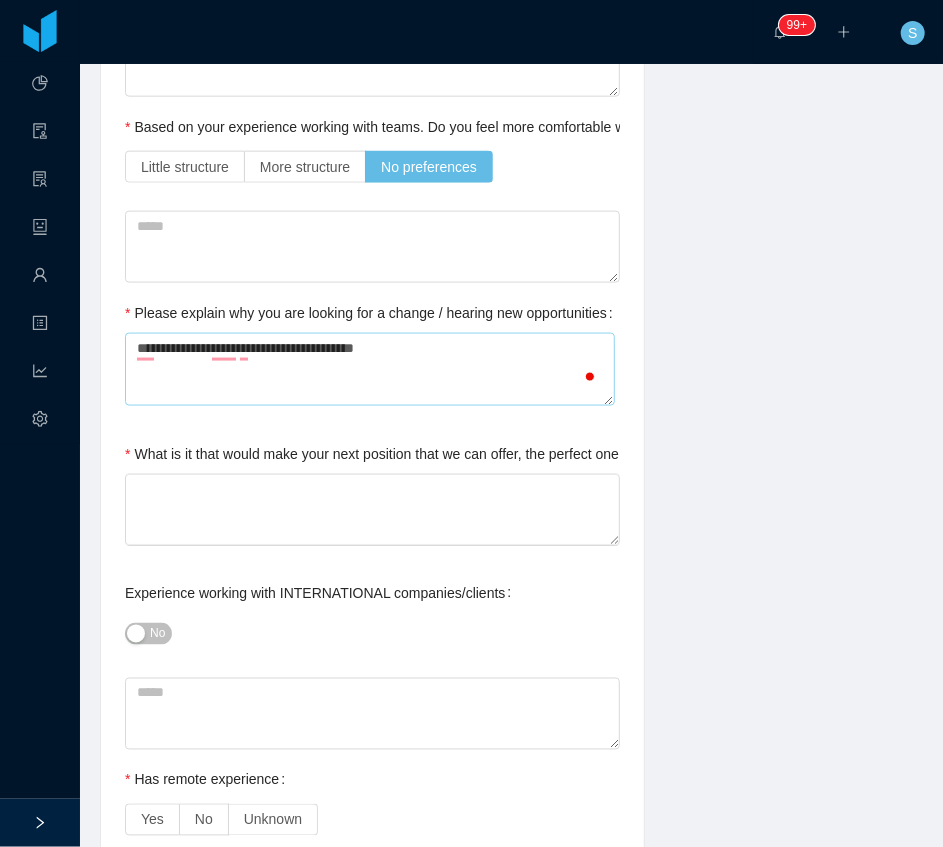 type on "**********" 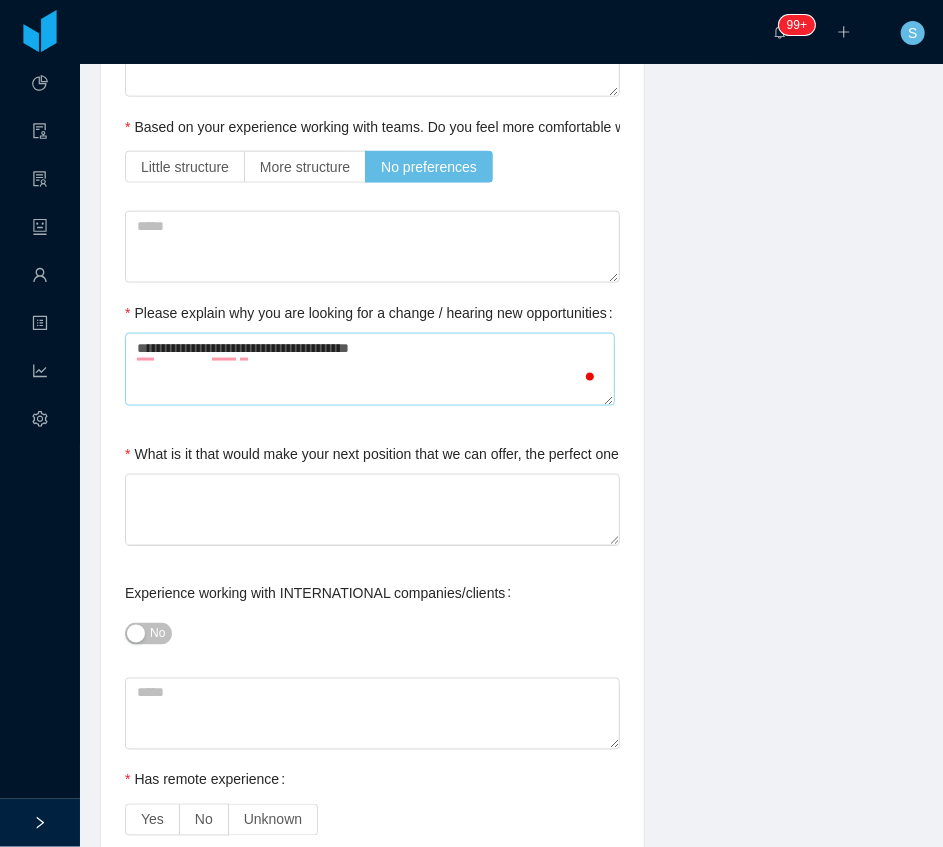 type on "**********" 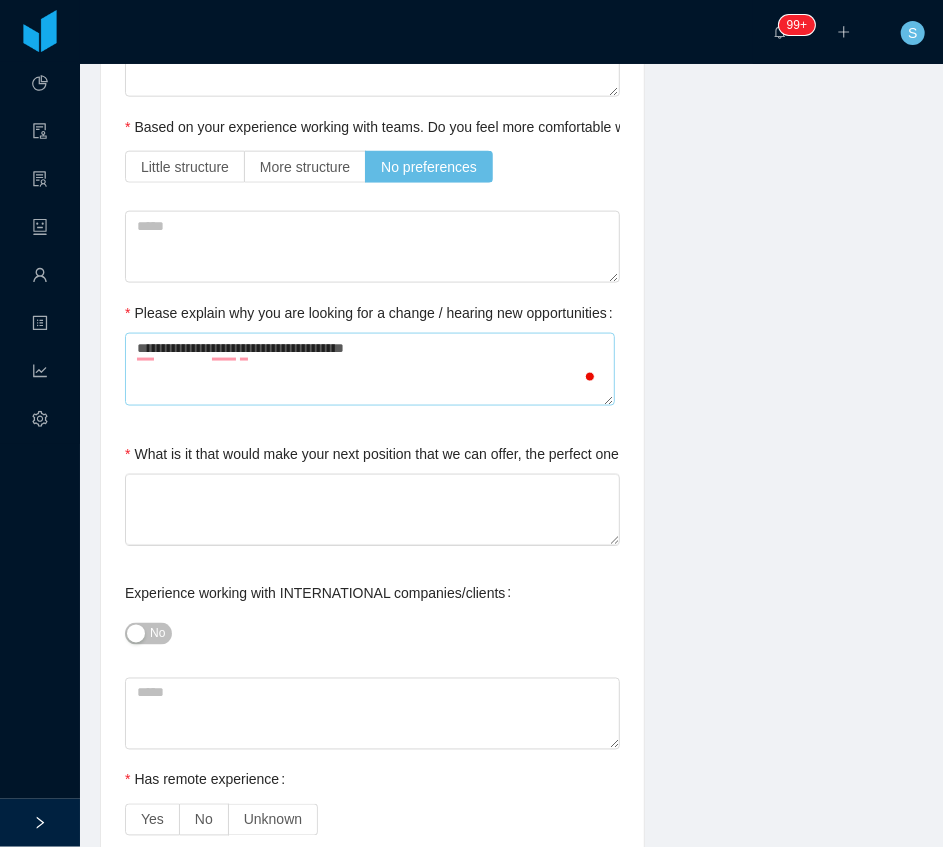 type on "**********" 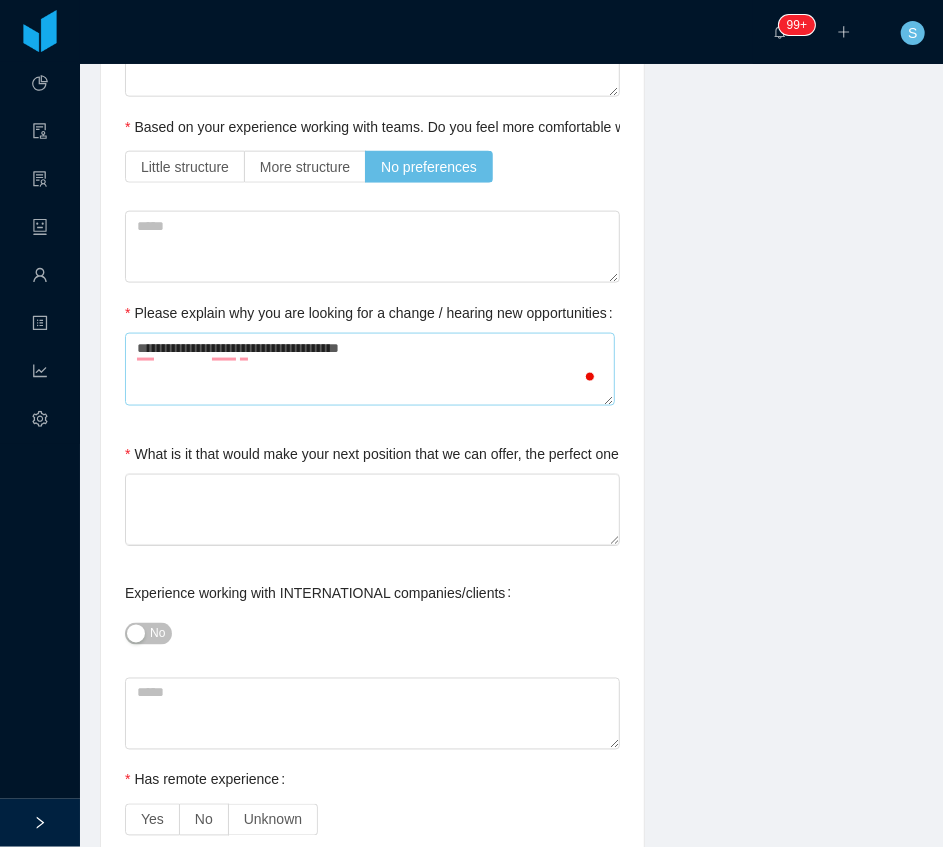 type on "**********" 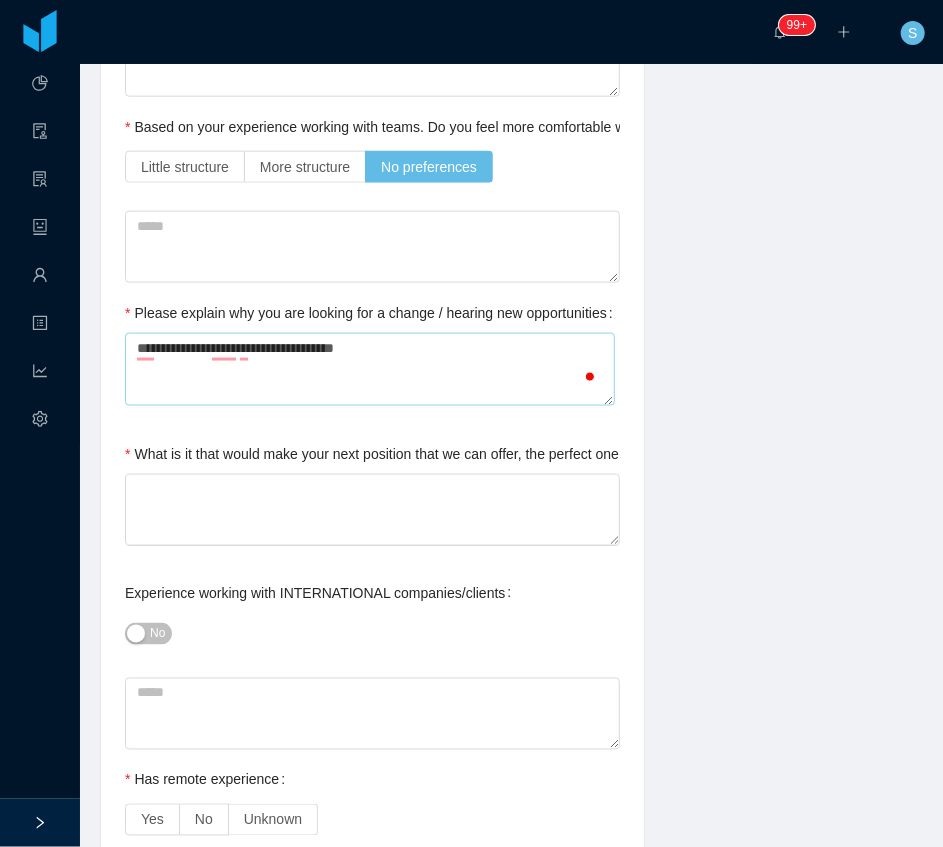 type on "**********" 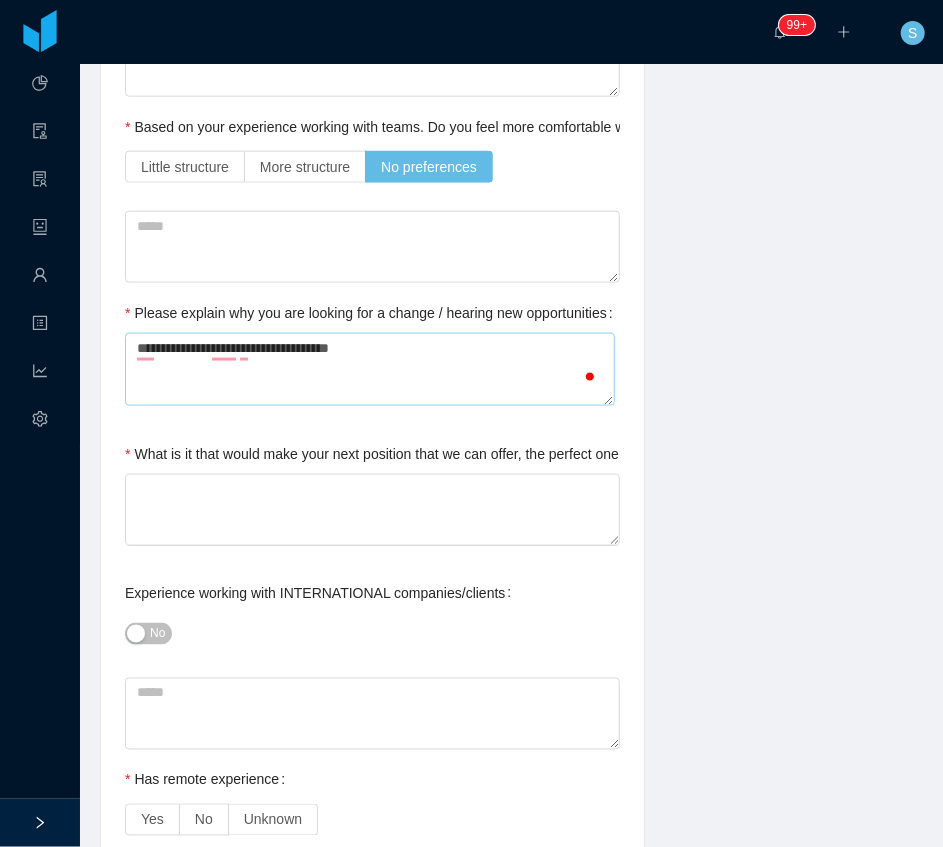 type on "**********" 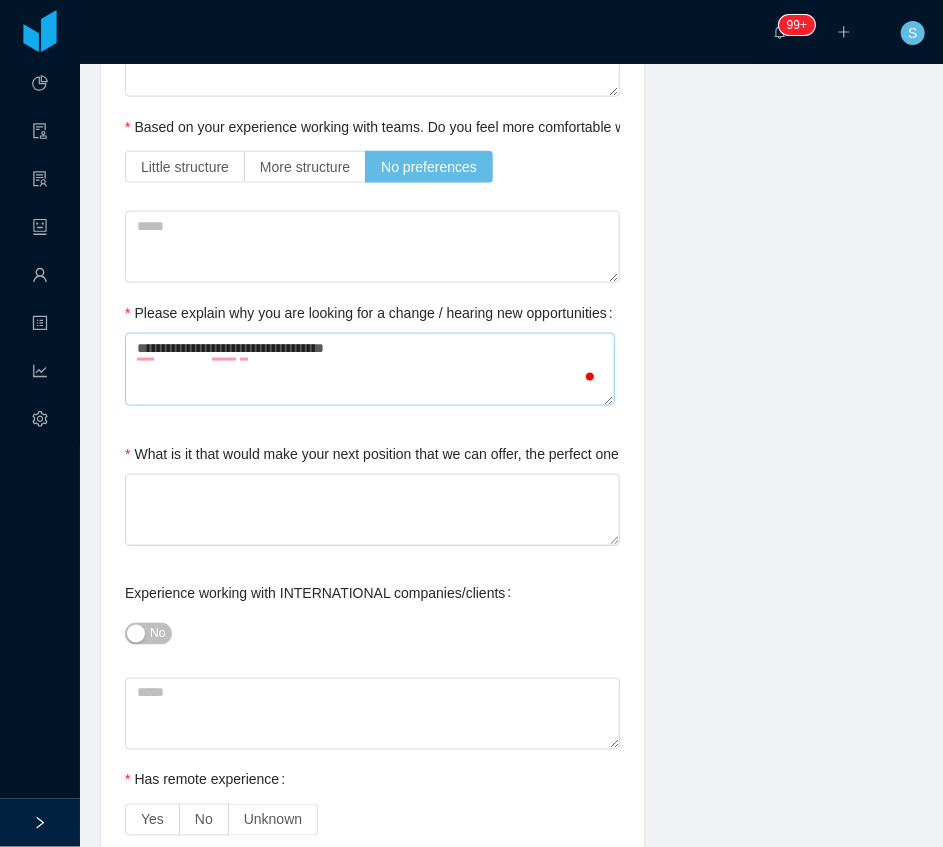 type on "**********" 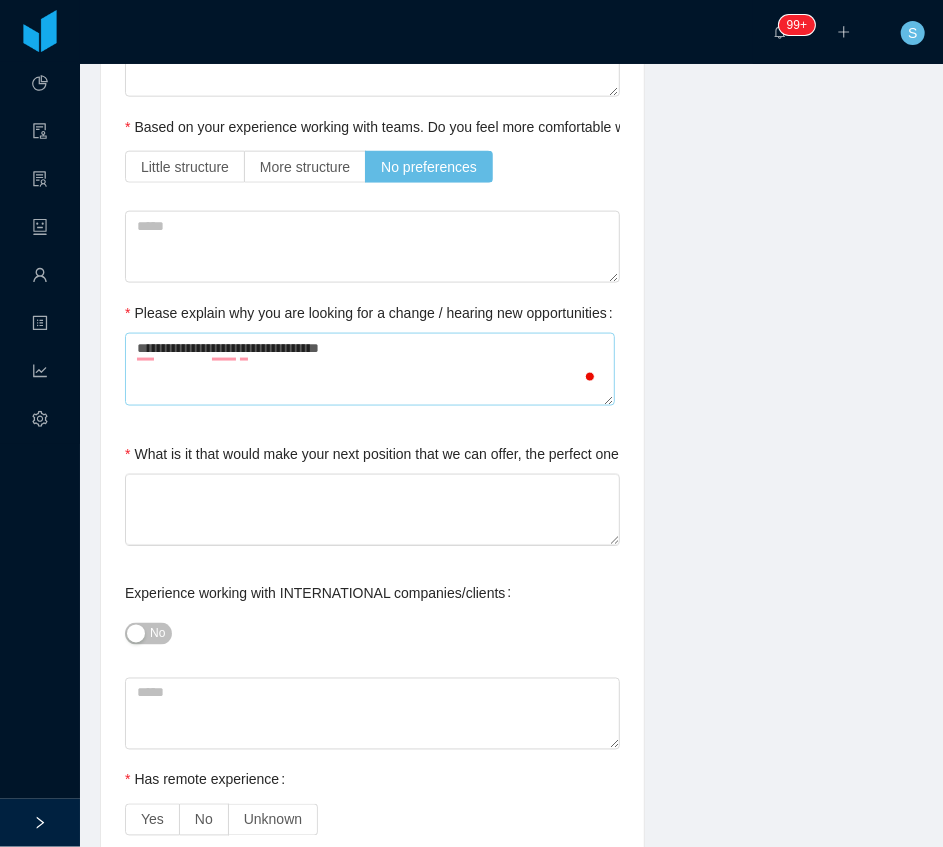 type on "**********" 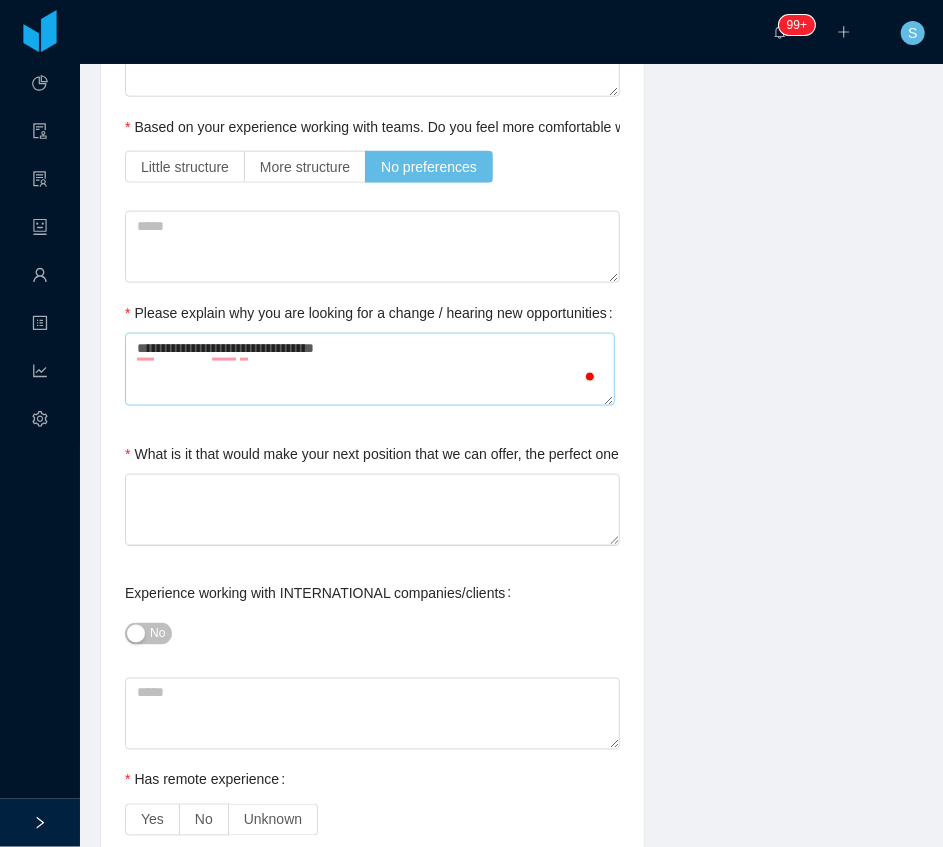 type on "**********" 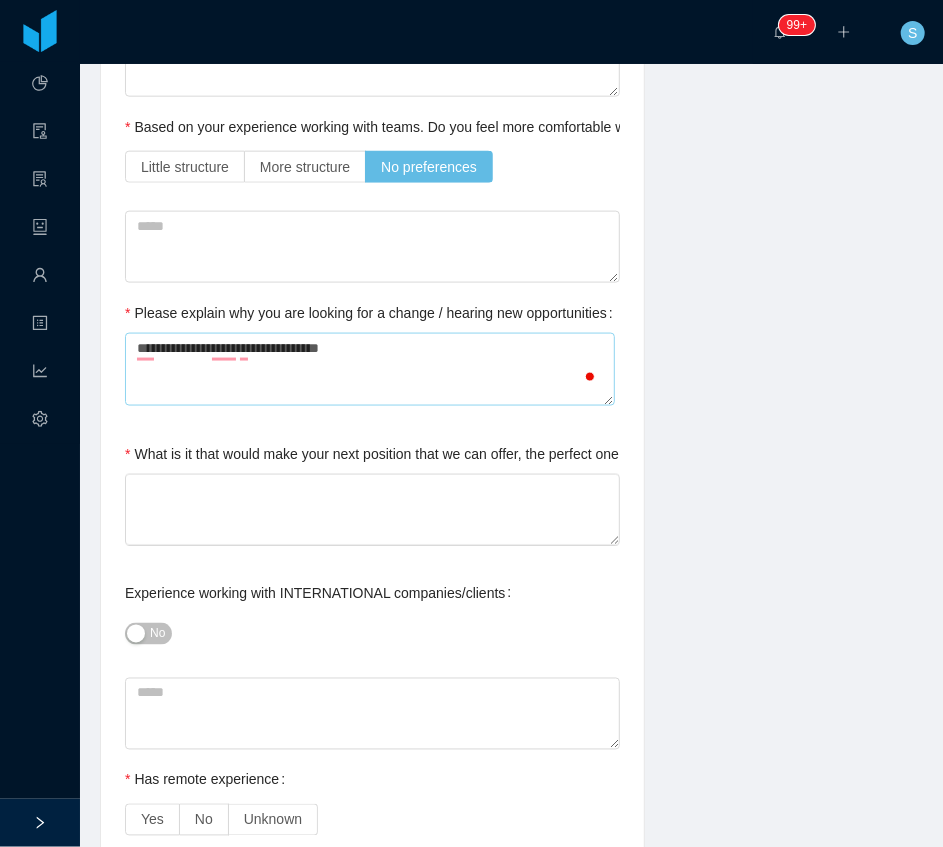 type on "**********" 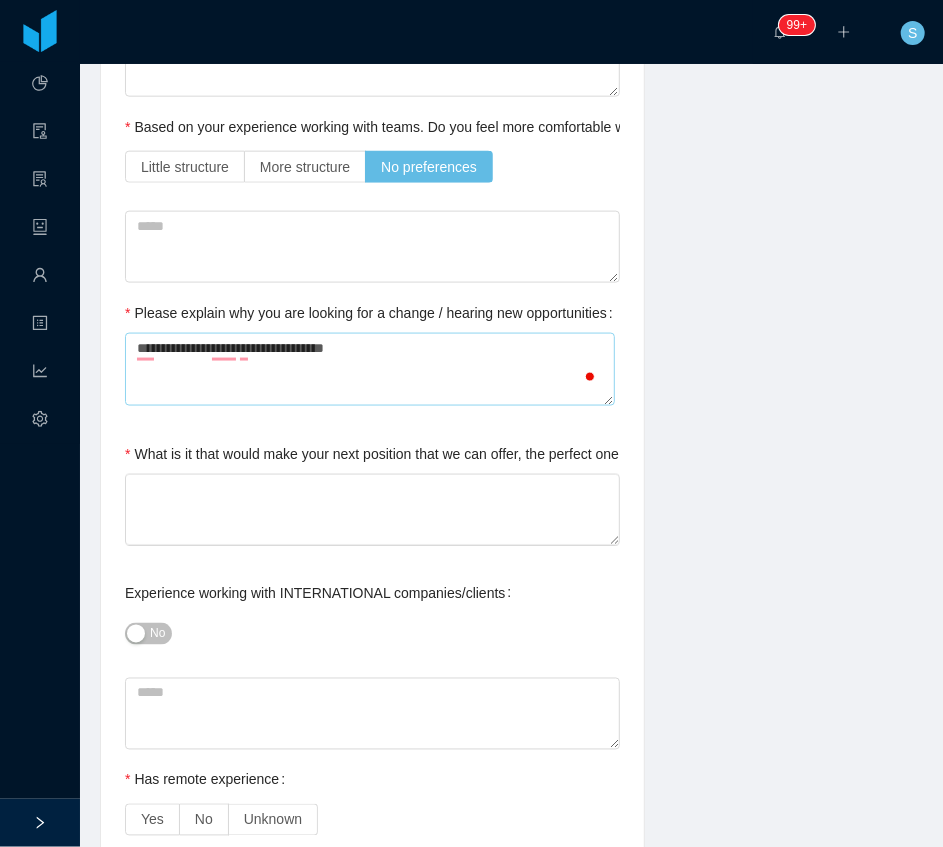 type on "**********" 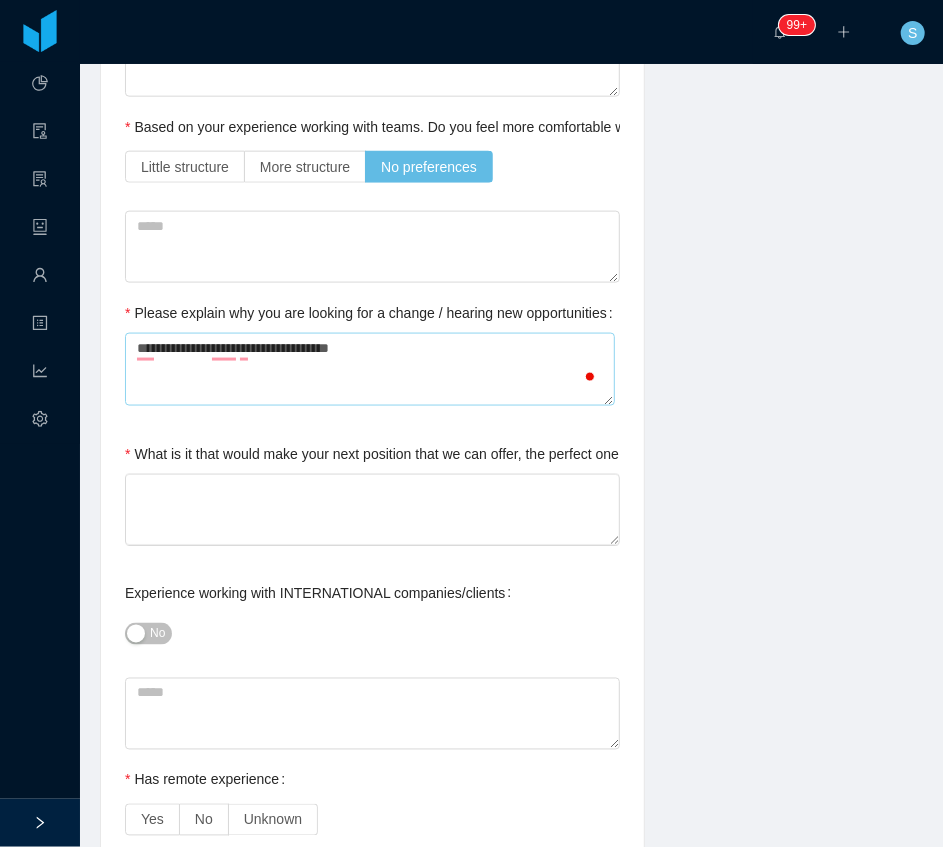 type on "**********" 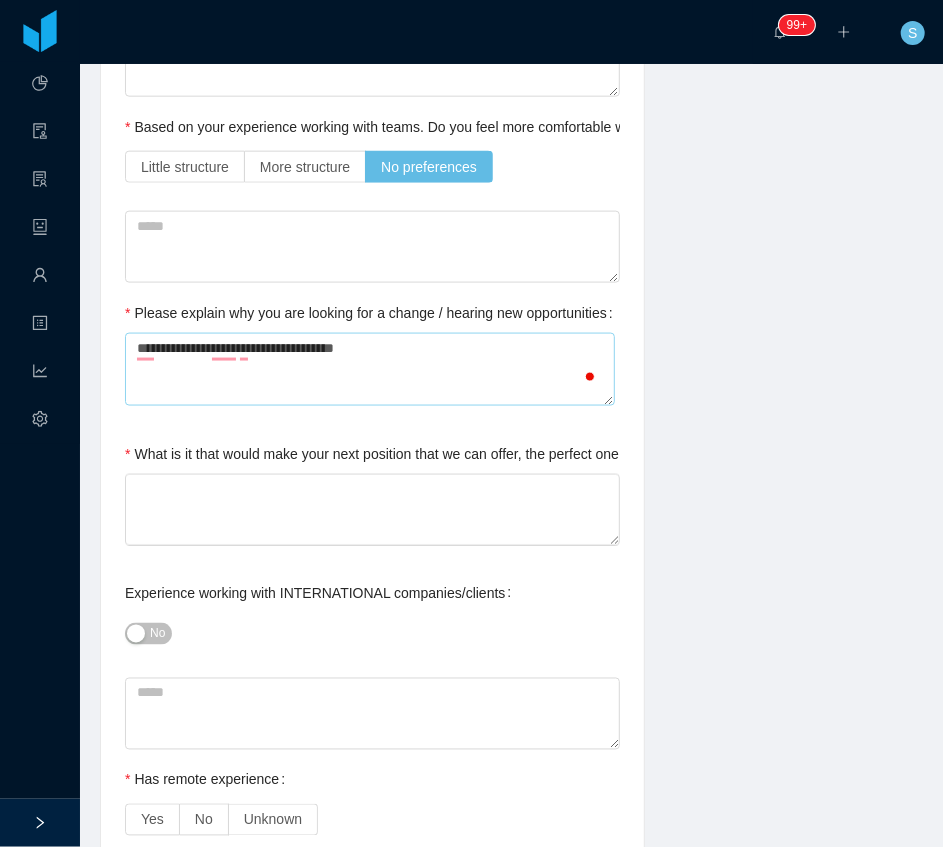 type on "**********" 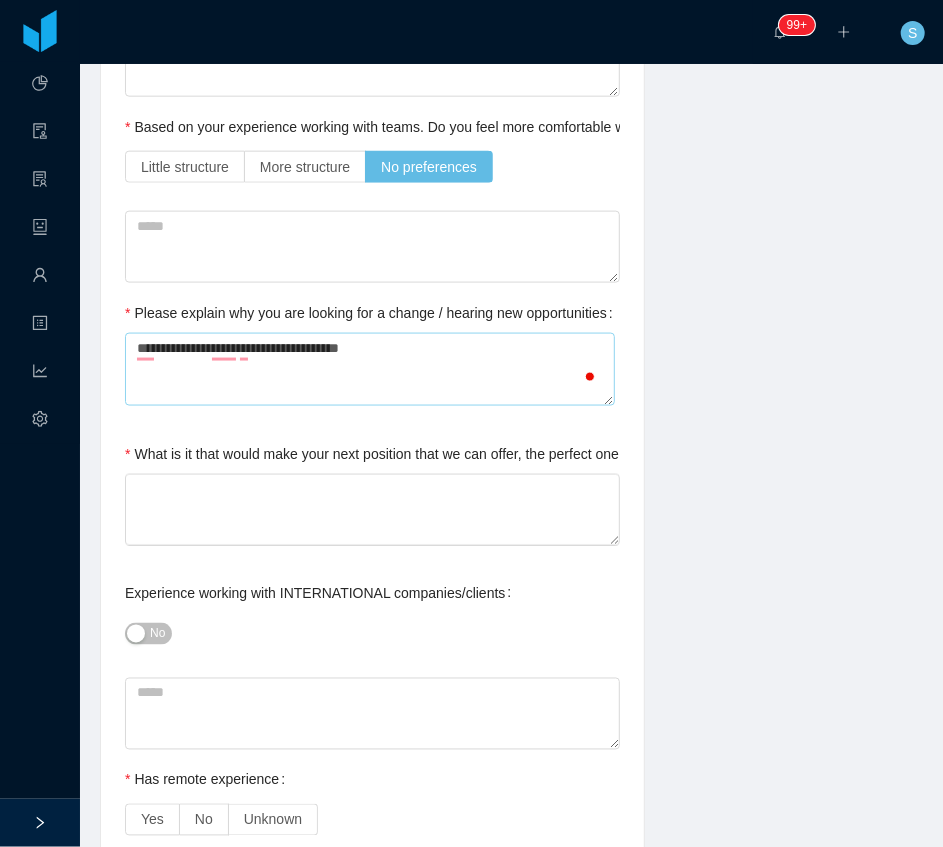 type on "**********" 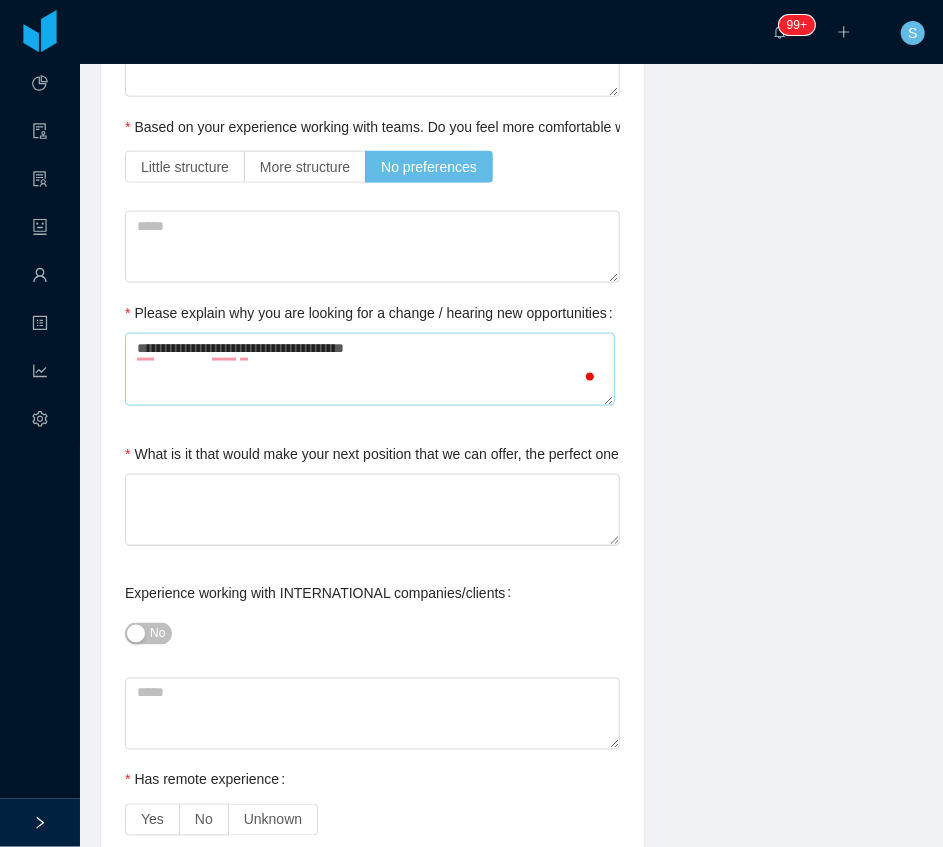 type on "**********" 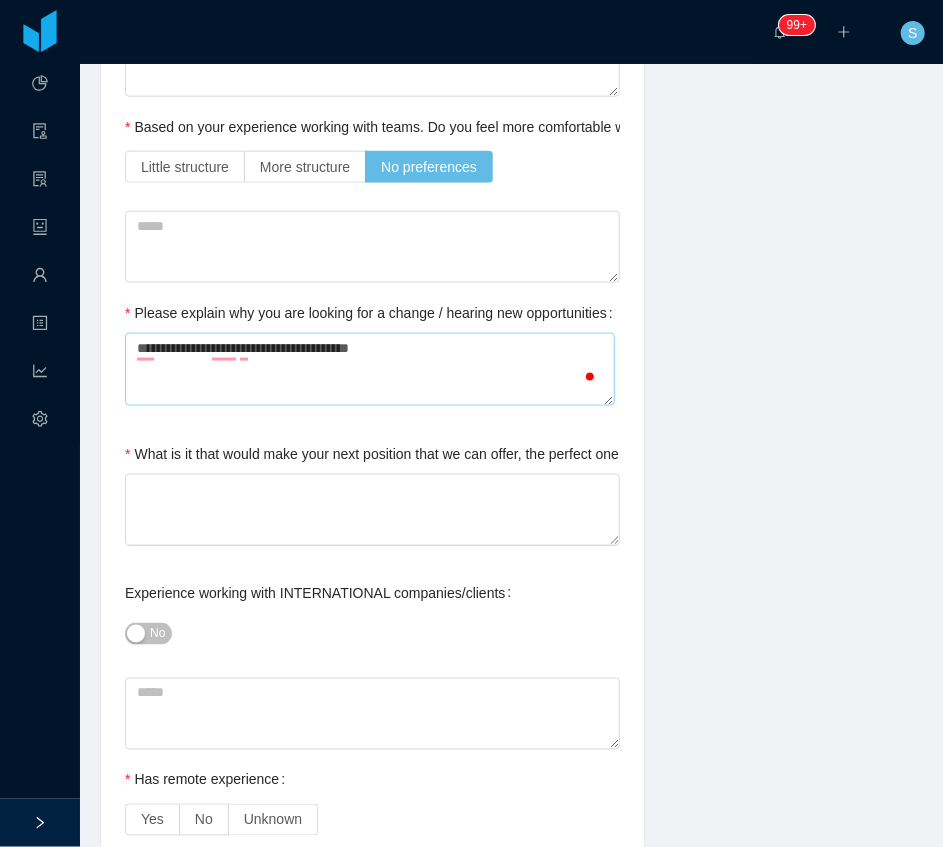 type on "**********" 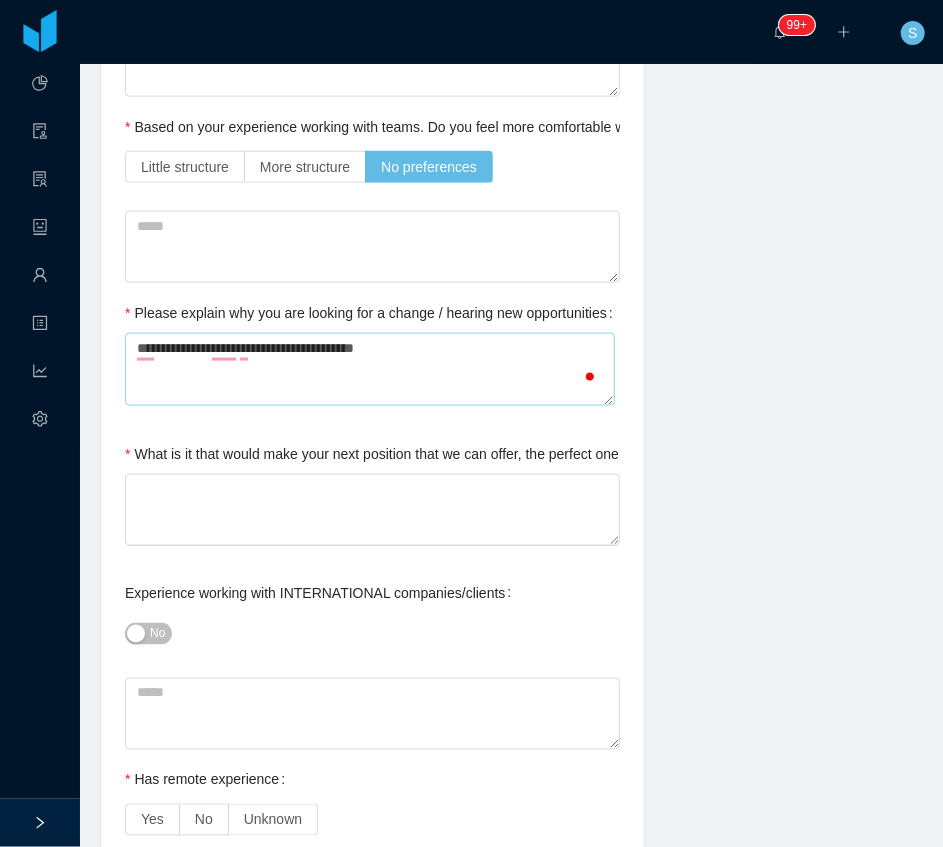 type on "**********" 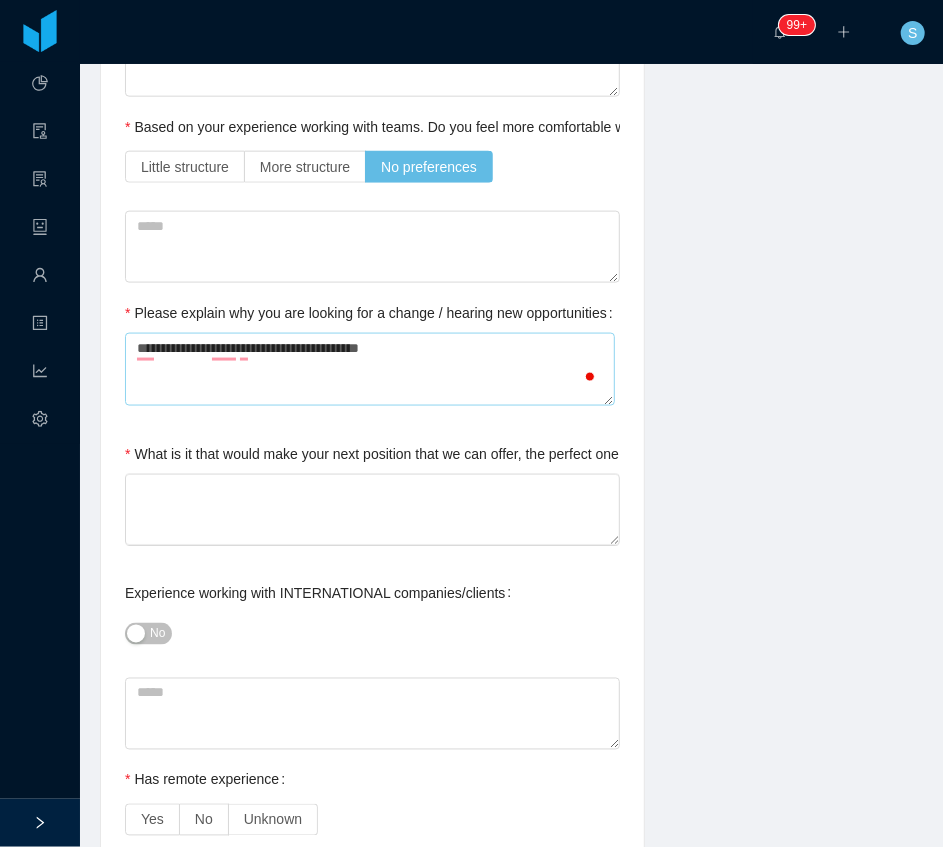 type on "**********" 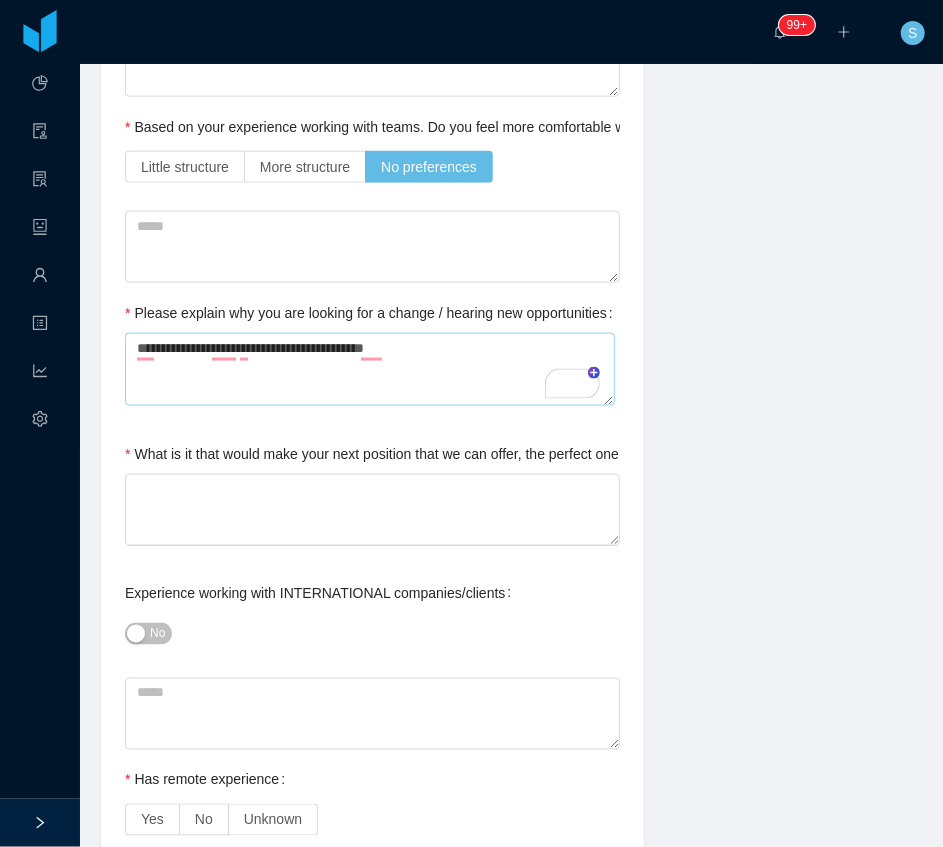 type on "**********" 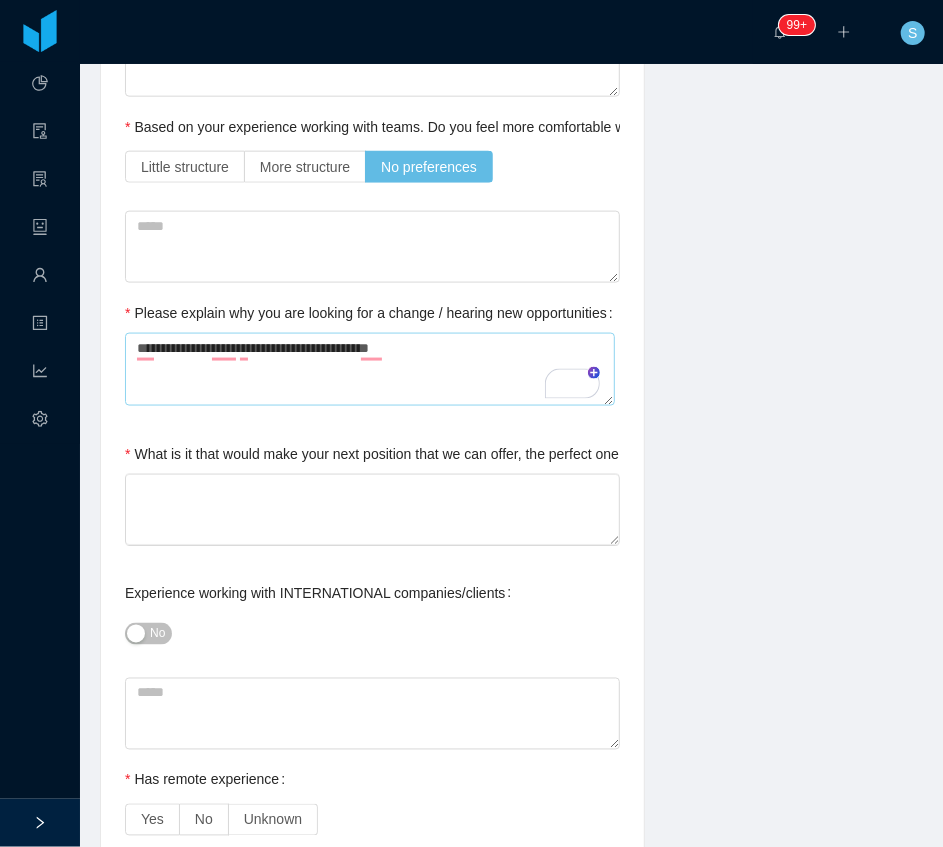 type on "**********" 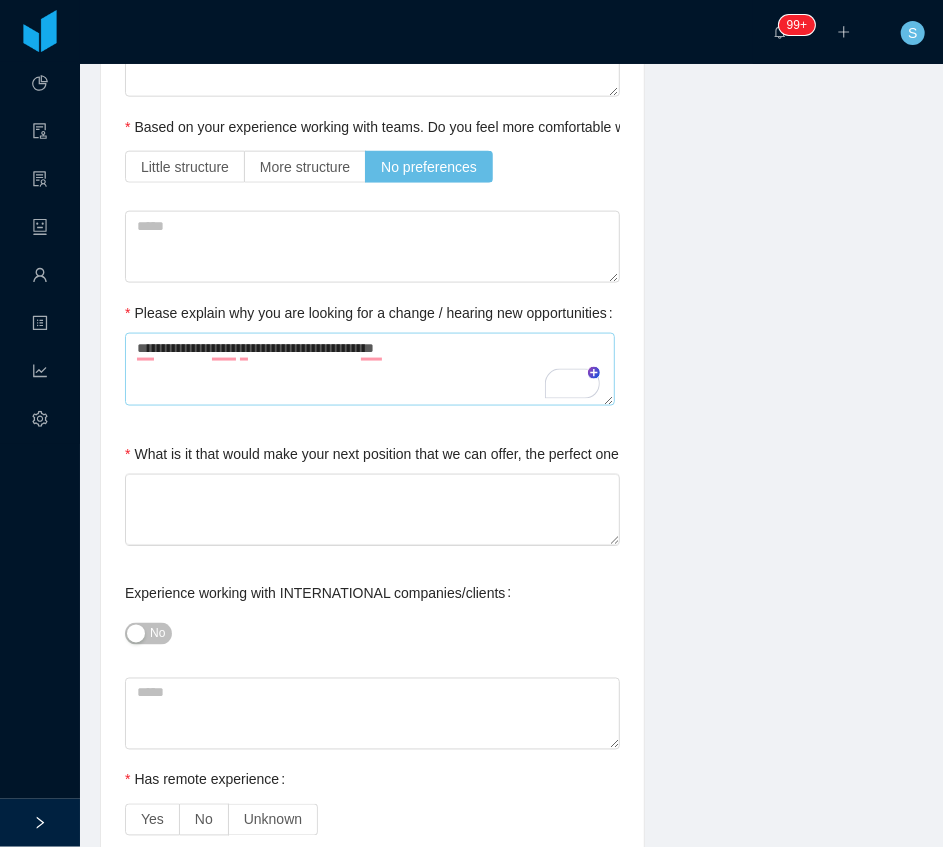 type 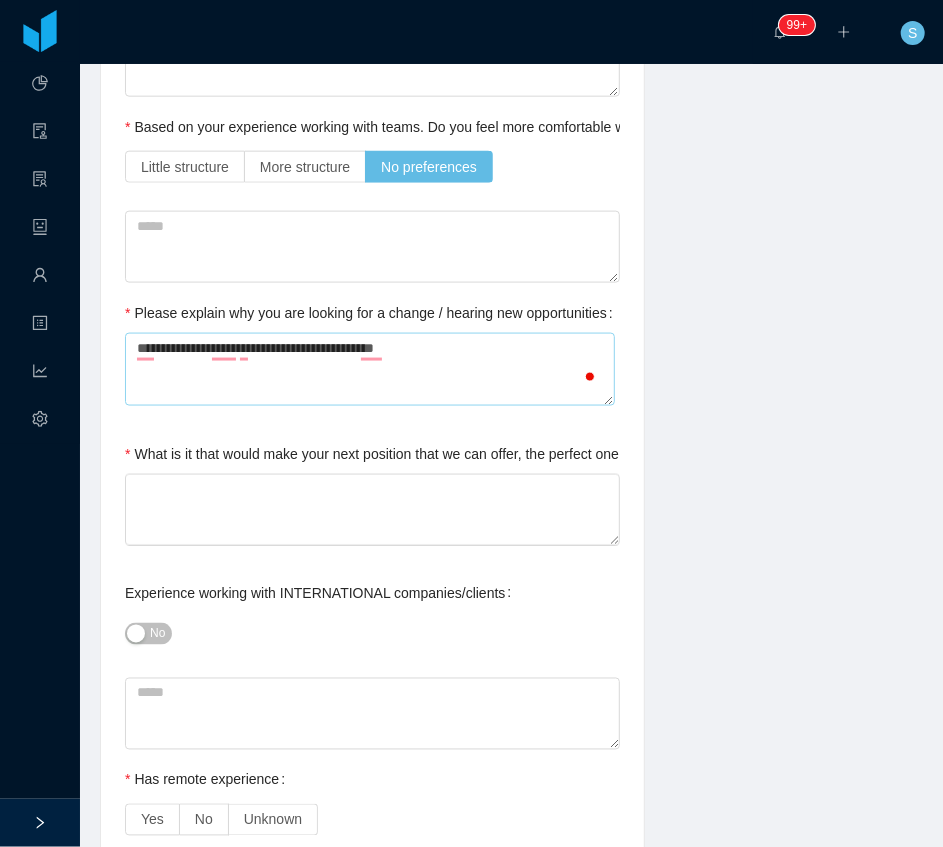 type on "**********" 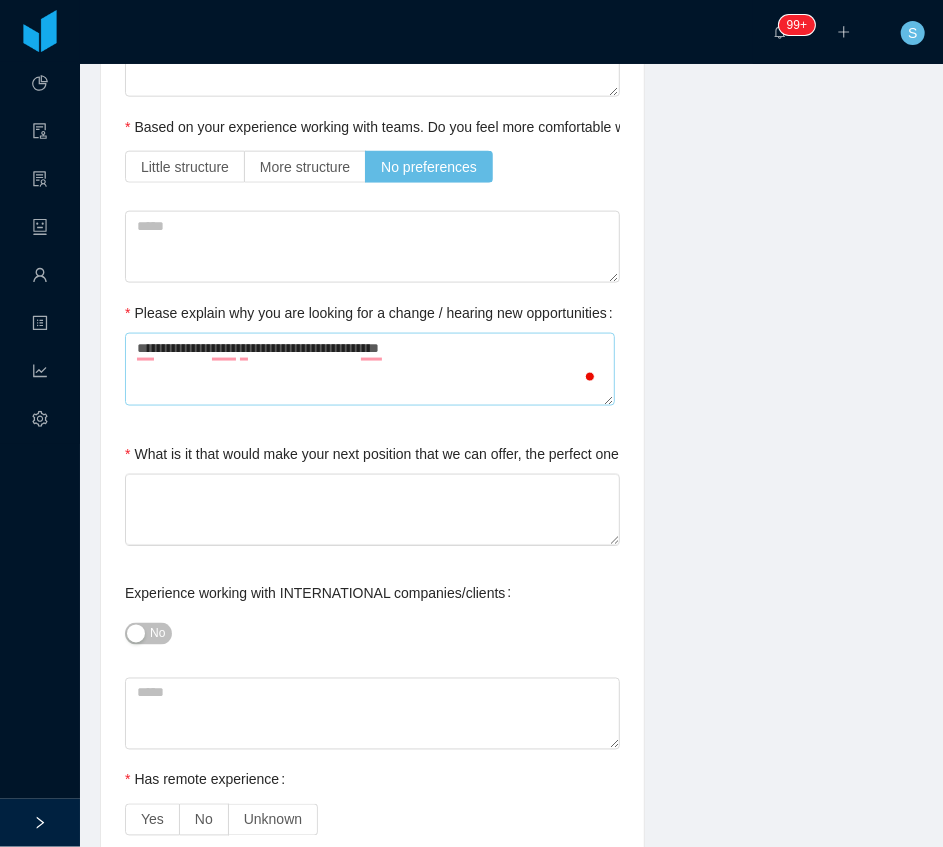 type on "**********" 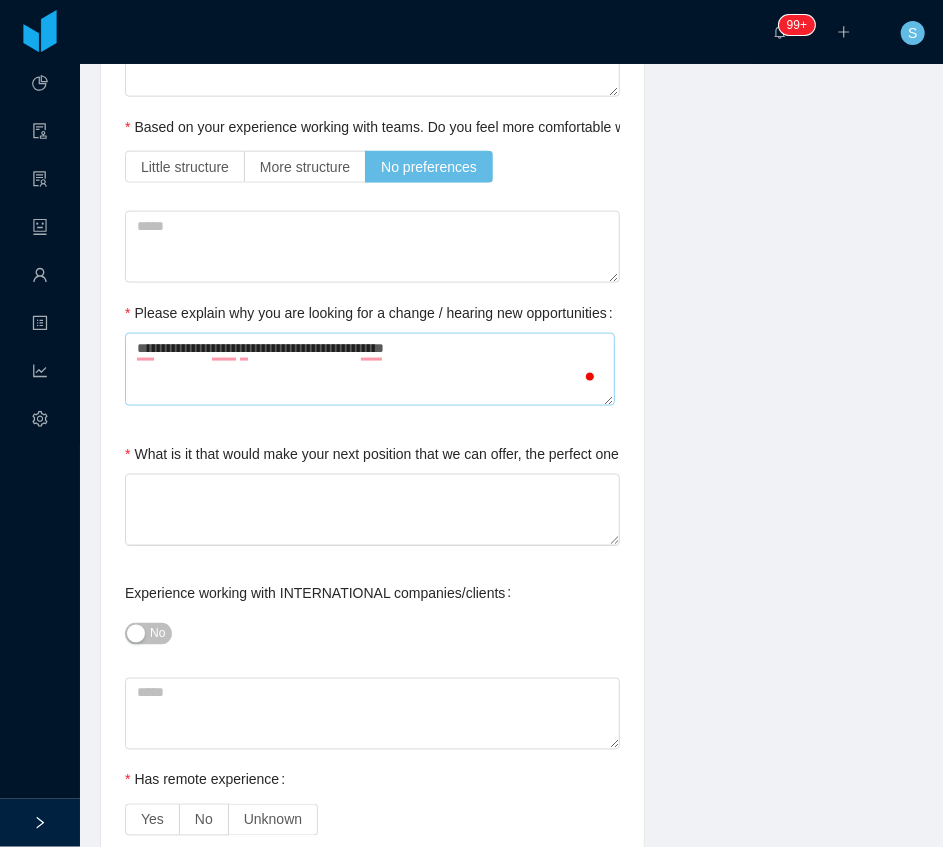 type 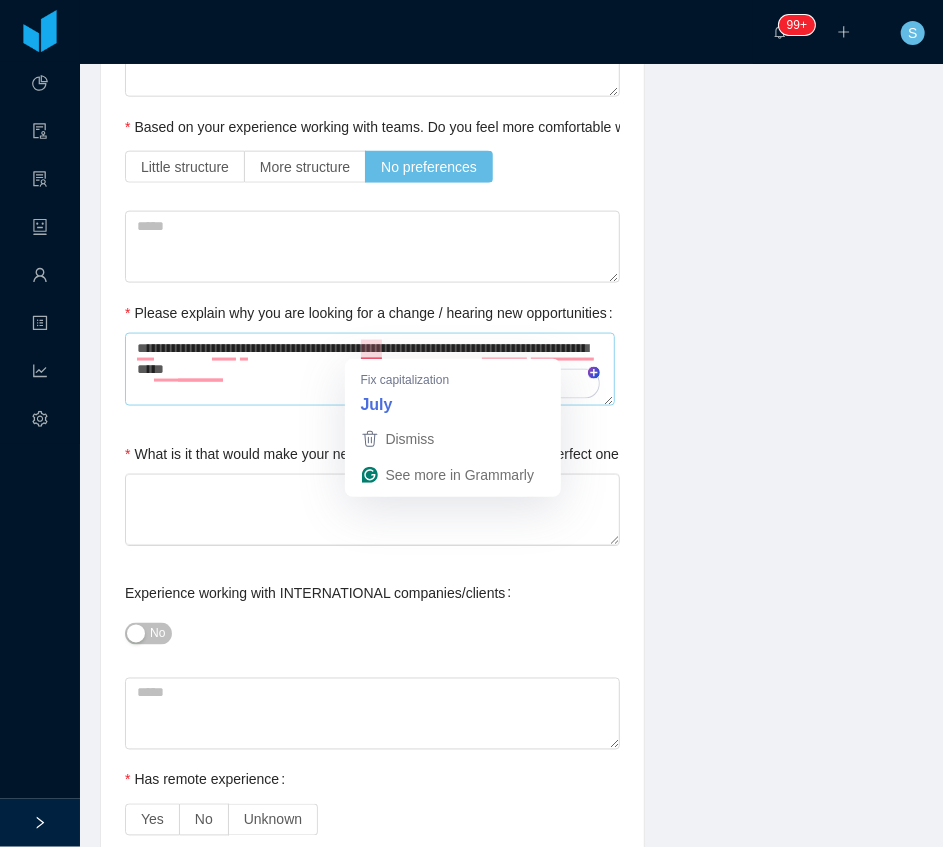 click on "**********" at bounding box center (370, 369) 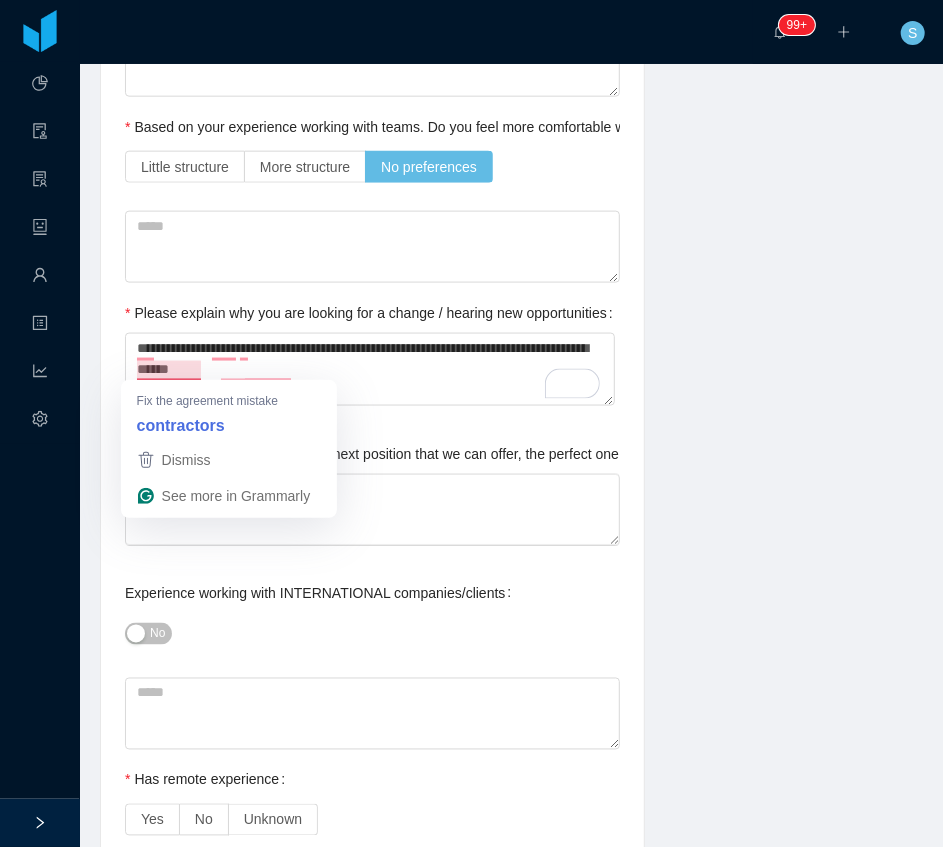 click on "**********" at bounding box center (372, 772) 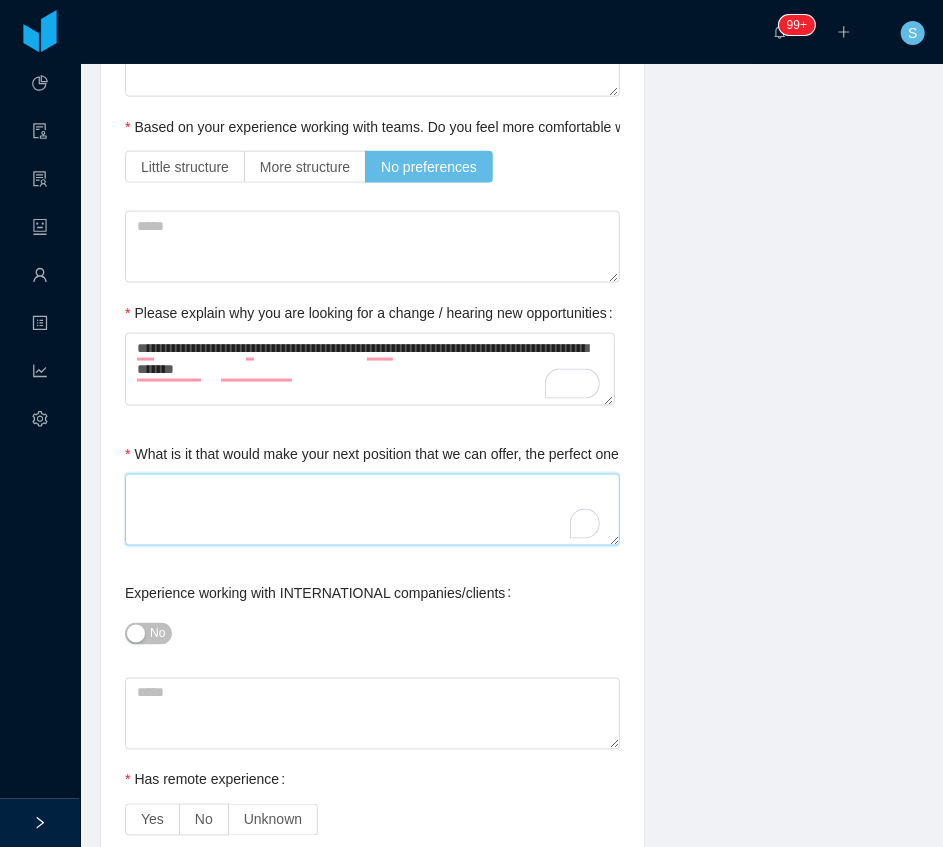 click on "What is it that would make your next position that we can offer, the perfect one for you? / What would be a deal breaker for you?" at bounding box center (372, 510) 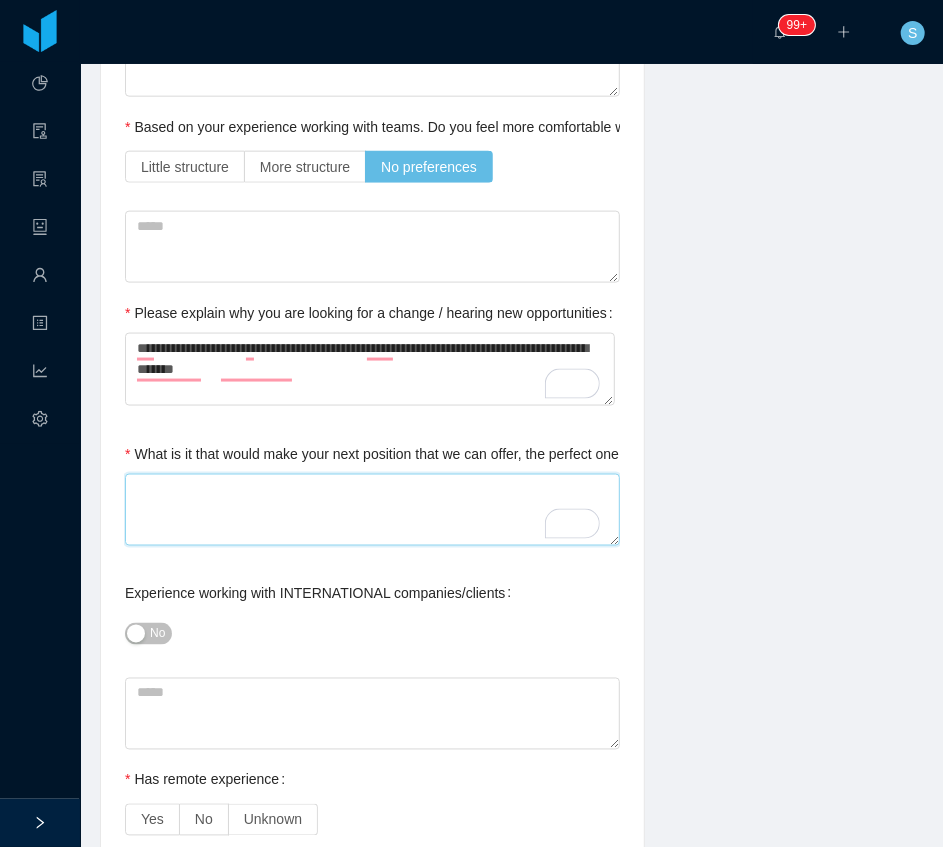 scroll, scrollTop: 36, scrollLeft: 0, axis: vertical 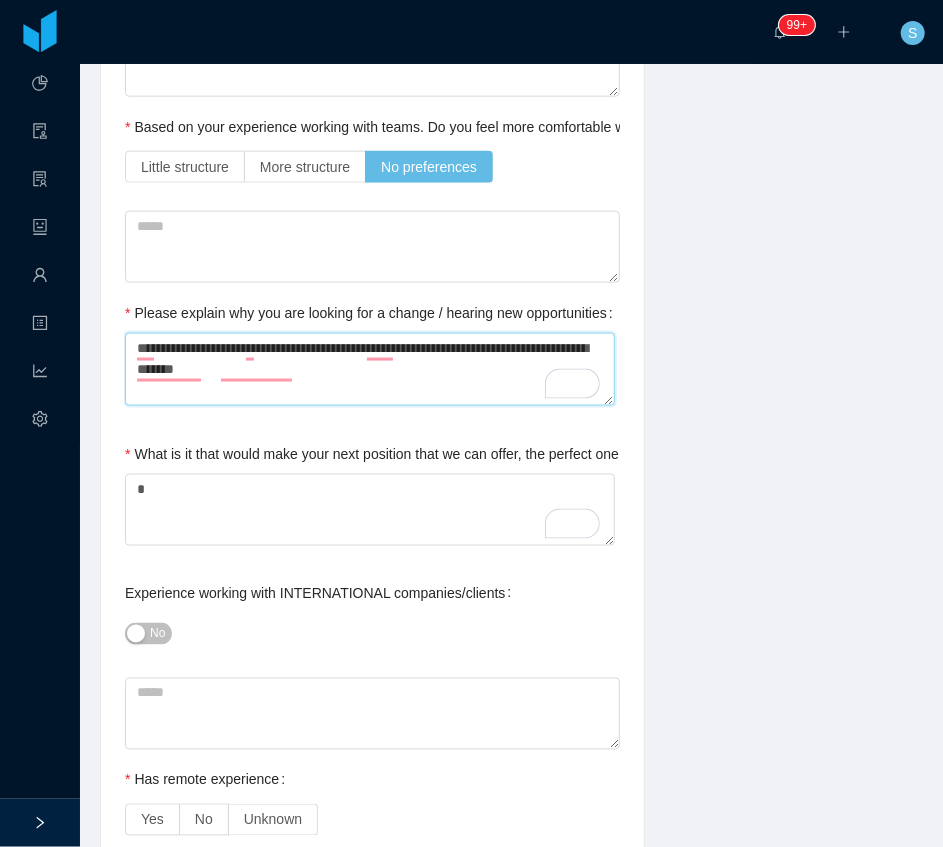 click on "**********" at bounding box center [370, 369] 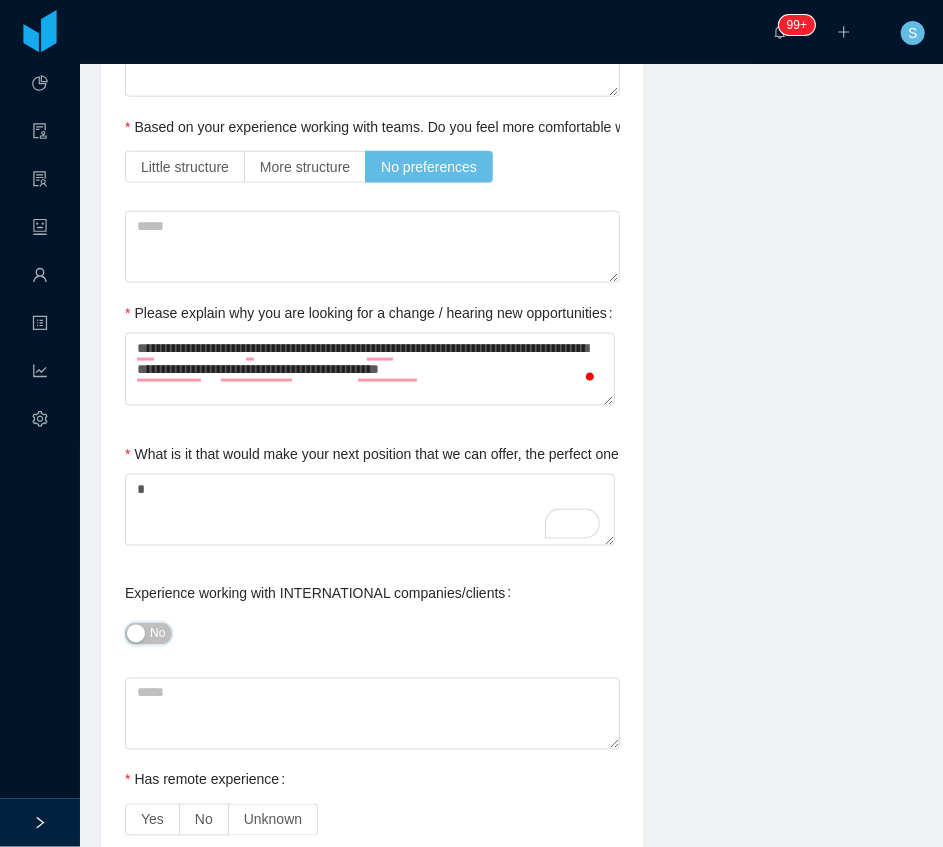 drag, startPoint x: 158, startPoint y: 636, endPoint x: 187, endPoint y: 669, distance: 43.931767 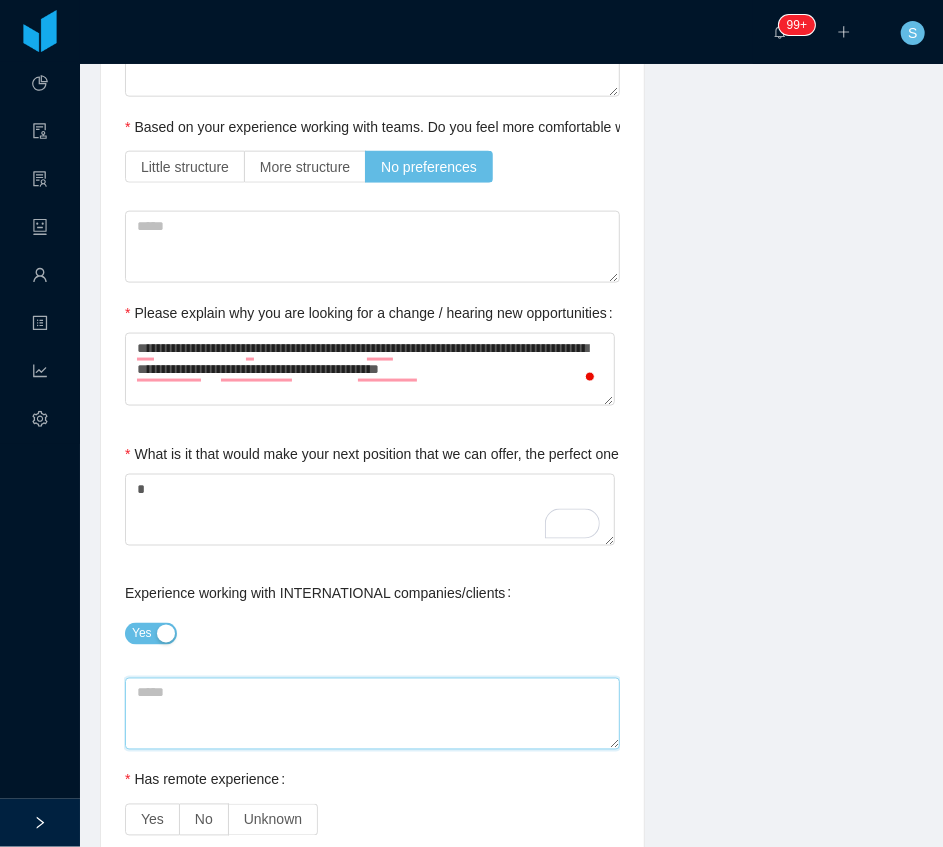 click at bounding box center (372, 714) 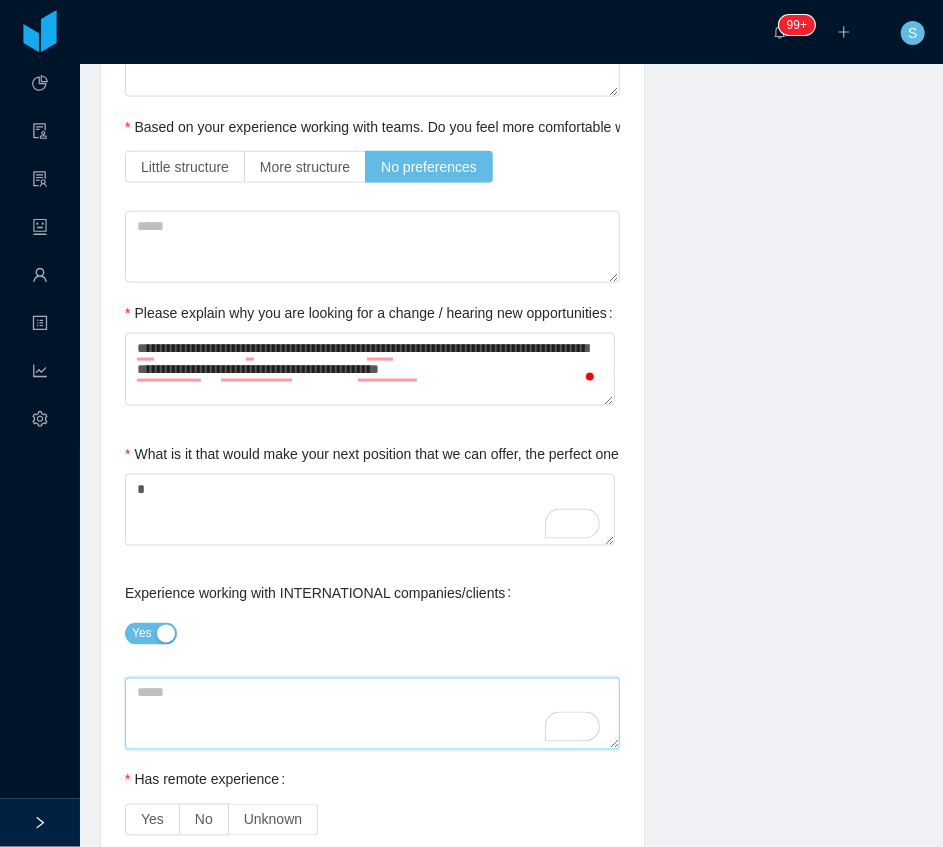 scroll, scrollTop: 36, scrollLeft: 0, axis: vertical 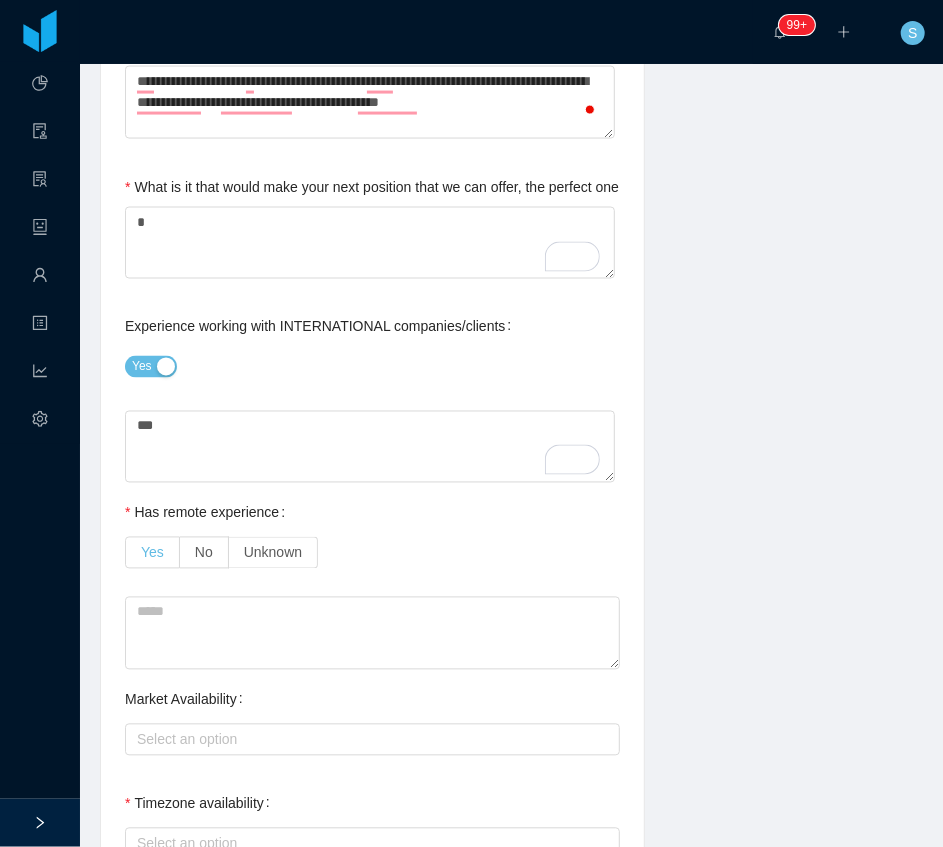 click on "Yes" at bounding box center [152, 553] 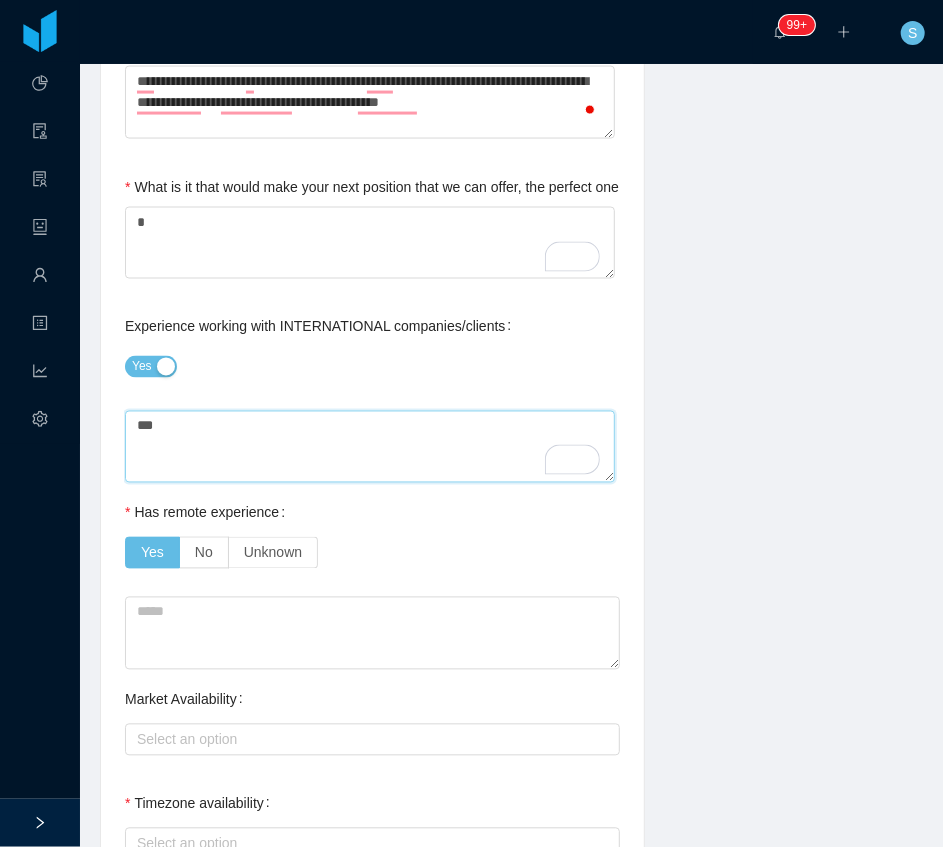 click on "**" at bounding box center [370, 447] 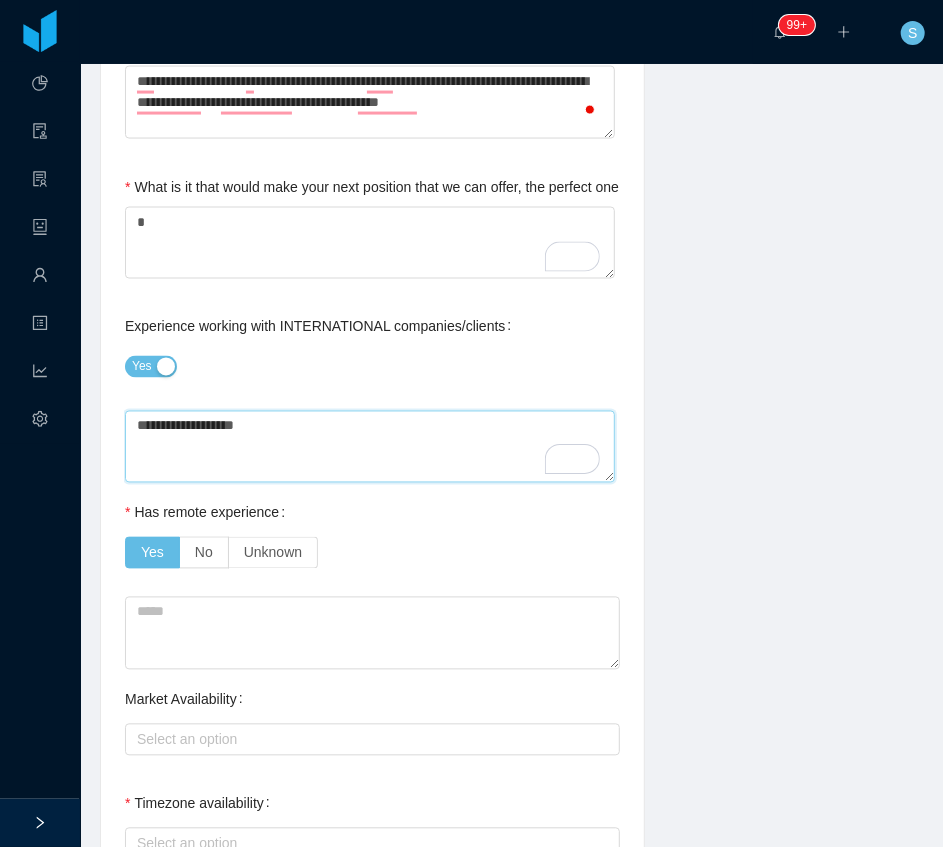 click on "**********" at bounding box center (370, 447) 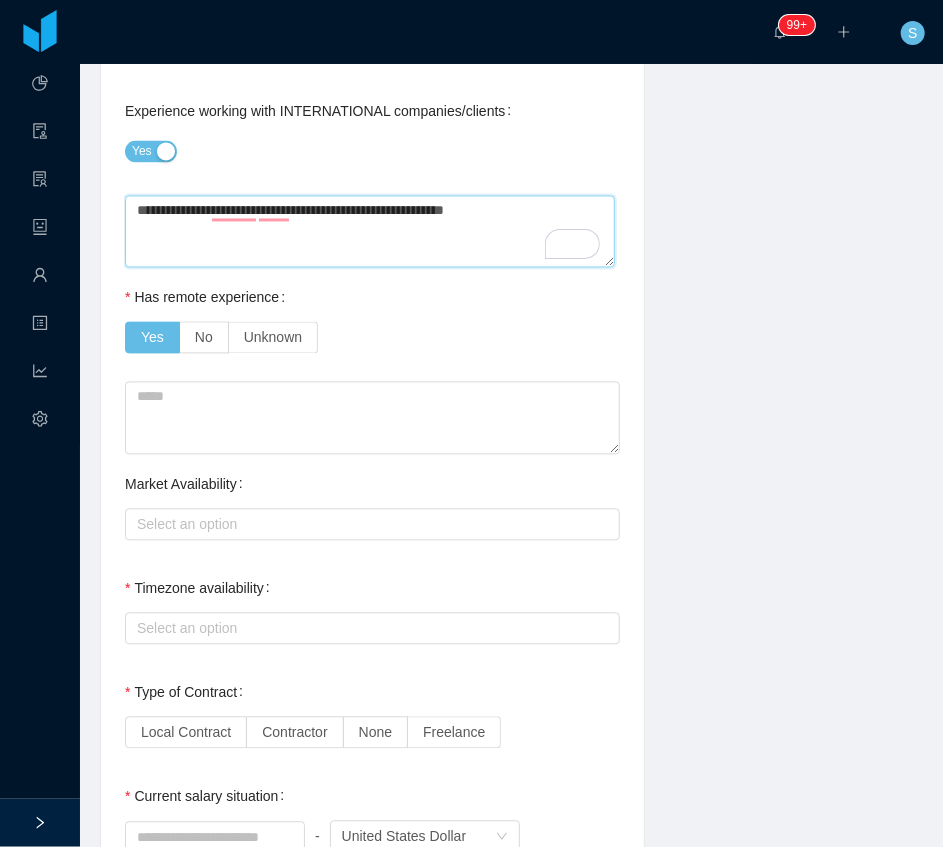 scroll, scrollTop: 1400, scrollLeft: 0, axis: vertical 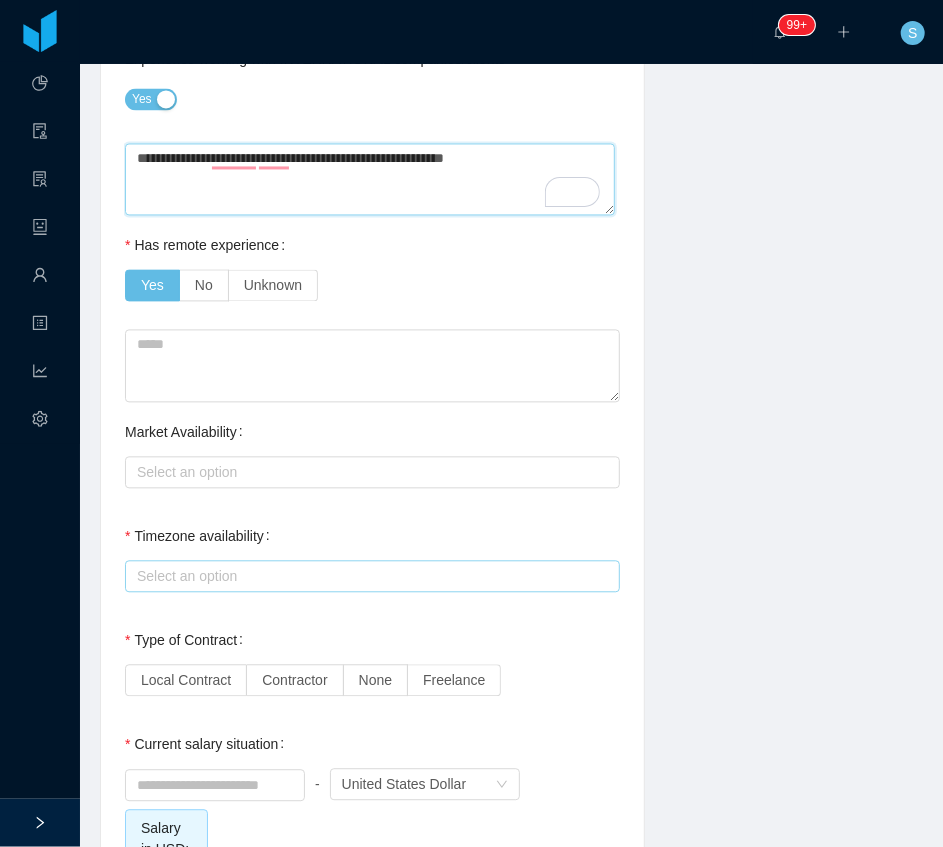 click on "Select an option" at bounding box center (368, 577) 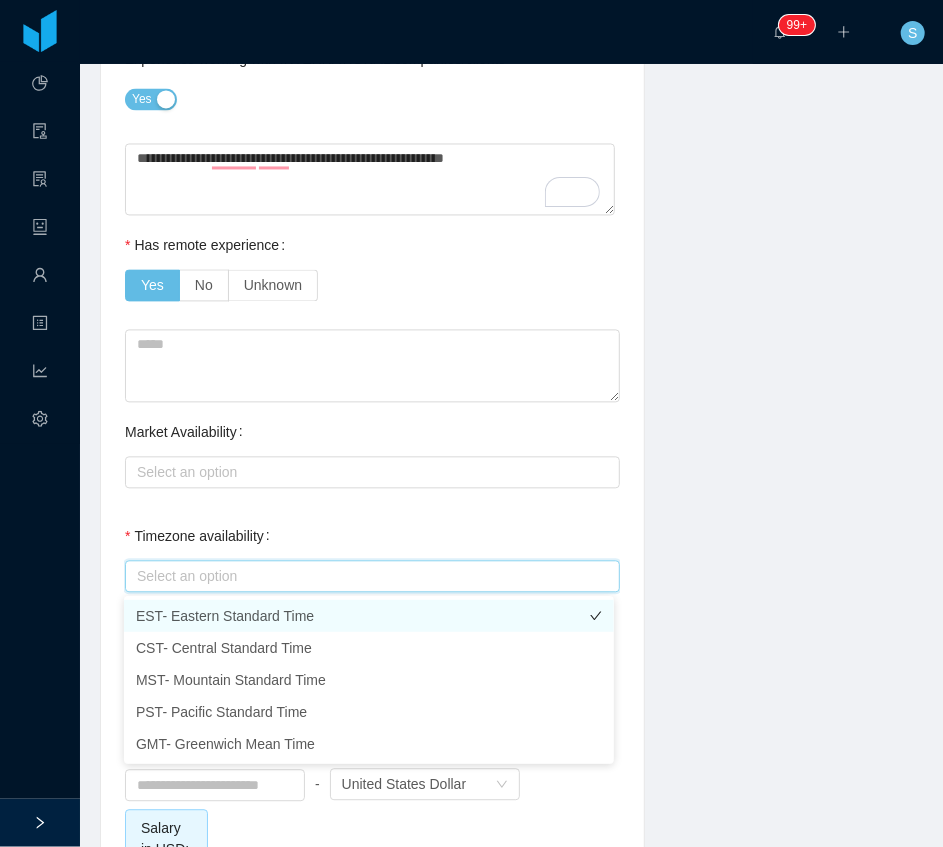 click on "EST- Eastern Standard Time" at bounding box center [369, 616] 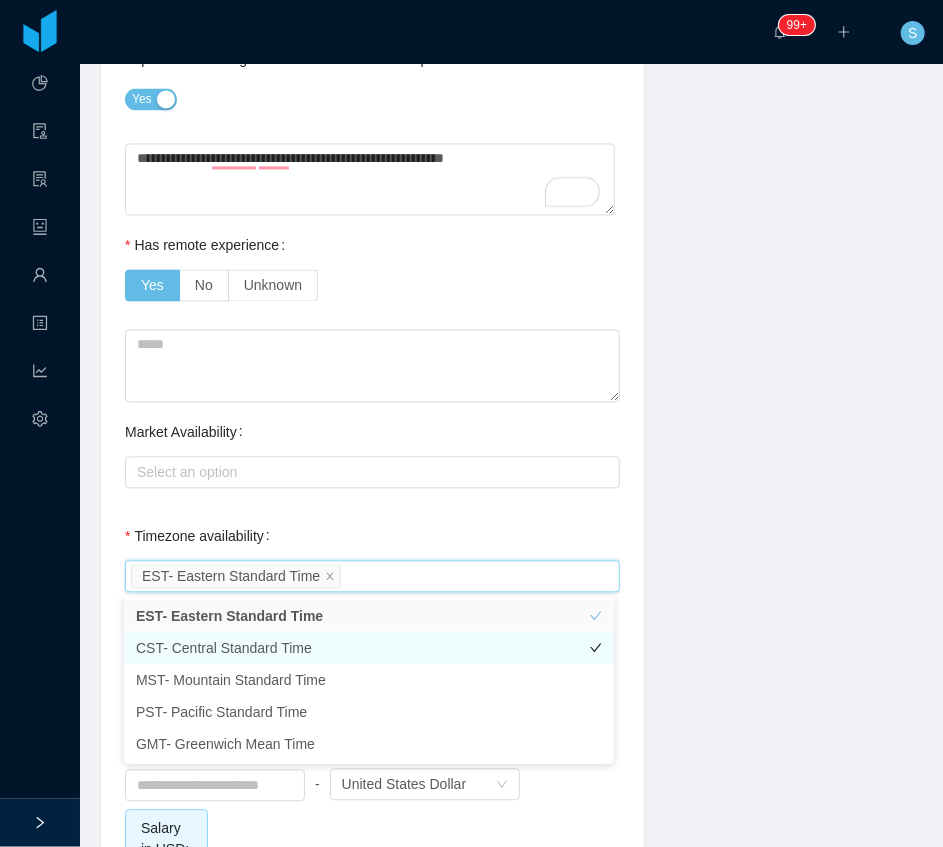 click on "CST- Central Standard Time" at bounding box center (369, 648) 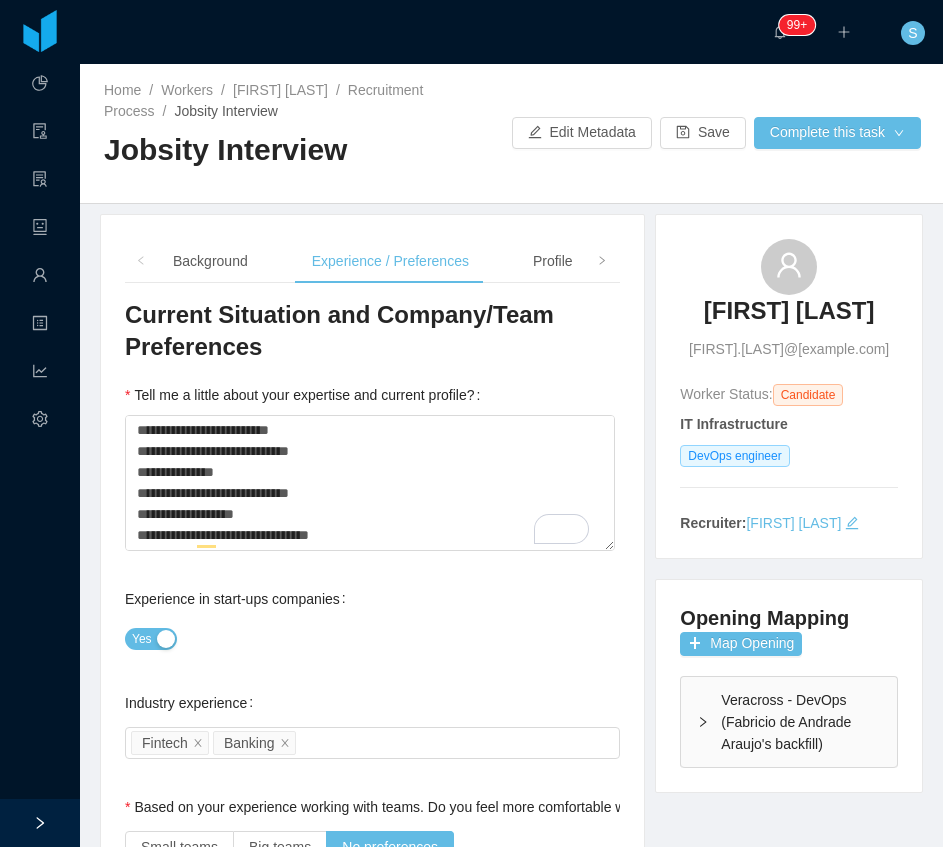 scroll, scrollTop: 0, scrollLeft: 0, axis: both 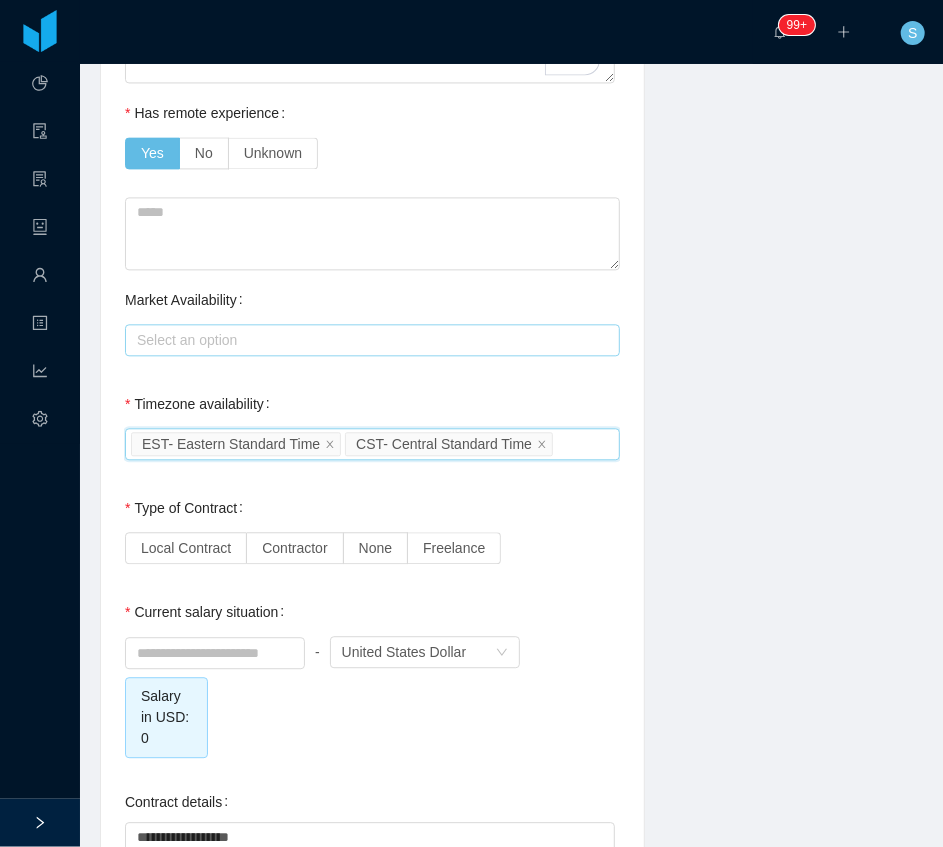 click on "Select an option" at bounding box center (368, 340) 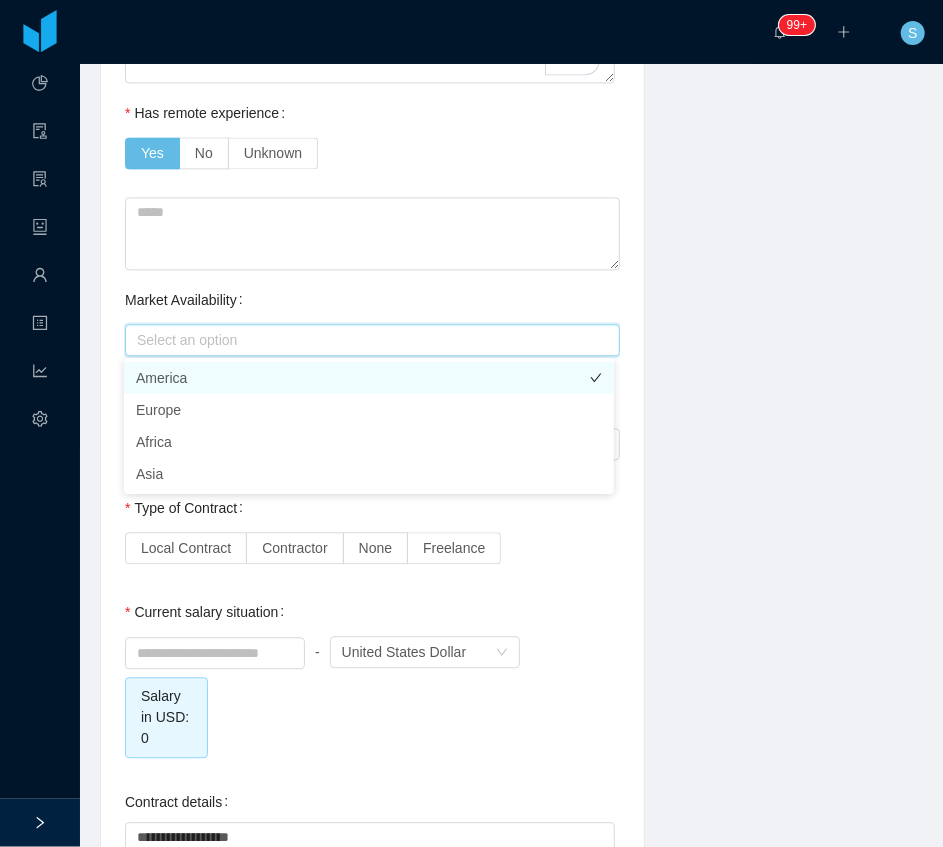 click on "America" at bounding box center [369, 378] 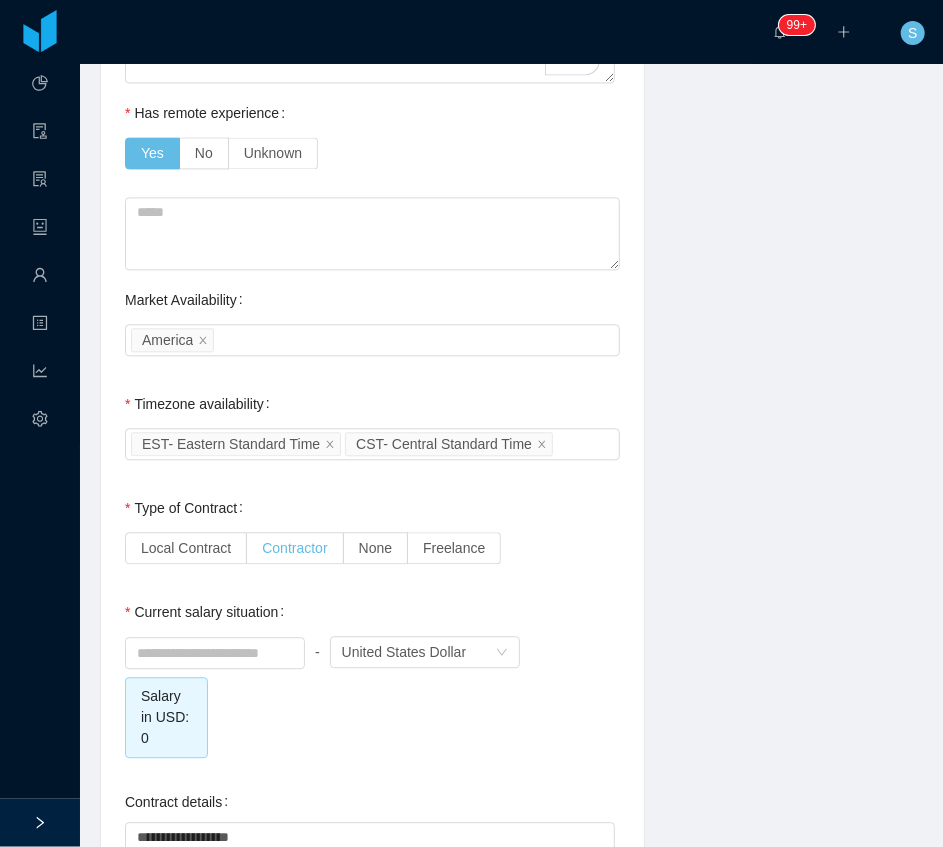 click on "Contractor" at bounding box center (294, 548) 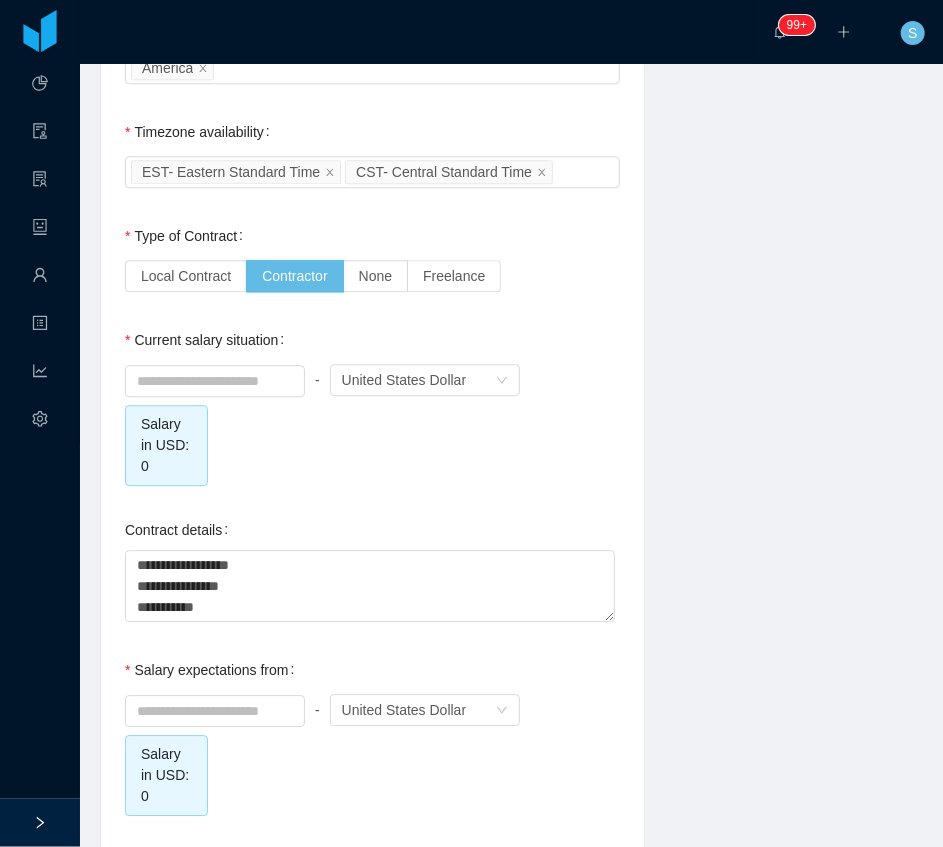 scroll, scrollTop: 1866, scrollLeft: 0, axis: vertical 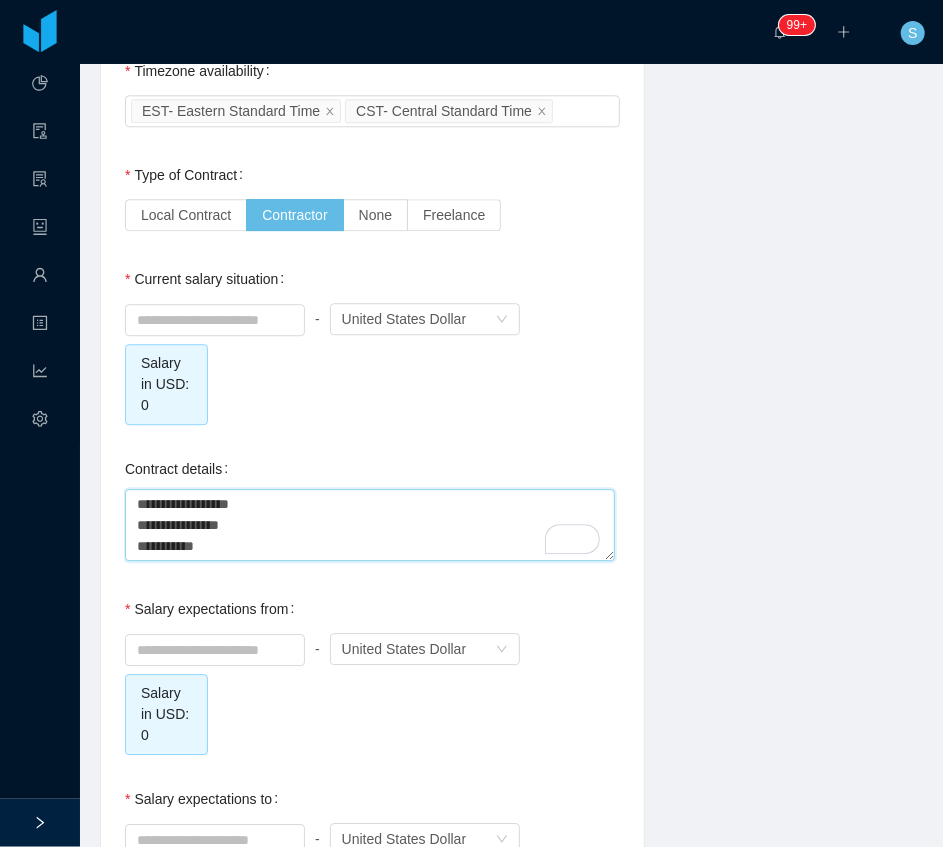 drag, startPoint x: 278, startPoint y: 534, endPoint x: 66, endPoint y: 464, distance: 223.2577 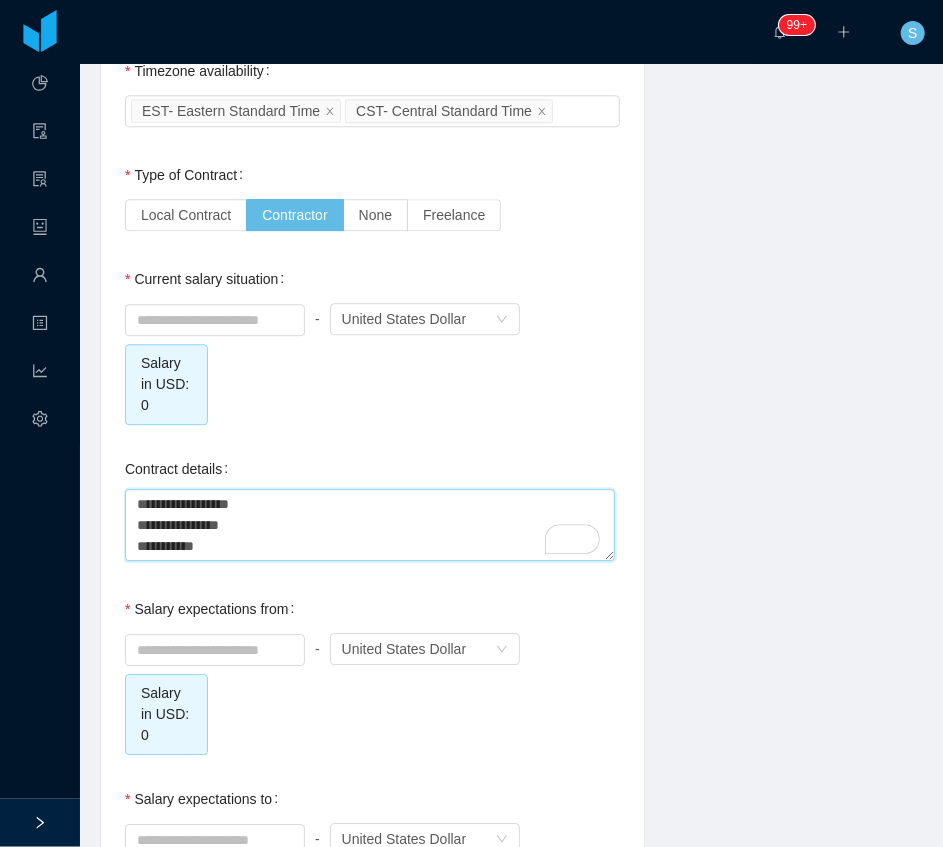 type on "*" 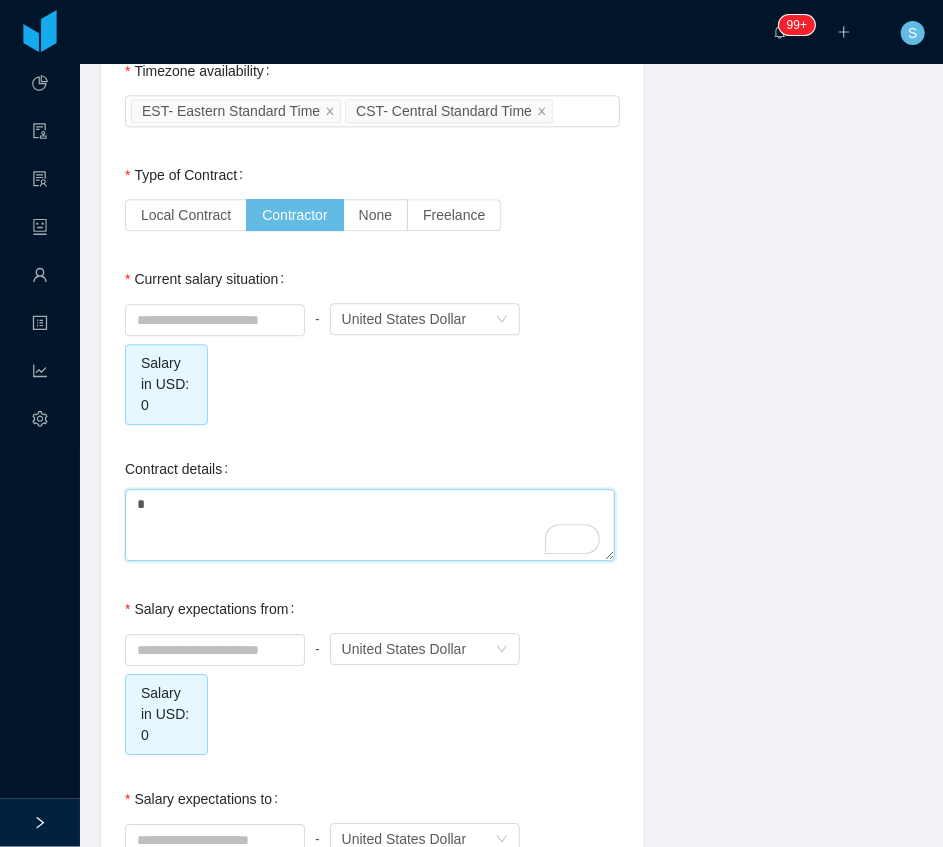 type on "**" 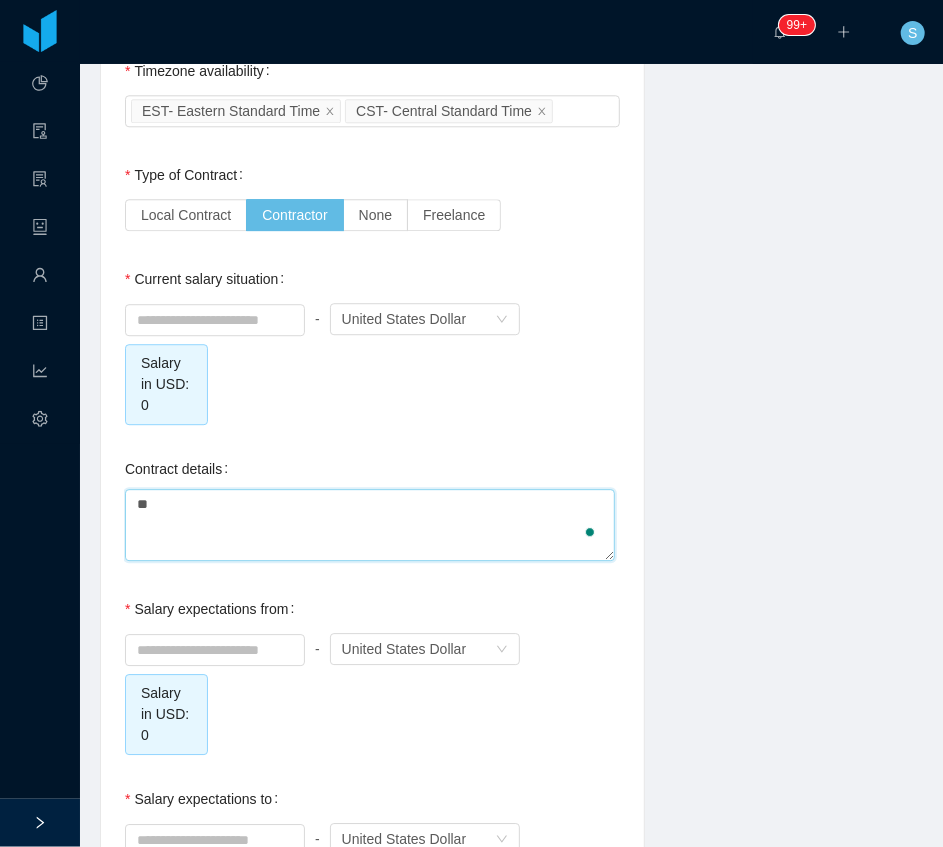 type on "***" 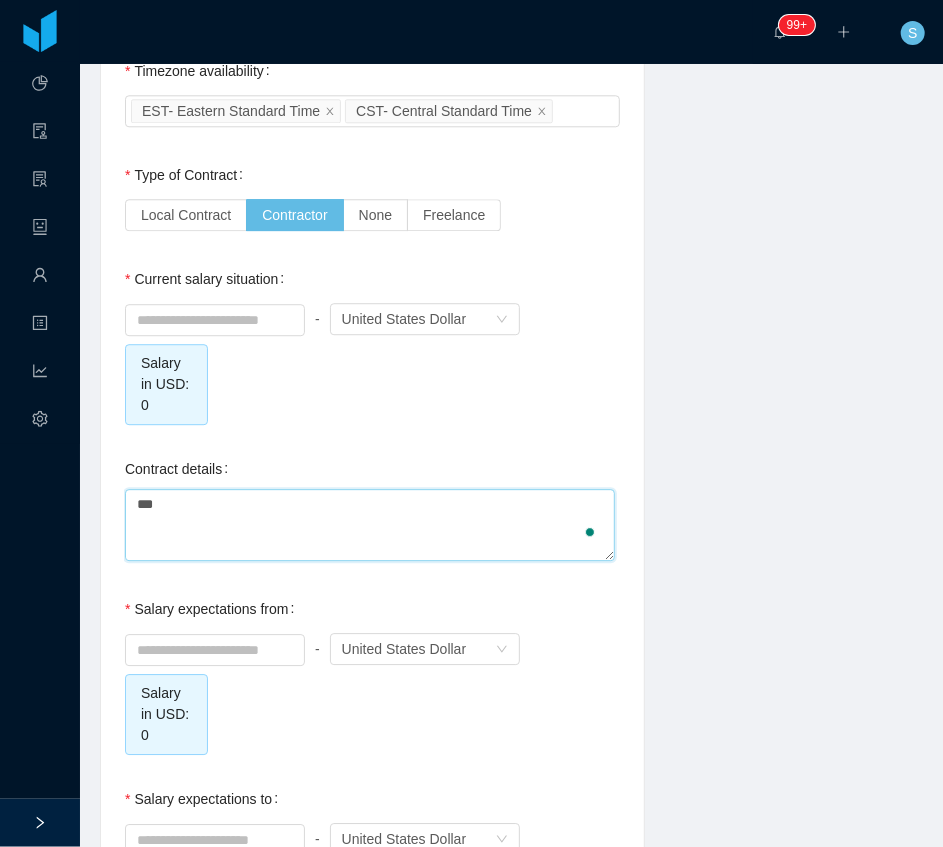 type on "****" 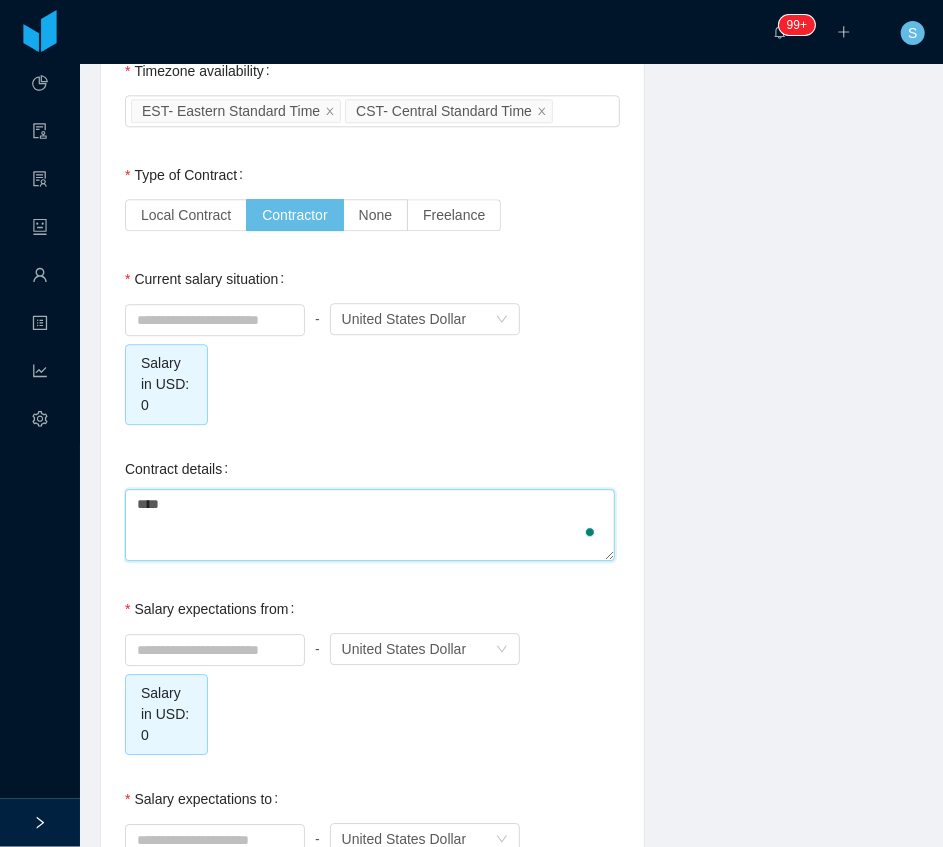 type on "*****" 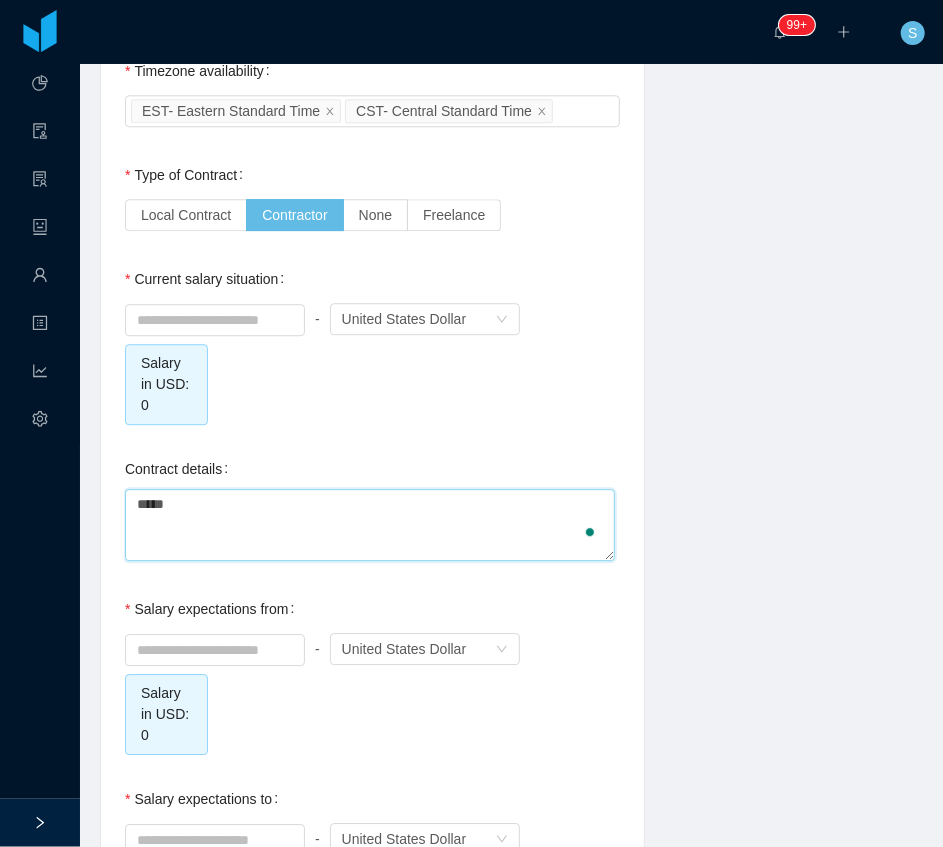 type on "******" 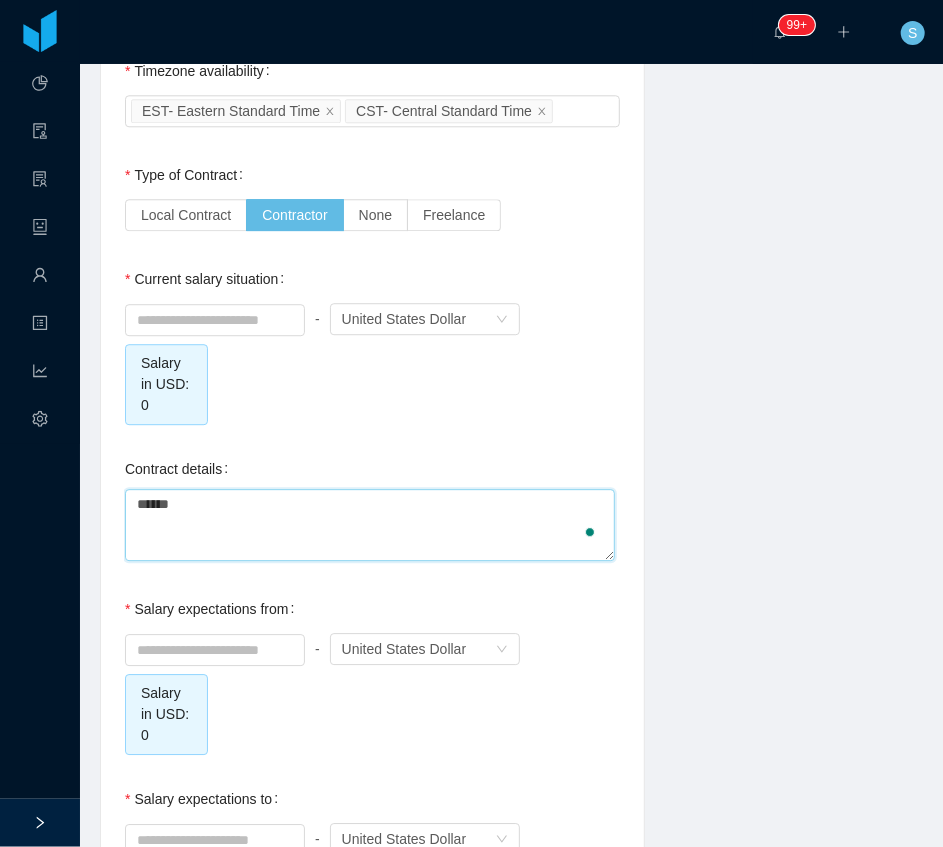 type on "*******" 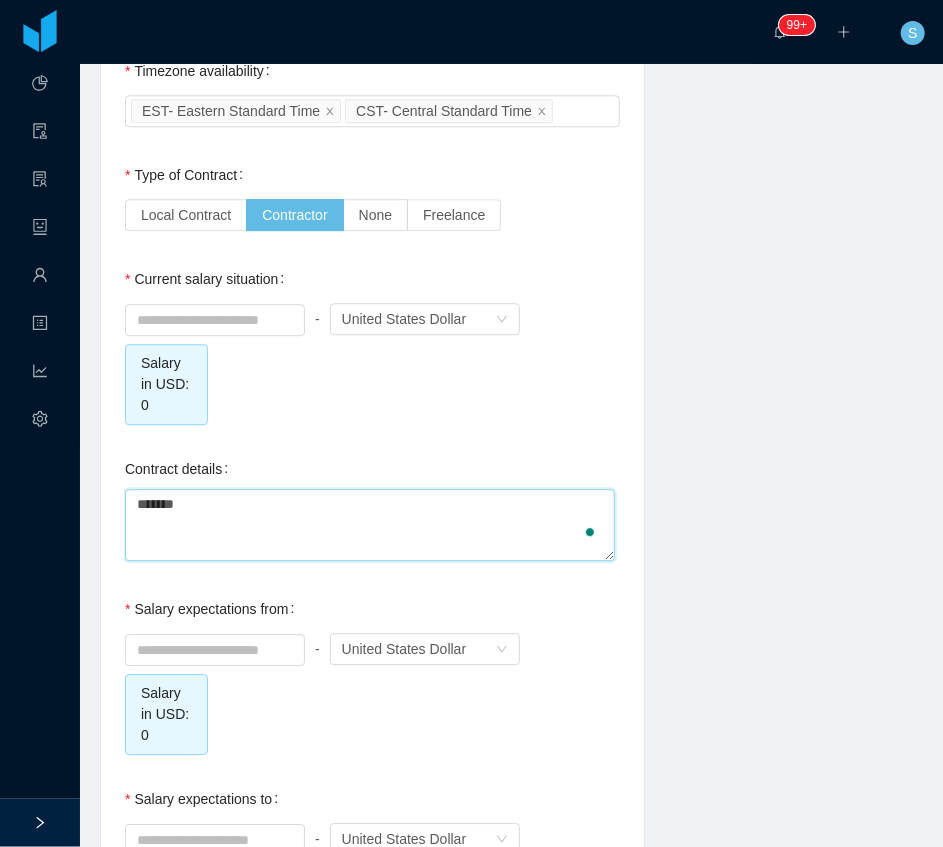 type on "********" 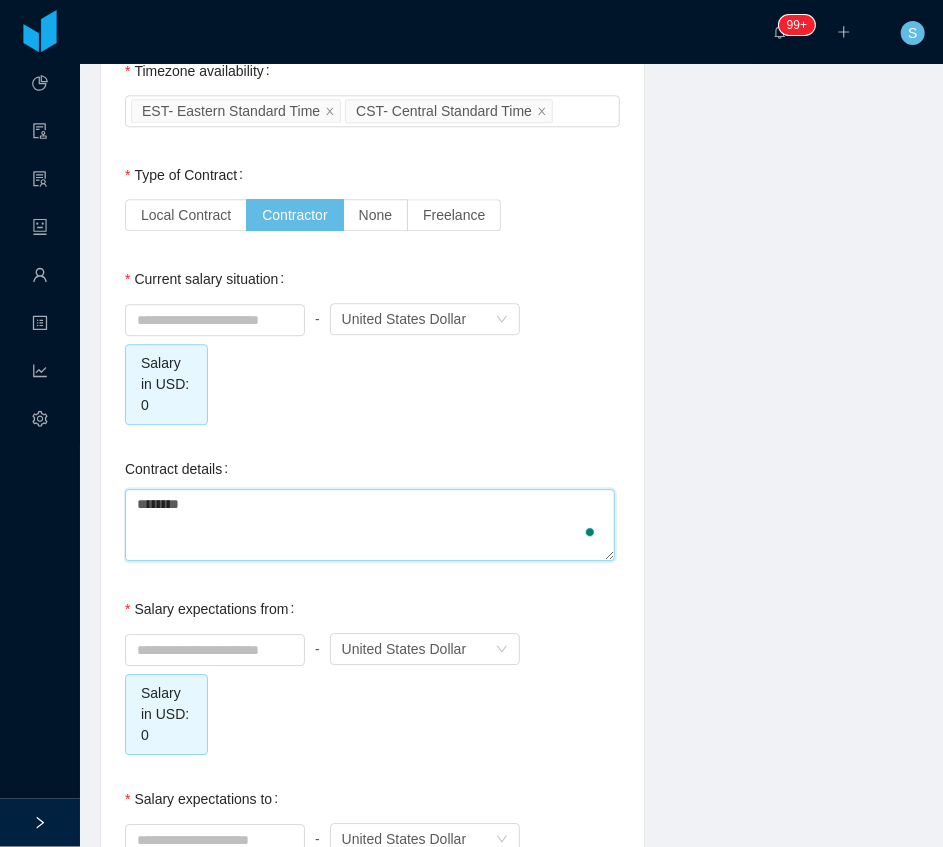 type 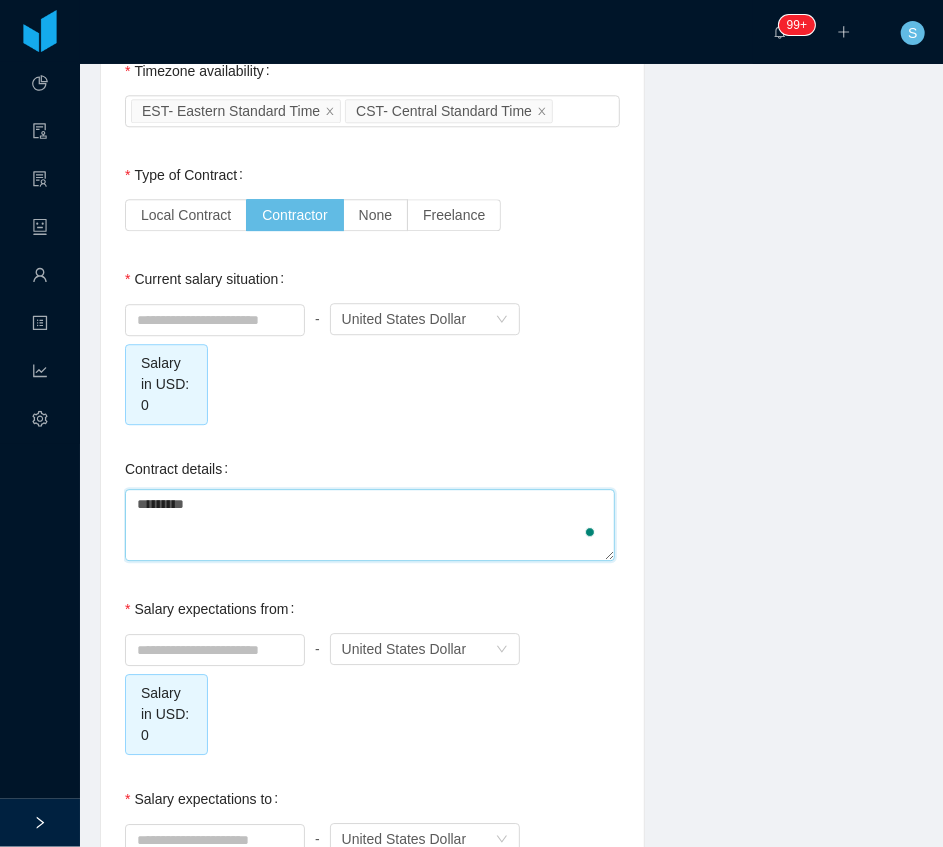 type on "*********" 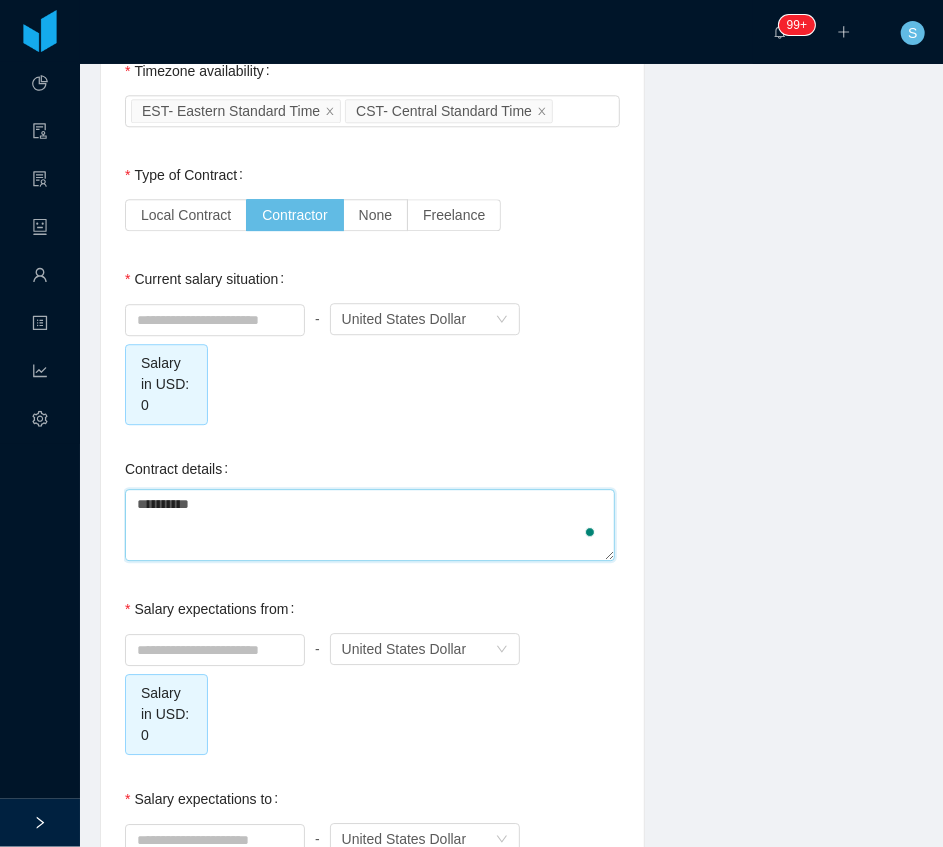 type on "**********" 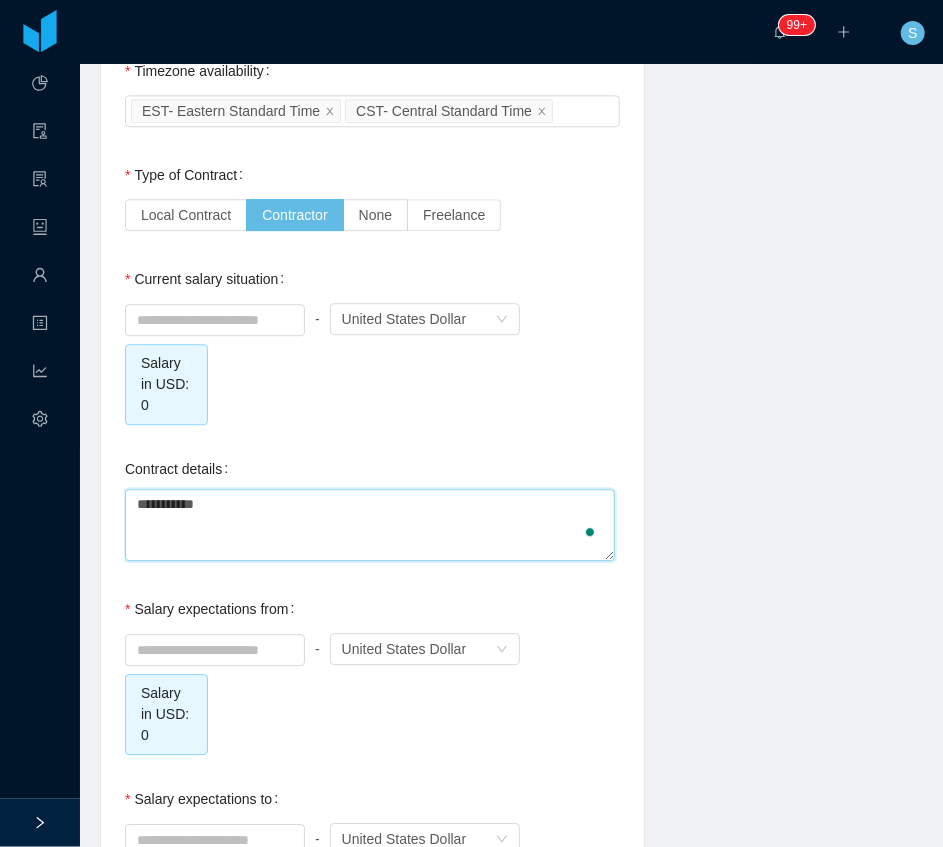 type on "**********" 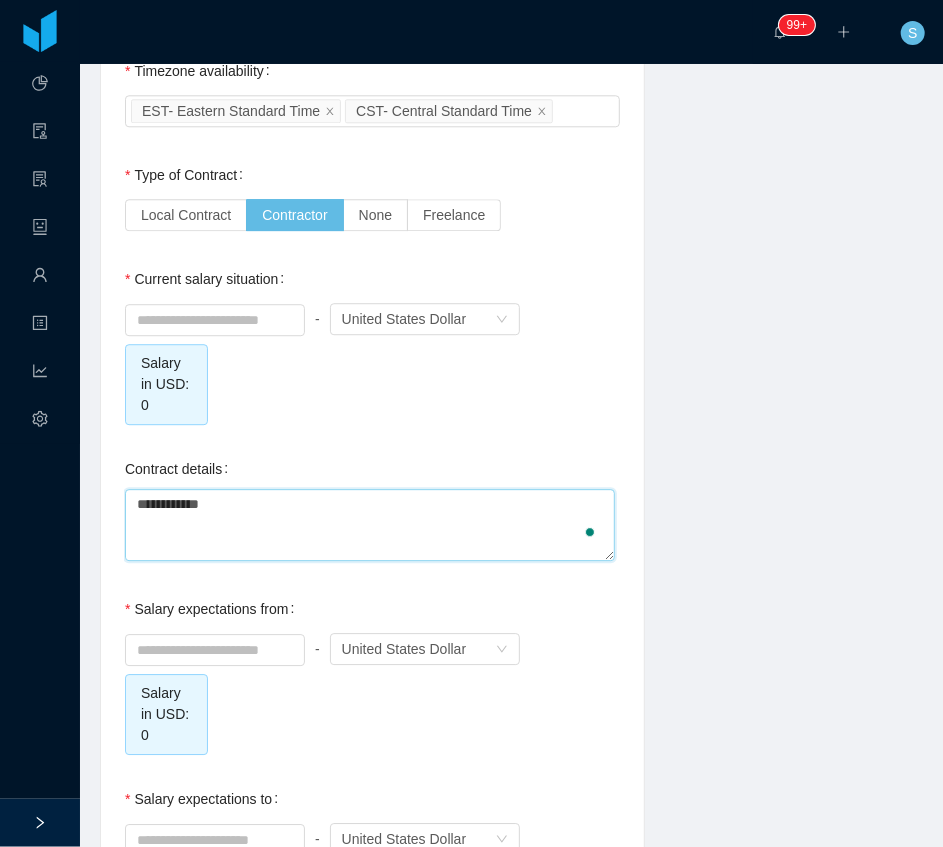 type on "**********" 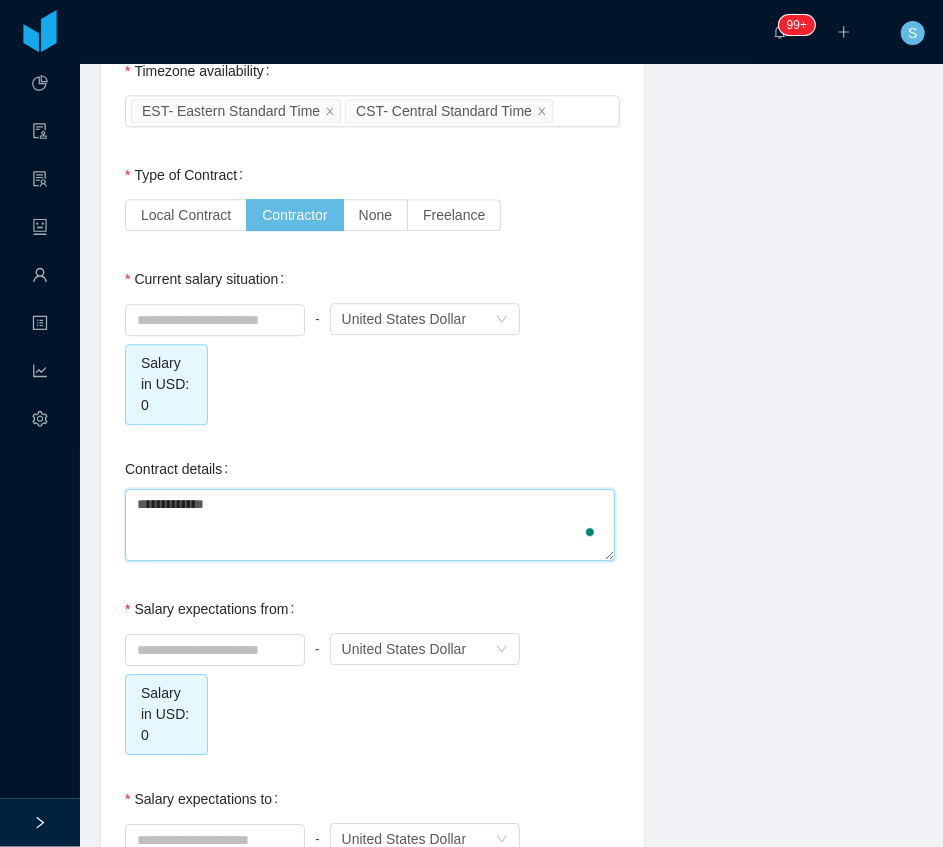 type on "**********" 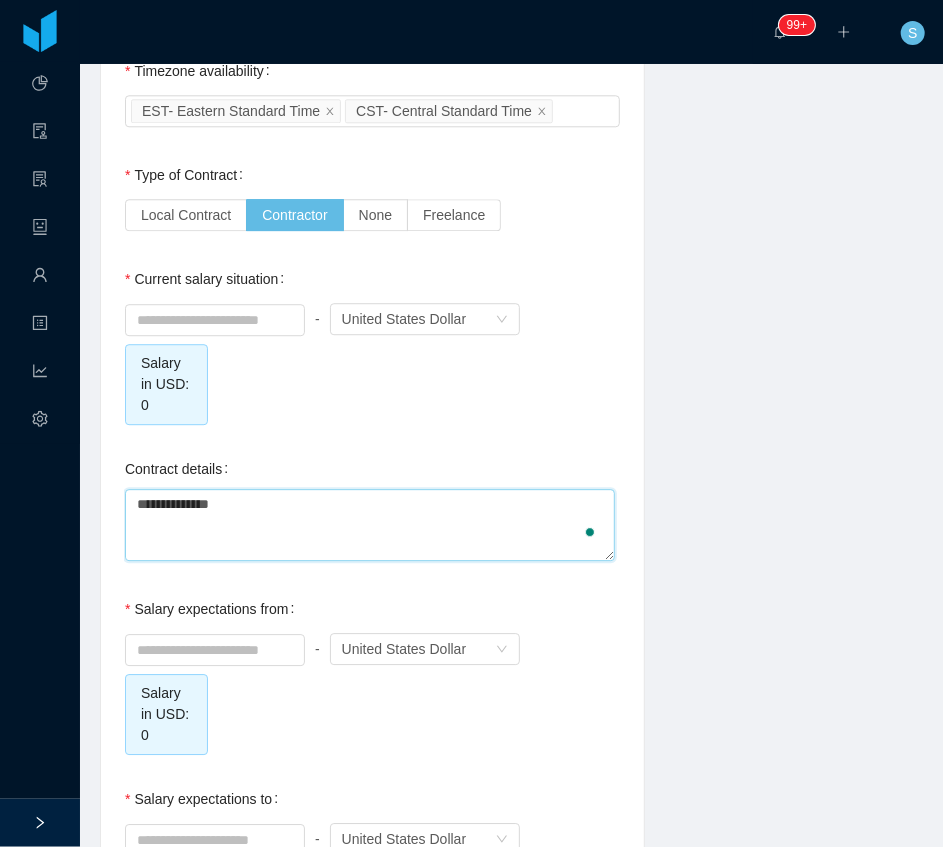 type on "**********" 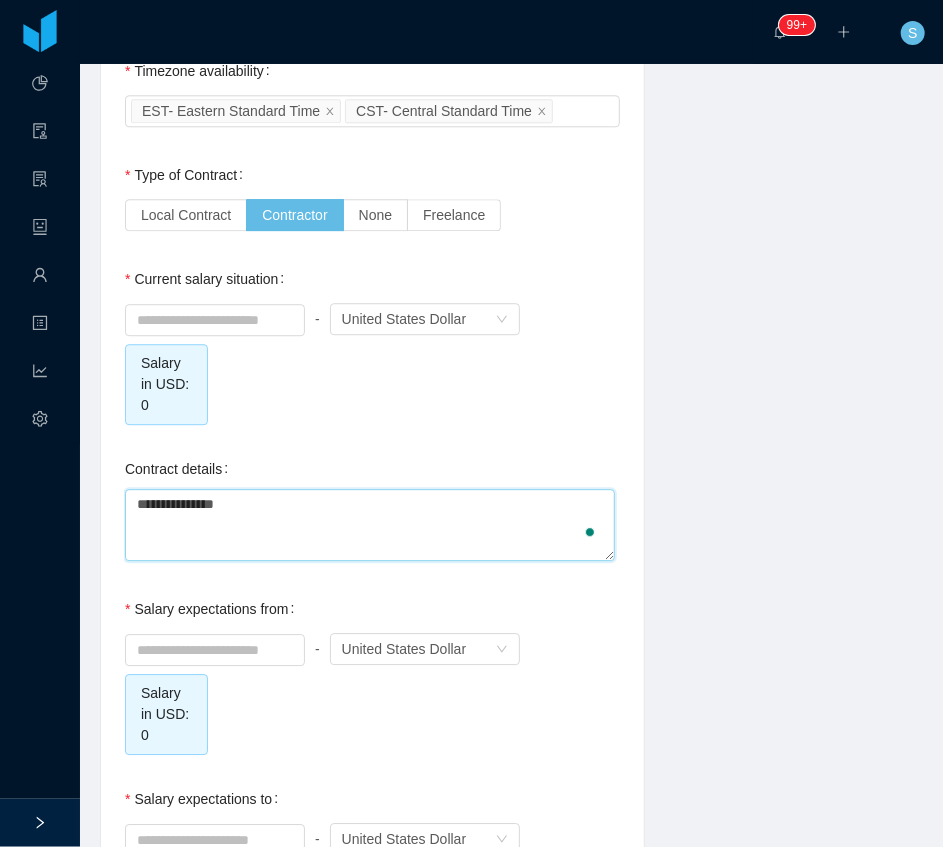 type on "**********" 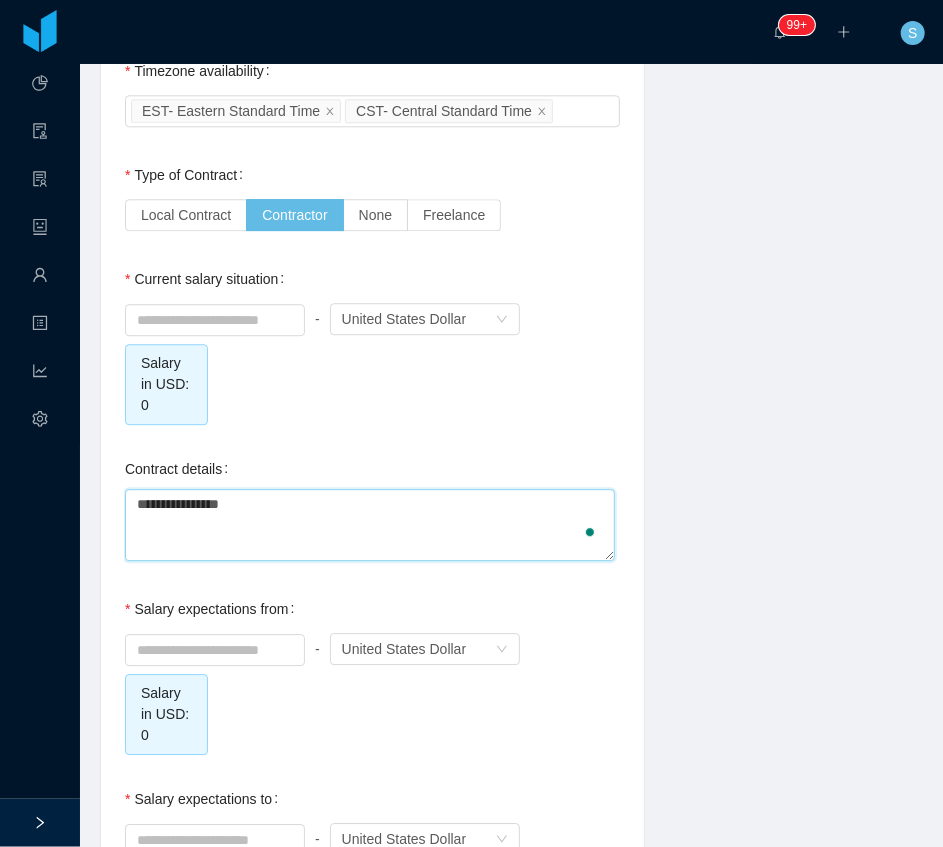 type on "**********" 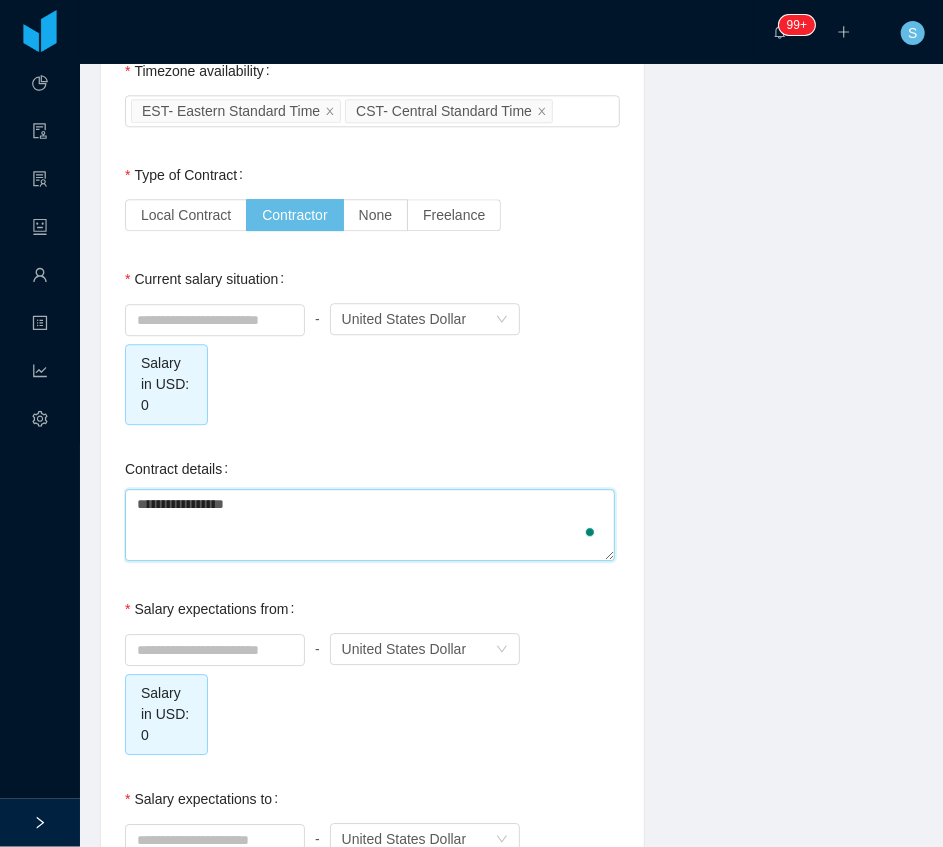 type on "**********" 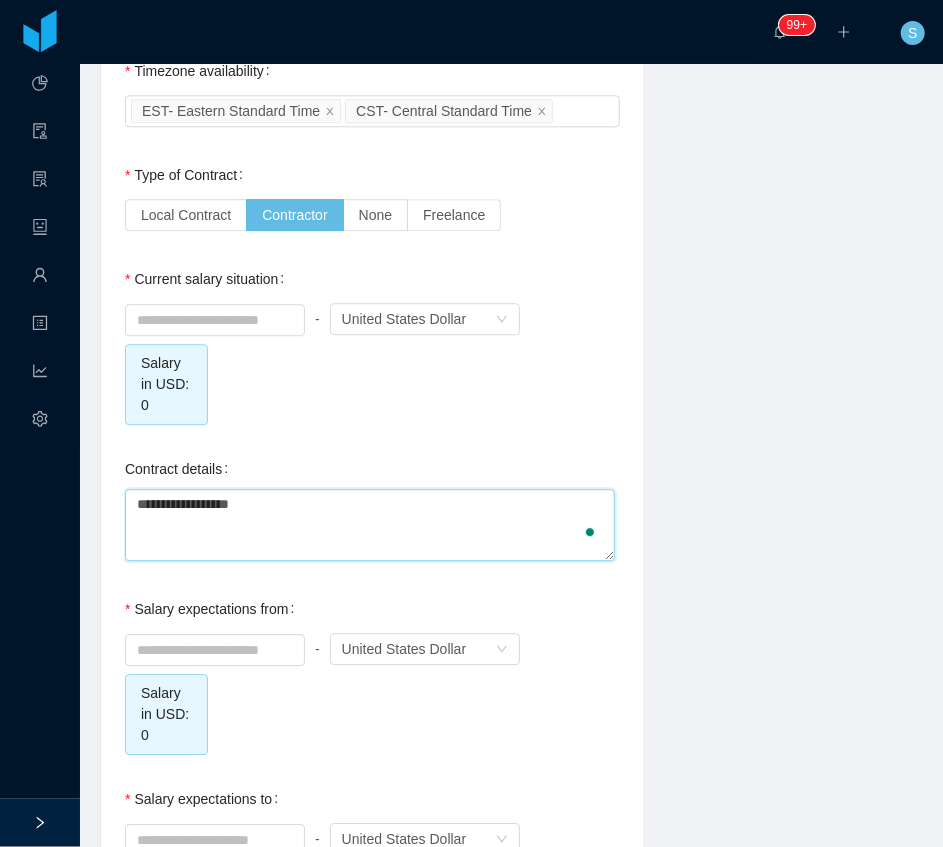 type 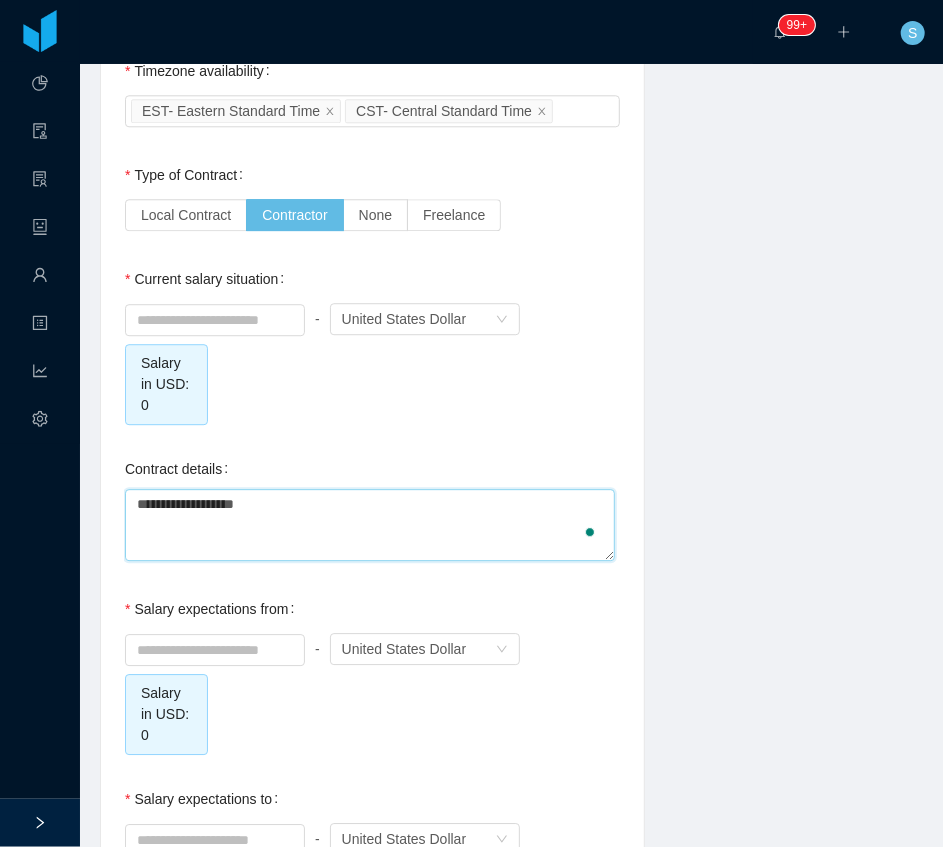 type on "**********" 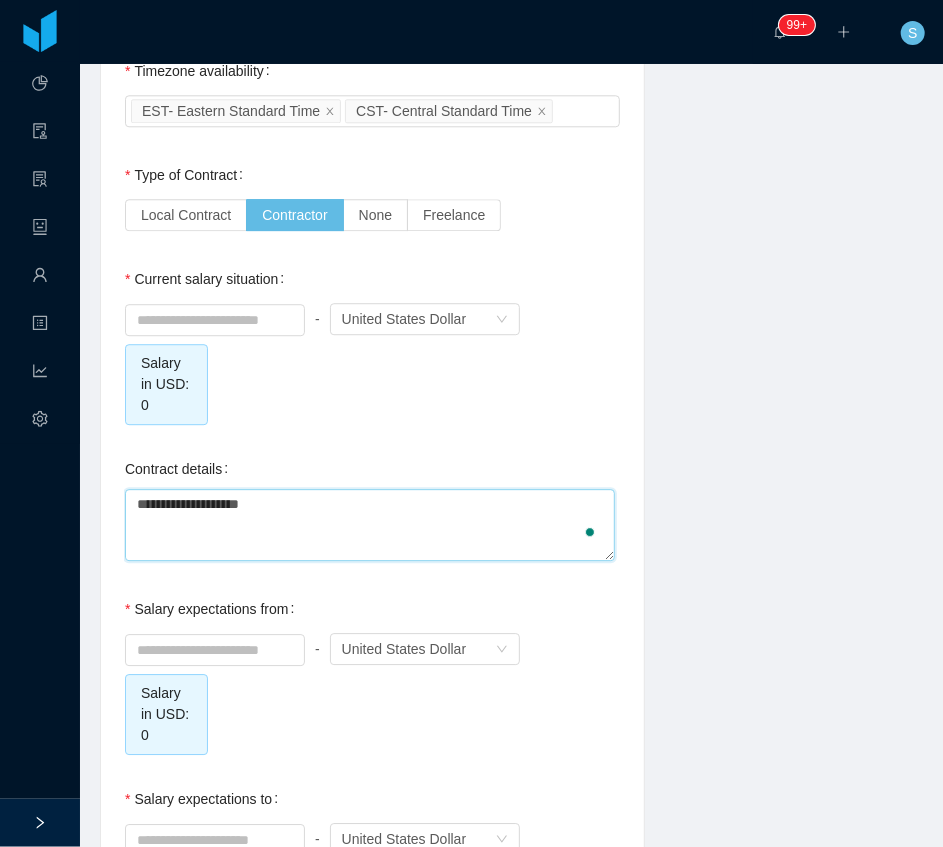 type on "**********" 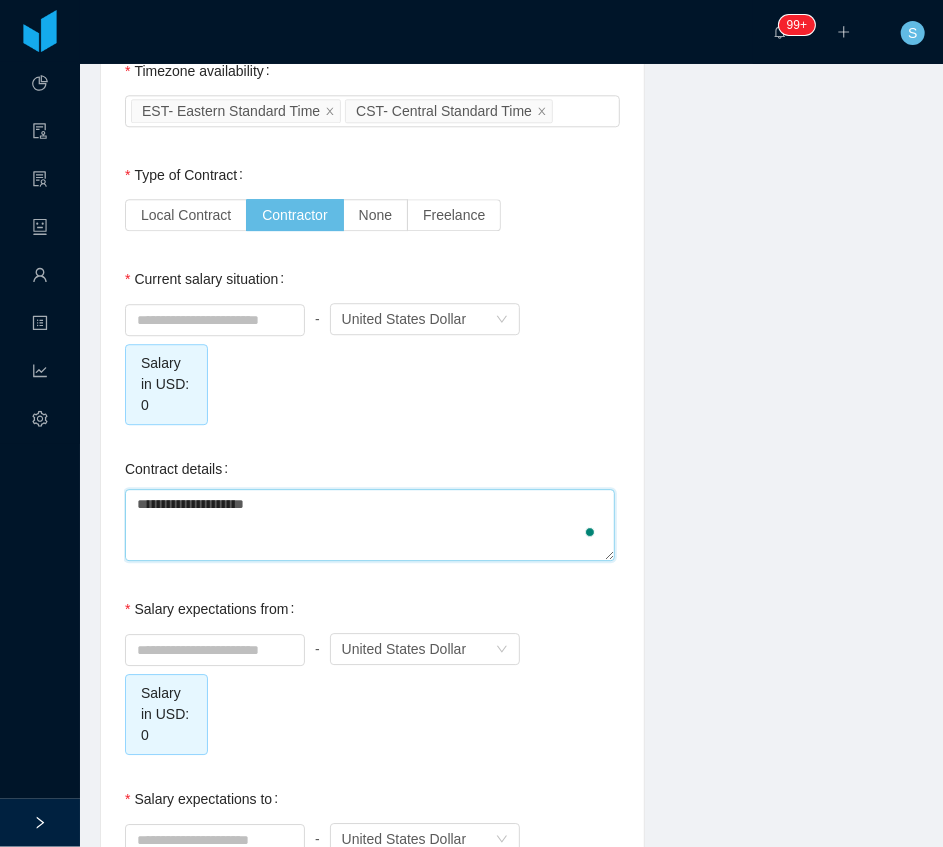 type on "**********" 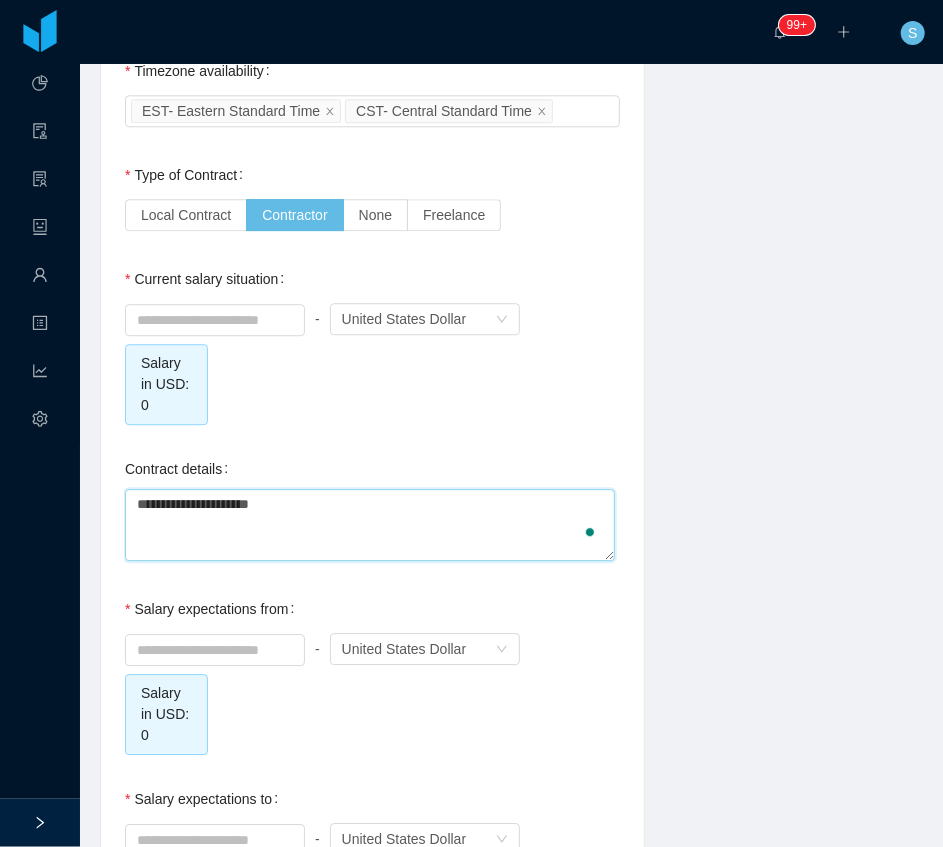 type on "**********" 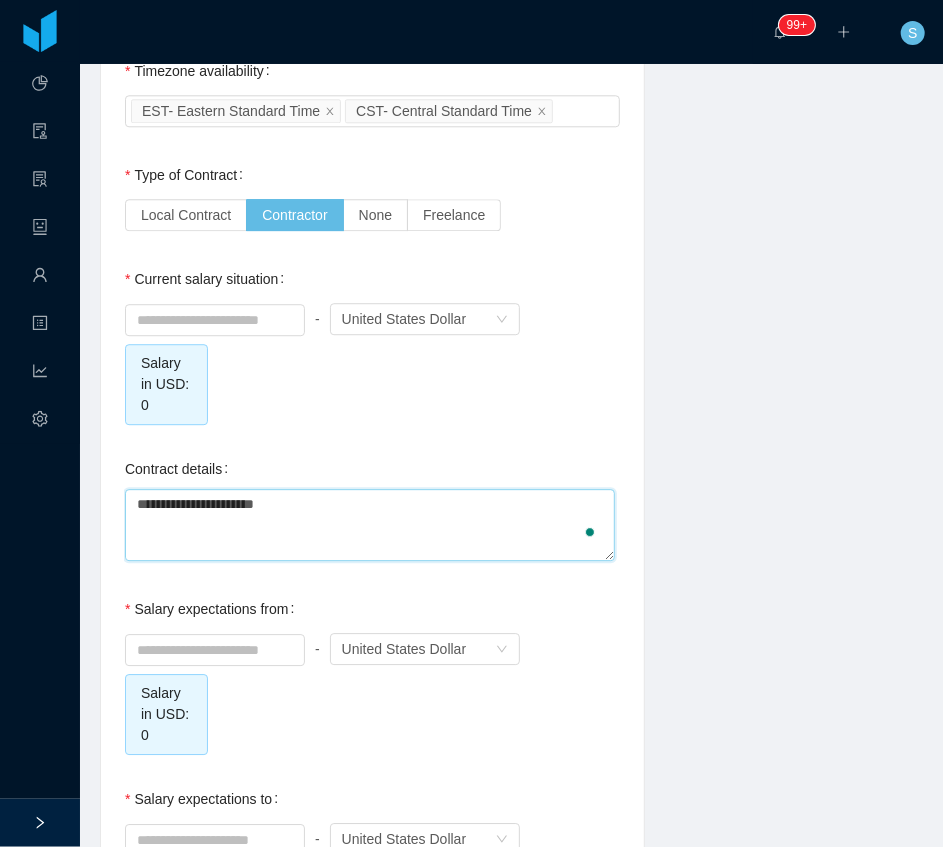 type on "**********" 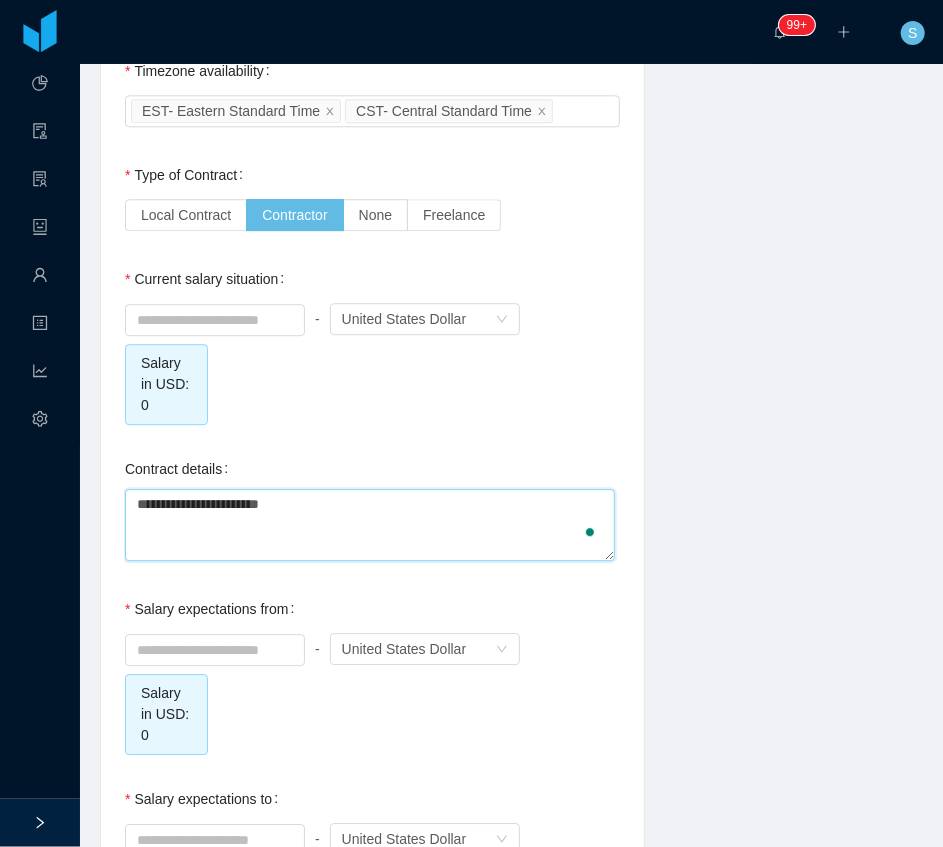 type on "**********" 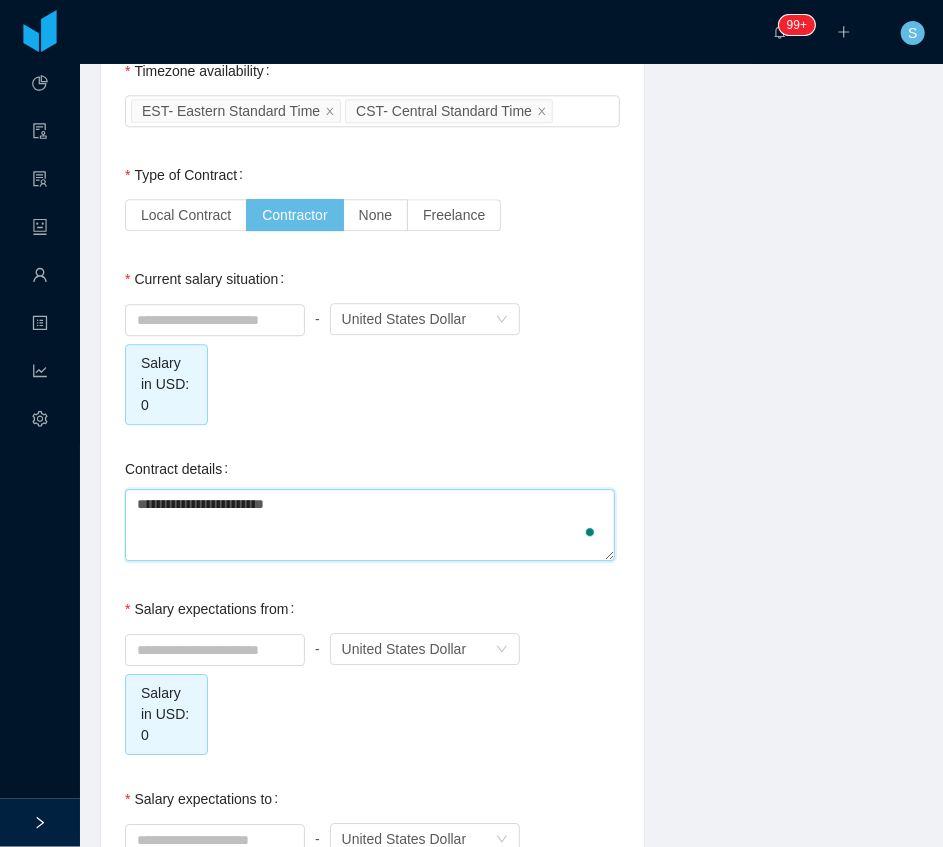 type on "**********" 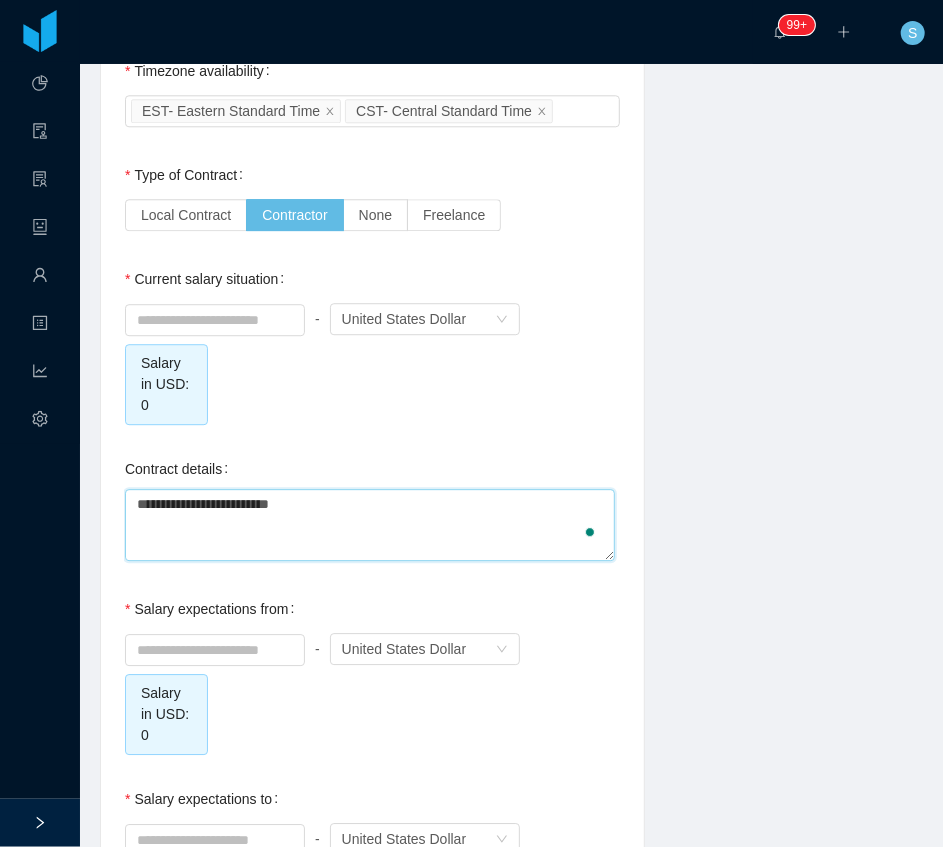 type on "**********" 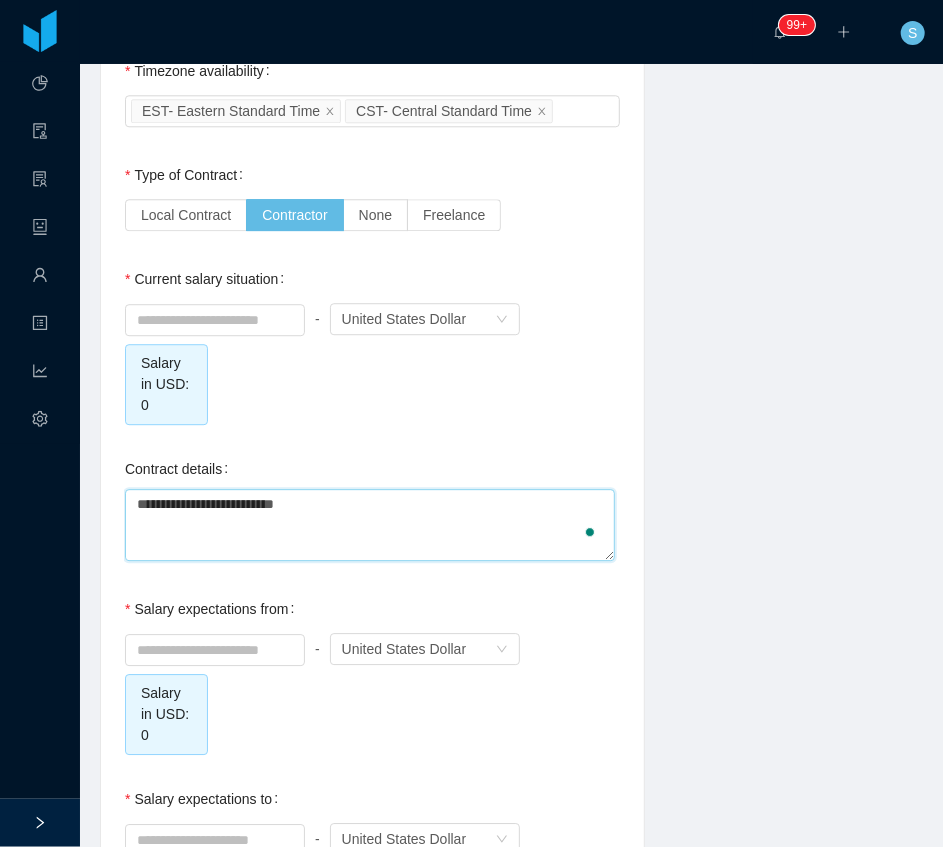 type on "**********" 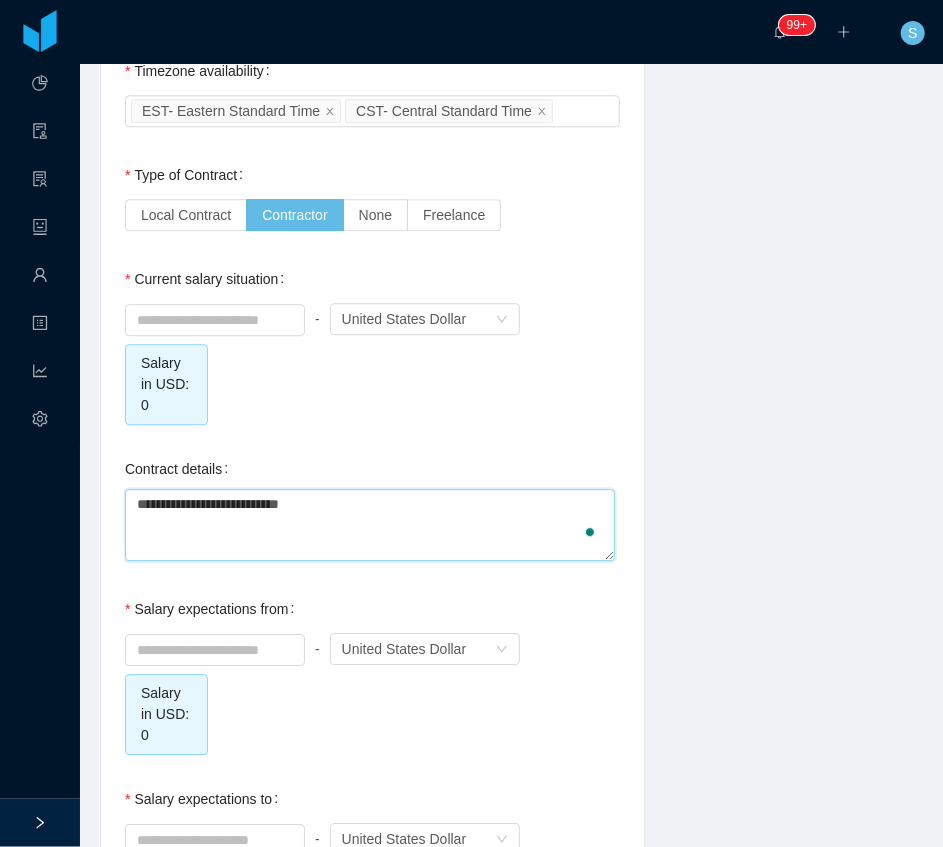 type on "**********" 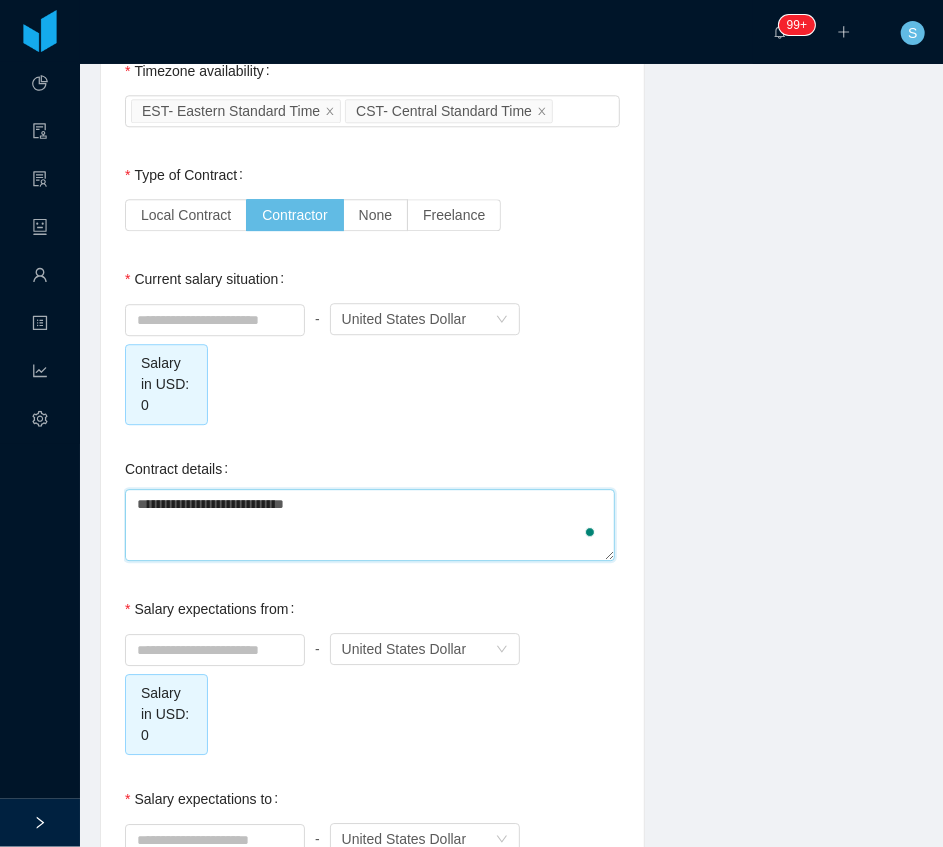 type on "**********" 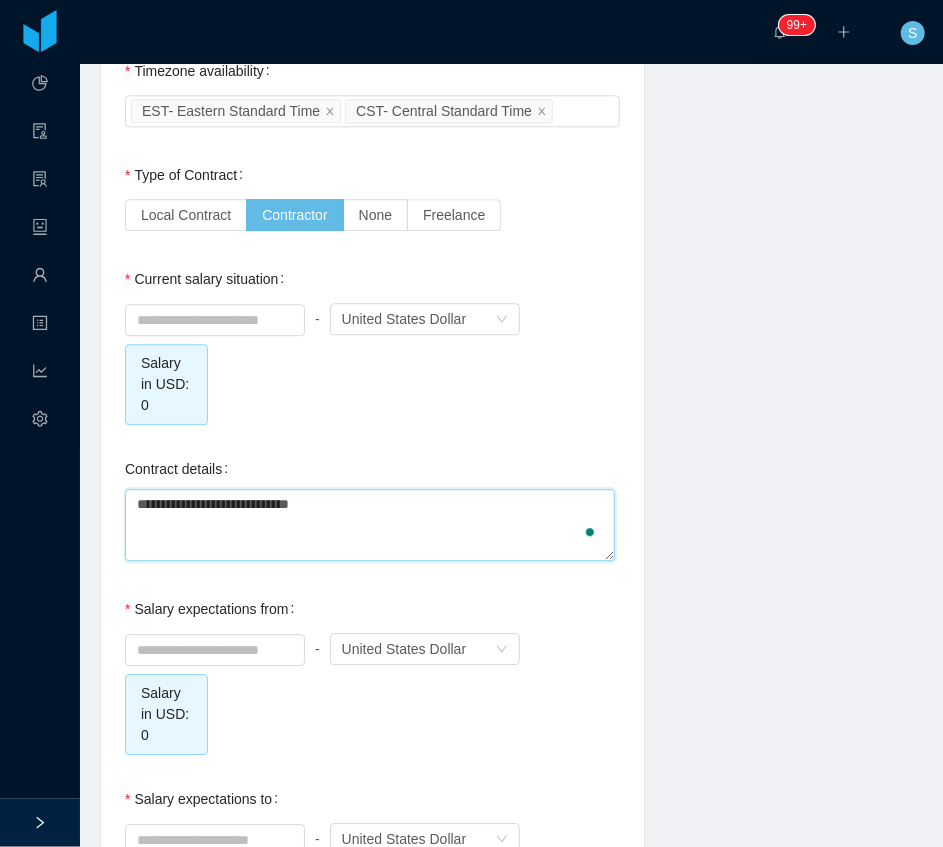 type on "**********" 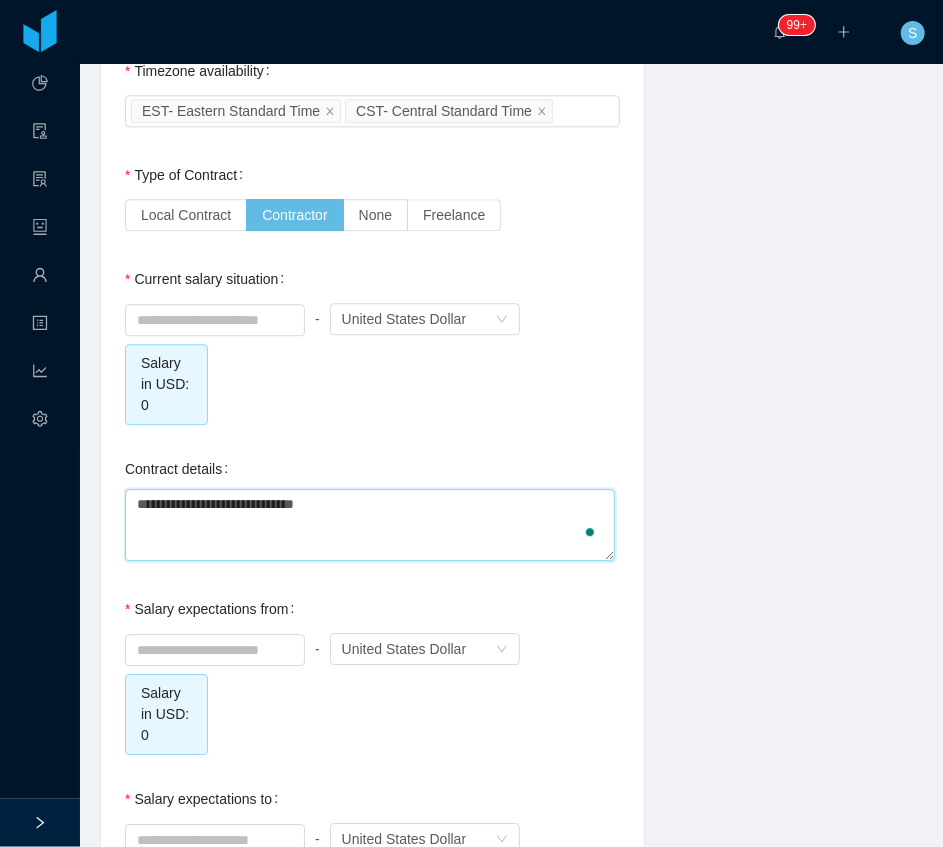 type on "**********" 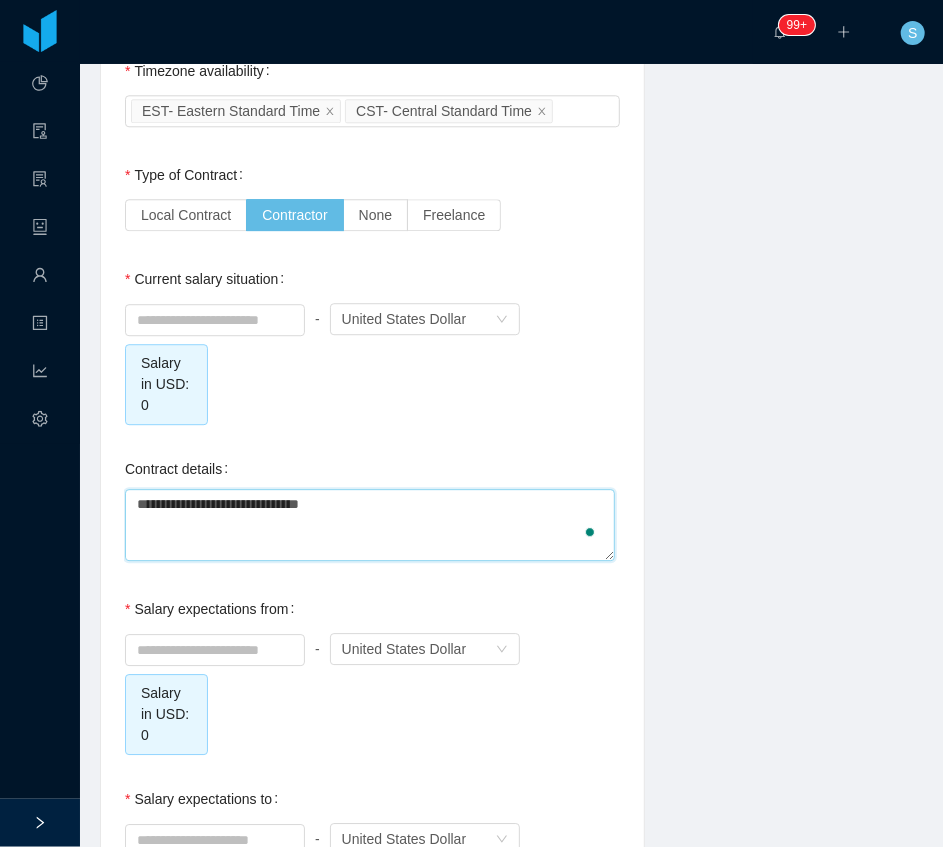 type on "**********" 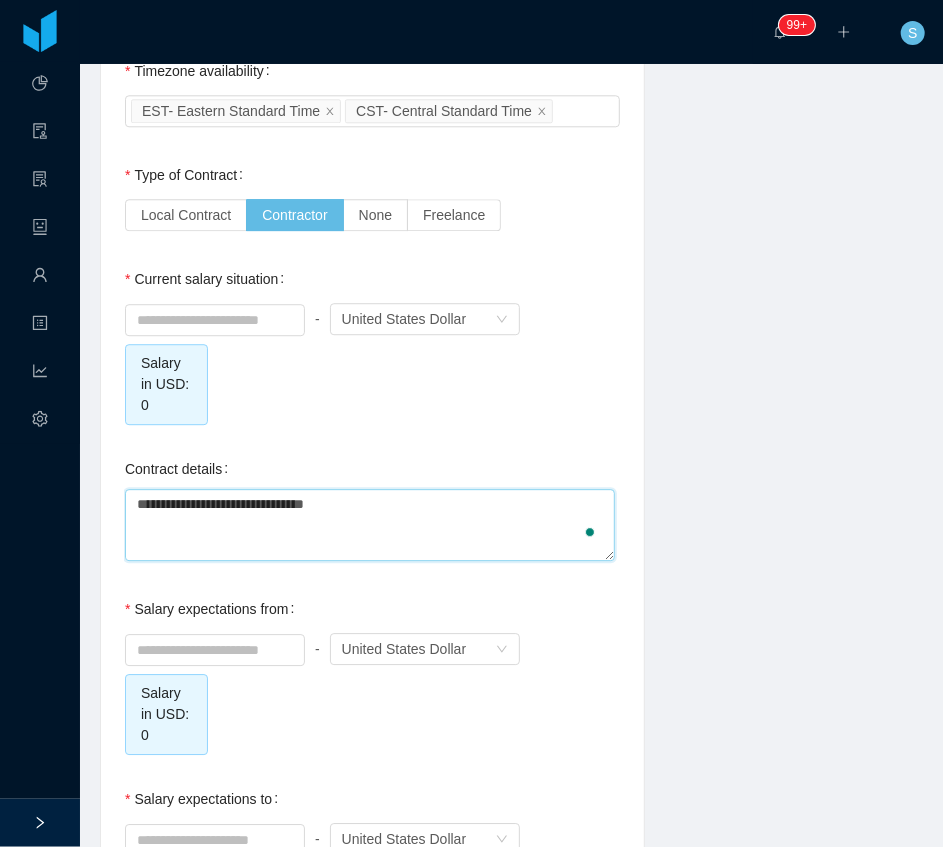 type on "**********" 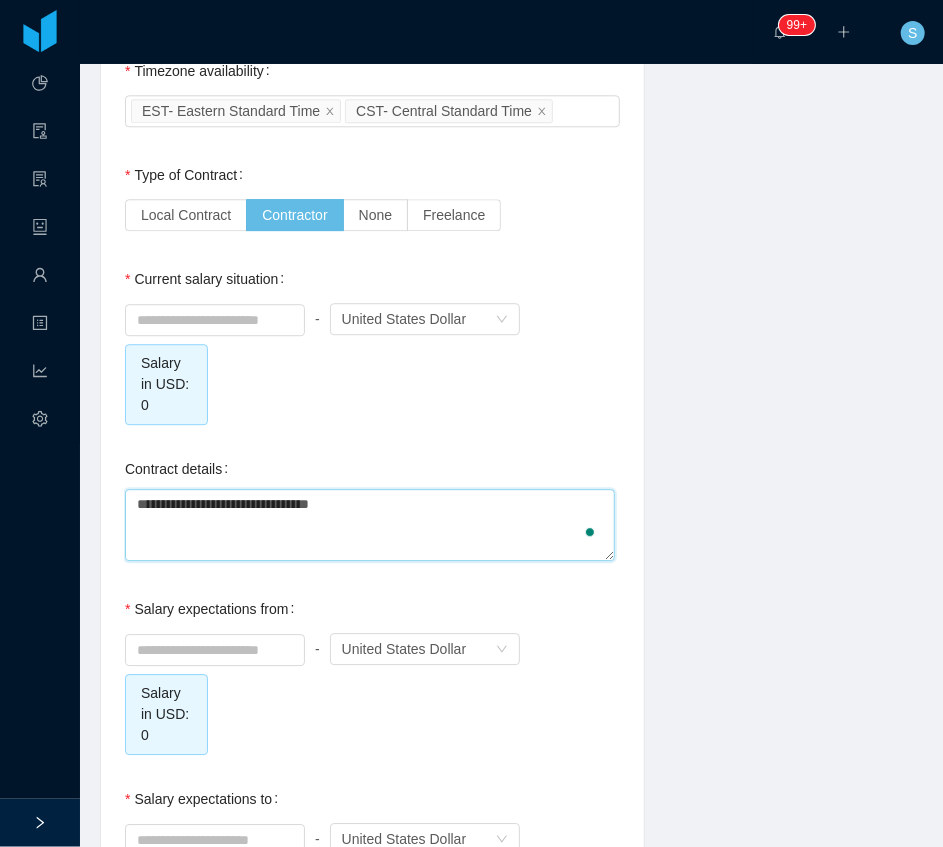 type on "**********" 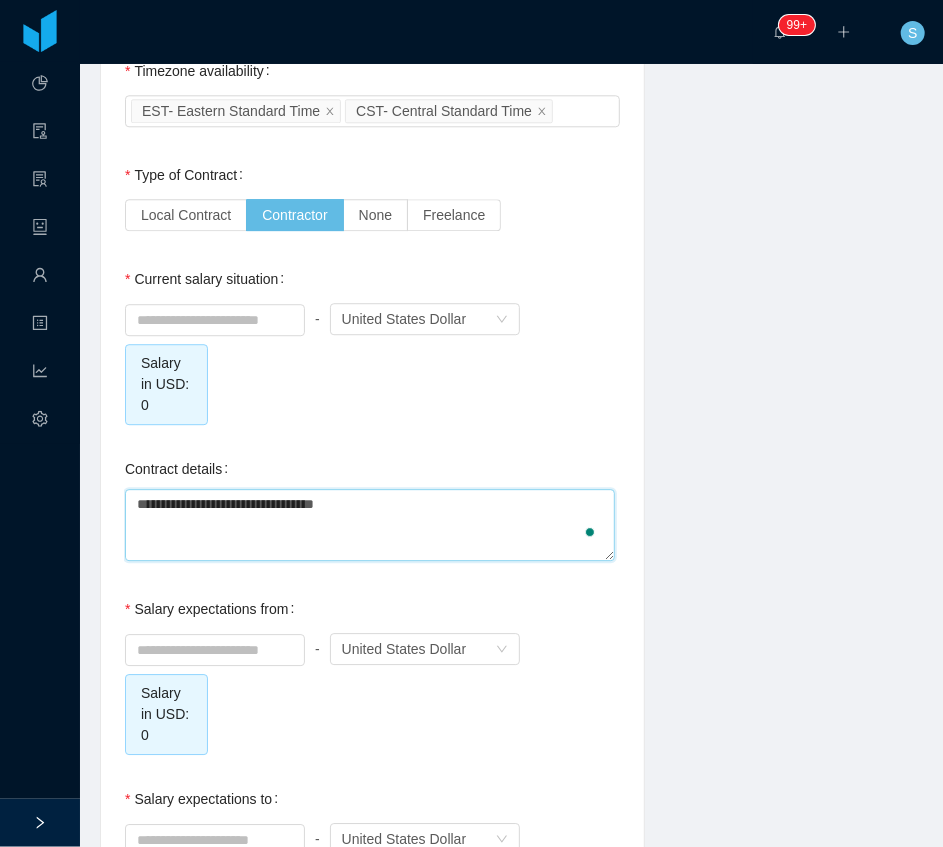 type 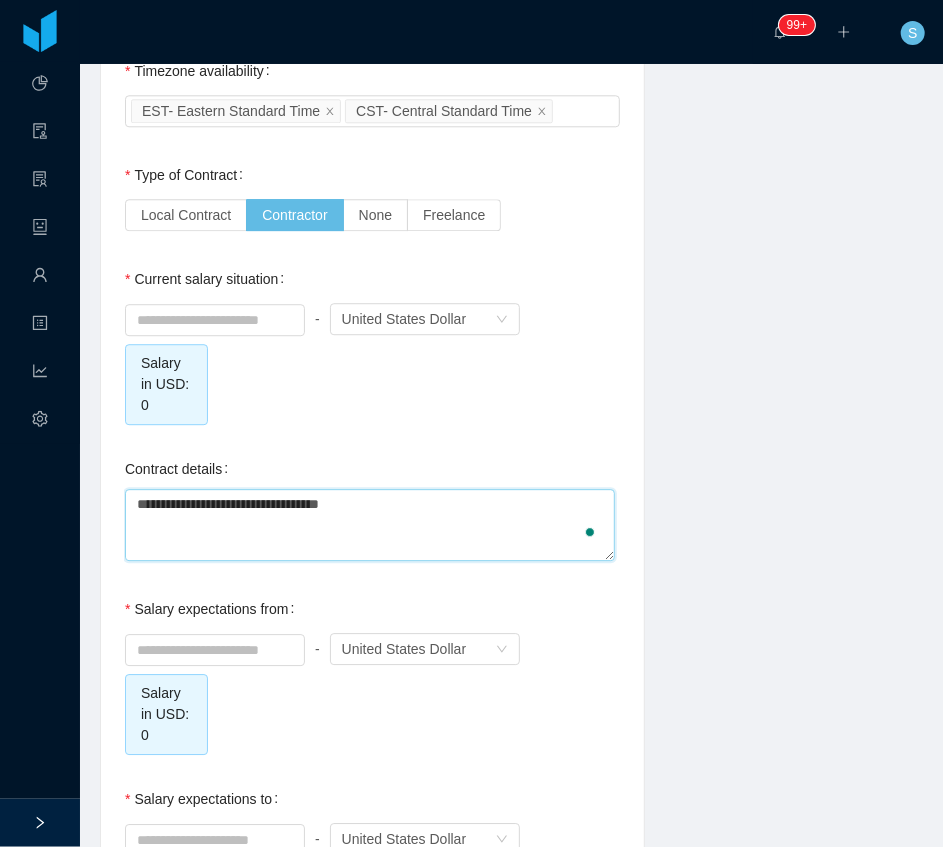 type on "**********" 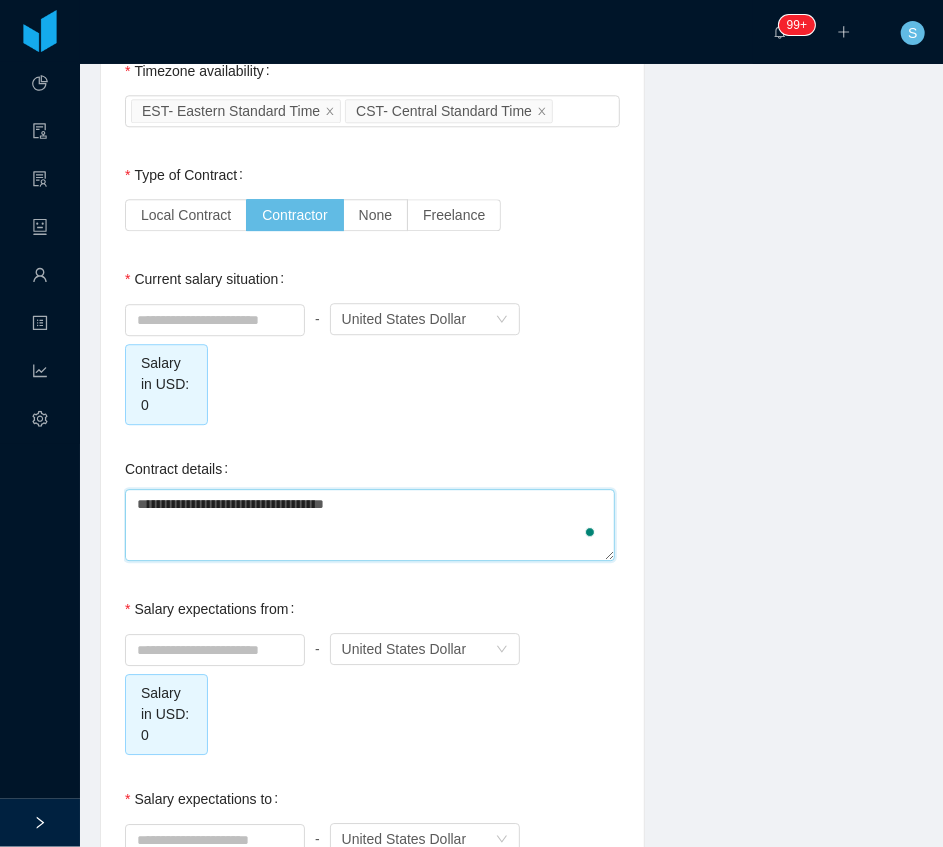 type on "**********" 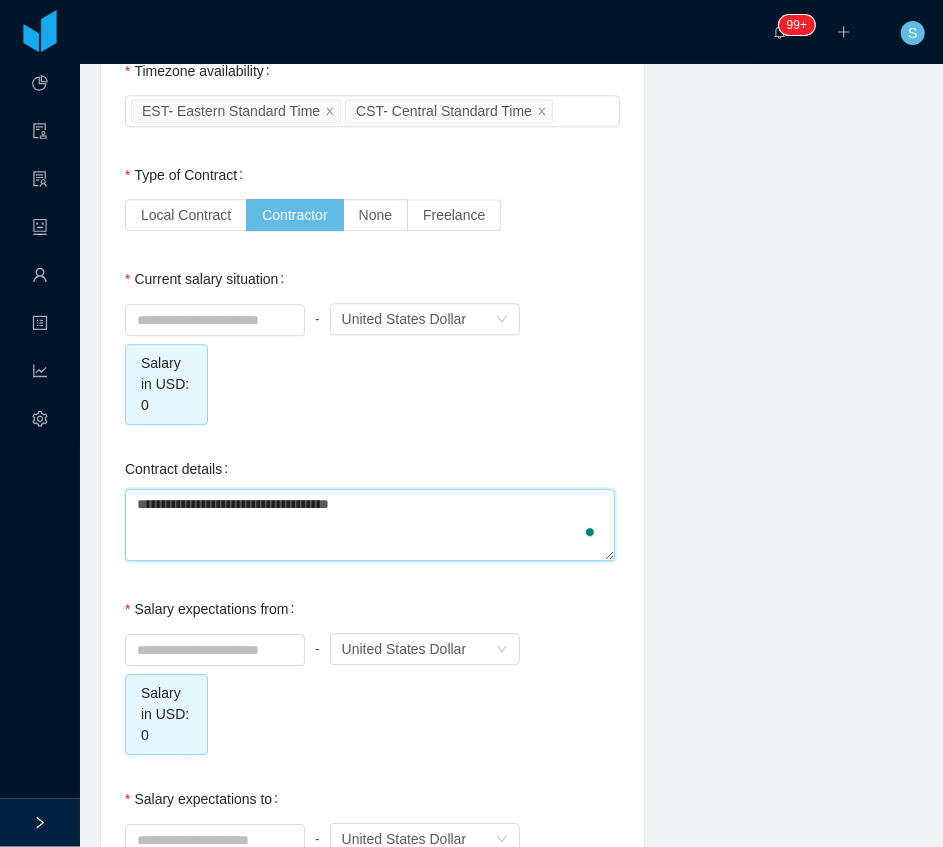 type on "**********" 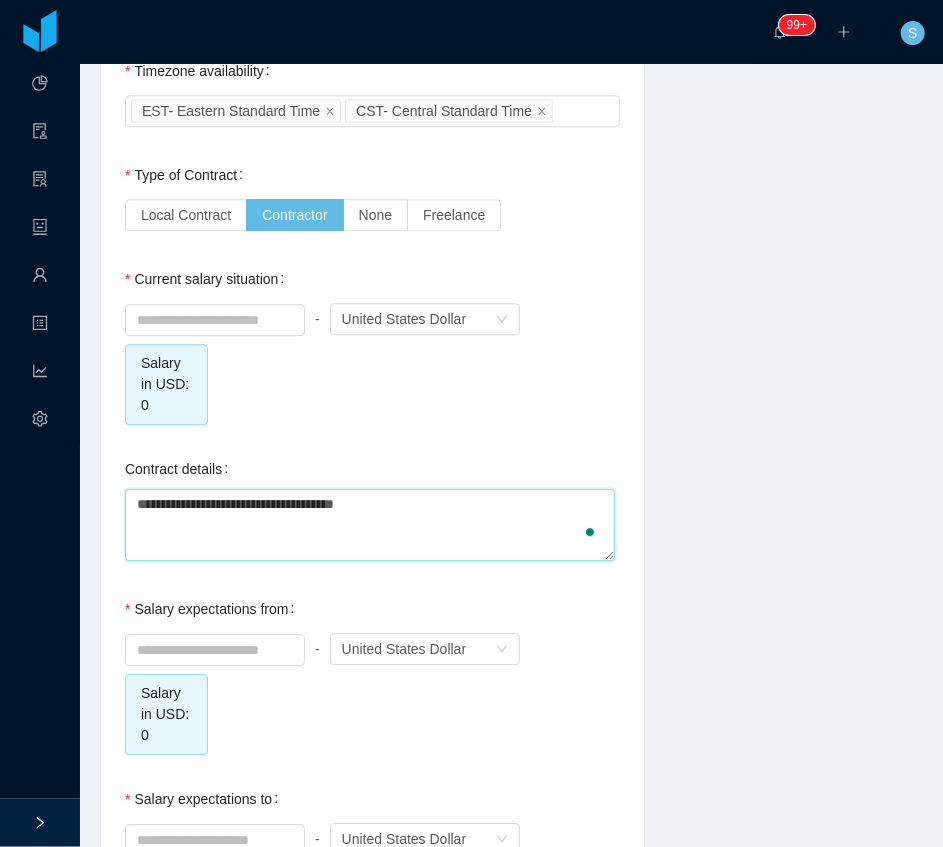 type on "**********" 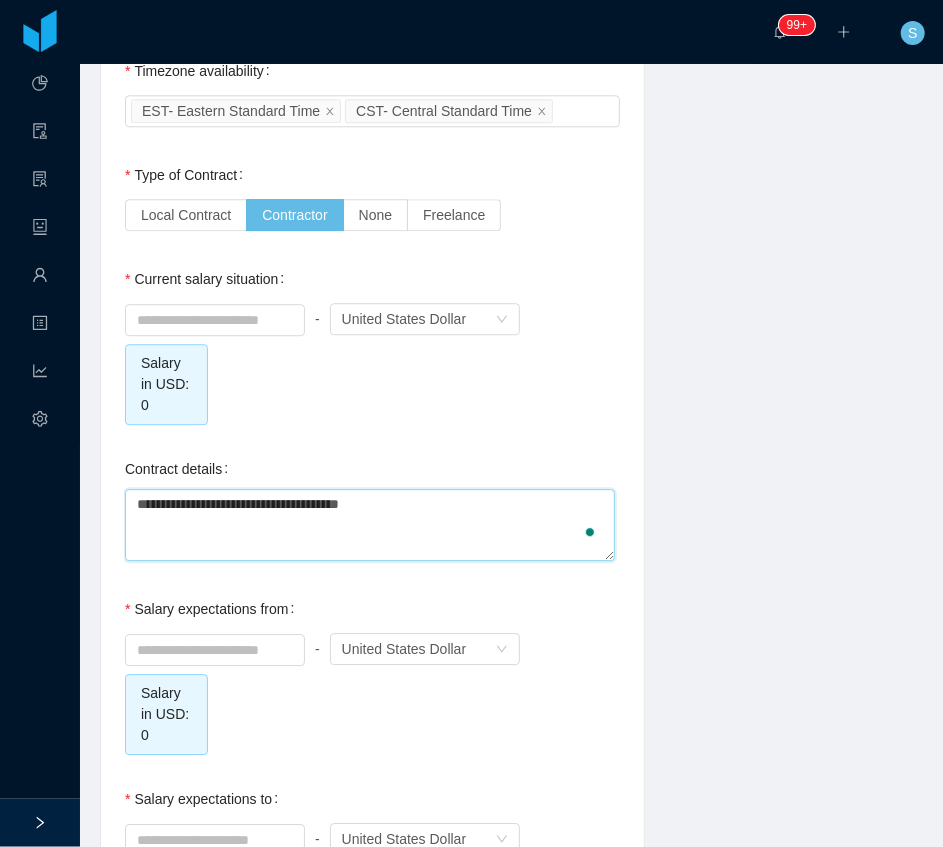 type on "**********" 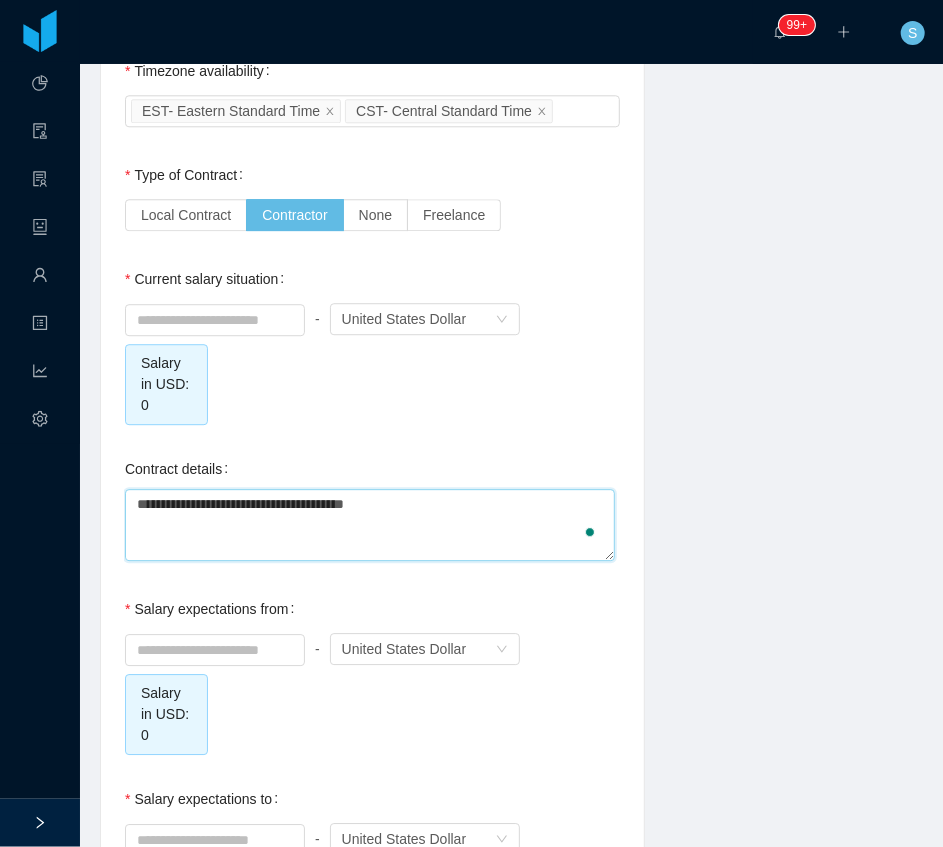 type on "**********" 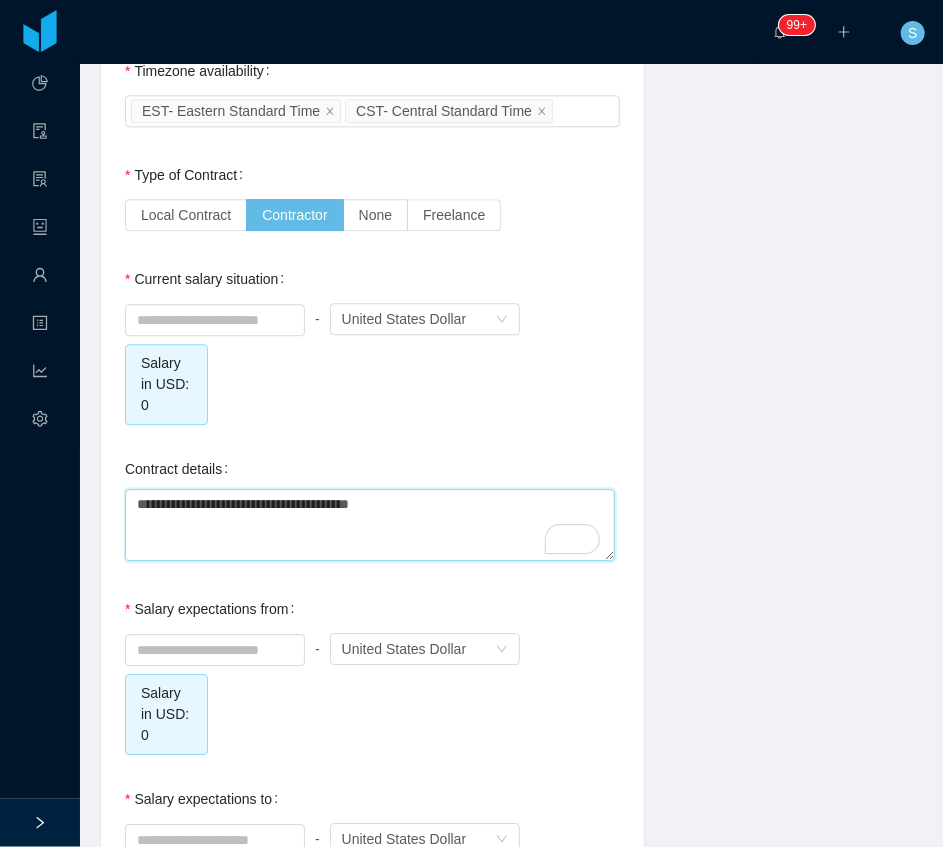 type on "**********" 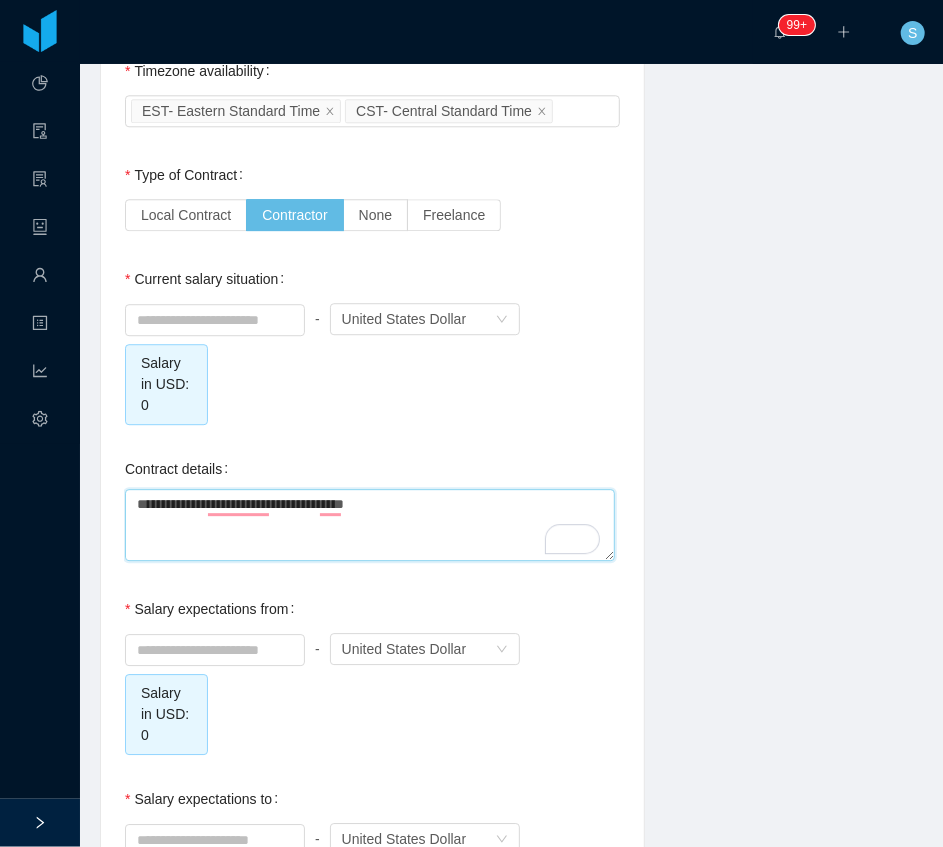 type on "**********" 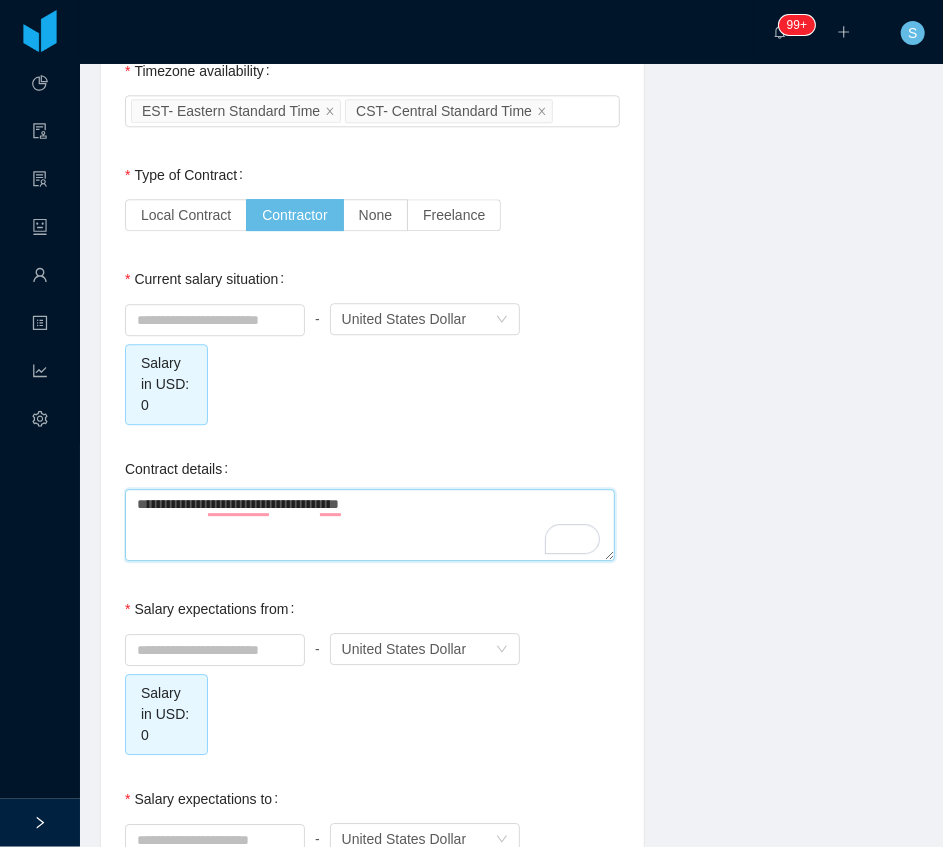 type on "**********" 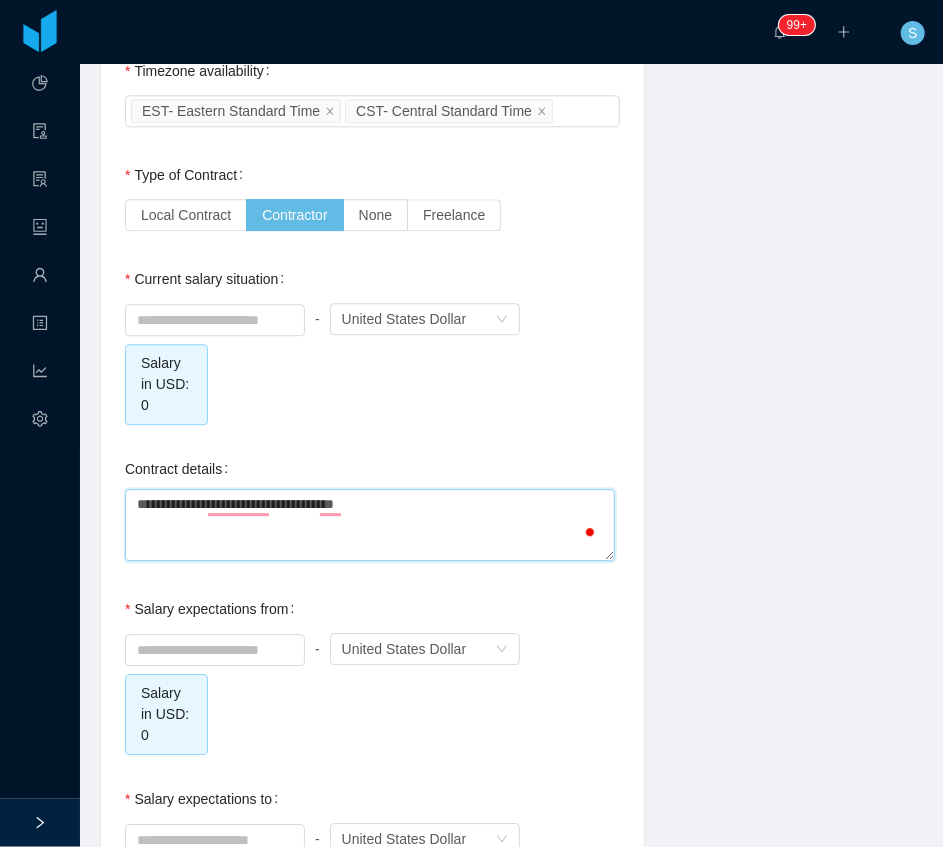 type on "**********" 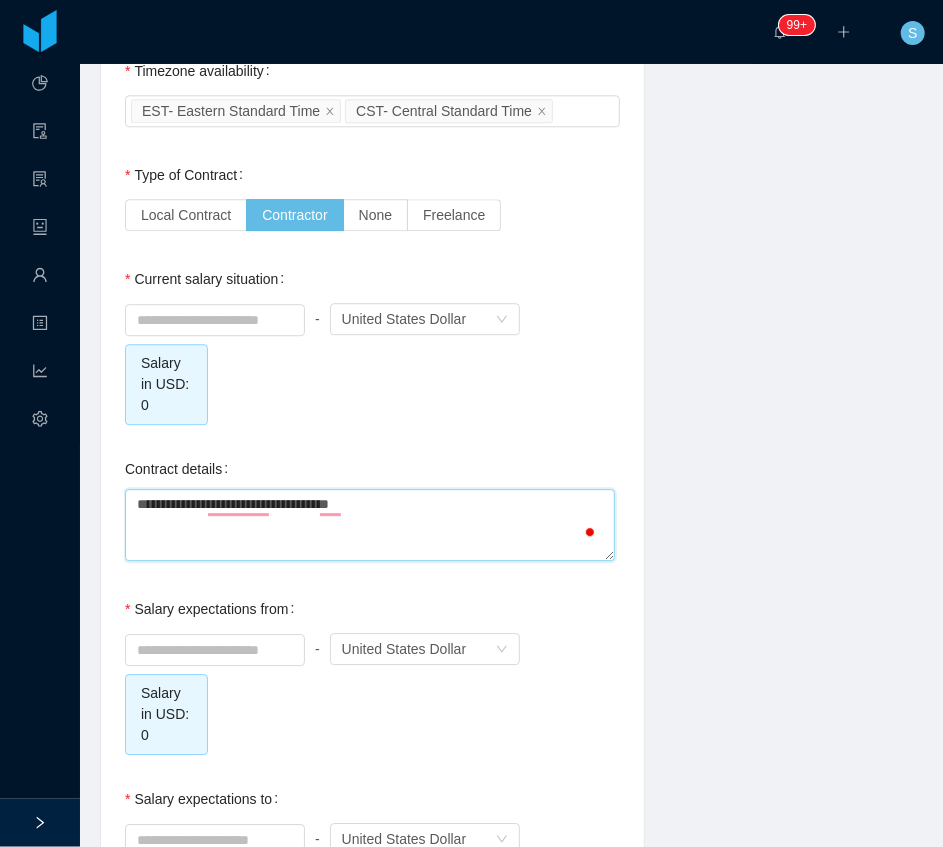 type on "**********" 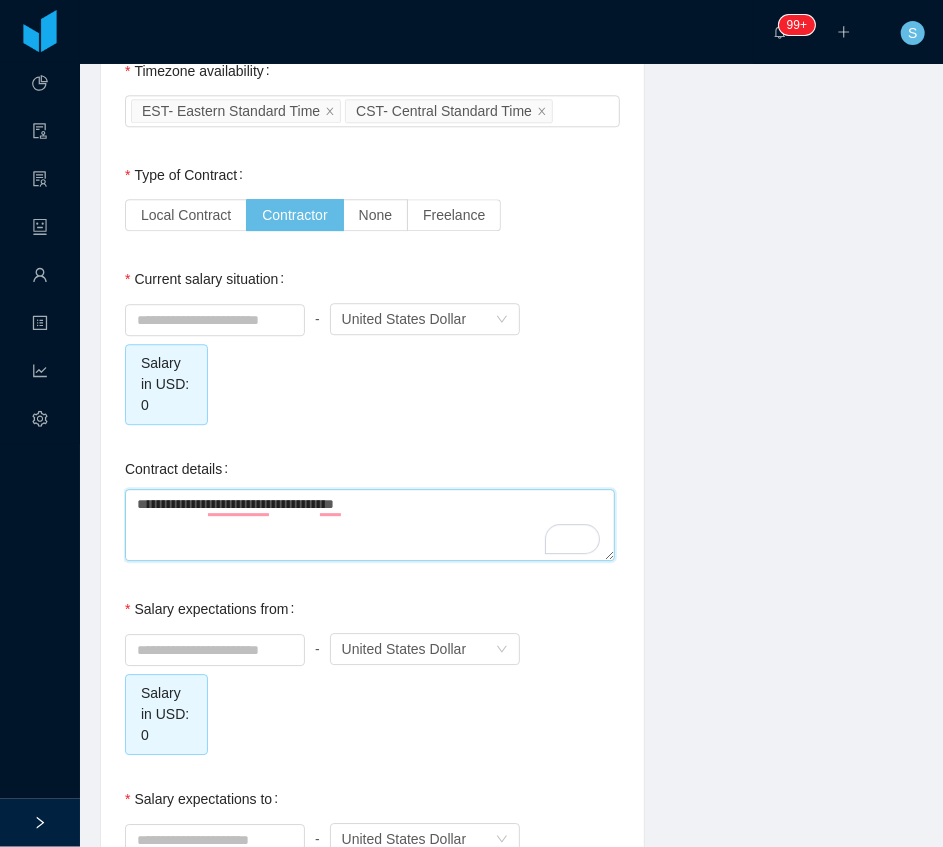 type on "**********" 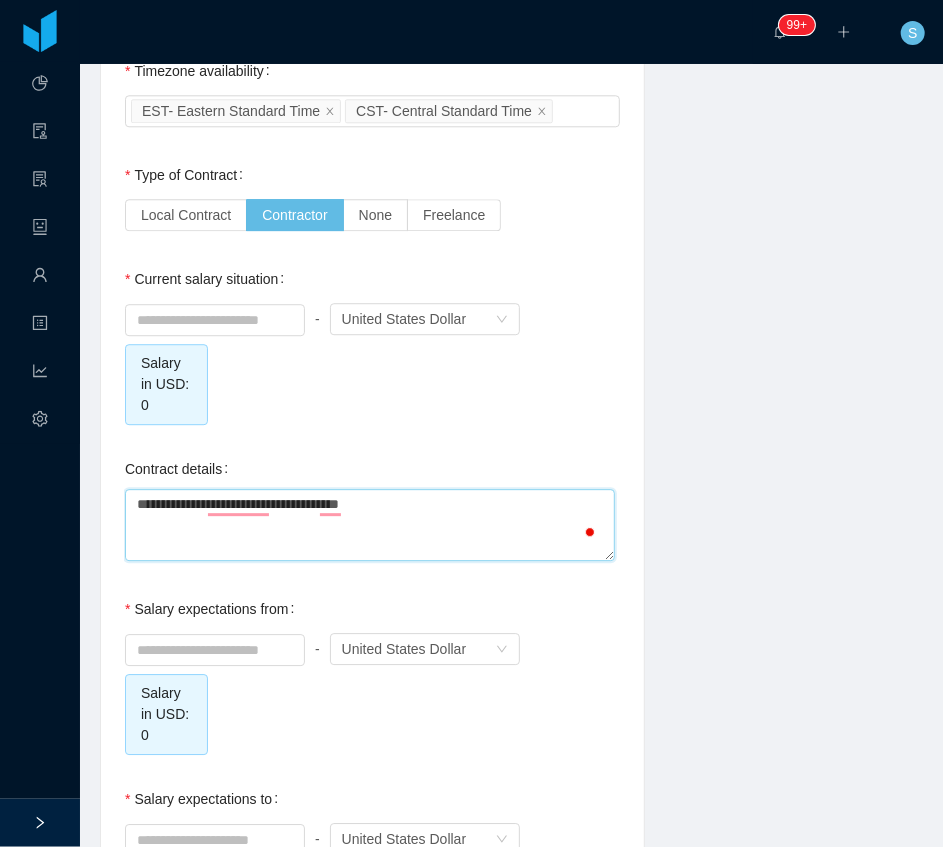 type on "**********" 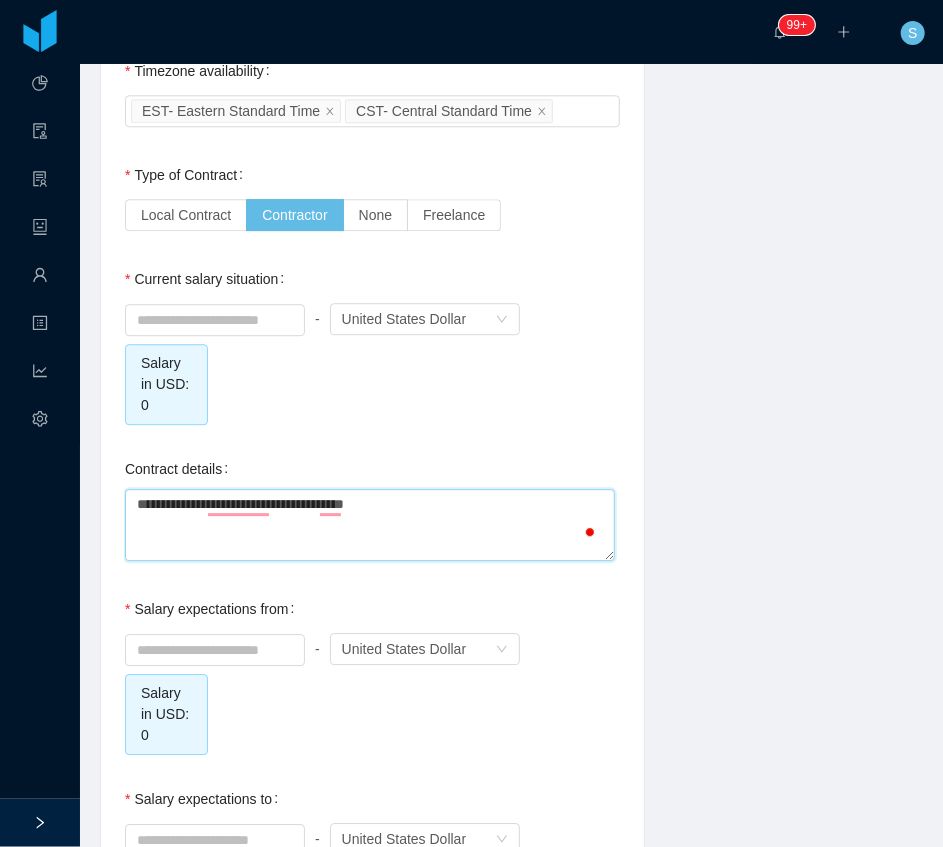 type on "**********" 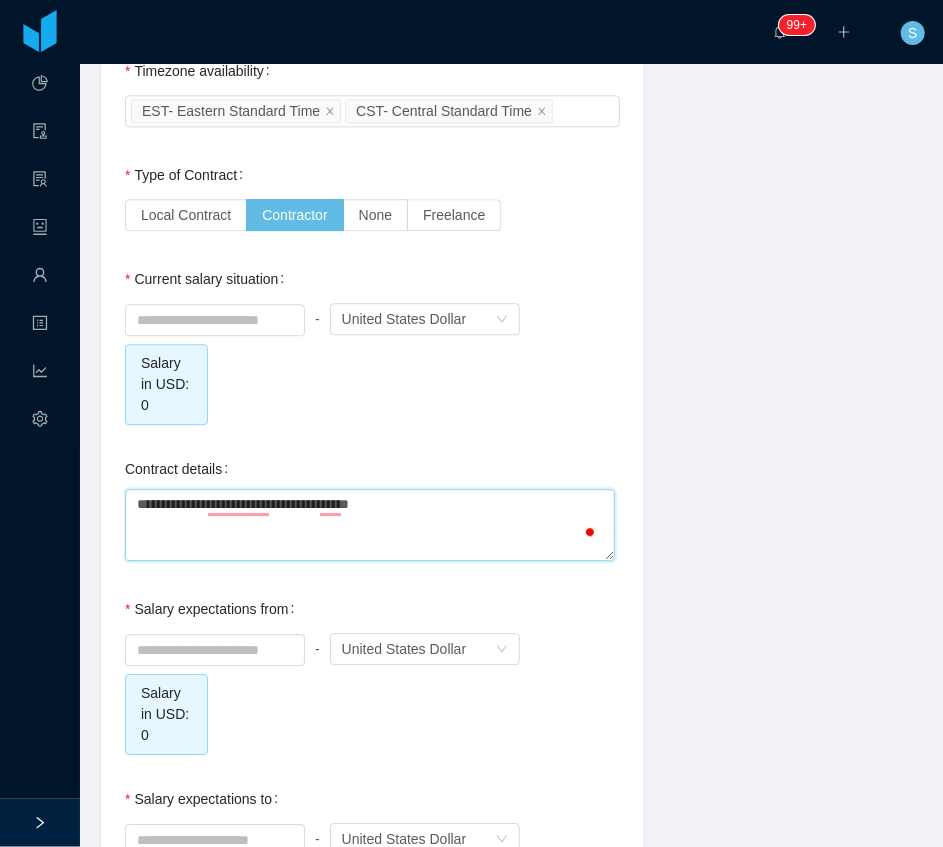 type on "**********" 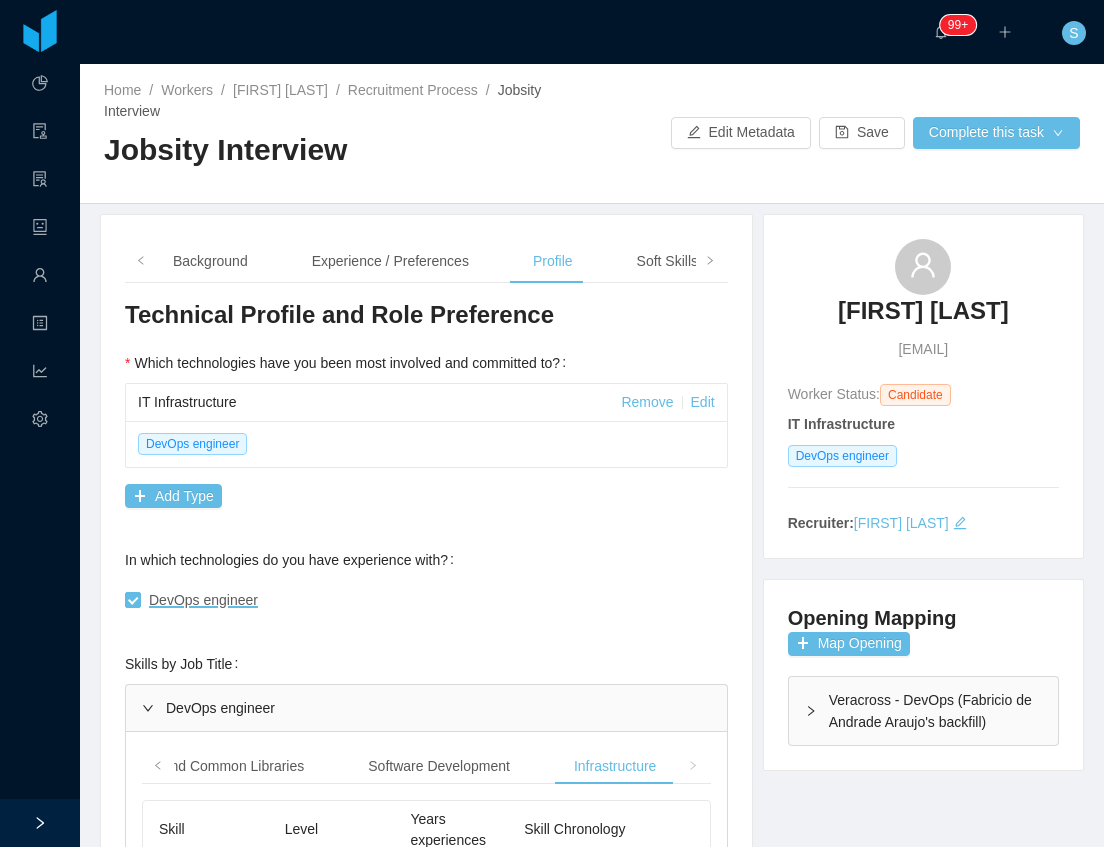 scroll, scrollTop: 0, scrollLeft: 0, axis: both 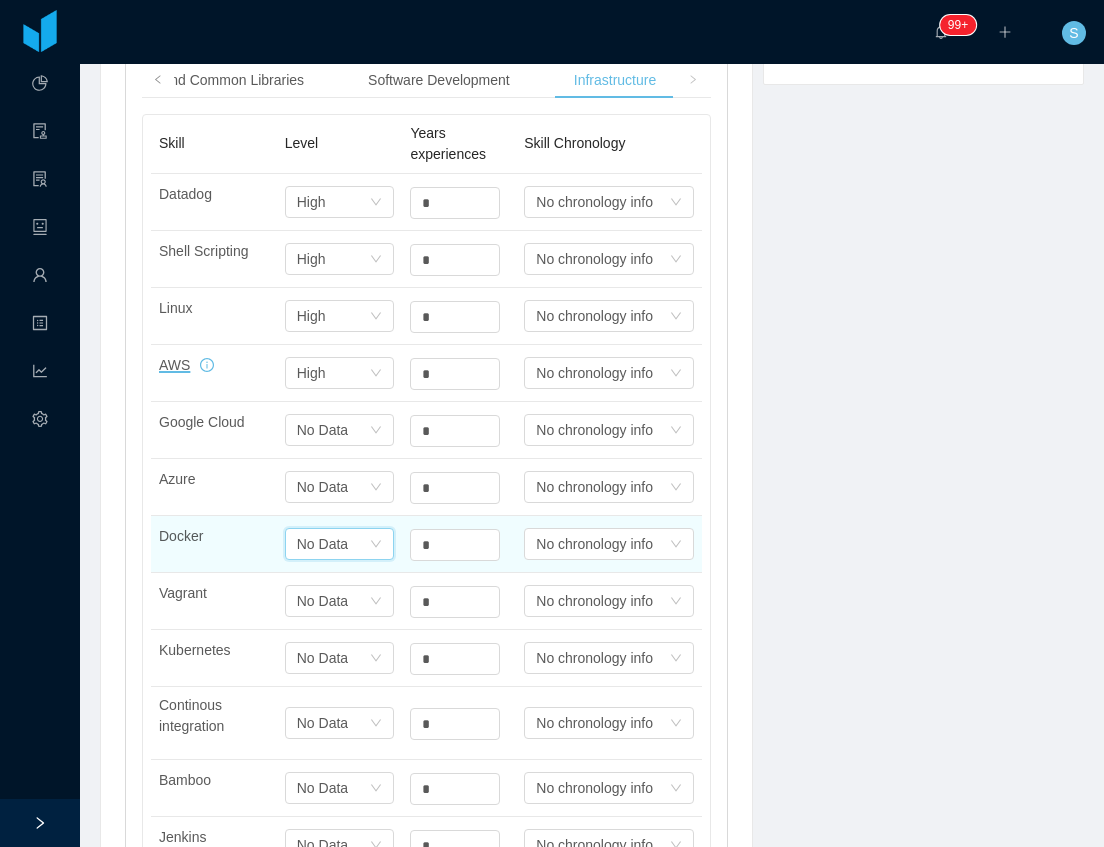 click 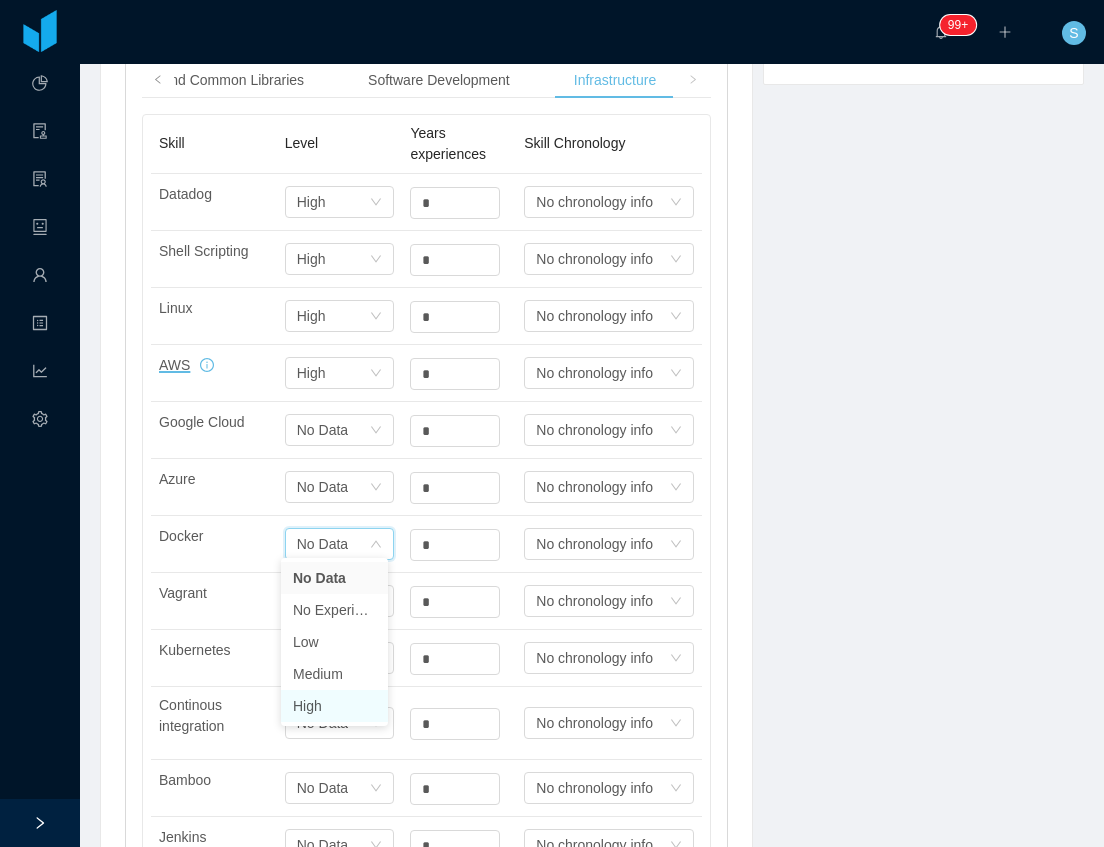 click on "High" at bounding box center [334, 706] 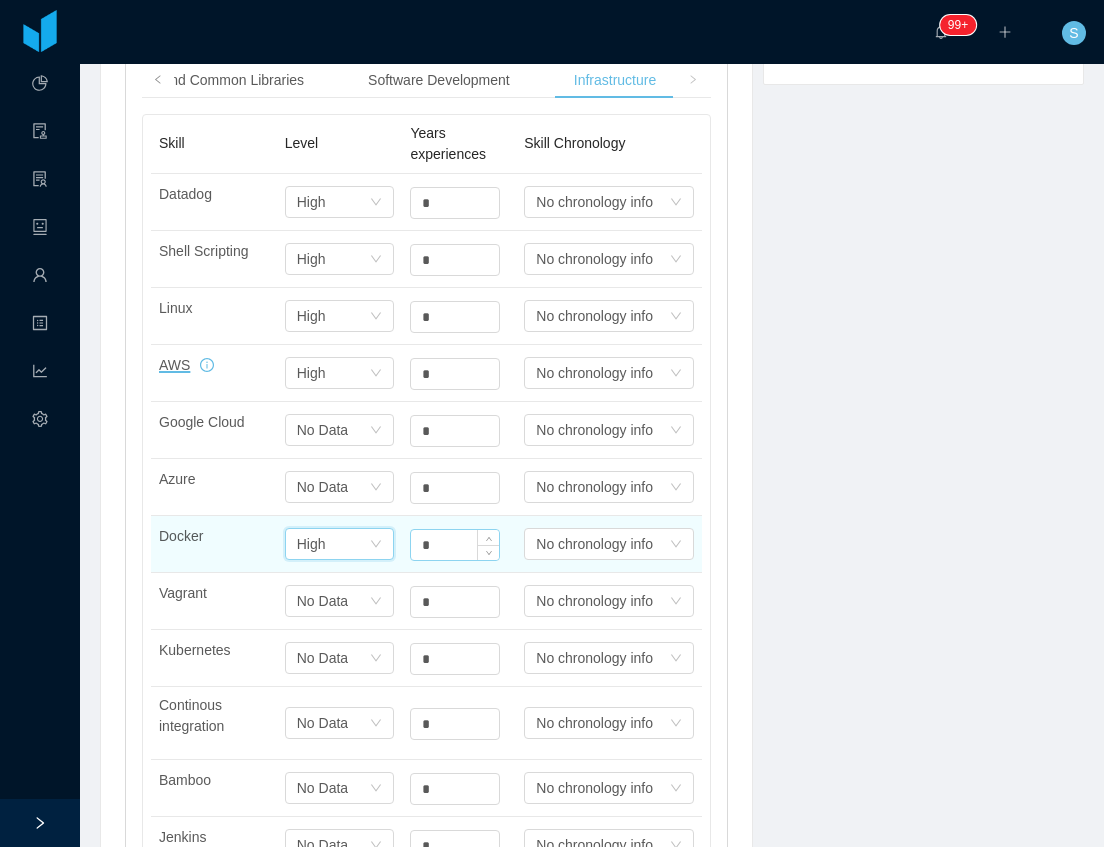 click on "*" at bounding box center [455, 203] 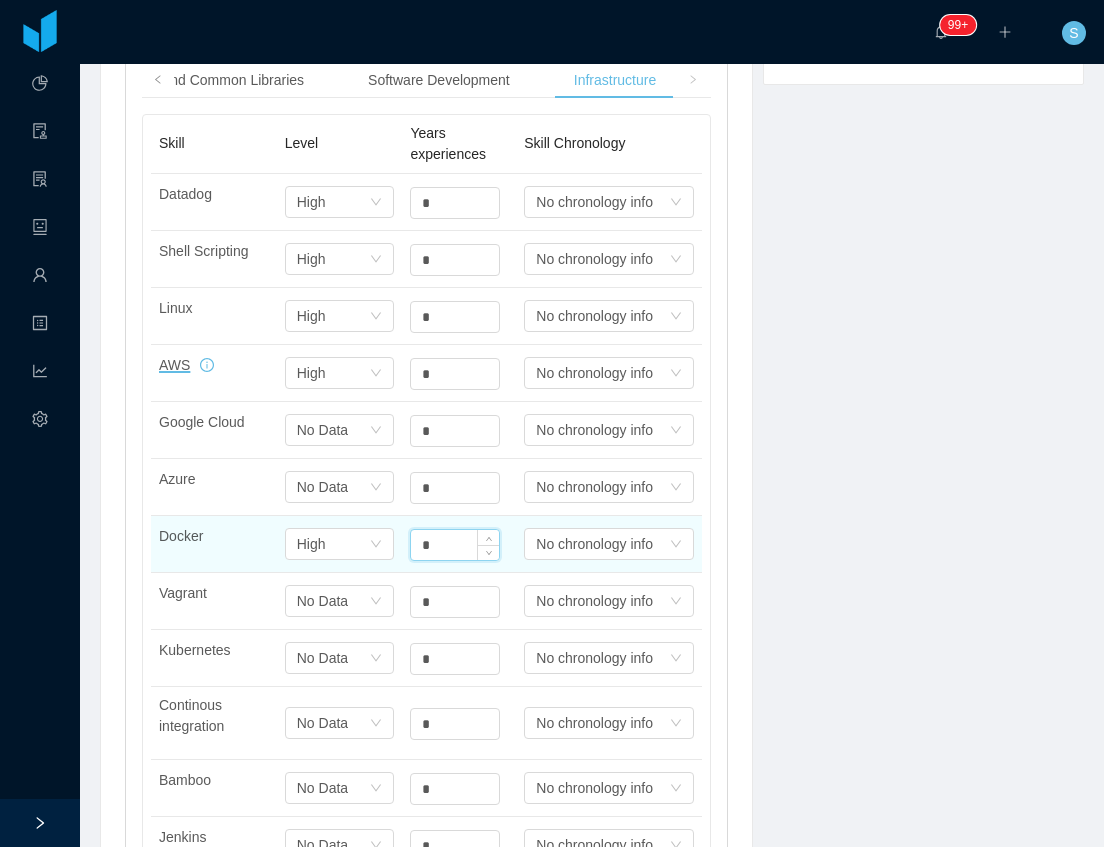click on "*" at bounding box center [455, 545] 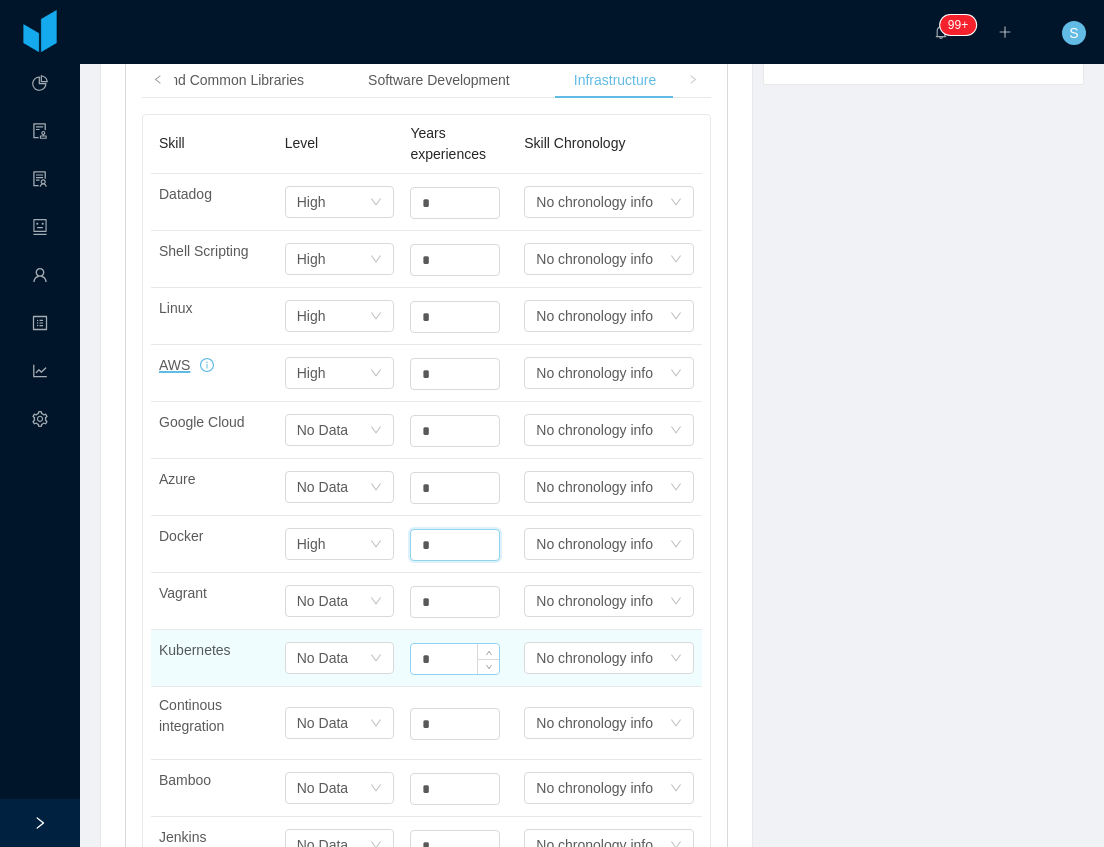 type on "*" 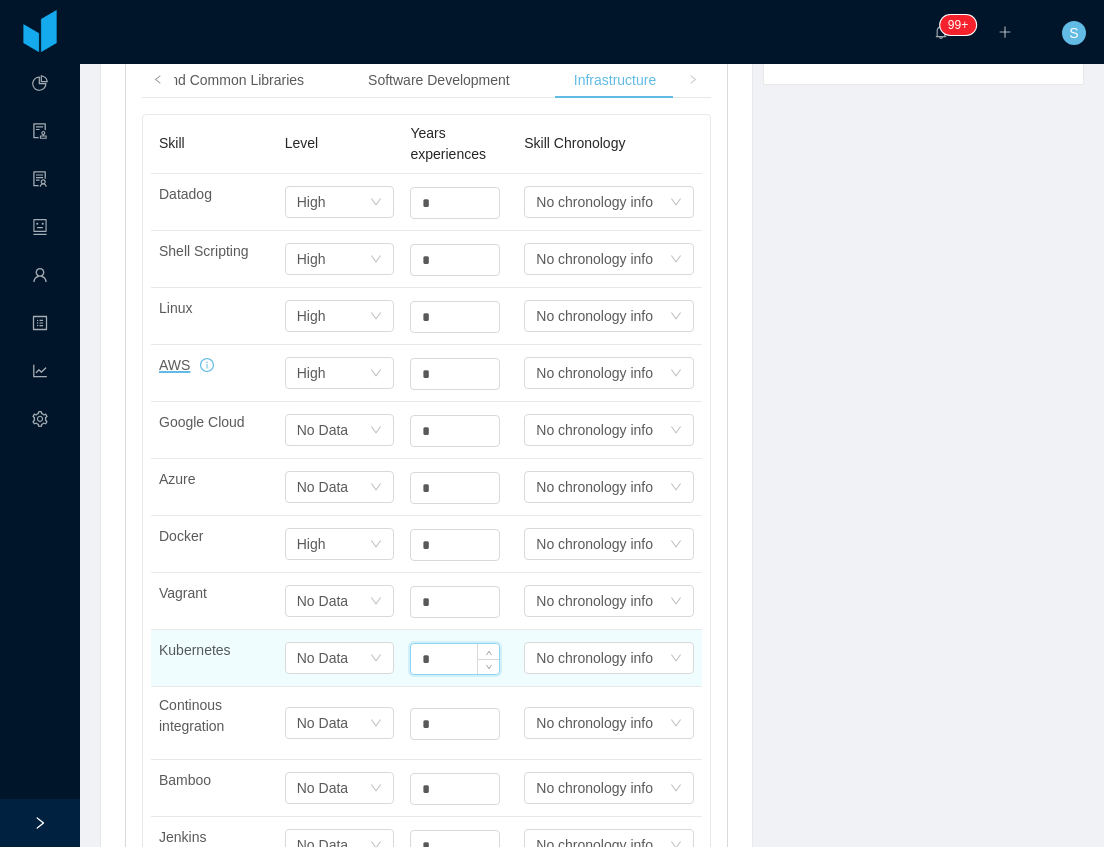 click on "*" at bounding box center (455, 659) 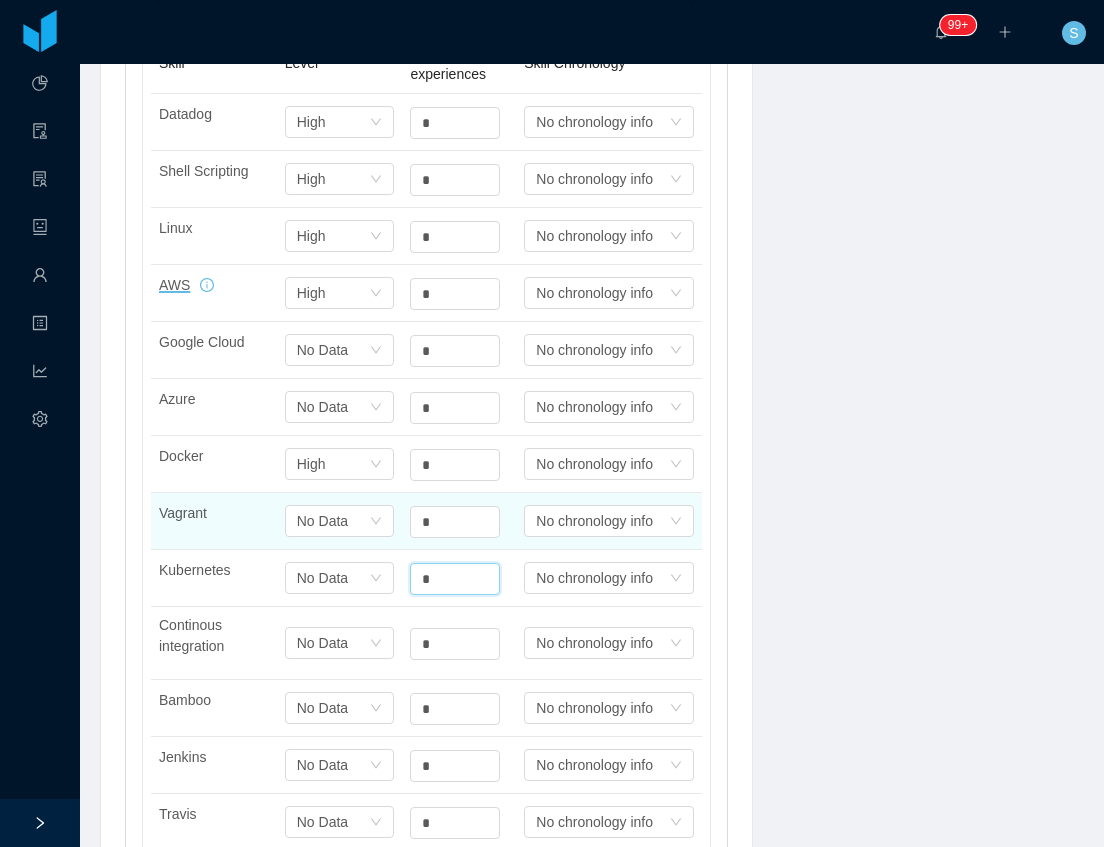 scroll, scrollTop: 820, scrollLeft: 0, axis: vertical 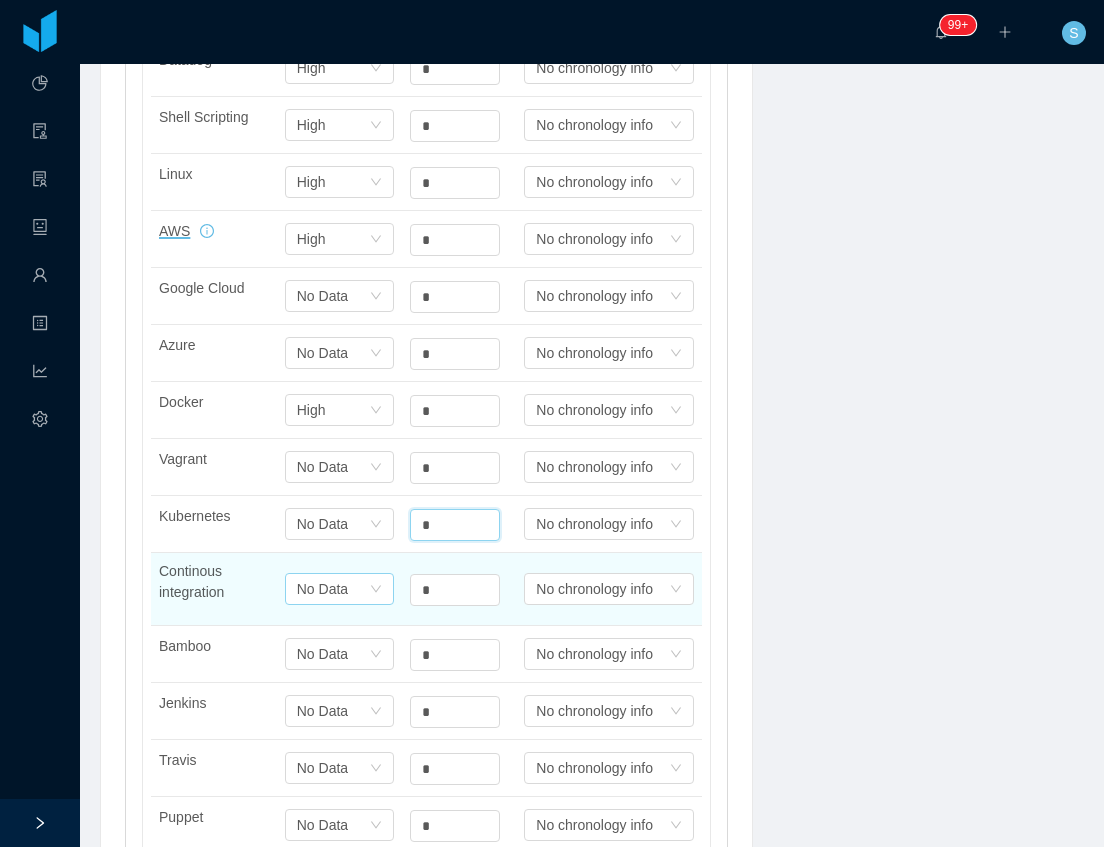 type on "*" 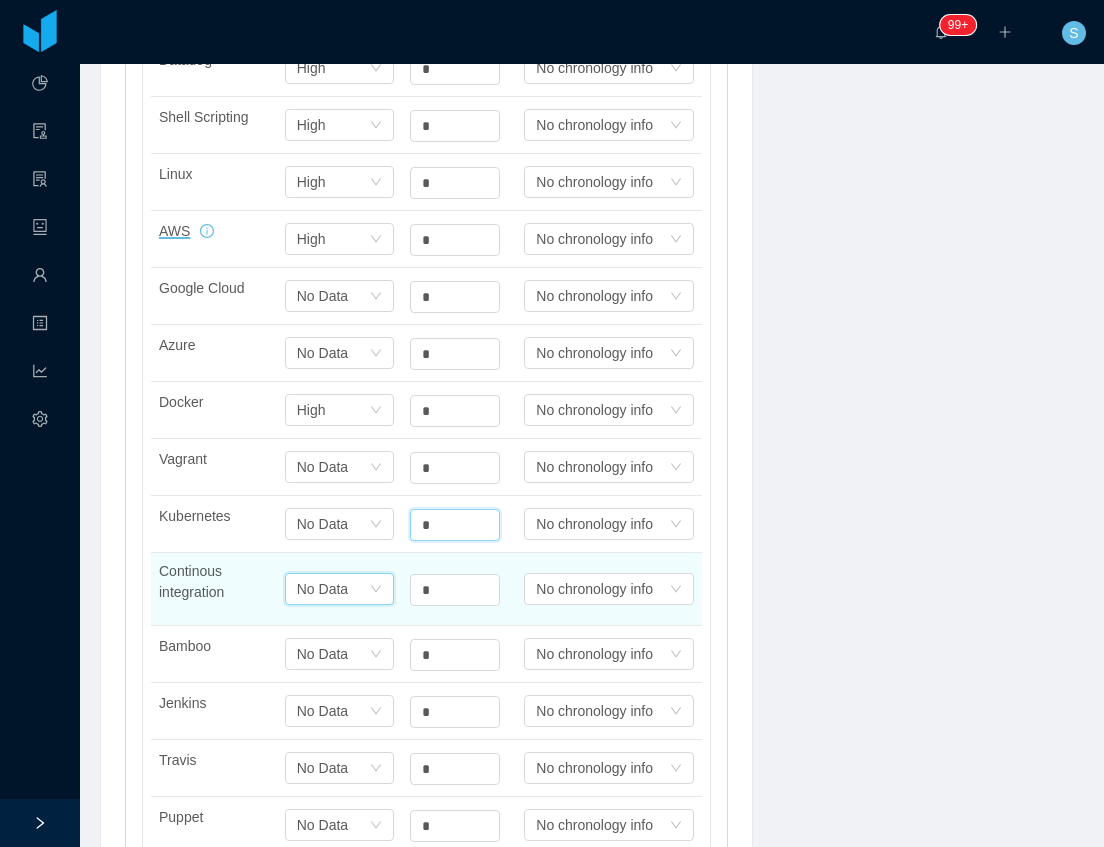 click on "Select one No Data" at bounding box center [333, 68] 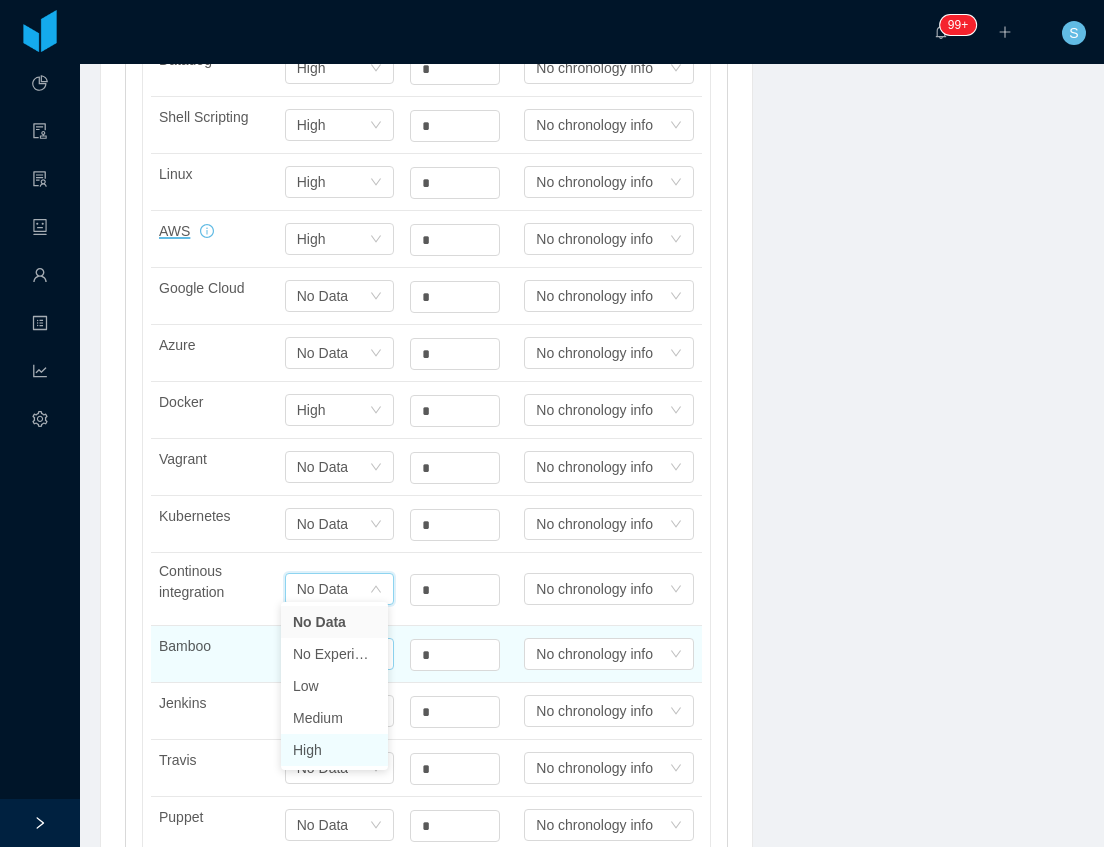 drag, startPoint x: 327, startPoint y: 753, endPoint x: 370, endPoint y: 663, distance: 99.744675 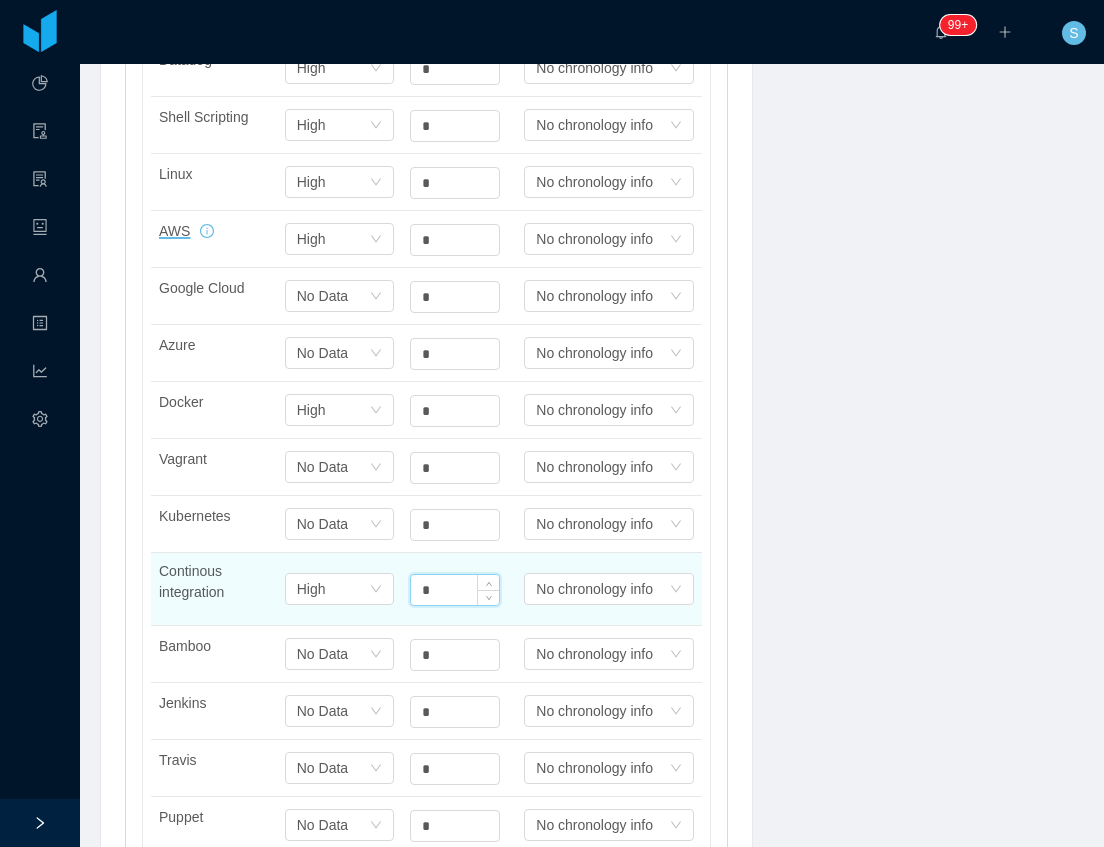 click on "*" at bounding box center [455, 590] 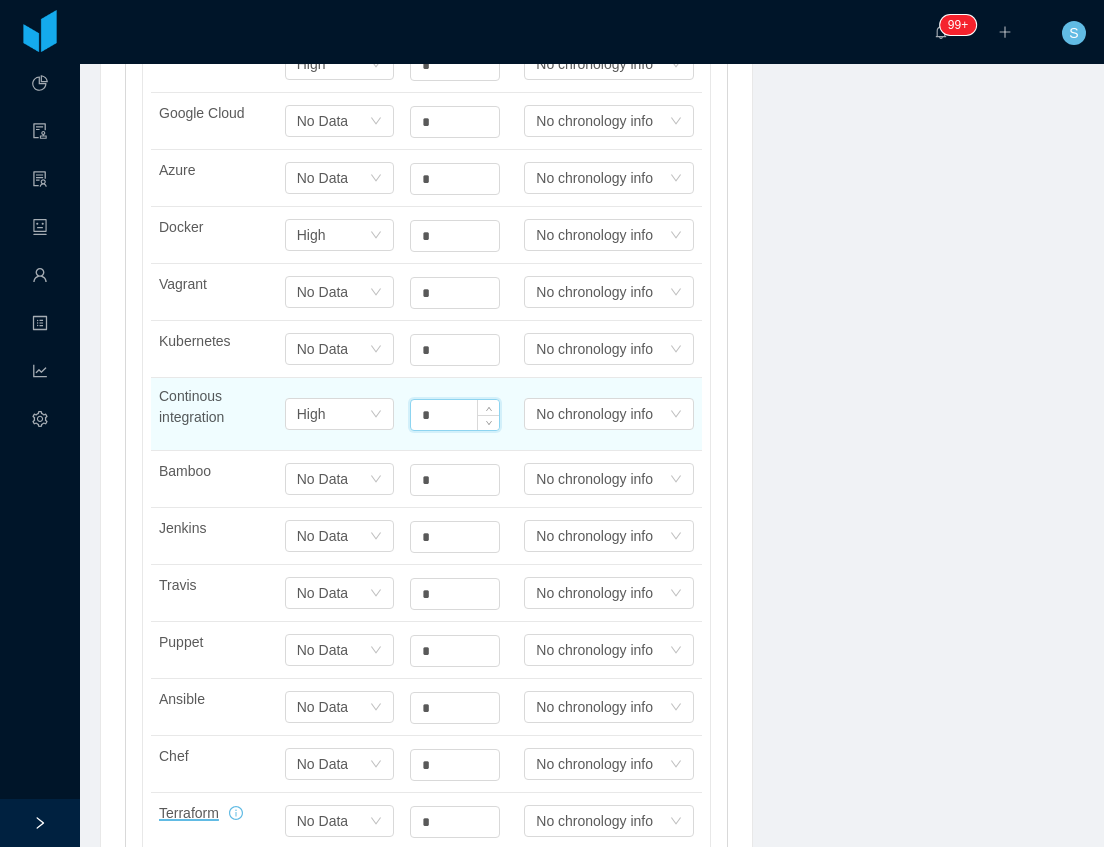 scroll, scrollTop: 1020, scrollLeft: 0, axis: vertical 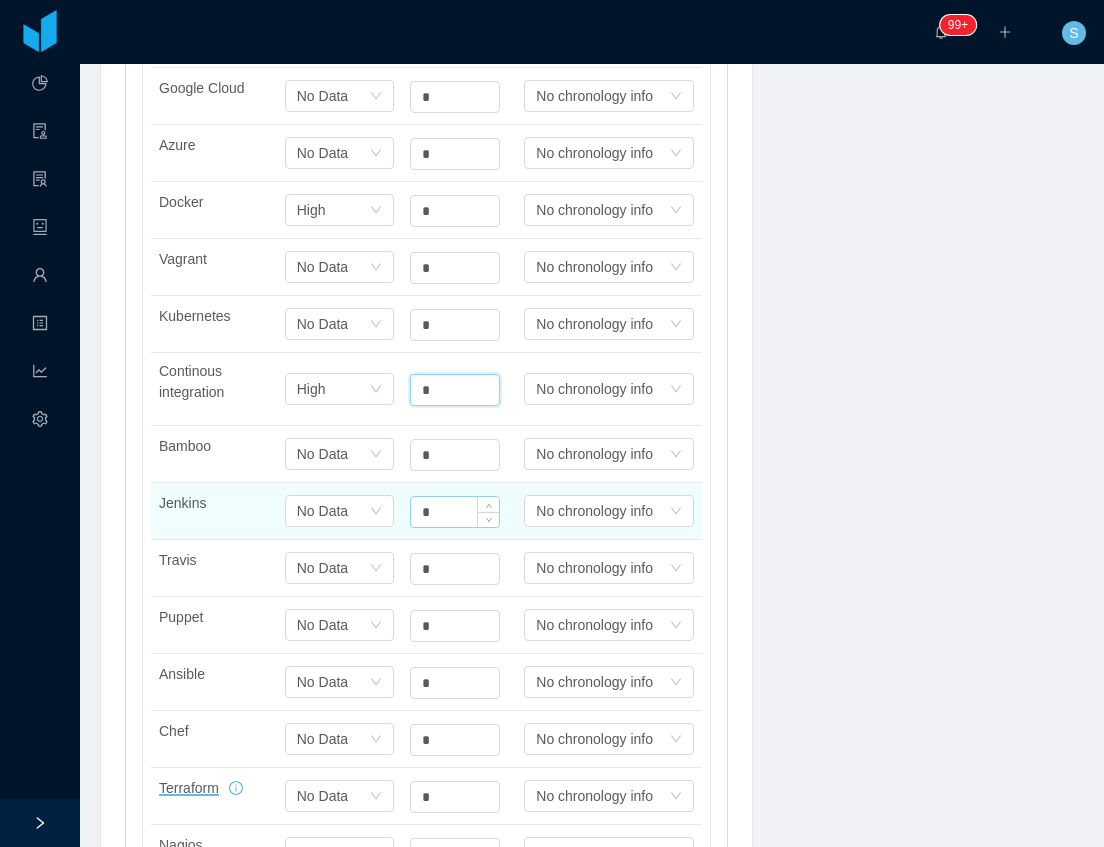 type on "*" 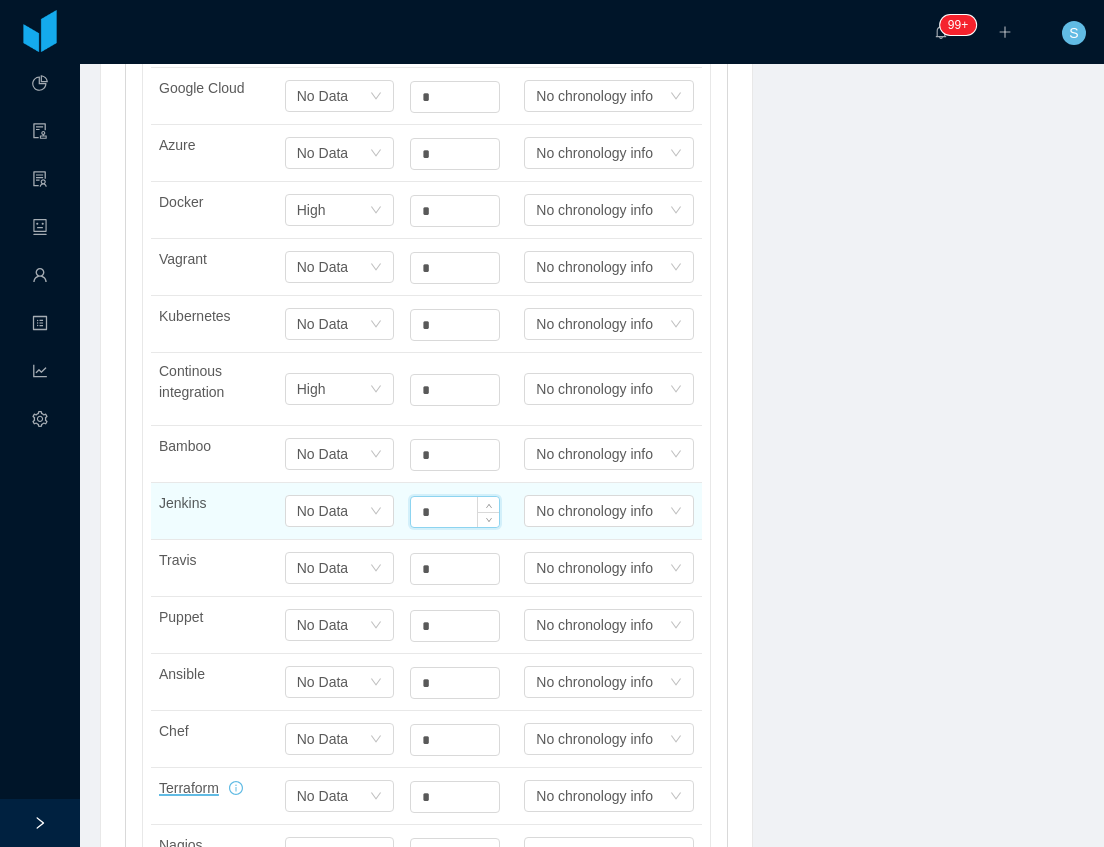 click on "*" at bounding box center [455, 512] 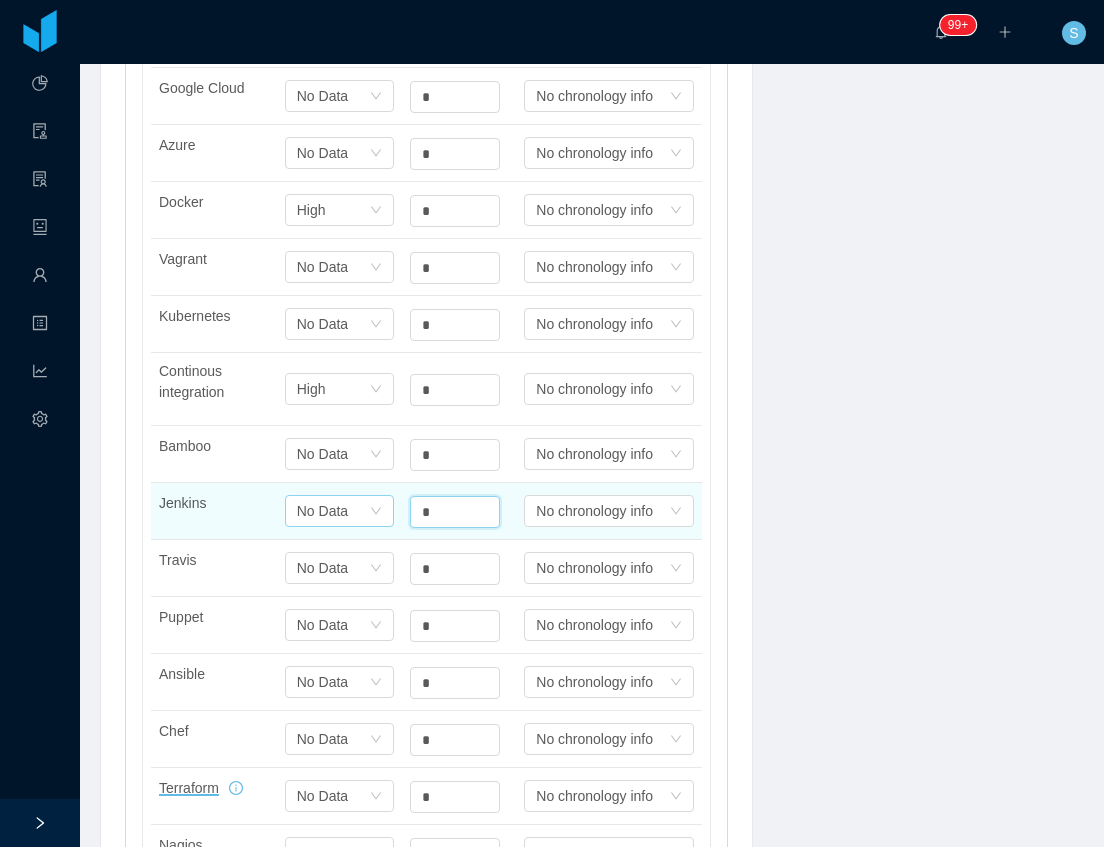 type on "*" 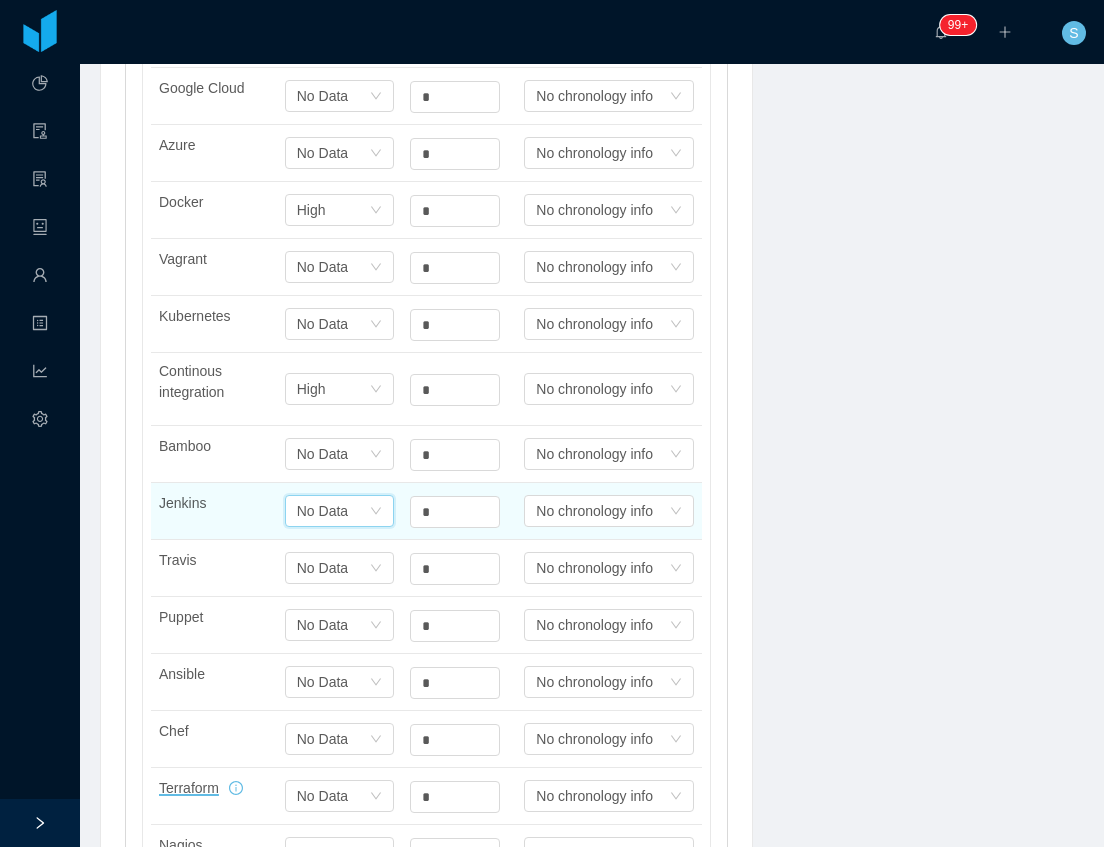 drag, startPoint x: 356, startPoint y: 505, endPoint x: 347, endPoint y: 522, distance: 19.235384 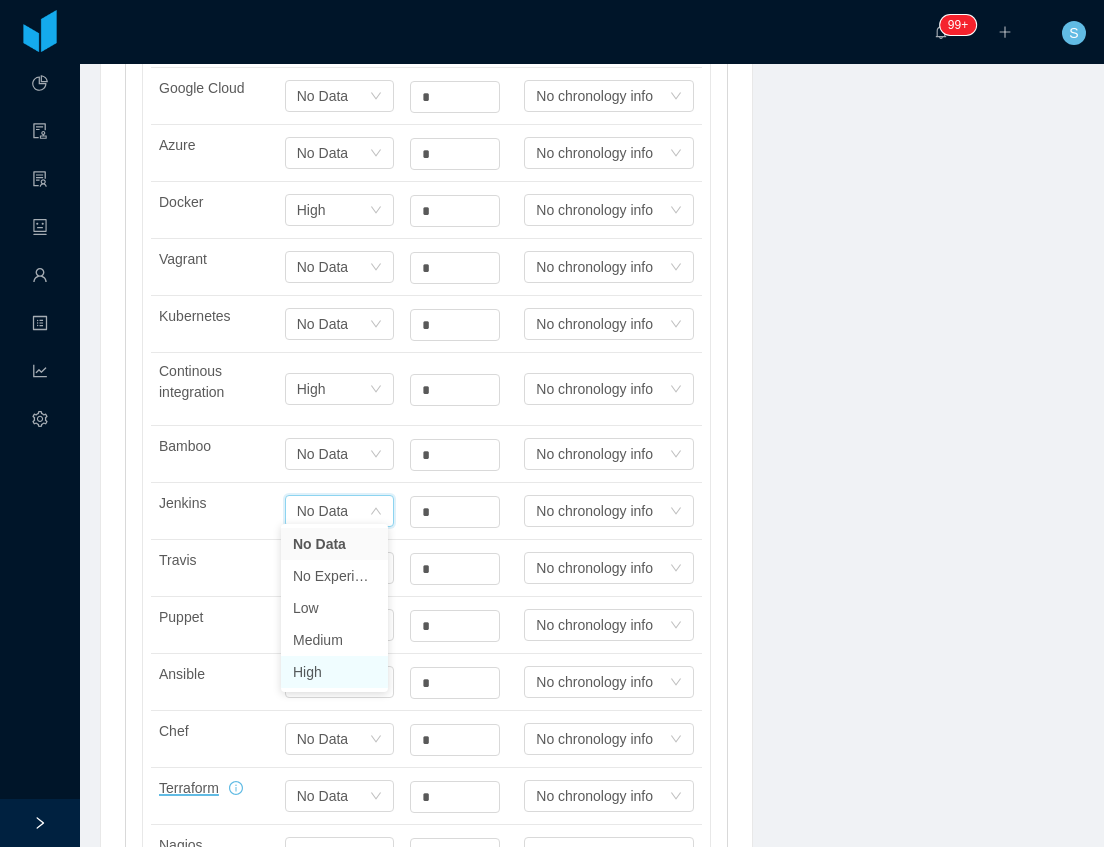click on "High" at bounding box center (334, 672) 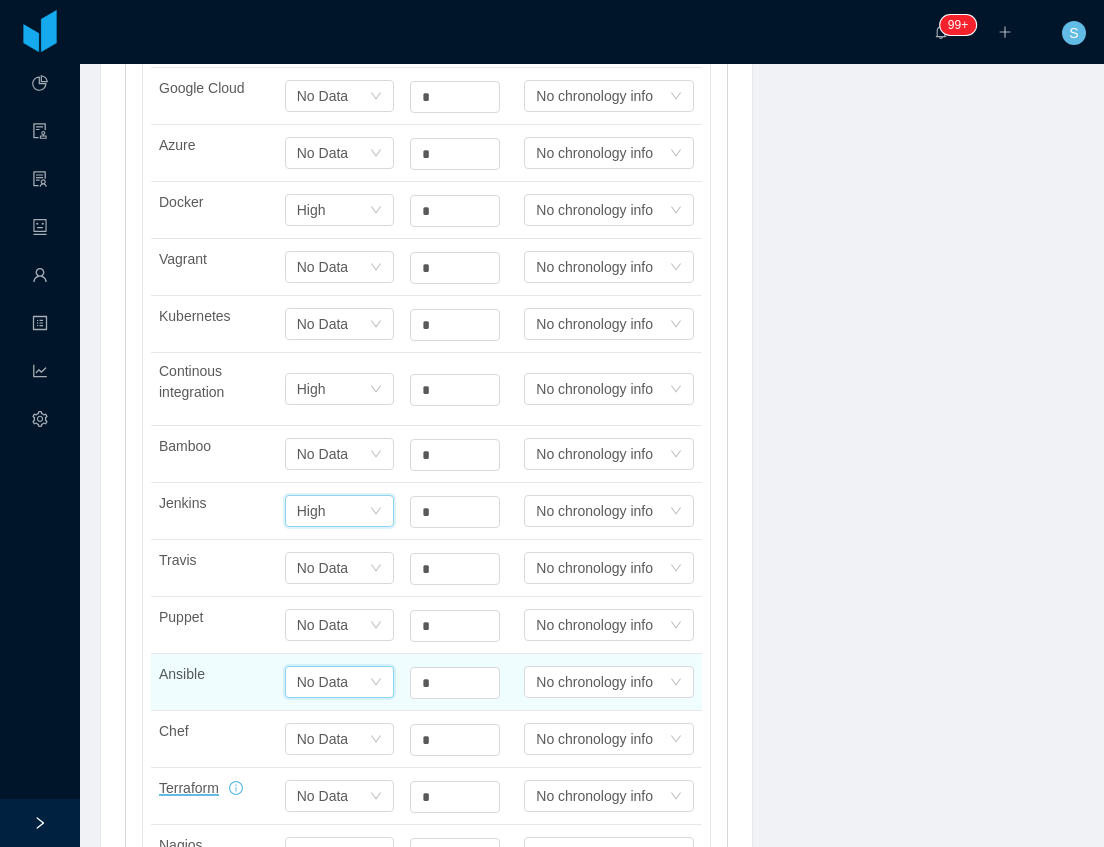 click on "Select one No Data" at bounding box center [333, -132] 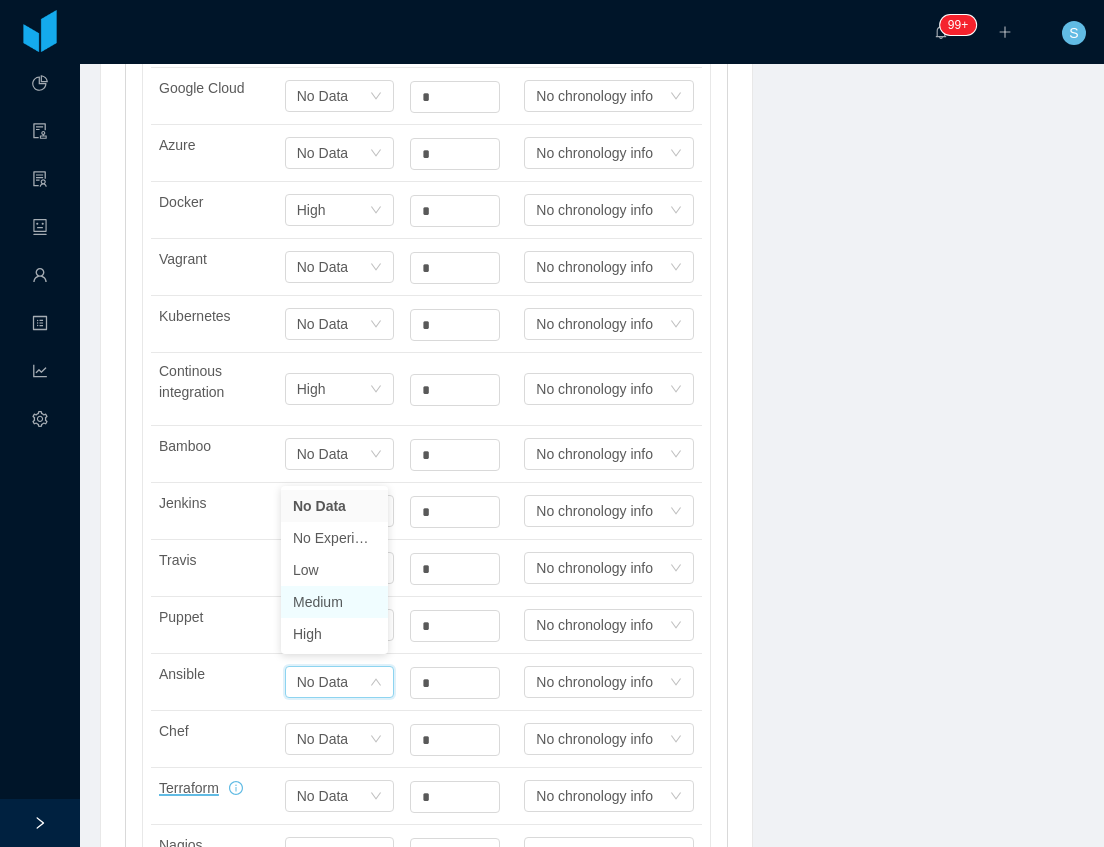 click on "Medium" at bounding box center [334, 602] 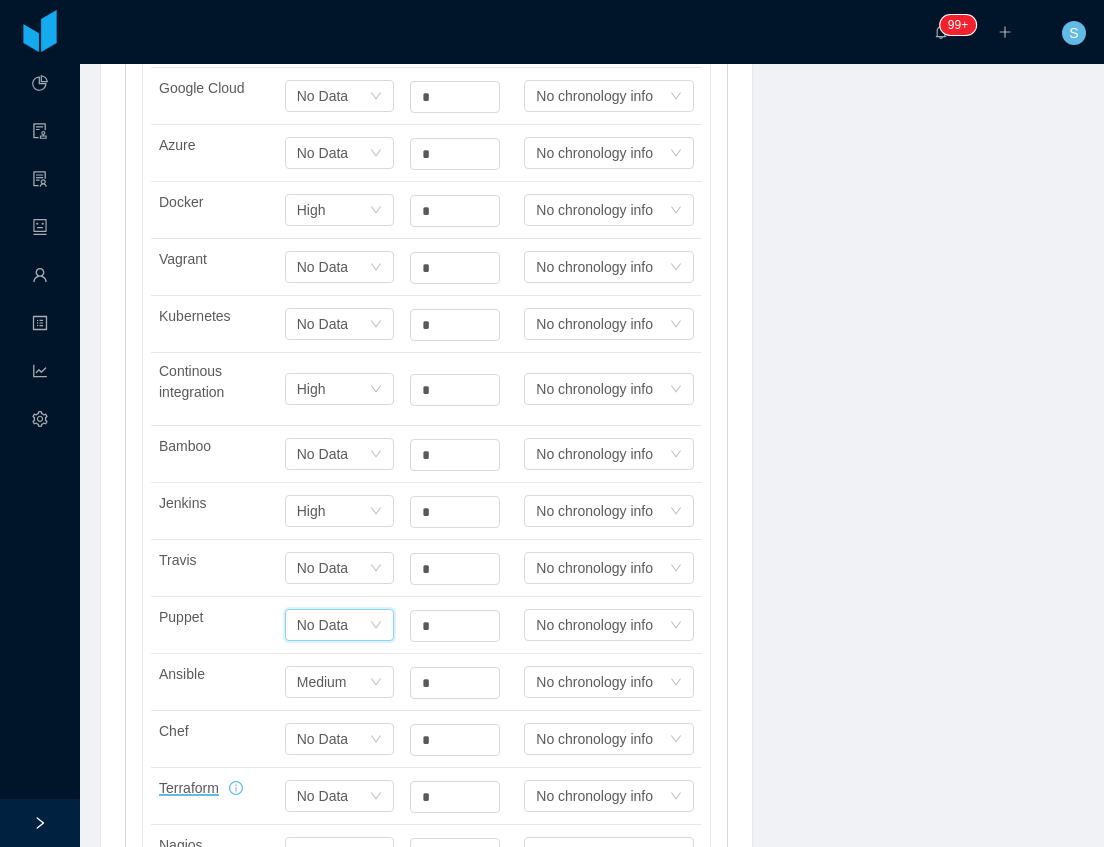 click on "No Data" at bounding box center (322, 625) 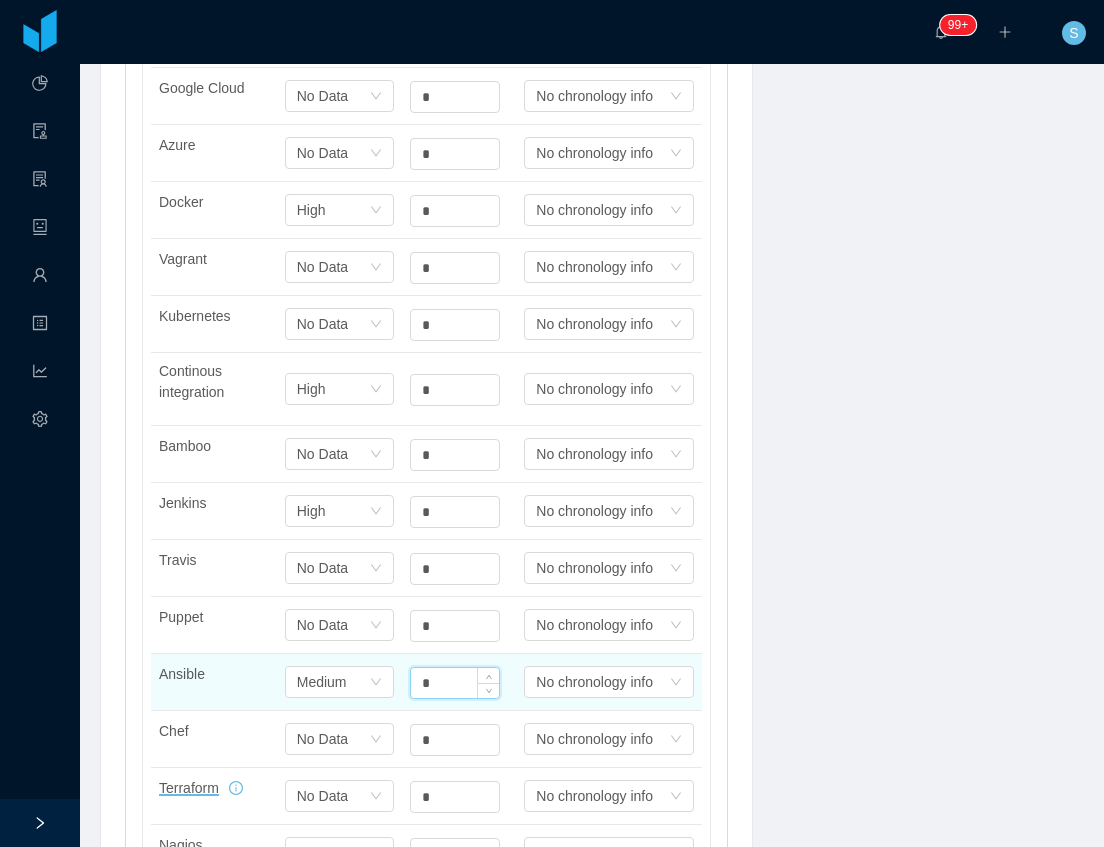 click on "*" at bounding box center (455, 683) 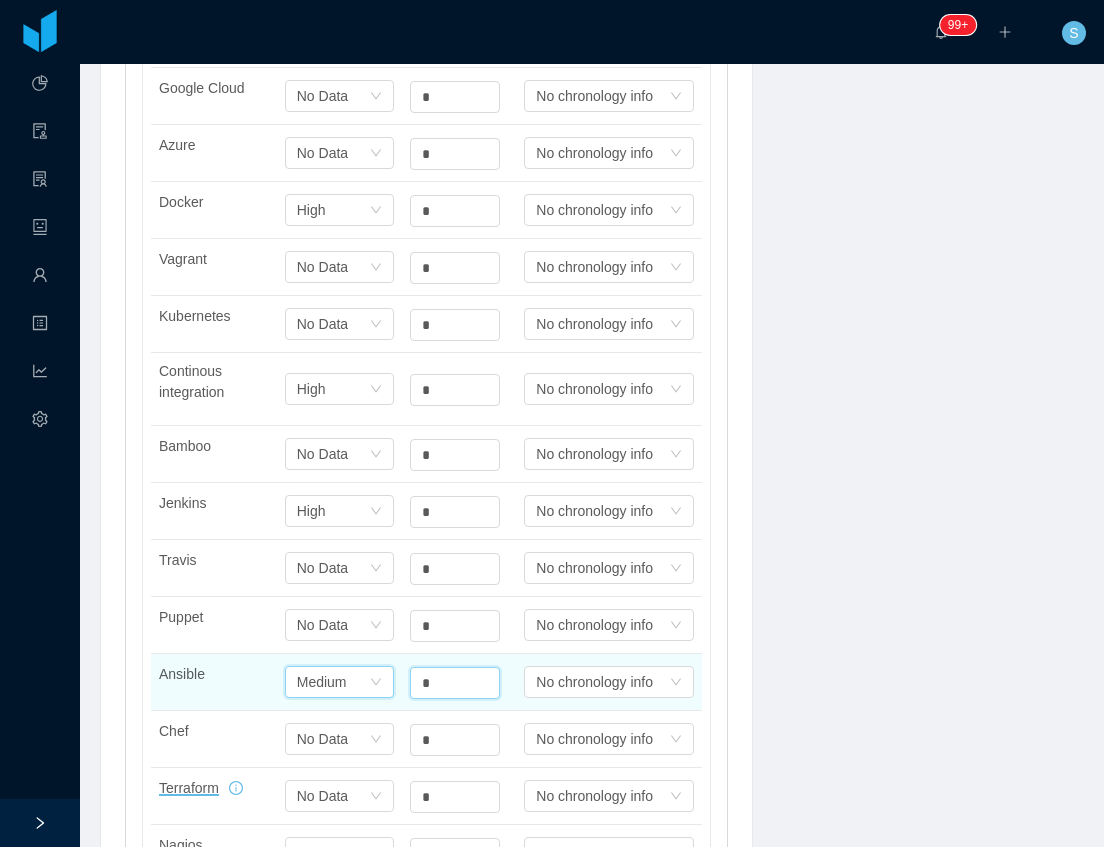 click on "Select one Medium" at bounding box center (333, -132) 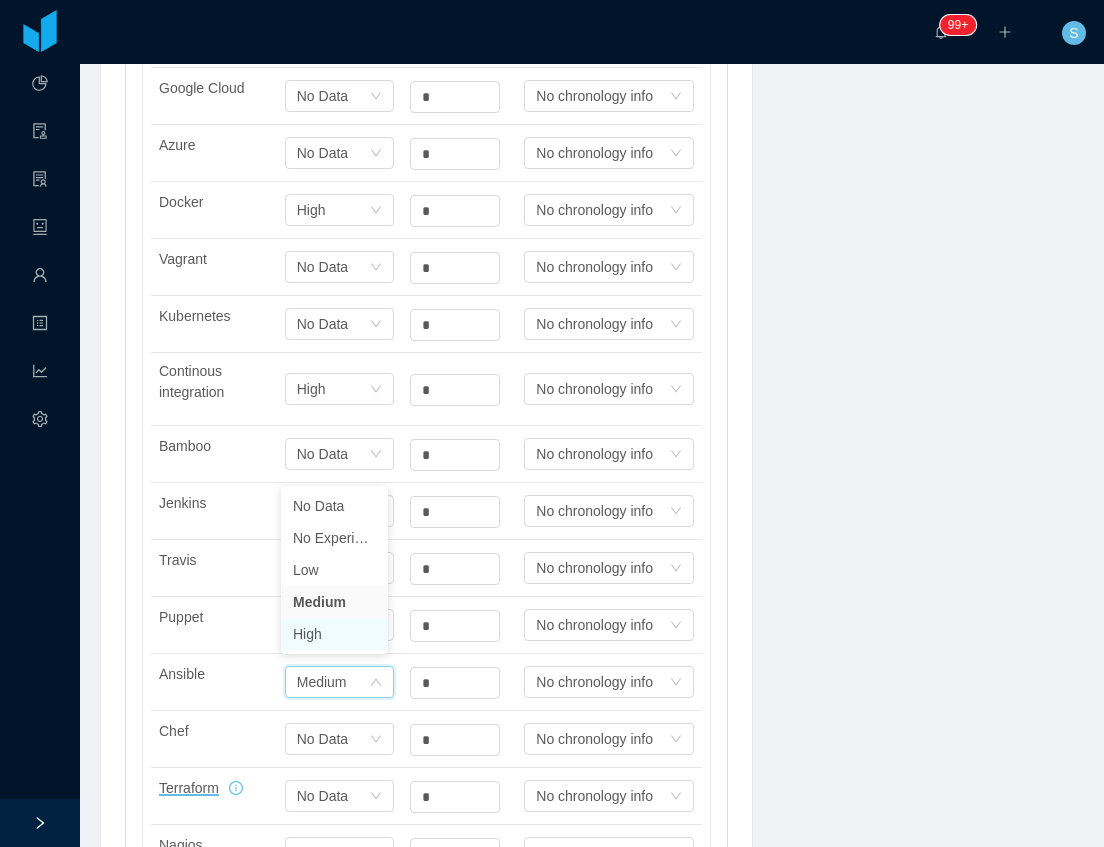 click on "High" at bounding box center (334, 634) 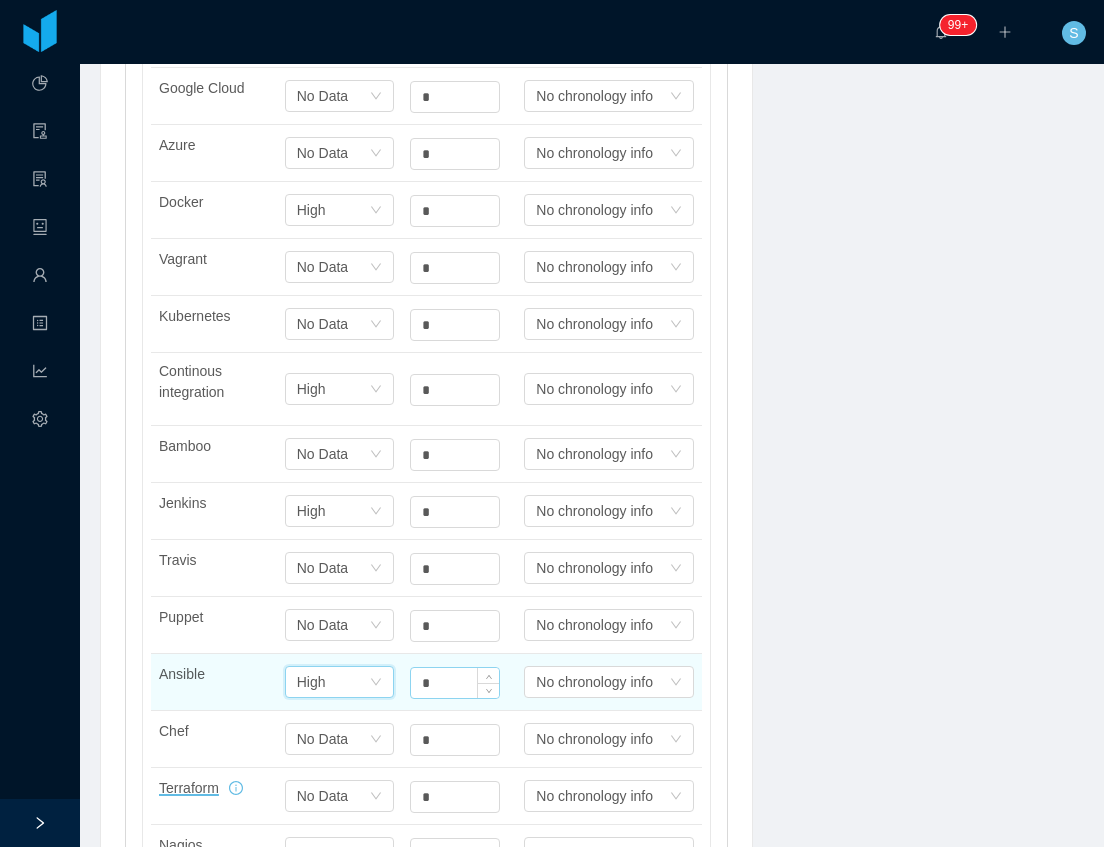 click on "*" at bounding box center [455, -131] 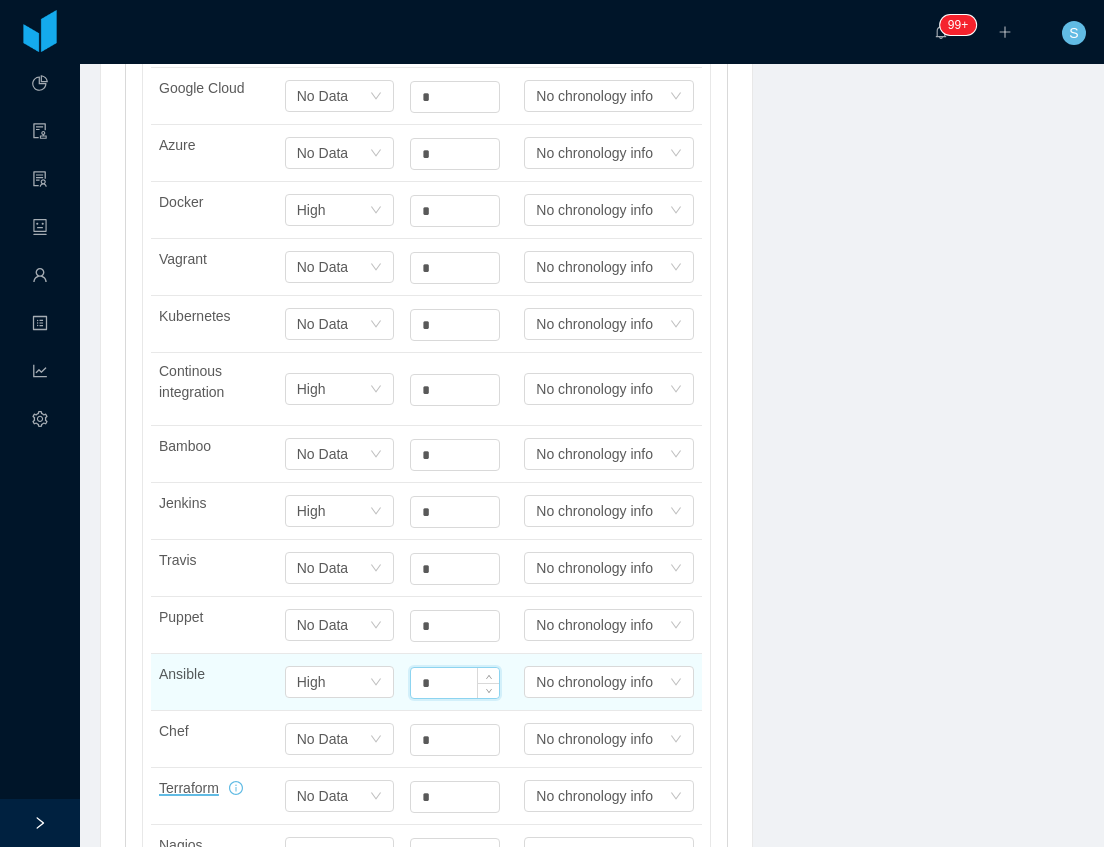 click on "*" at bounding box center [455, 683] 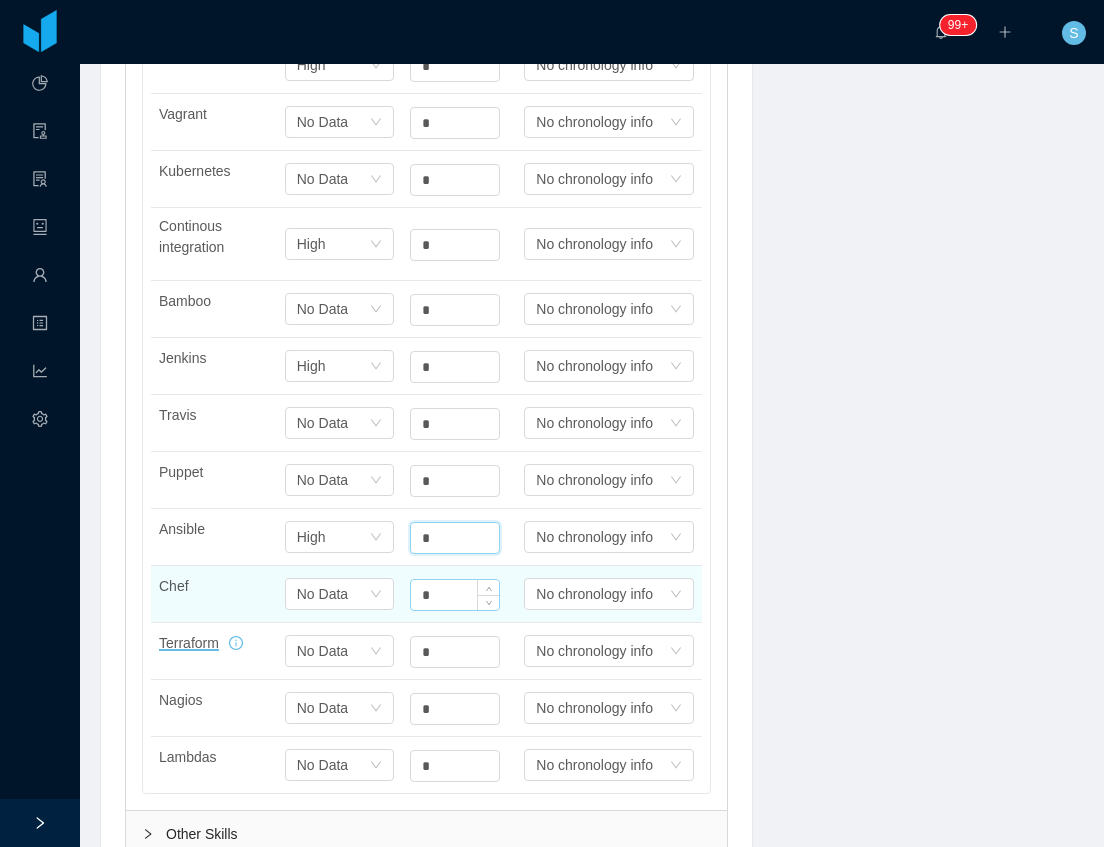 scroll, scrollTop: 1220, scrollLeft: 0, axis: vertical 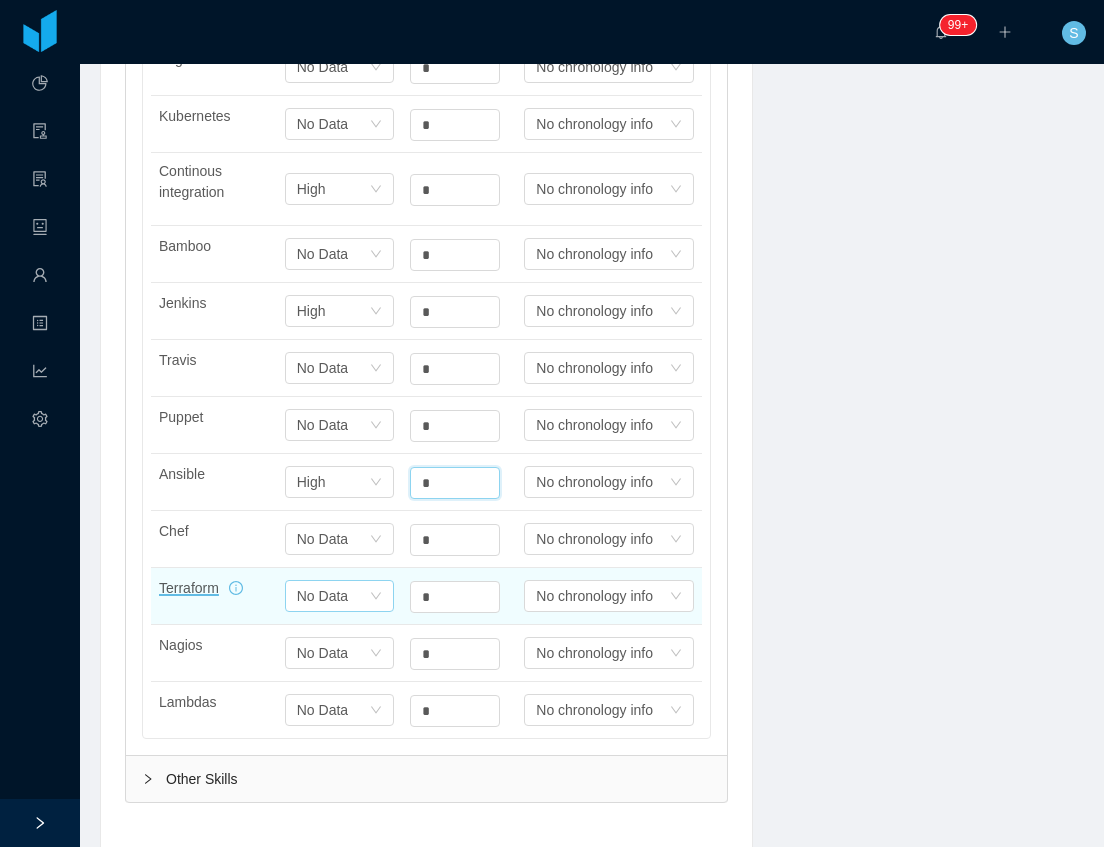 type on "*" 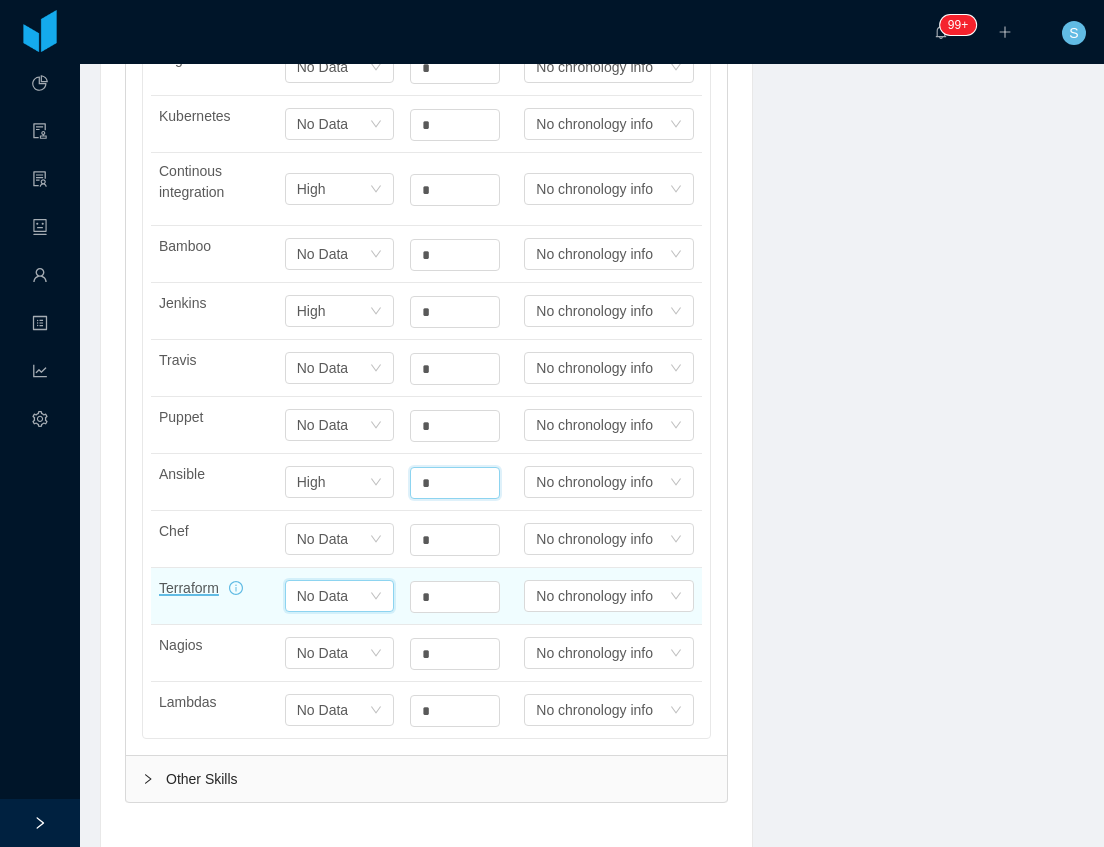 click on "Select one No Data" at bounding box center [333, -332] 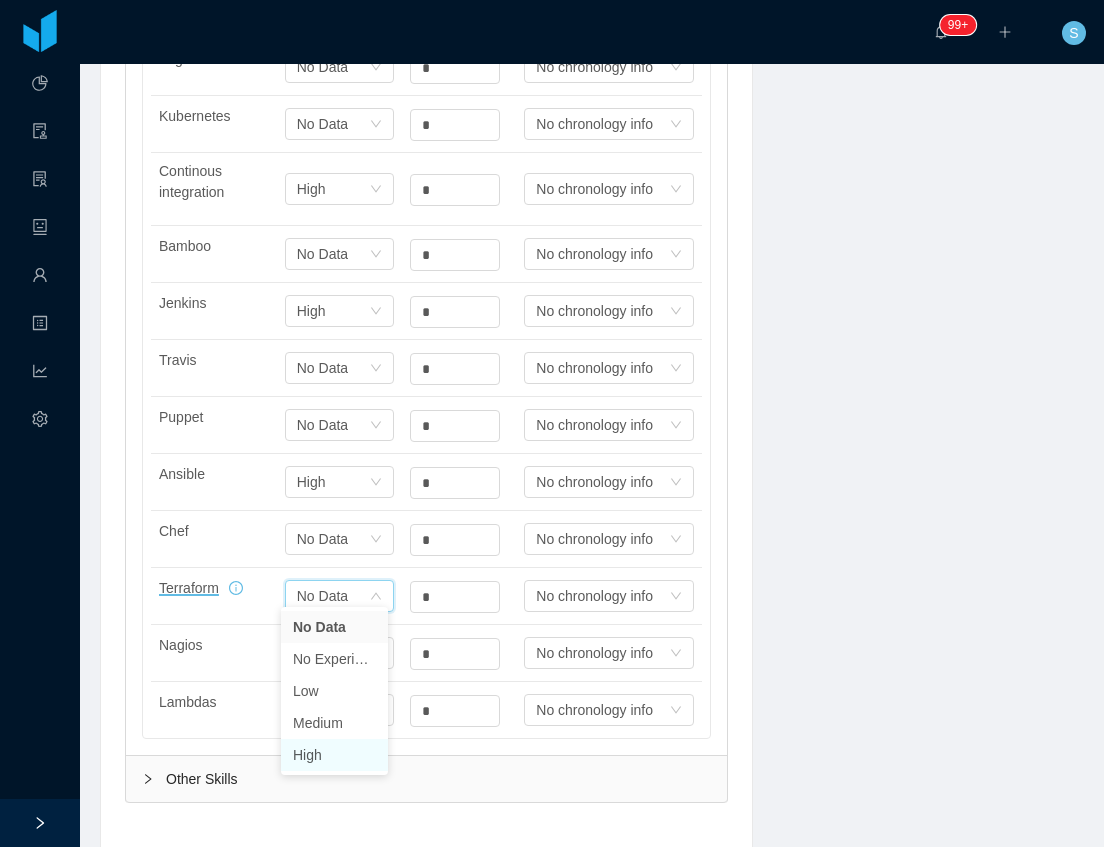 click on "High" at bounding box center (334, 755) 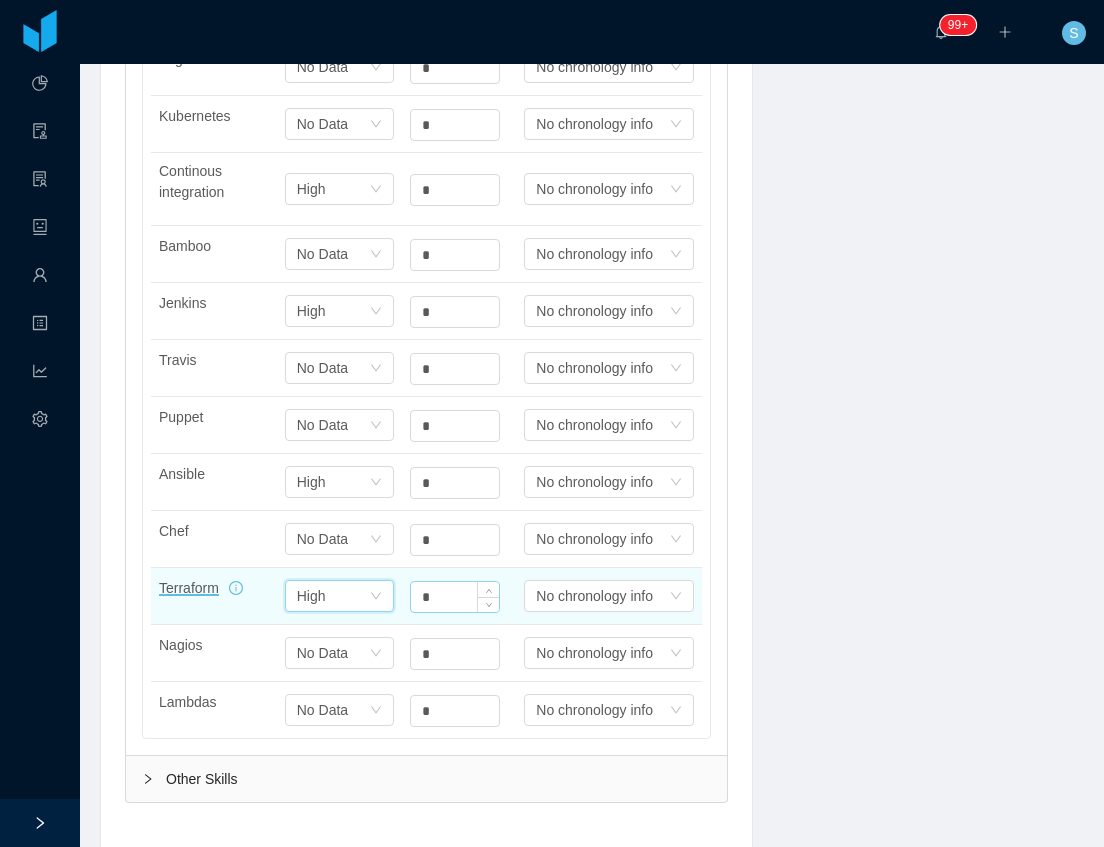 click on "*" at bounding box center (455, -331) 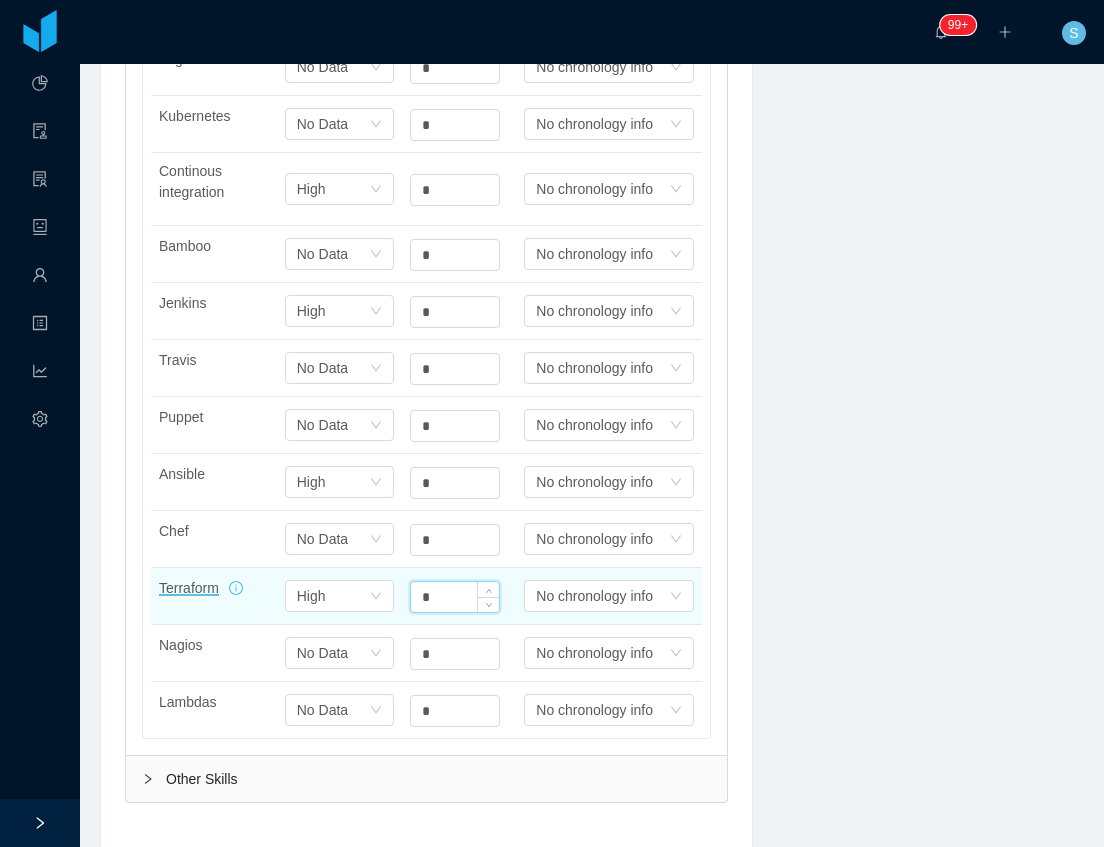 click on "*" at bounding box center [455, 597] 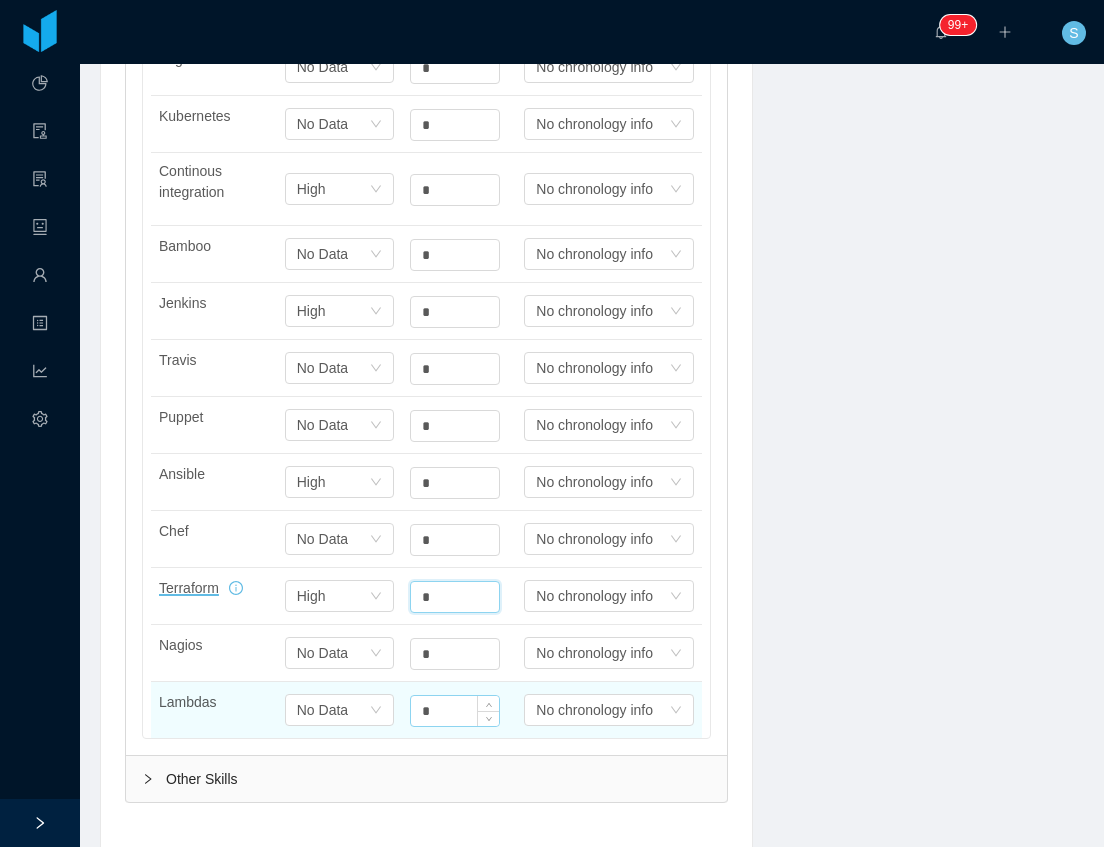 type on "*" 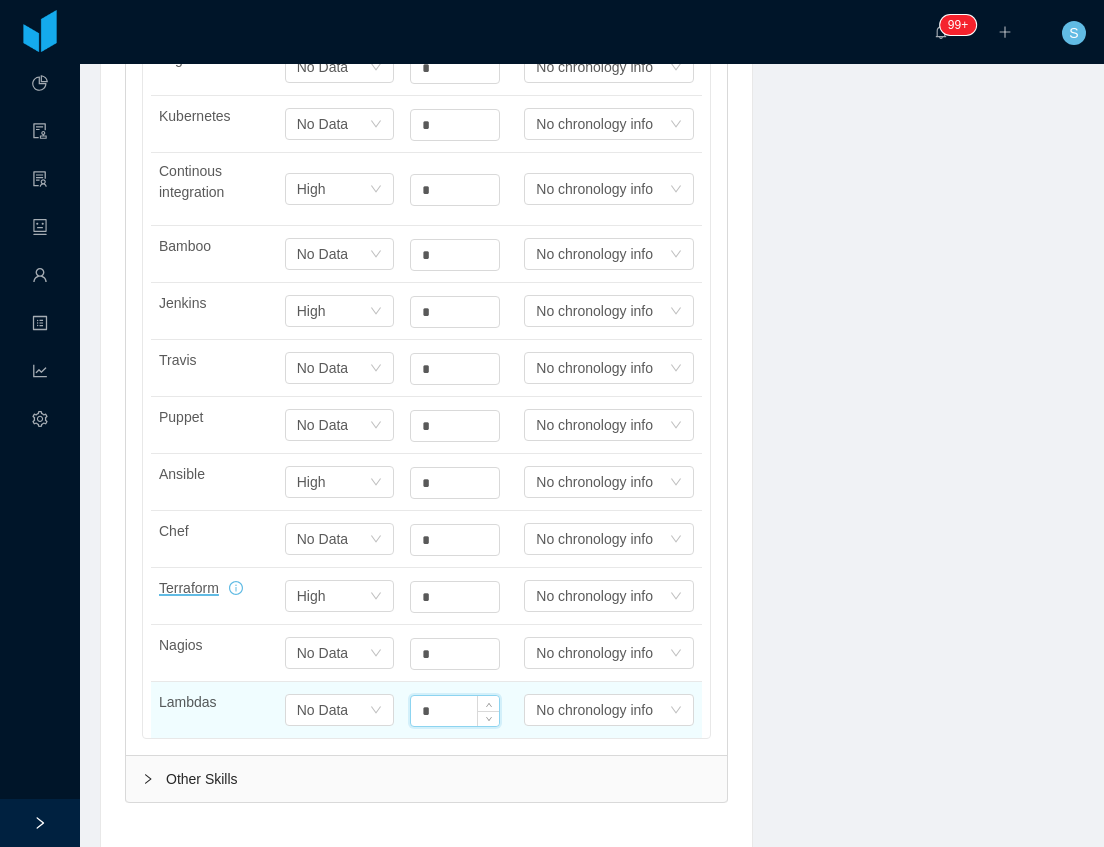 click on "*" at bounding box center (455, 711) 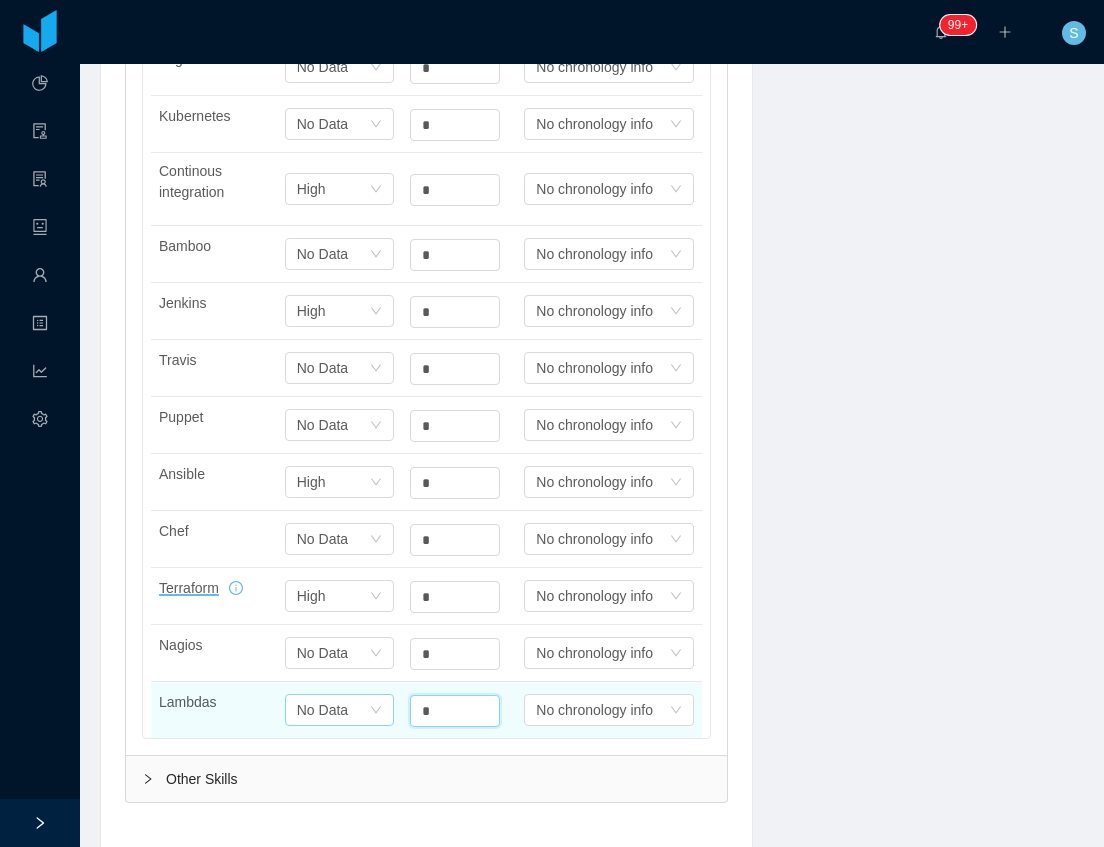 type on "*" 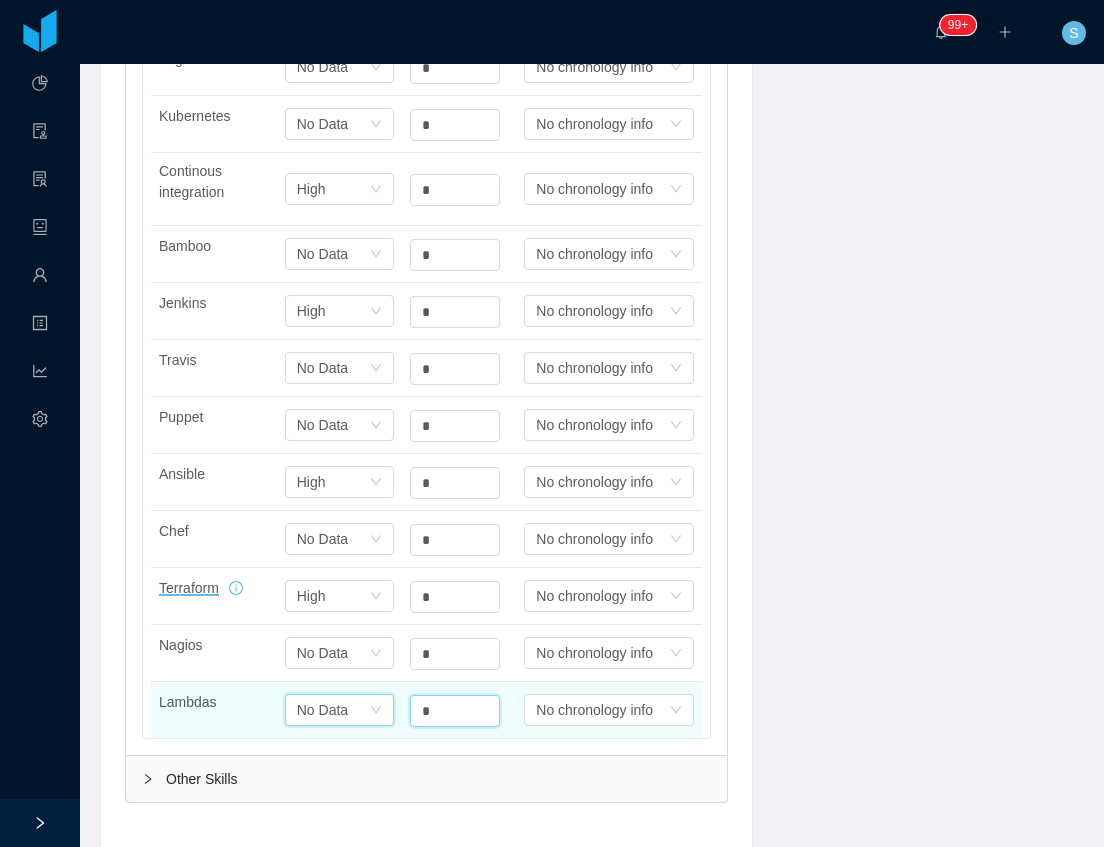 click on "No Data" at bounding box center [311, -332] 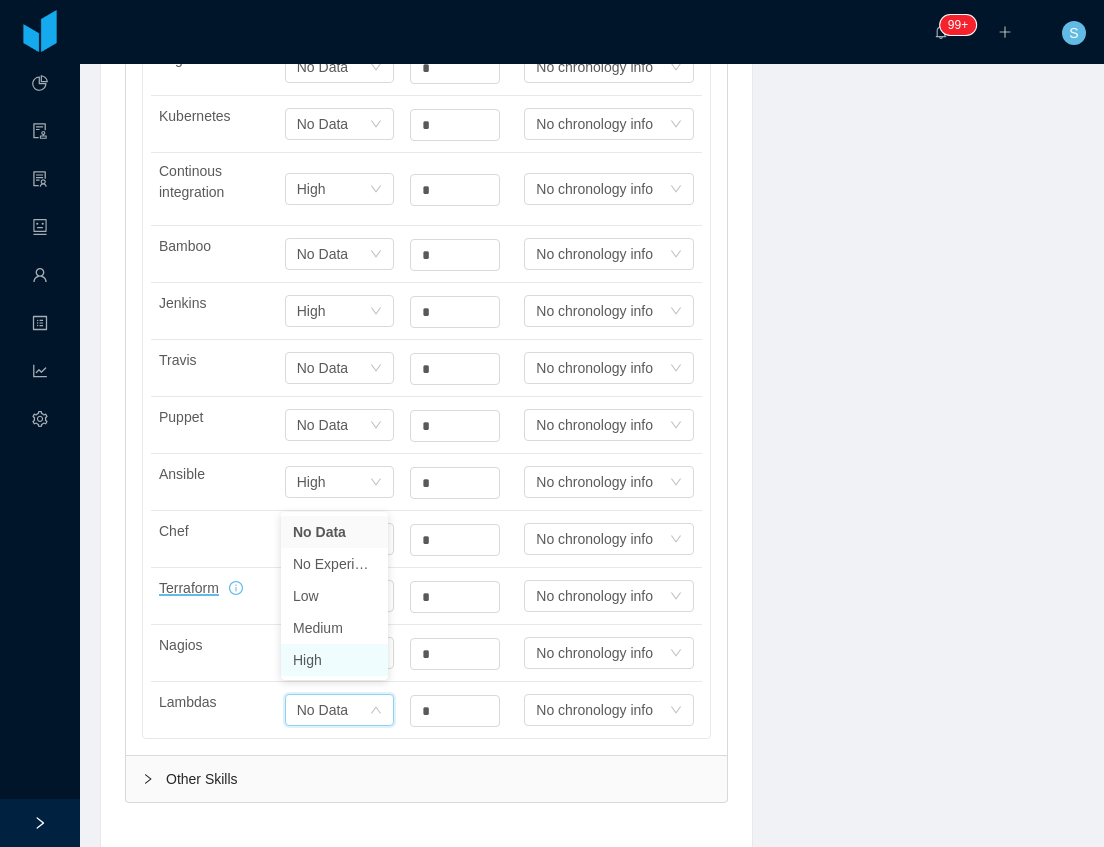 click on "High" at bounding box center (334, 660) 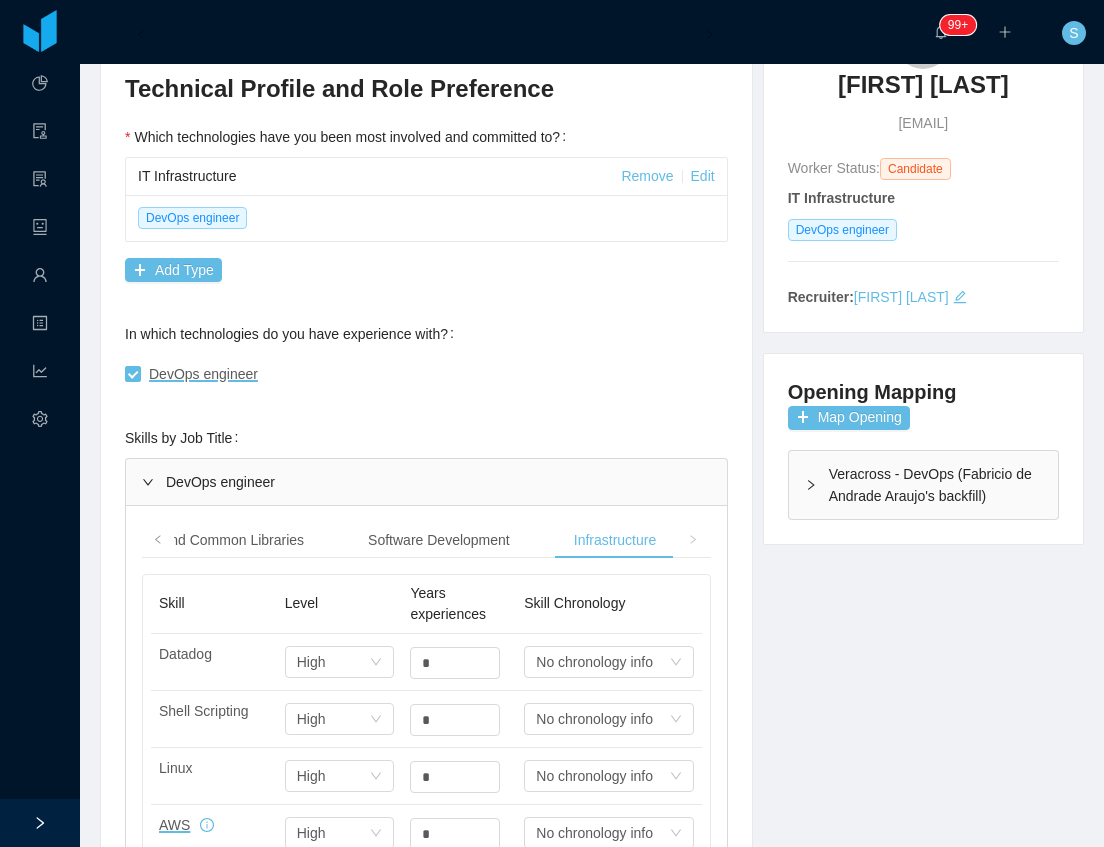 scroll, scrollTop: 220, scrollLeft: 0, axis: vertical 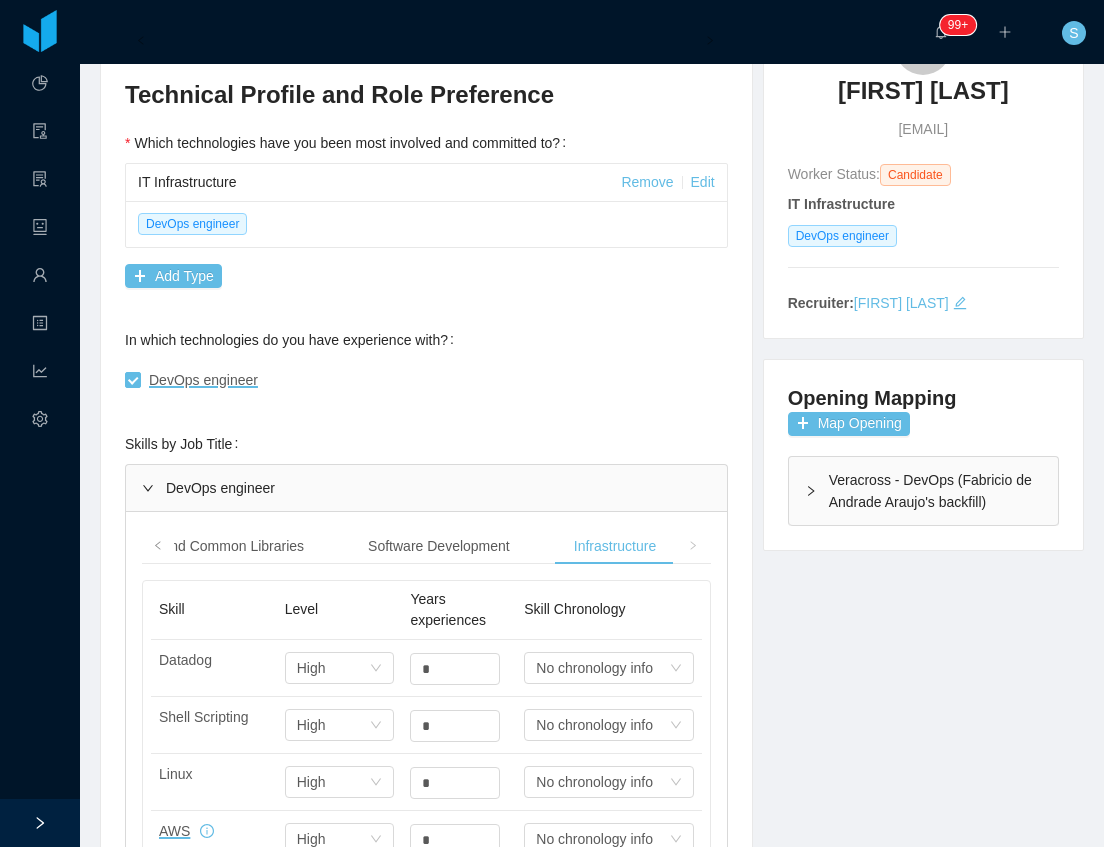 click on "DevOps engineer" at bounding box center (426, 488) 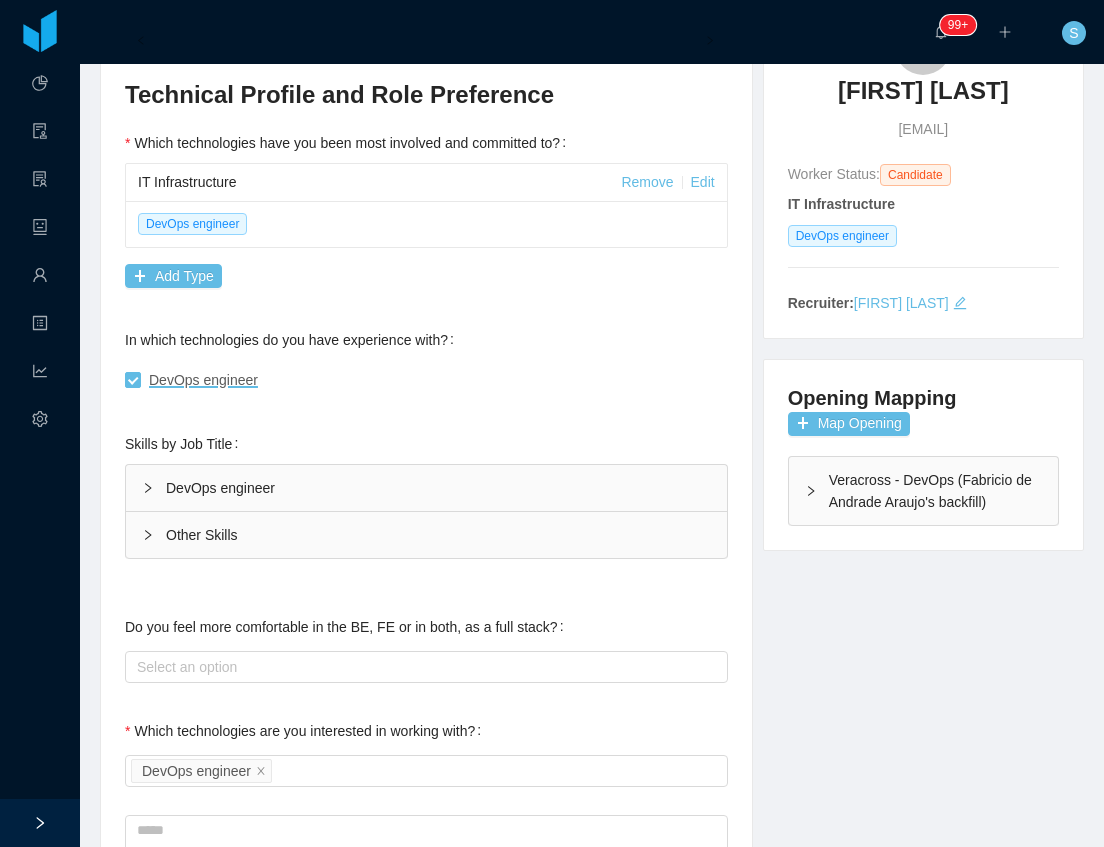 drag, startPoint x: 685, startPoint y: 534, endPoint x: 694, endPoint y: 552, distance: 20.12461 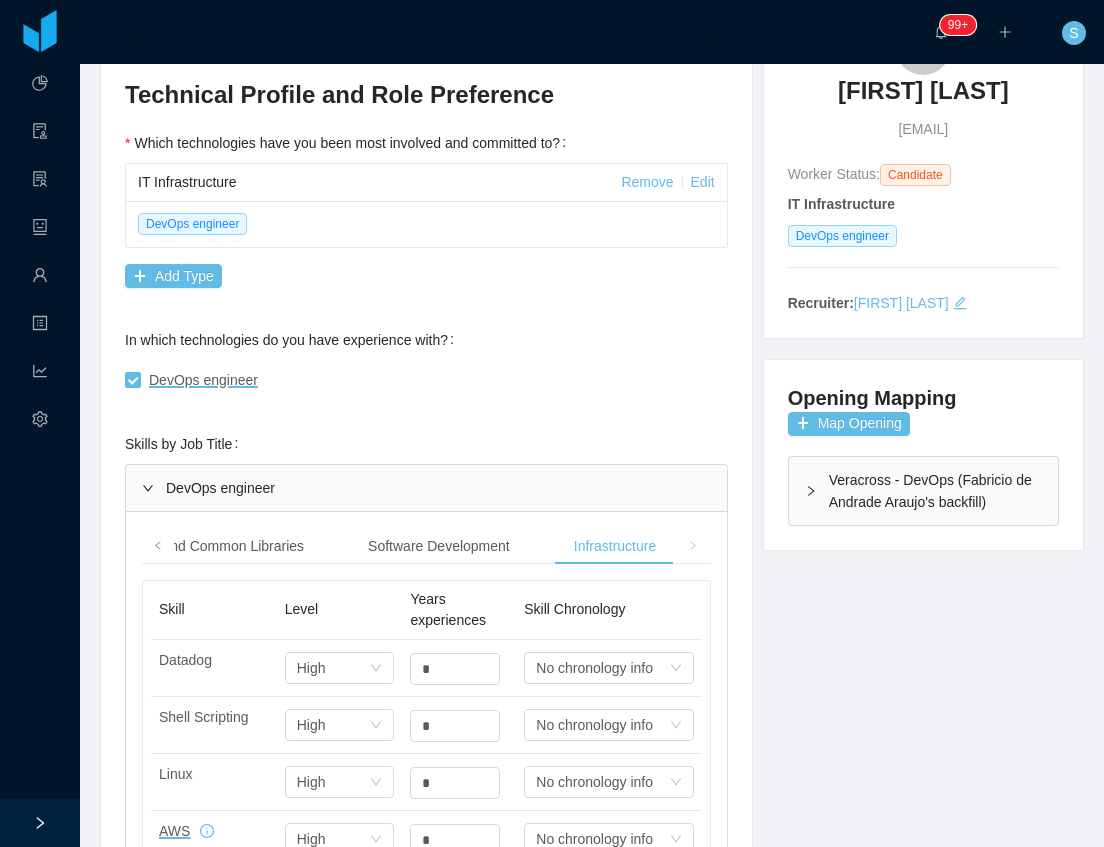 click at bounding box center [693, 545] 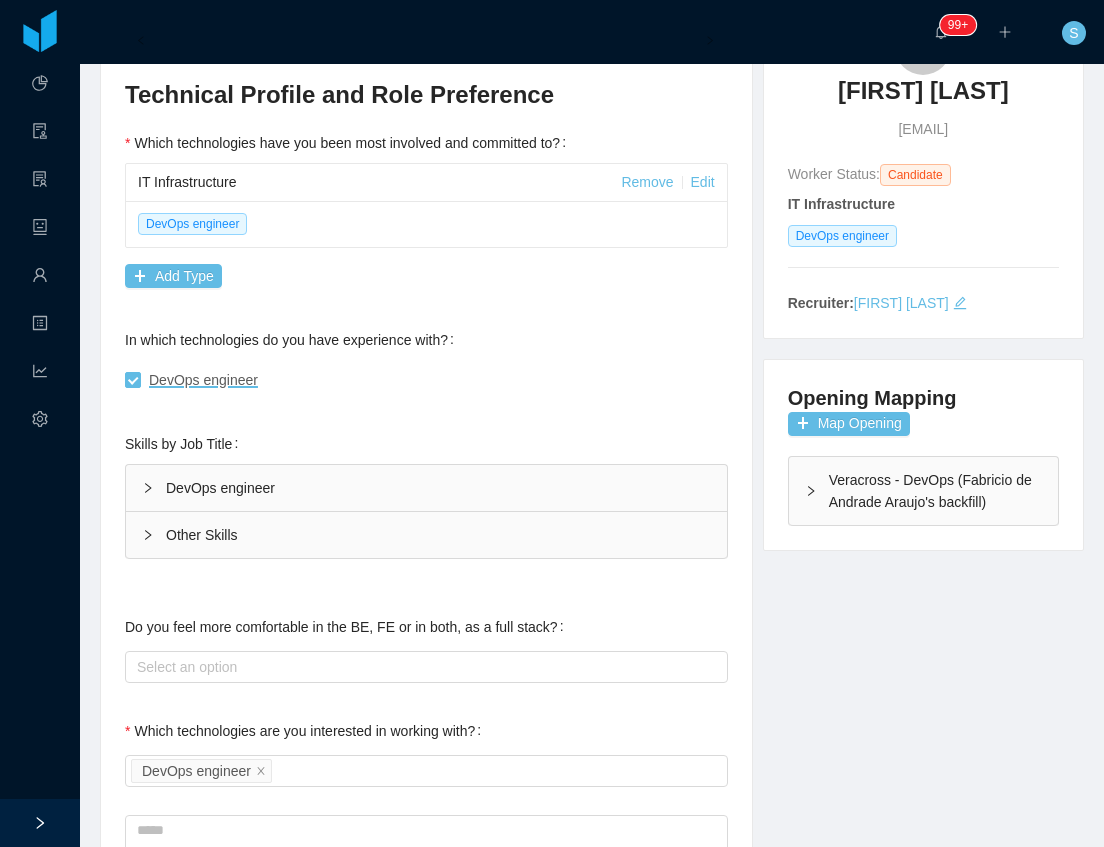 click on "Other Skills" at bounding box center [426, 535] 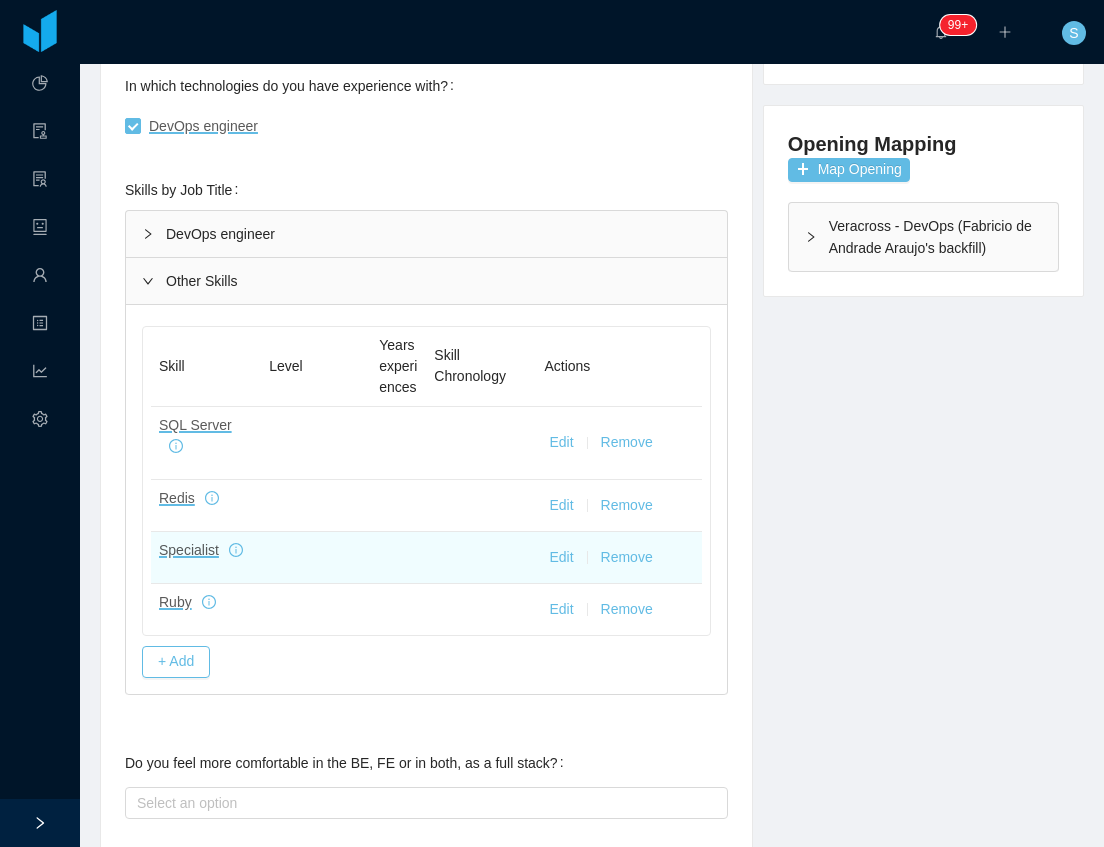 scroll, scrollTop: 486, scrollLeft: 0, axis: vertical 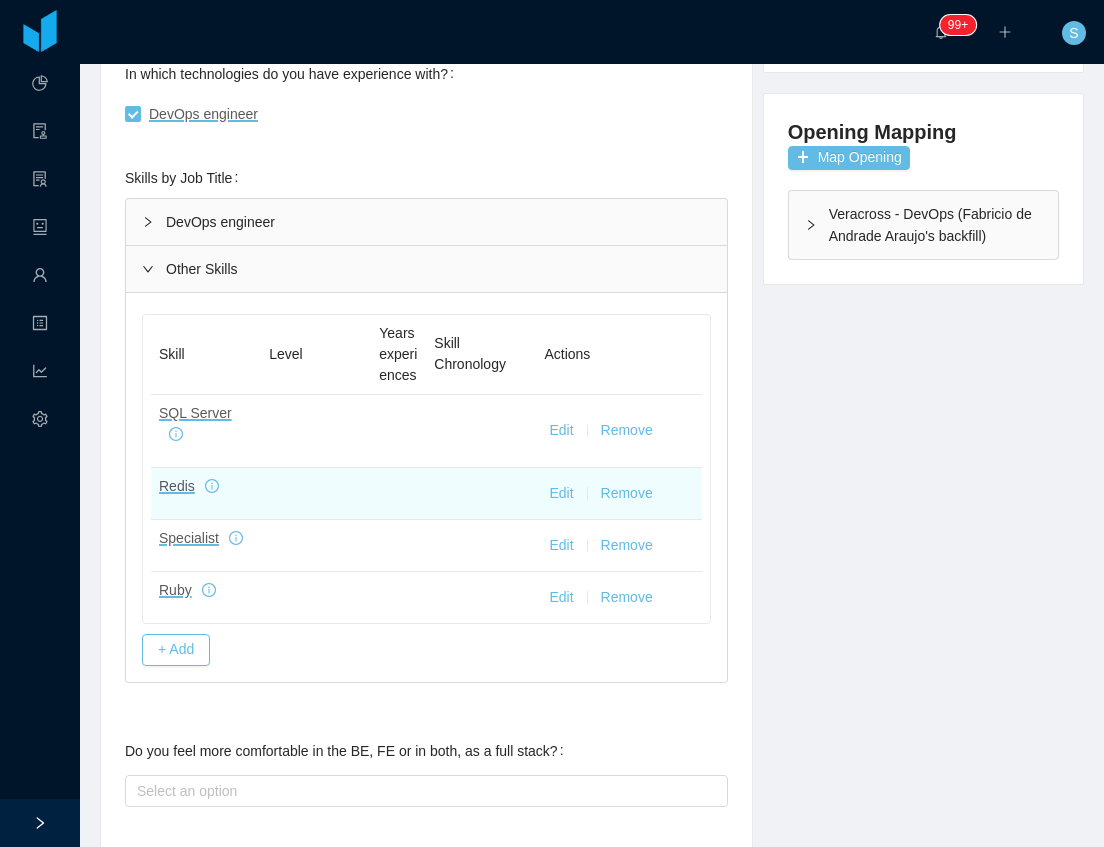 click on "Edit" at bounding box center [561, 493] 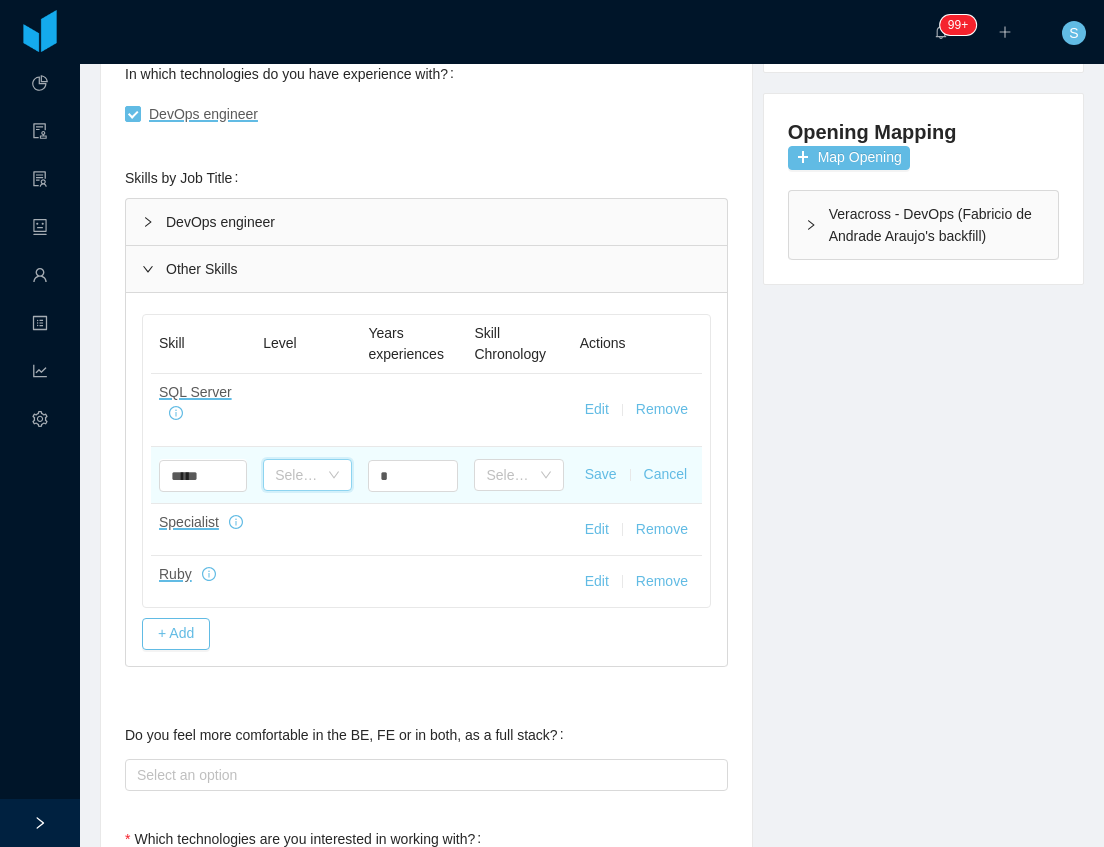 click on "Select one" at bounding box center (307, 475) 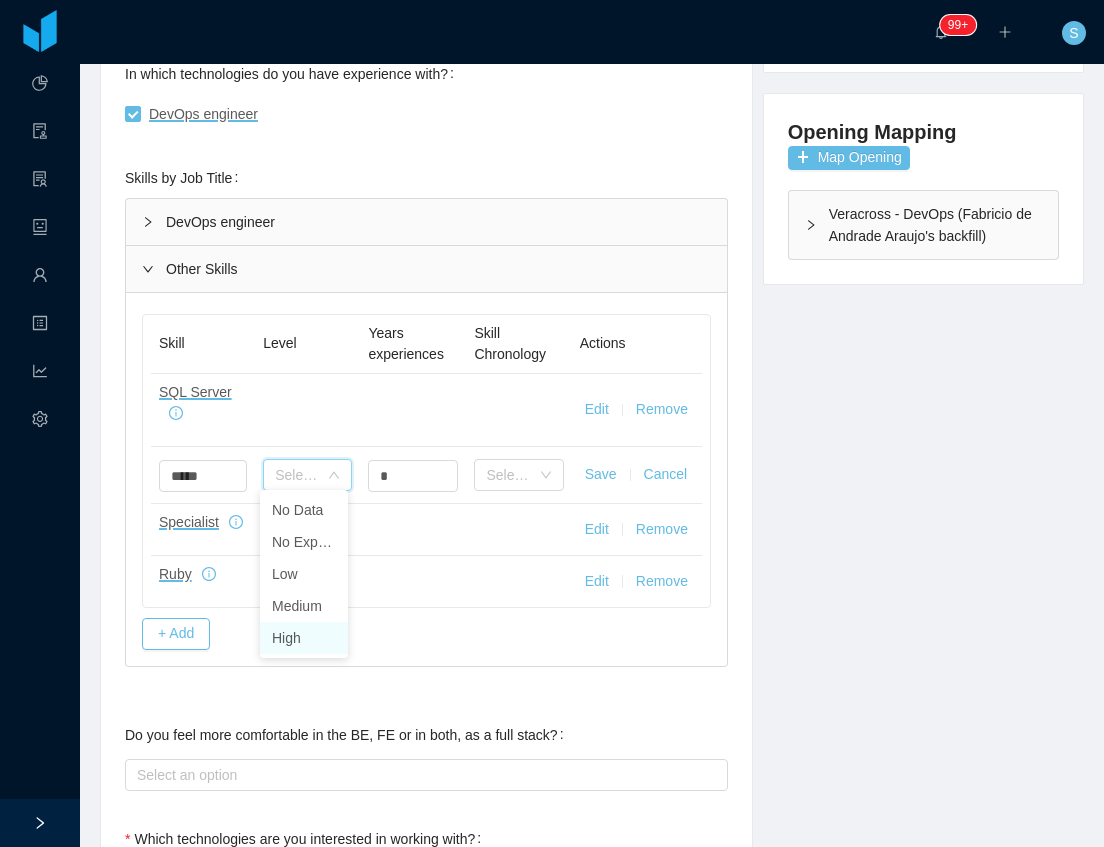 click on "High" at bounding box center (304, 638) 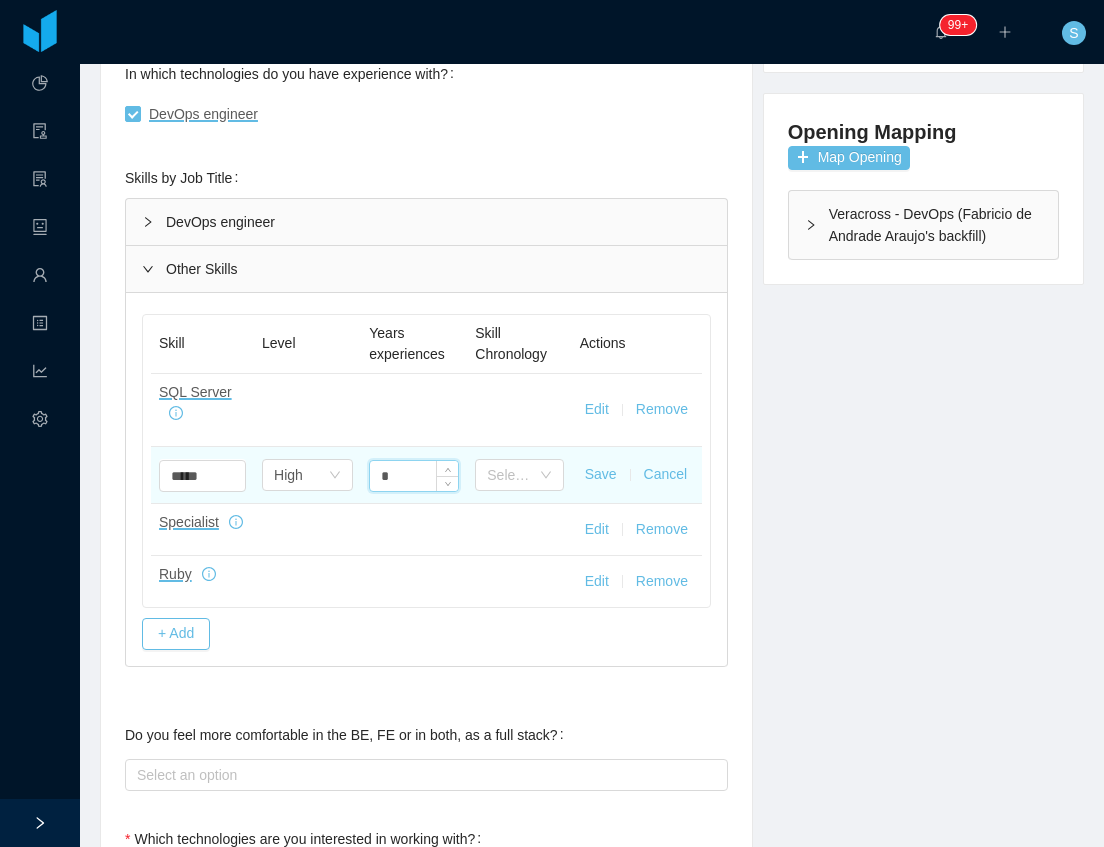 click on "*" at bounding box center (414, 476) 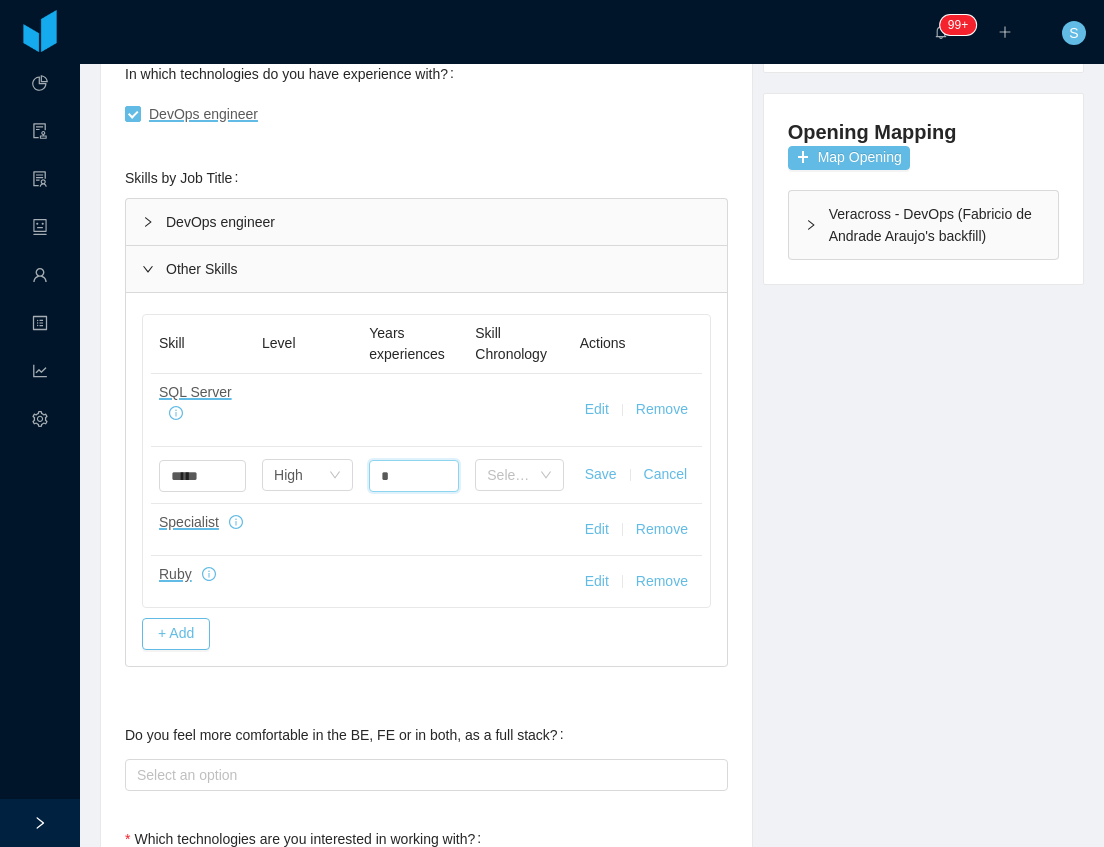 type on "*" 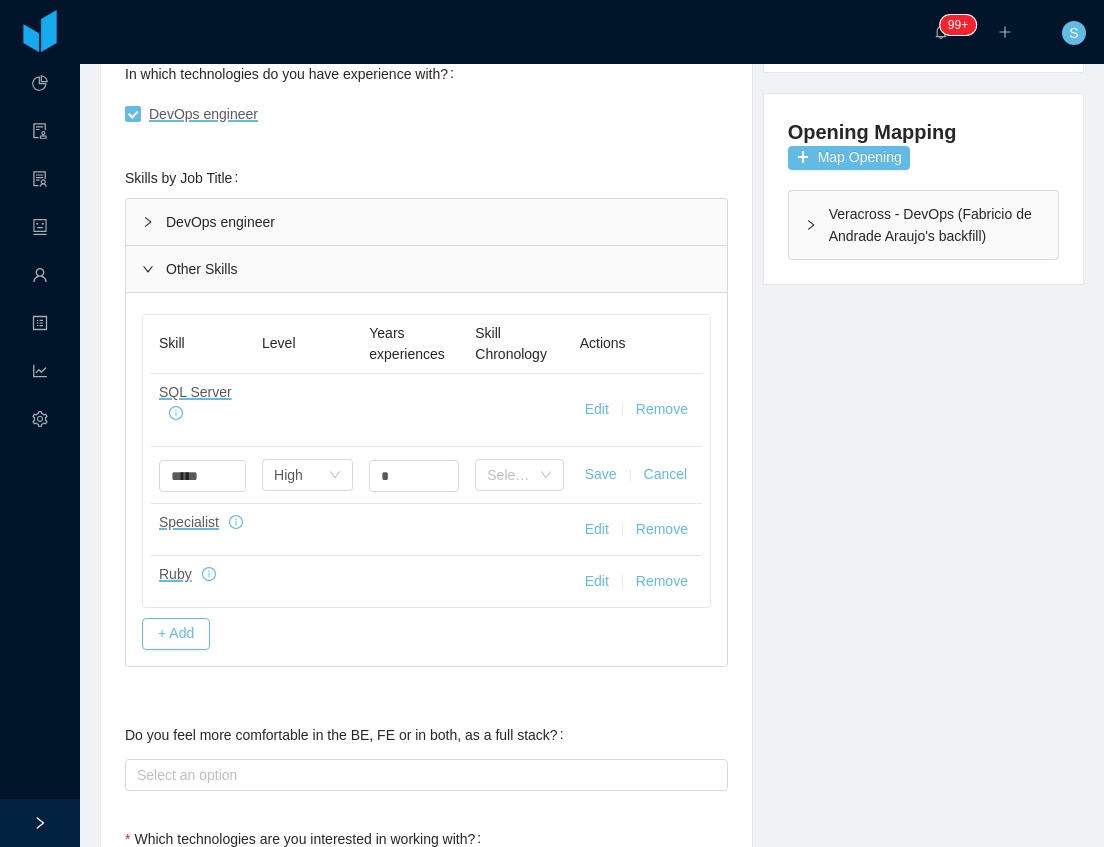 click on "Save" at bounding box center [601, 474] 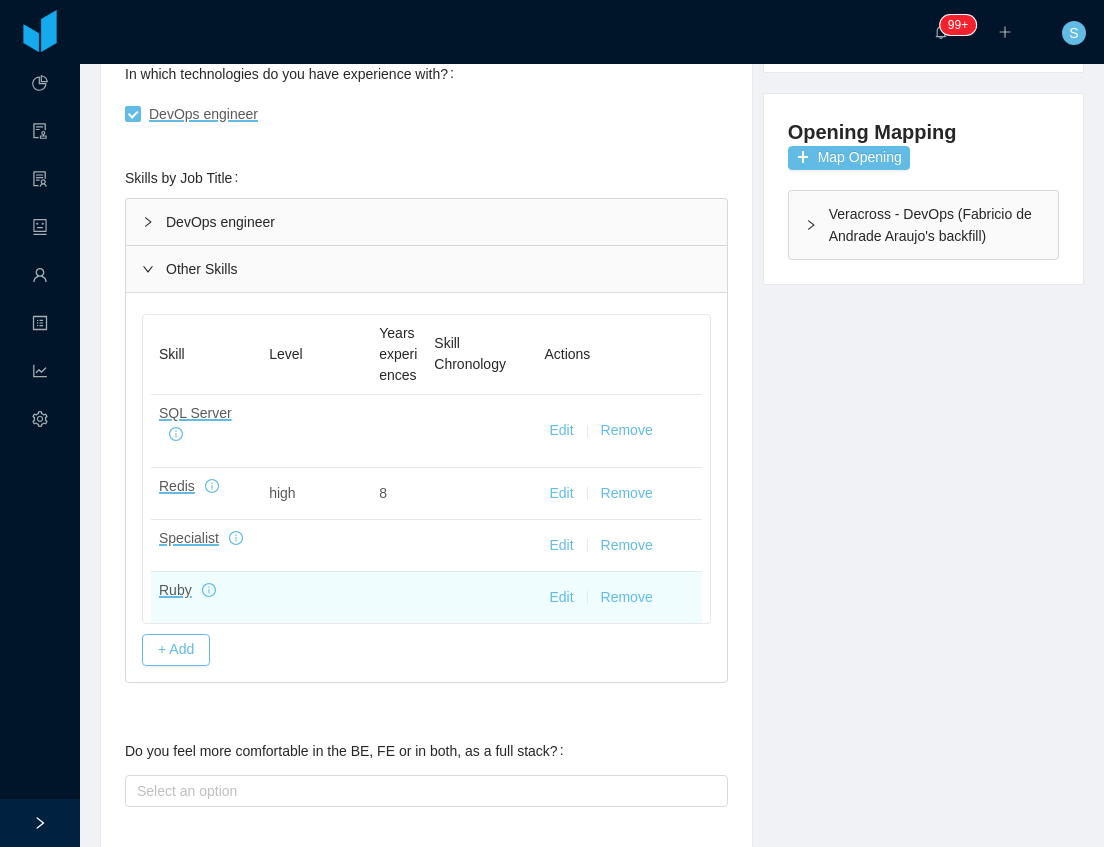 click on "Edit" at bounding box center [561, 597] 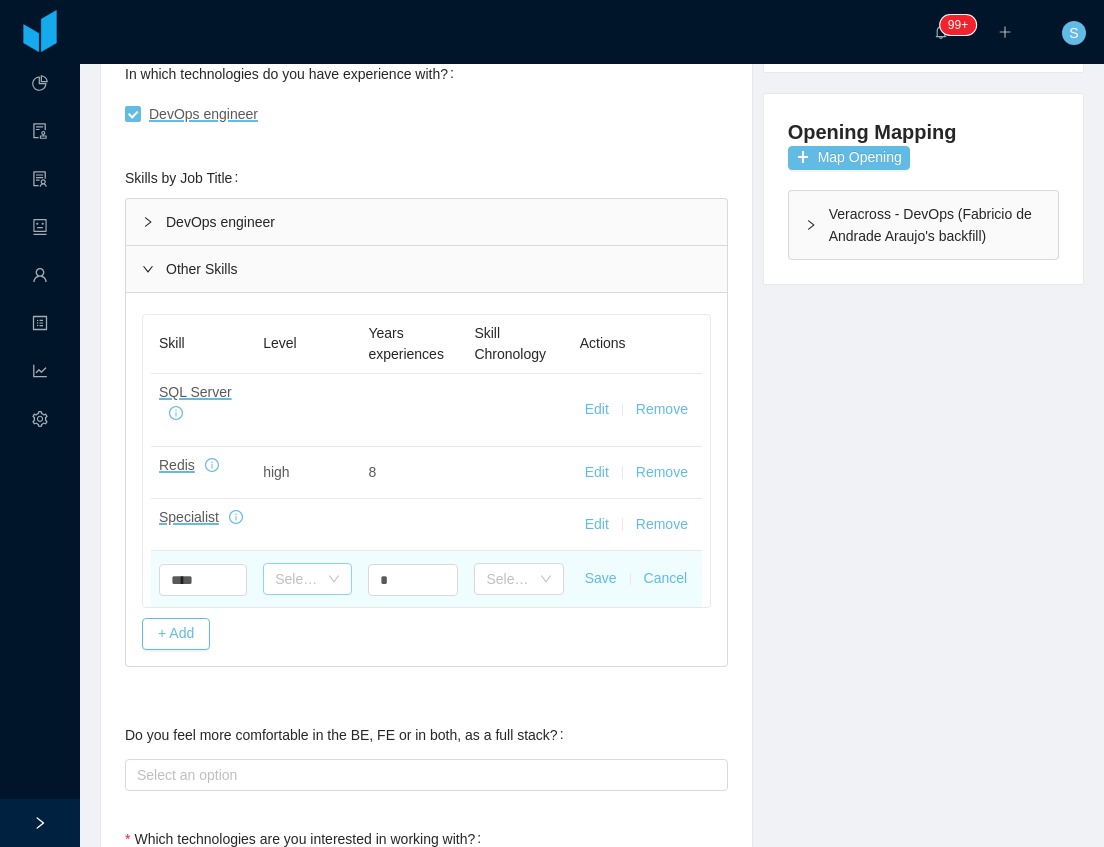 click on "Select one" at bounding box center (296, 579) 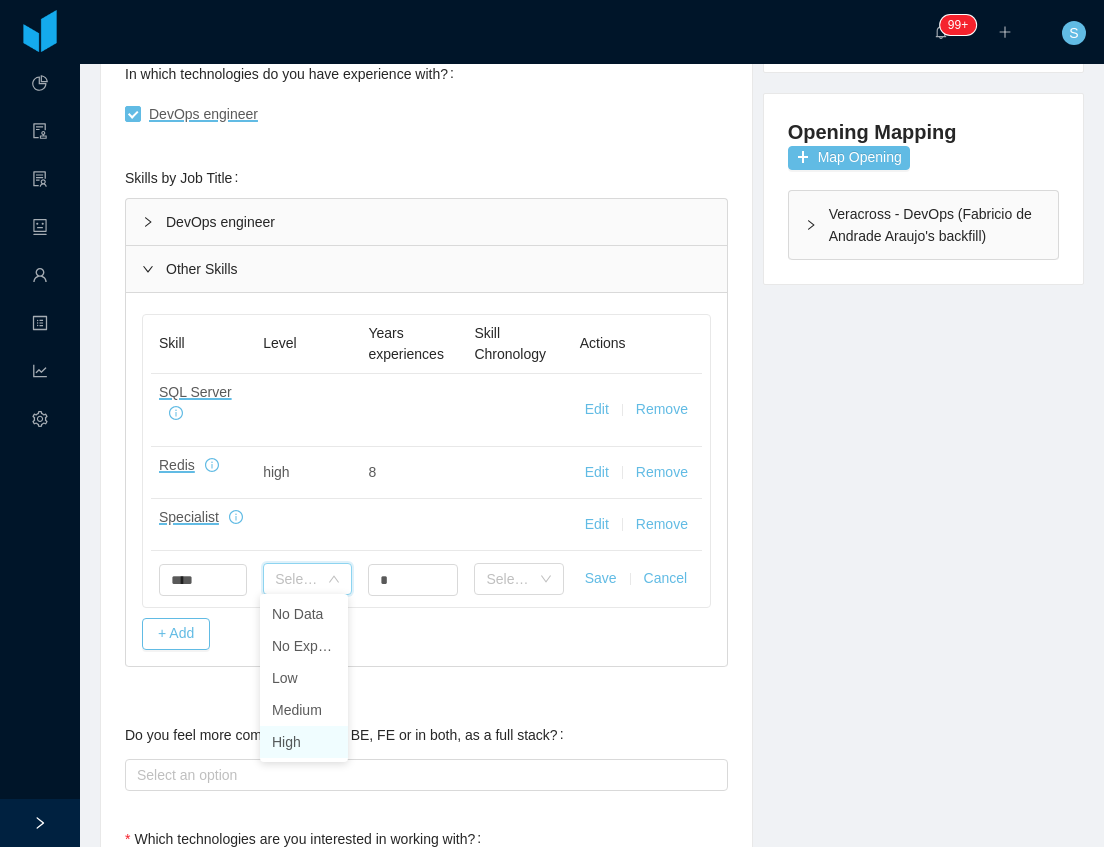 drag, startPoint x: 322, startPoint y: 741, endPoint x: 336, endPoint y: 704, distance: 39.56008 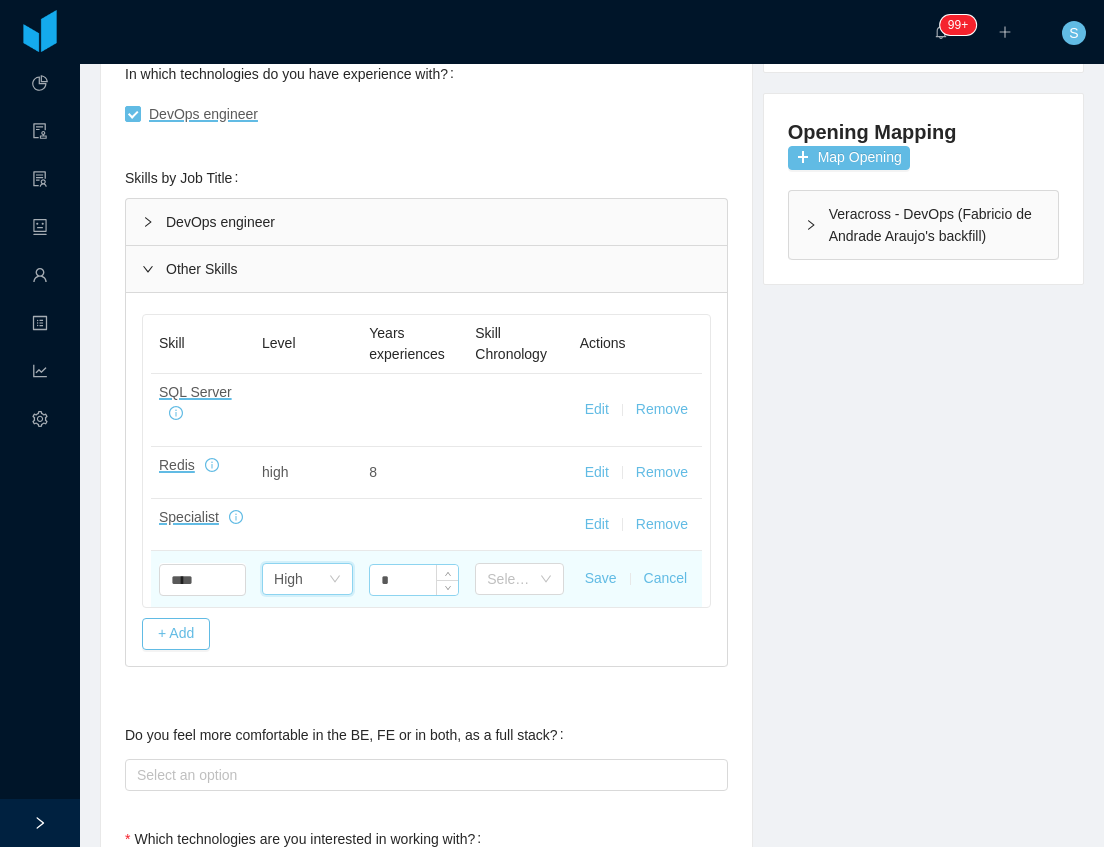 click on "*" at bounding box center (414, 580) 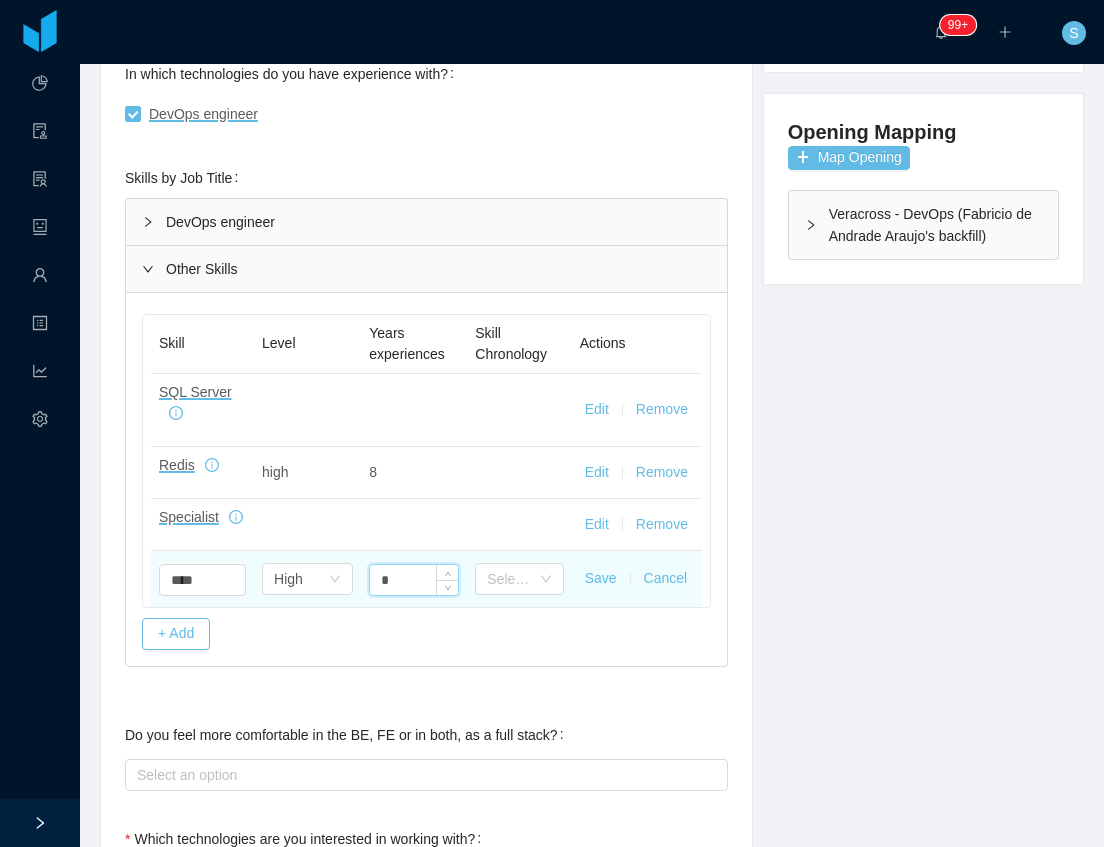 click on "*" at bounding box center [414, 580] 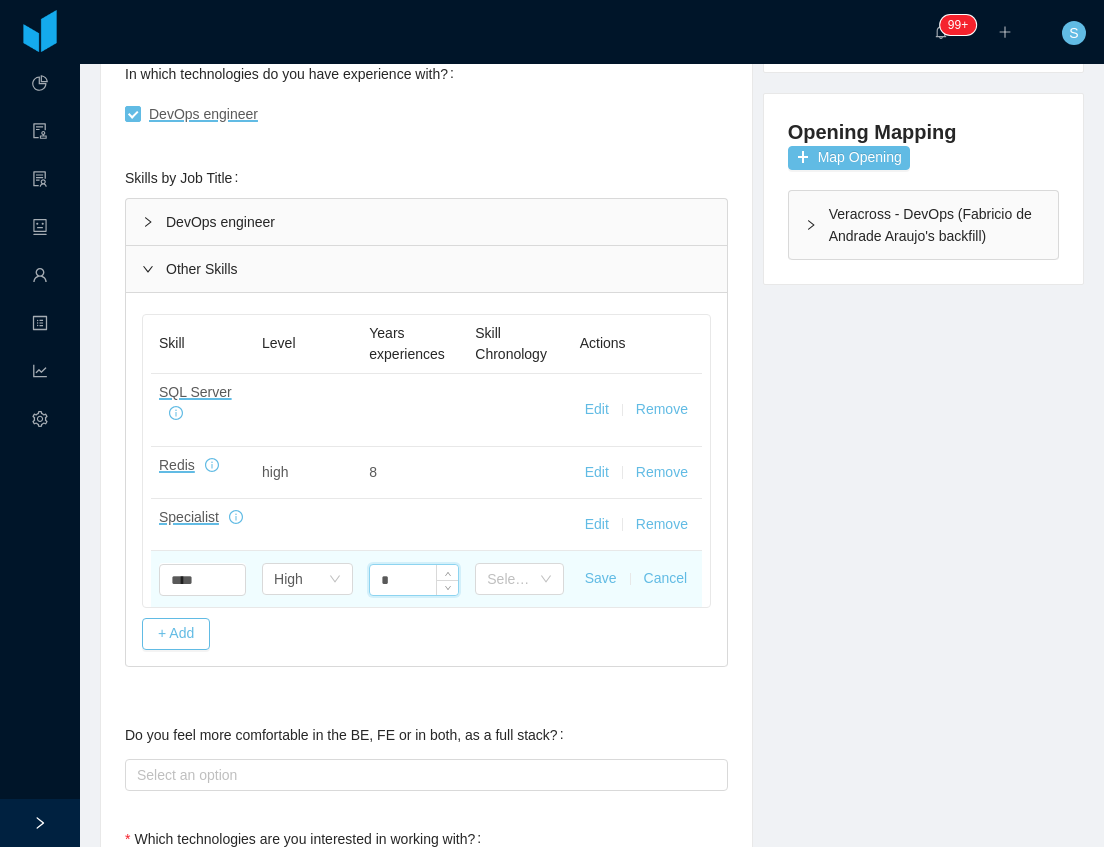 click on "*" at bounding box center [414, 580] 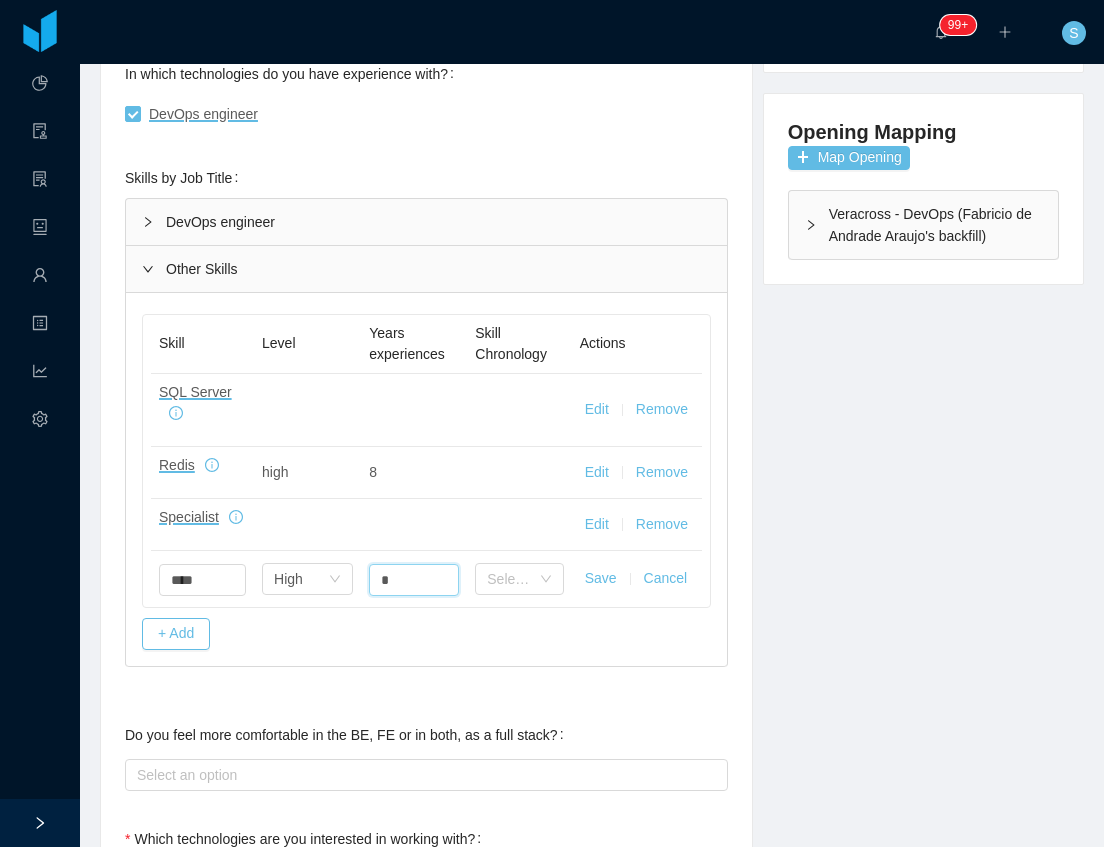 type on "*" 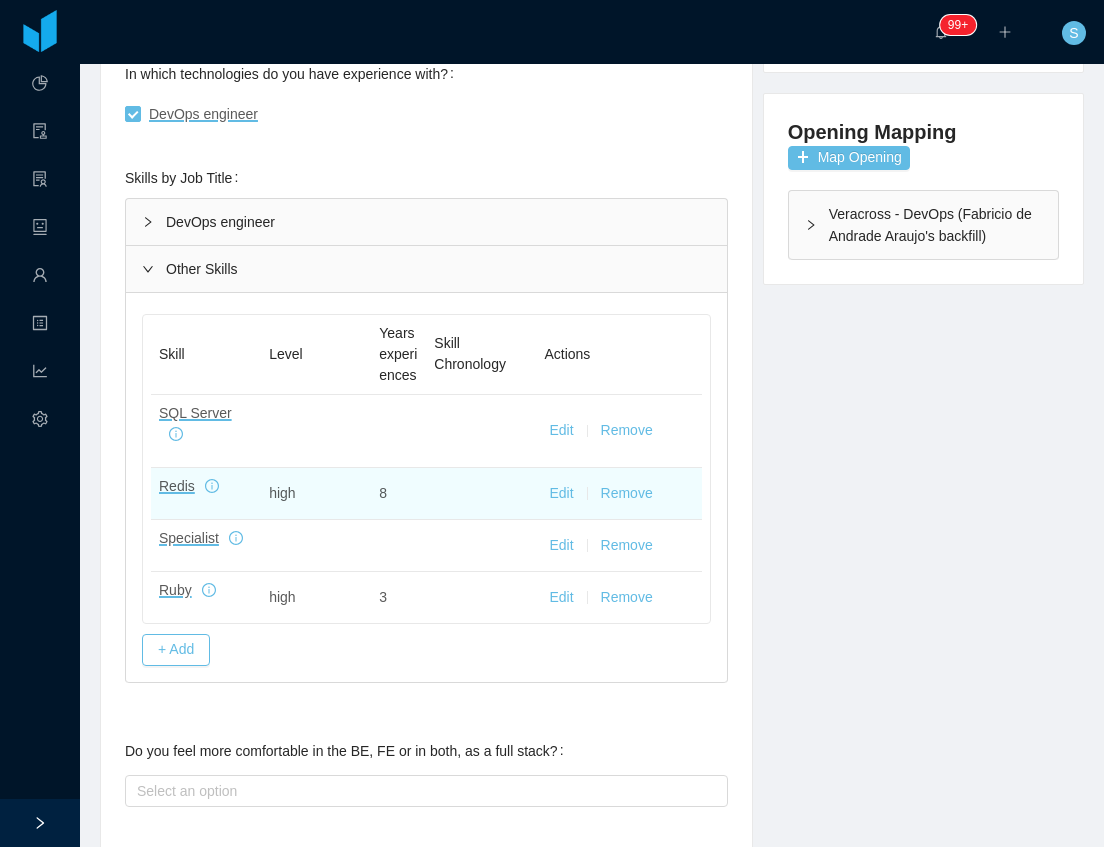 click on "Edit" at bounding box center [561, 430] 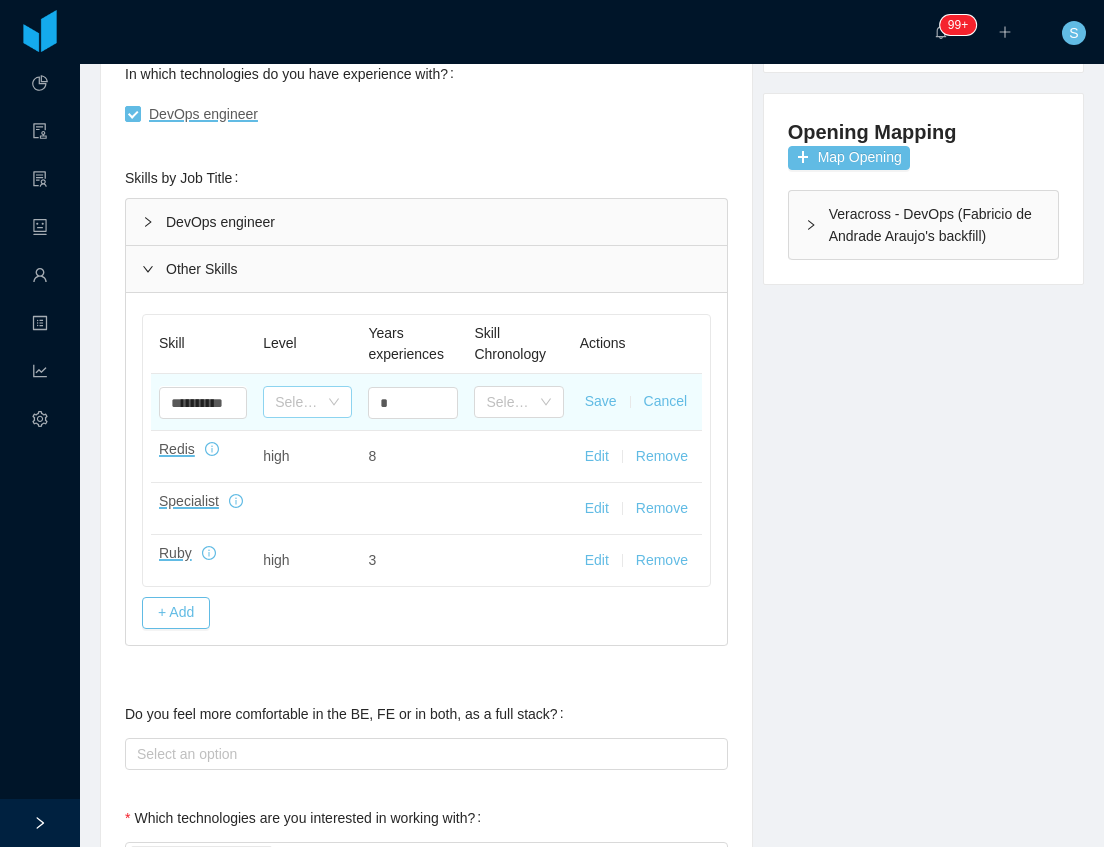 click on "Select one" at bounding box center [296, 402] 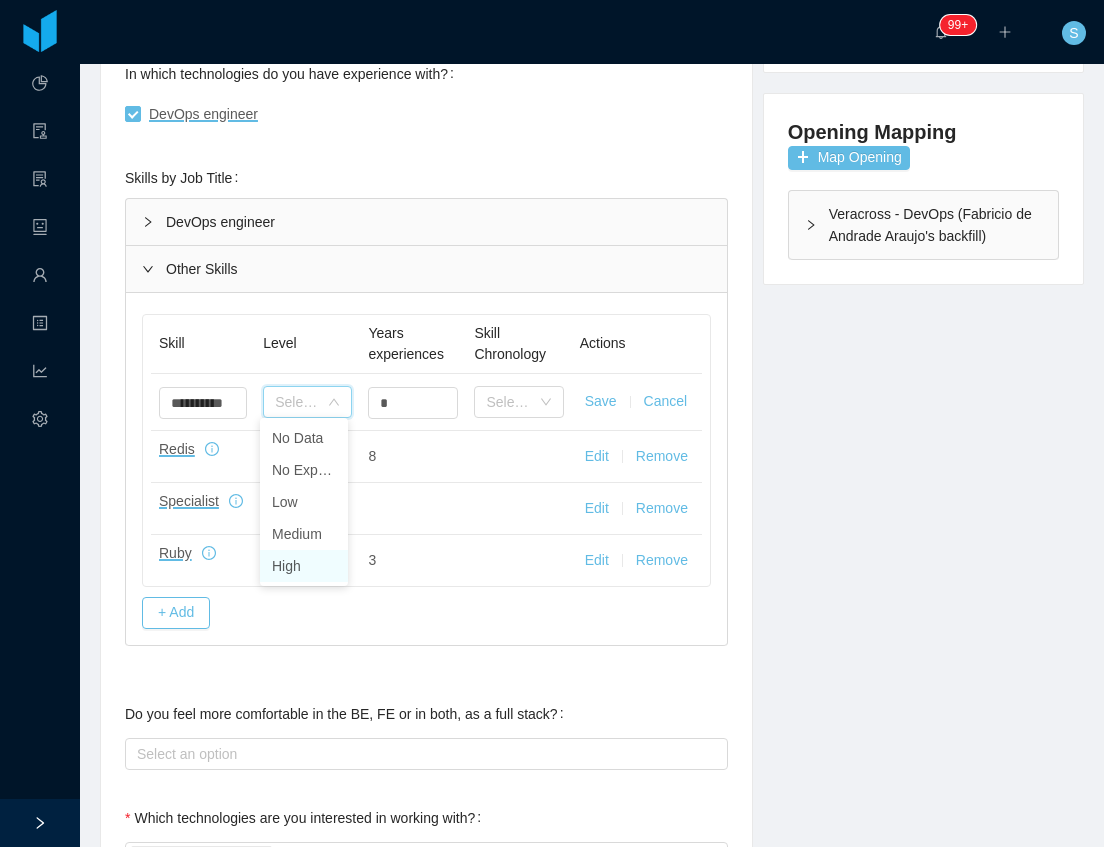 drag, startPoint x: 305, startPoint y: 564, endPoint x: 324, endPoint y: 537, distance: 33.01515 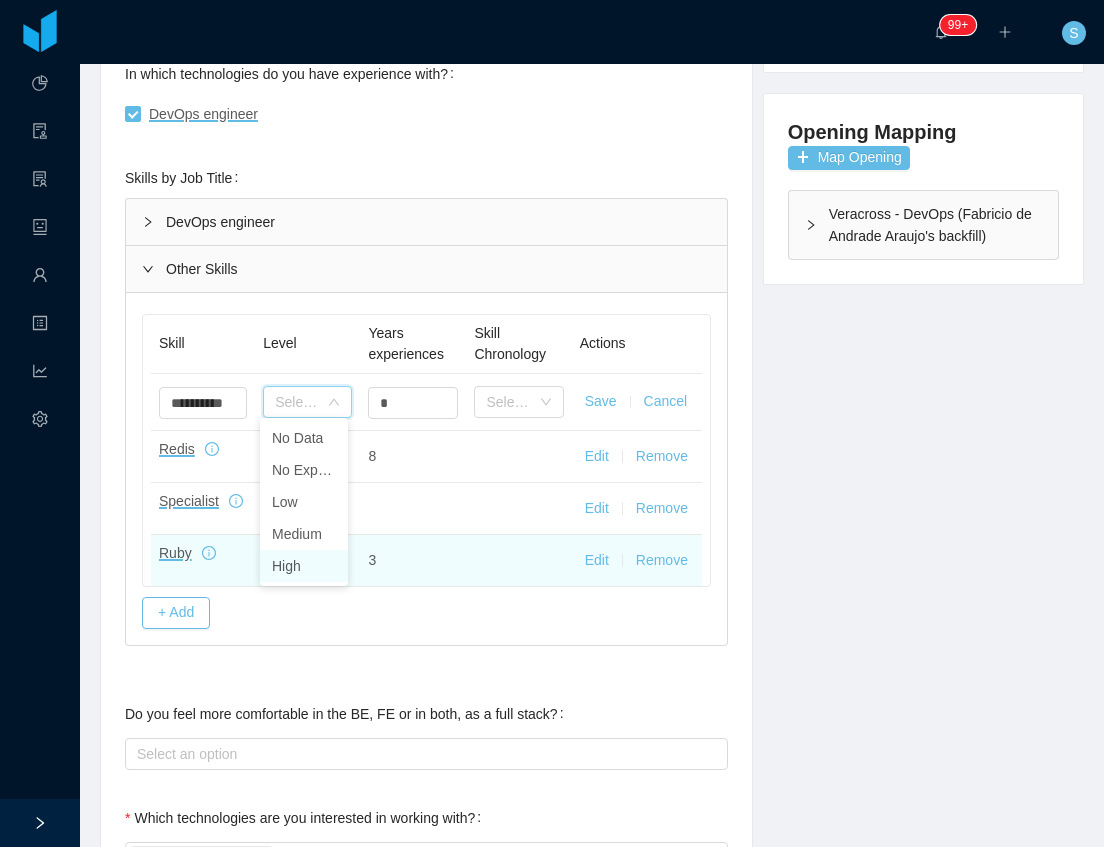 click on "High" at bounding box center (304, 566) 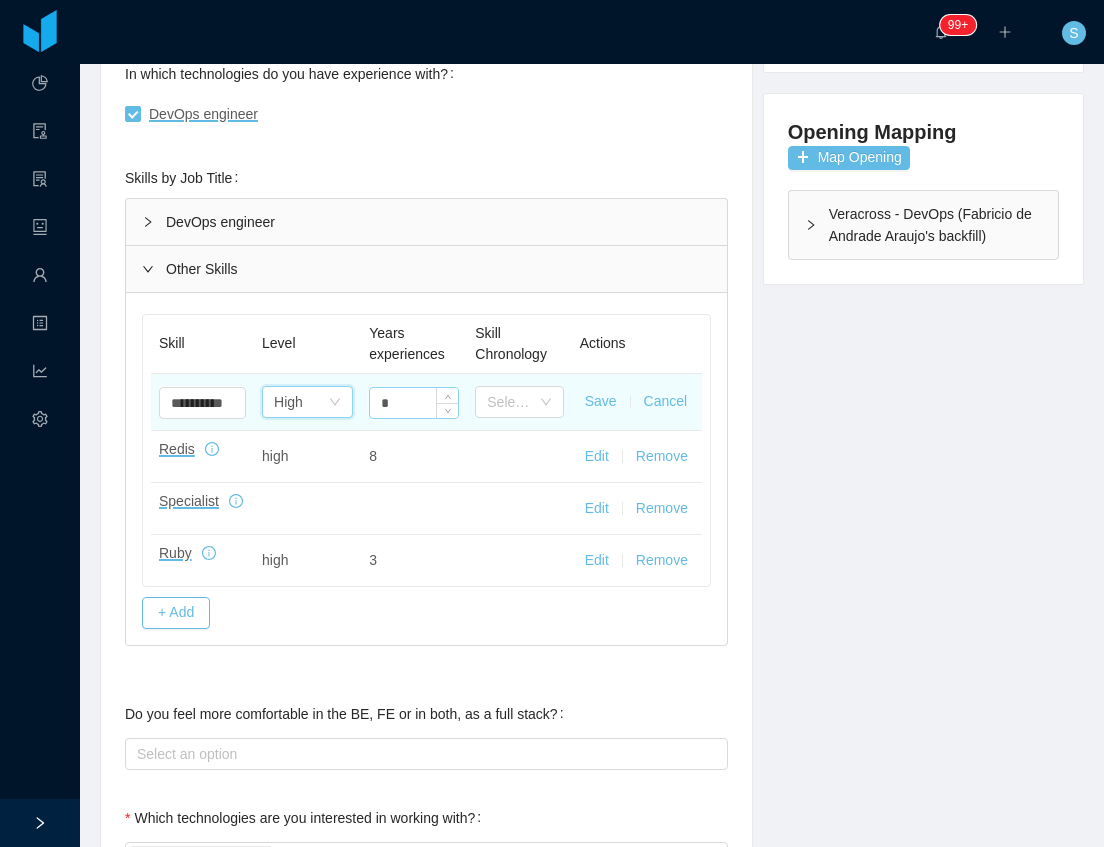 click on "*" at bounding box center (414, 403) 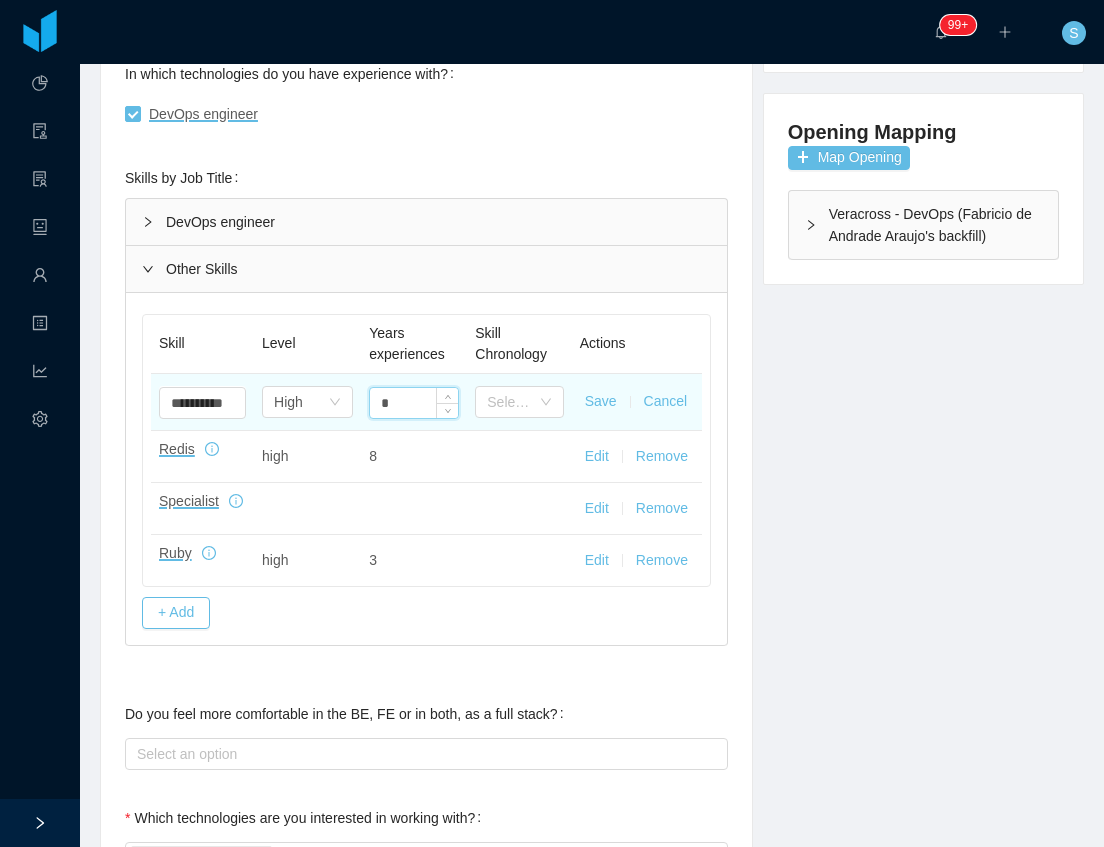 click on "*" at bounding box center [414, 403] 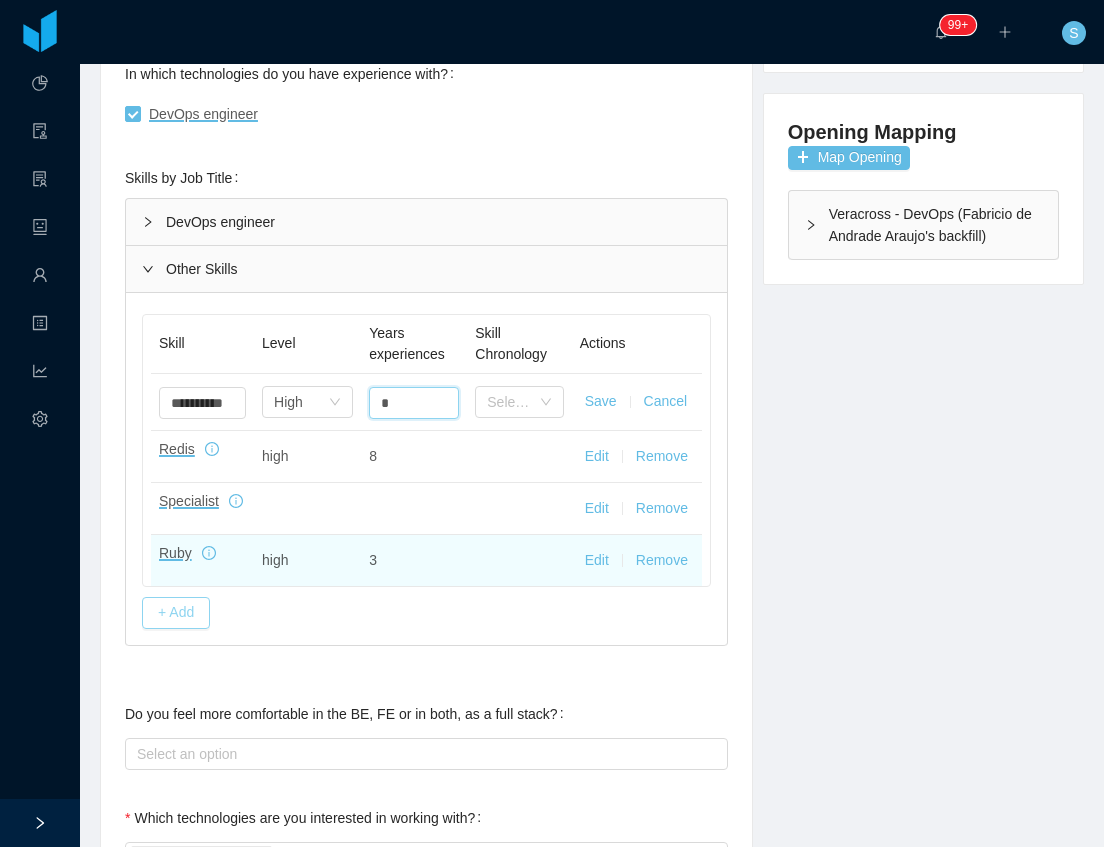 click on "+ Add" at bounding box center [176, 613] 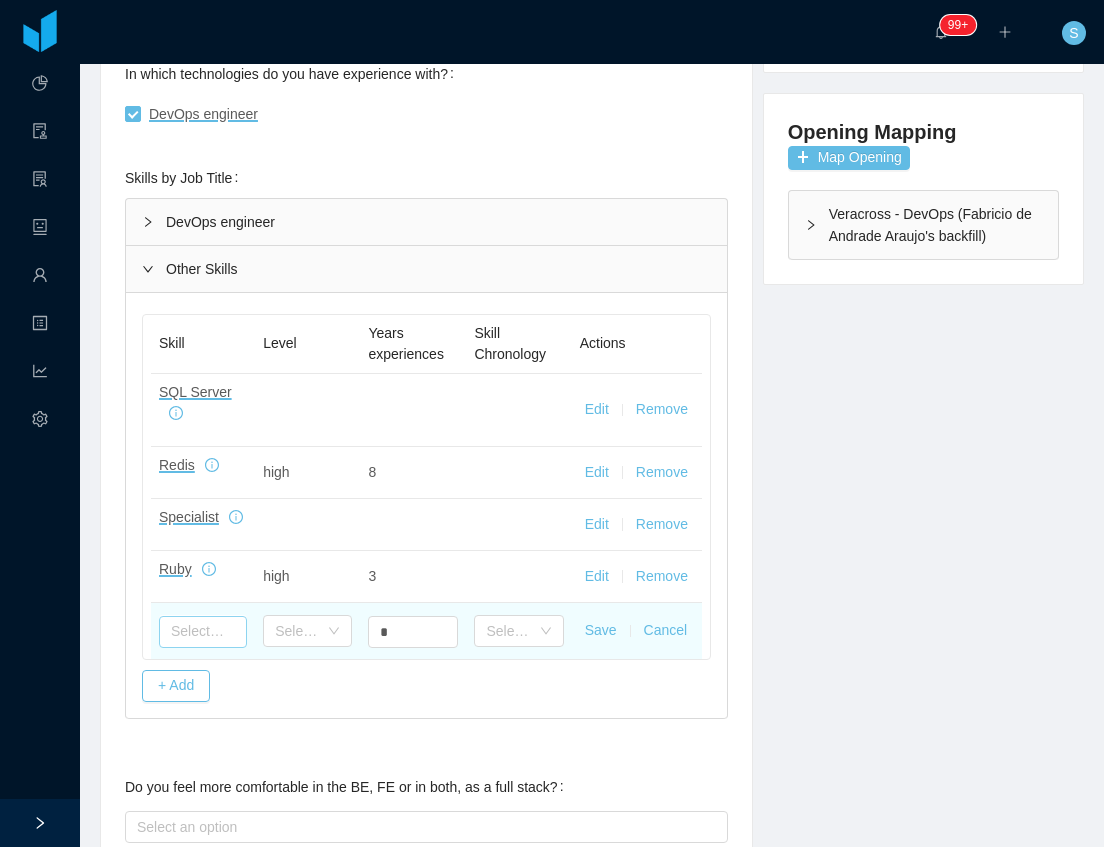 click at bounding box center (203, 632) 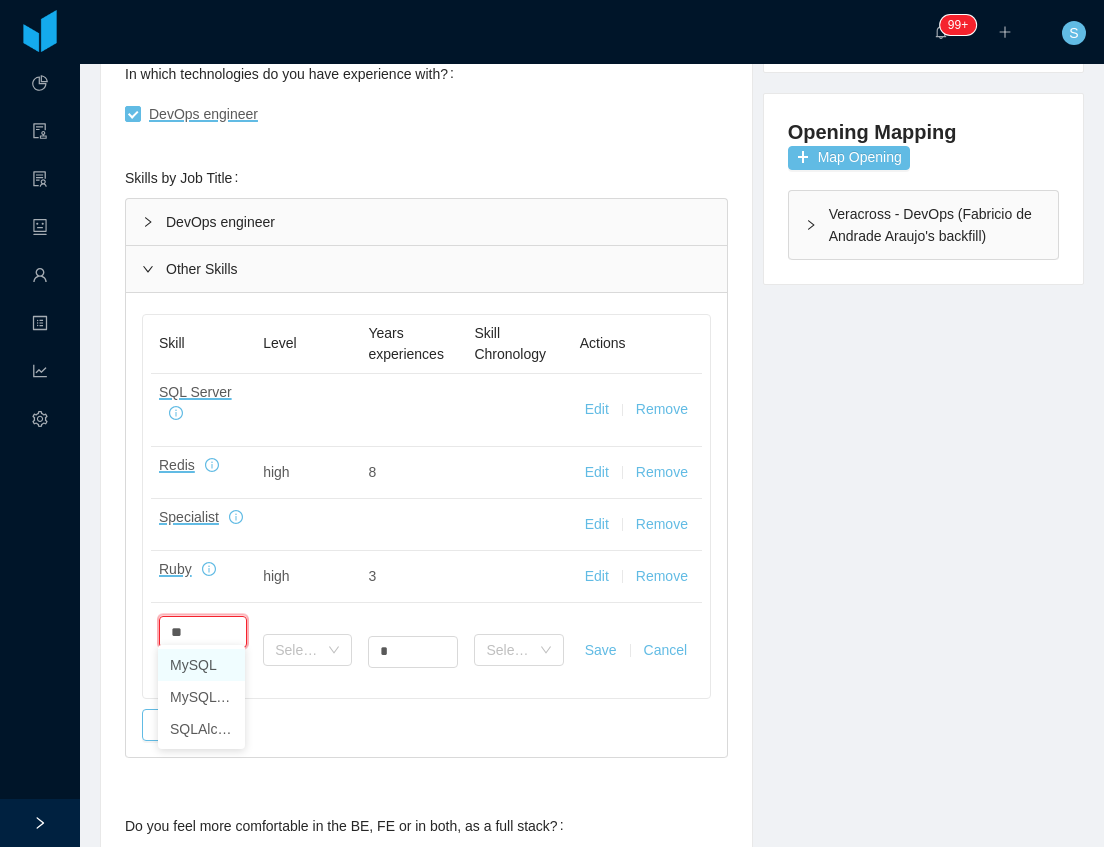 click on "MySQL" at bounding box center [201, 665] 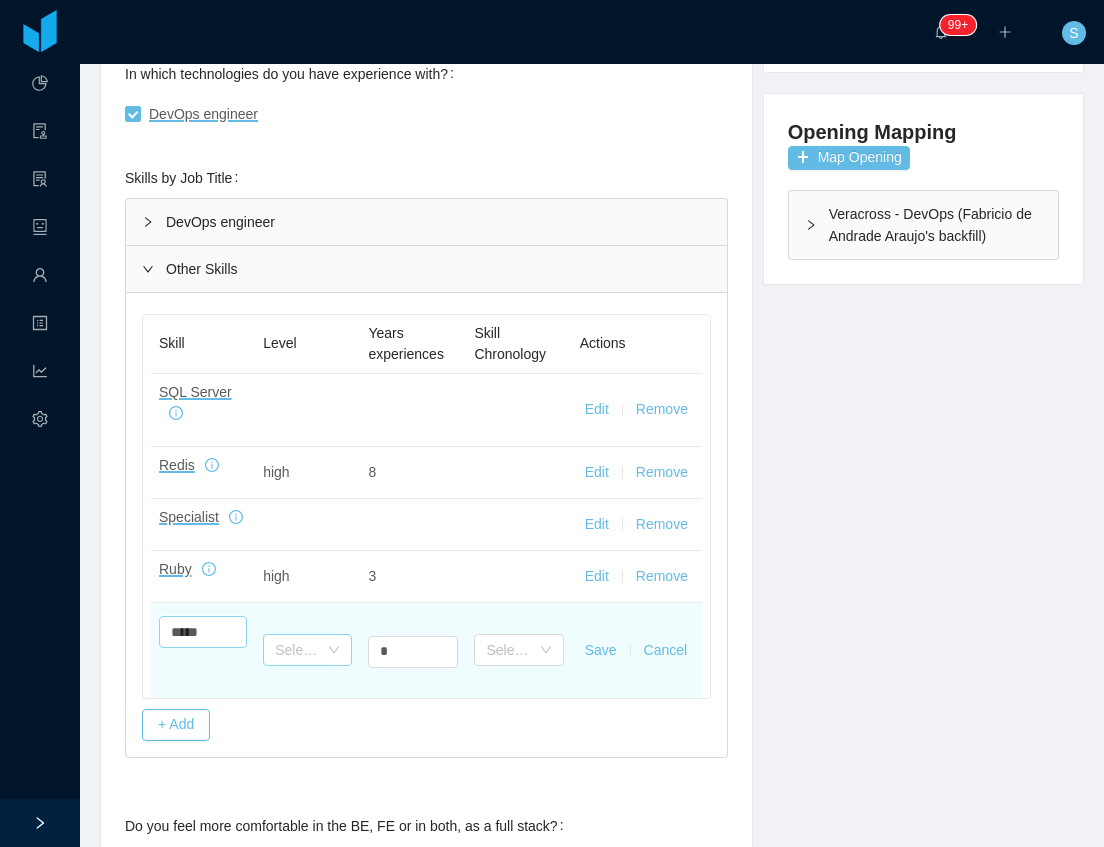 click on "Select one" at bounding box center [307, 650] 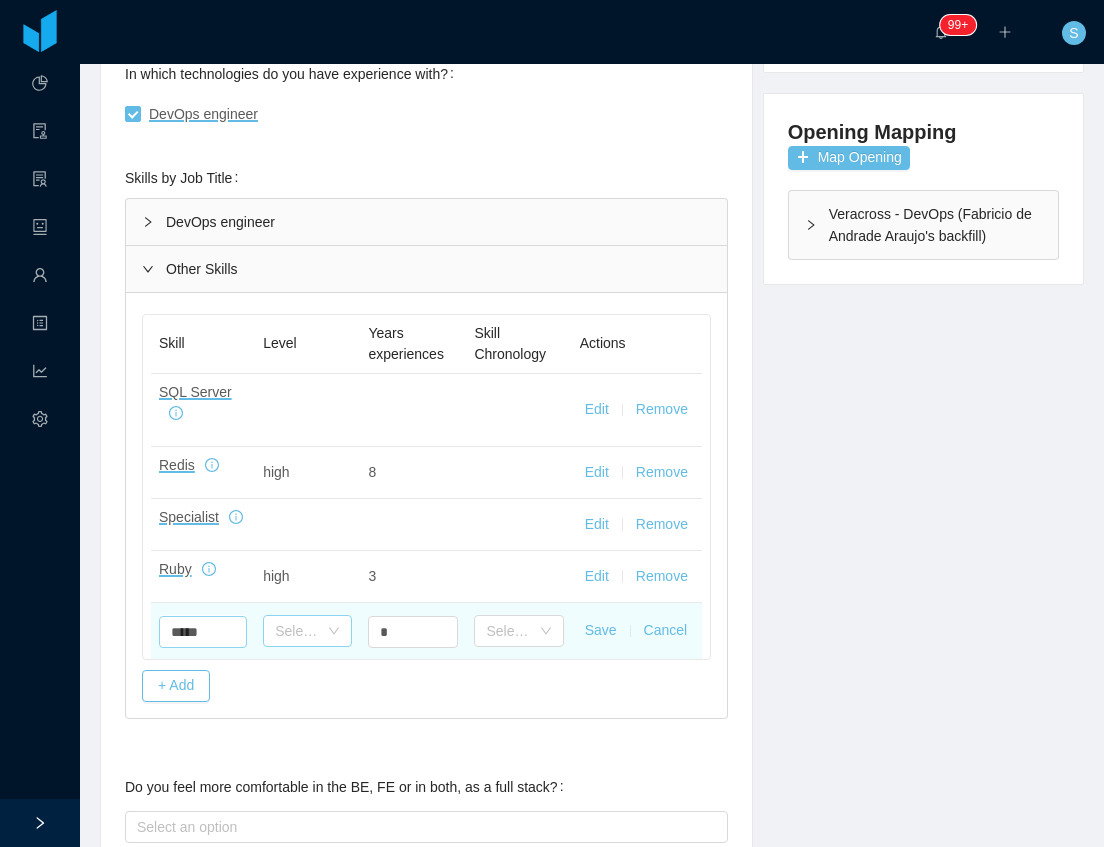 type on "*****" 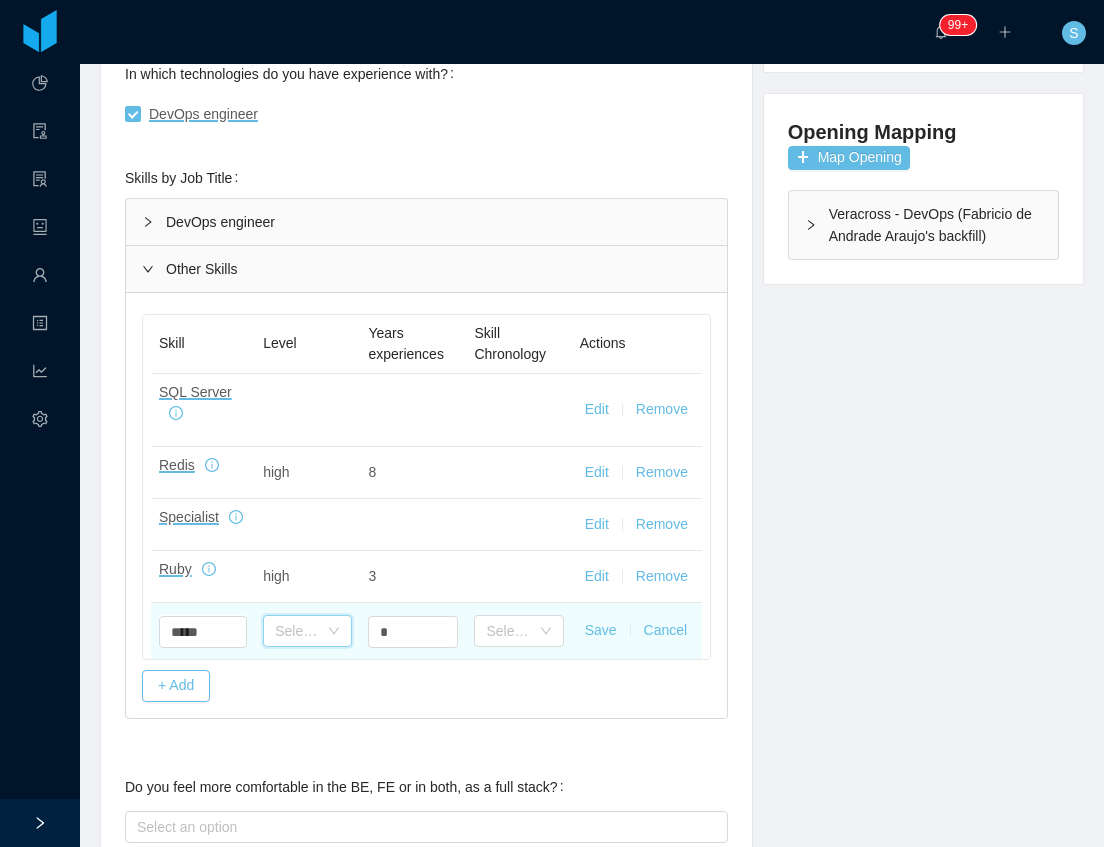 click 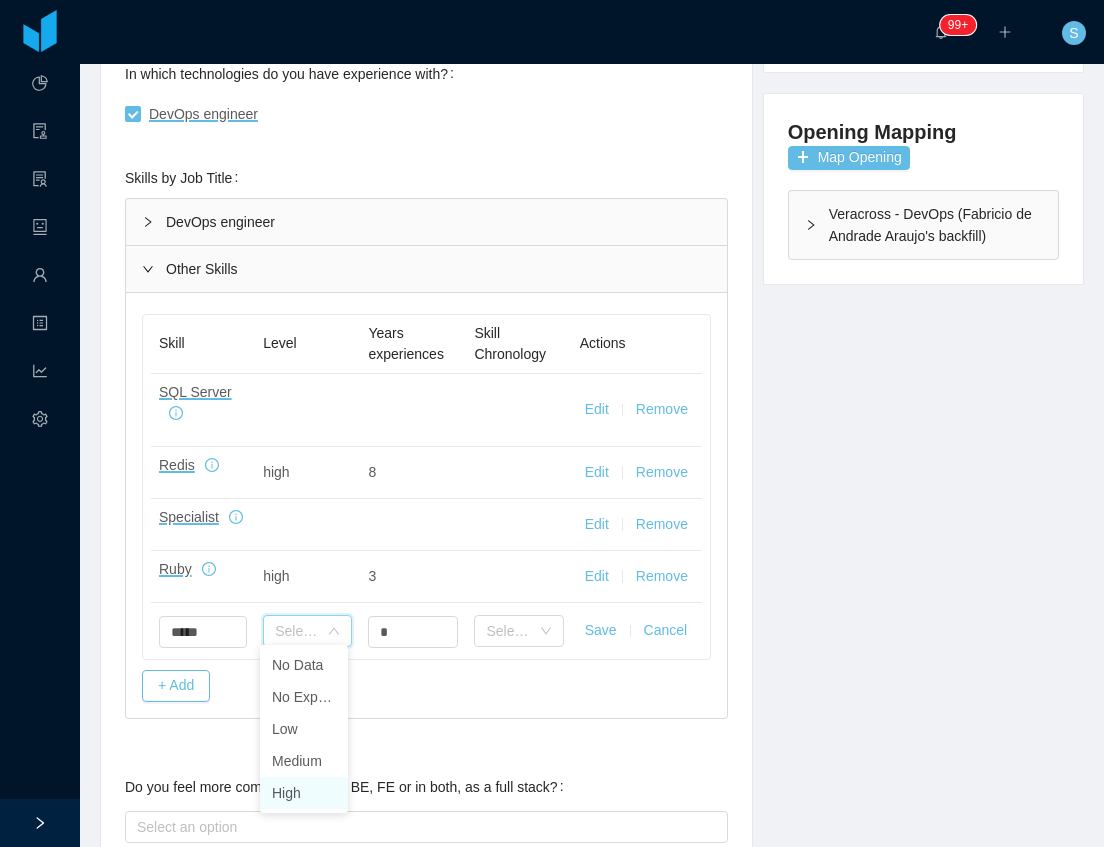 click on "High" at bounding box center (304, 793) 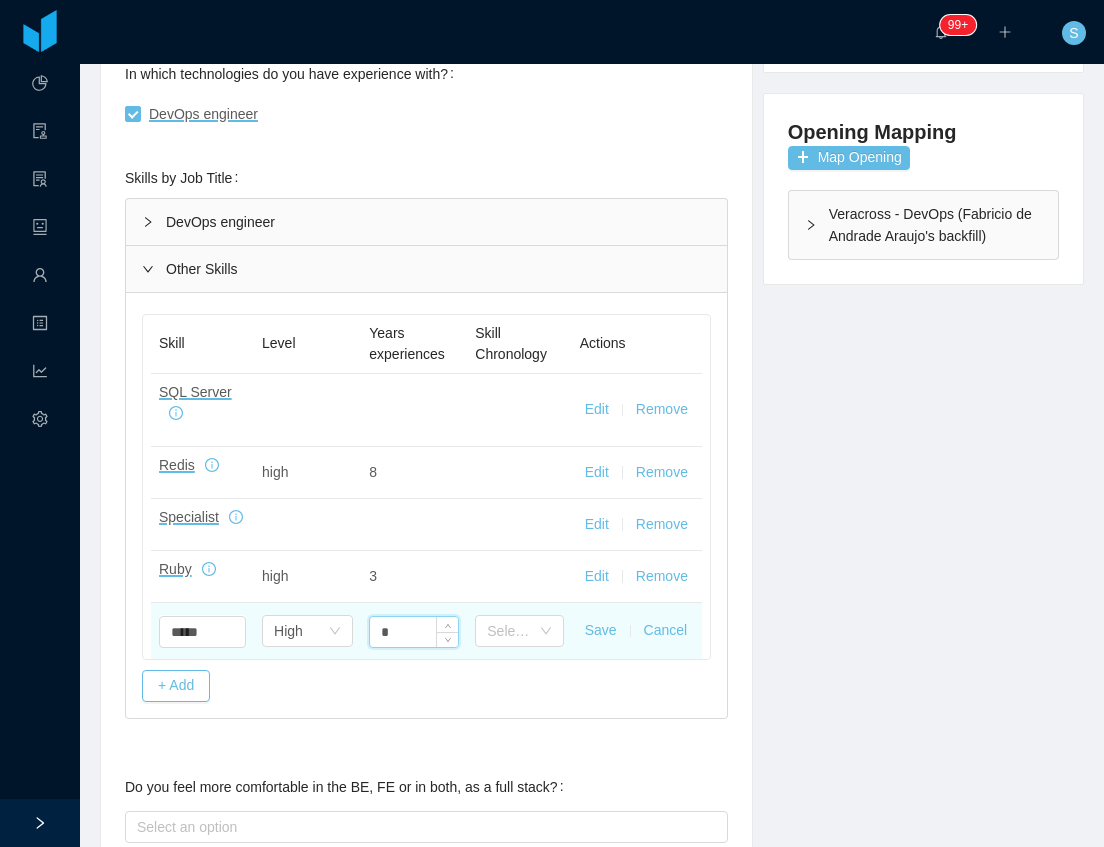 click on "*" at bounding box center [414, 632] 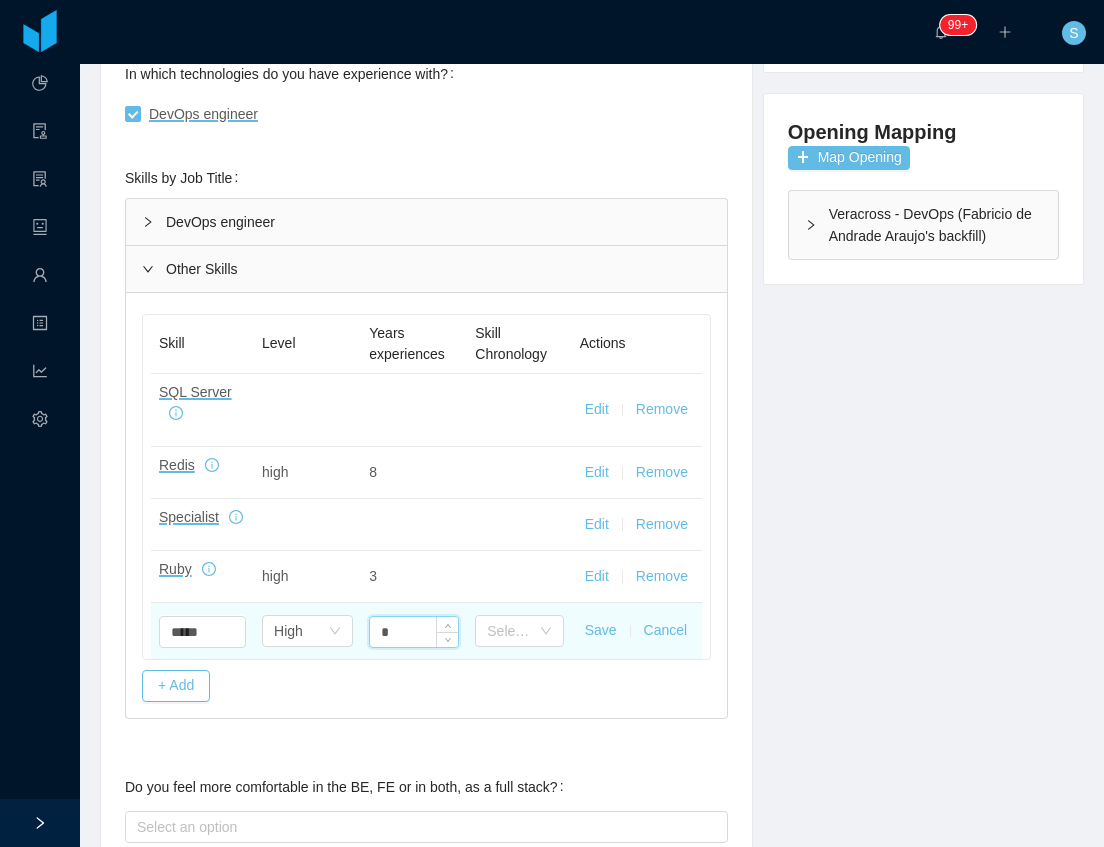 click on "*" at bounding box center (414, 632) 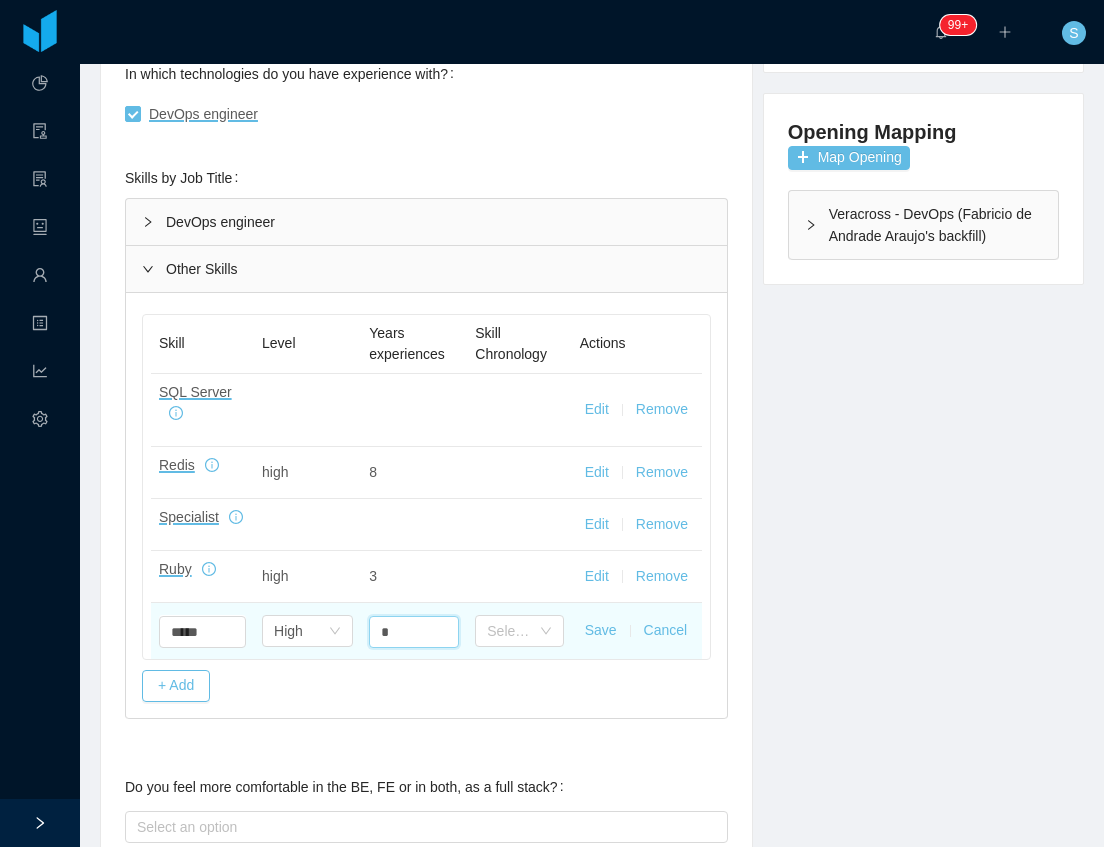 type on "*" 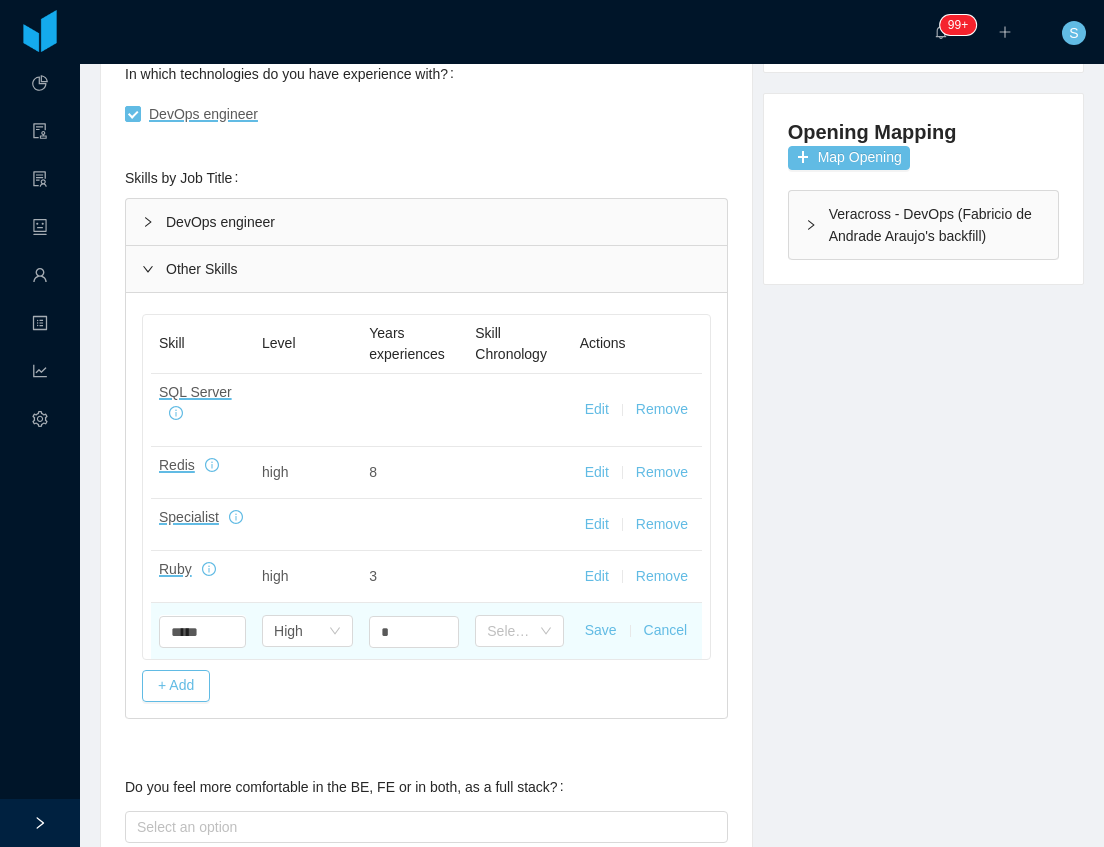 click on "Save" at bounding box center (601, 630) 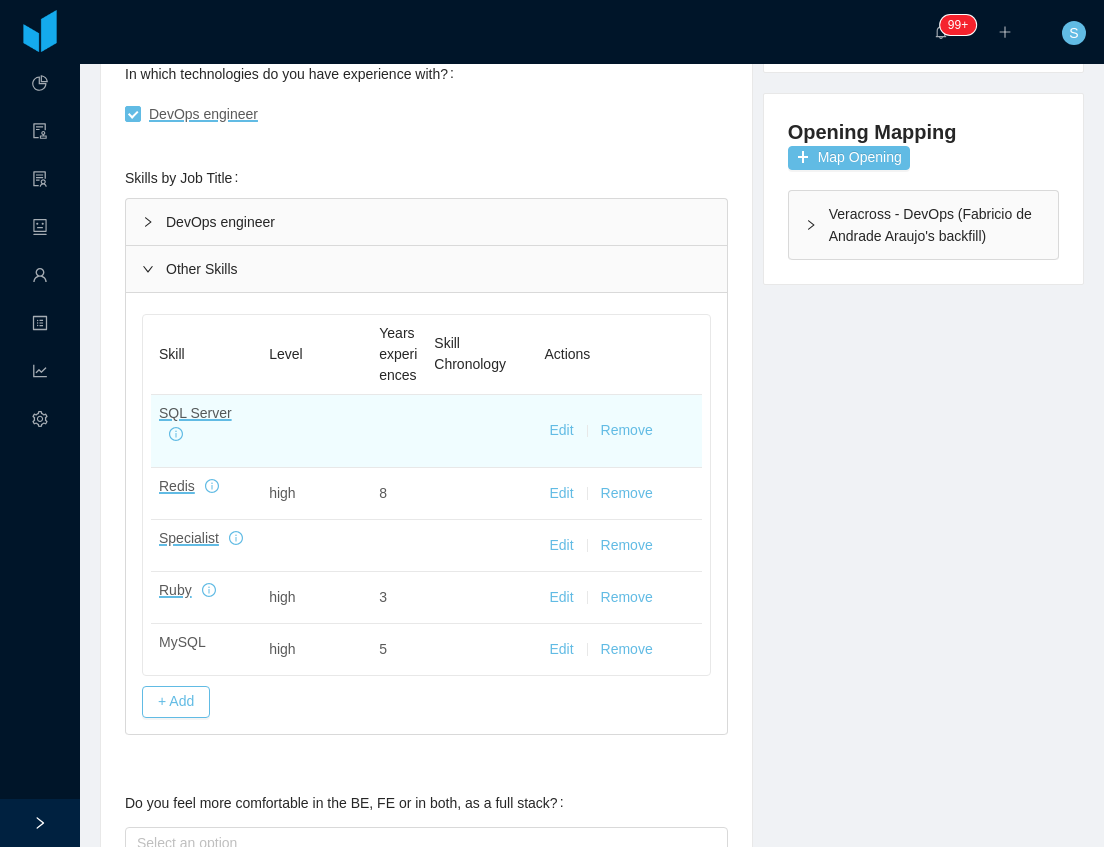 click on "Edit" at bounding box center (561, 430) 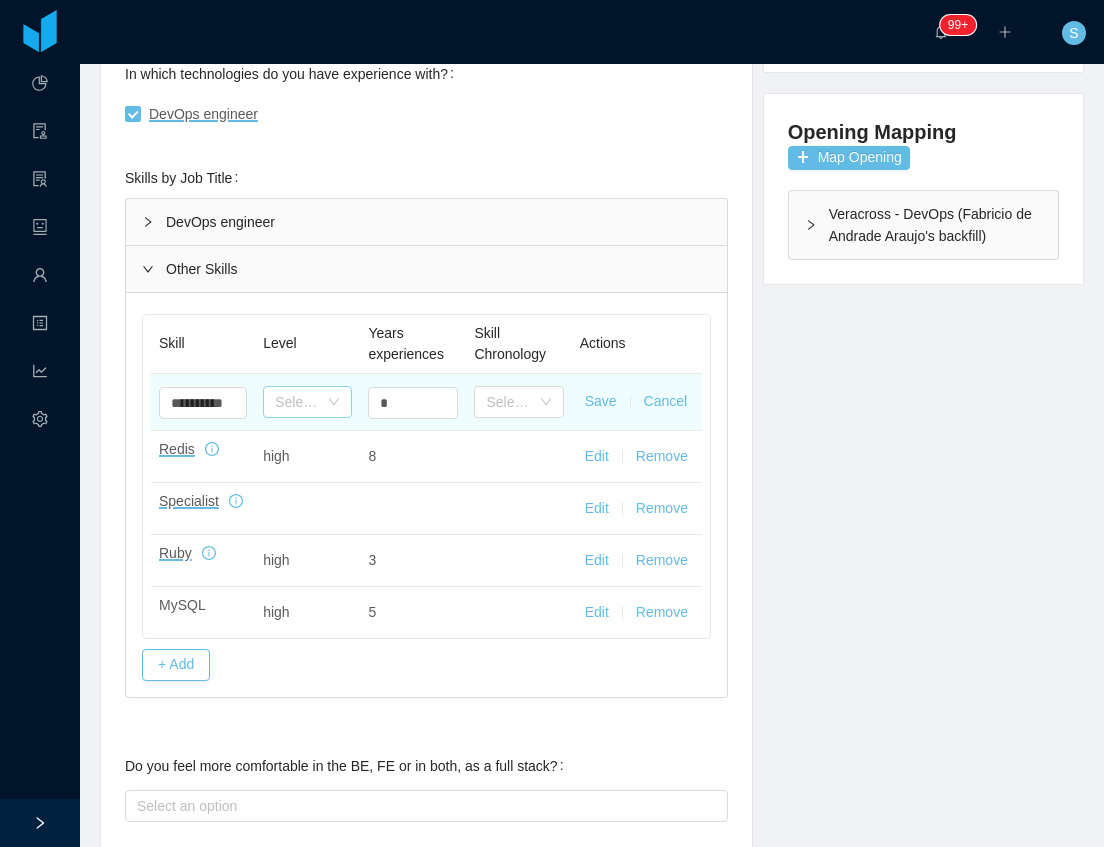 click on "Select one" at bounding box center (296, 402) 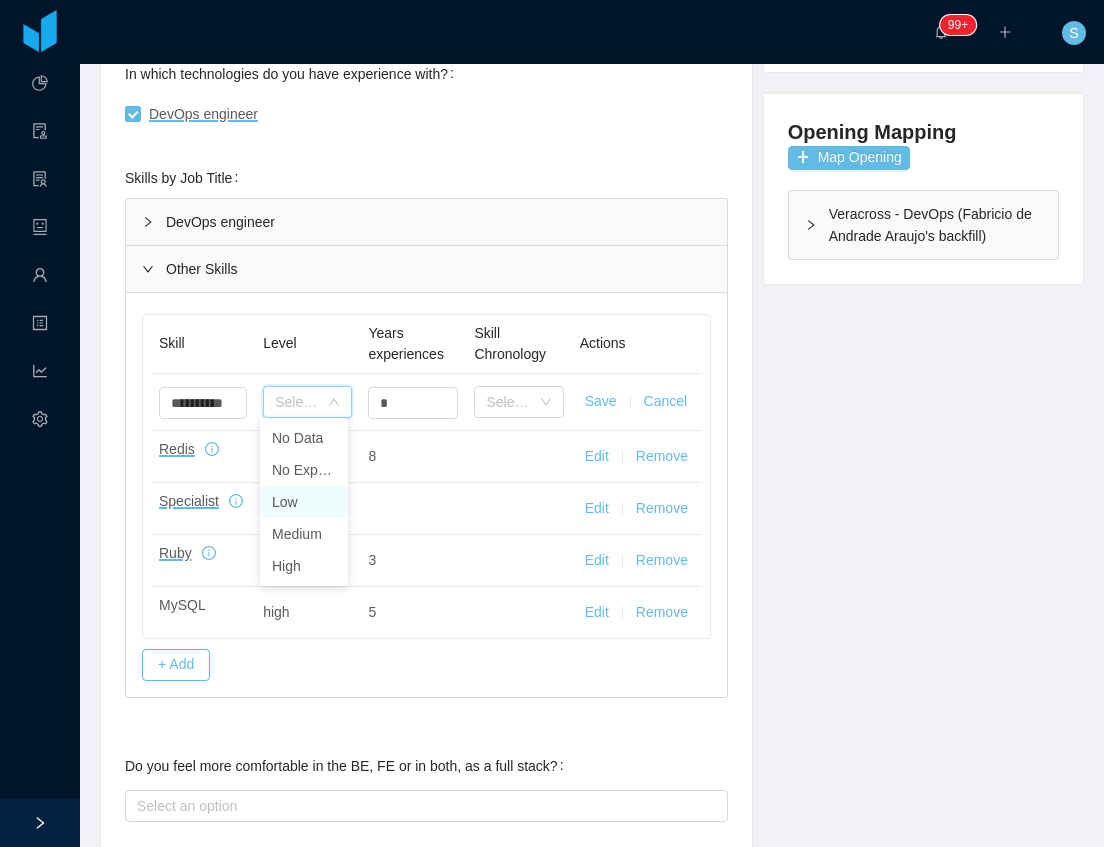 click on "Low" at bounding box center [304, 502] 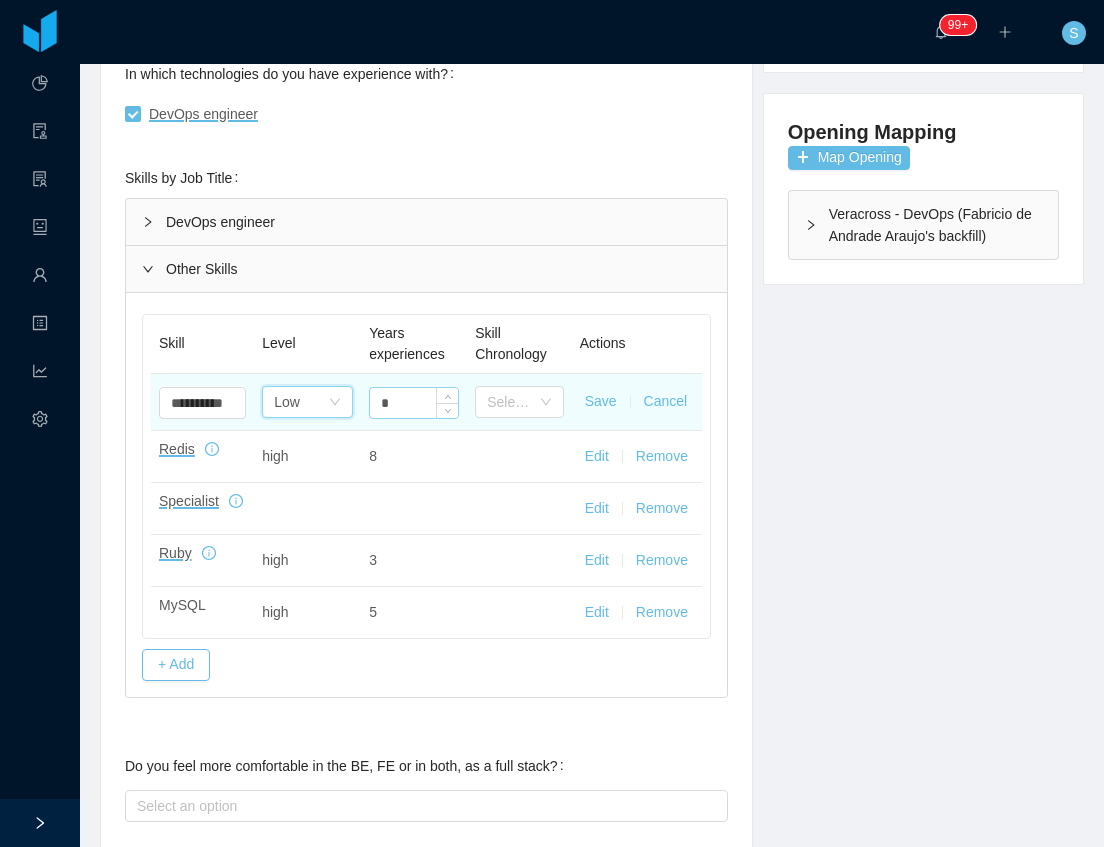 click on "*" at bounding box center [414, 403] 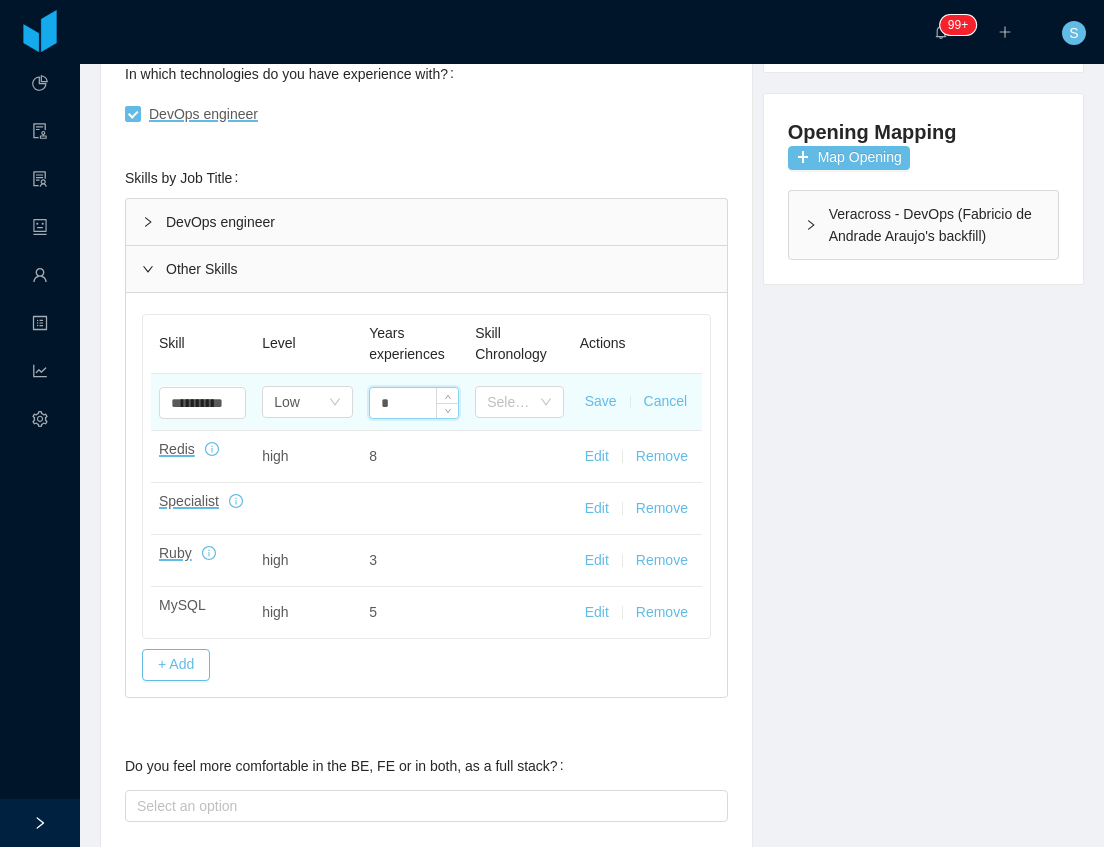 click on "*" at bounding box center (414, 403) 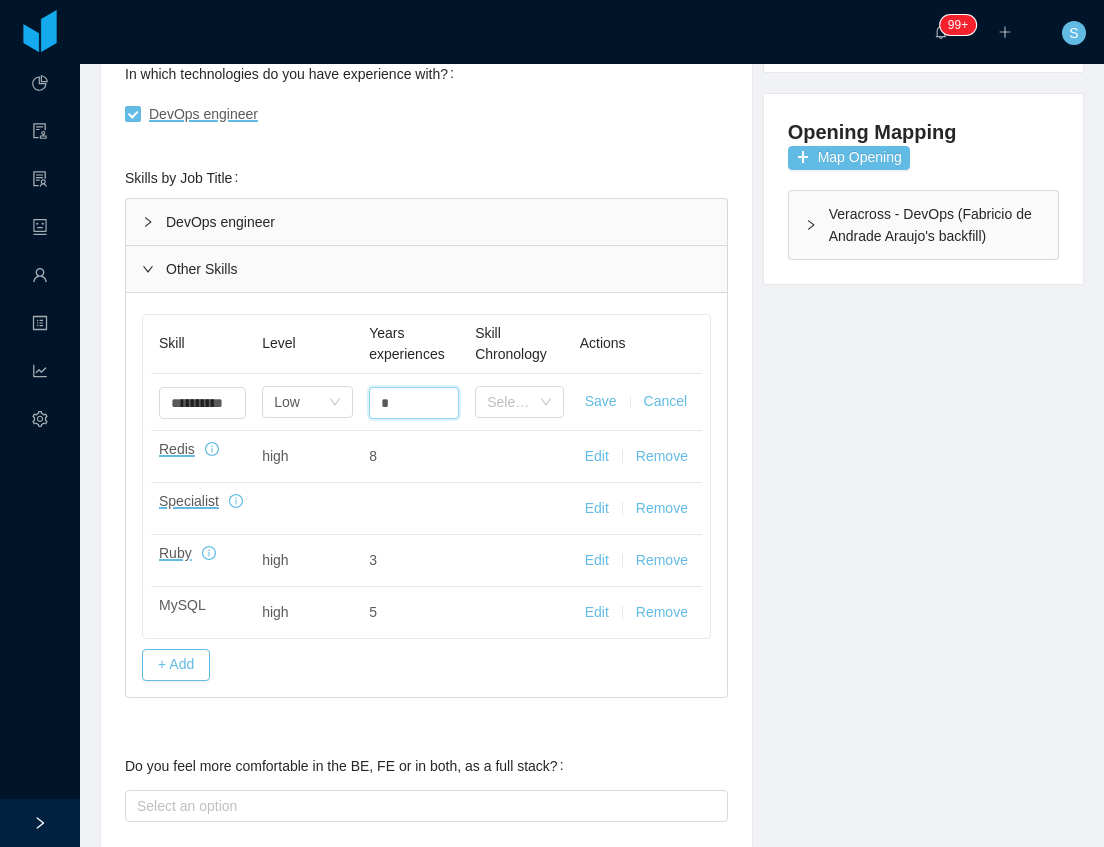 type on "*" 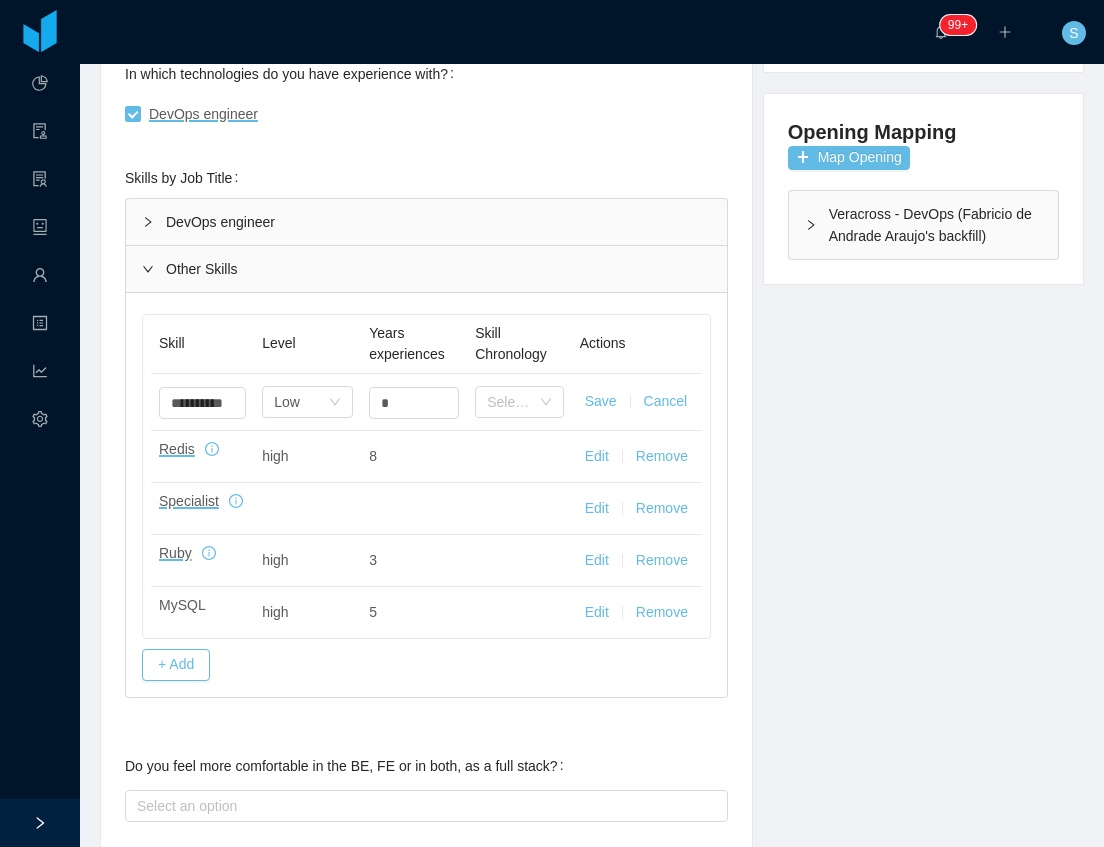 click on "Save" at bounding box center (601, 401) 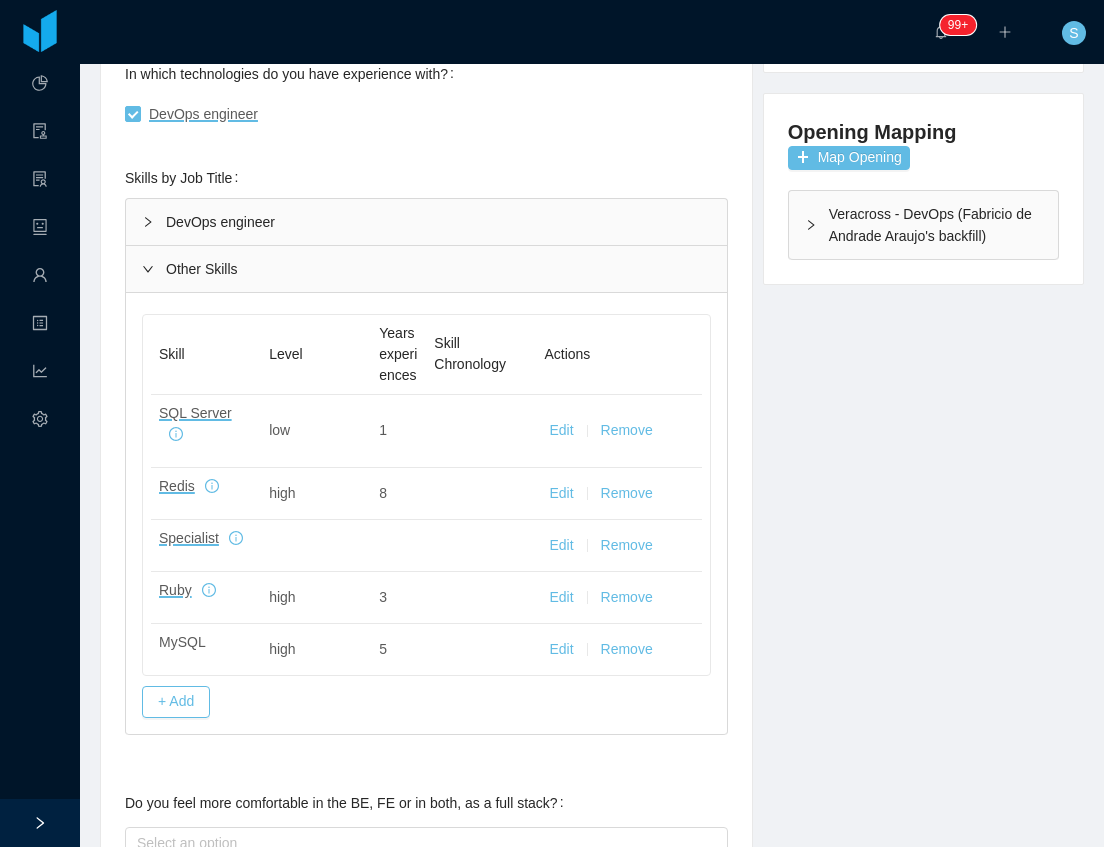 click on "Skill Level Years experiences Skill Chronology Actions SQL Server low 1 Edit Remove Redis high 8 Edit Remove Specialist Edit Remove Ruby high 3 Edit Remove MySQL high 5 Edit Remove" at bounding box center [426, 497] 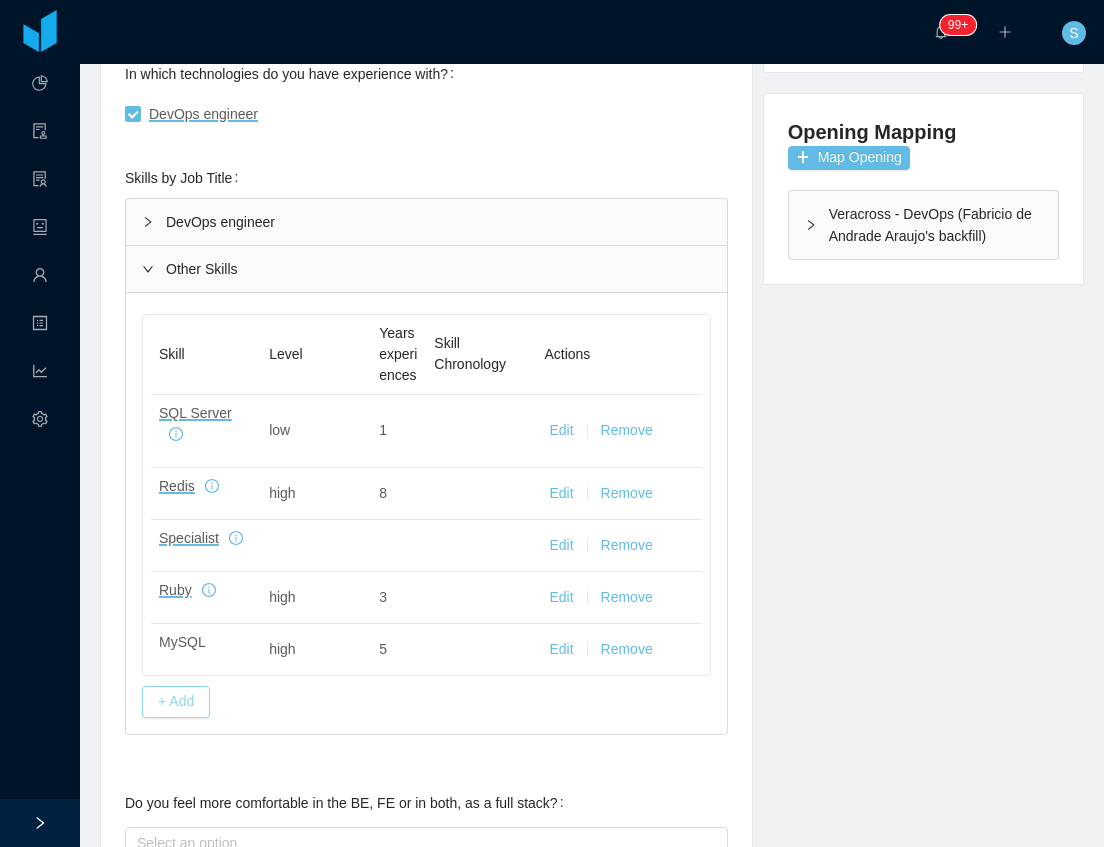 click on "+ Add" at bounding box center [176, 702] 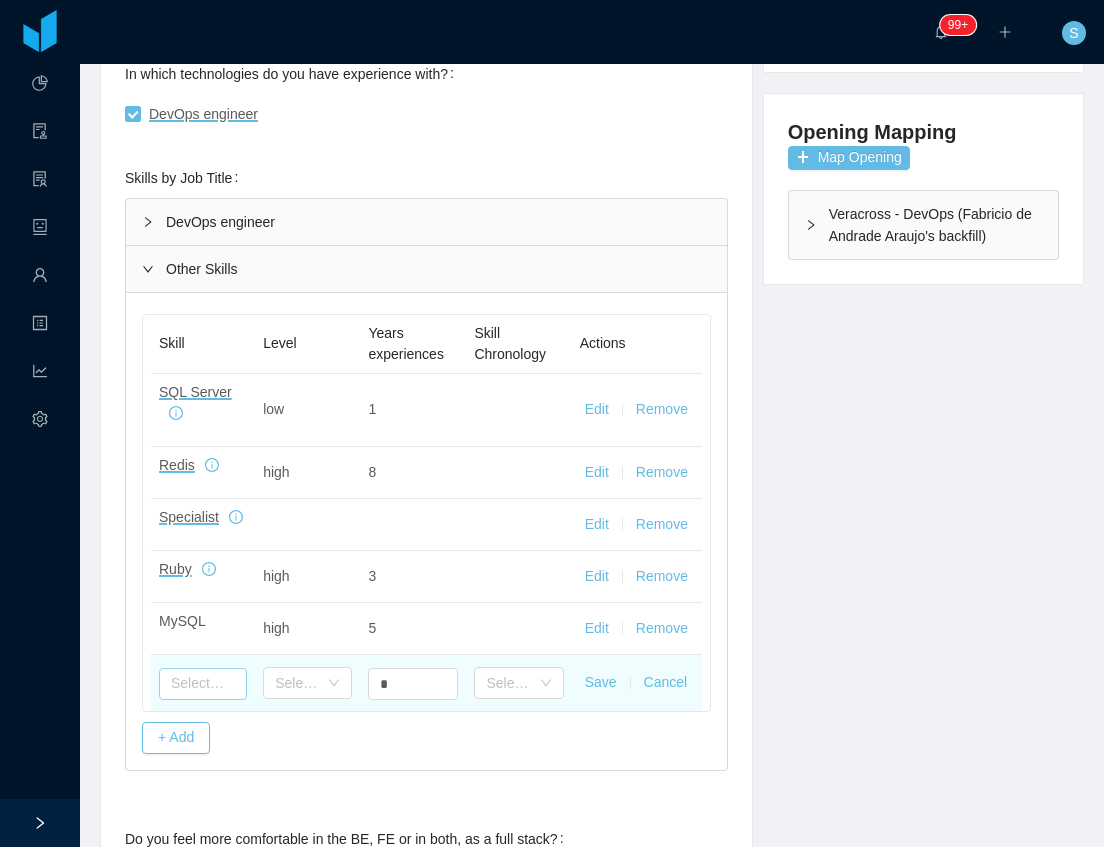 click at bounding box center (203, 684) 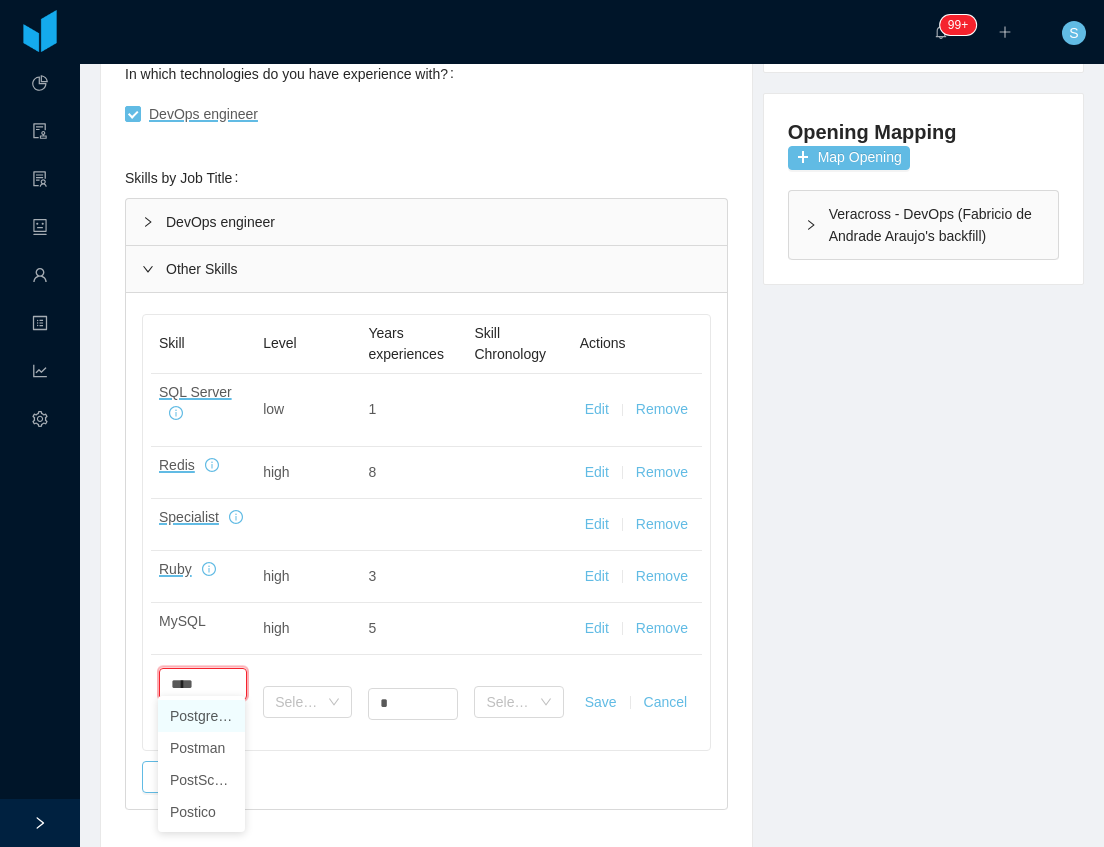 click on "PostgreSQL" at bounding box center [201, 716] 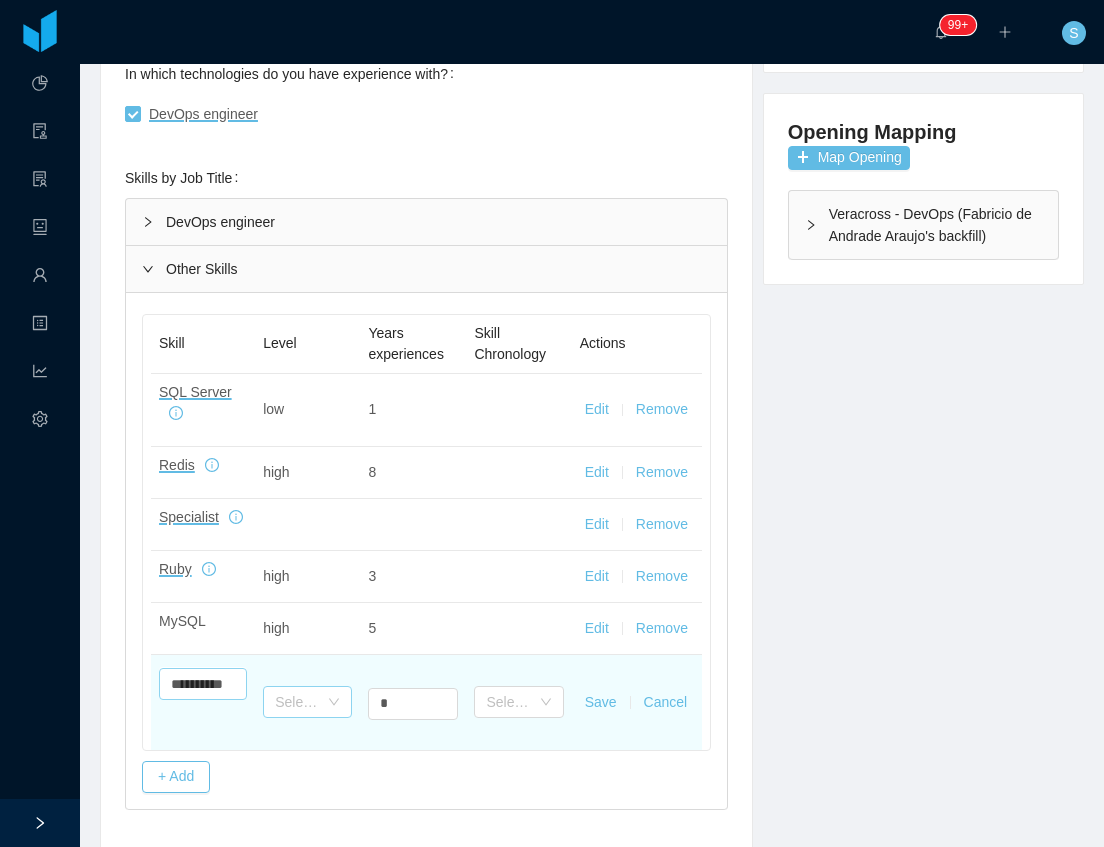 type on "**********" 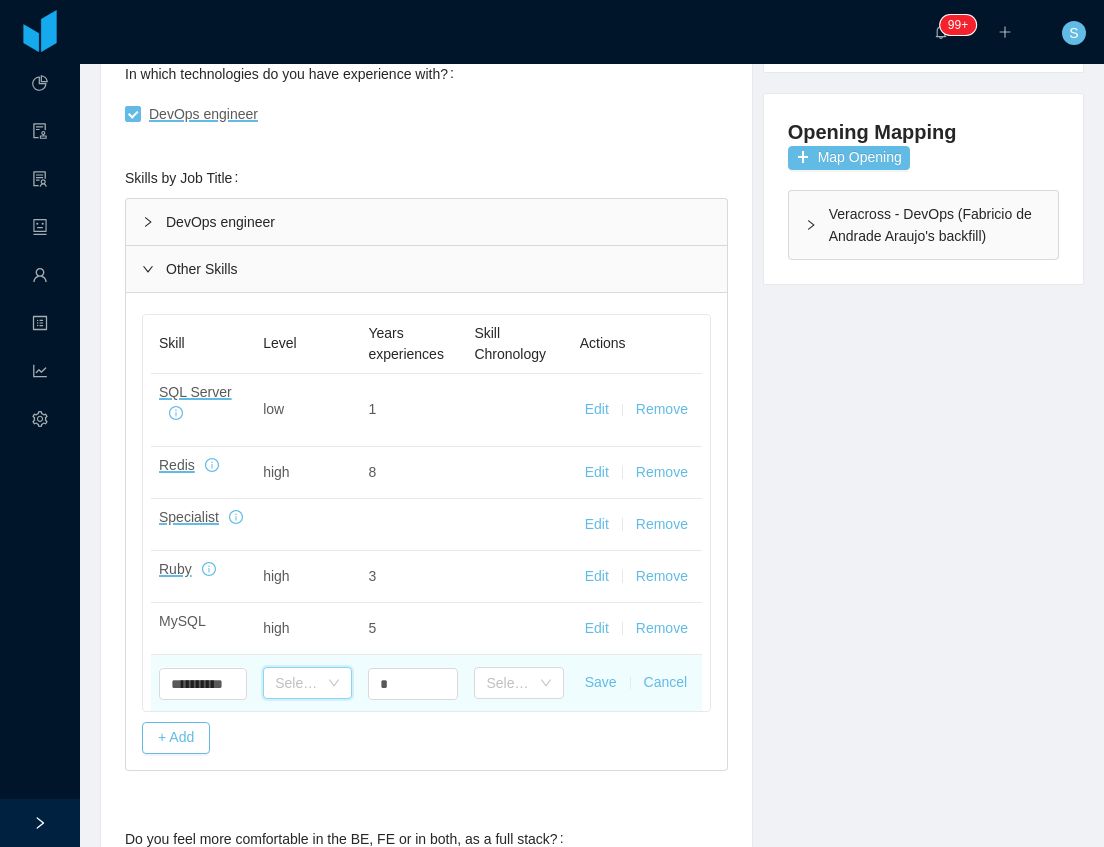 click on "Select one" at bounding box center [301, 683] 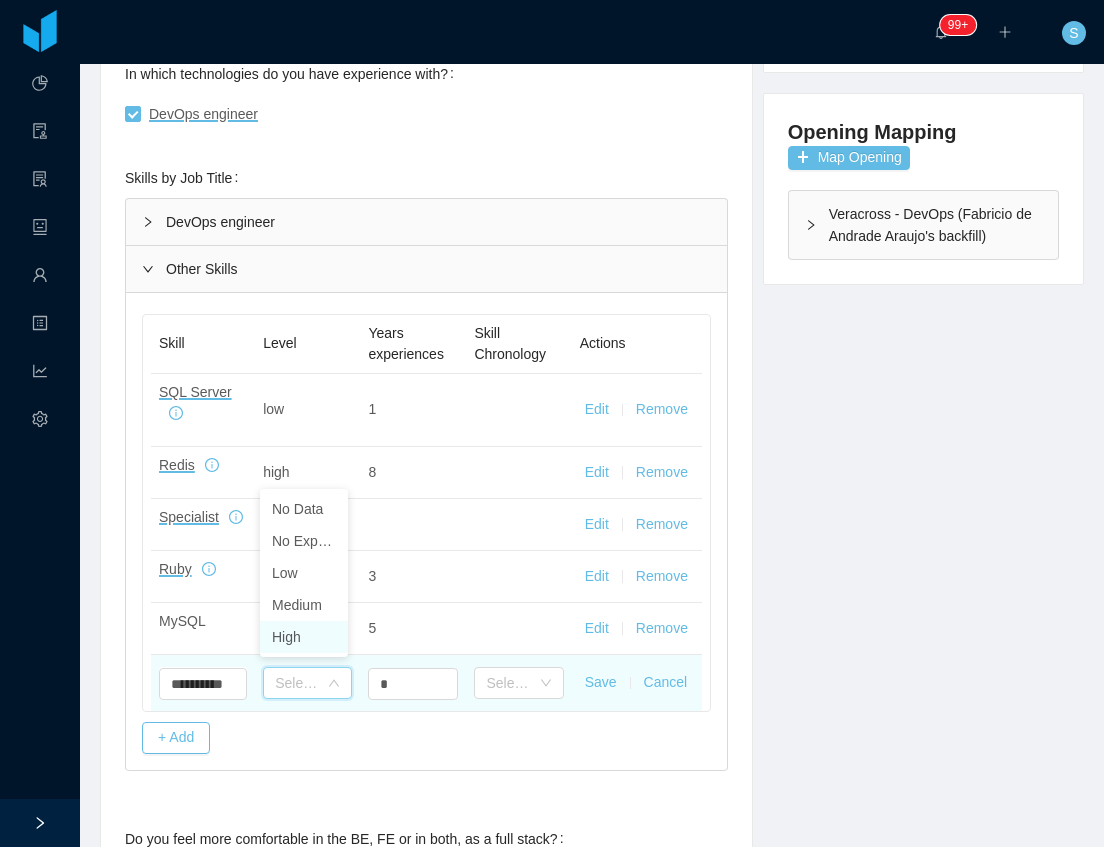 drag, startPoint x: 312, startPoint y: 638, endPoint x: 363, endPoint y: 662, distance: 56.364883 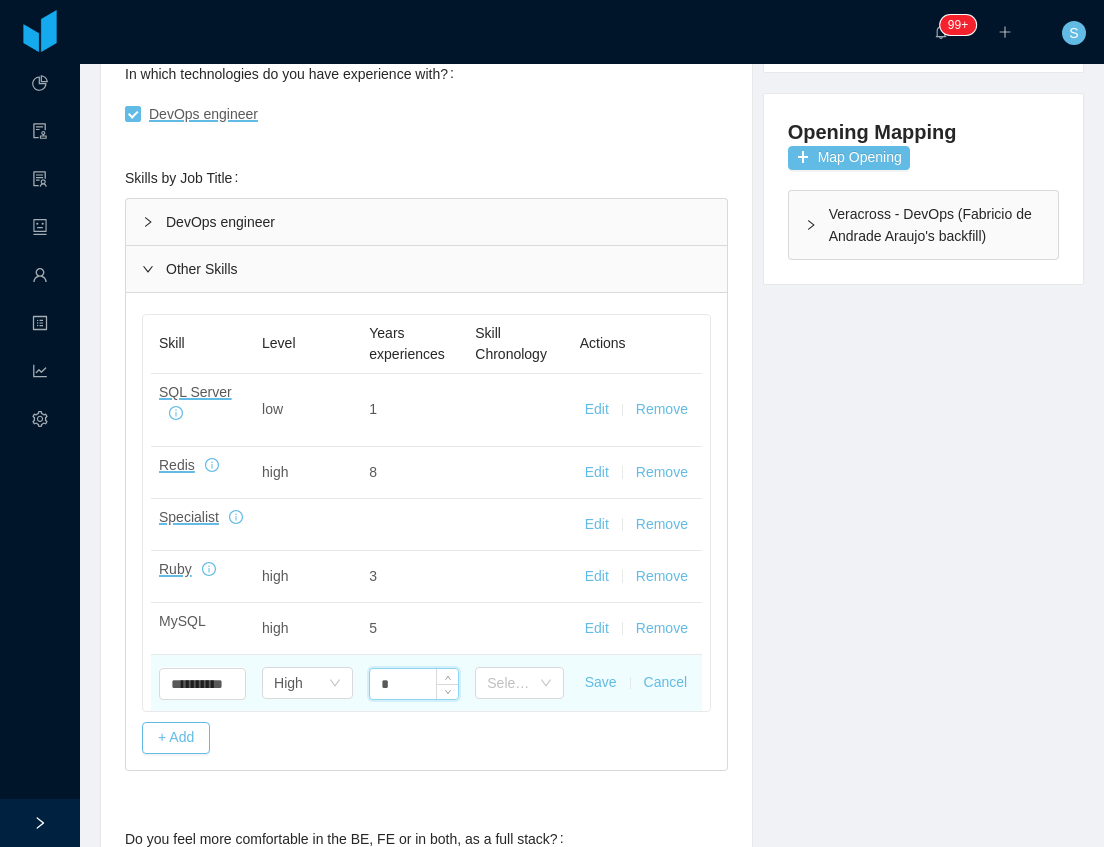 click on "*" at bounding box center [414, 684] 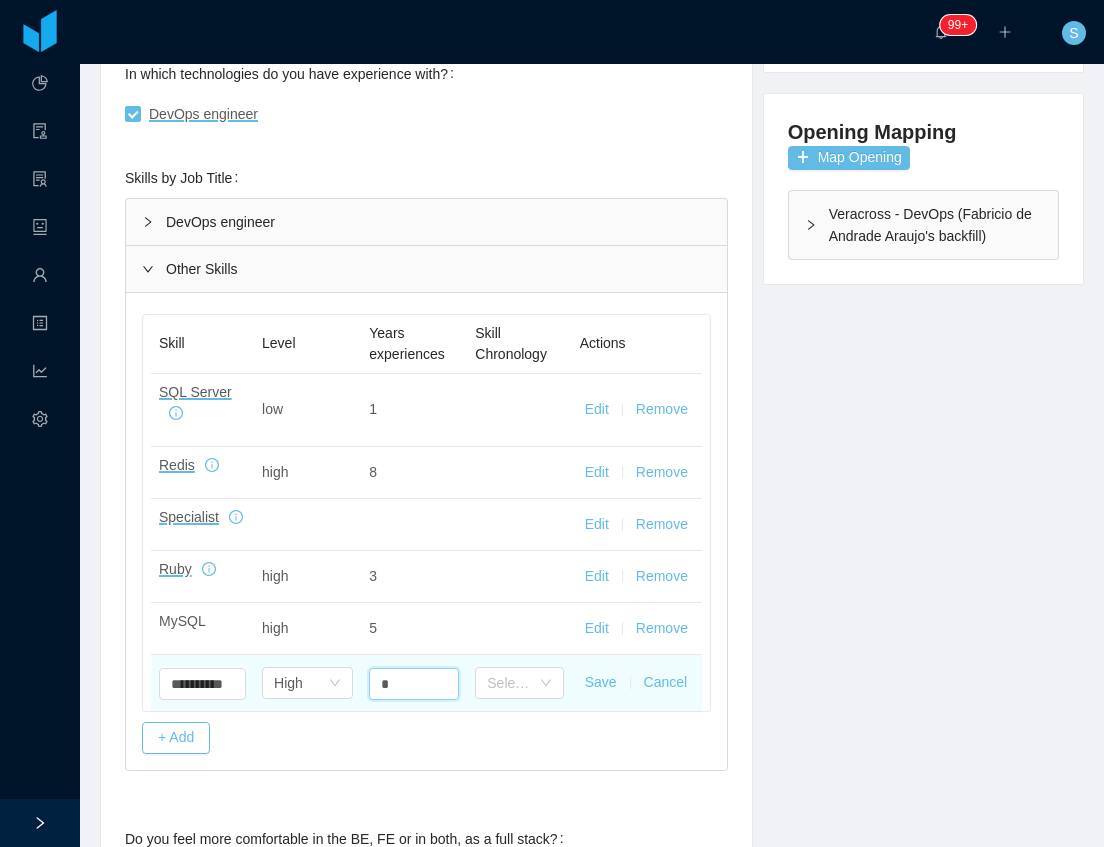 type on "*" 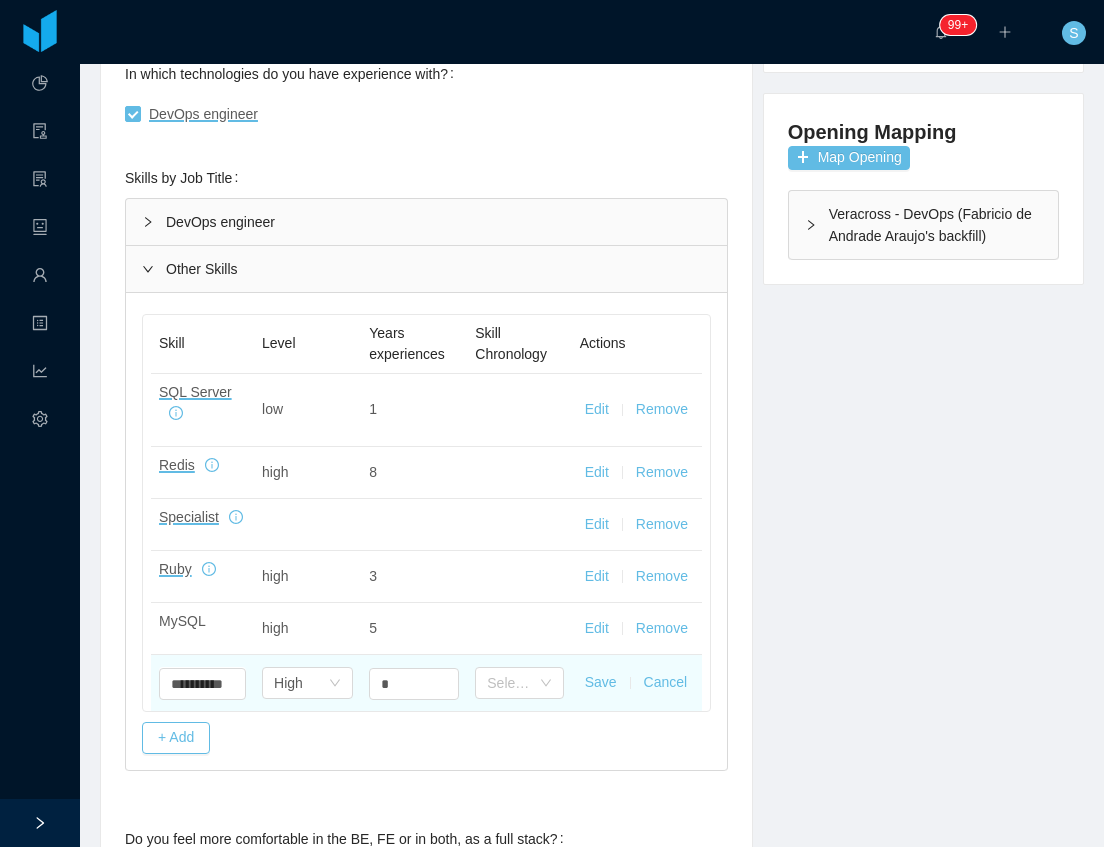 click on "Save Cancel" at bounding box center [637, 683] 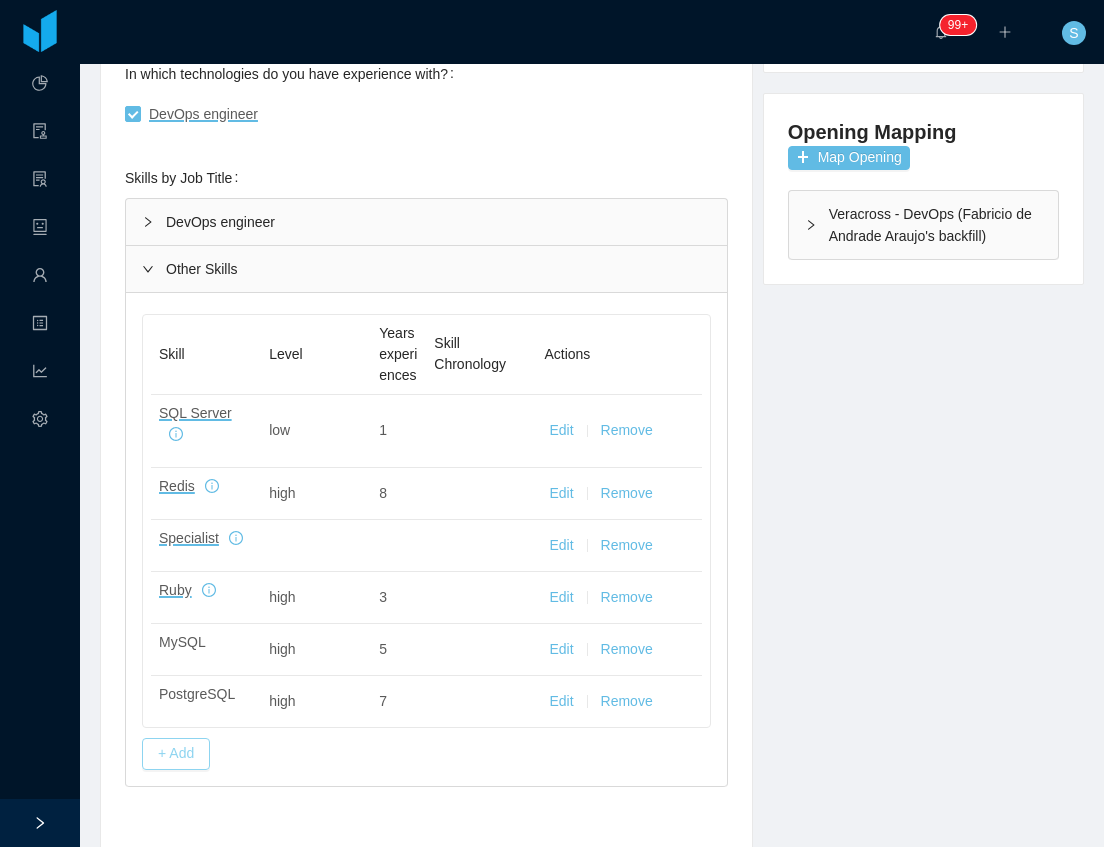 click on "+ Add" at bounding box center [176, 754] 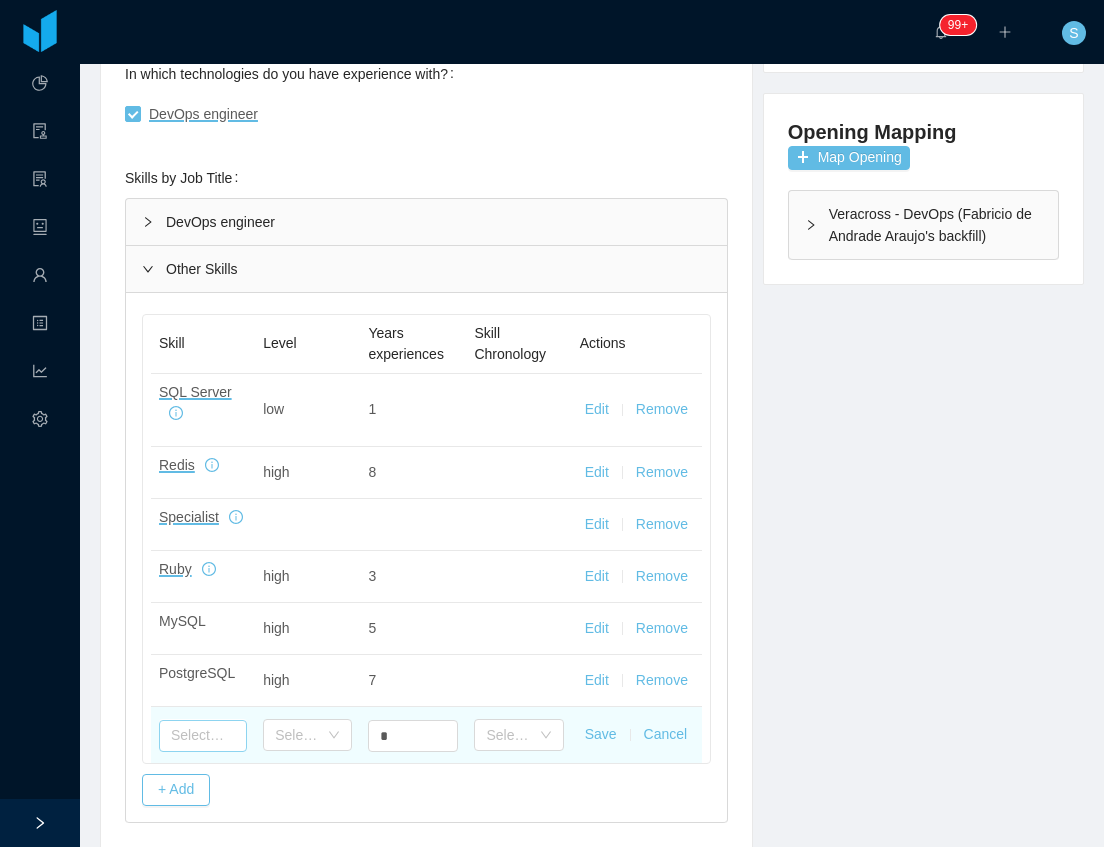 click at bounding box center [203, 736] 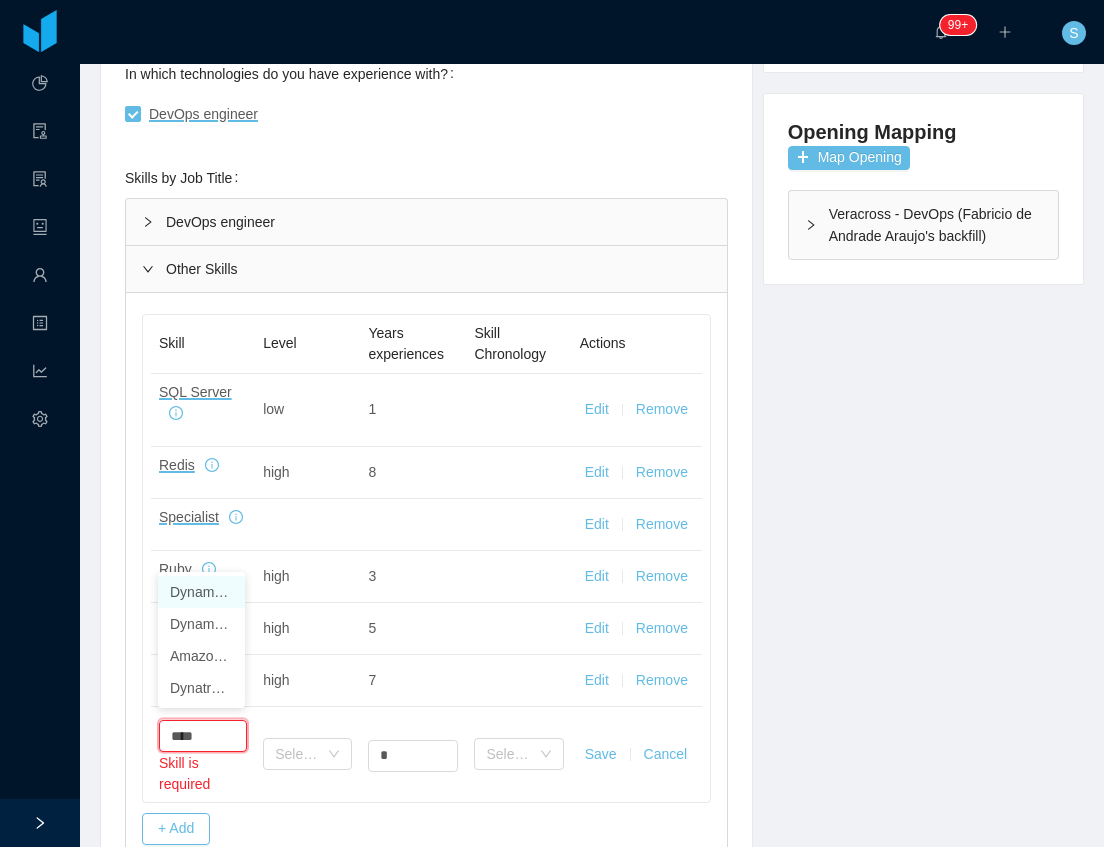 click on "DynamoDB" at bounding box center (201, 592) 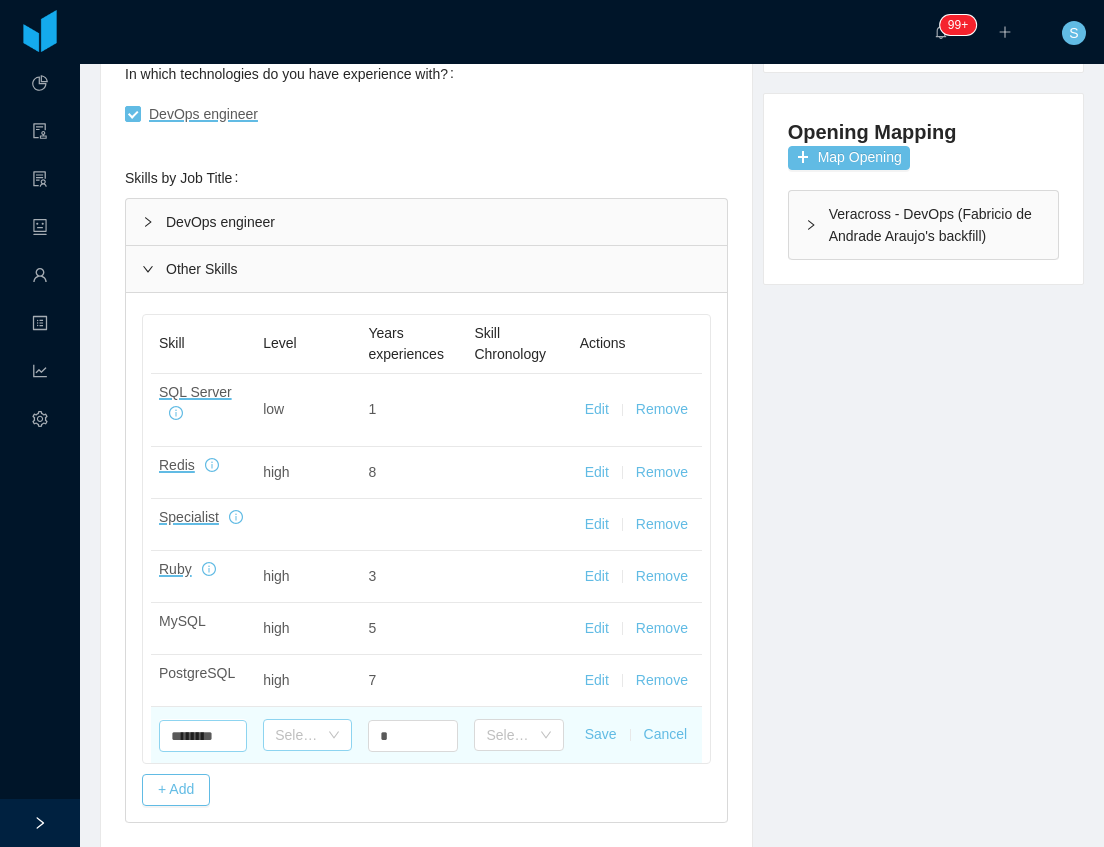 click on "Select one" at bounding box center (296, 735) 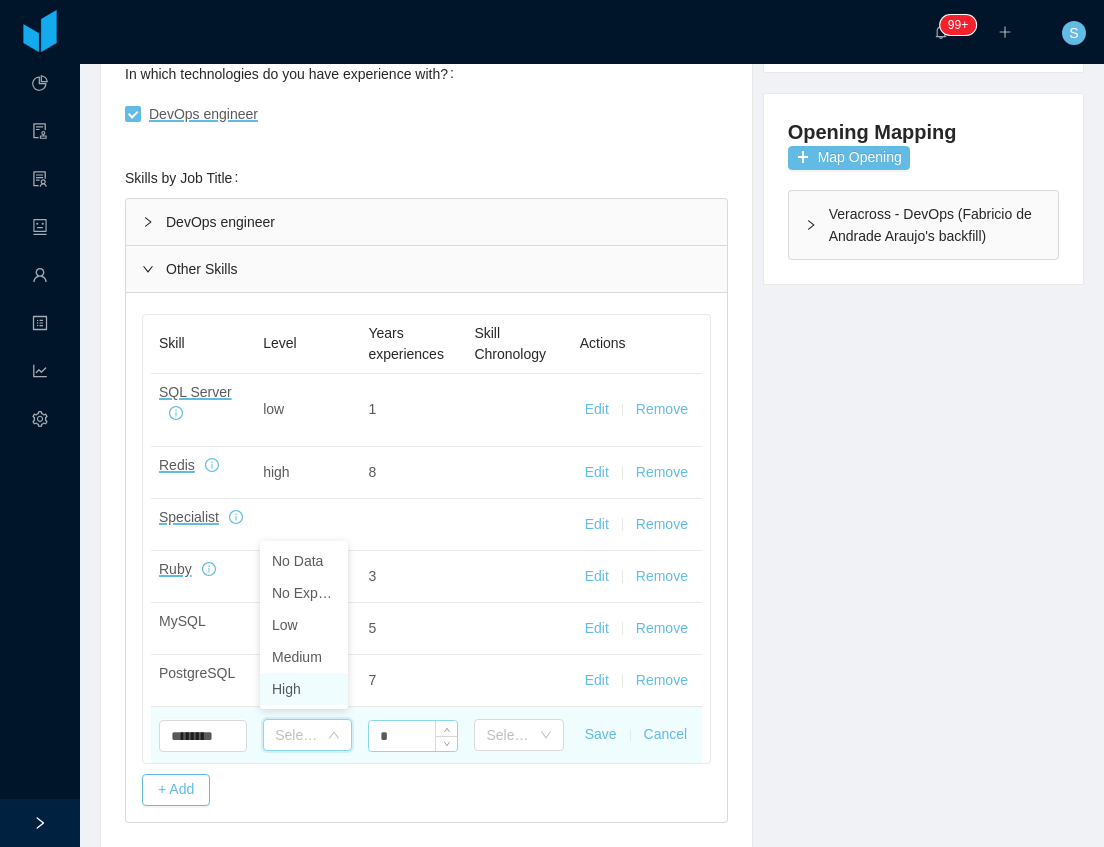drag, startPoint x: 304, startPoint y: 687, endPoint x: 405, endPoint y: 730, distance: 109.77249 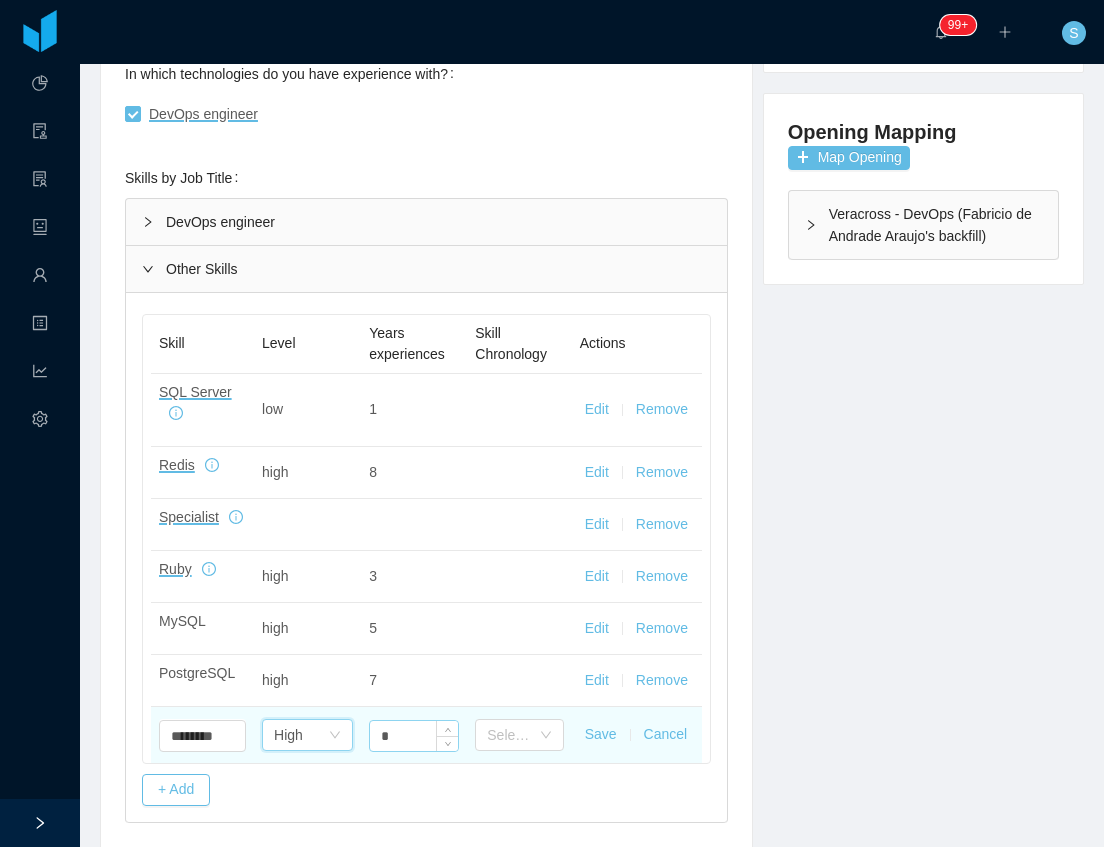 click on "*" at bounding box center [414, 736] 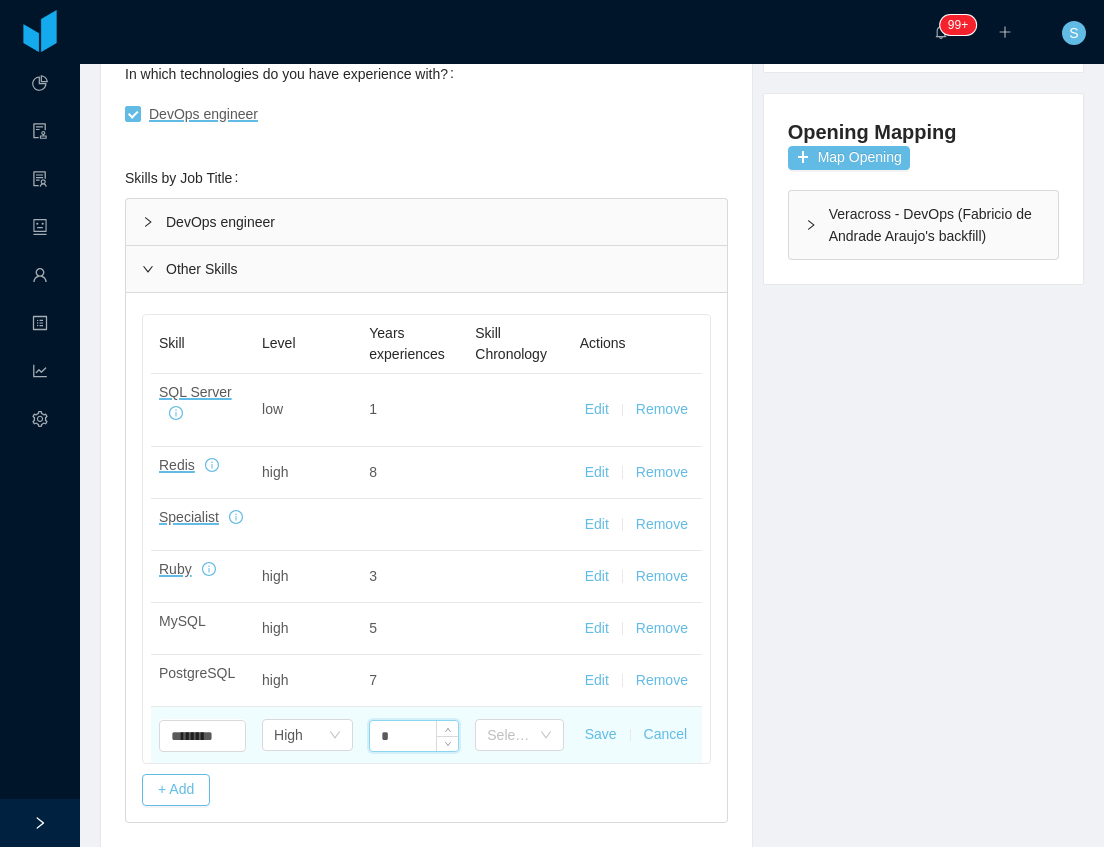 click on "*" at bounding box center (414, 736) 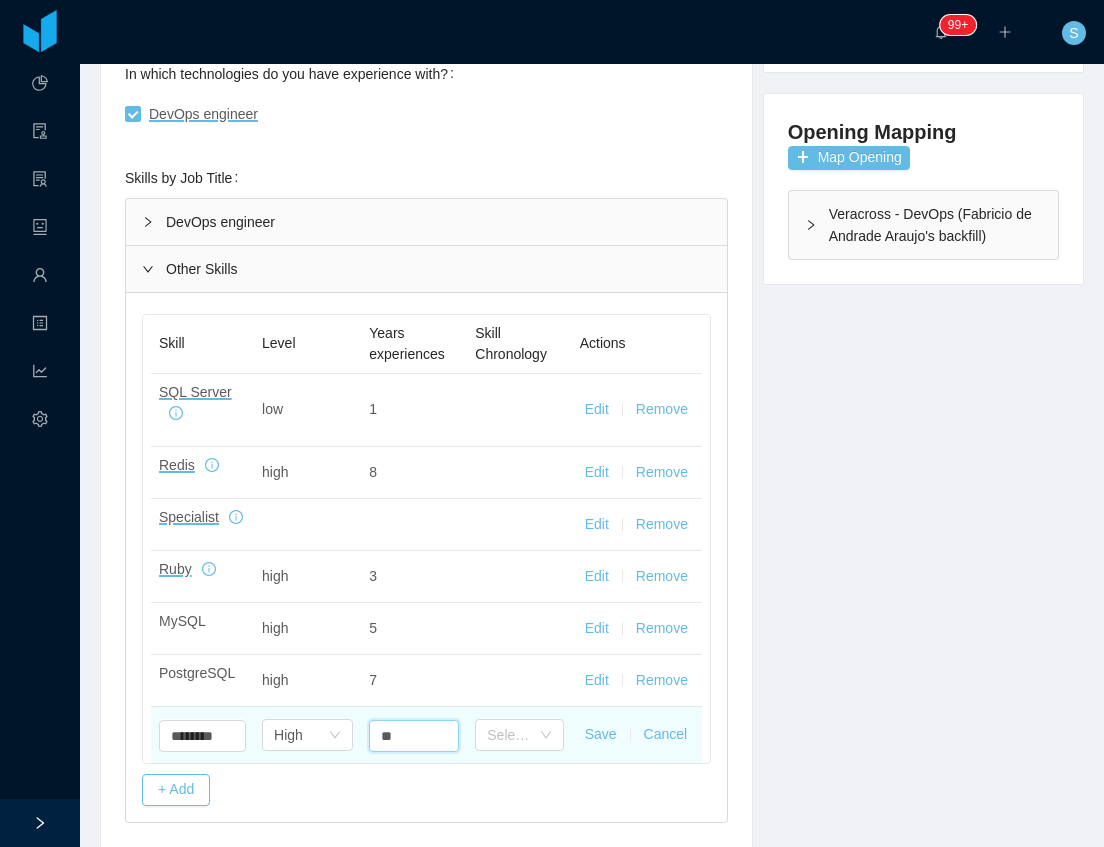 type on "**" 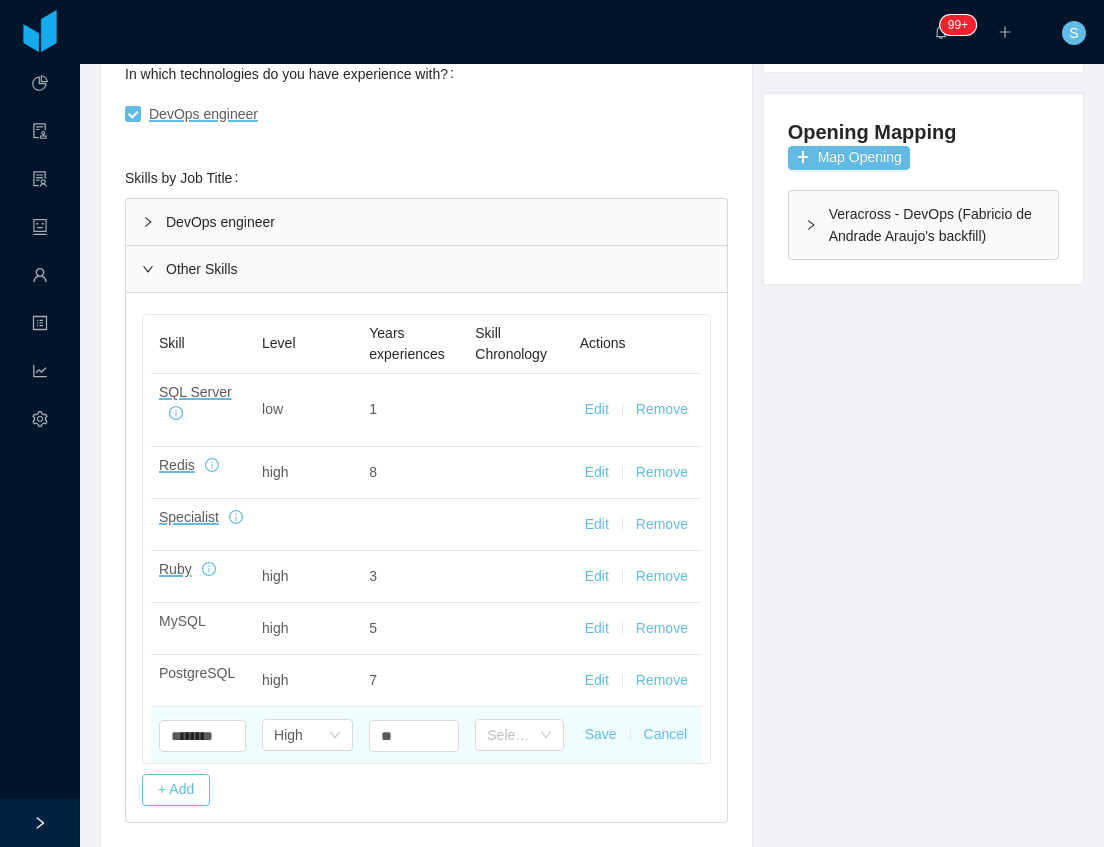 click on "Save" at bounding box center (601, 734) 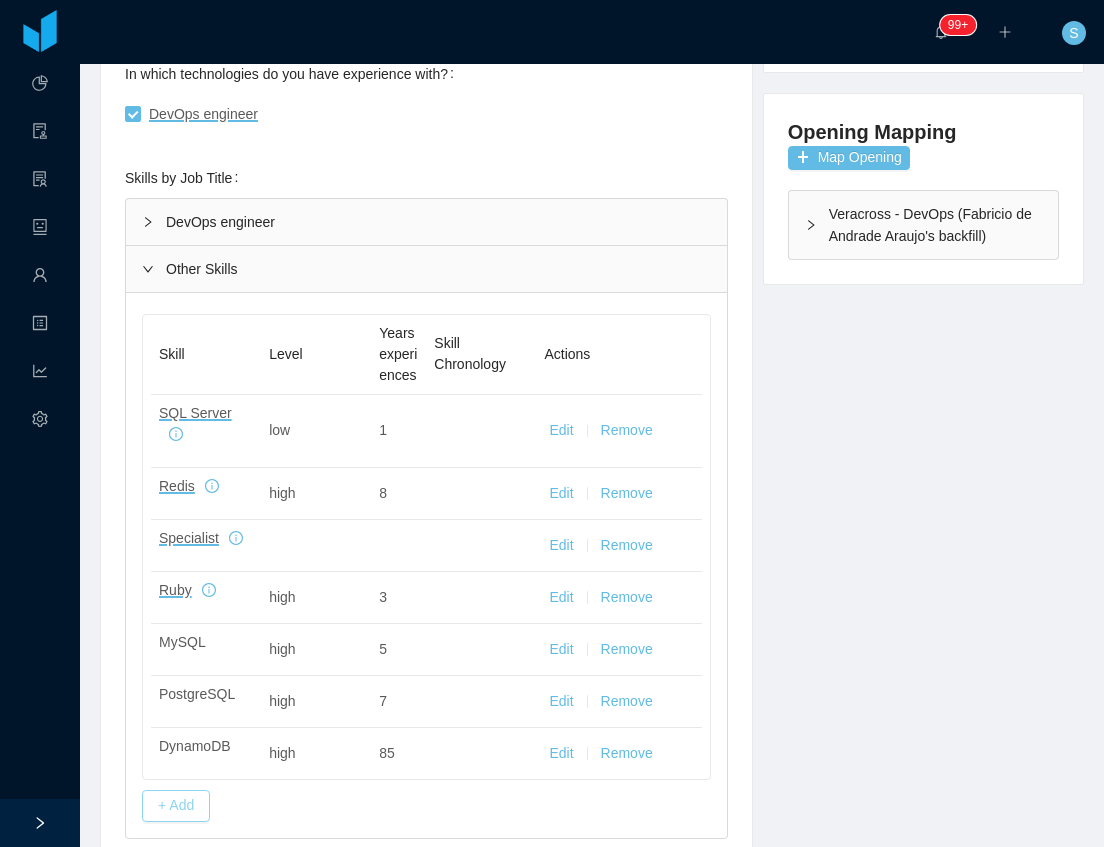 click on "+ Add" at bounding box center [176, 806] 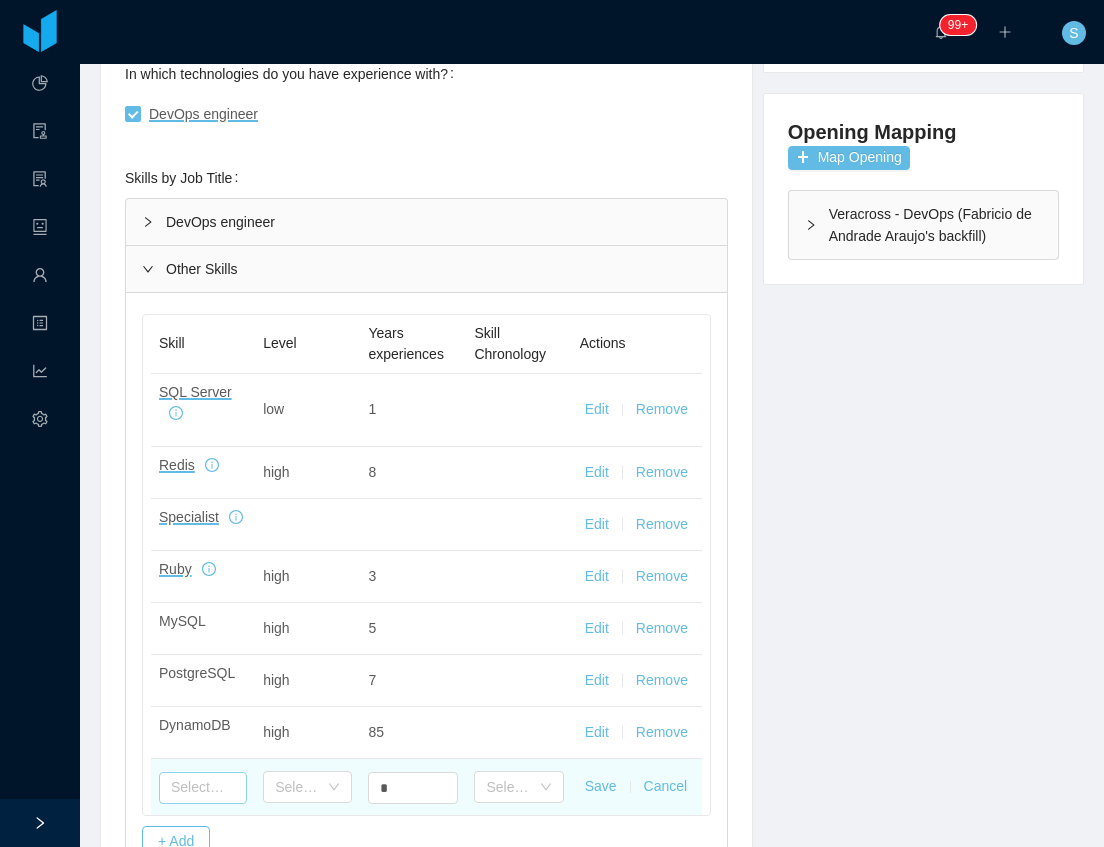 click at bounding box center (203, 788) 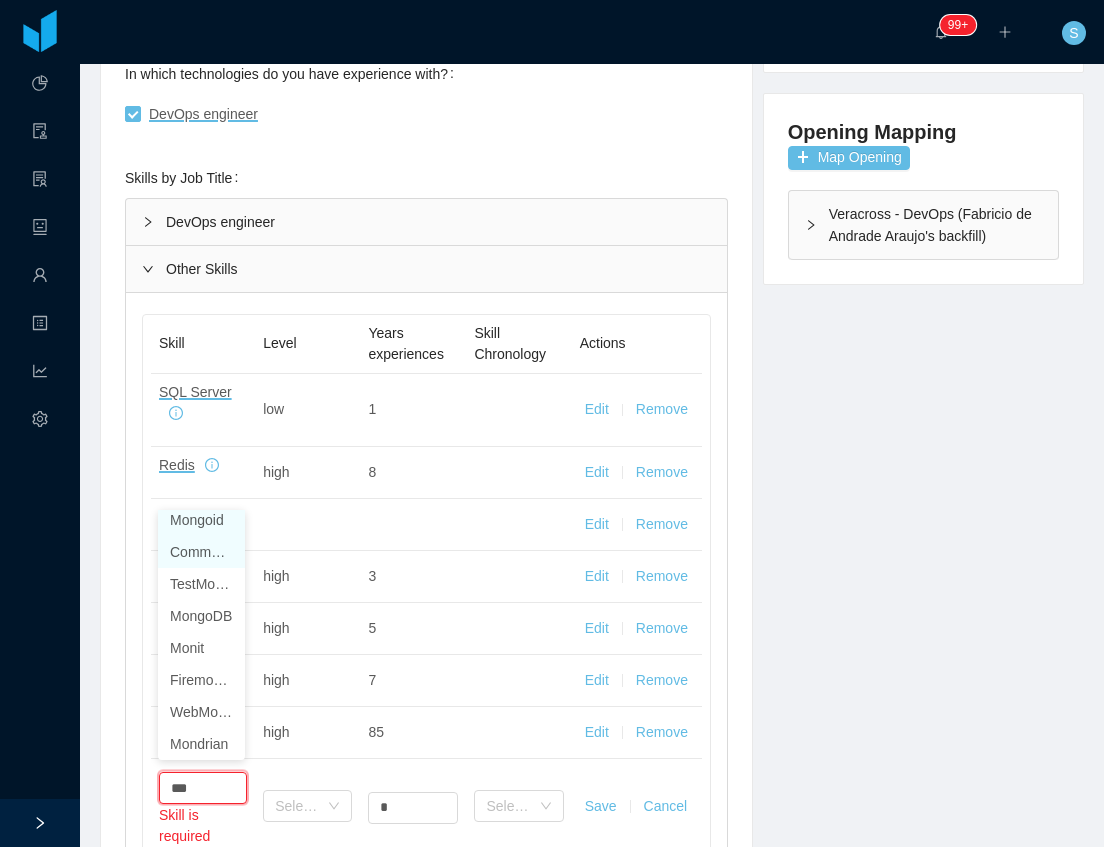 scroll, scrollTop: 4, scrollLeft: 0, axis: vertical 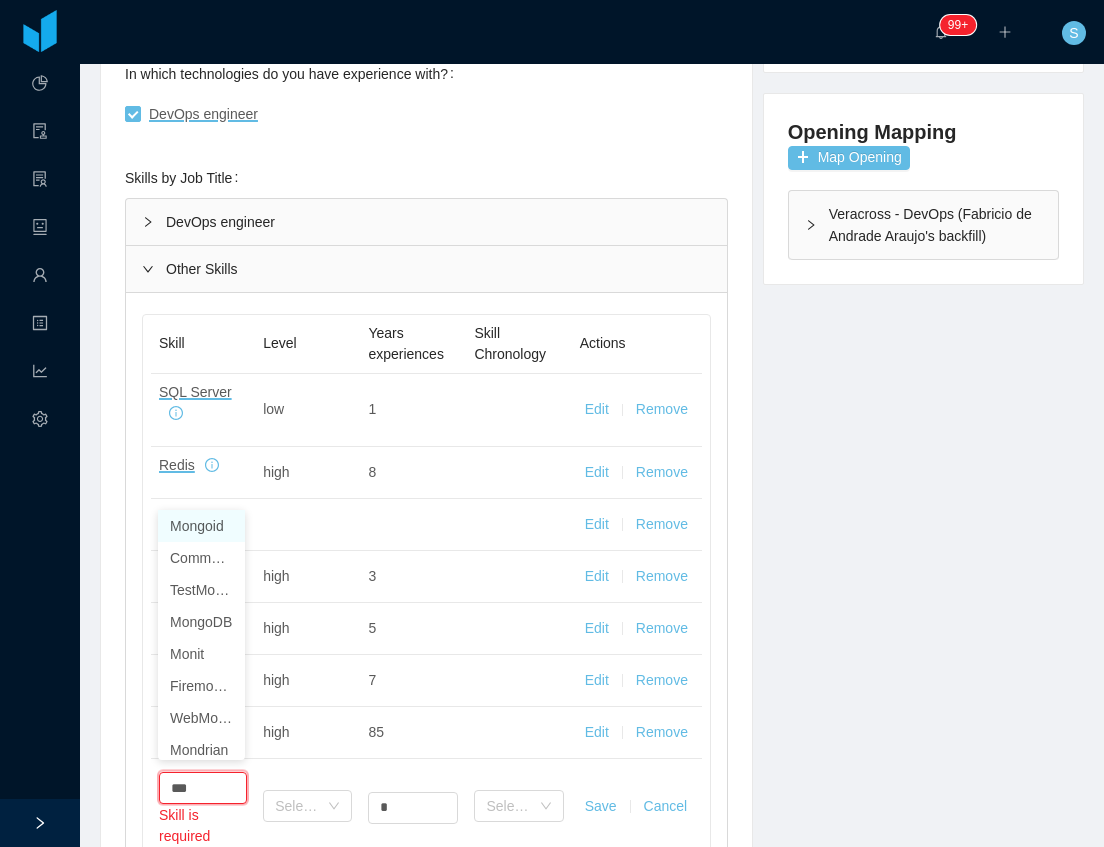 click on "Mongoid" at bounding box center [201, 526] 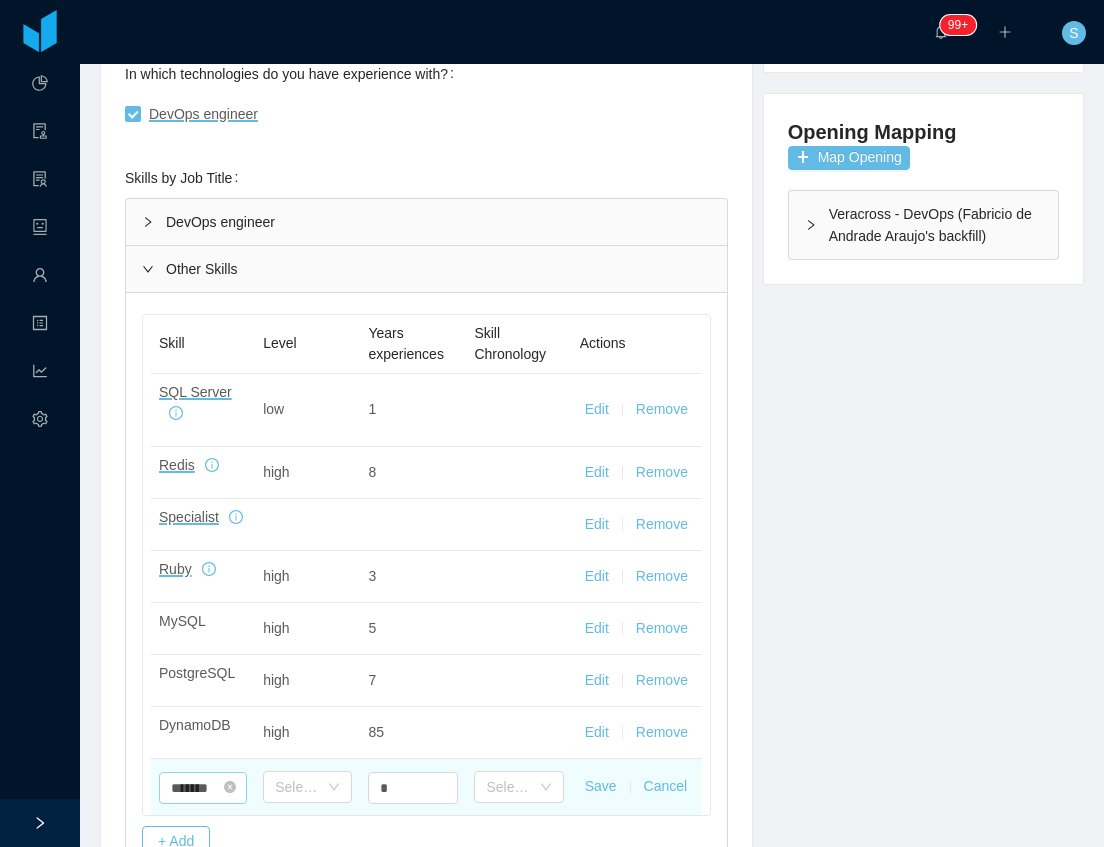 click on "*******" at bounding box center [203, 788] 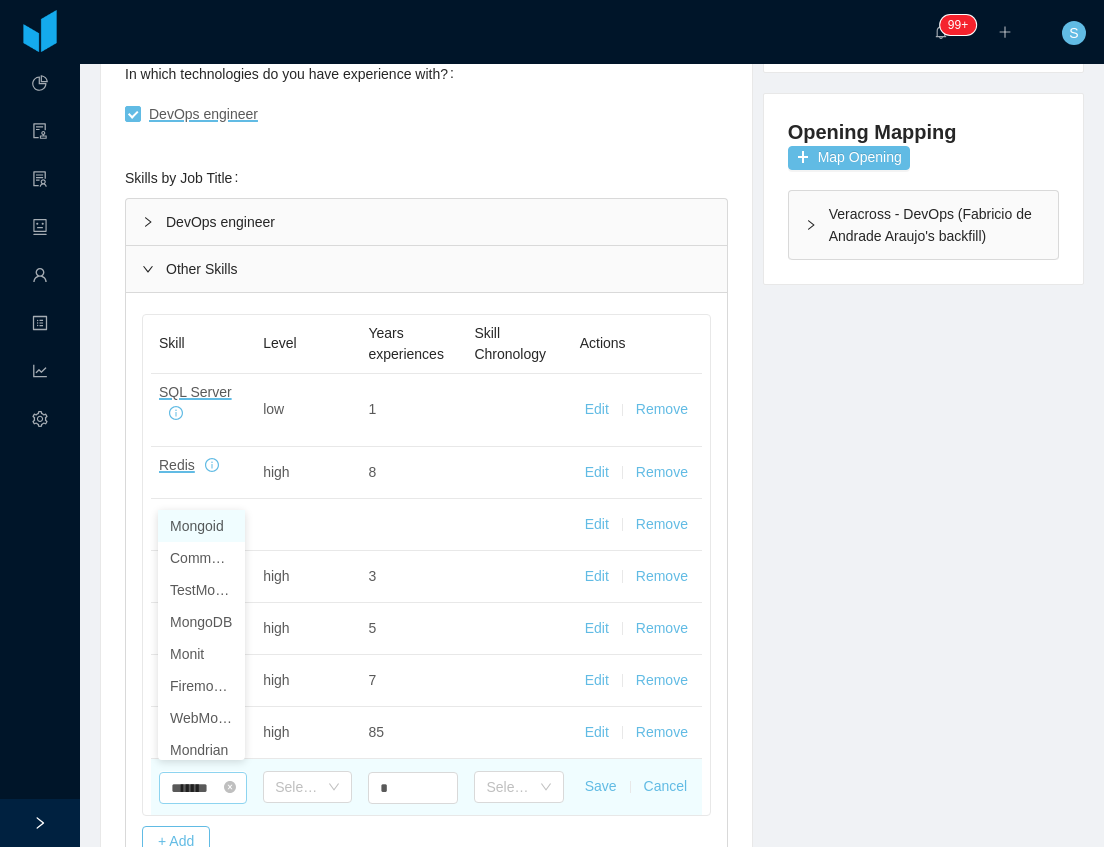 click on "*******" at bounding box center [203, 788] 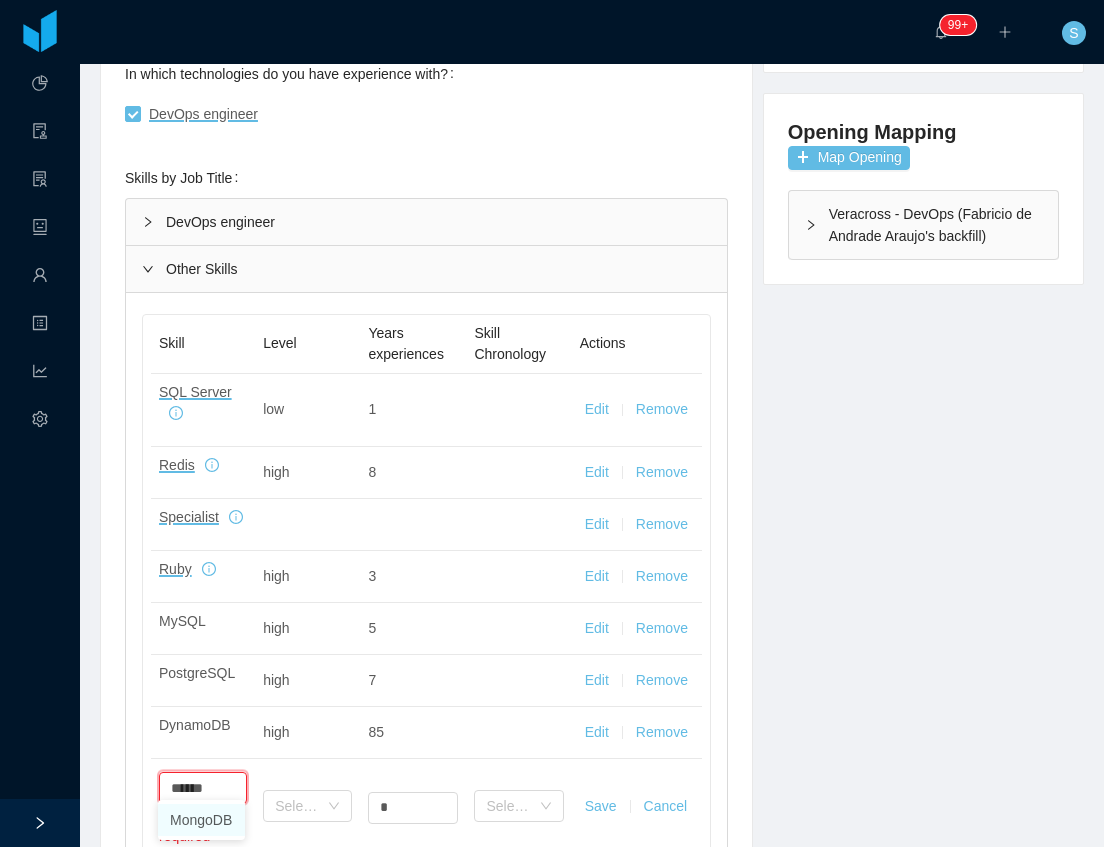 click on "MongoDB" at bounding box center [201, 820] 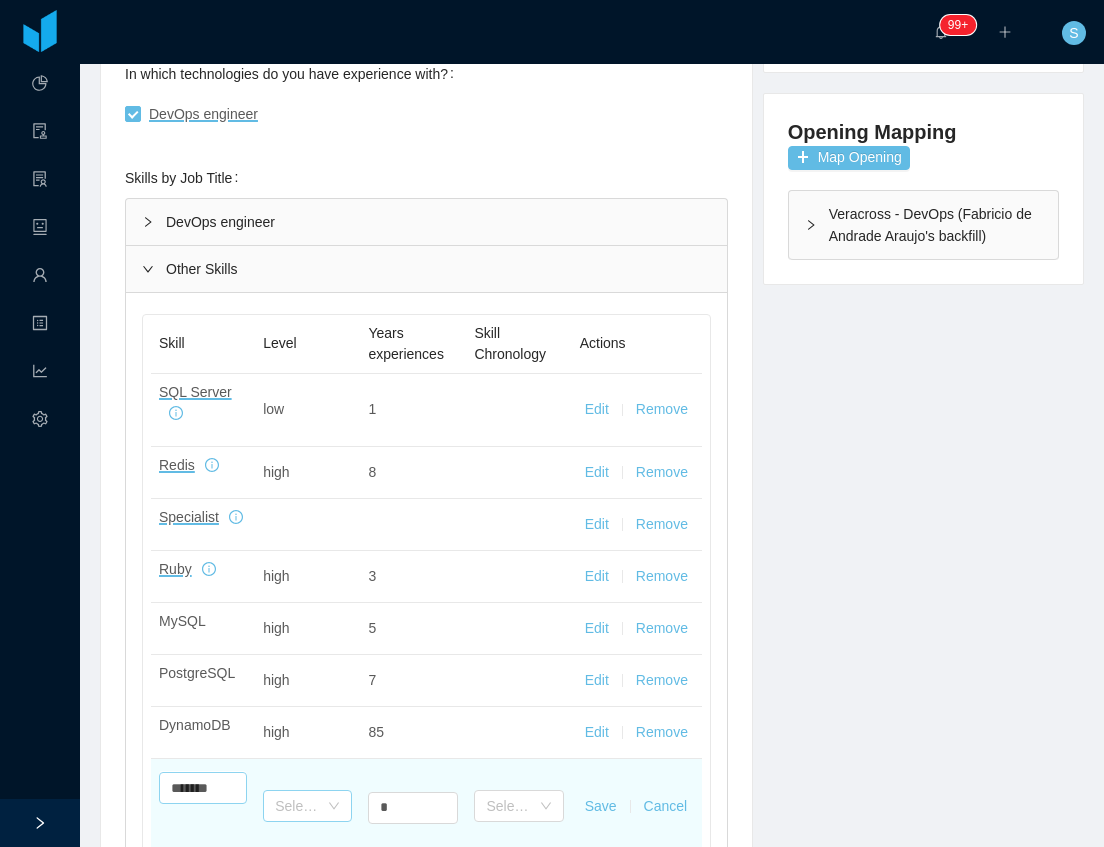 click on "Select one" at bounding box center (301, 806) 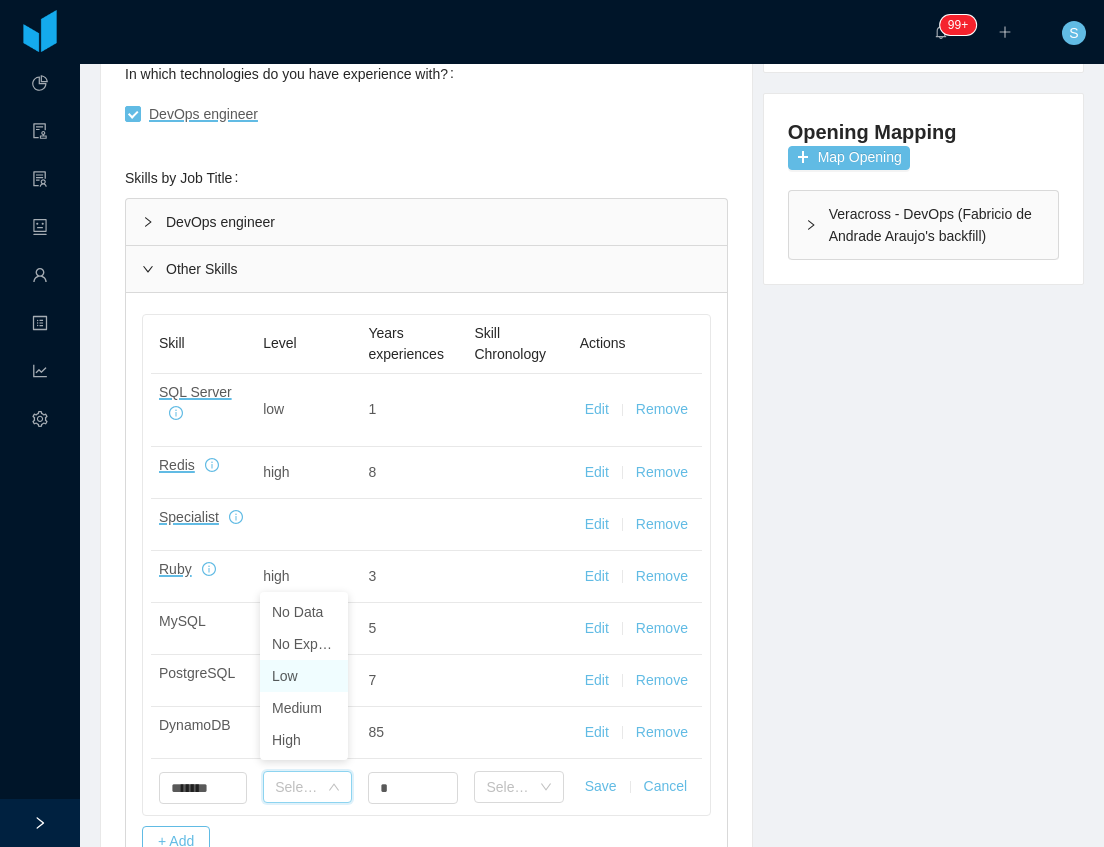 click on "Low" at bounding box center [304, 676] 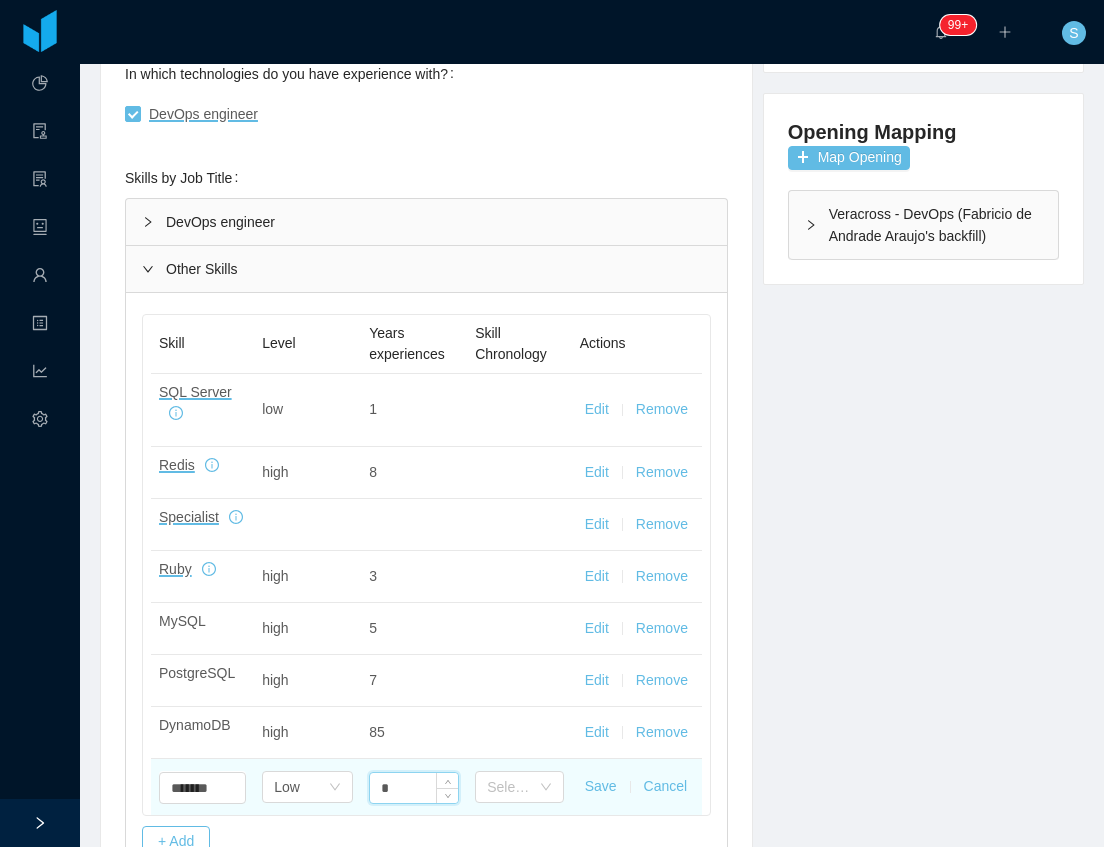 click on "*" at bounding box center [414, 788] 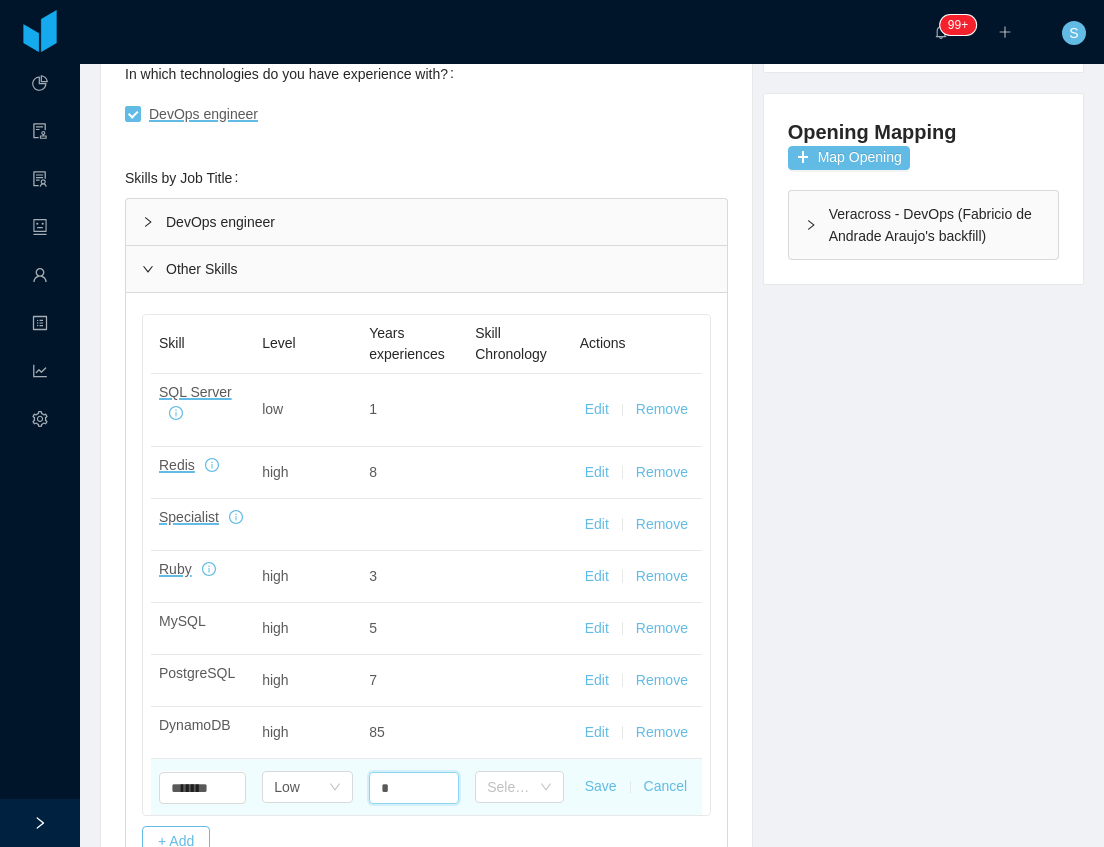 type on "*" 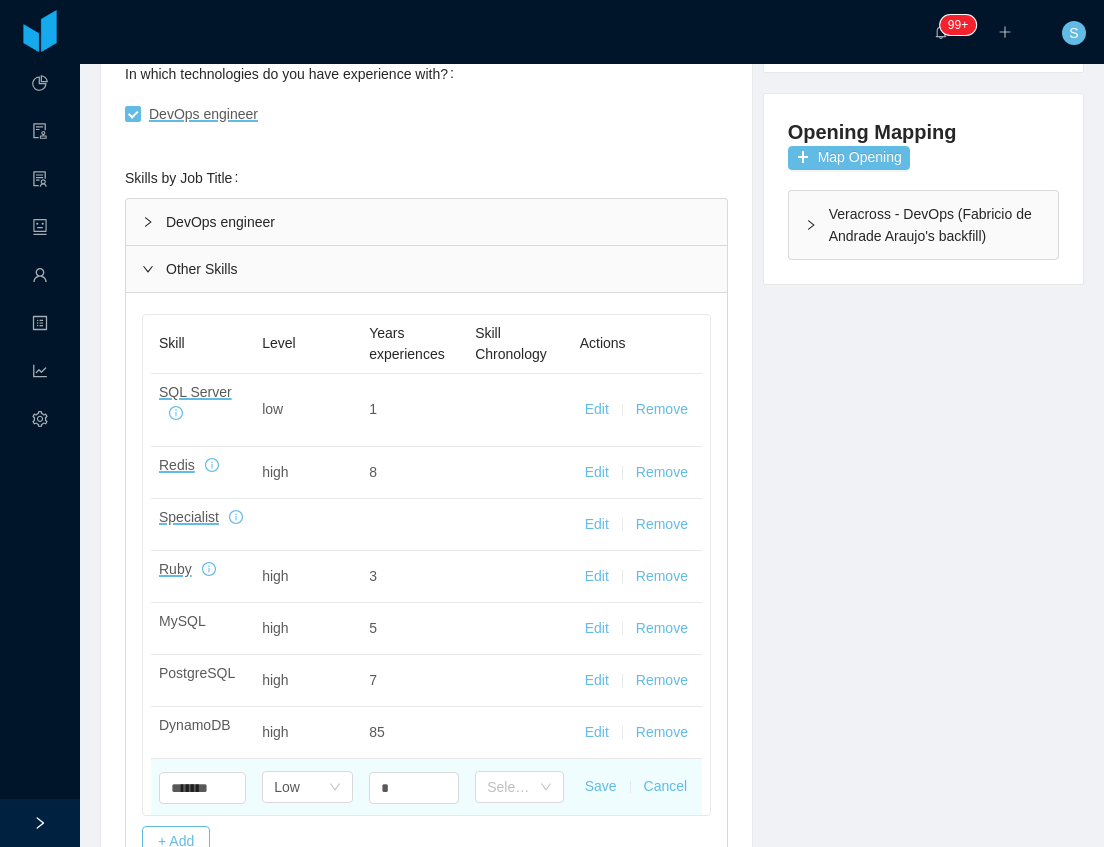 click on "Save" at bounding box center [601, 786] 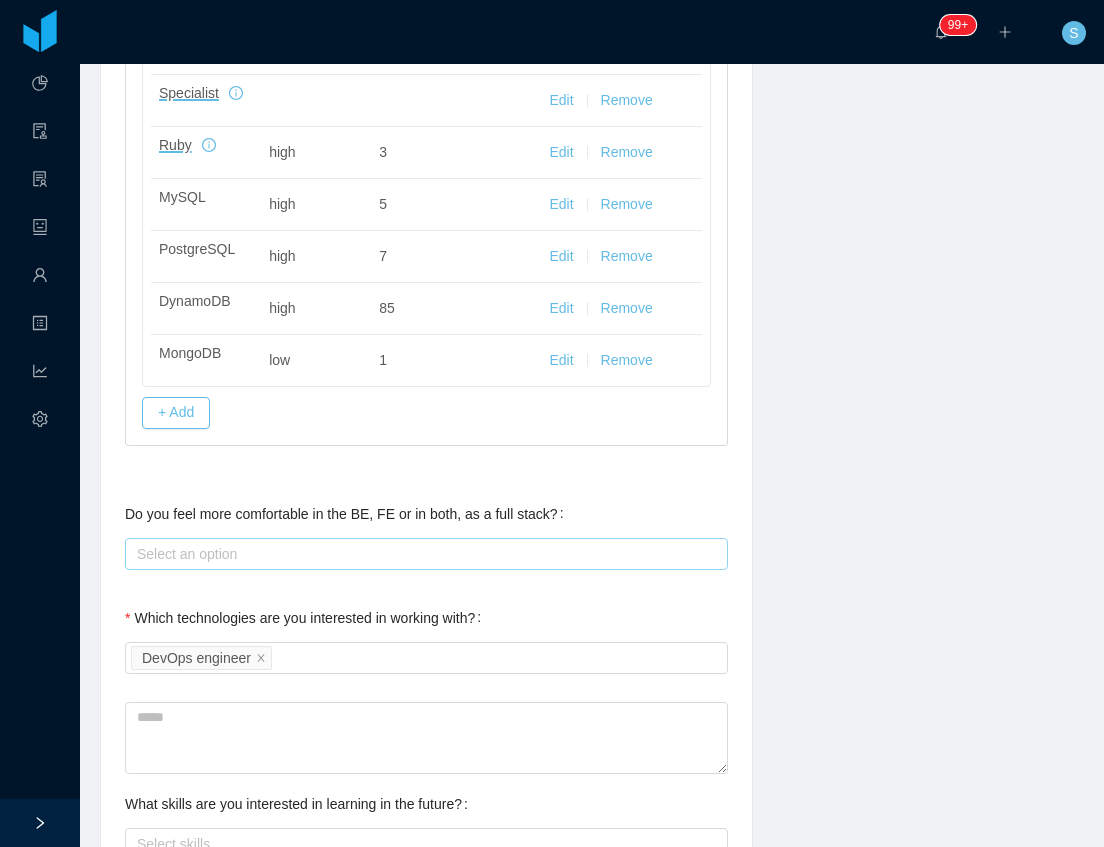 scroll, scrollTop: 953, scrollLeft: 0, axis: vertical 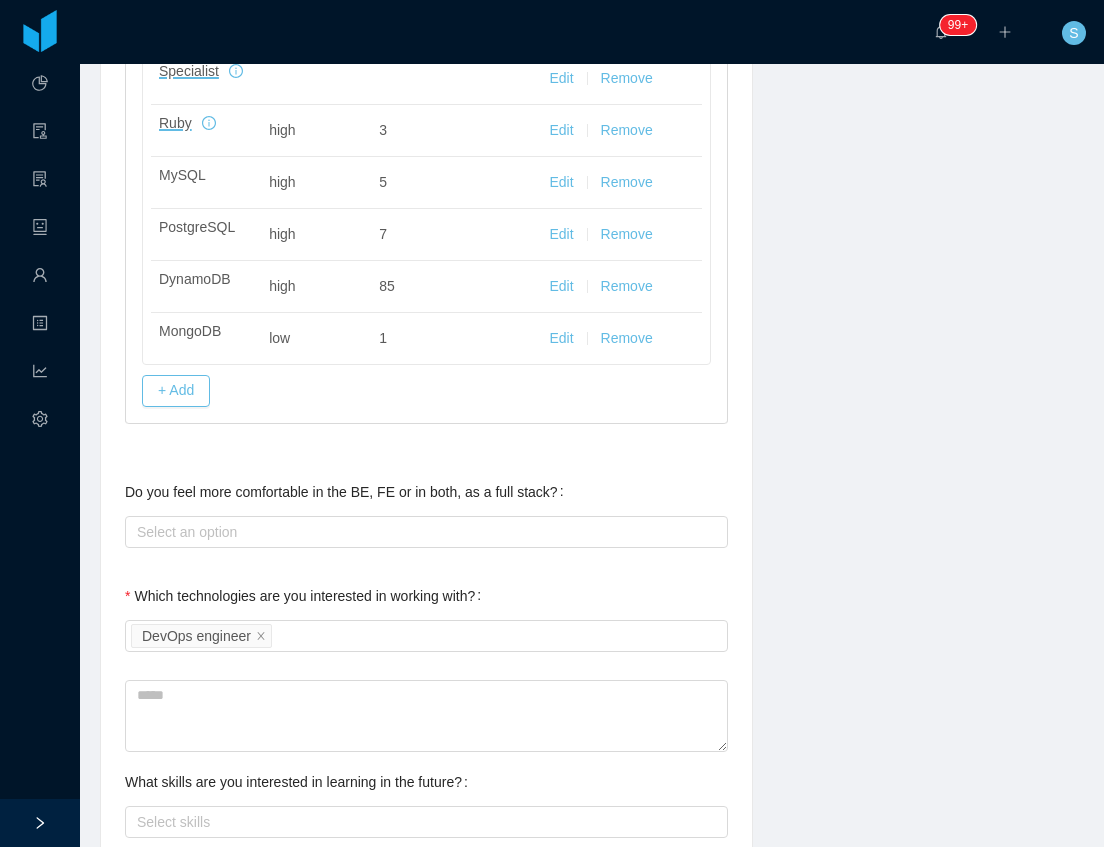 click on "Select an option" at bounding box center [426, 532] 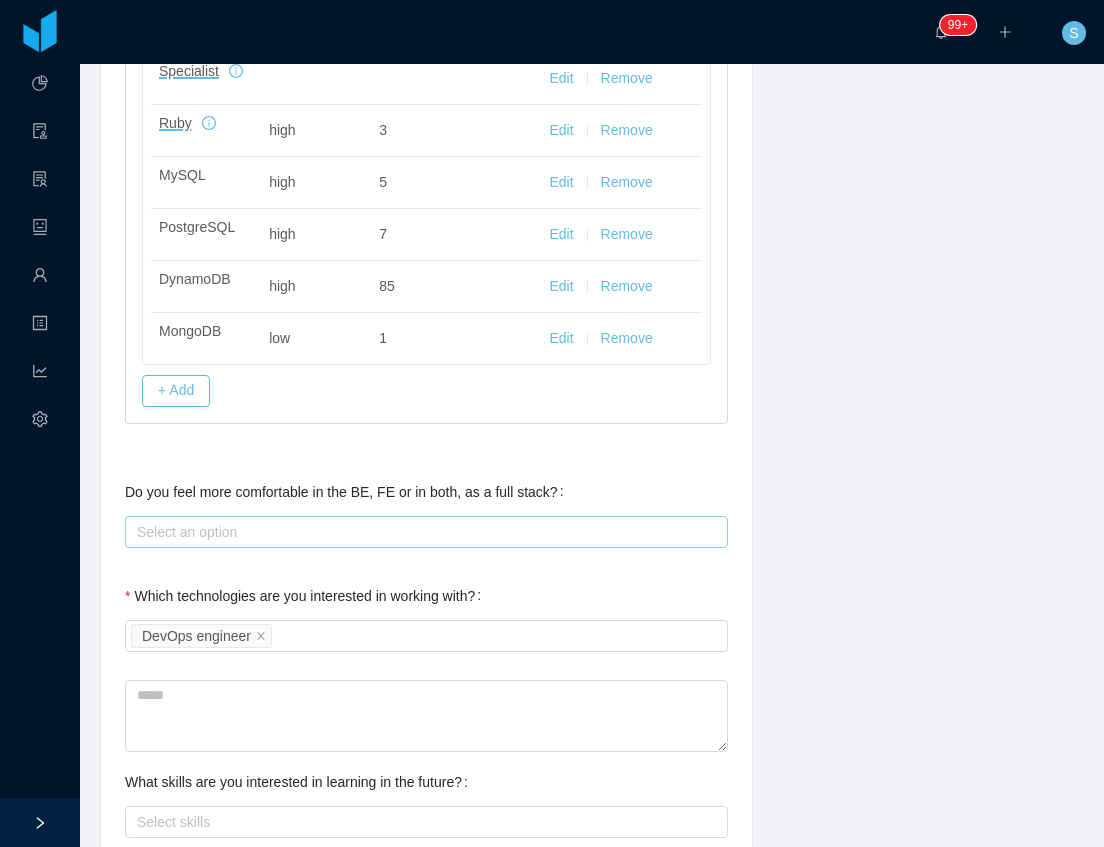 click on "Select an option" at bounding box center (422, 532) 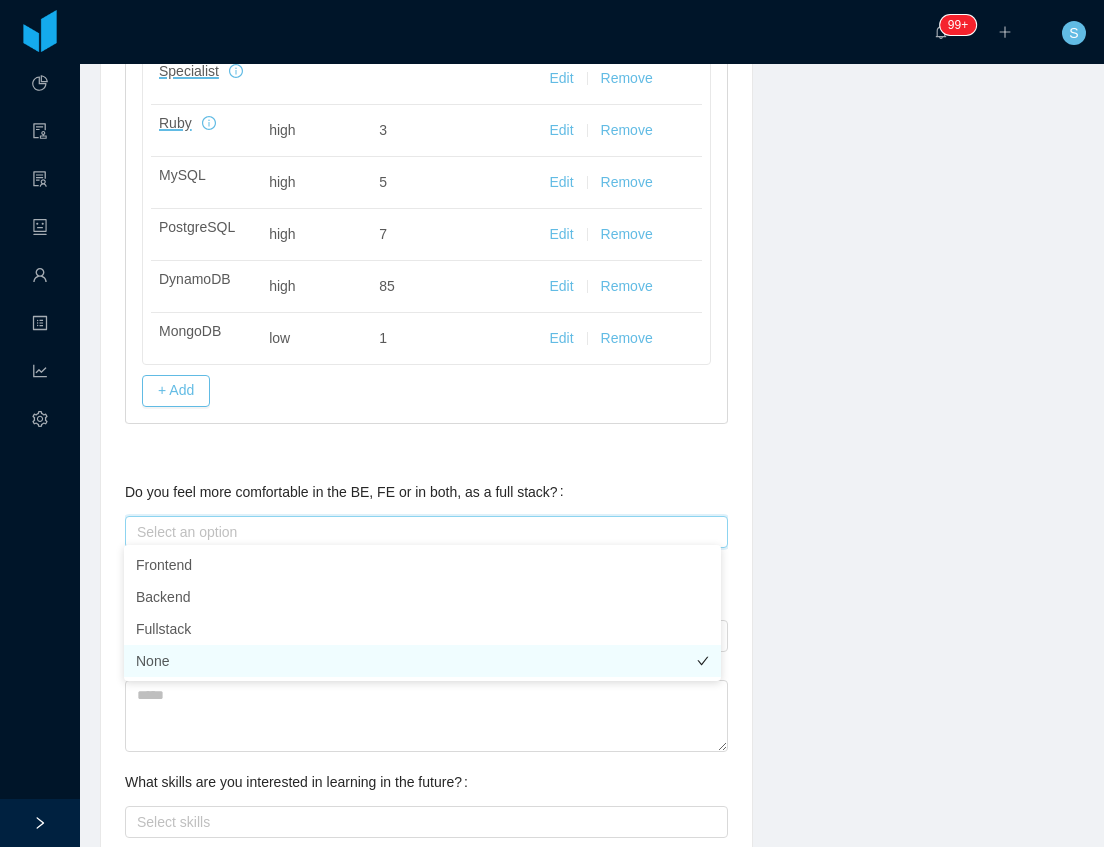click on "None" at bounding box center [422, 661] 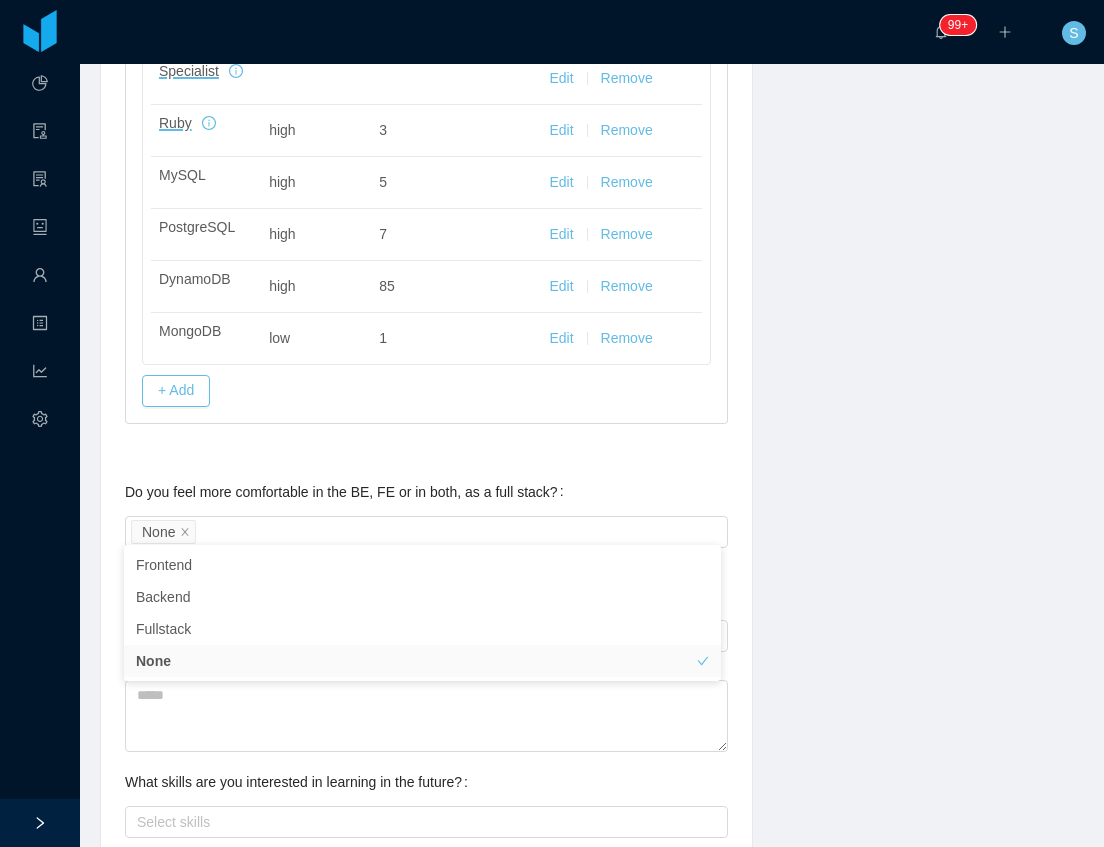 click on "**********" at bounding box center (592, 304) 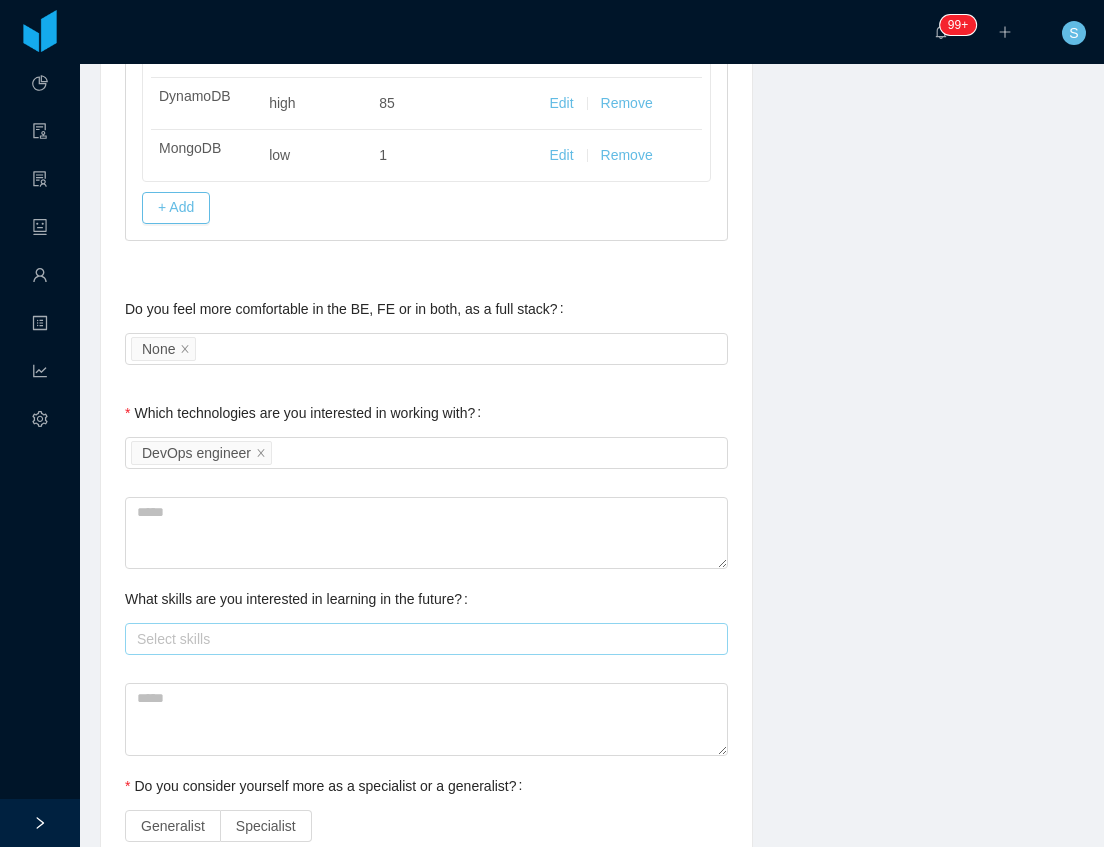 scroll, scrollTop: 1153, scrollLeft: 0, axis: vertical 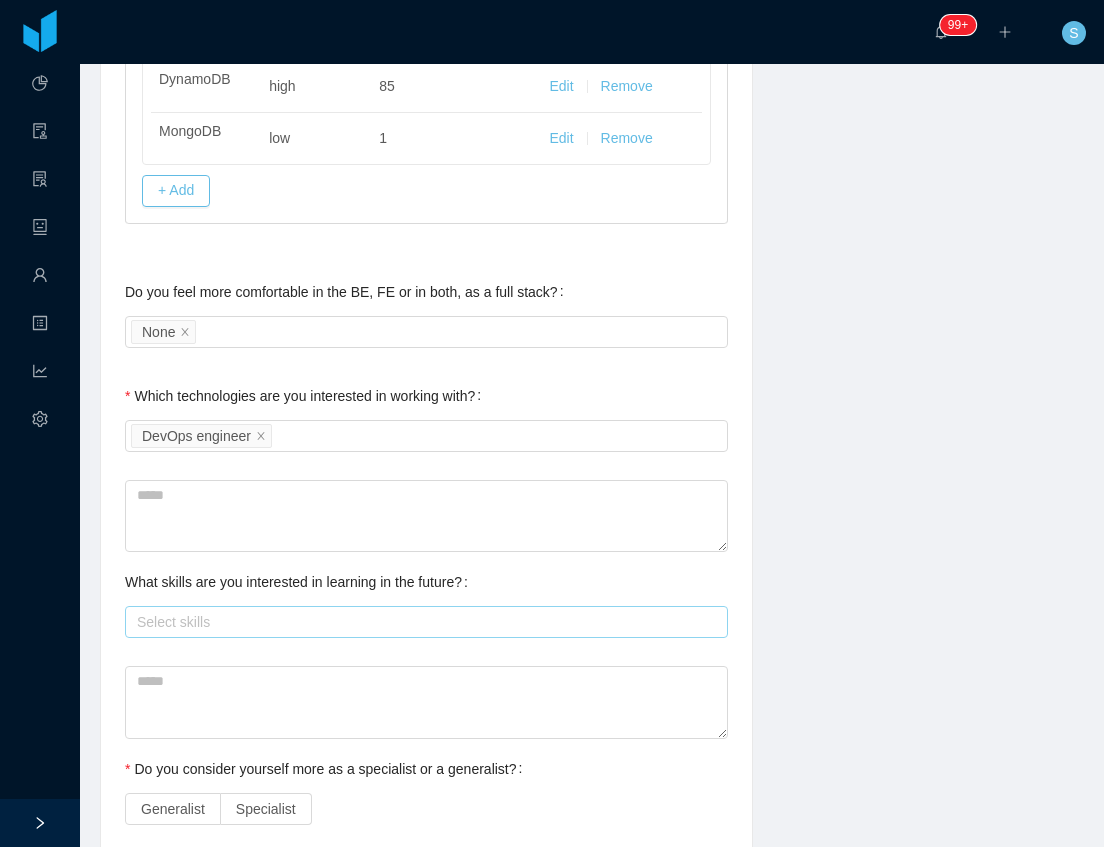 click on "Select skills" at bounding box center [422, 622] 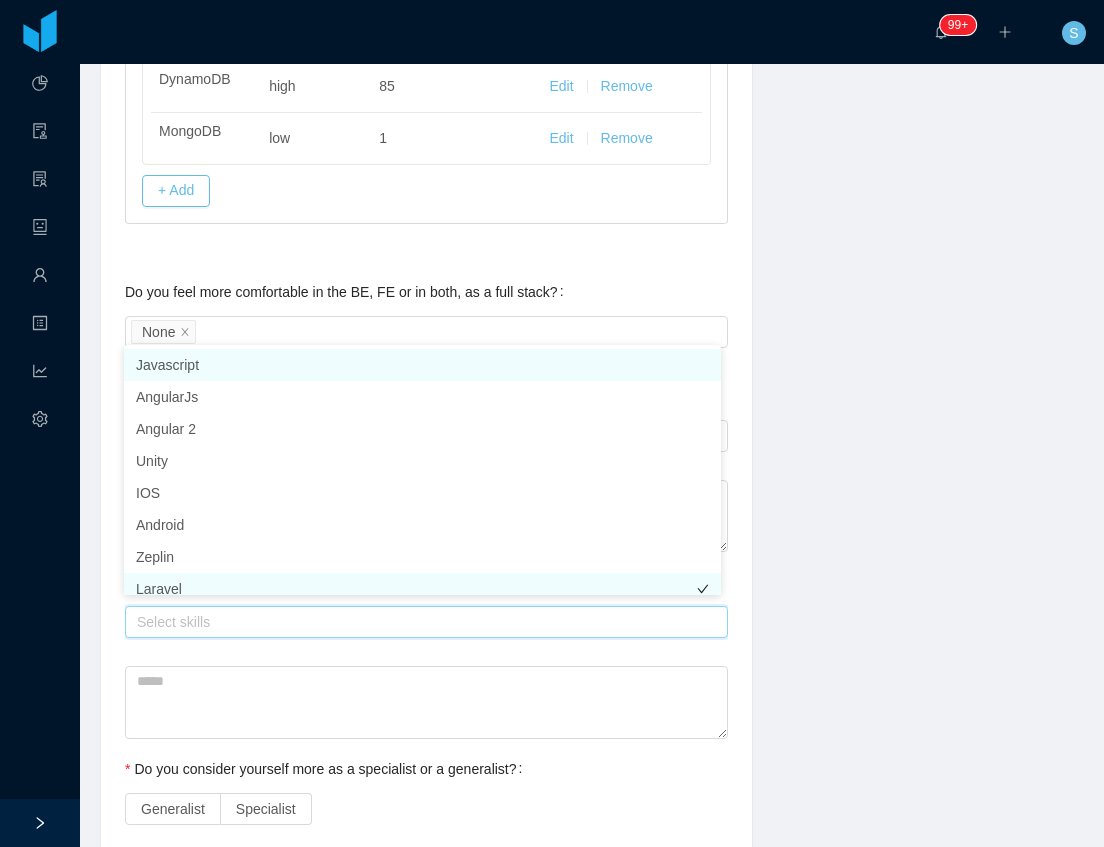 scroll, scrollTop: 10, scrollLeft: 0, axis: vertical 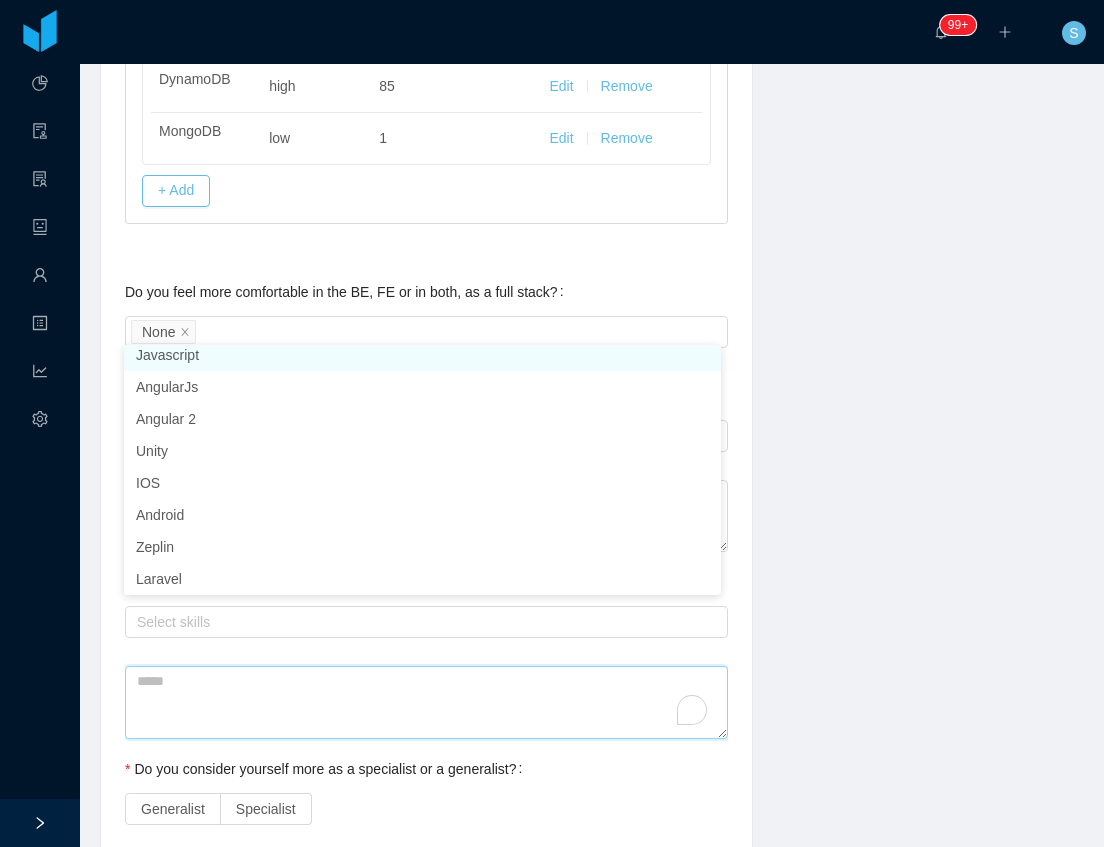drag, startPoint x: 266, startPoint y: 672, endPoint x: 261, endPoint y: 716, distance: 44.28318 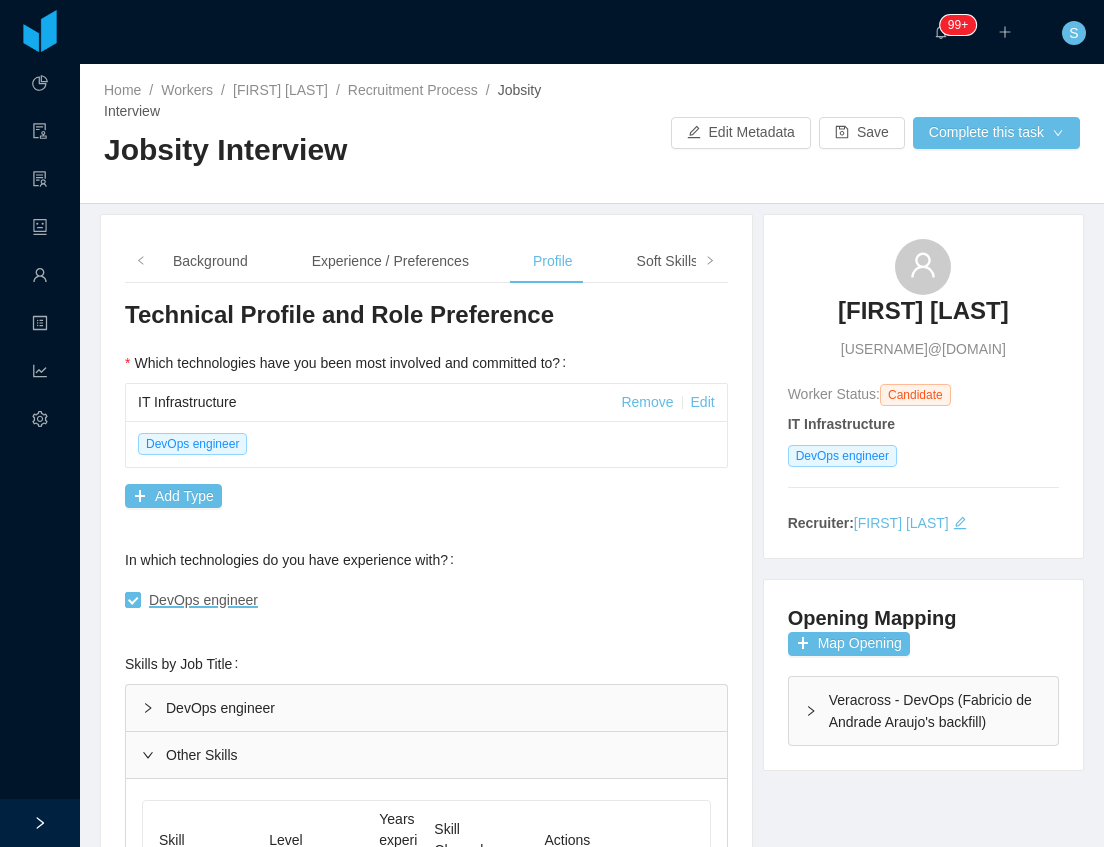 scroll, scrollTop: 0, scrollLeft: 0, axis: both 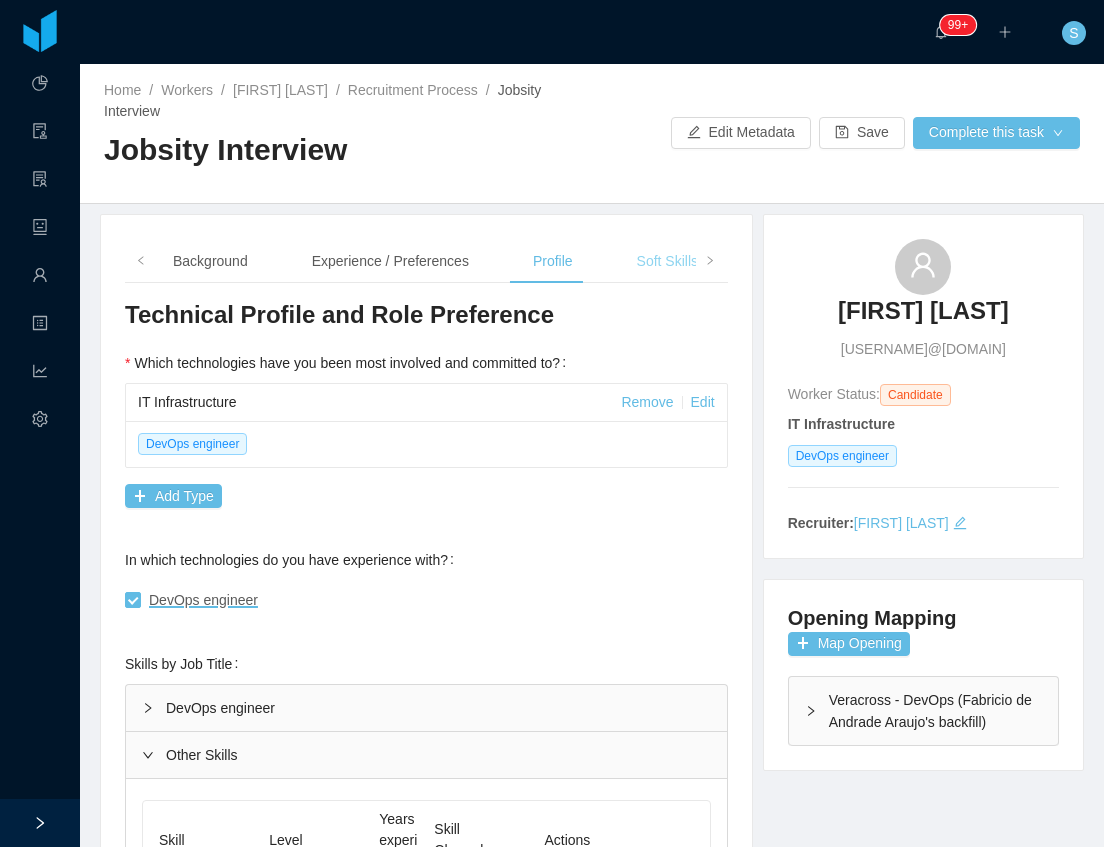 click on "Soft Skills" at bounding box center (667, 261) 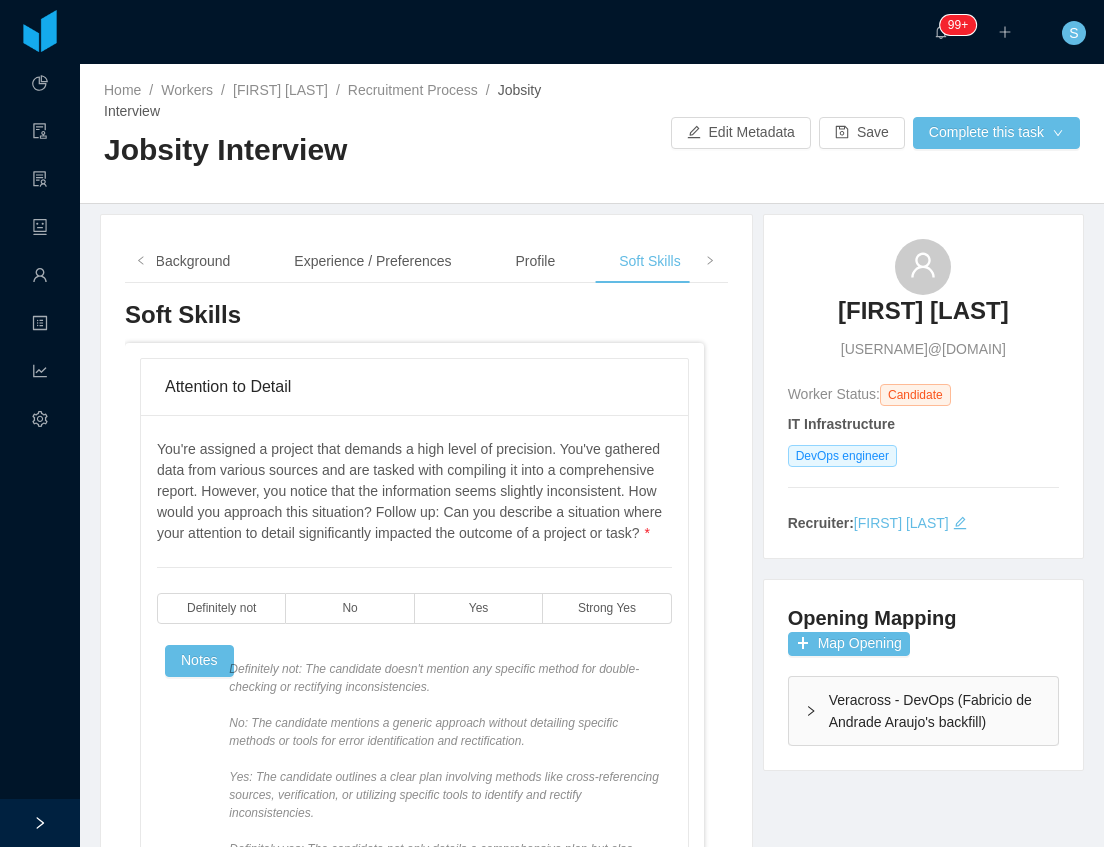 scroll, scrollTop: 29, scrollLeft: 0, axis: vertical 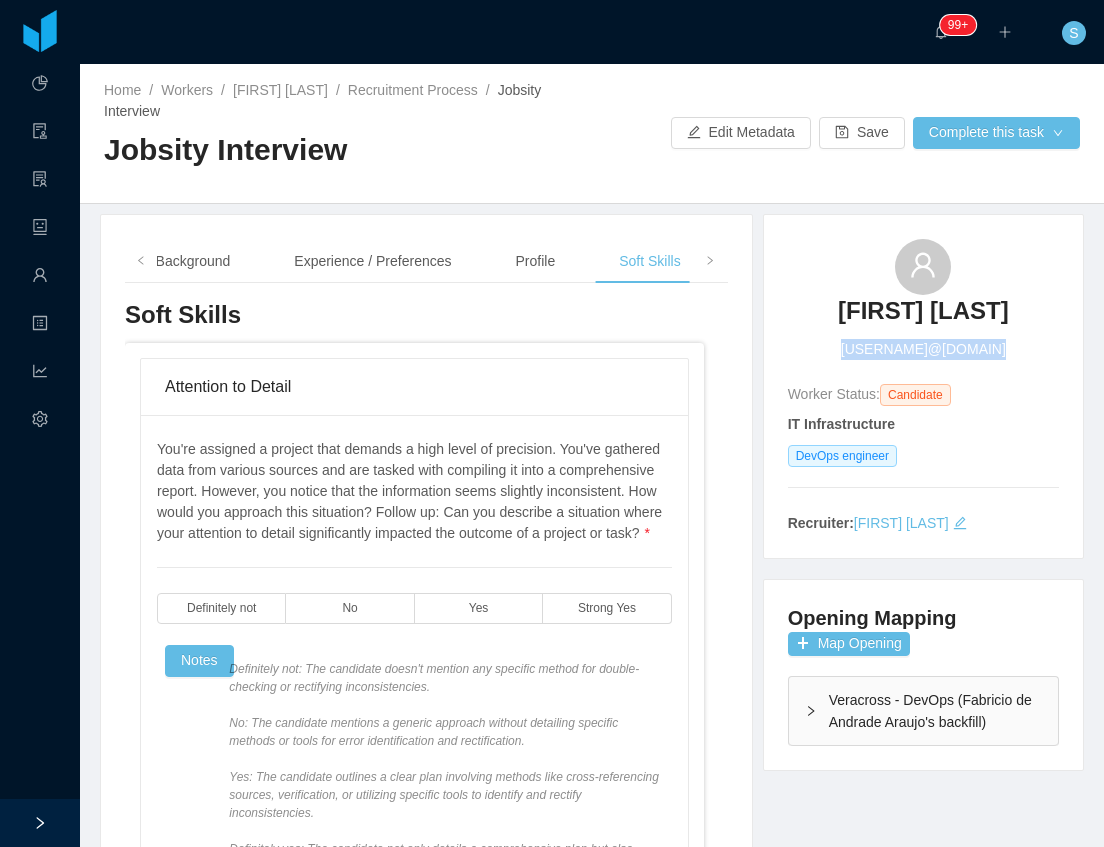 click on "[USERNAME]@[DOMAIN]" at bounding box center (923, 349) 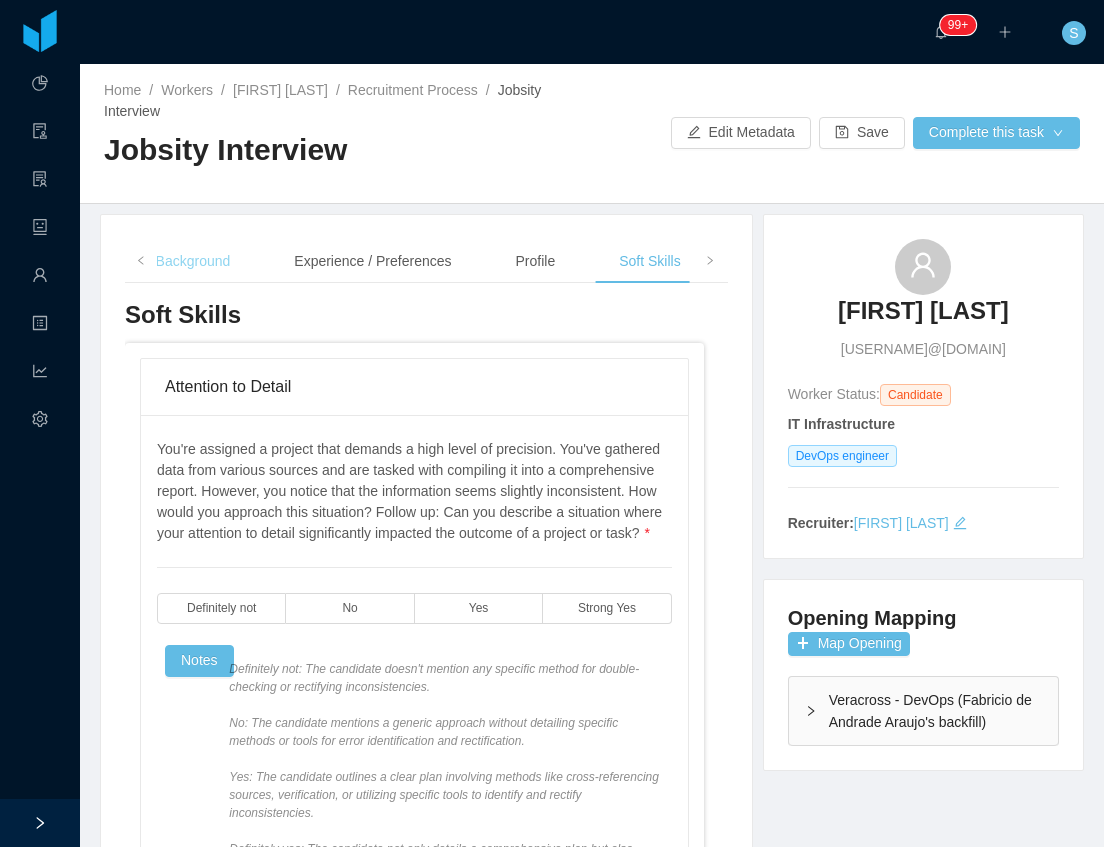 click on "Background" at bounding box center (193, 261) 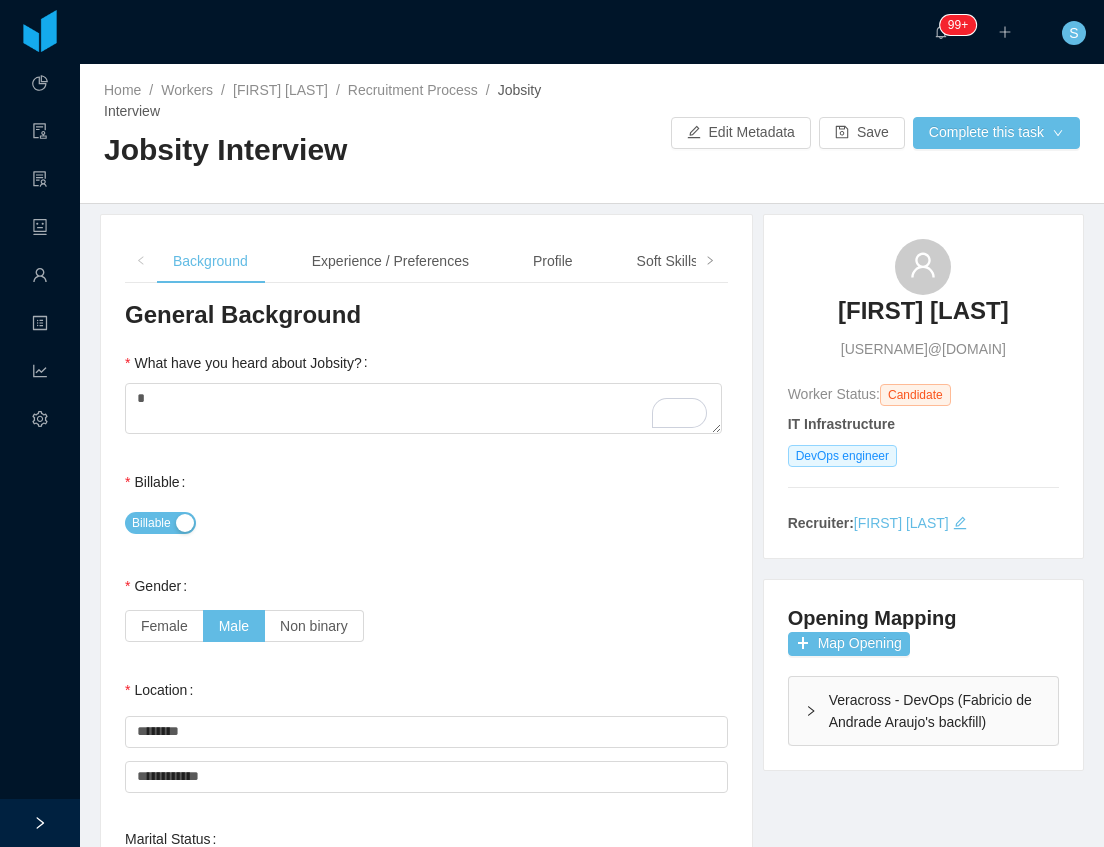 scroll, scrollTop: 270, scrollLeft: 0, axis: vertical 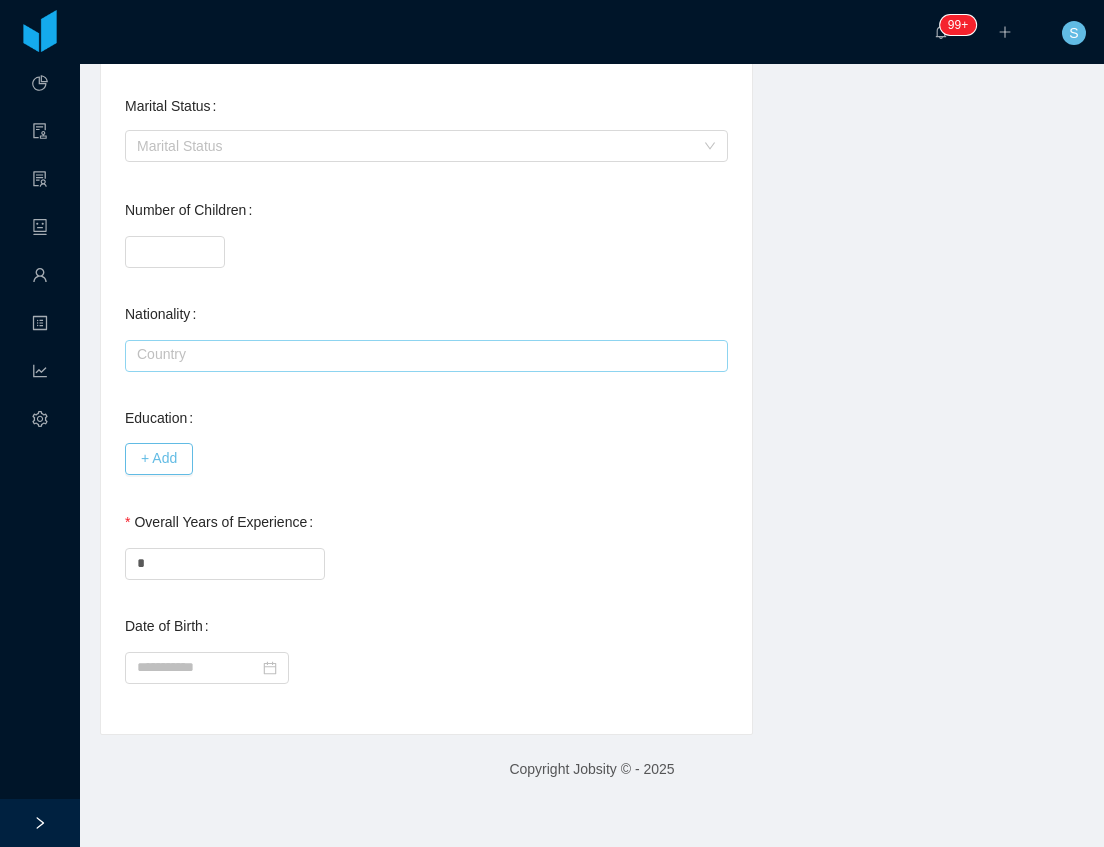 click at bounding box center (426, 356) 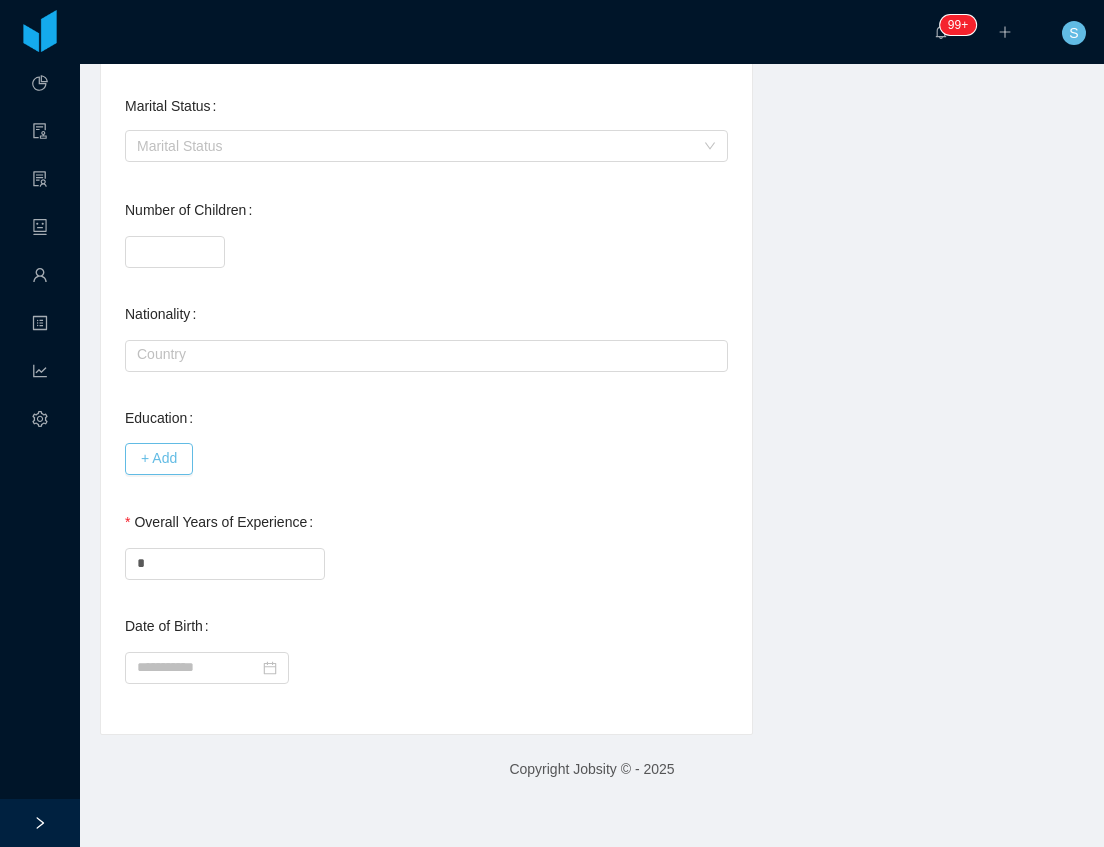 type 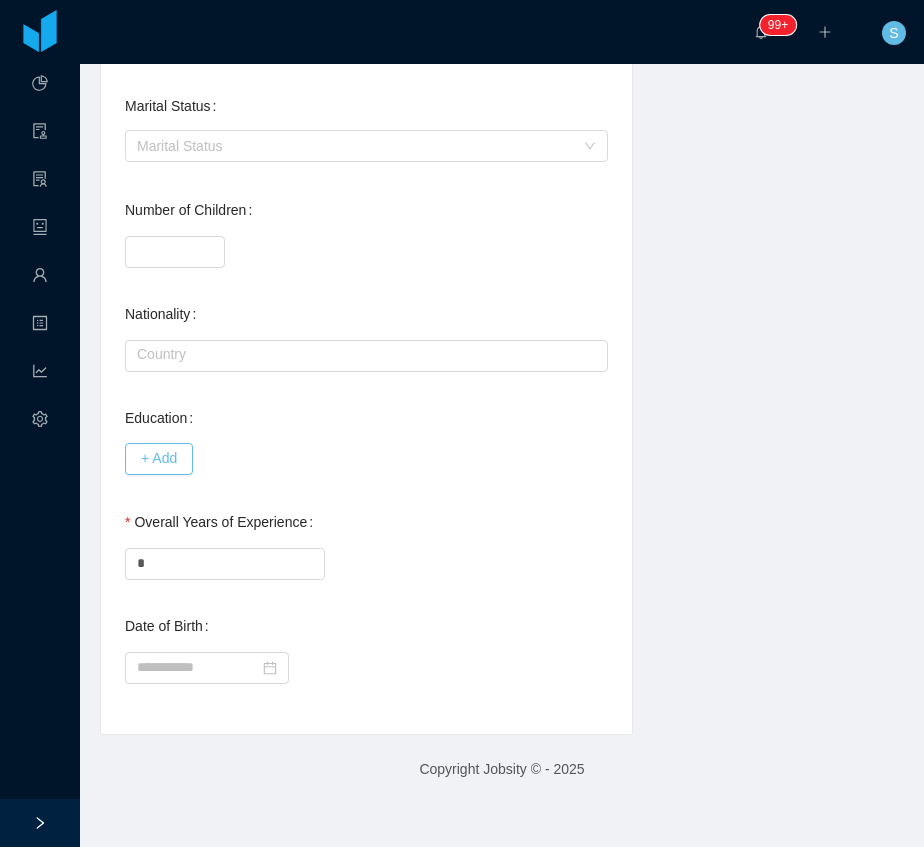 scroll, scrollTop: 671, scrollLeft: 0, axis: vertical 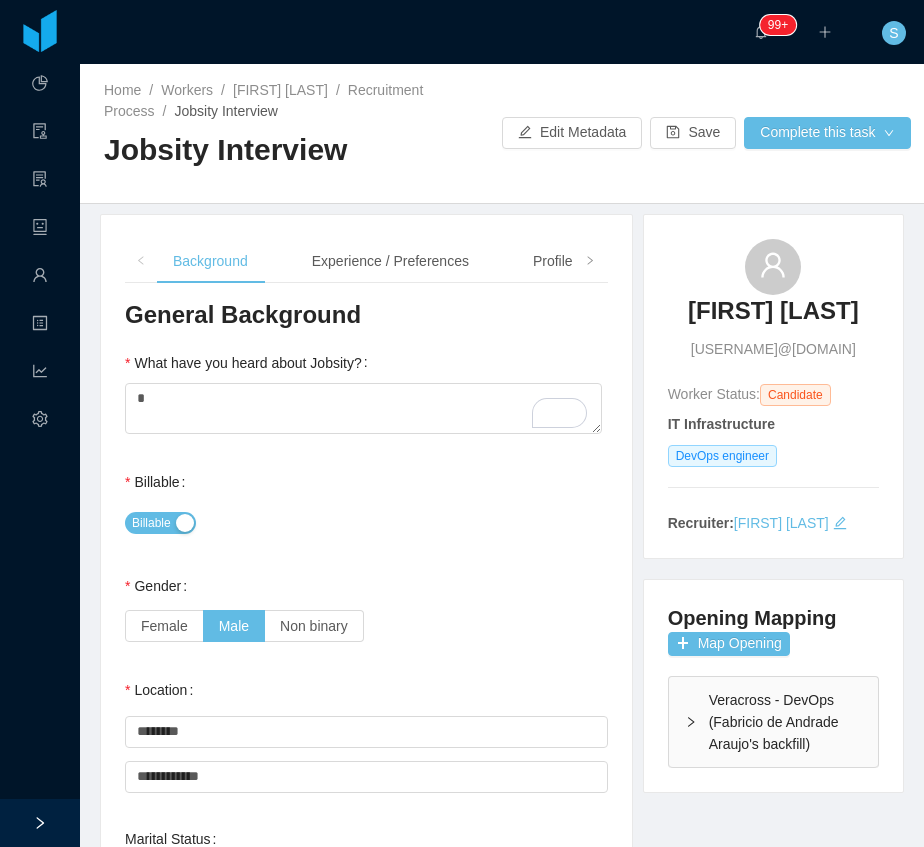 click on "**********" at bounding box center [366, 841] 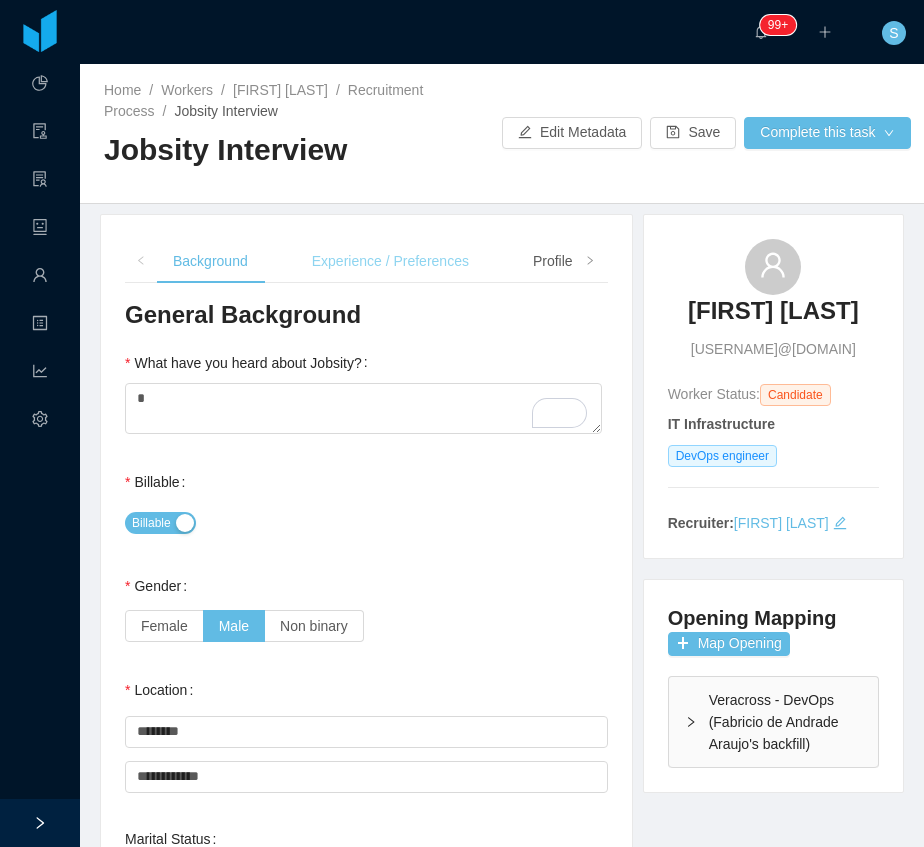 click on "Experience / Preferences" at bounding box center (390, 261) 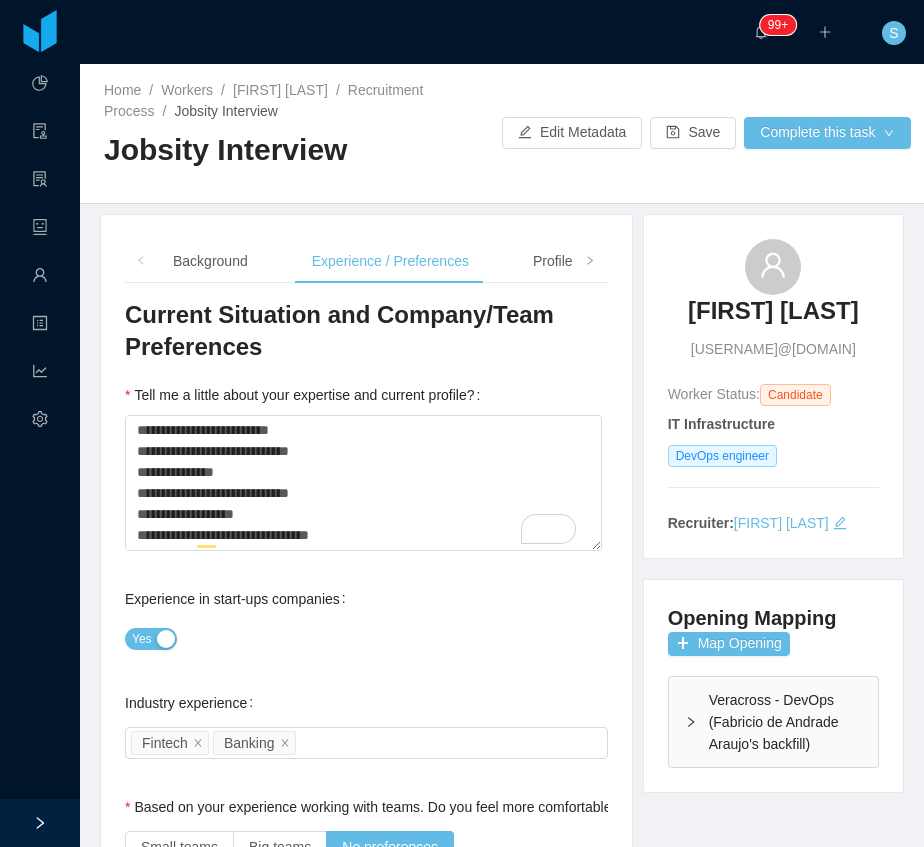 scroll, scrollTop: 254, scrollLeft: 0, axis: vertical 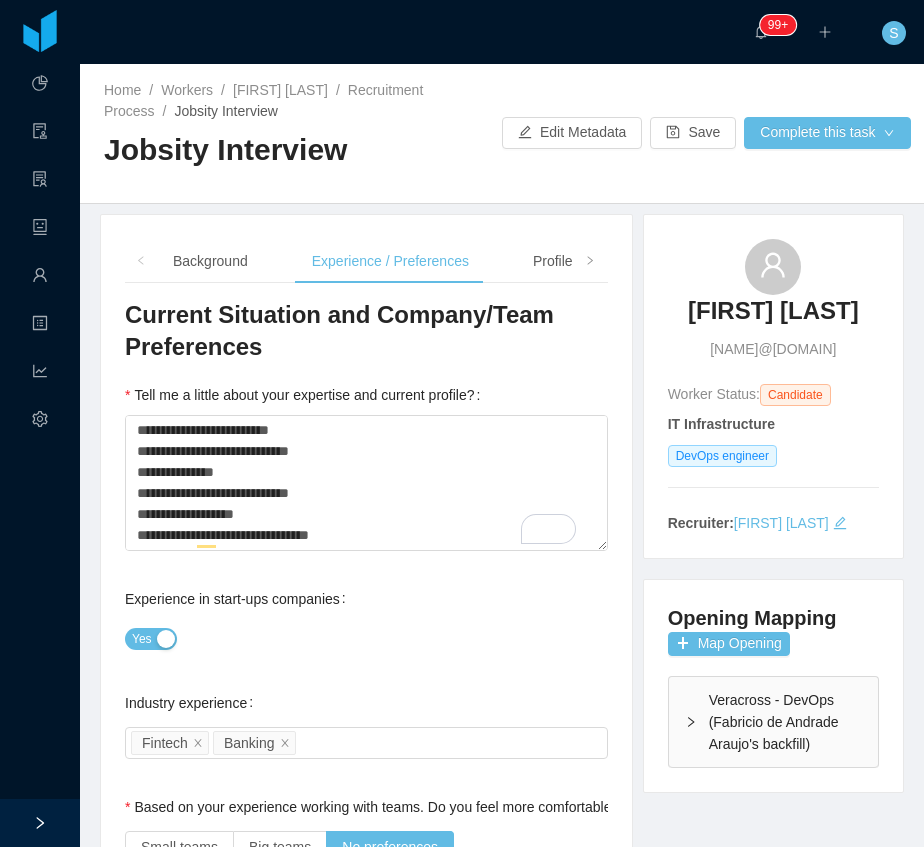 type on "**********" 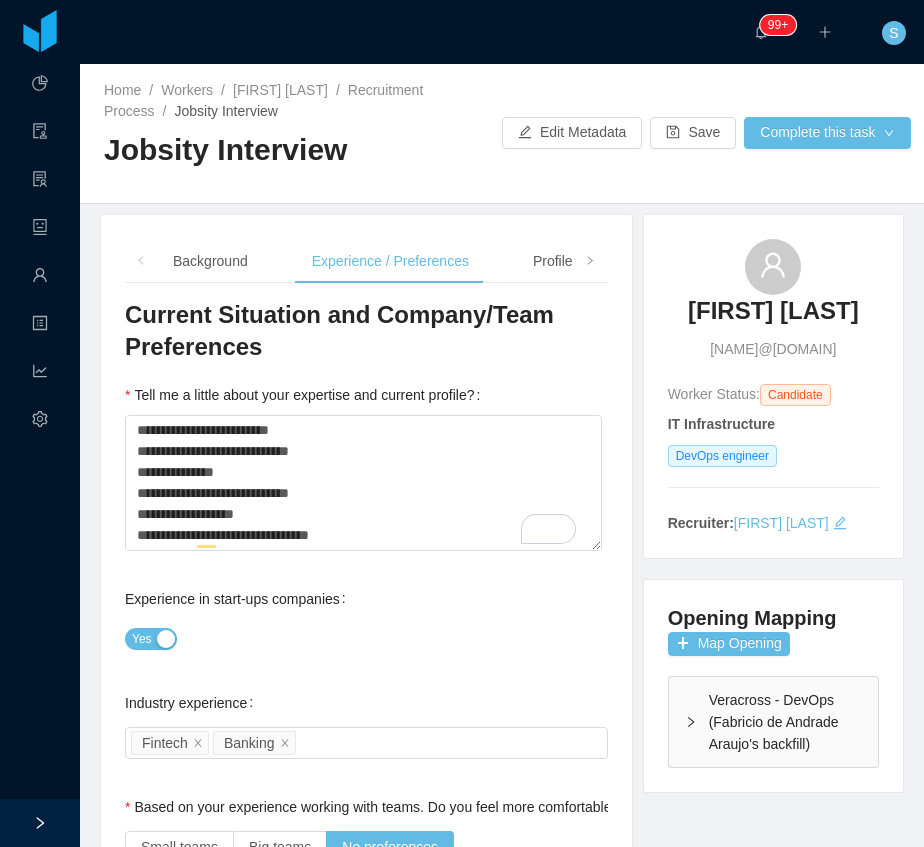 scroll, scrollTop: 0, scrollLeft: 0, axis: both 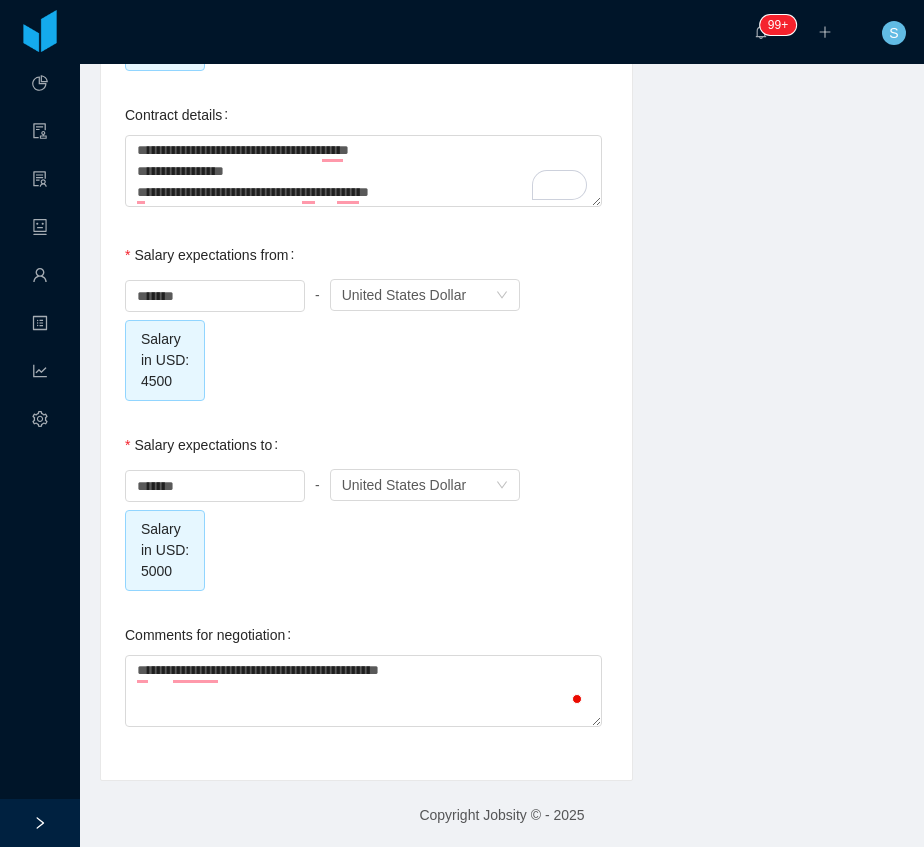 type on "**********" 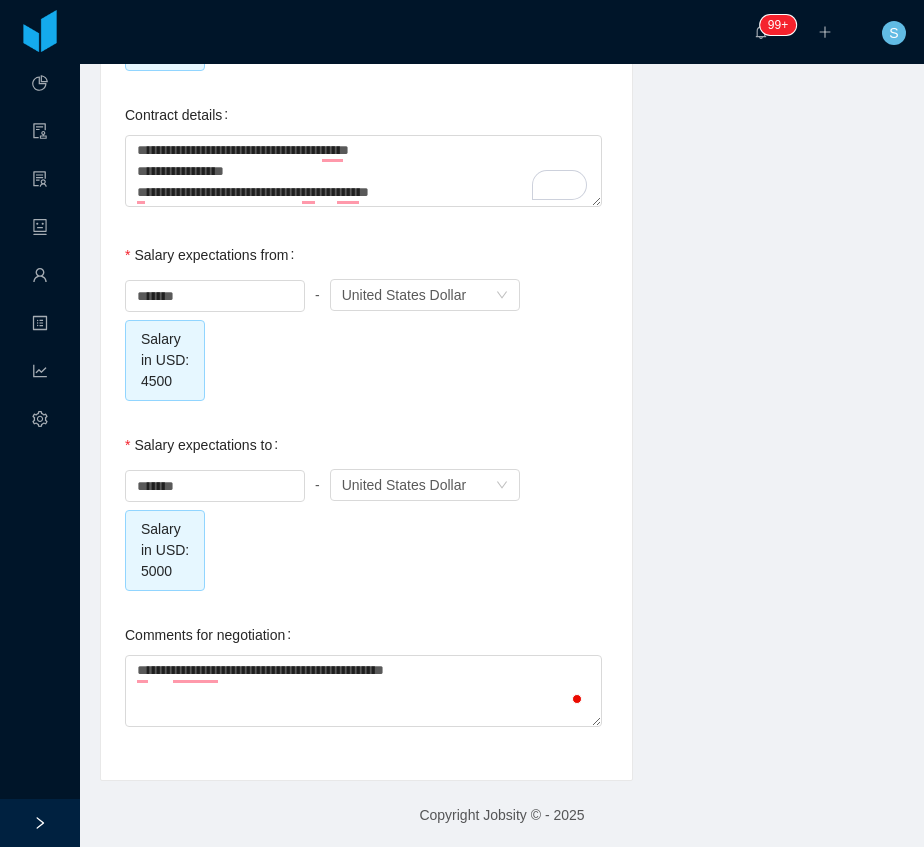 type on "**********" 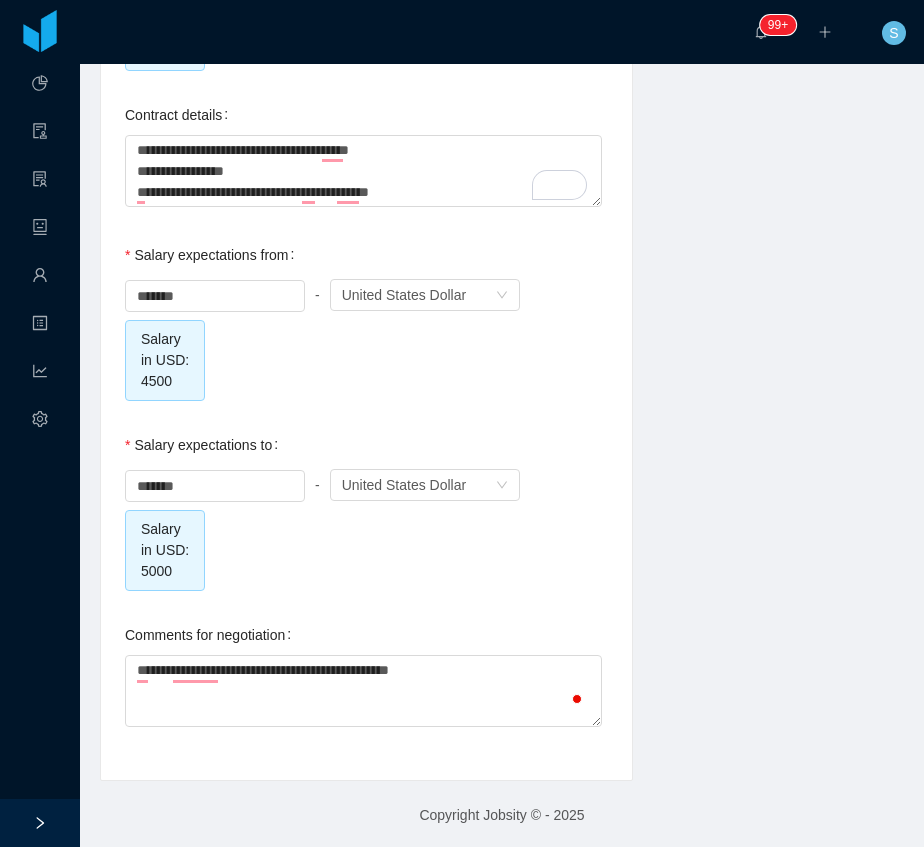 type on "**********" 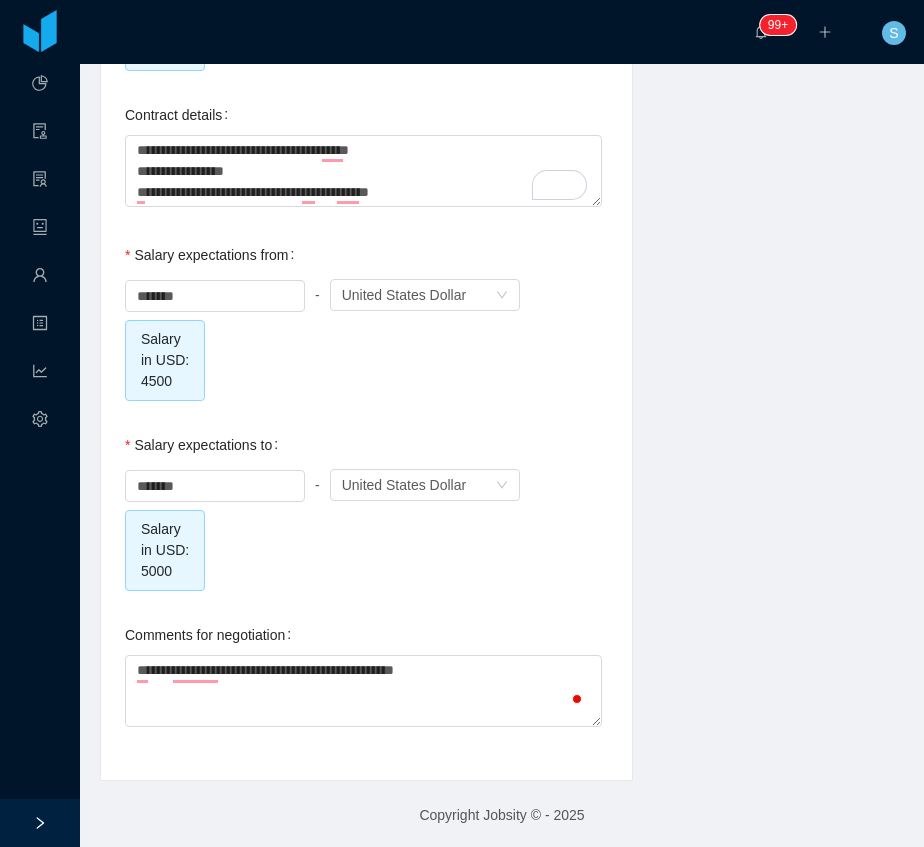 type on "**********" 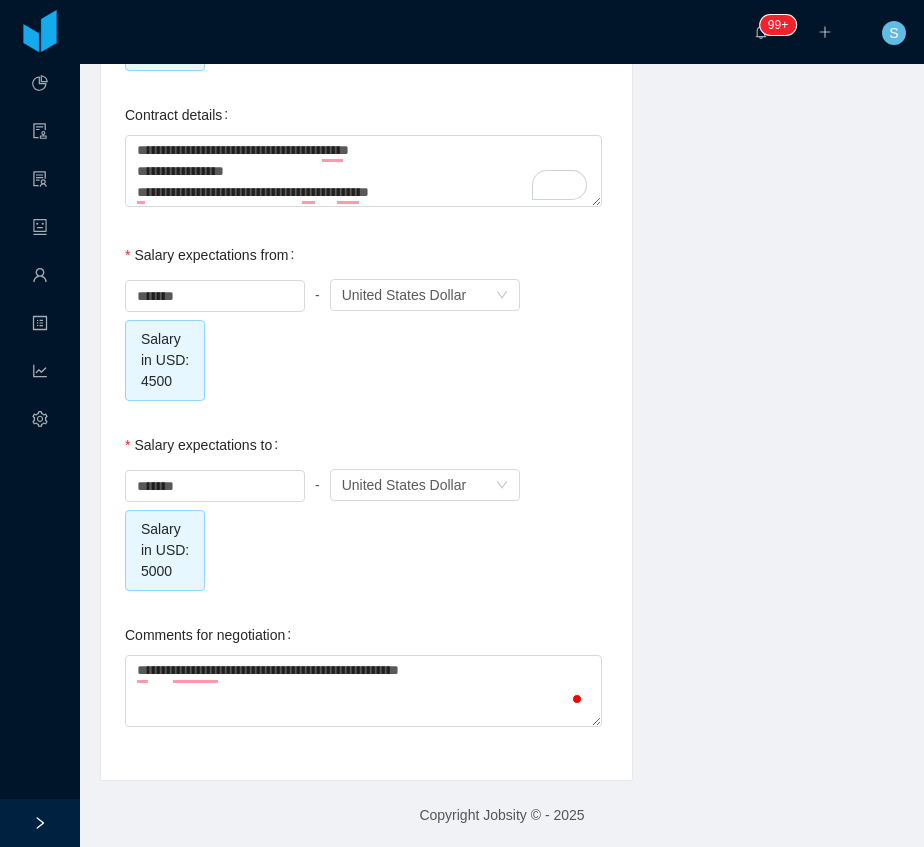 type on "**********" 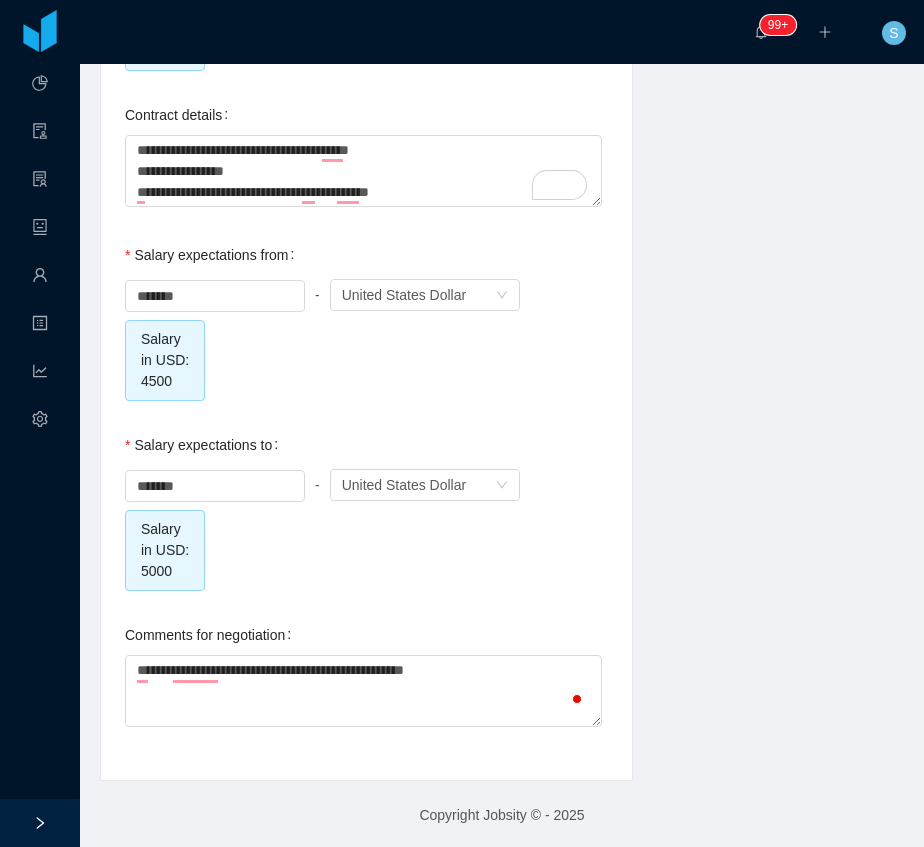 type on "**********" 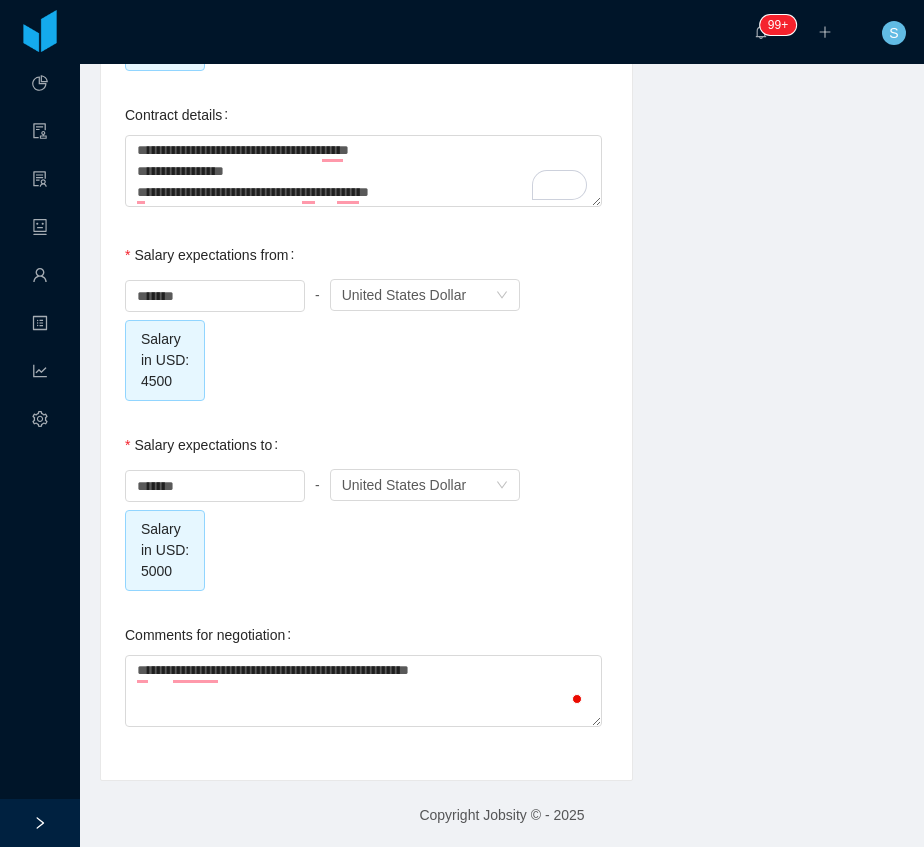 type on "**********" 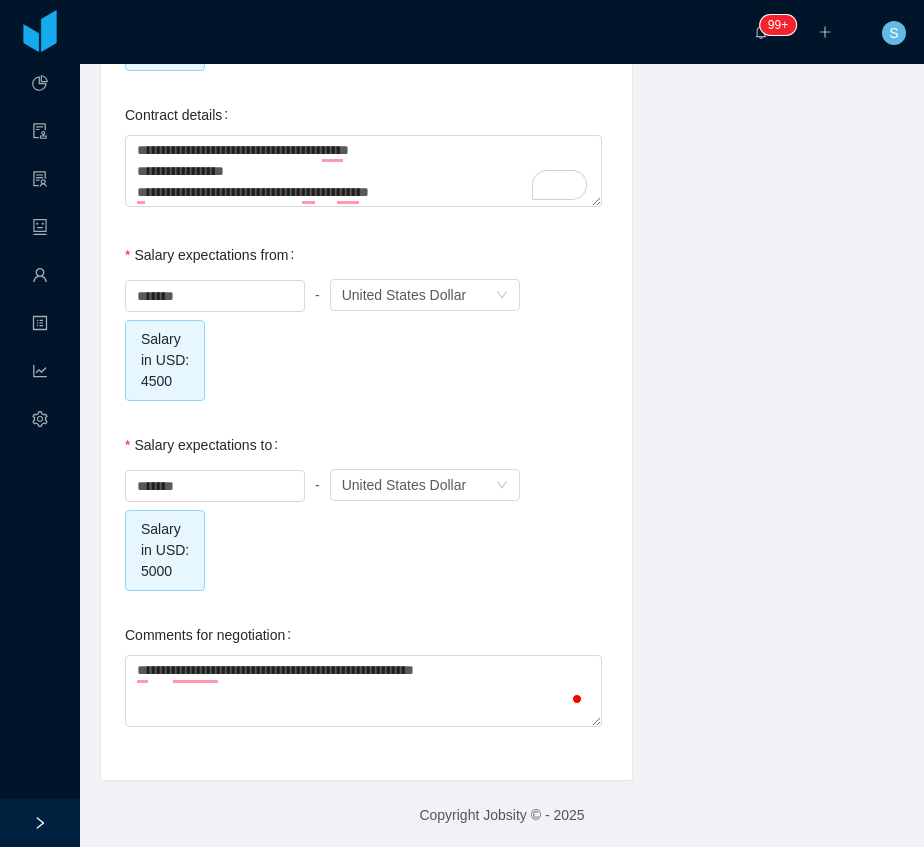 type on "**********" 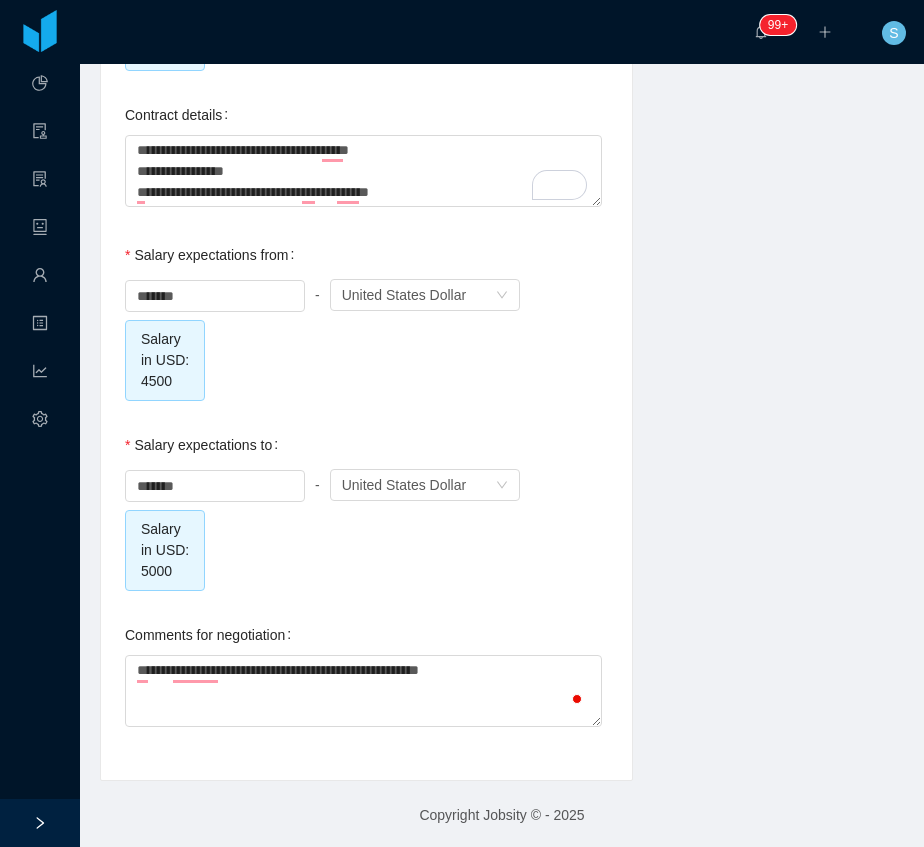 type on "**********" 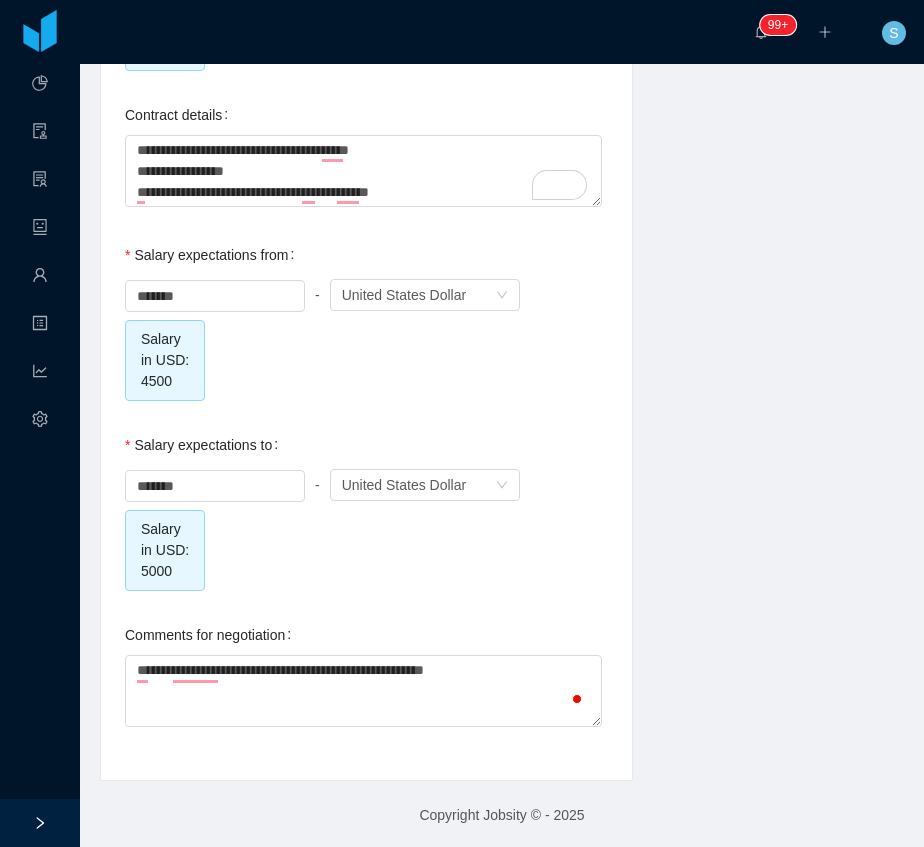 type on "**********" 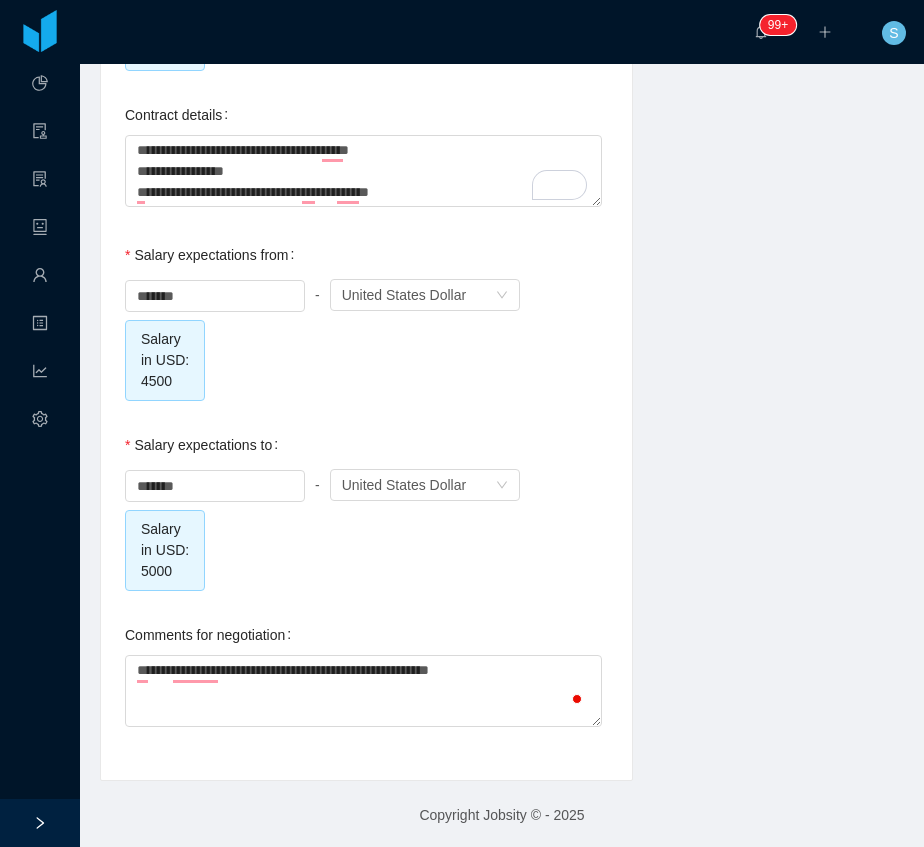 type on "**********" 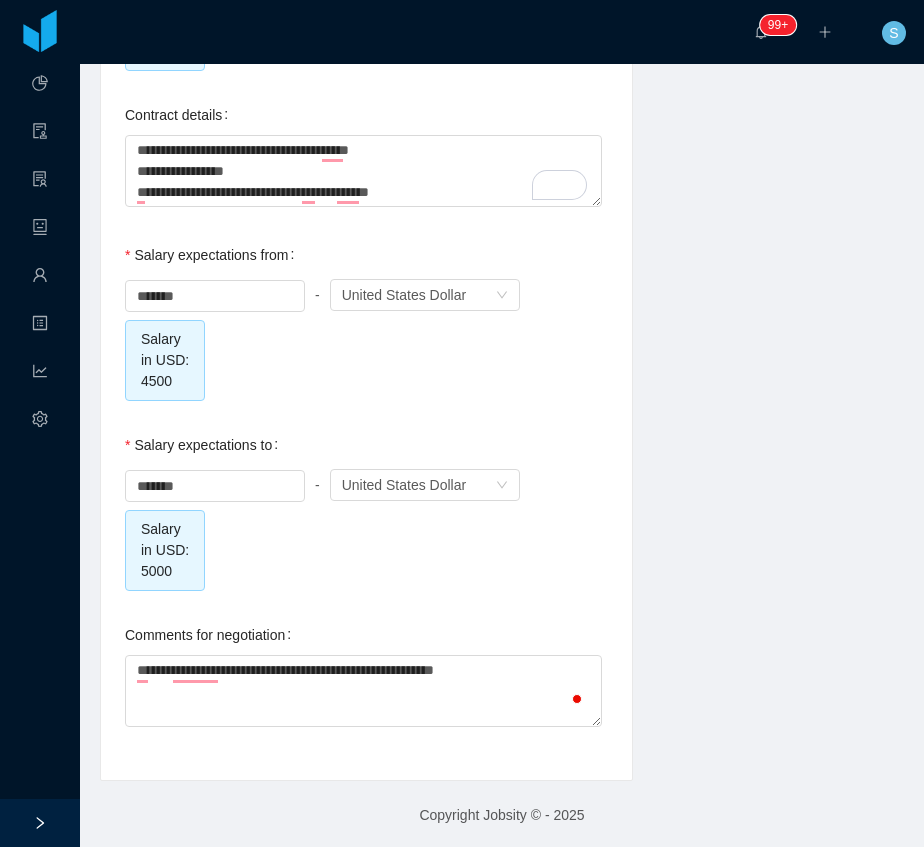 type on "**********" 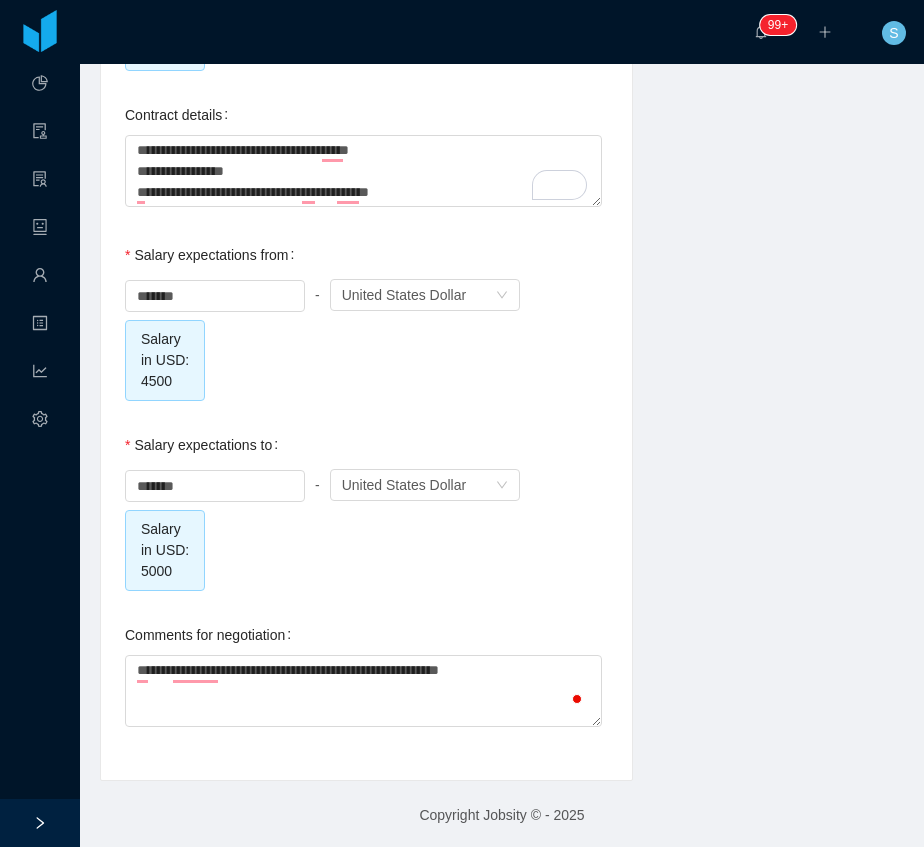type on "**********" 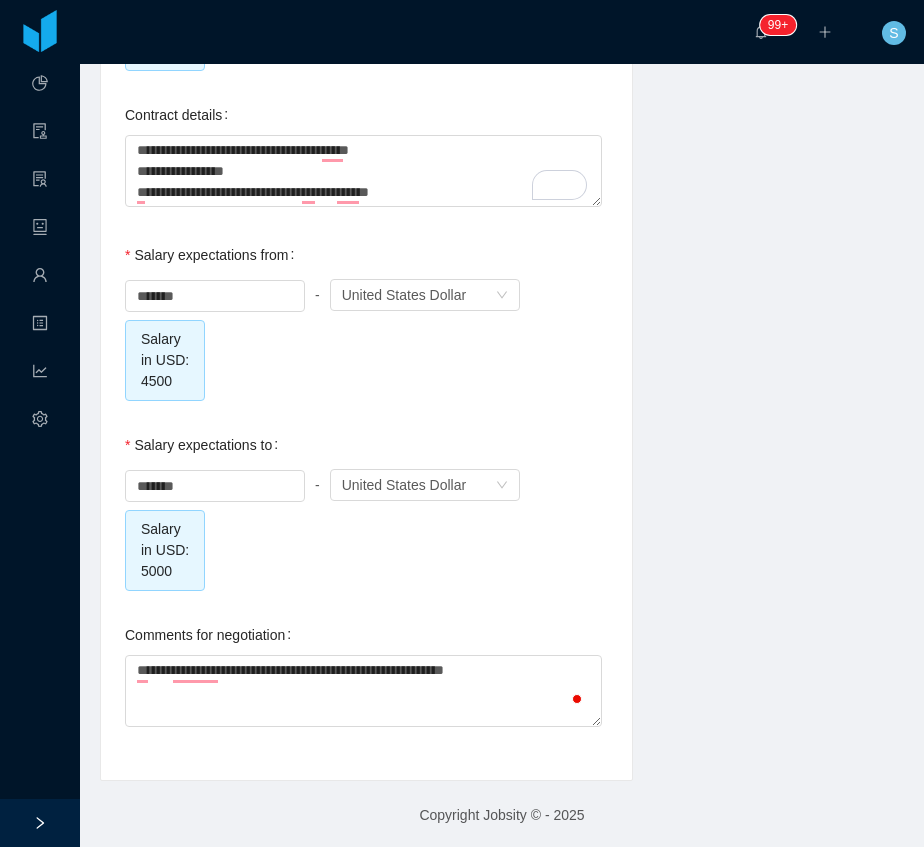 type on "**********" 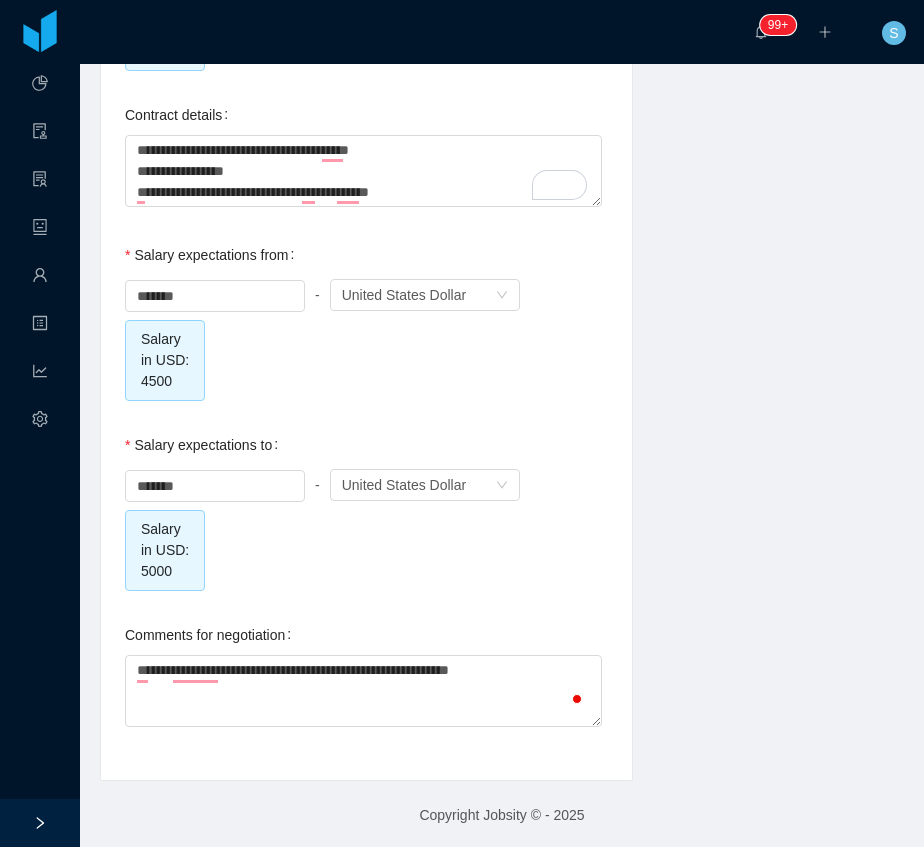 type on "**********" 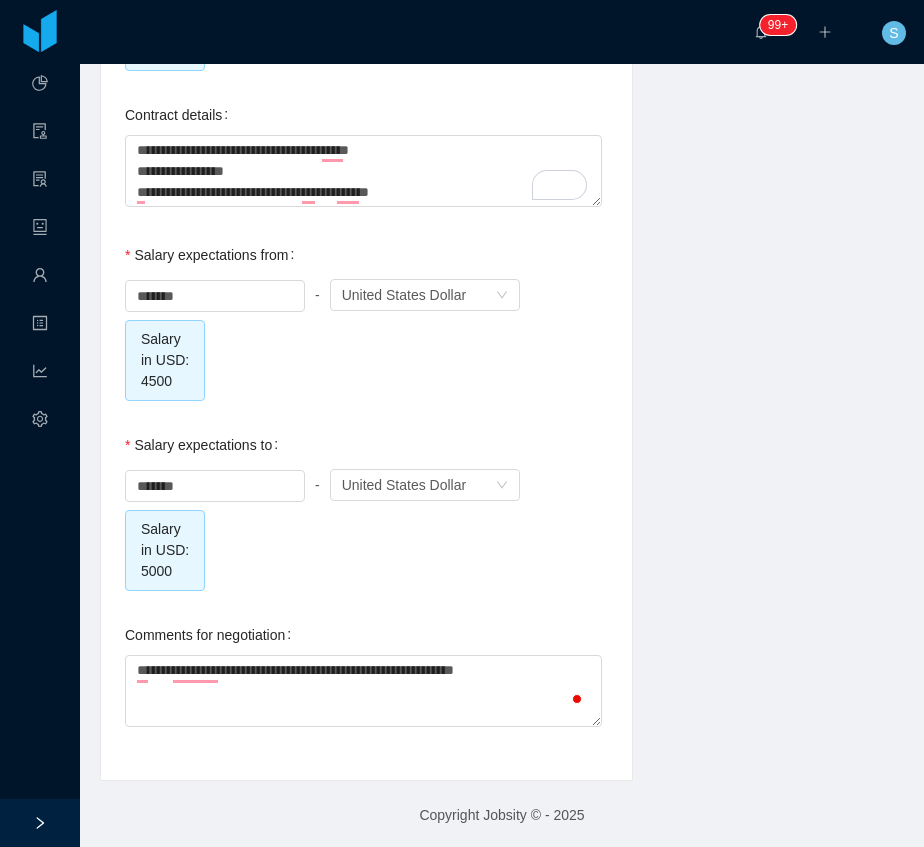 type on "**********" 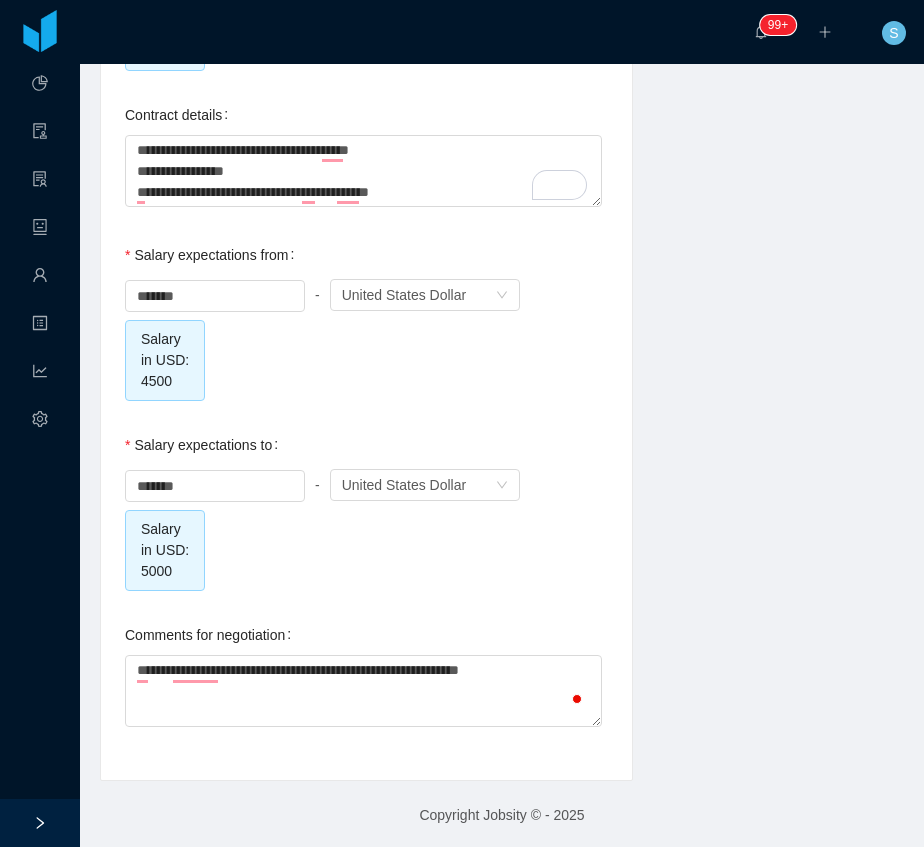 type on "**********" 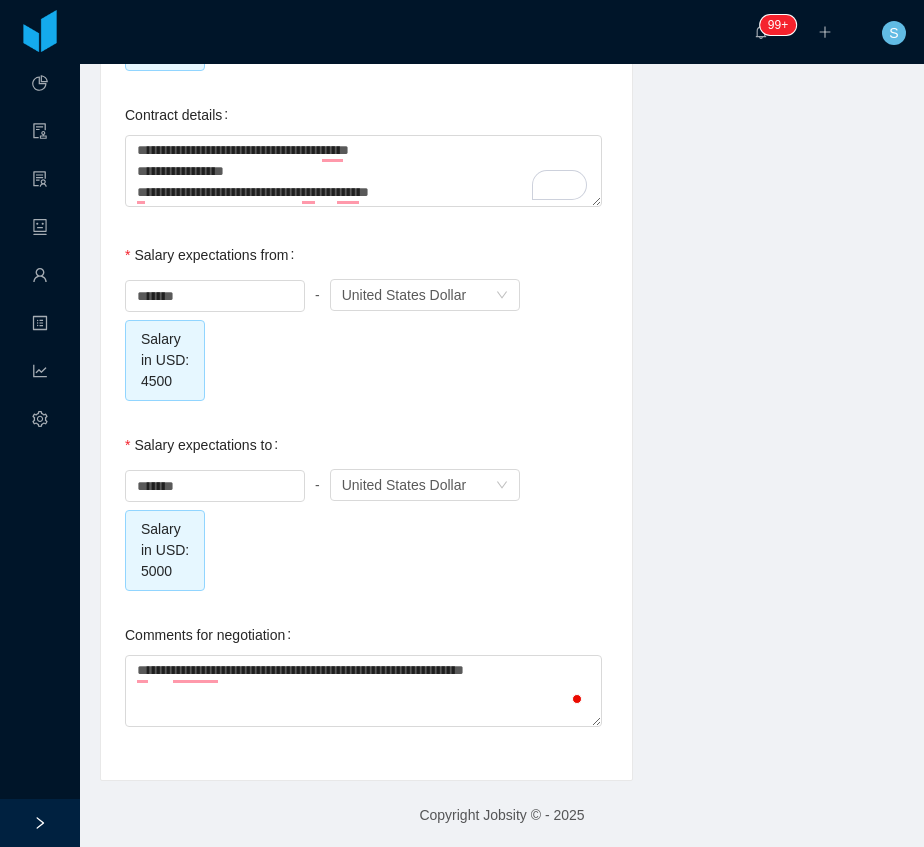 type on "**********" 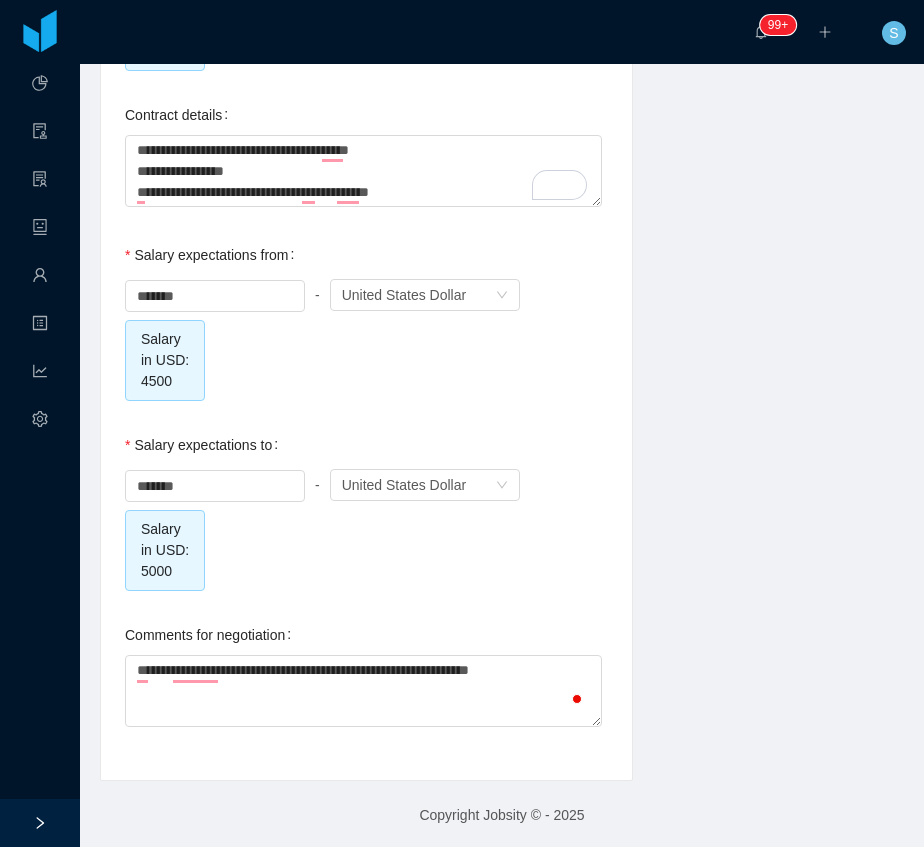type on "**********" 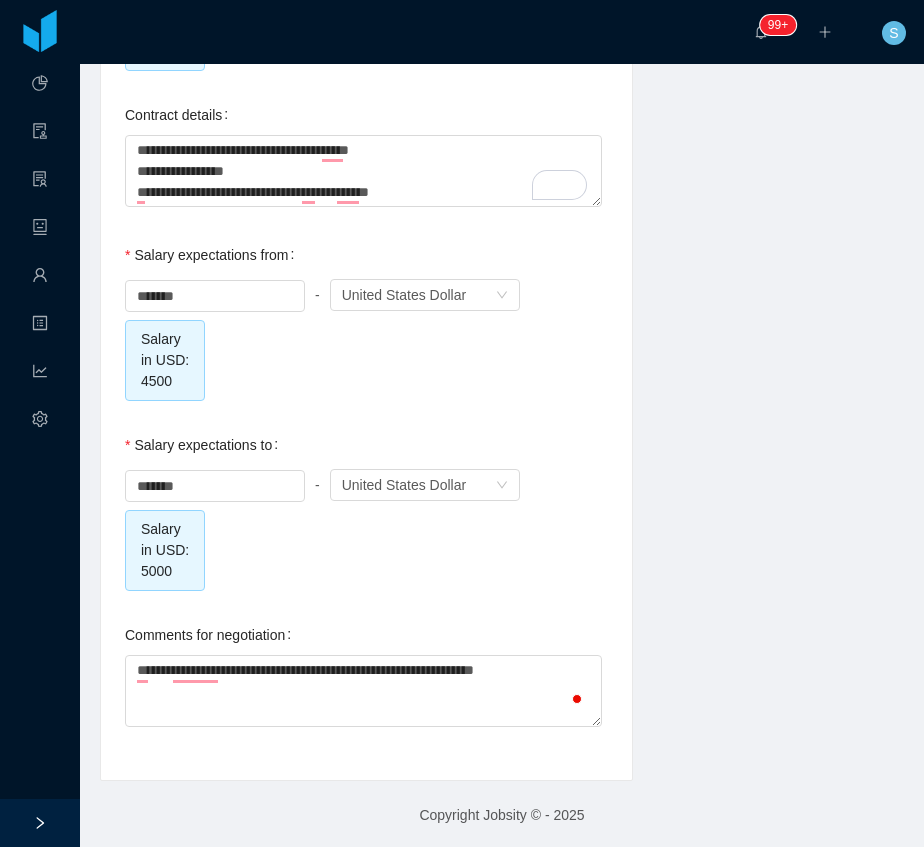type on "**********" 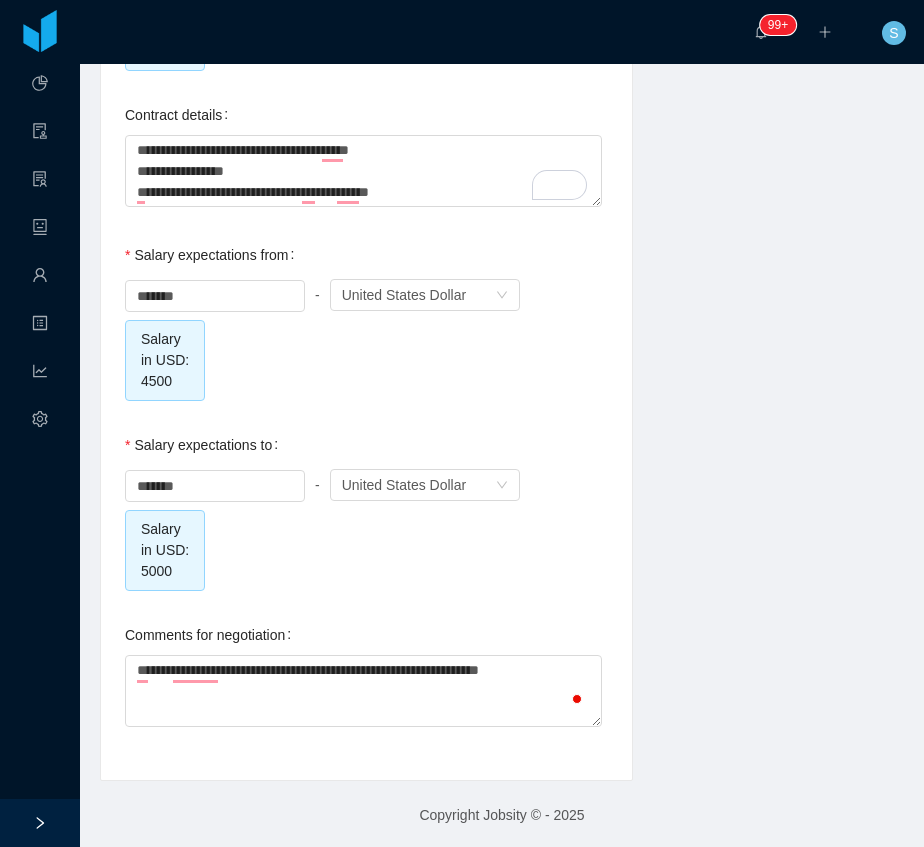 type on "**********" 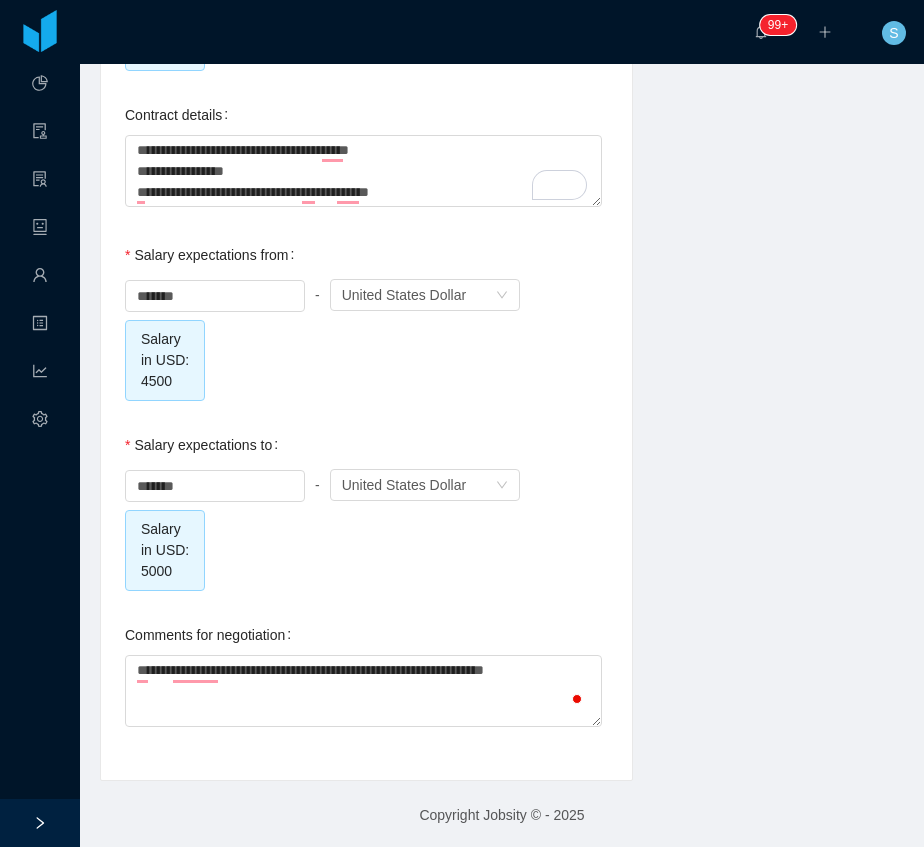 type on "**********" 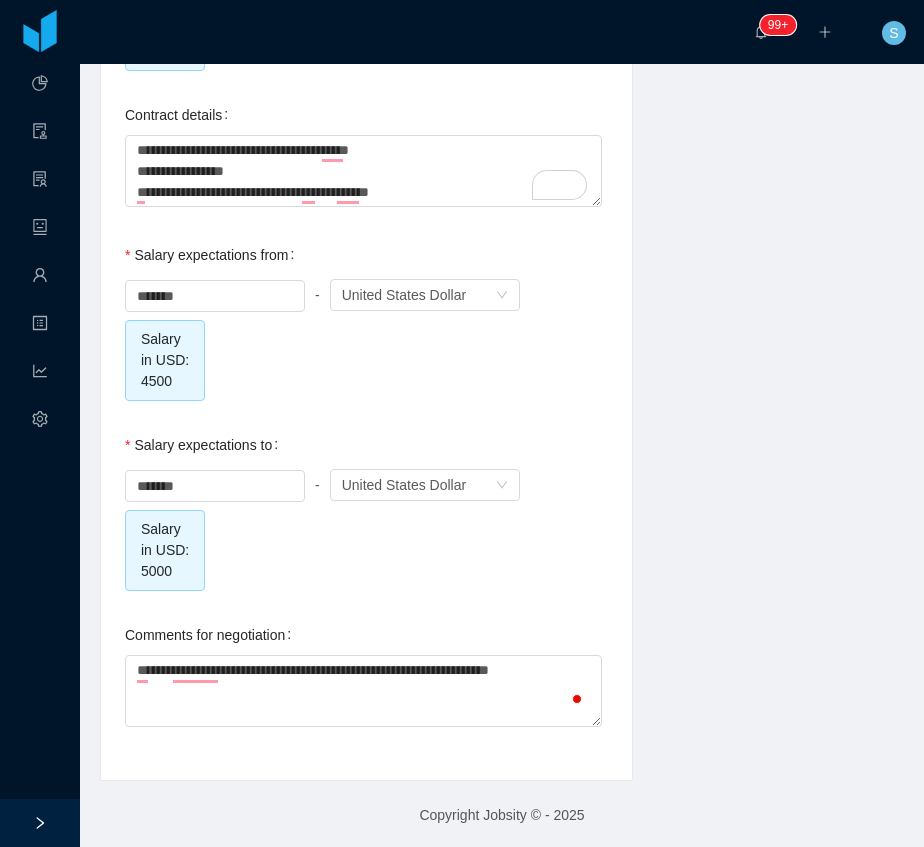 type on "**********" 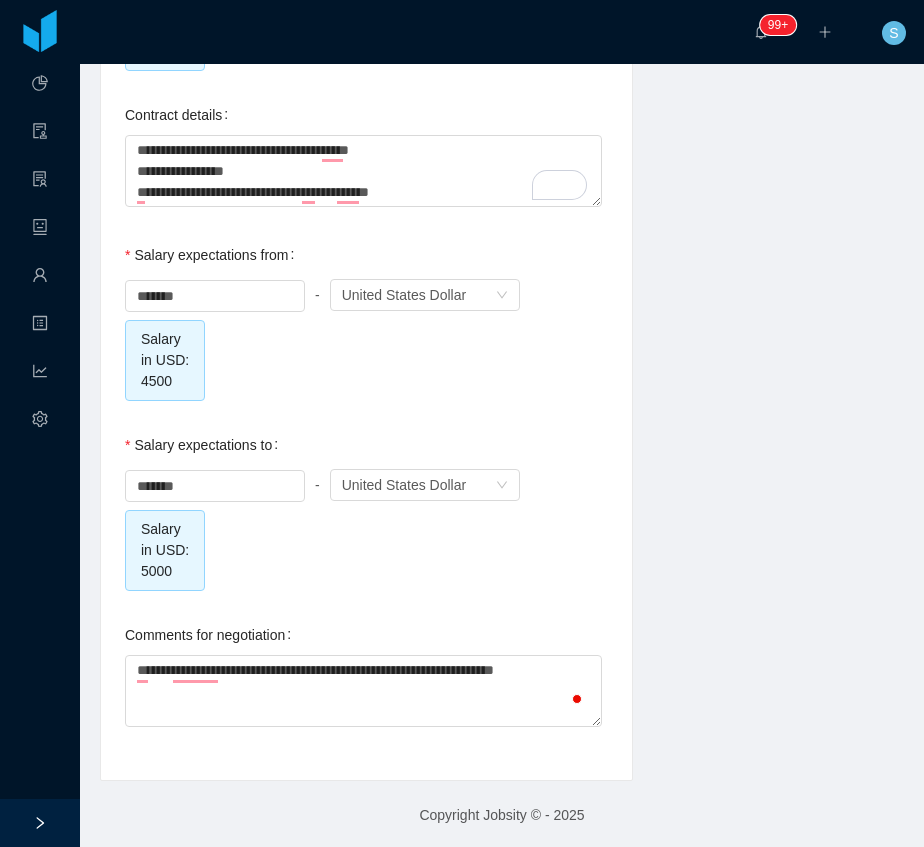 type on "**********" 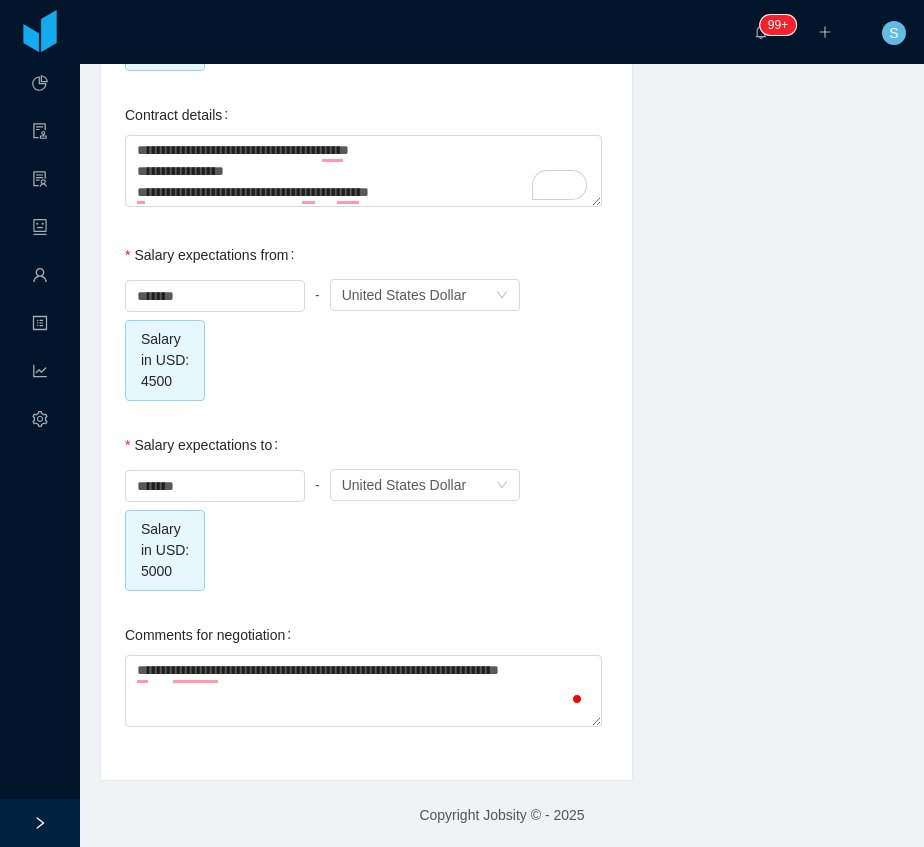 type on "**********" 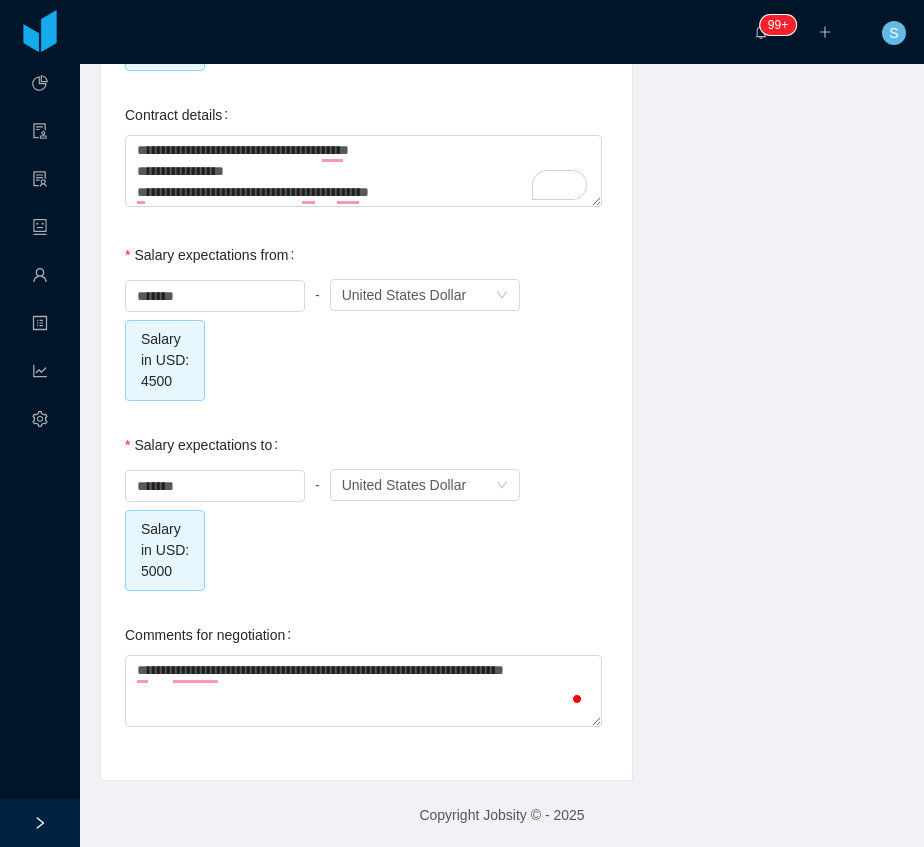 type on "**********" 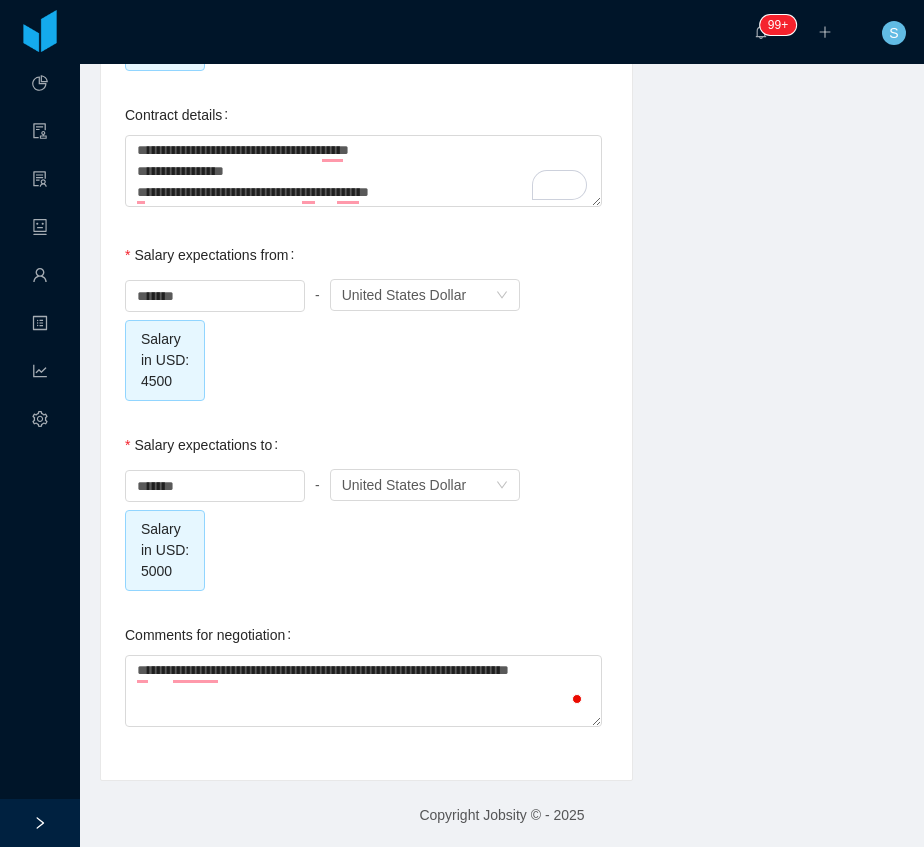 type on "**********" 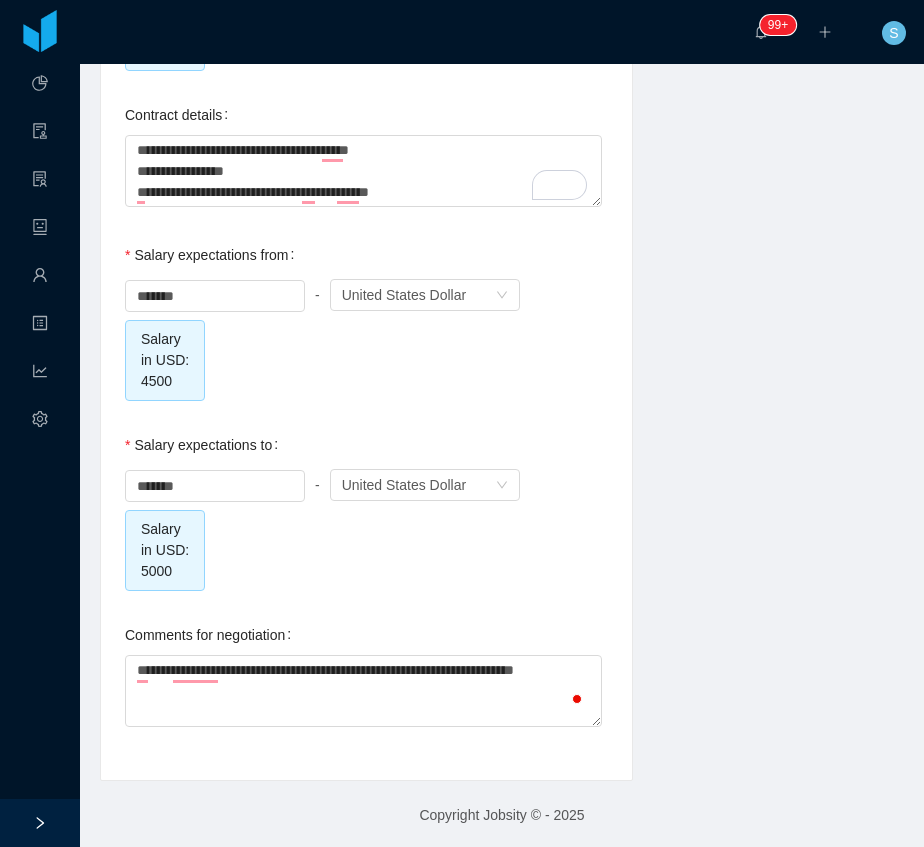 type on "**********" 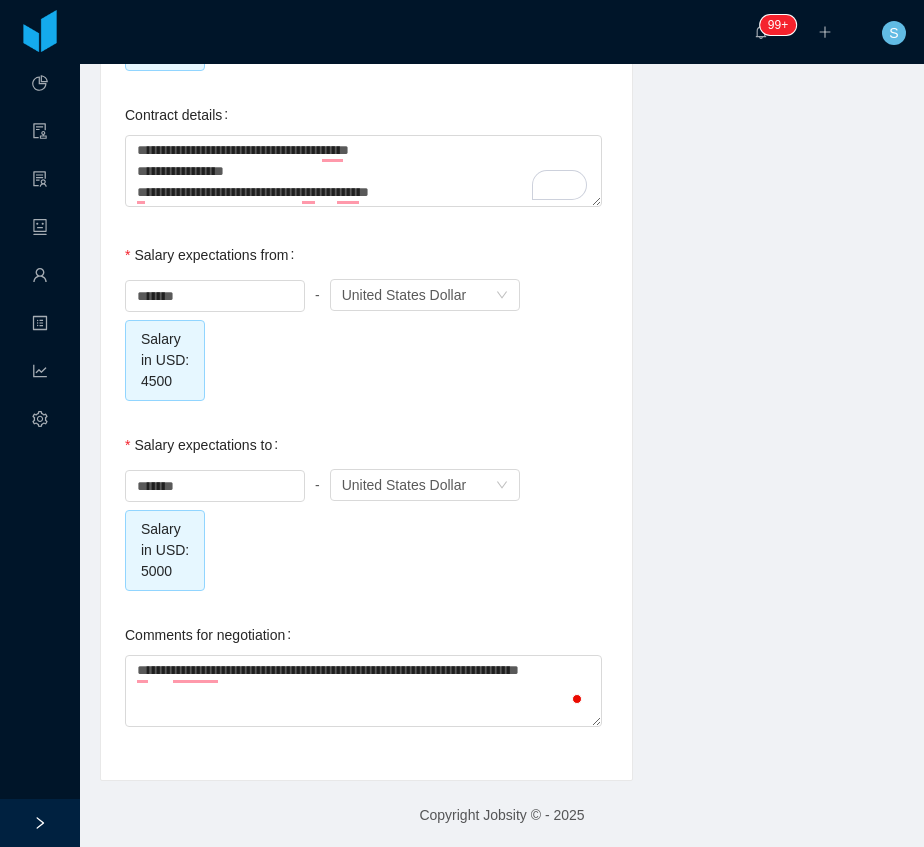 type on "**********" 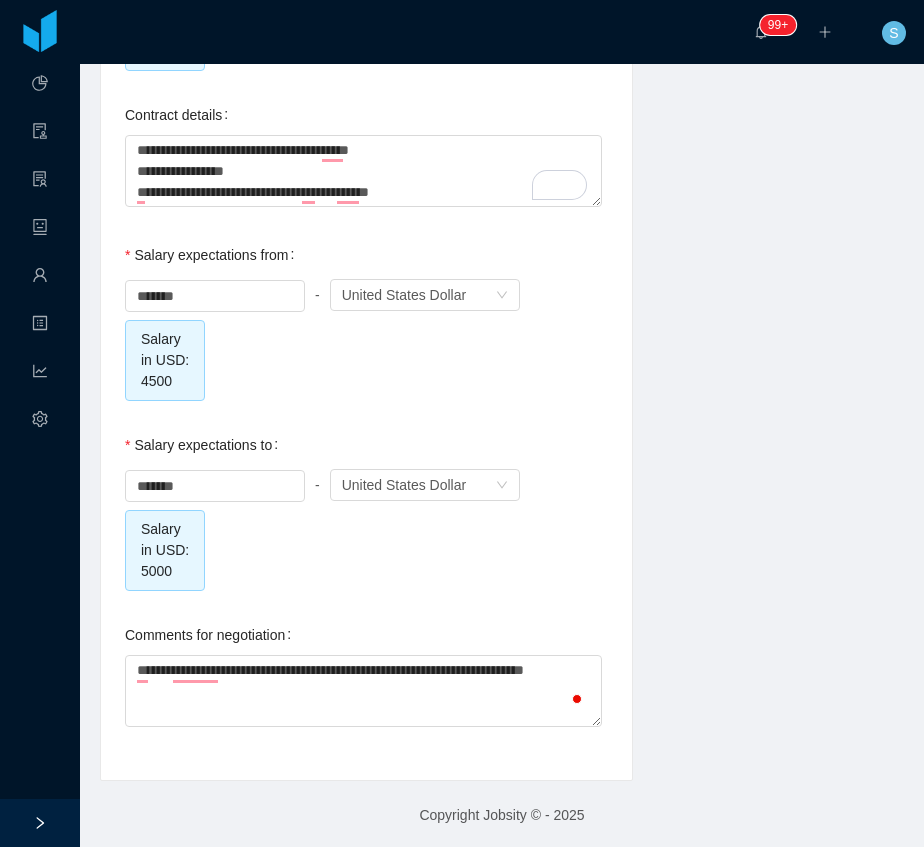 type on "**********" 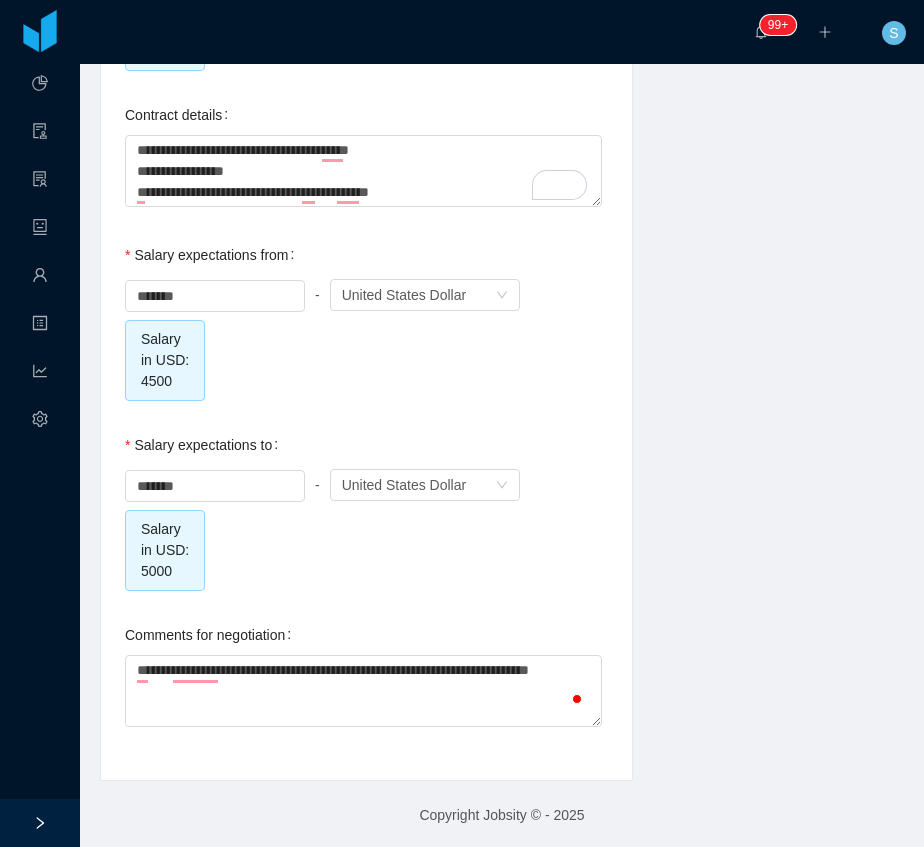 type on "**********" 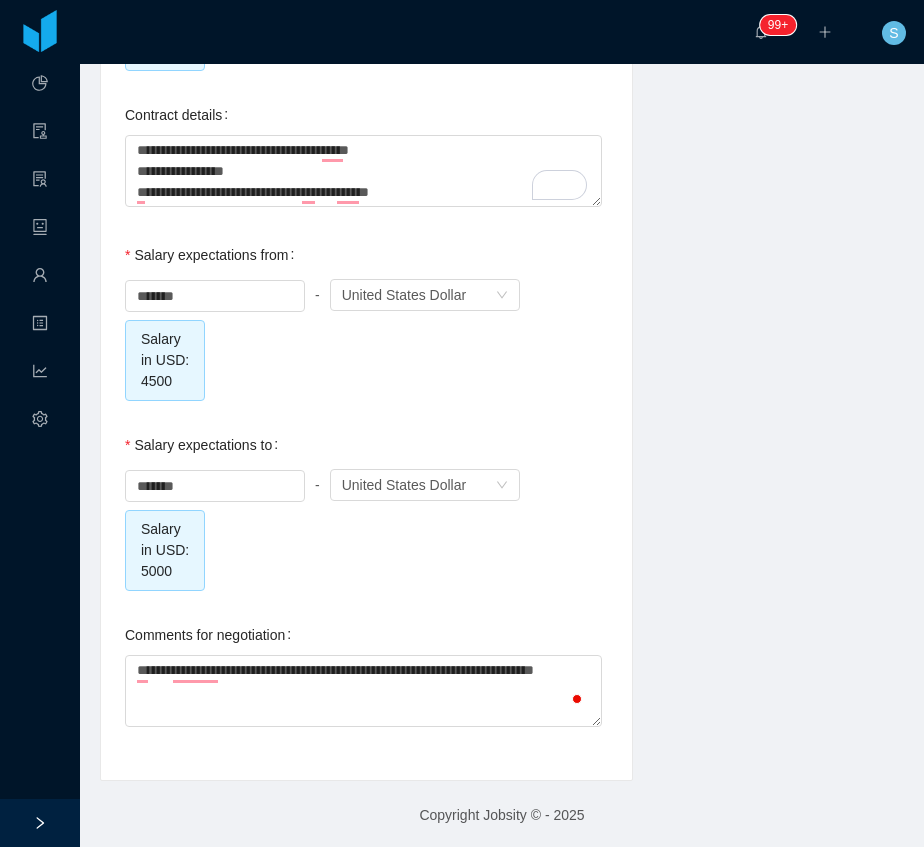 type on "**********" 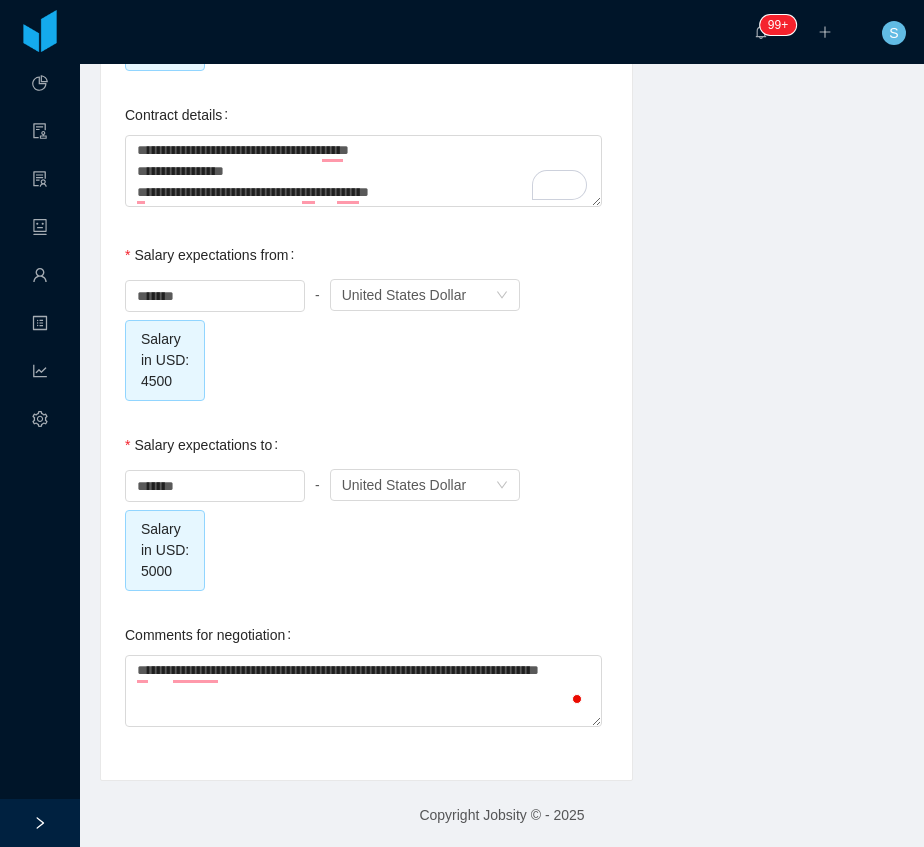 type on "**********" 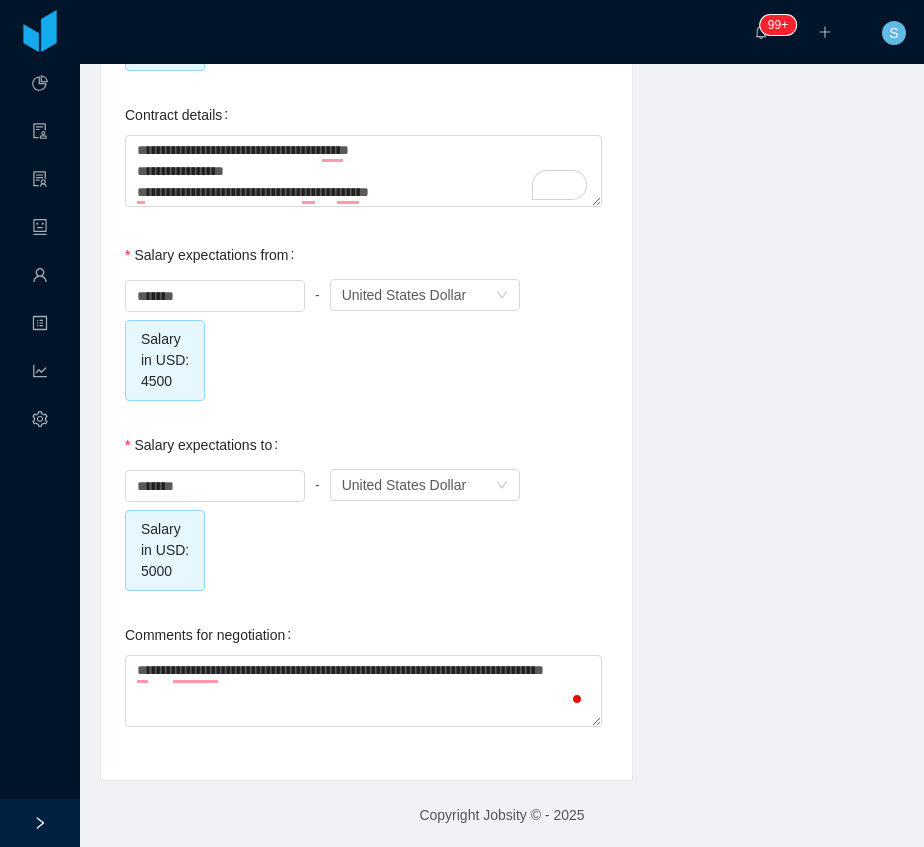 type on "**********" 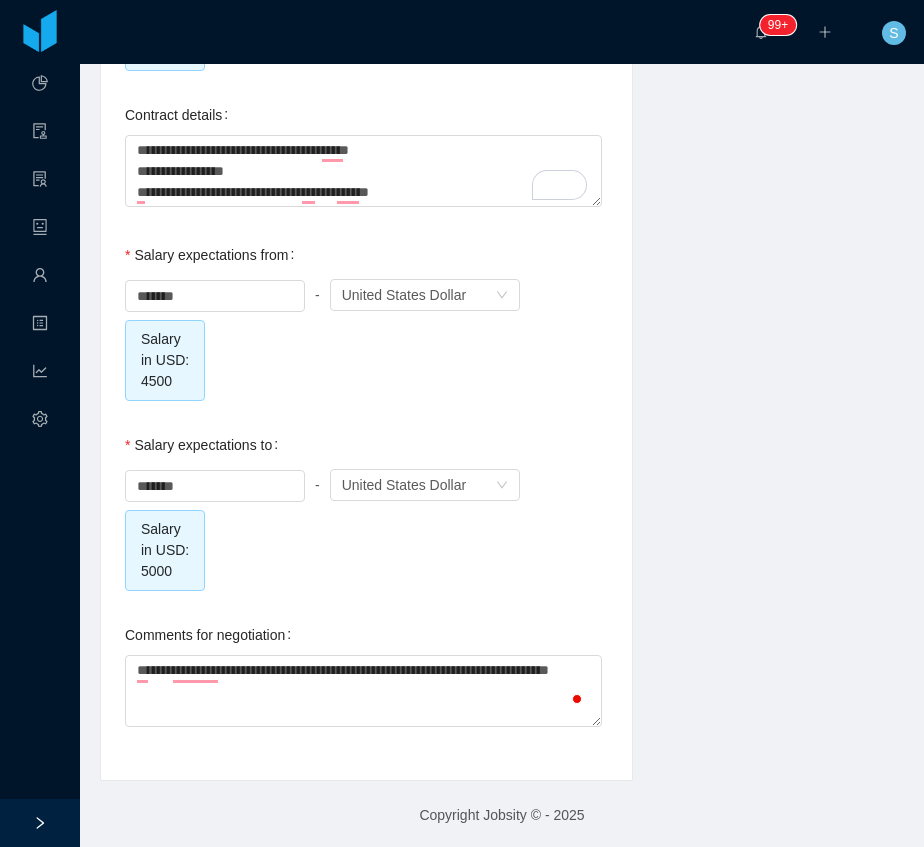 type on "**********" 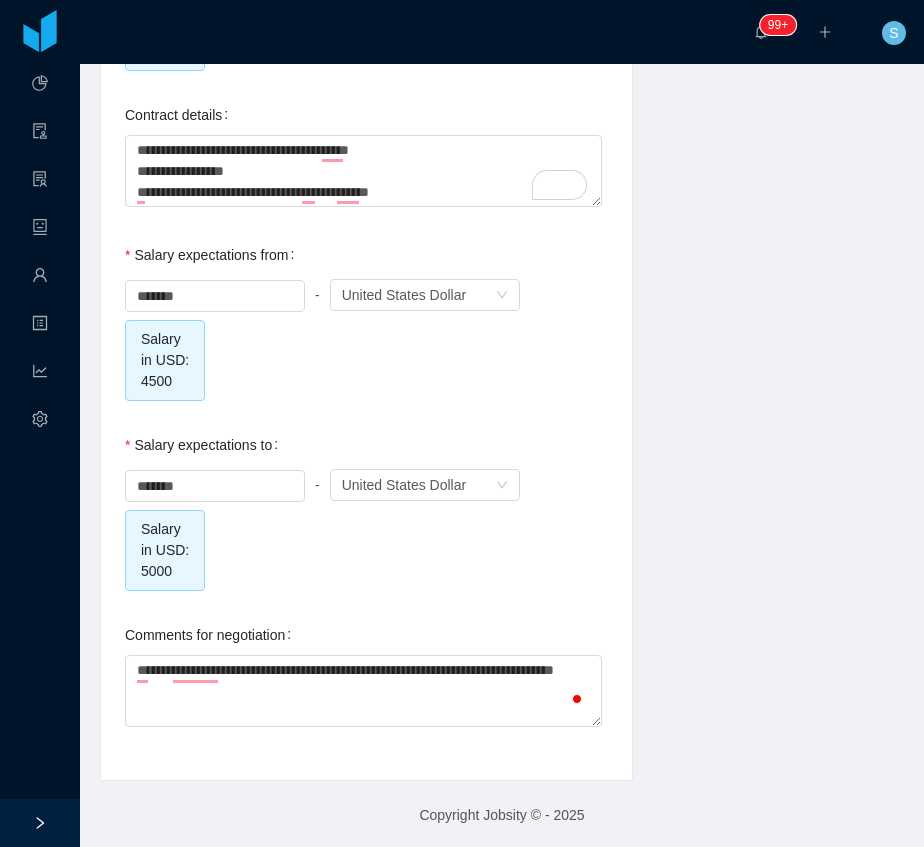 type on "**********" 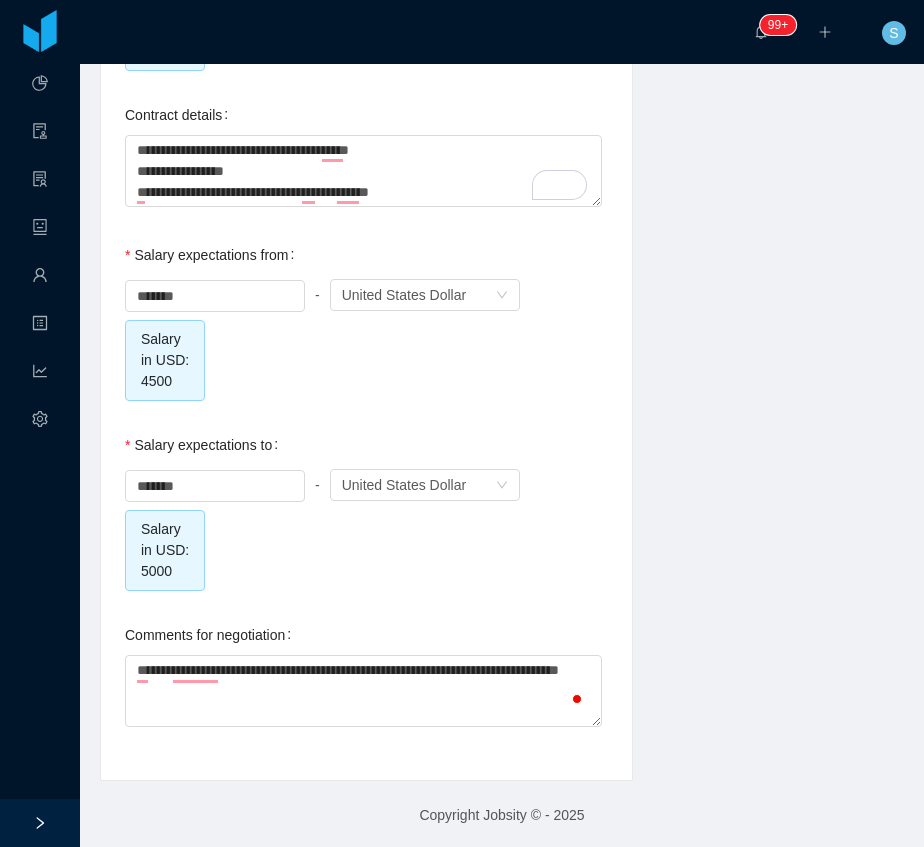 type on "**********" 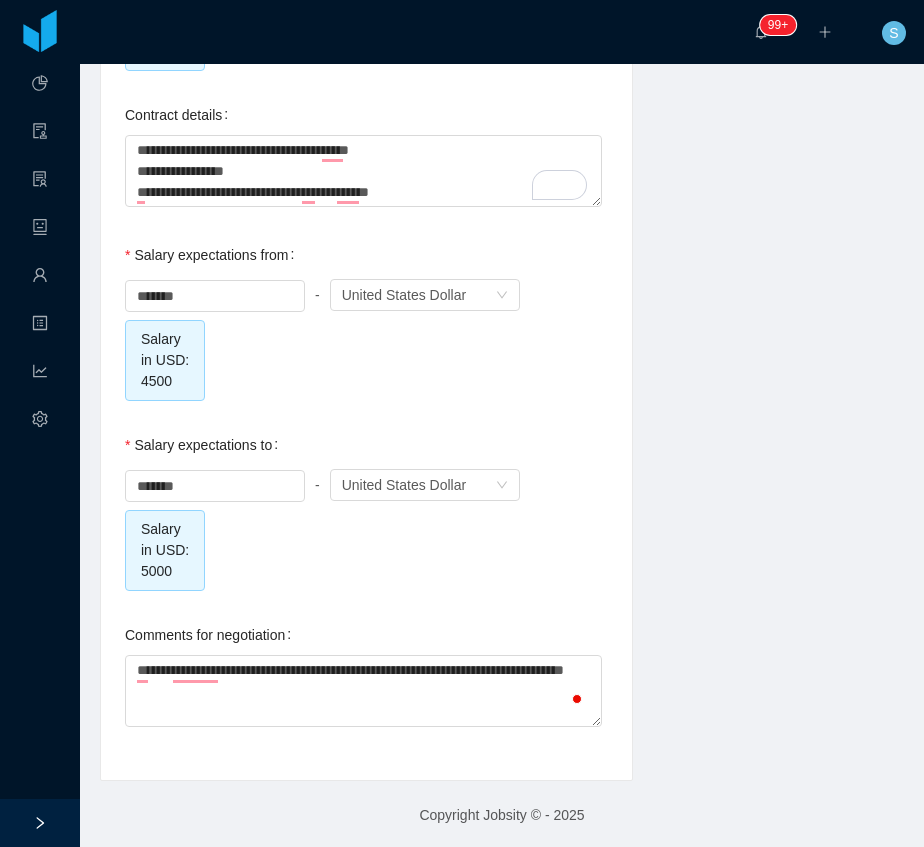 type on "**********" 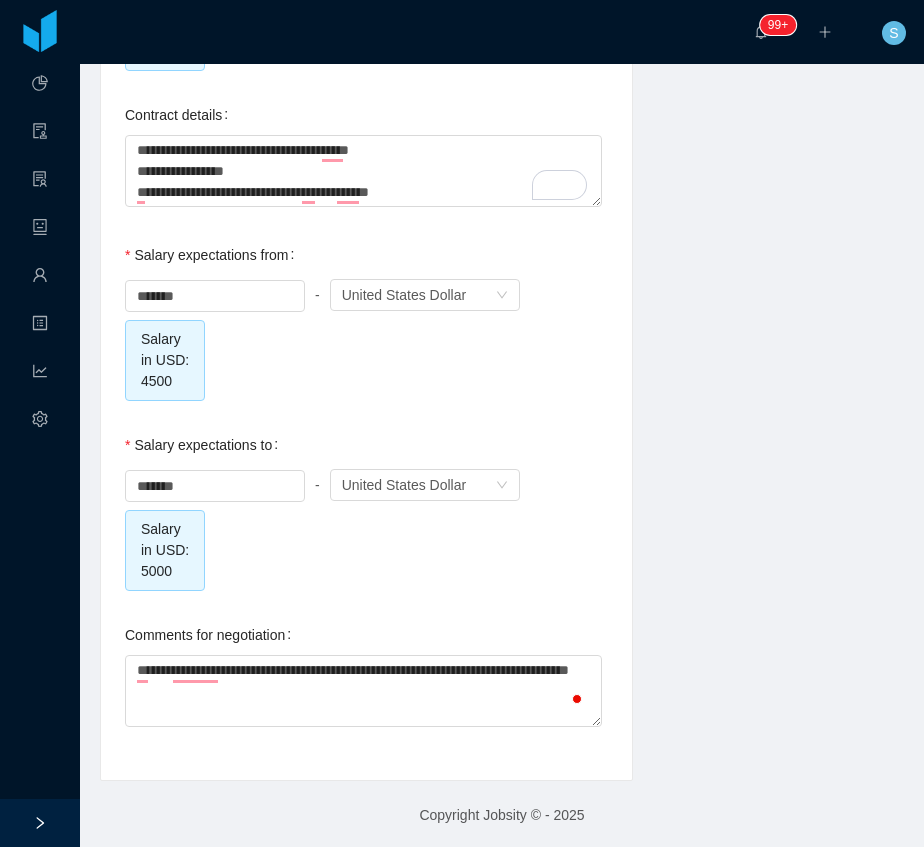 type on "**********" 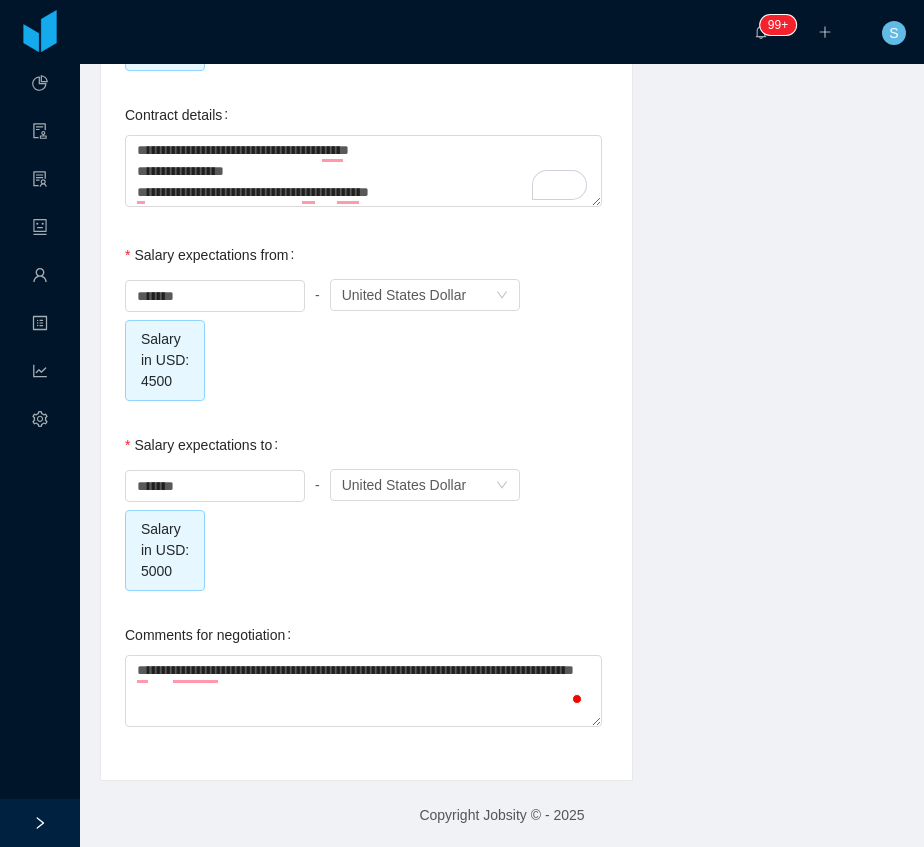 type on "**********" 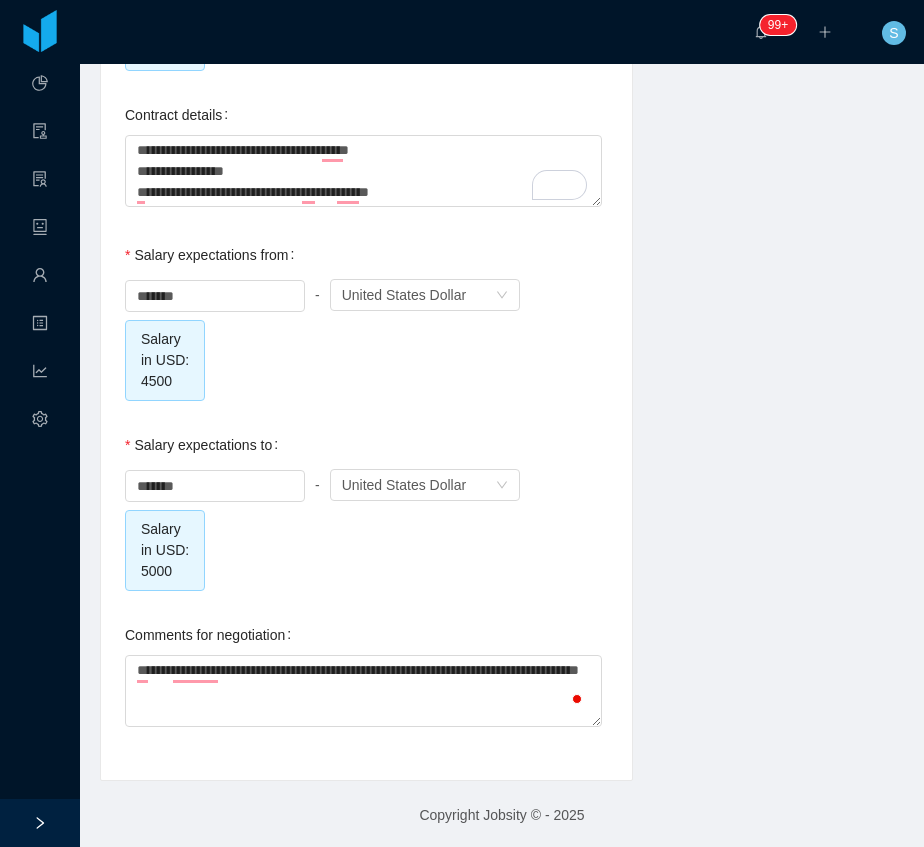 type on "**********" 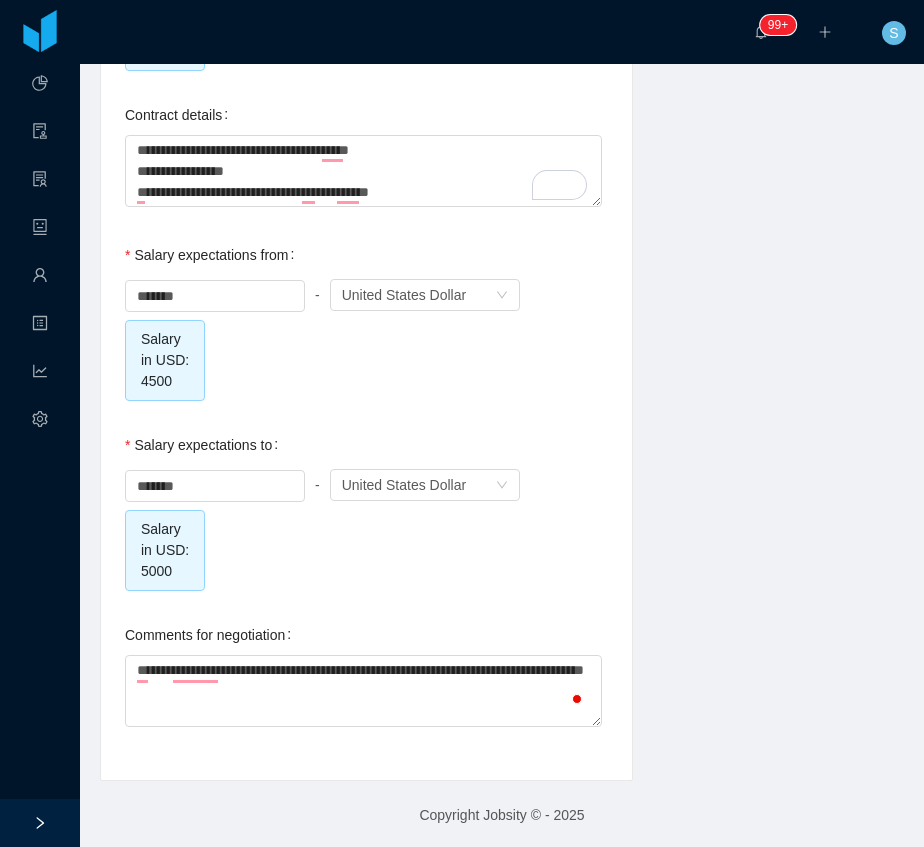type on "**********" 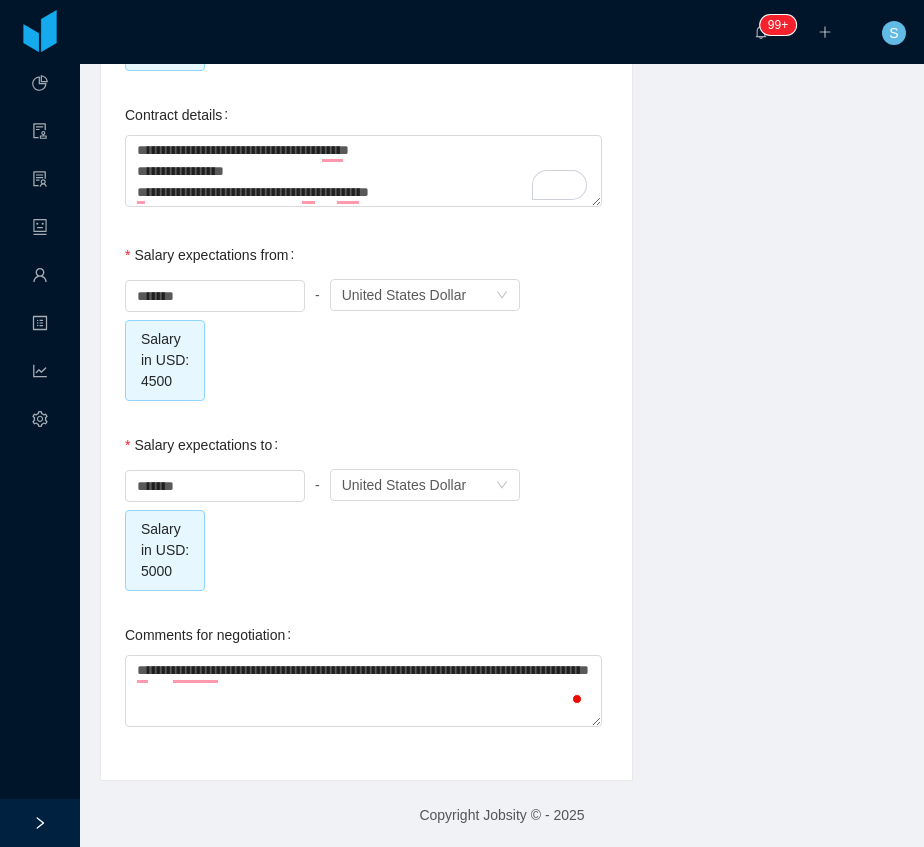 type on "**********" 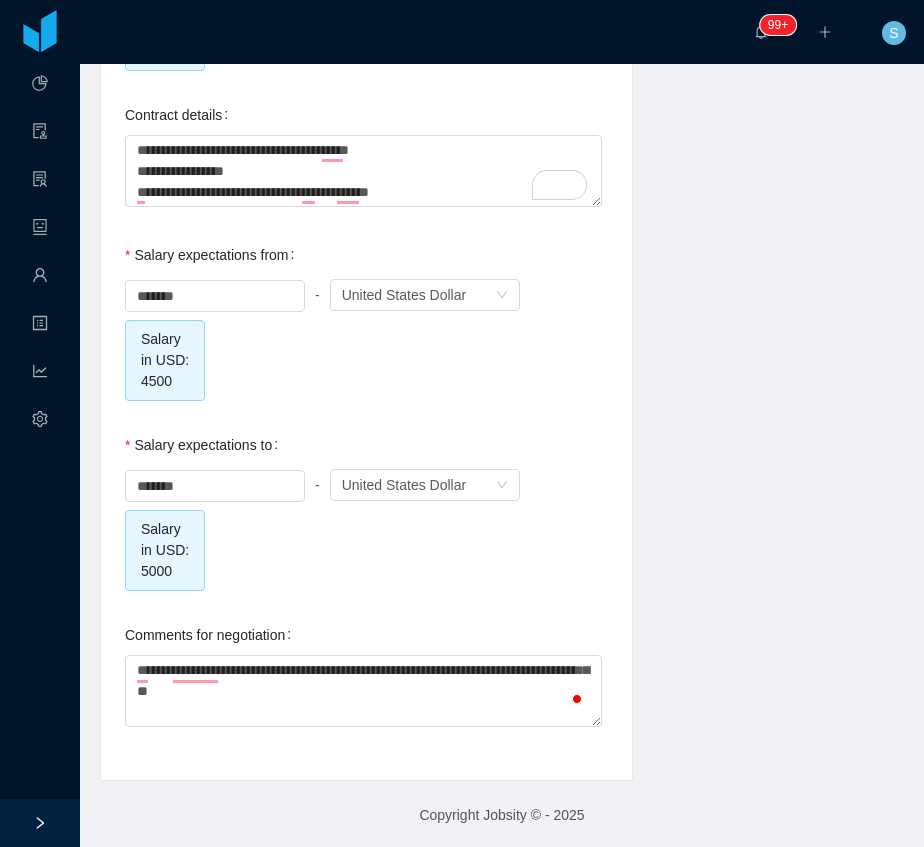 type on "**********" 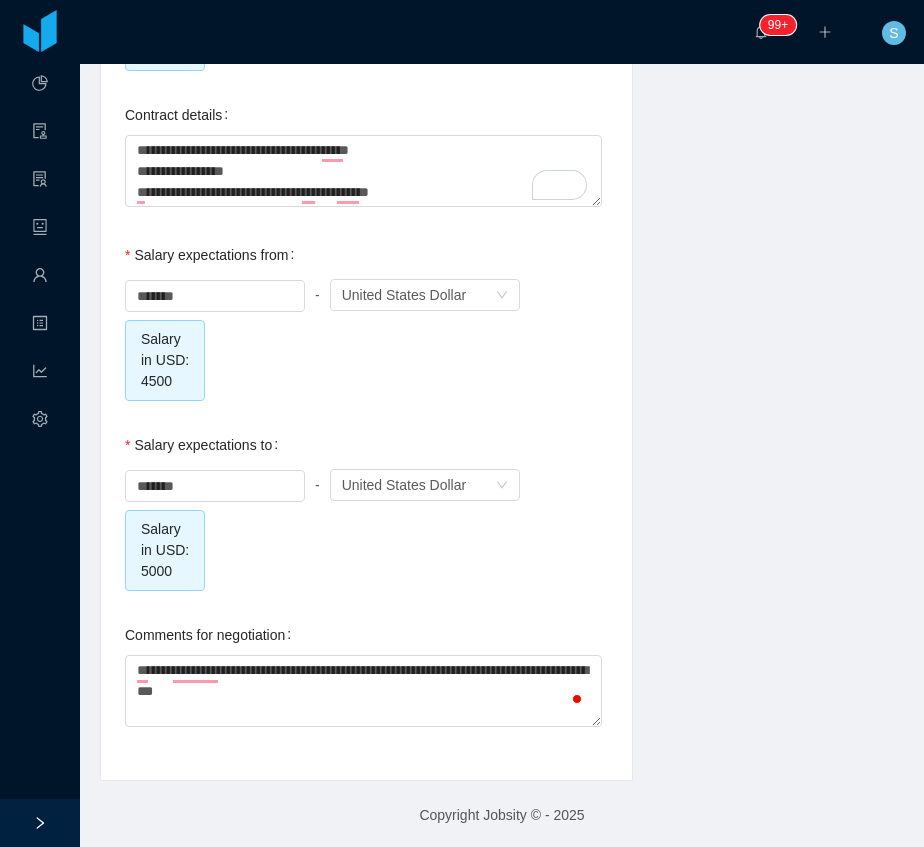 type on "**********" 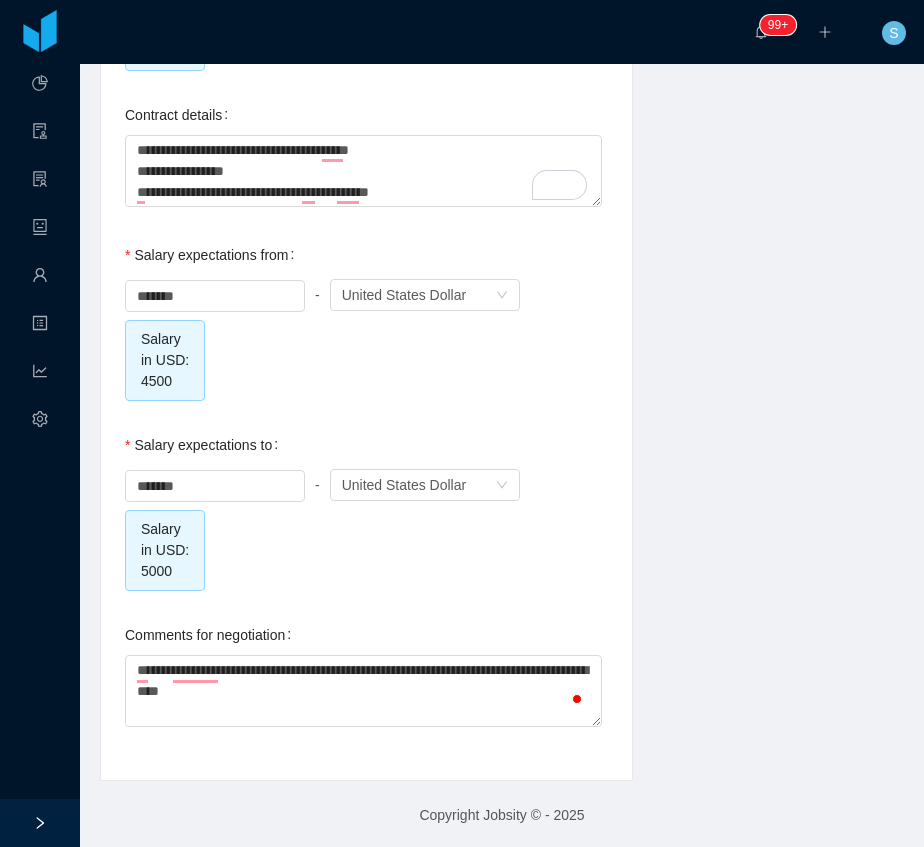 type on "**********" 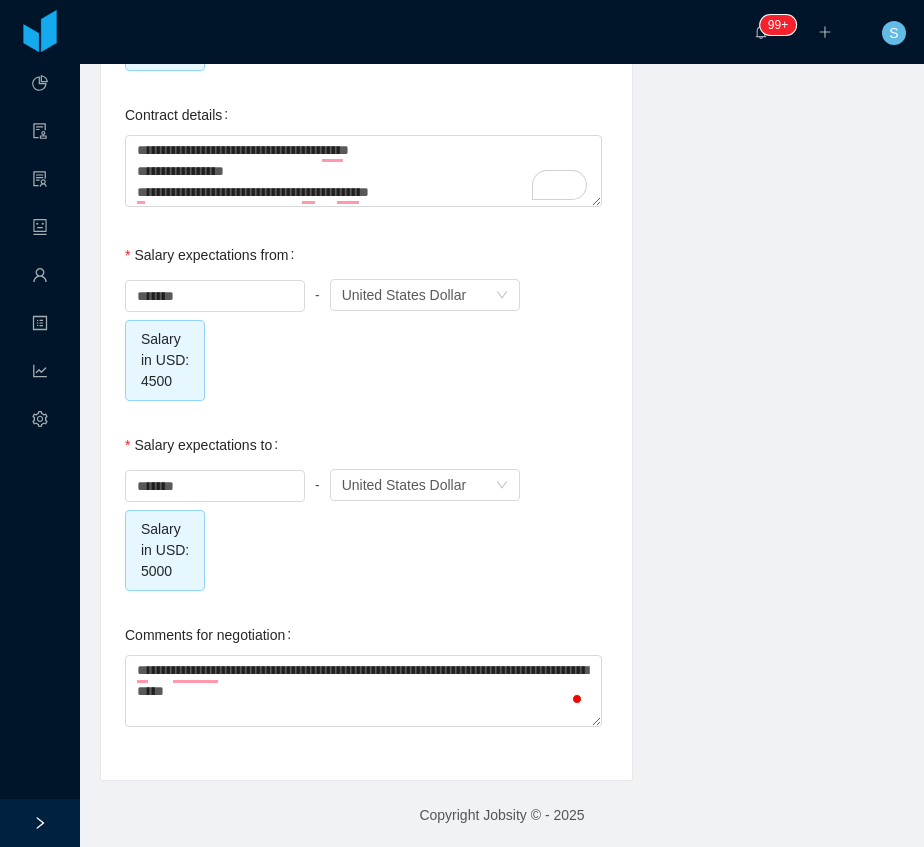 type on "**********" 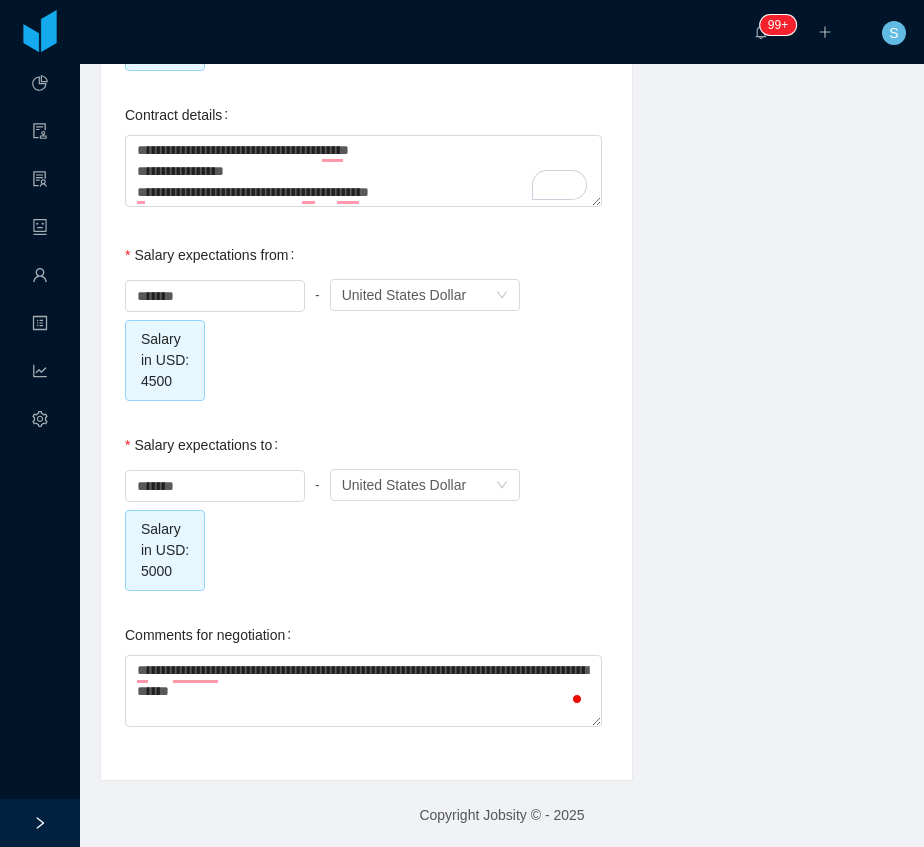 type on "**********" 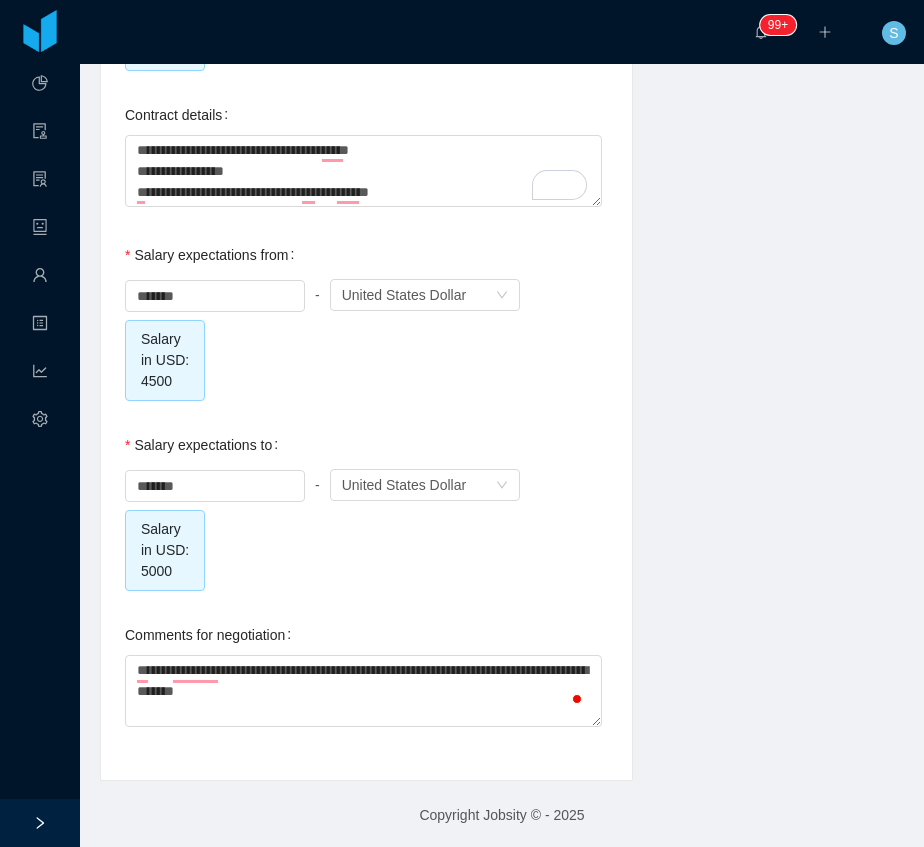 type on "**********" 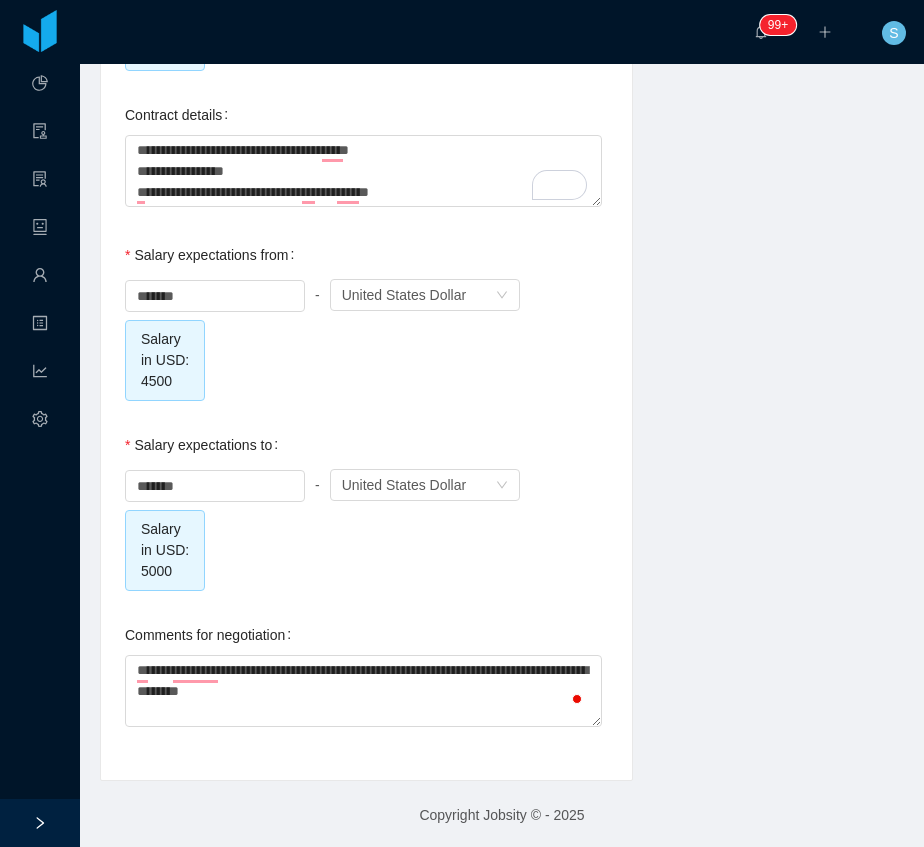 type on "**********" 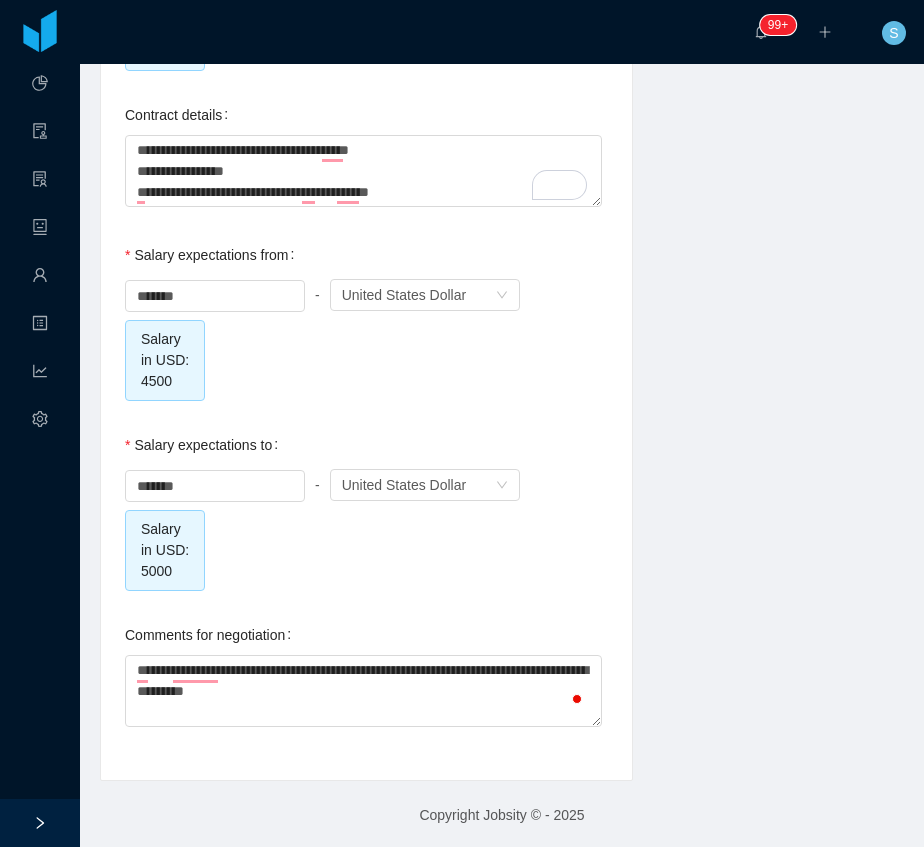 type on "**********" 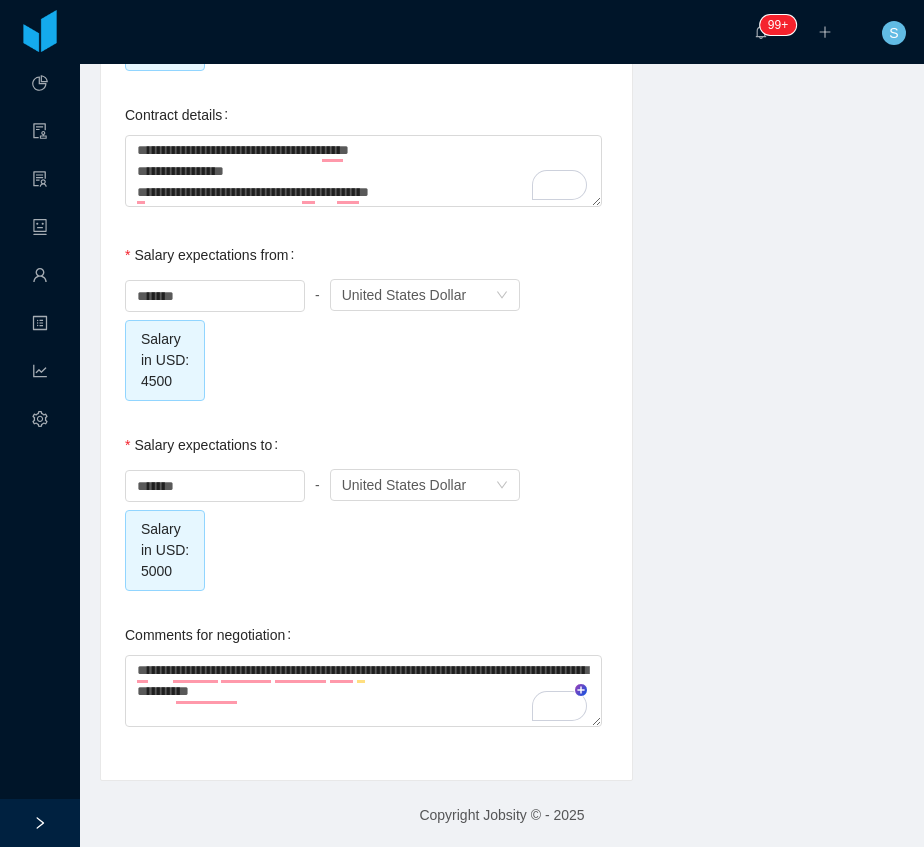 type on "**********" 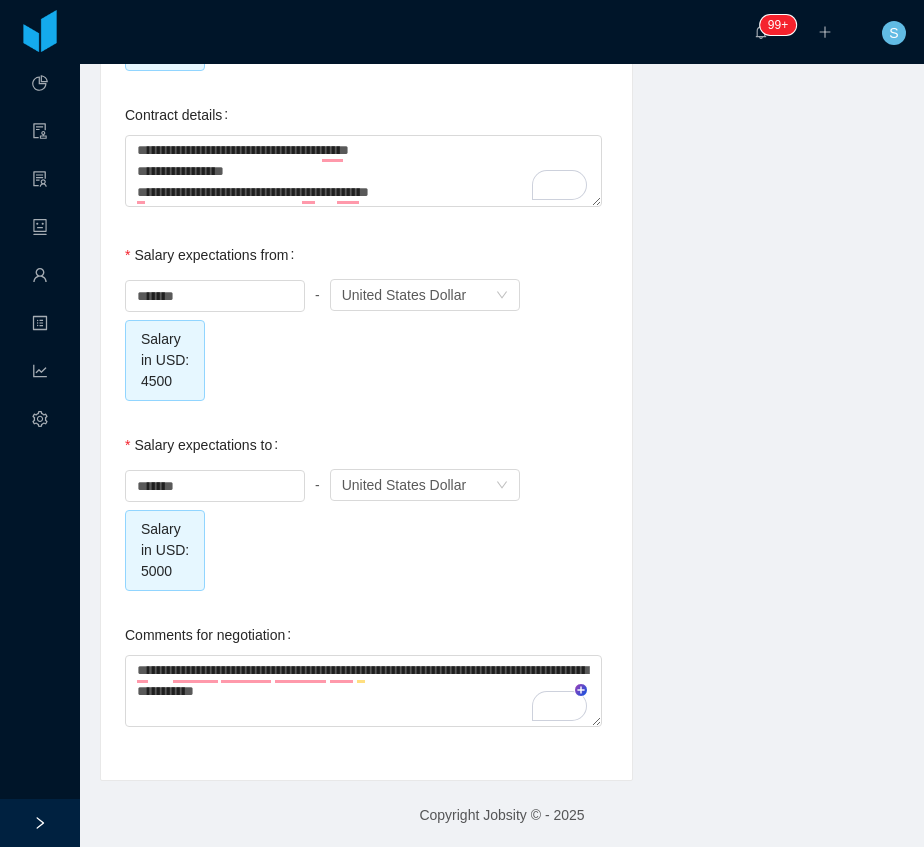 type on "**********" 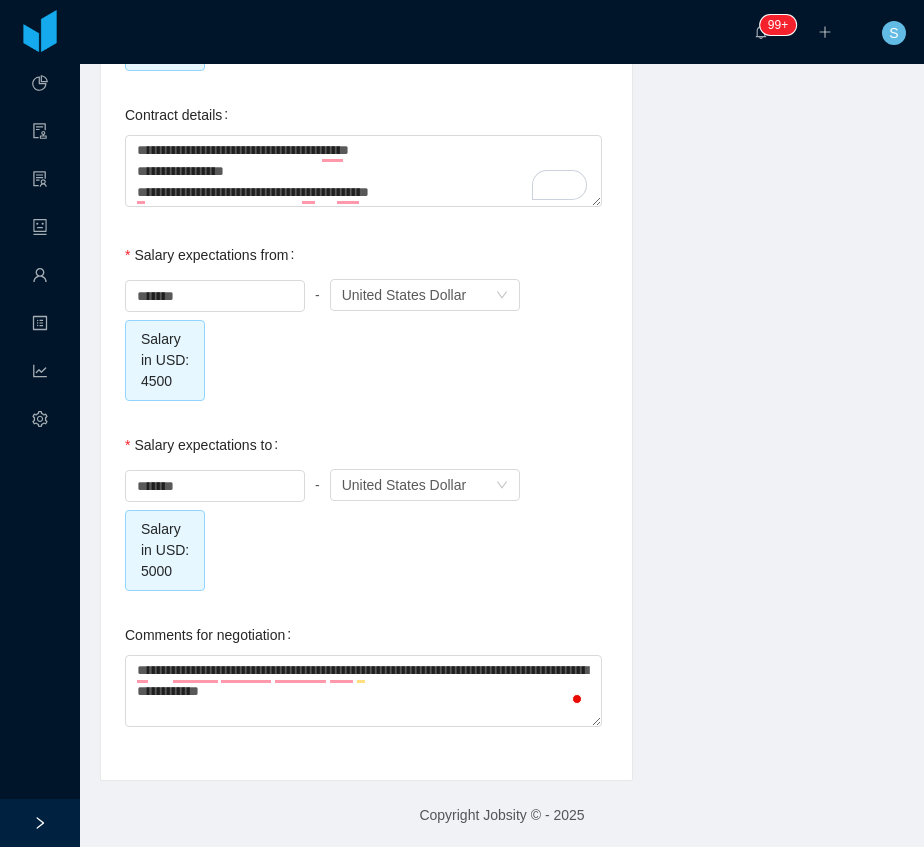 type on "**********" 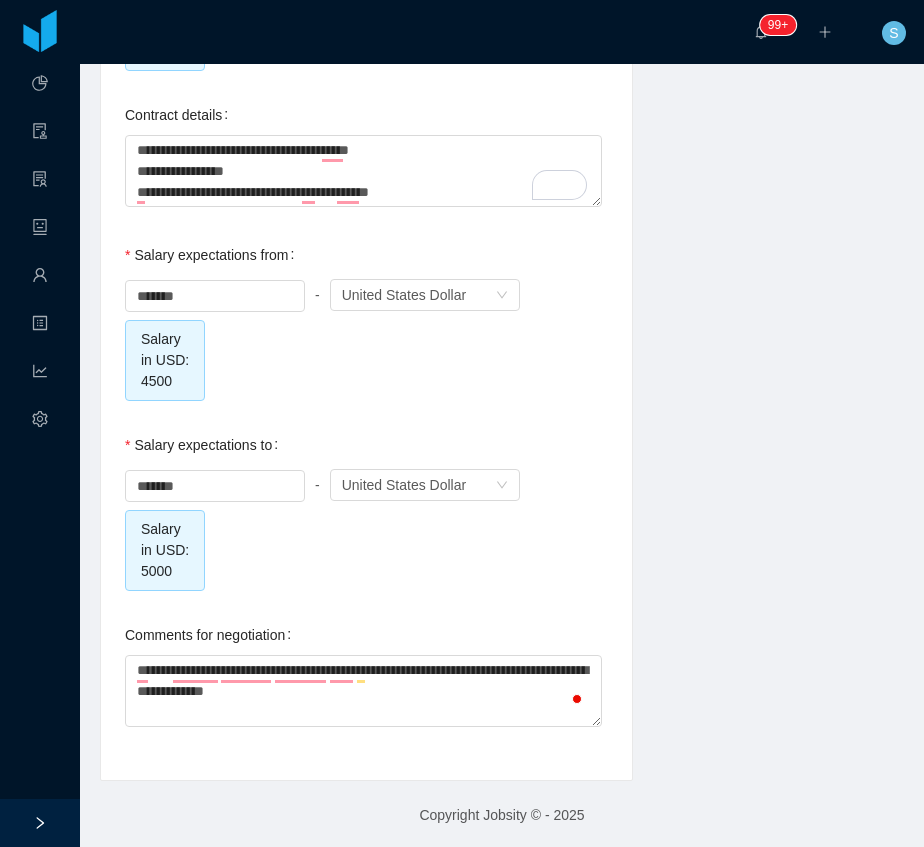 type on "**********" 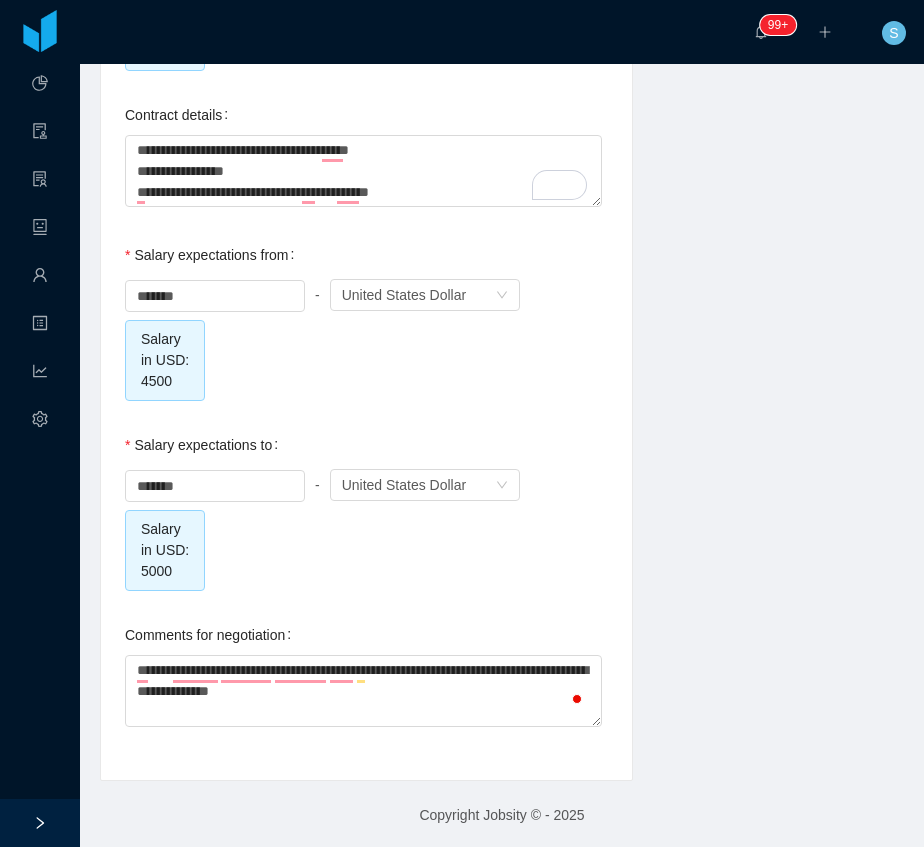 type on "**********" 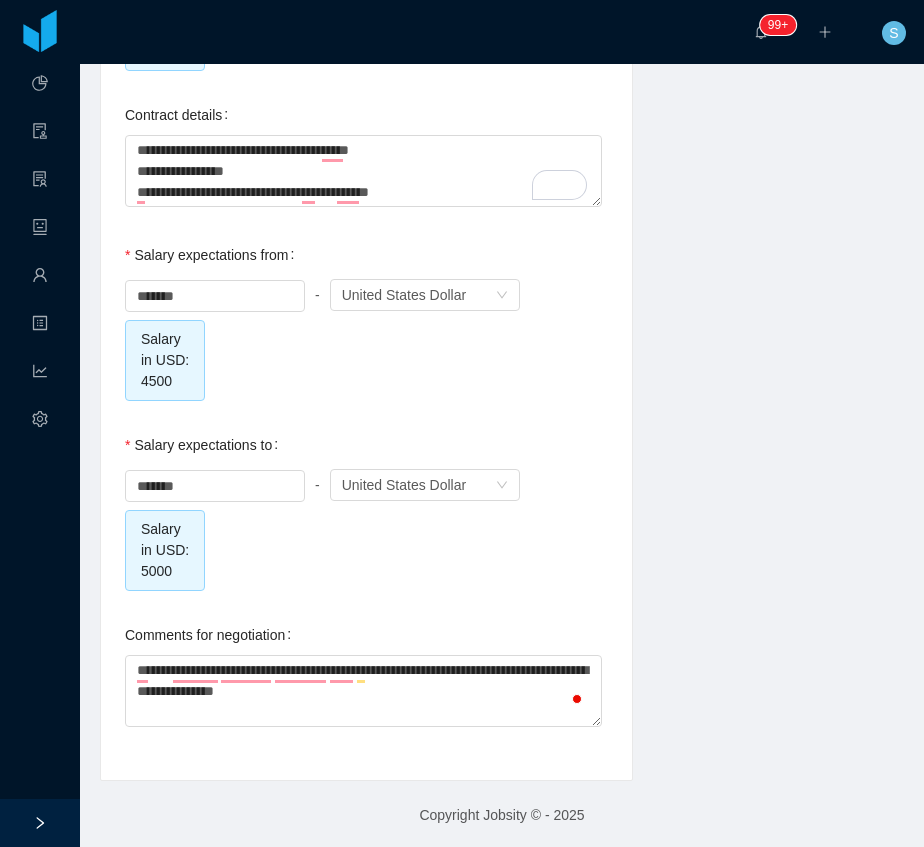type on "**********" 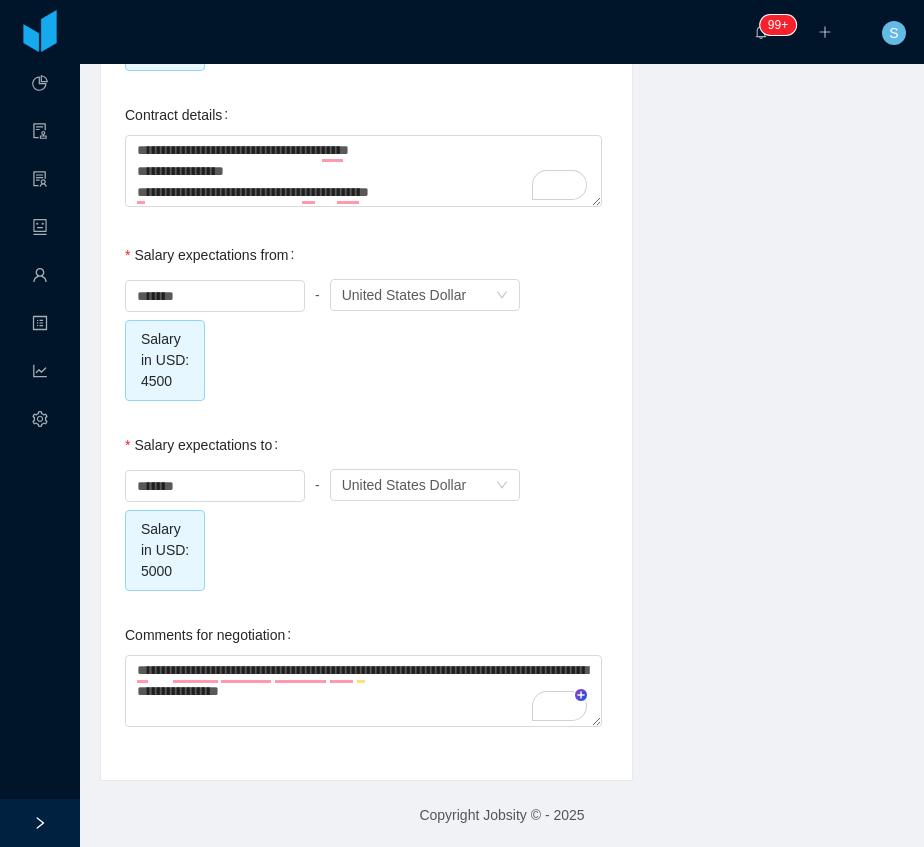 type on "**********" 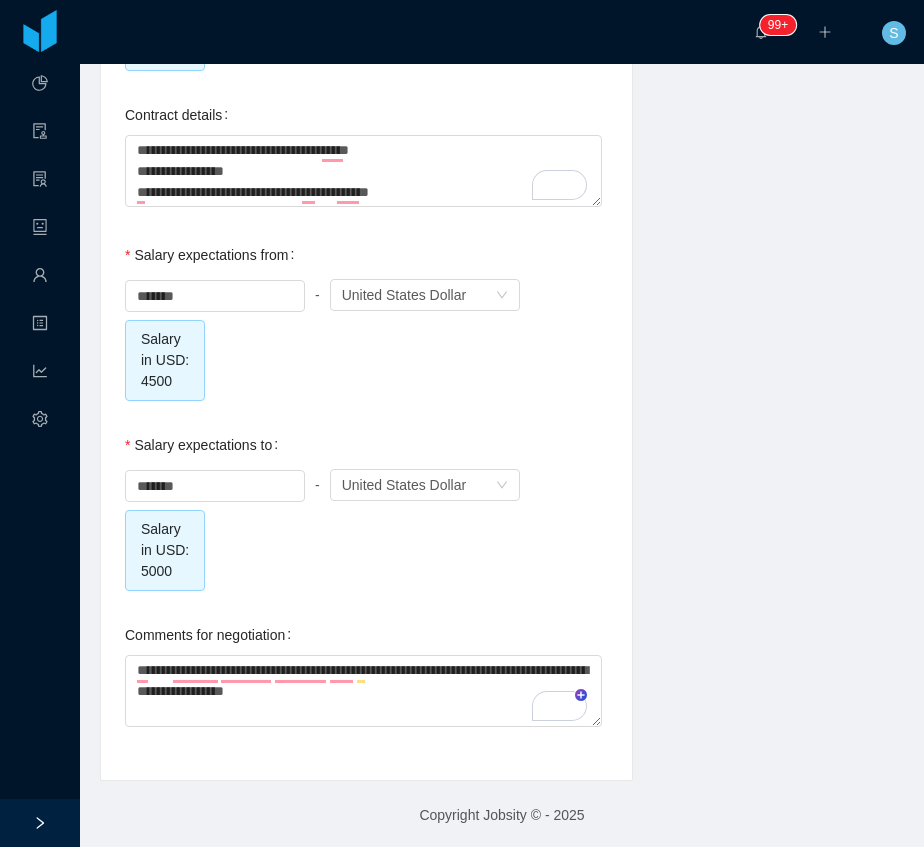 type on "**********" 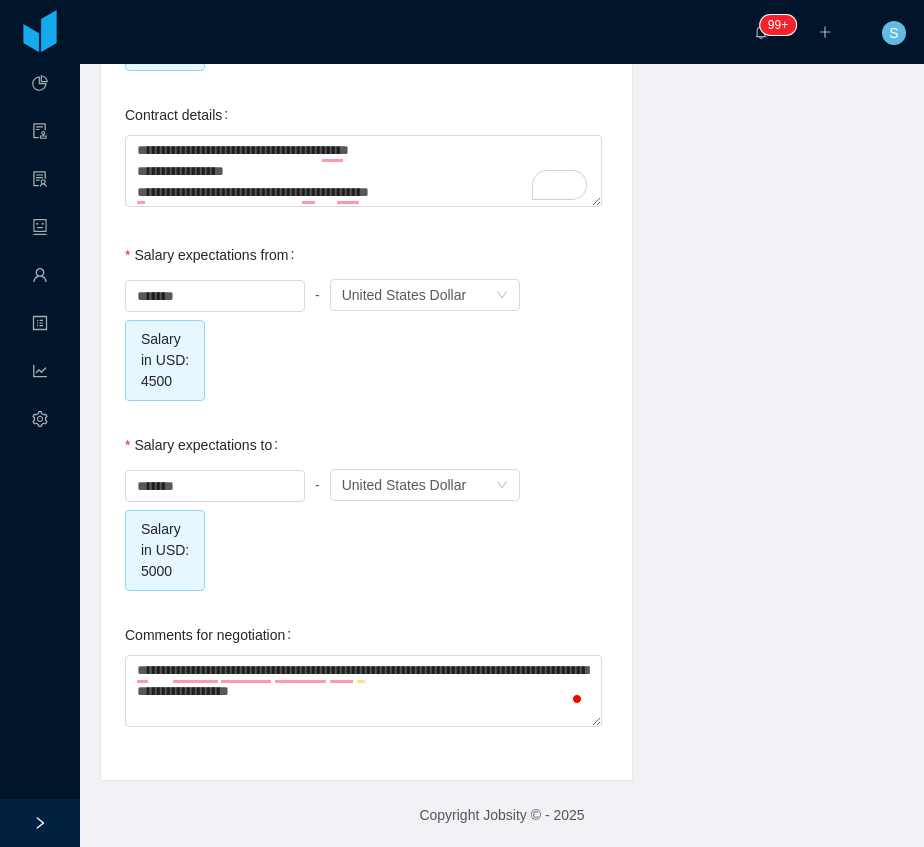 type on "**********" 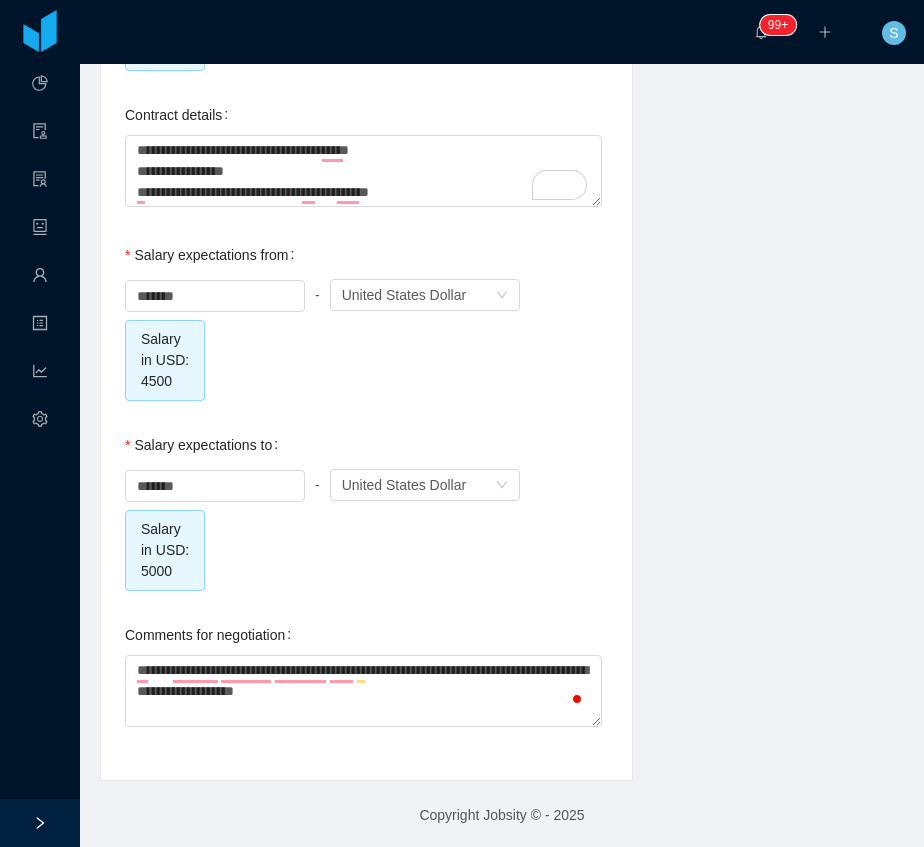 type on "**********" 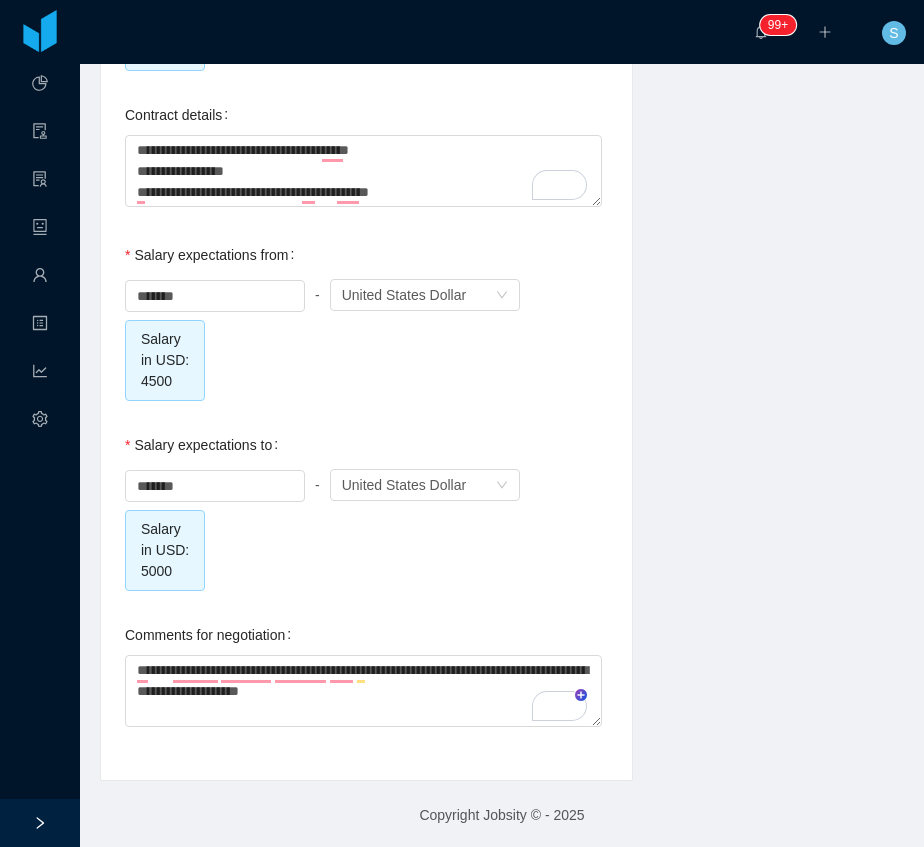 type on "**********" 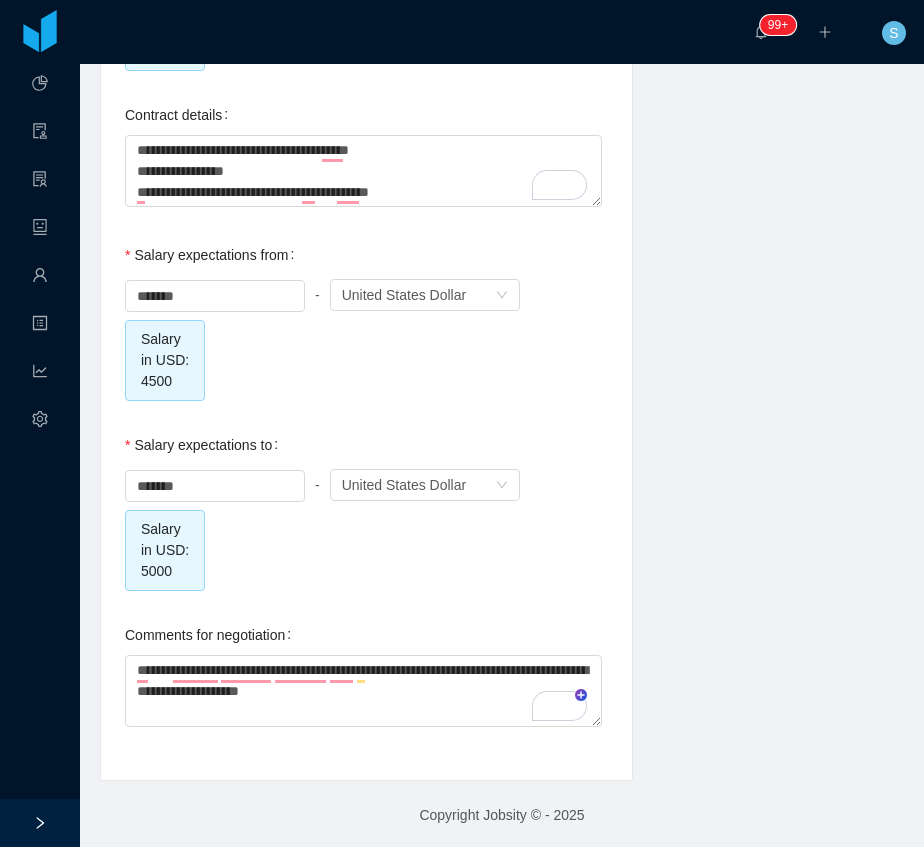 type 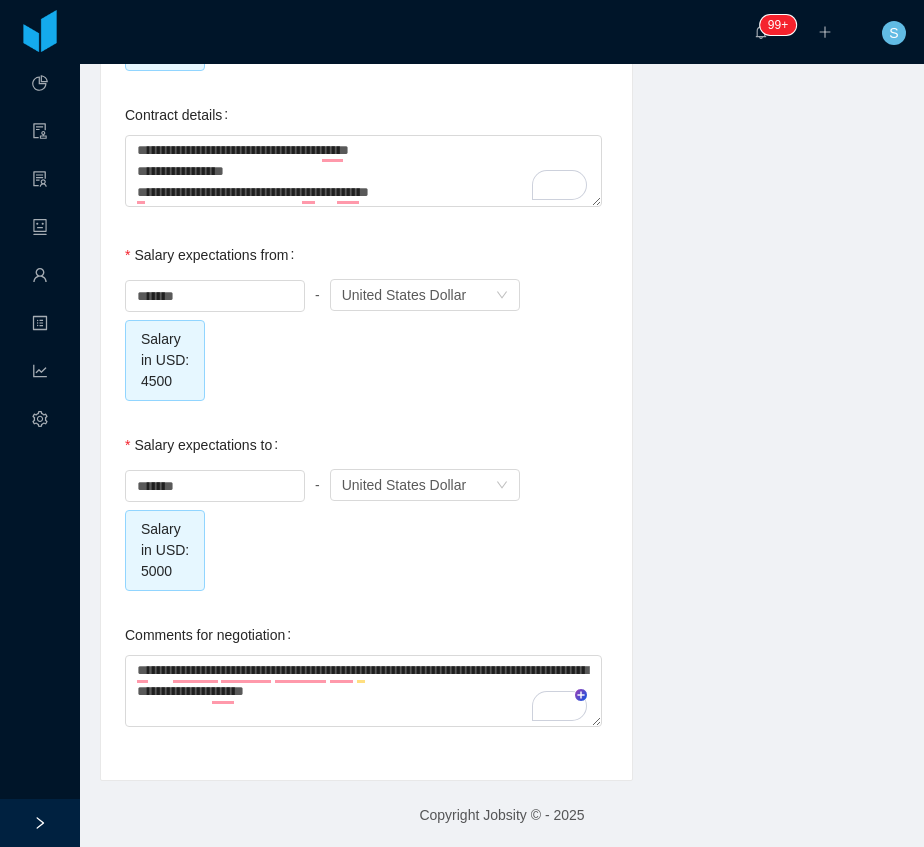 type on "**********" 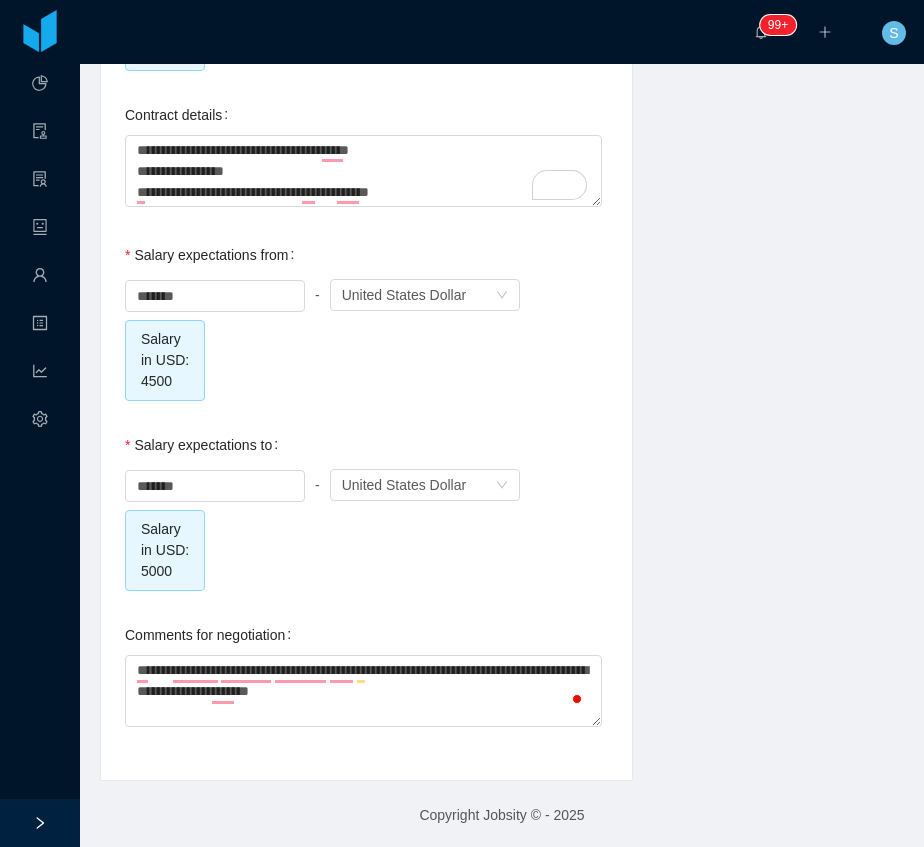 type on "**********" 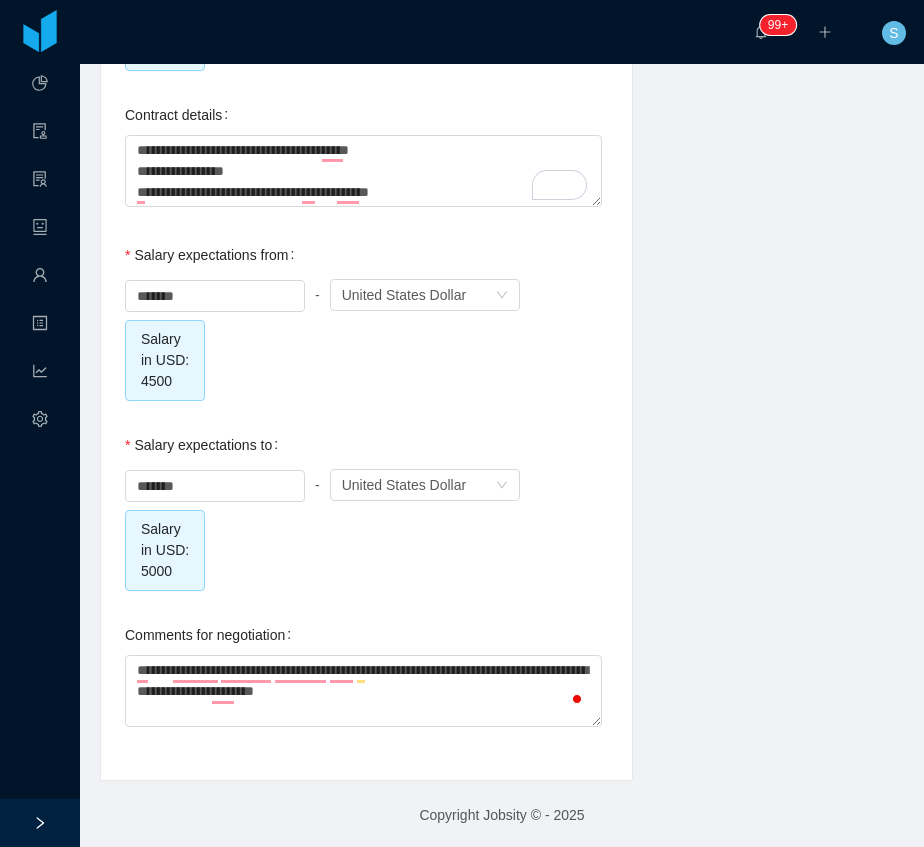 type on "**********" 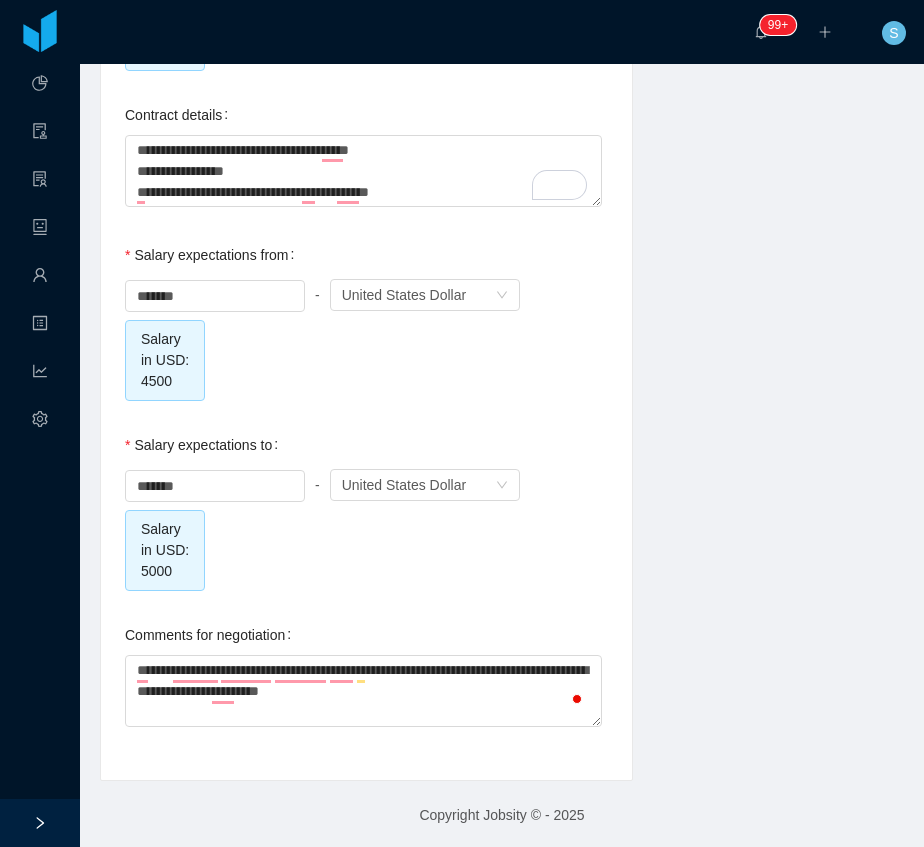 type on "**********" 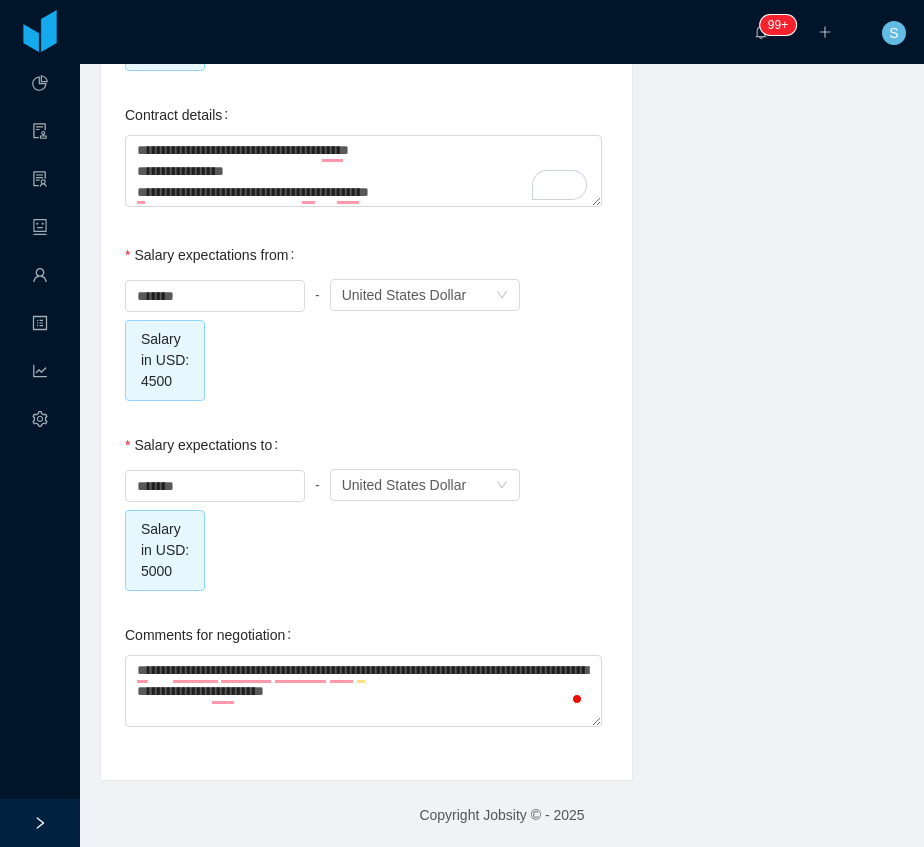 type on "**********" 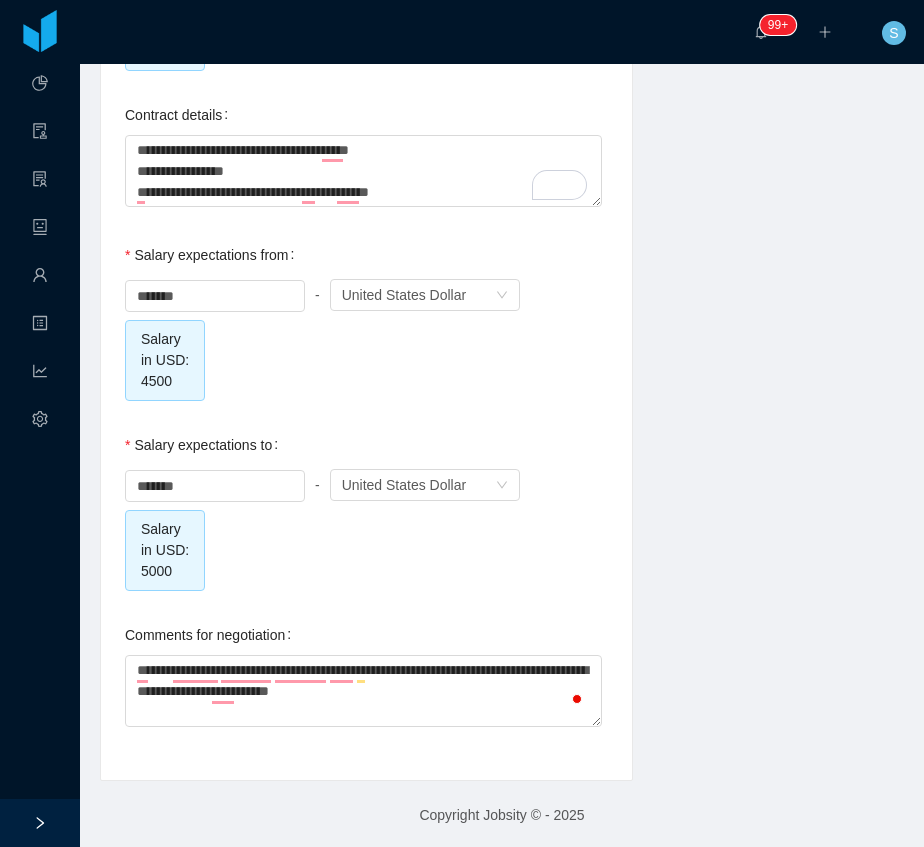 type on "**********" 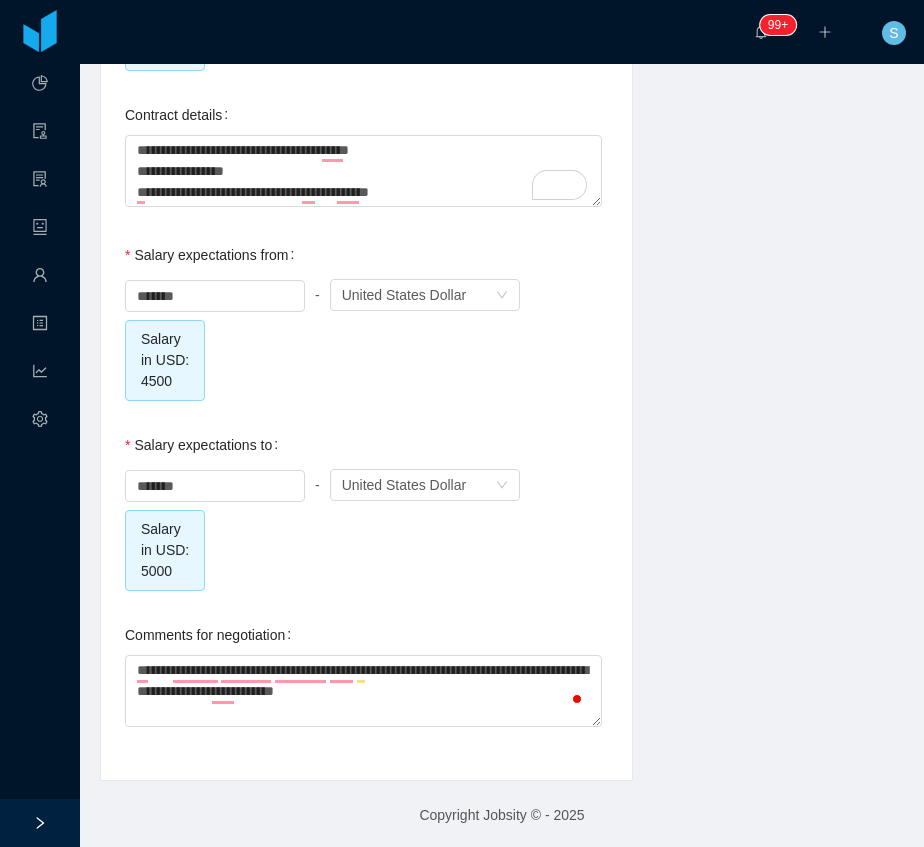 type on "**********" 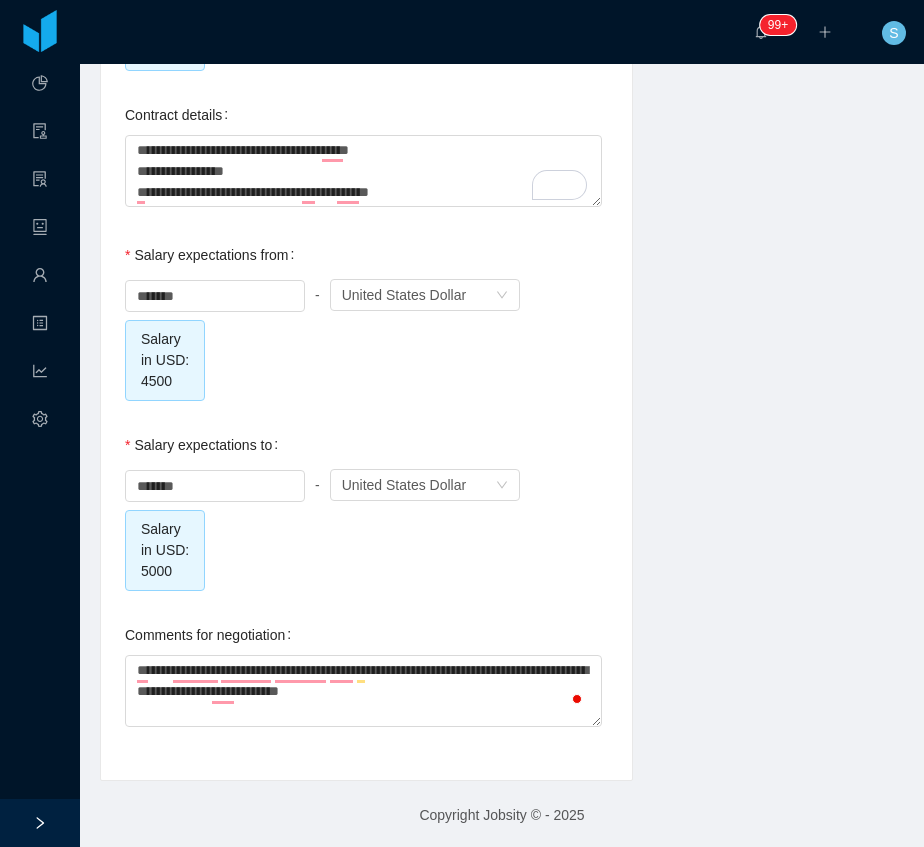type on "**********" 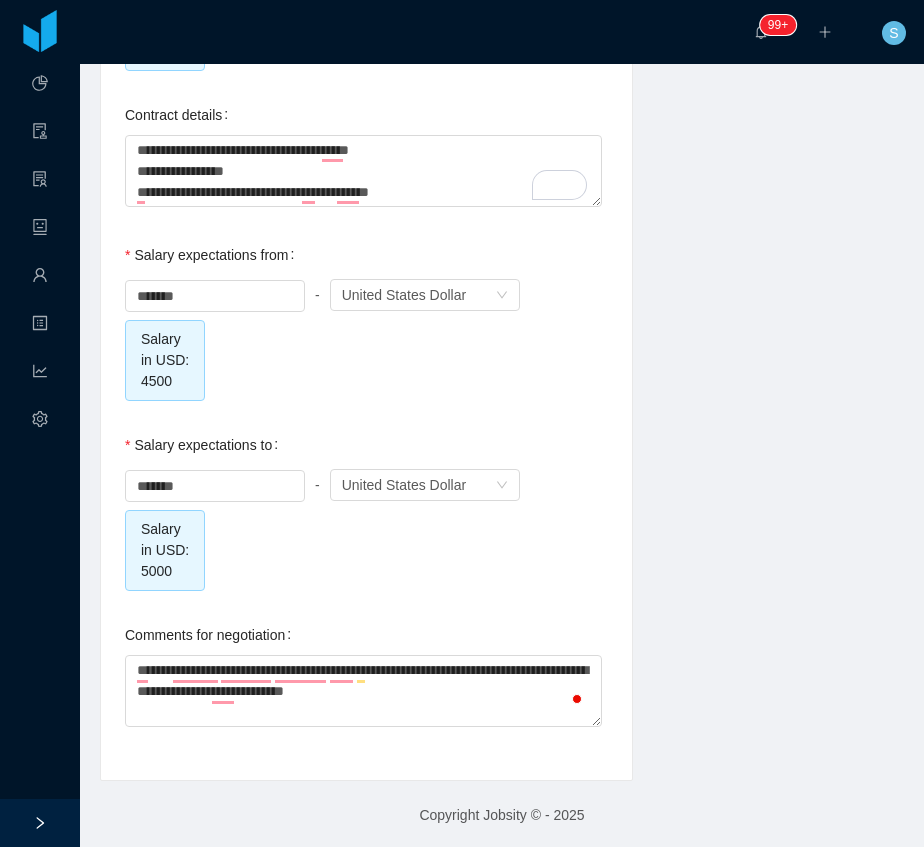 type on "**********" 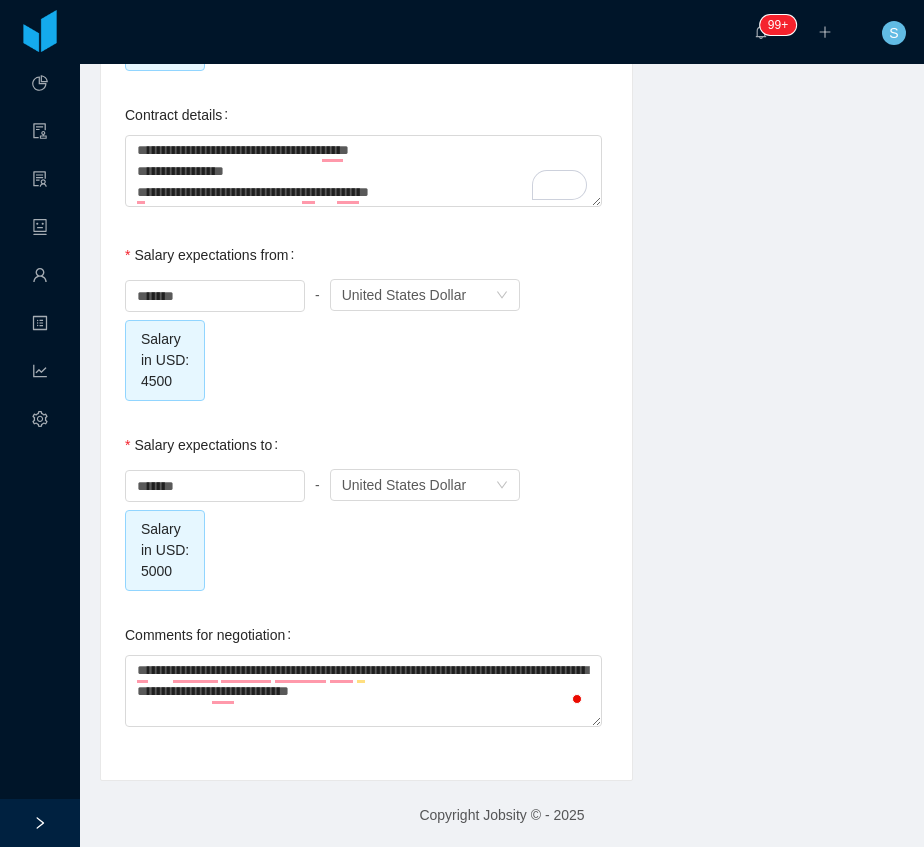 type on "**********" 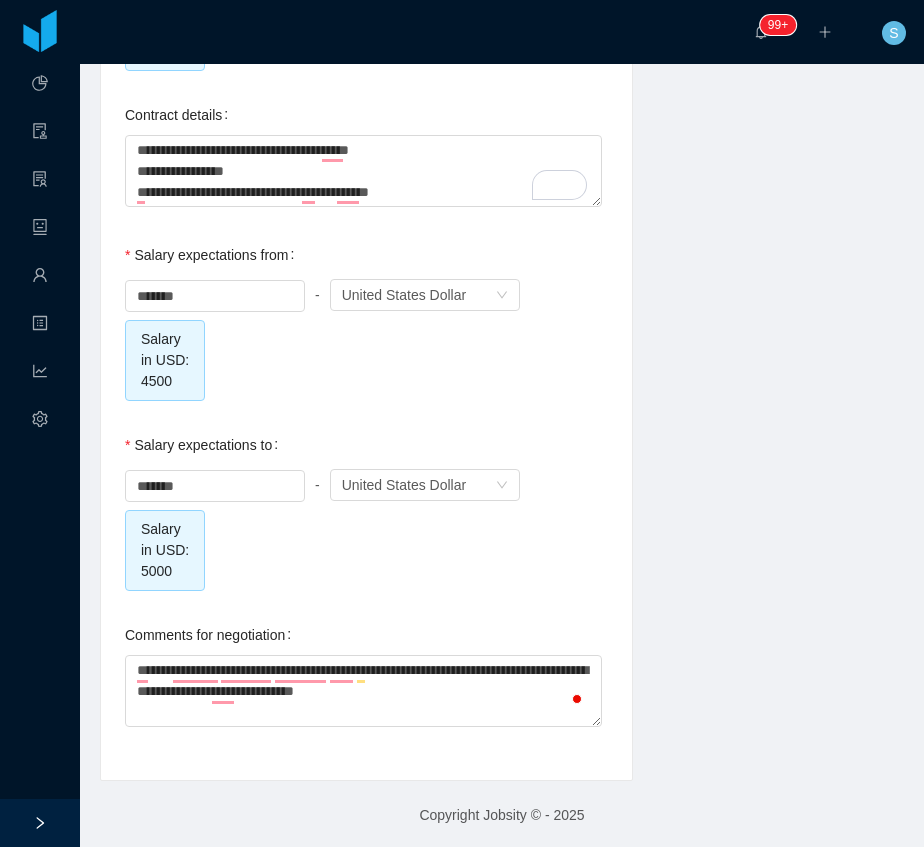 type on "**********" 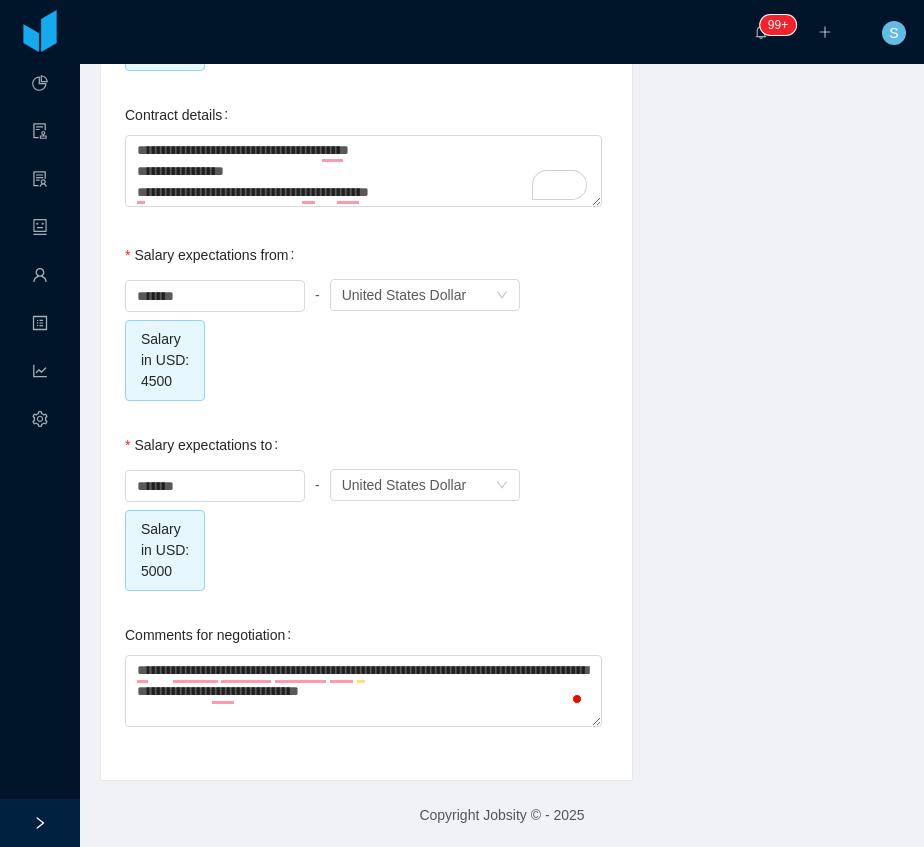 type on "**********" 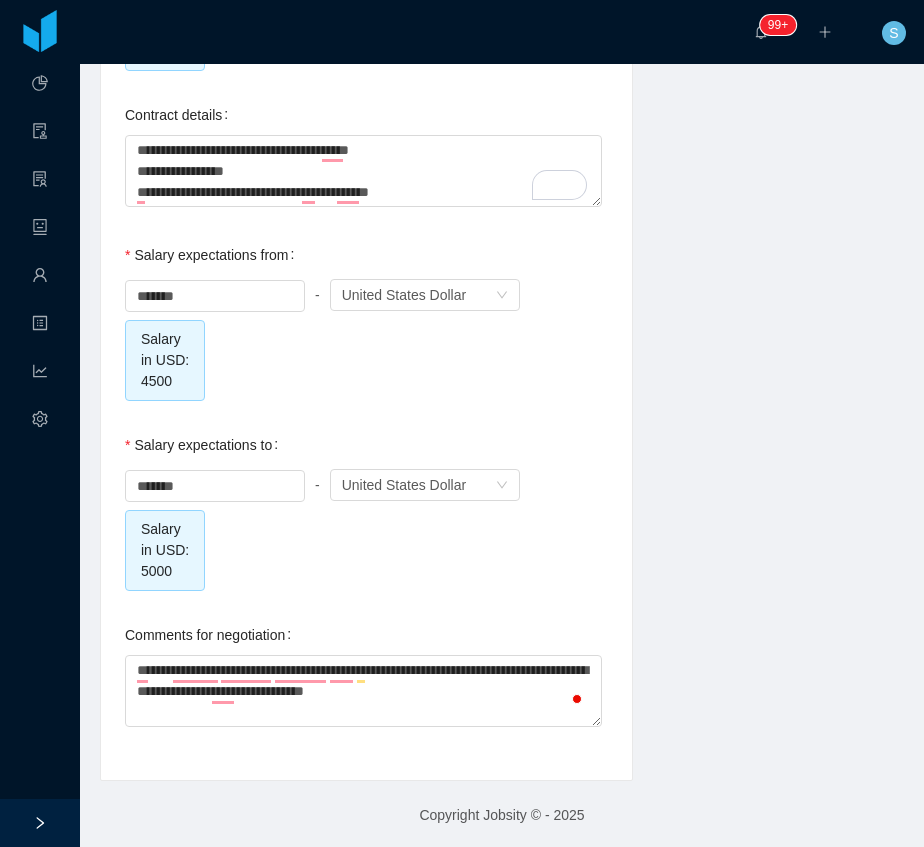 type on "**********" 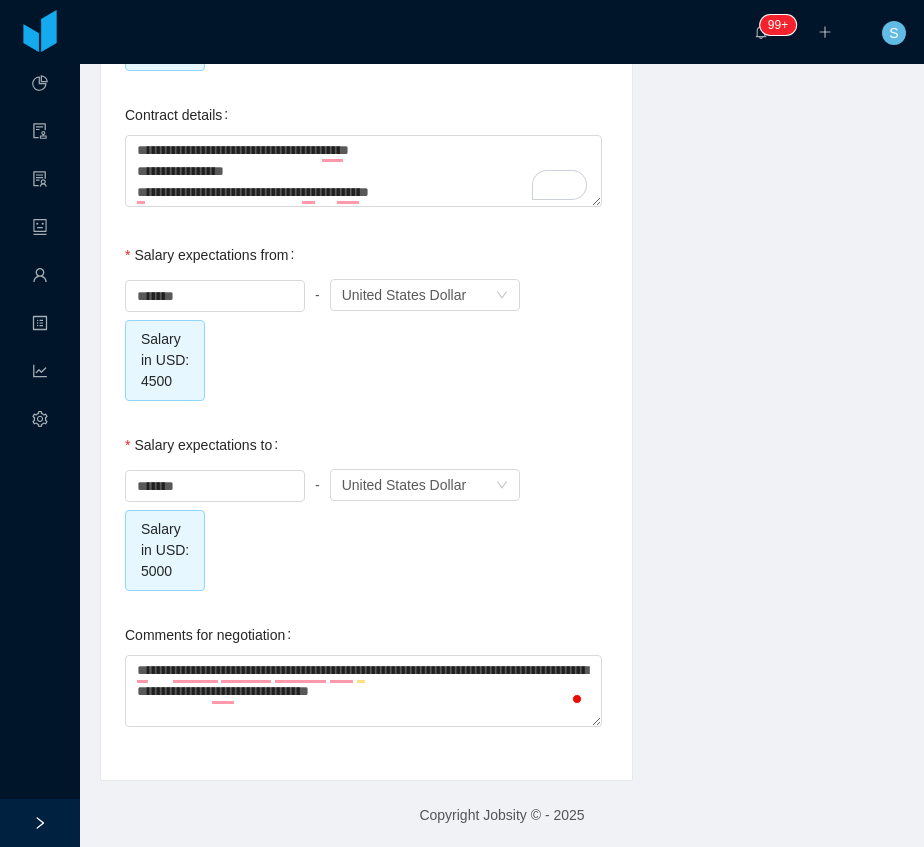 type on "**********" 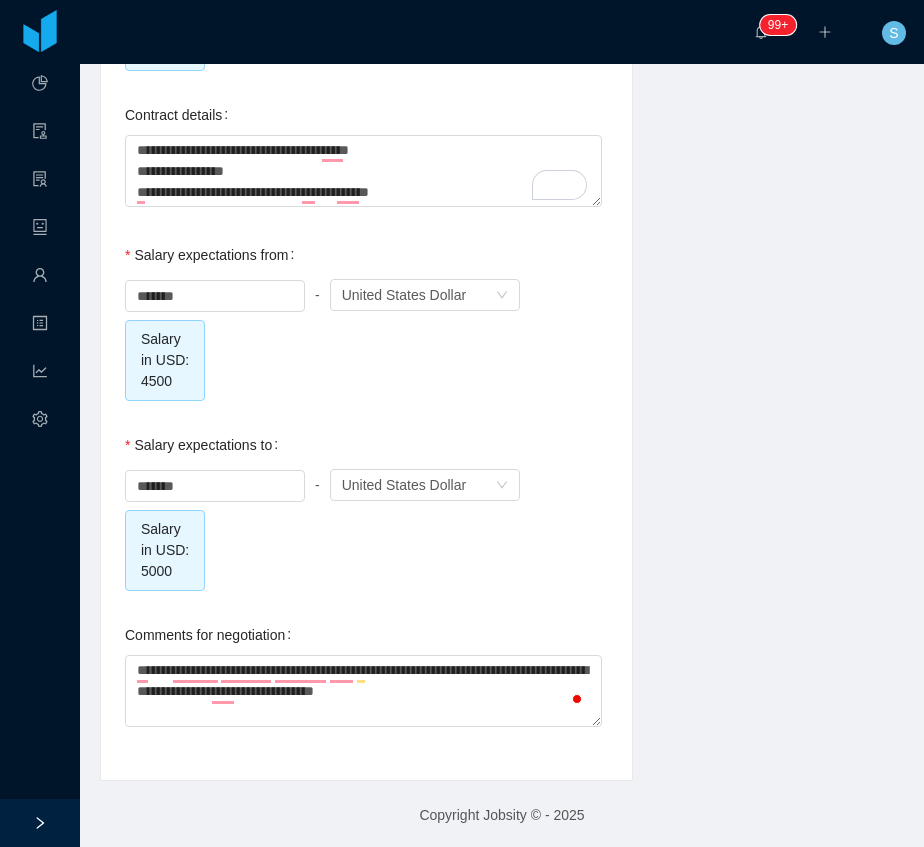 type 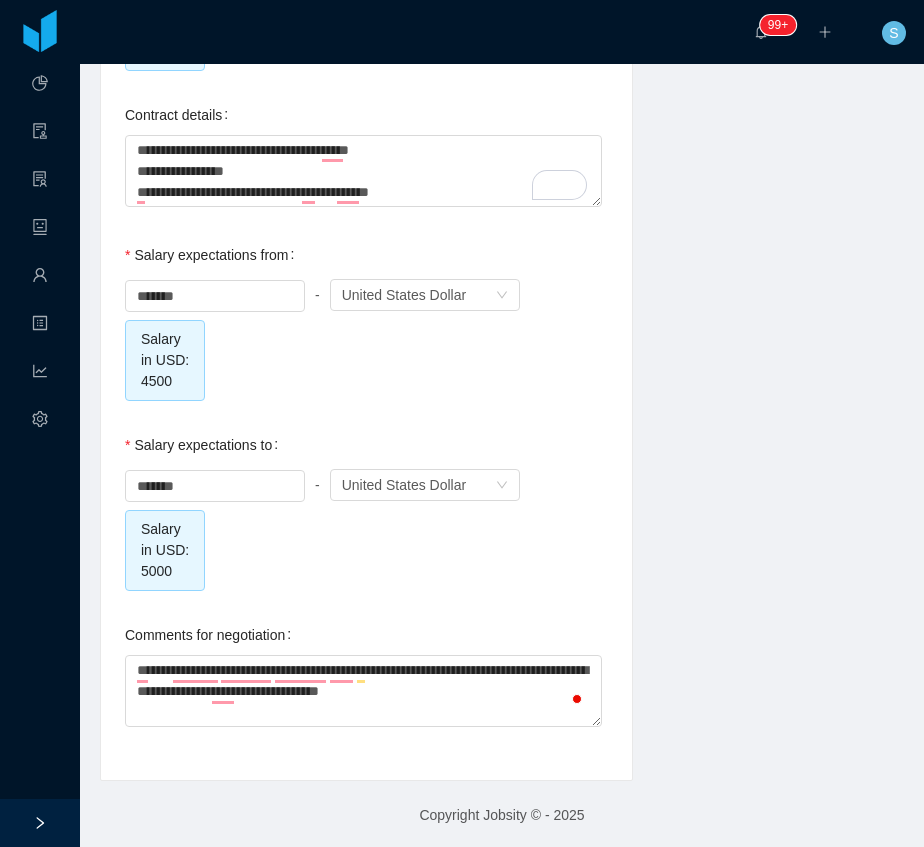 type on "**********" 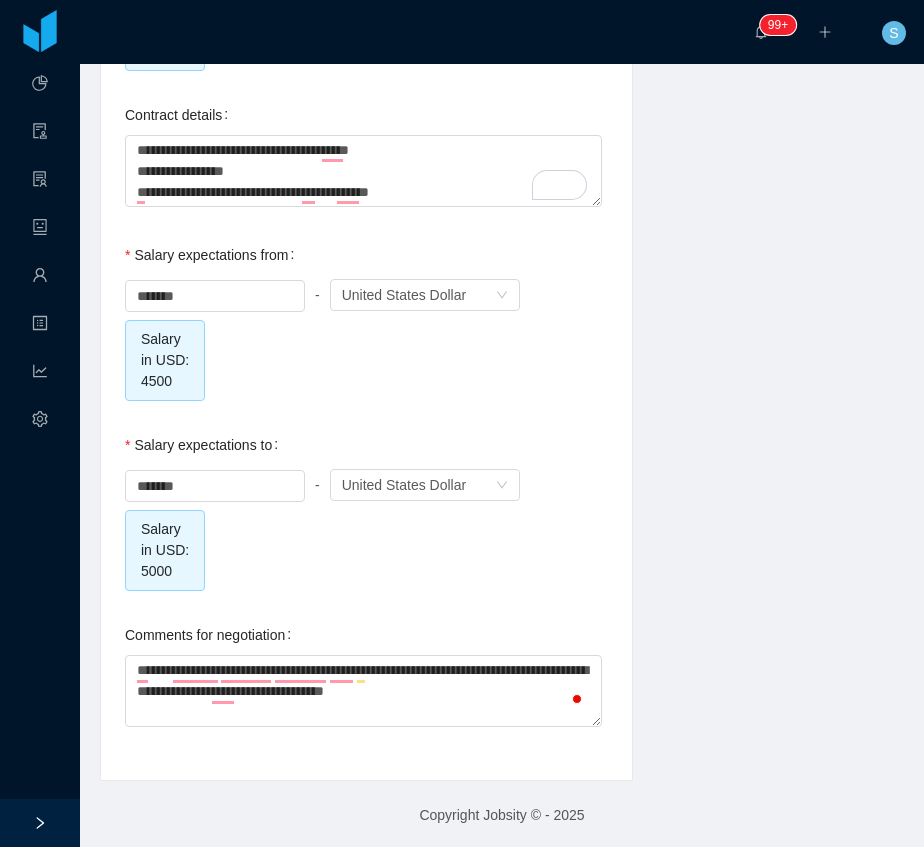 type on "**********" 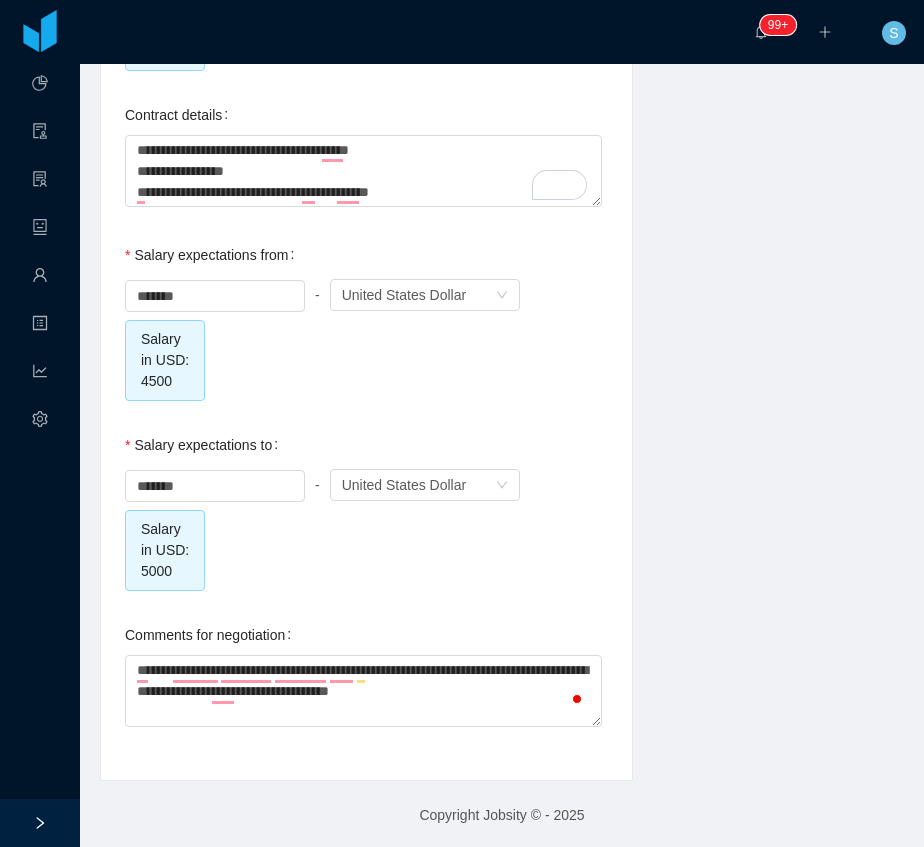 type on "**********" 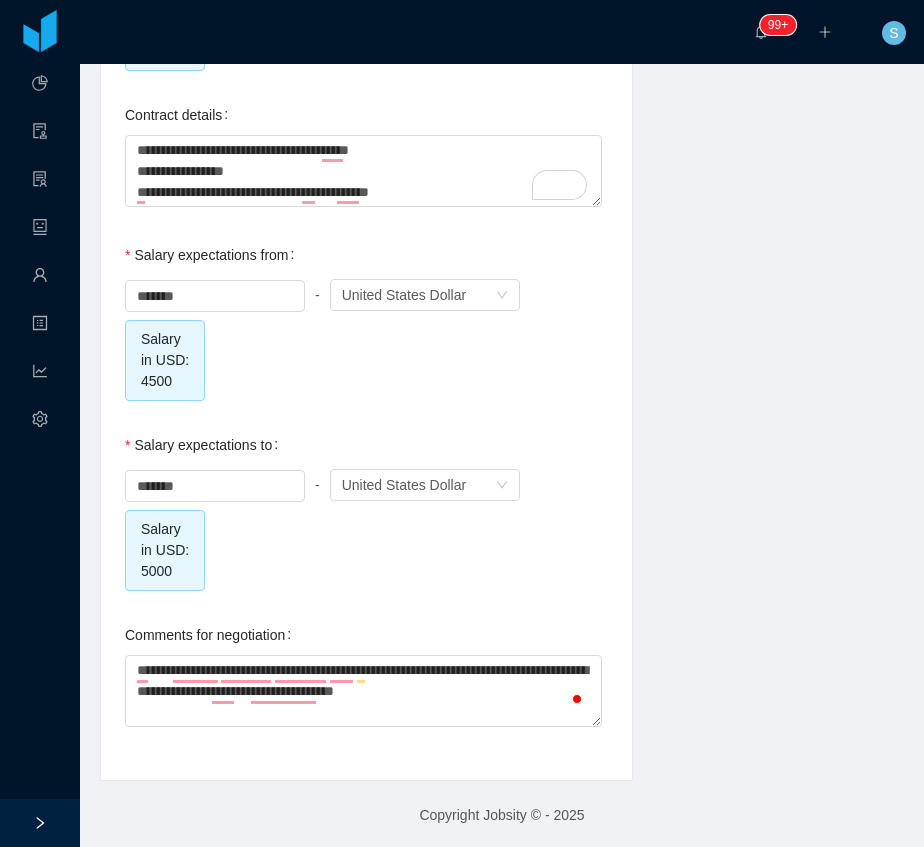 type on "**********" 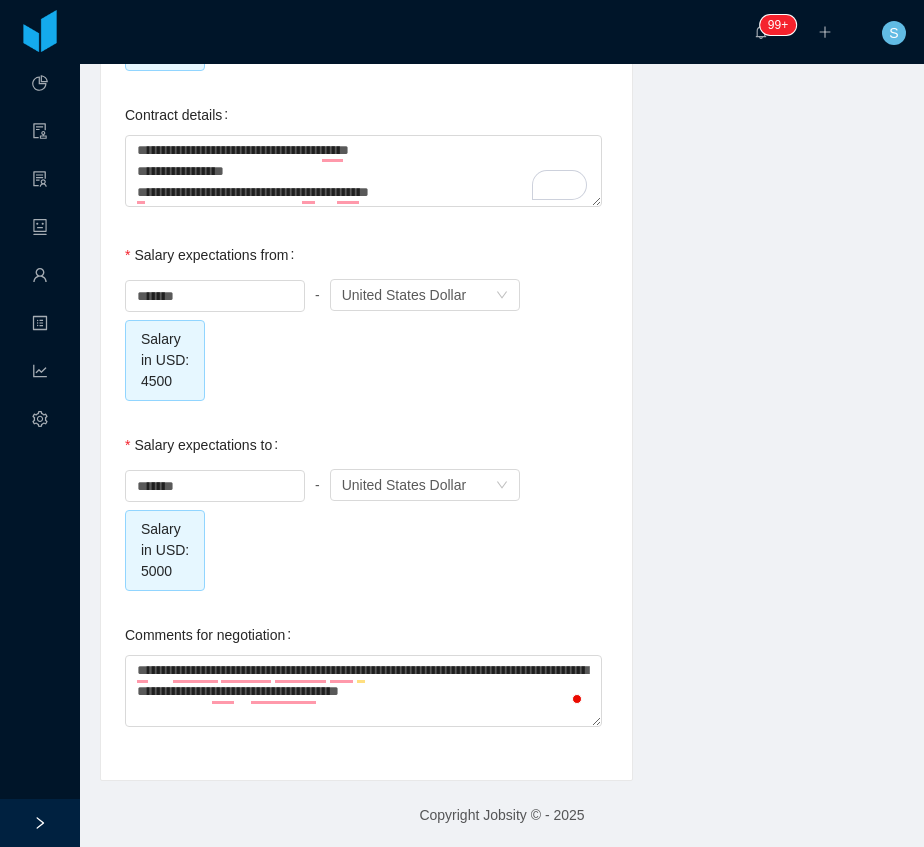 type on "**********" 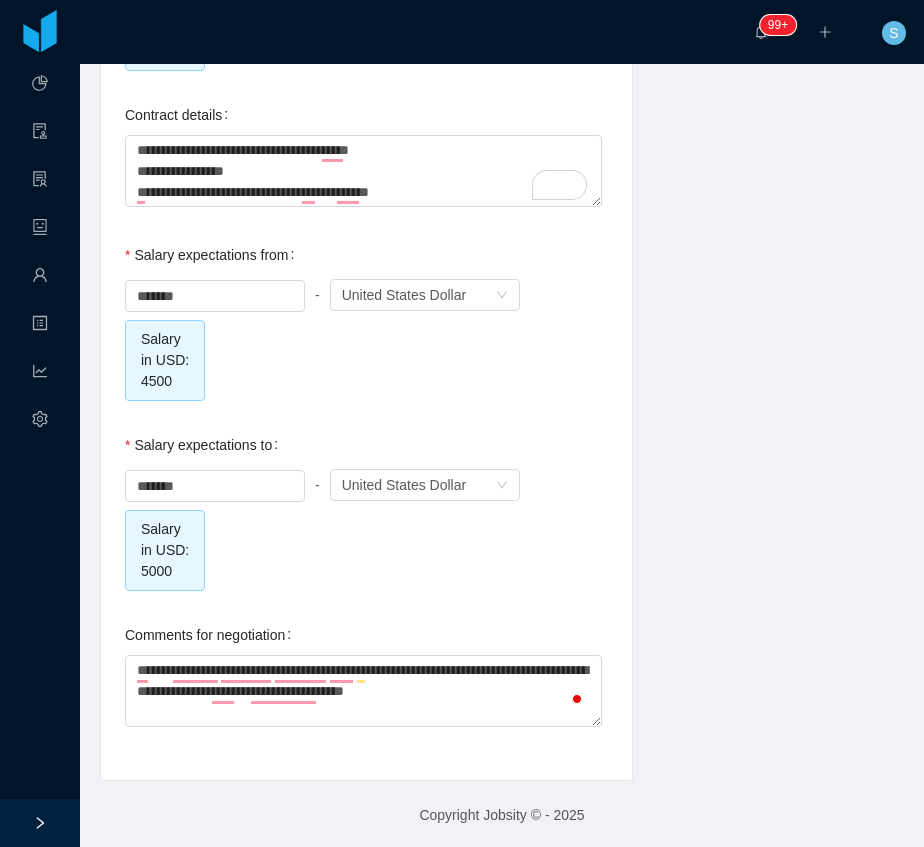 type on "**********" 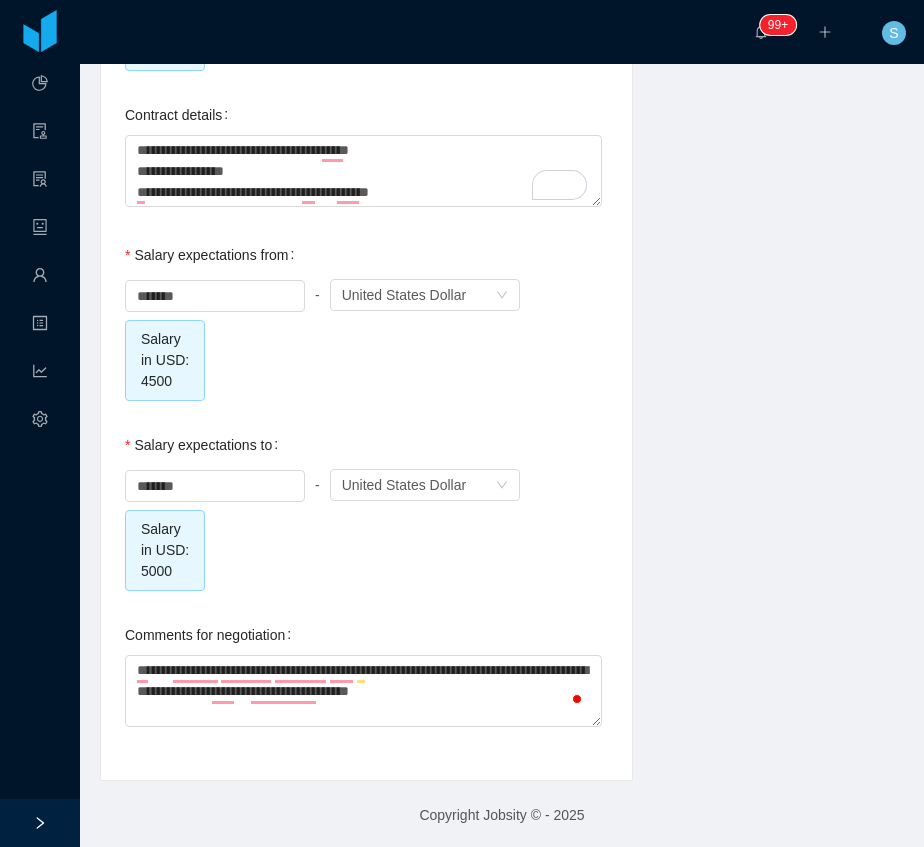 type on "**********" 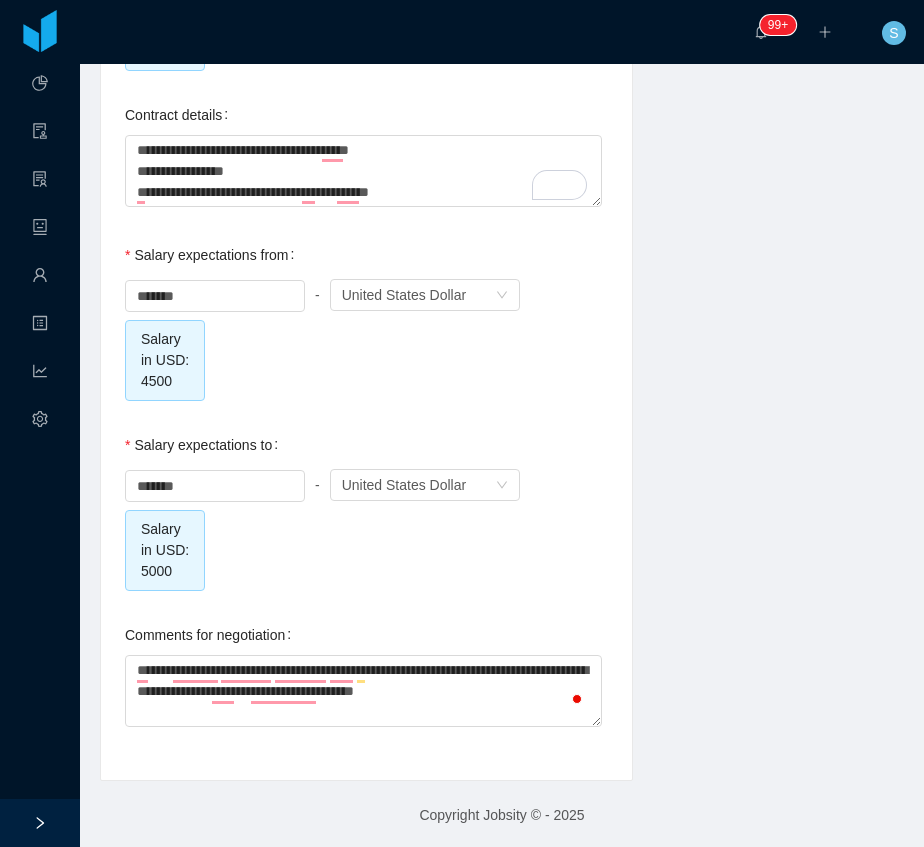 type on "**********" 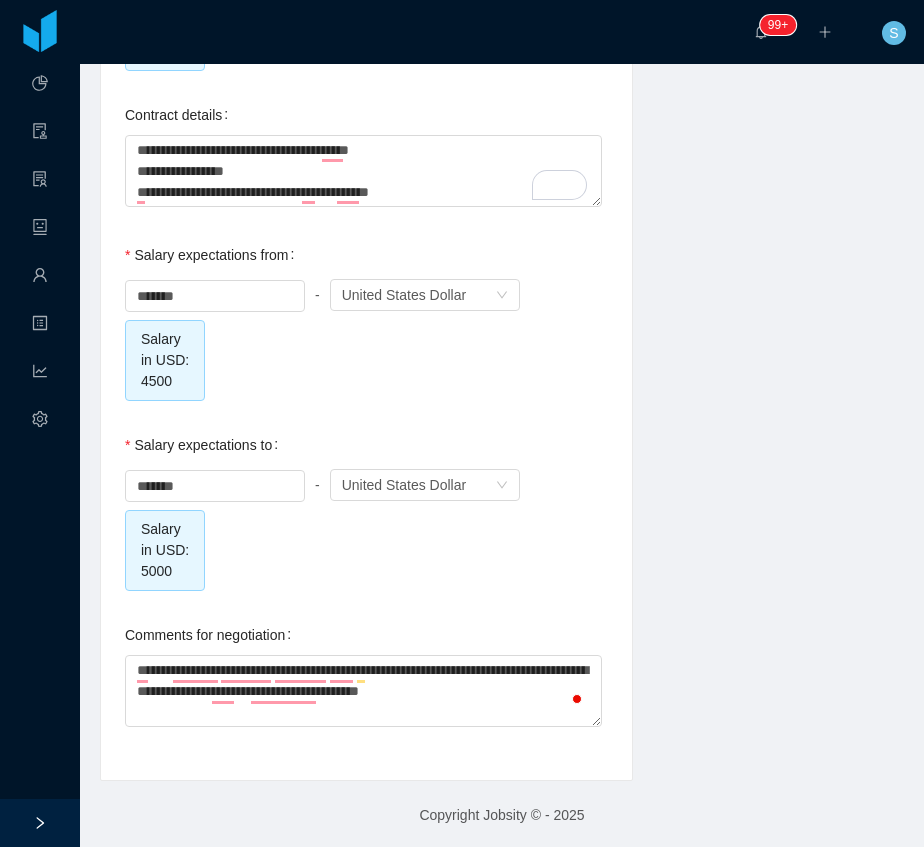type on "**********" 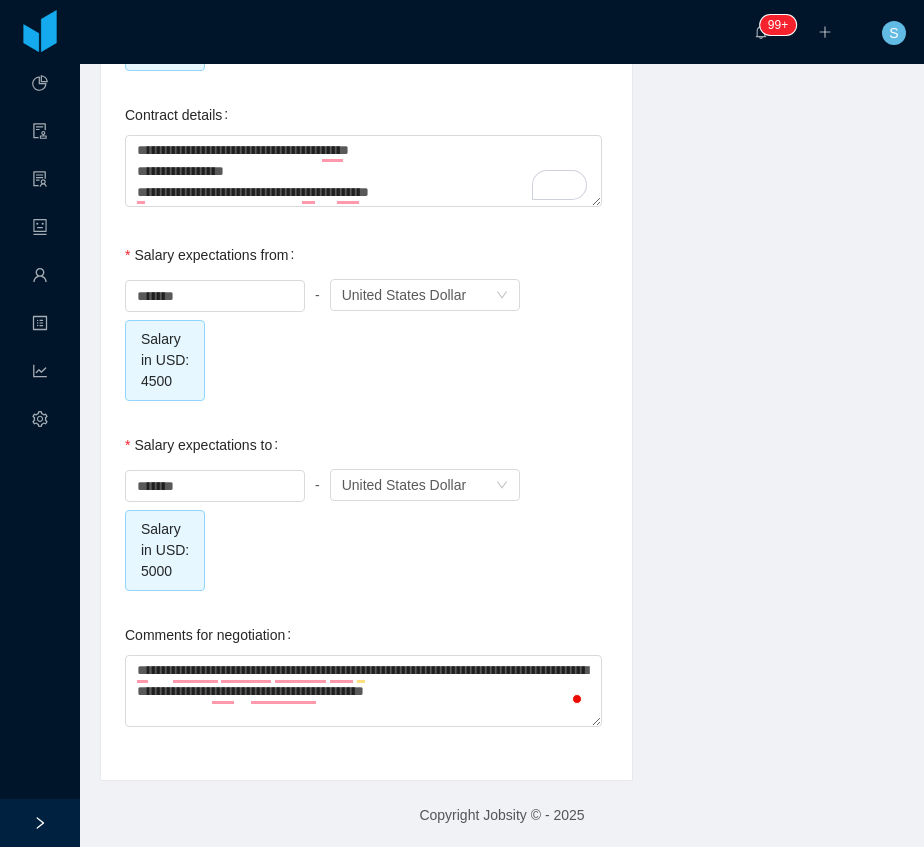 type on "**********" 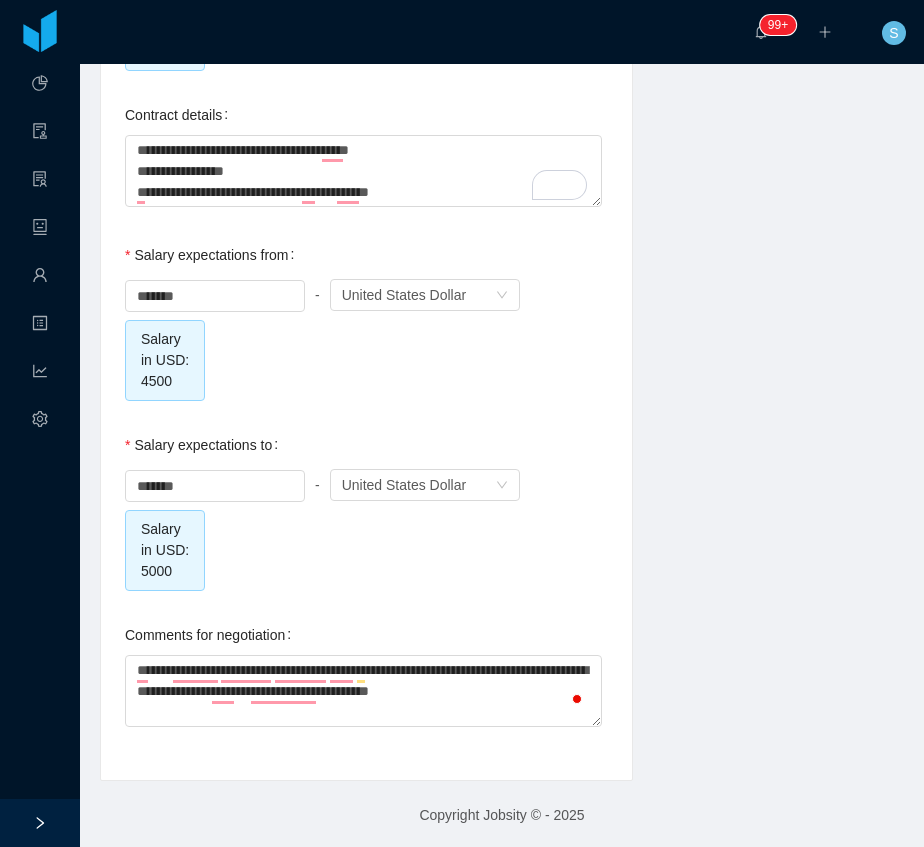 type on "**********" 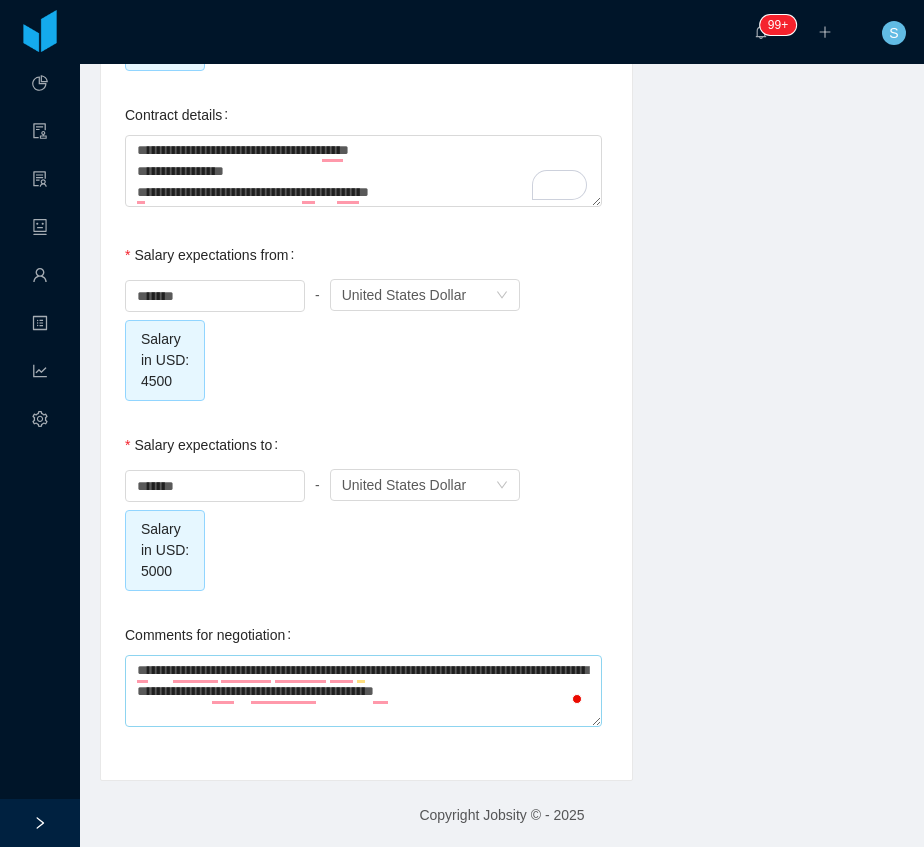 click on "**********" at bounding box center [363, 691] 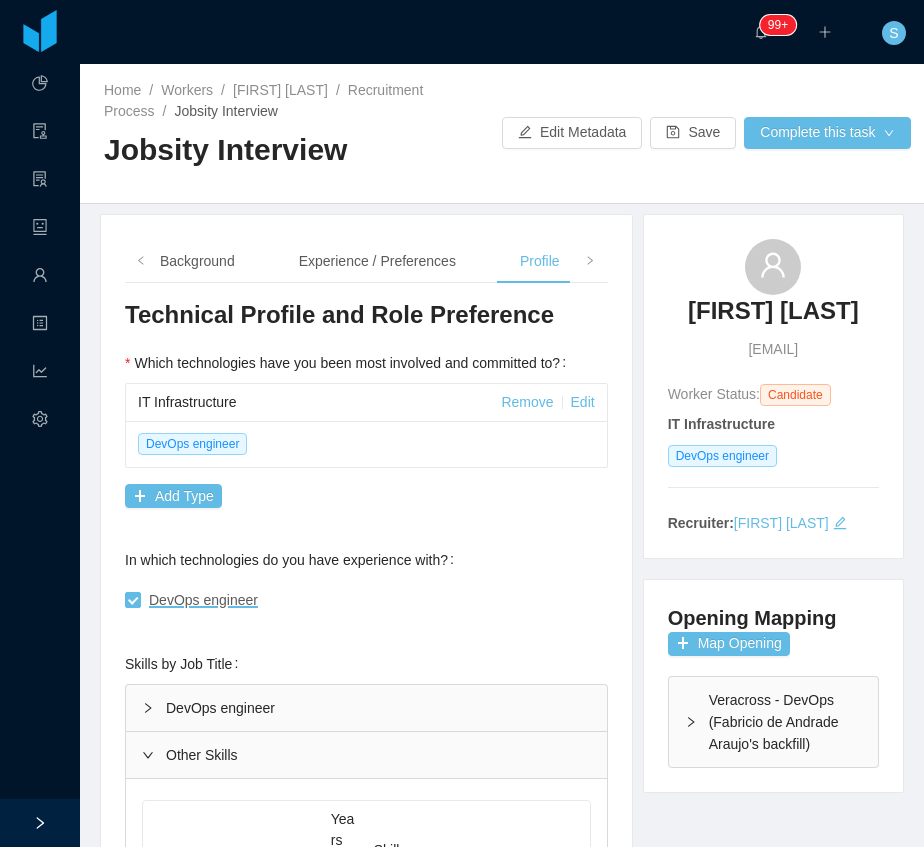 scroll, scrollTop: 0, scrollLeft: 0, axis: both 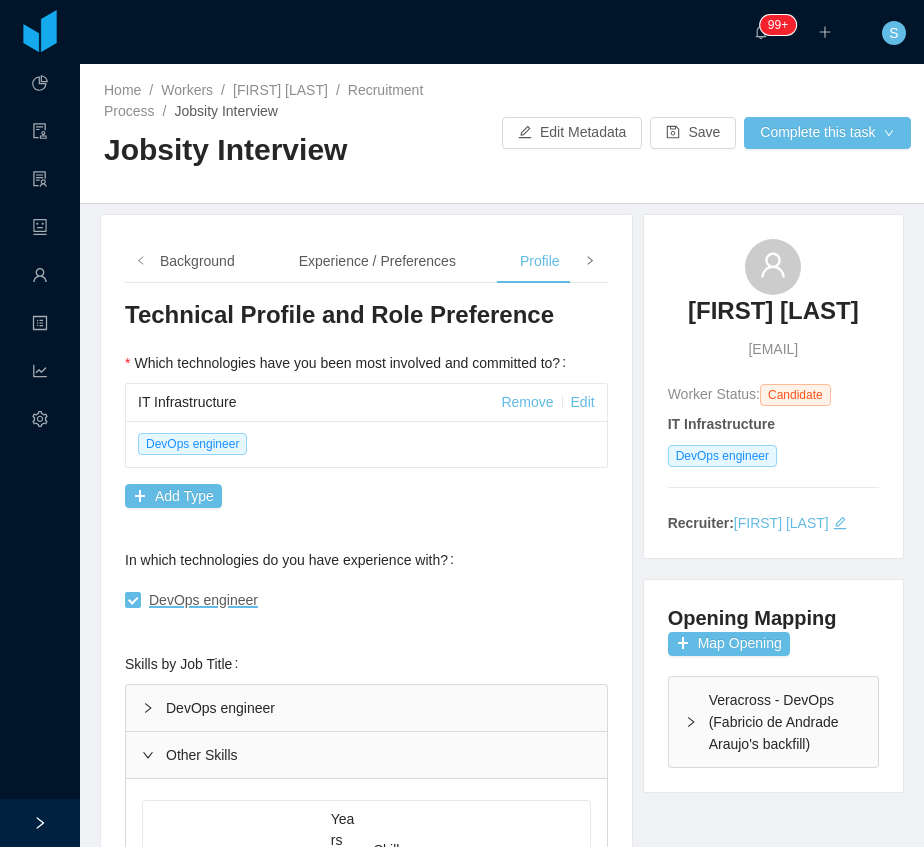 click 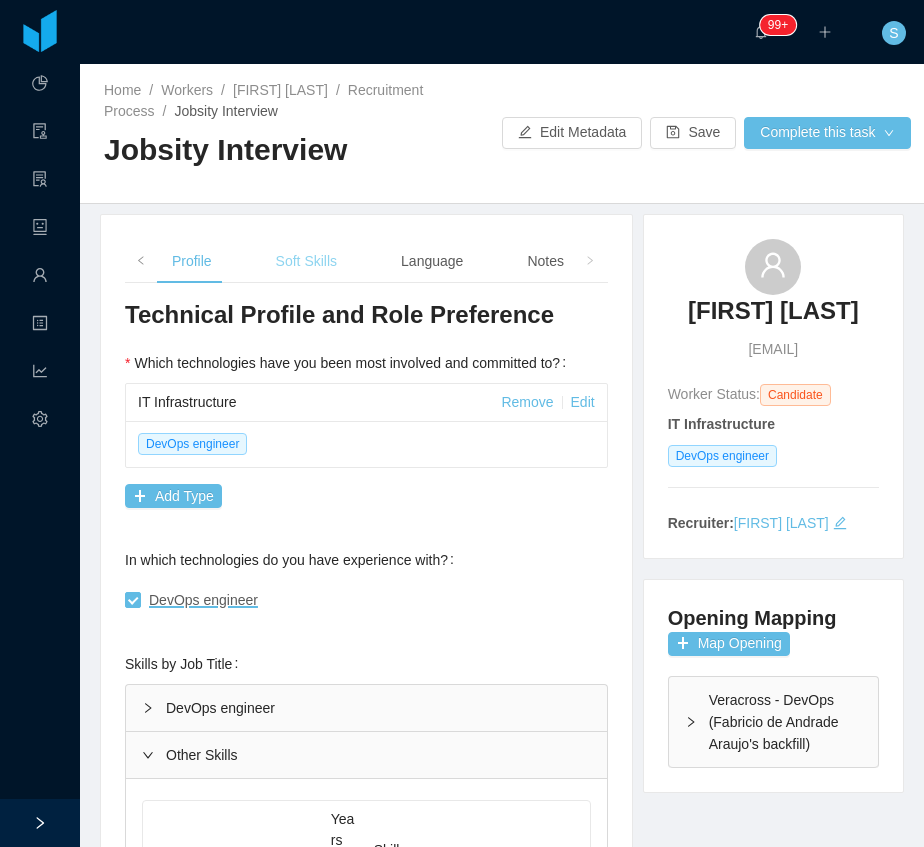 click on "Soft Skills" at bounding box center (306, 261) 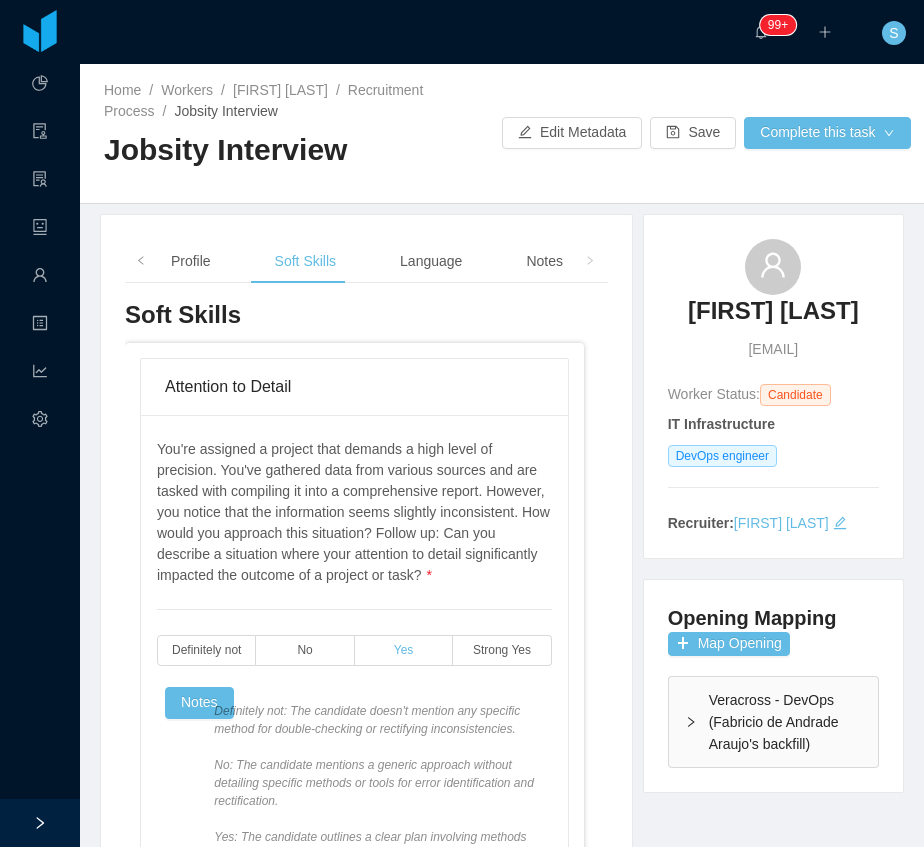 click on "Yes" at bounding box center (404, 650) 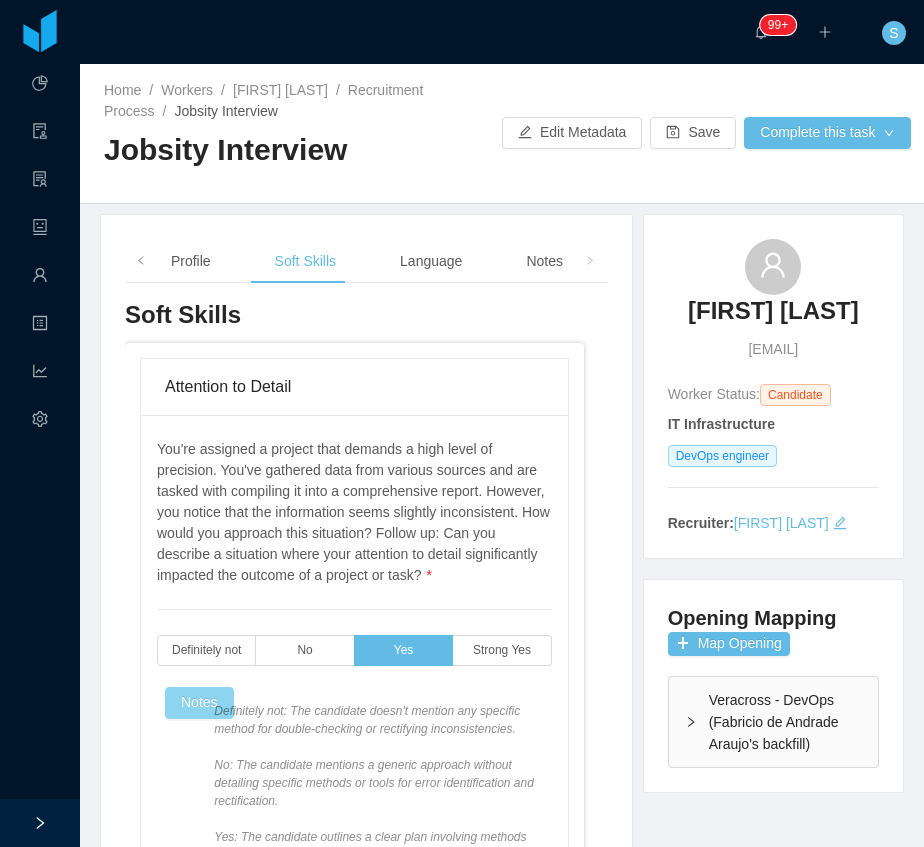 click on "Notes" at bounding box center (199, 703) 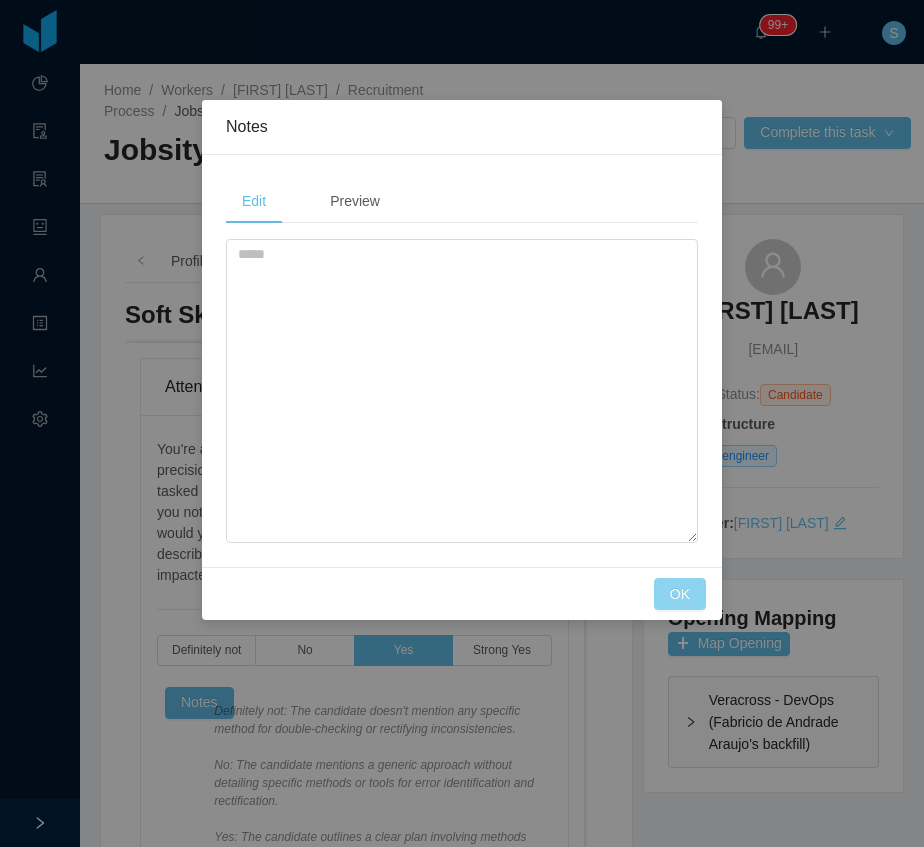 click on "OK" at bounding box center (680, 594) 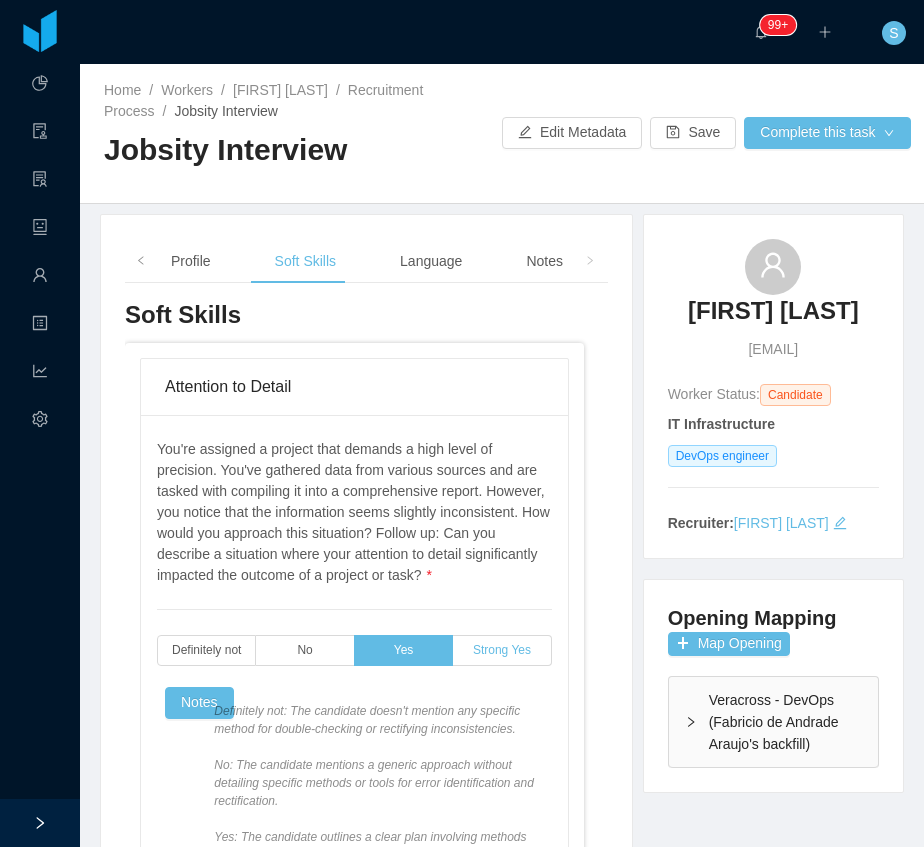 click on "Strong Yes" at bounding box center [502, 650] 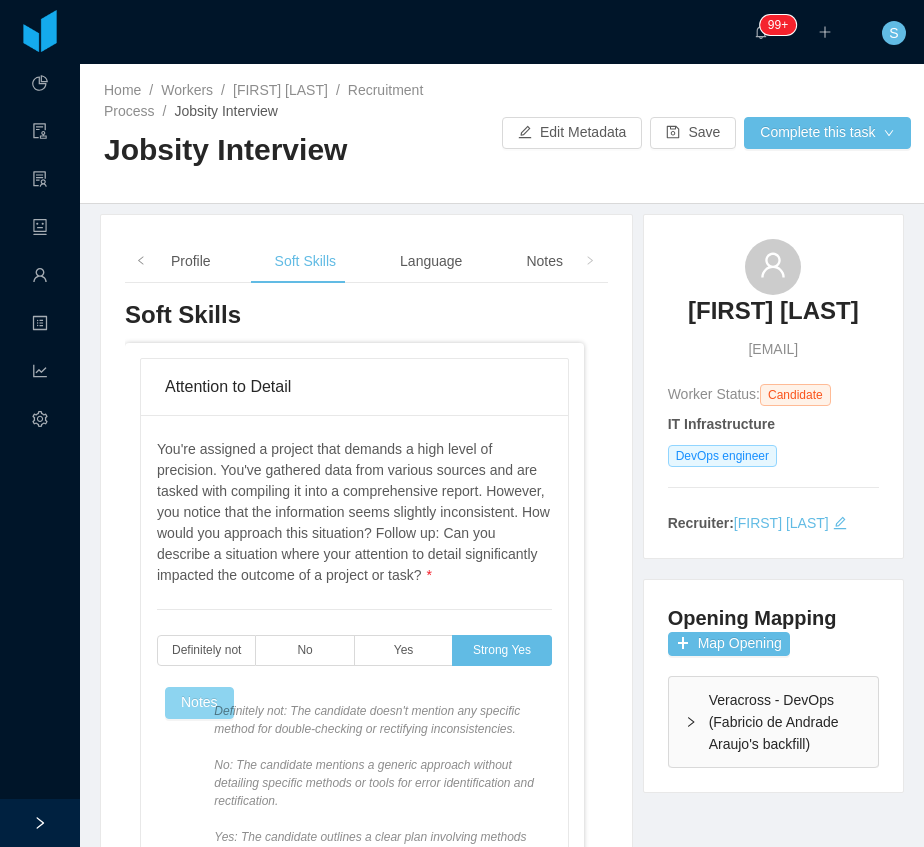 click on "Notes" at bounding box center [199, 703] 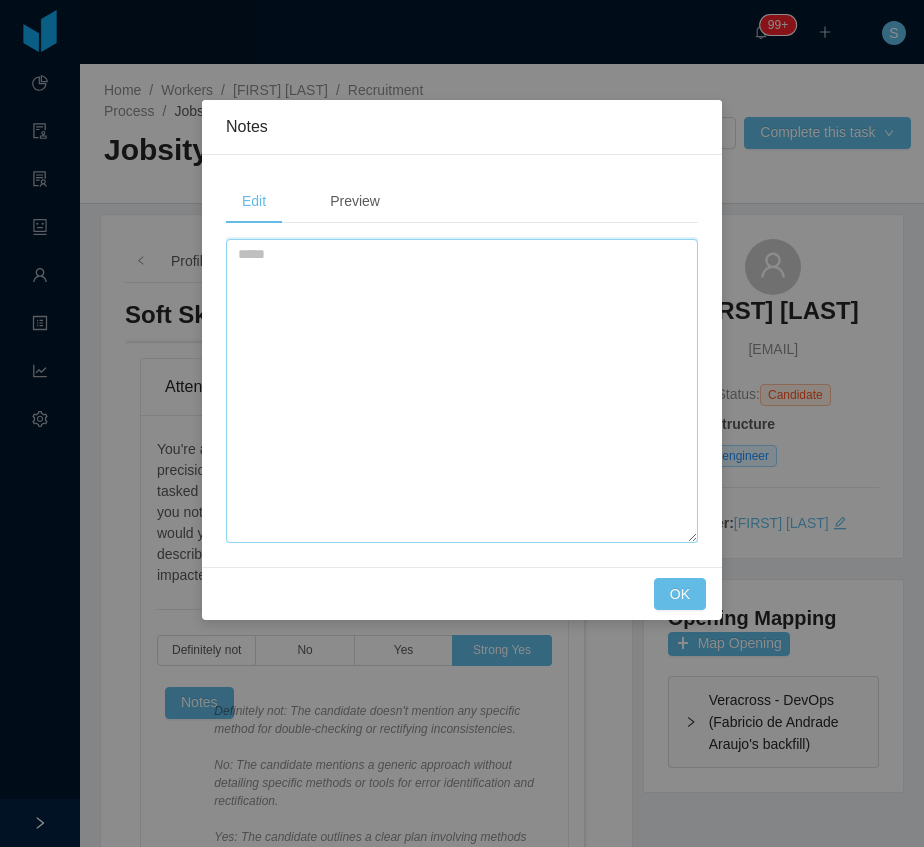 click at bounding box center (462, 391) 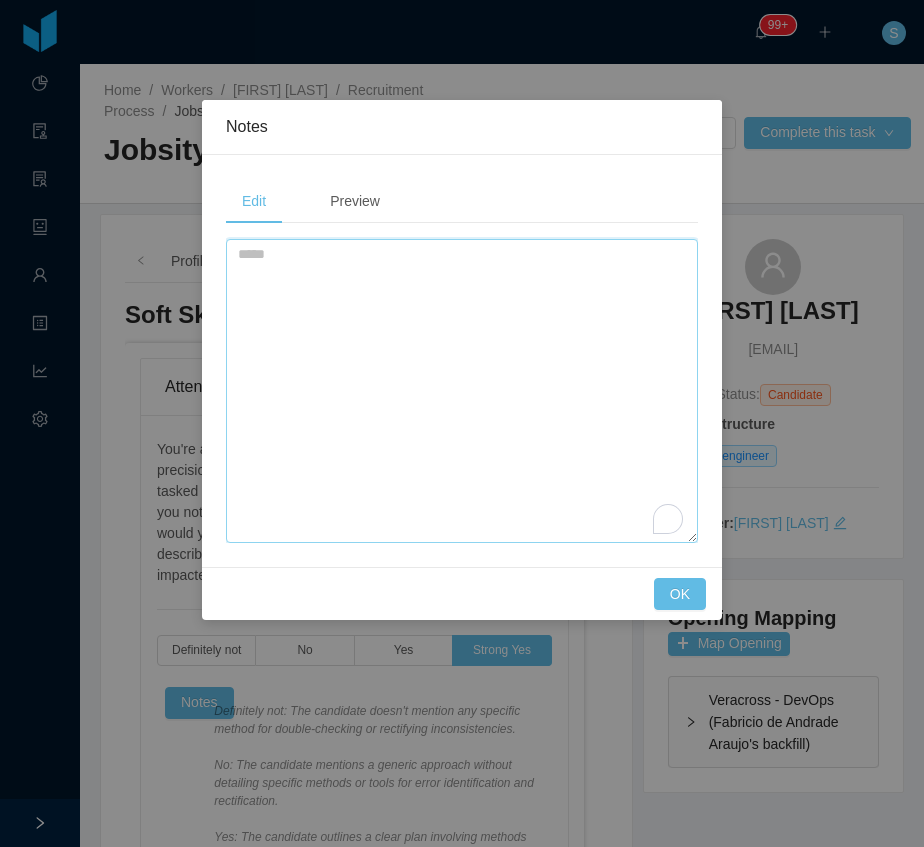 type on "*" 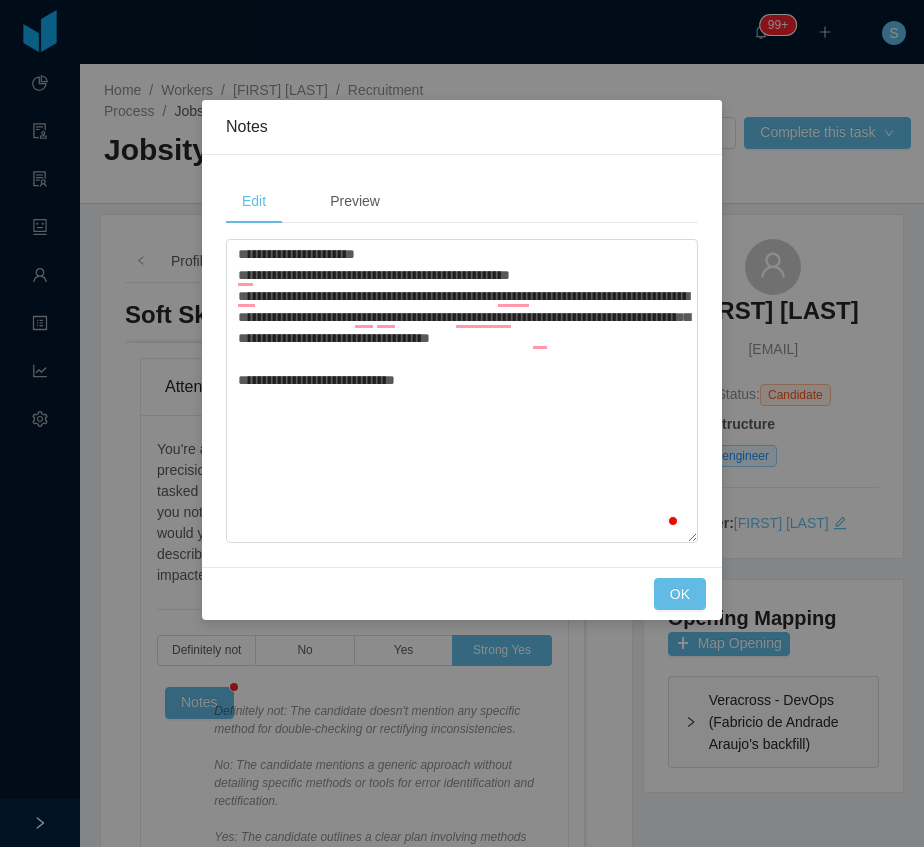 scroll, scrollTop: 0, scrollLeft: 0, axis: both 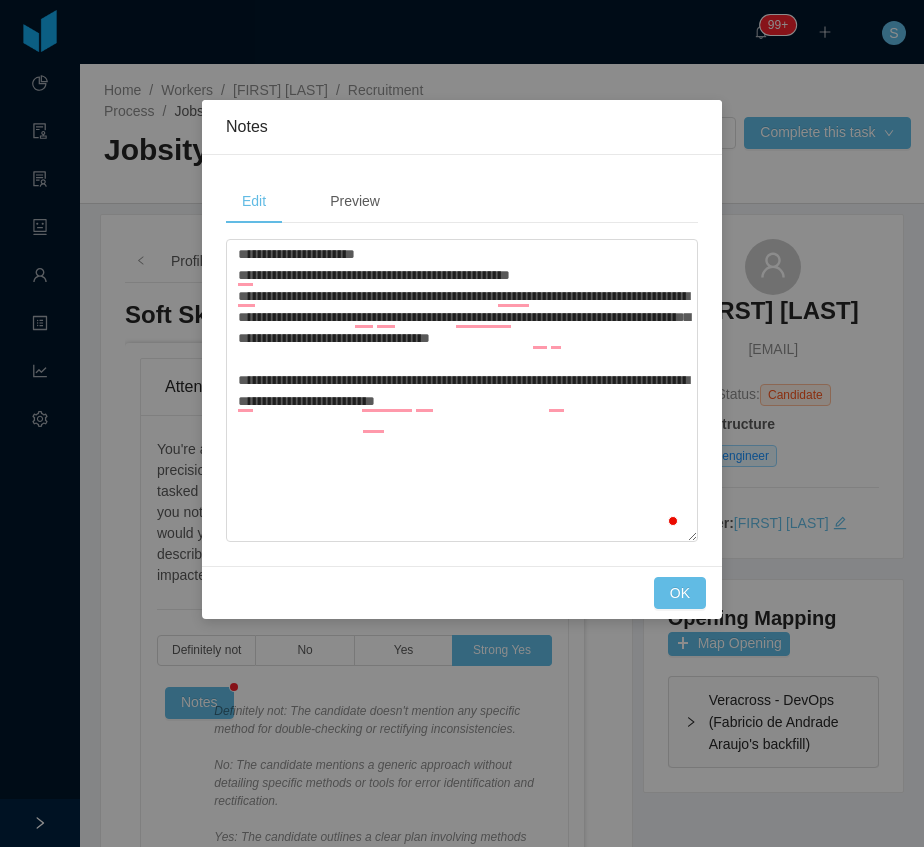 type on "**********" 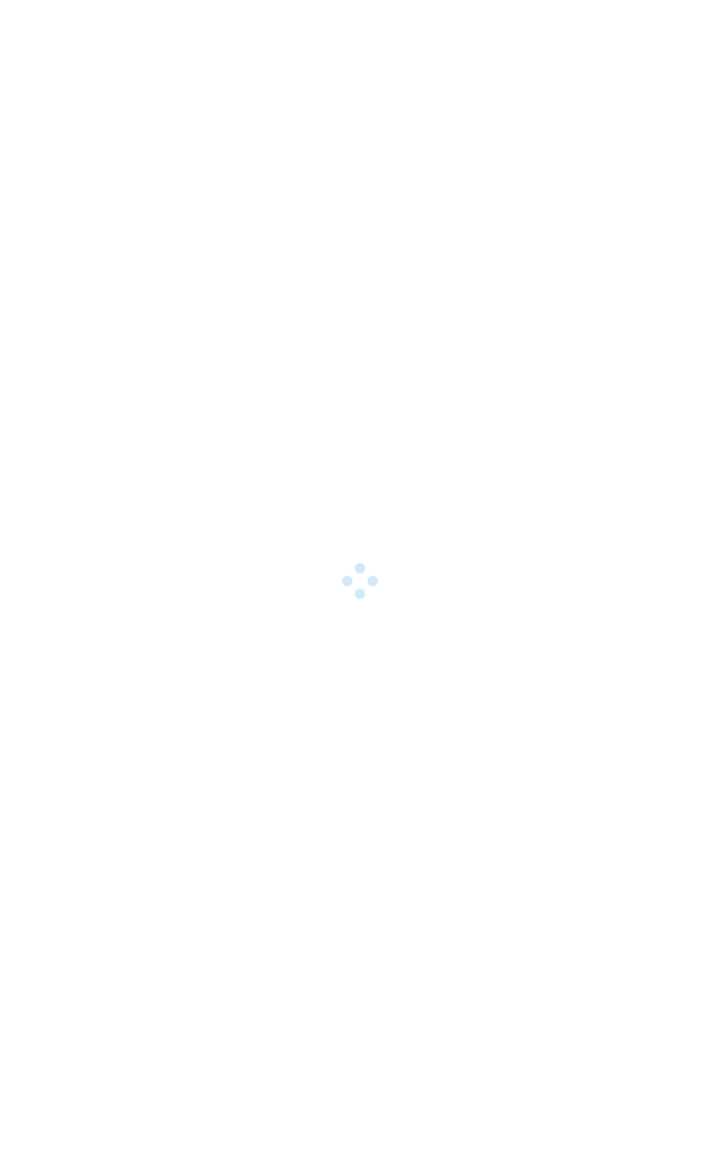scroll, scrollTop: 0, scrollLeft: 0, axis: both 